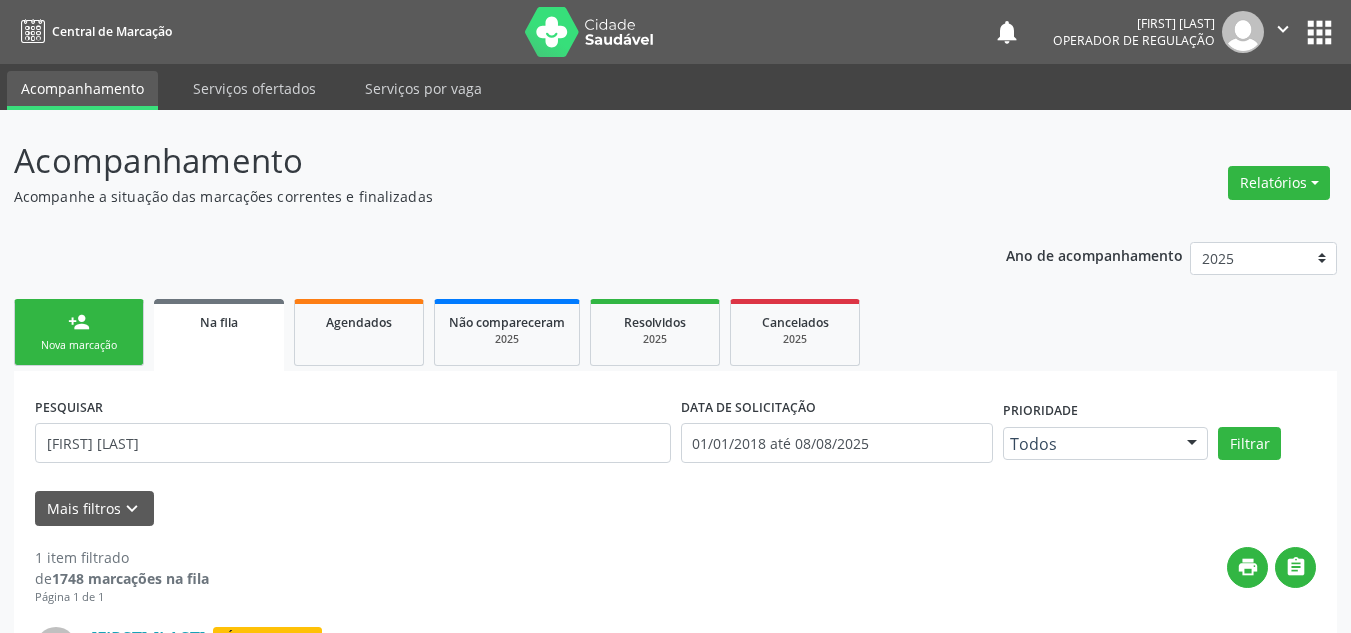 scroll, scrollTop: 34, scrollLeft: 0, axis: vertical 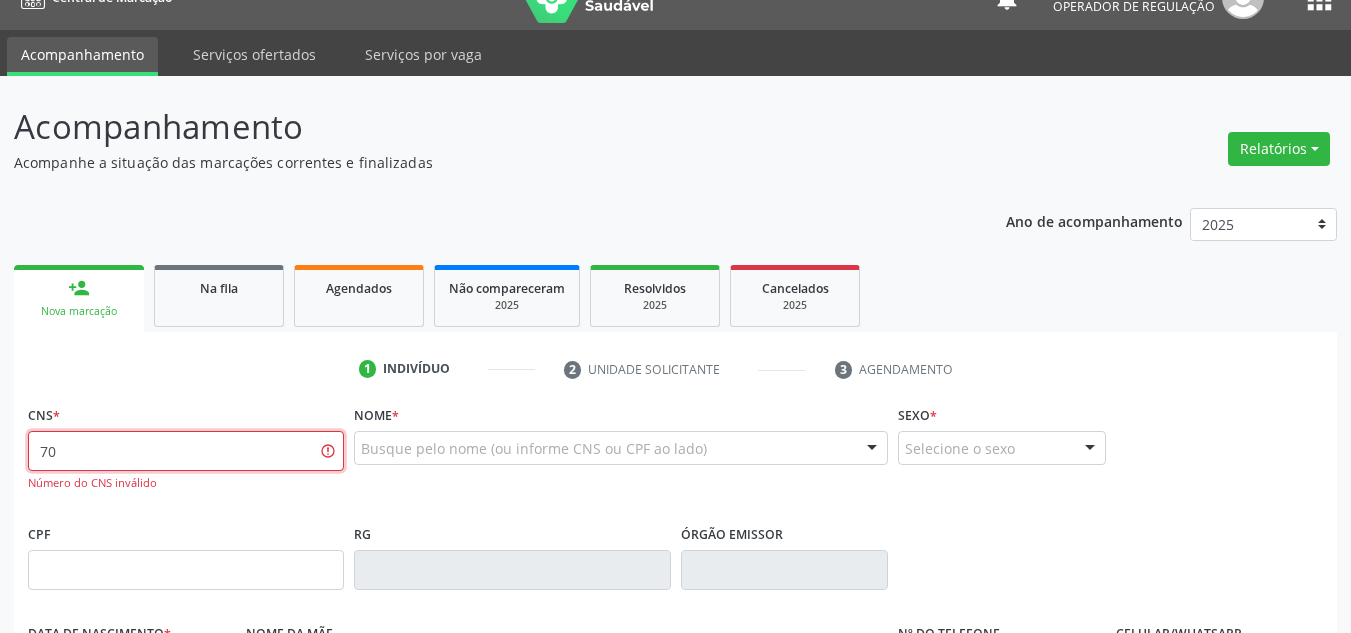 type on "7" 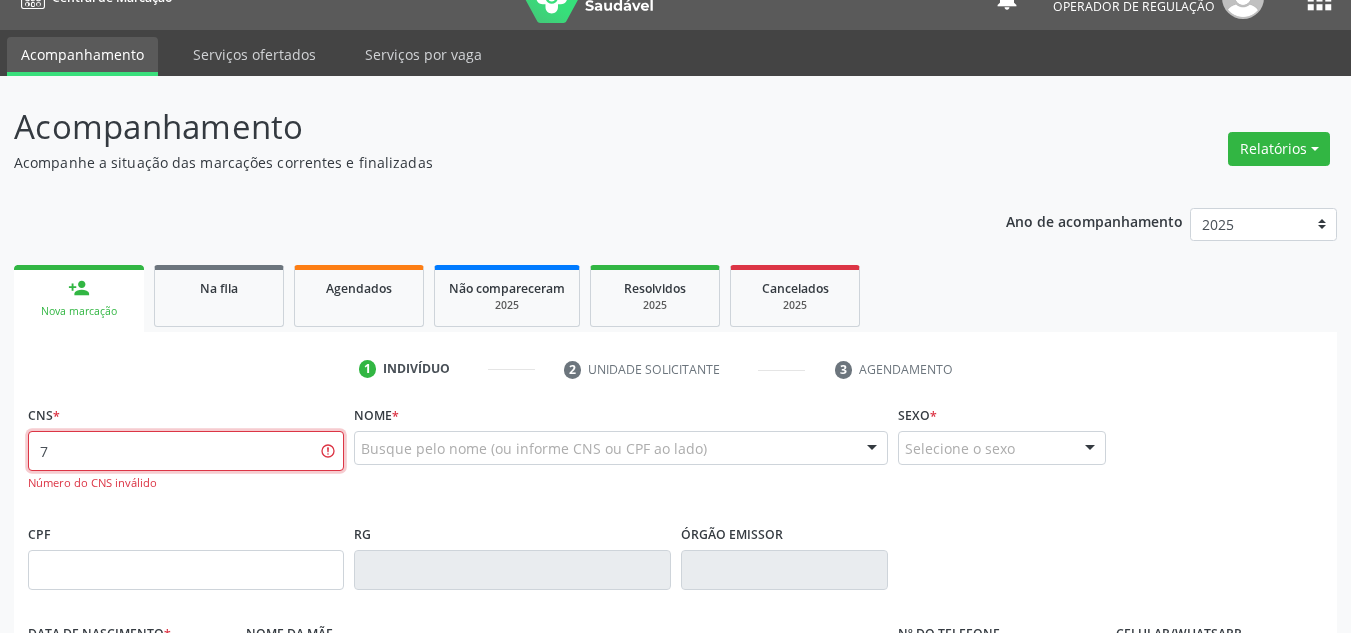 type 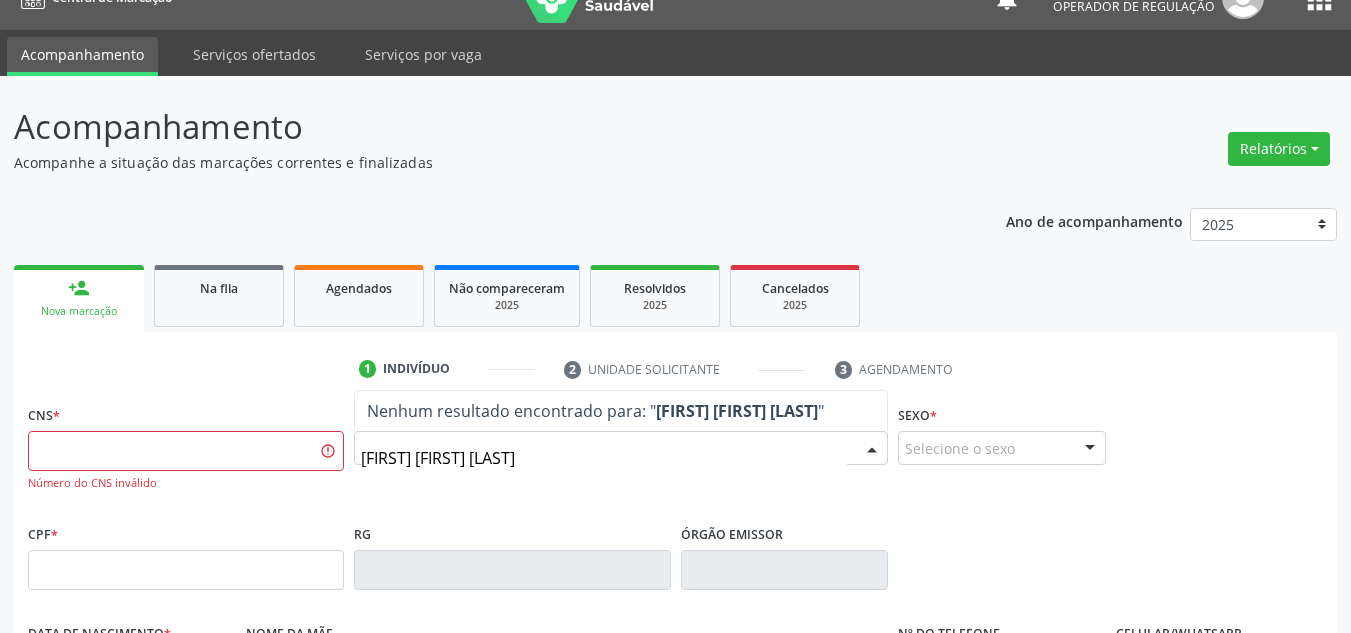 type on "HELENO JOAO RODRIGUES" 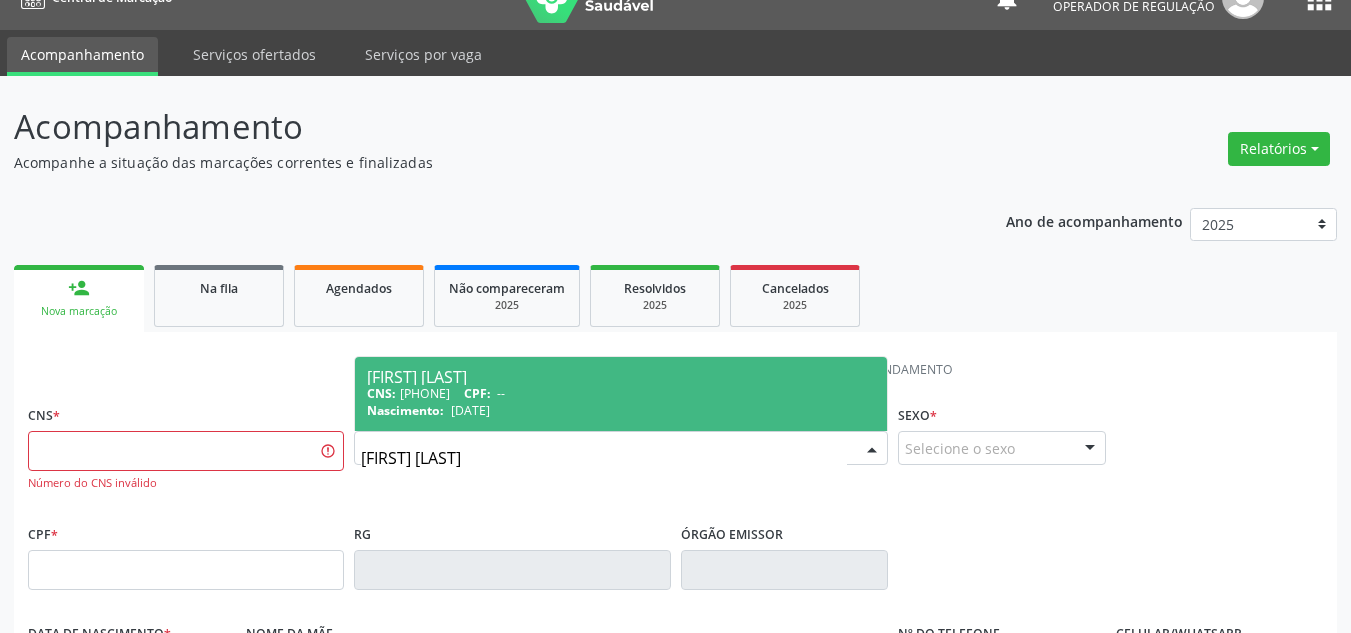 click on "Heleno Joao Rodrigues" at bounding box center (621, 377) 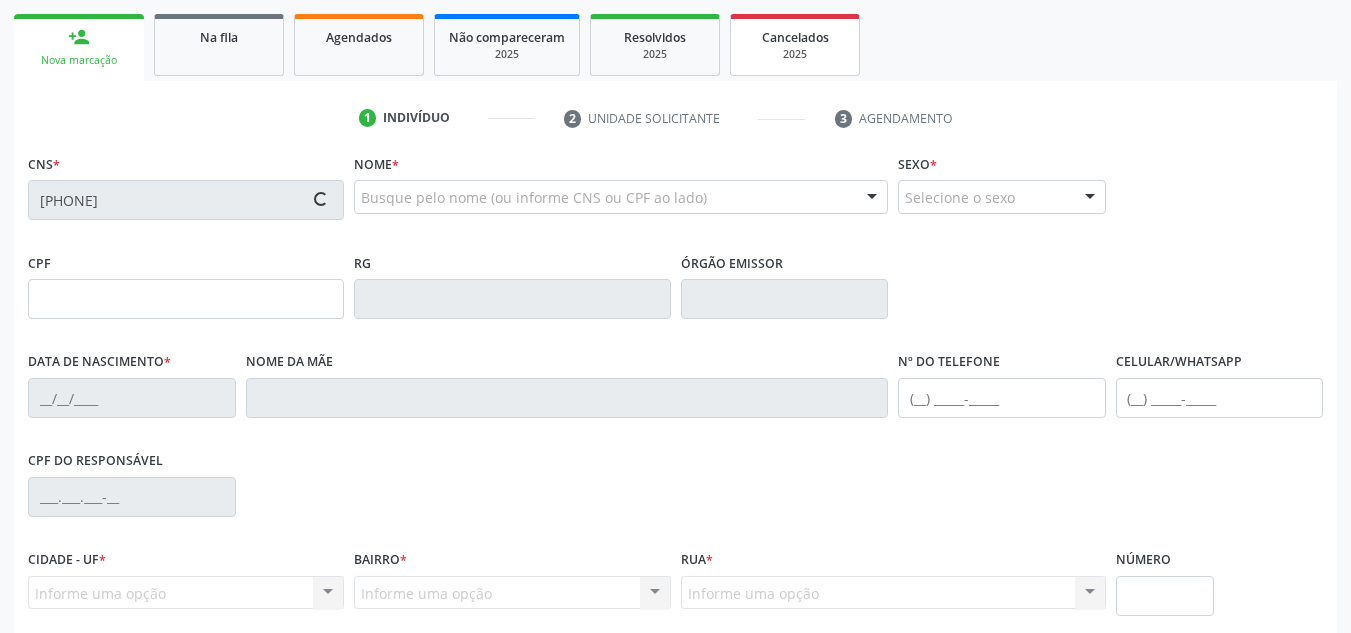 scroll, scrollTop: 334, scrollLeft: 0, axis: vertical 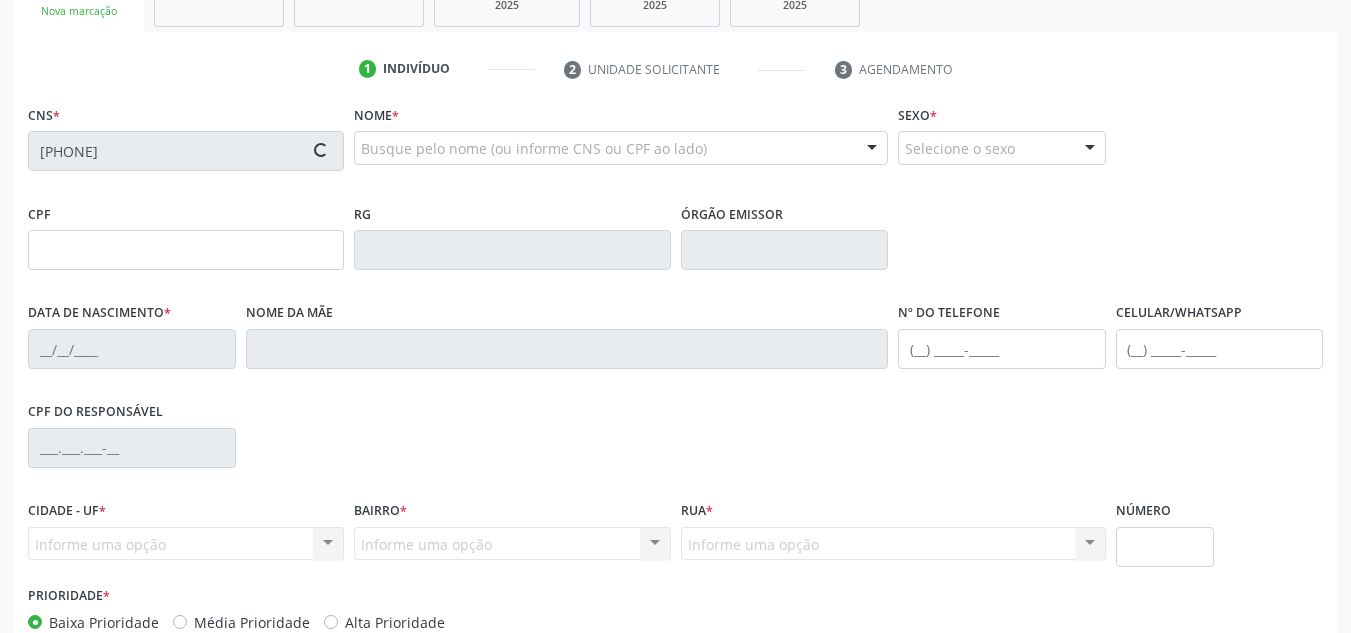 type on "18/07/1968" 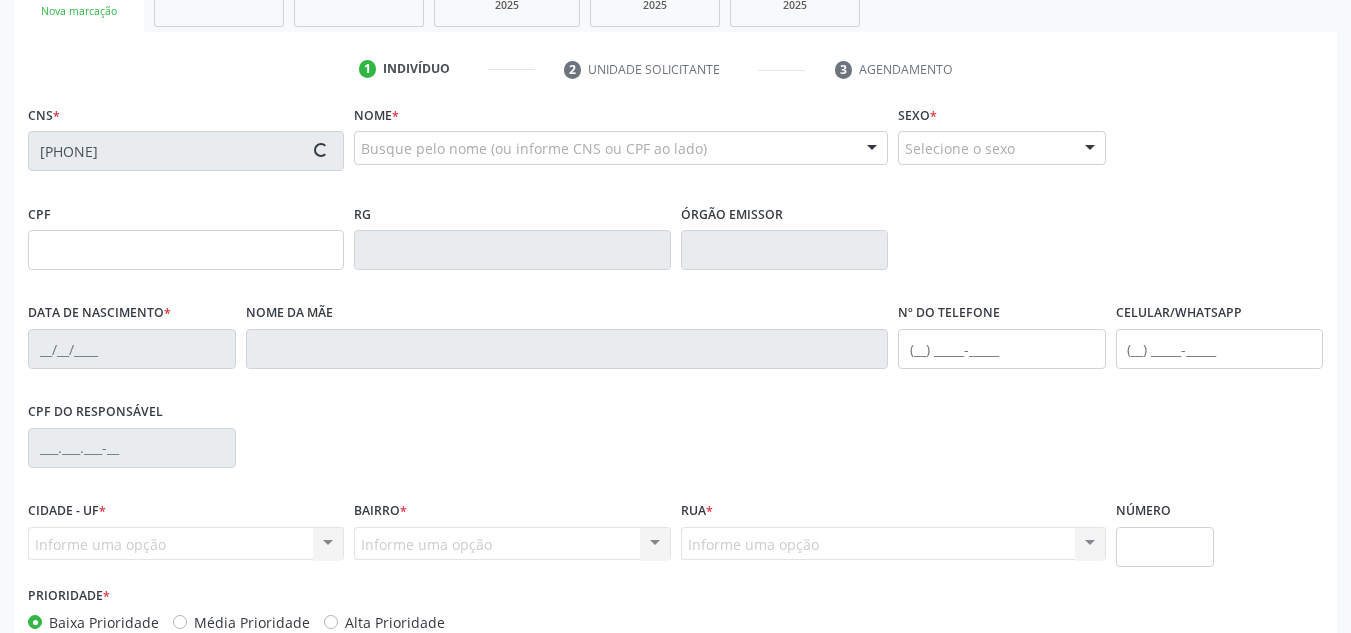 type on "Maria Izaltina de Jesus" 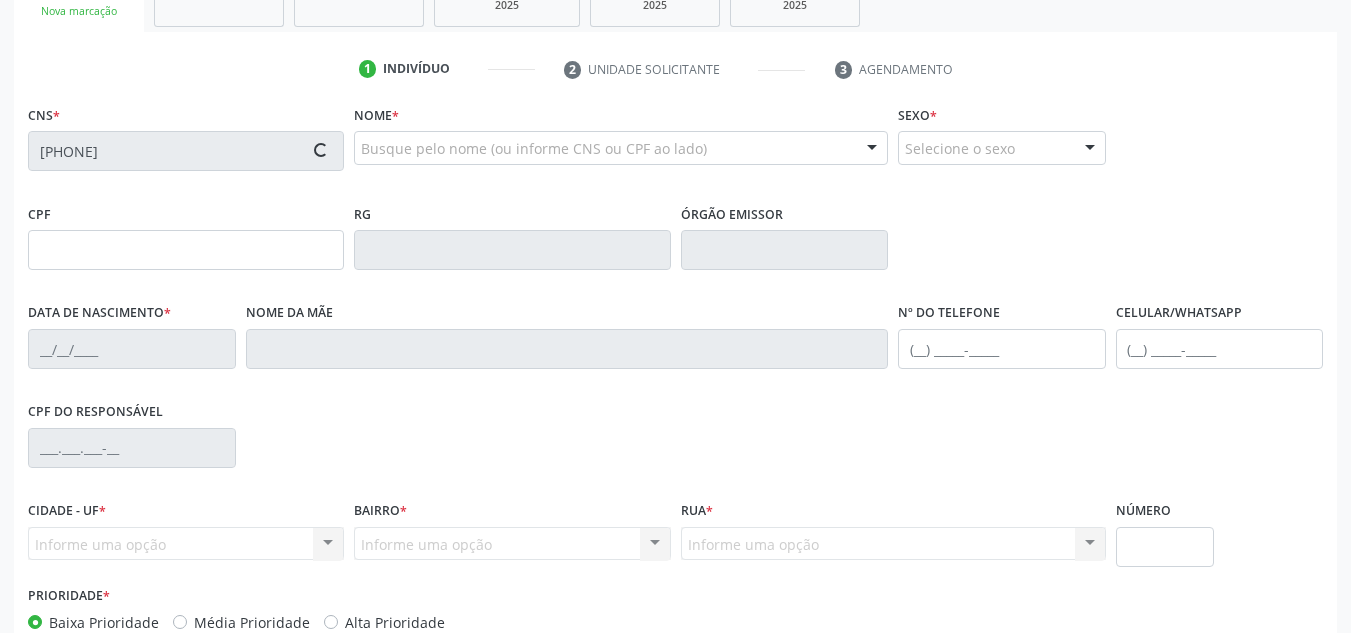 type on "(87) 8804-2926" 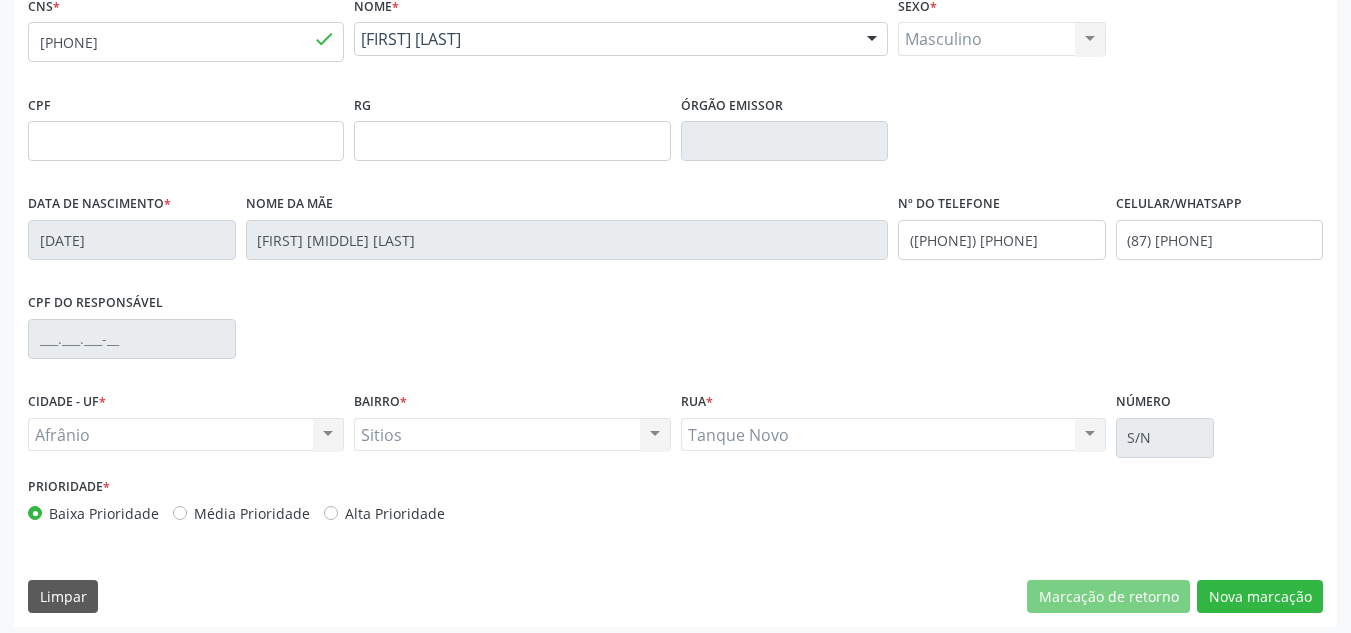 scroll, scrollTop: 451, scrollLeft: 0, axis: vertical 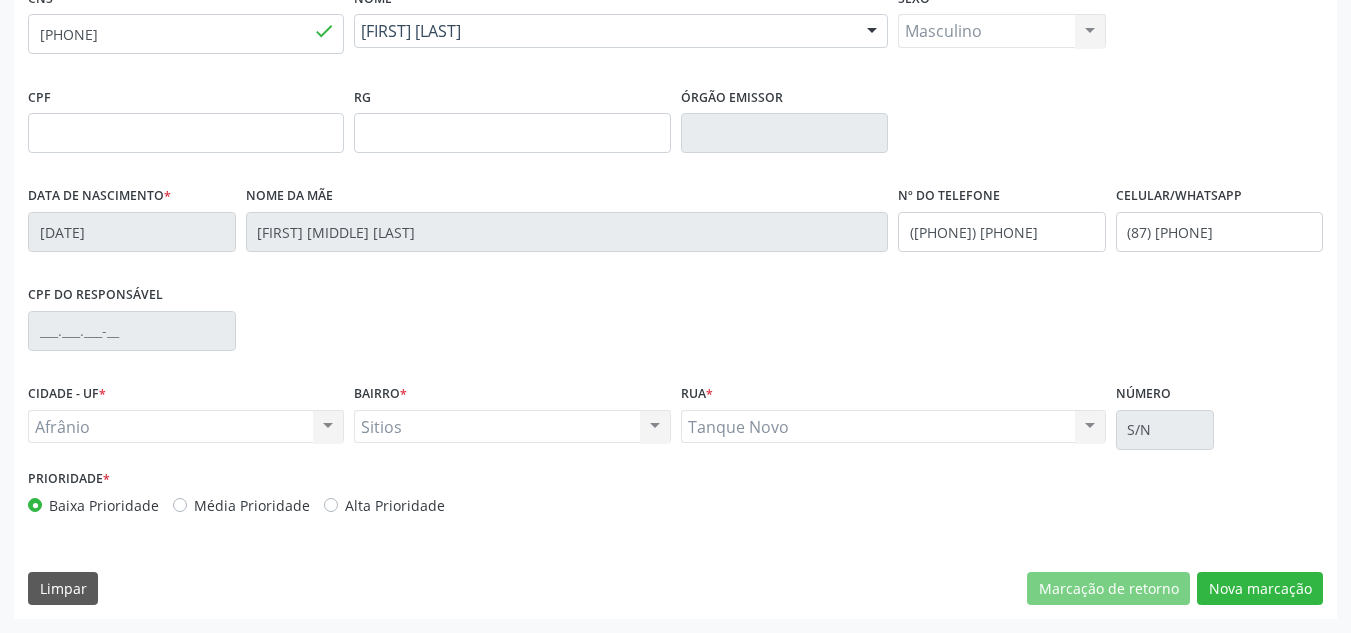 drag, startPoint x: 263, startPoint y: 510, endPoint x: 274, endPoint y: 506, distance: 11.7046995 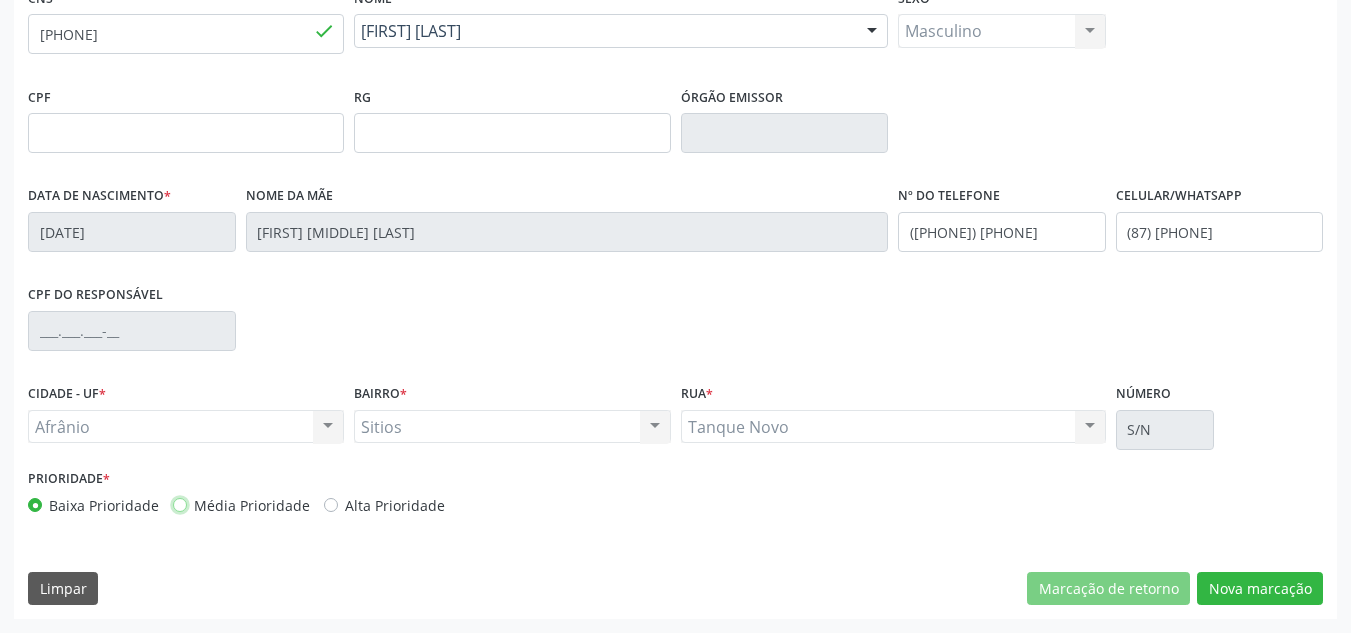 click on "Média Prioridade" at bounding box center (180, 504) 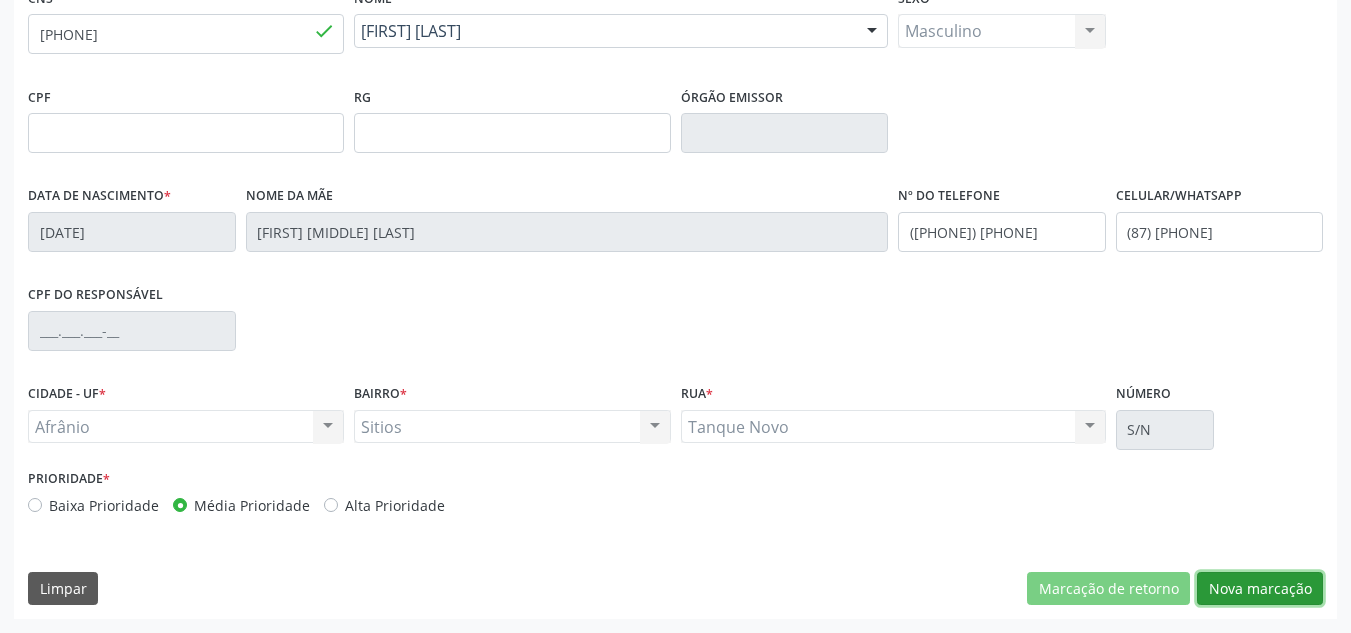 click on "Nova marcação" at bounding box center (1260, 589) 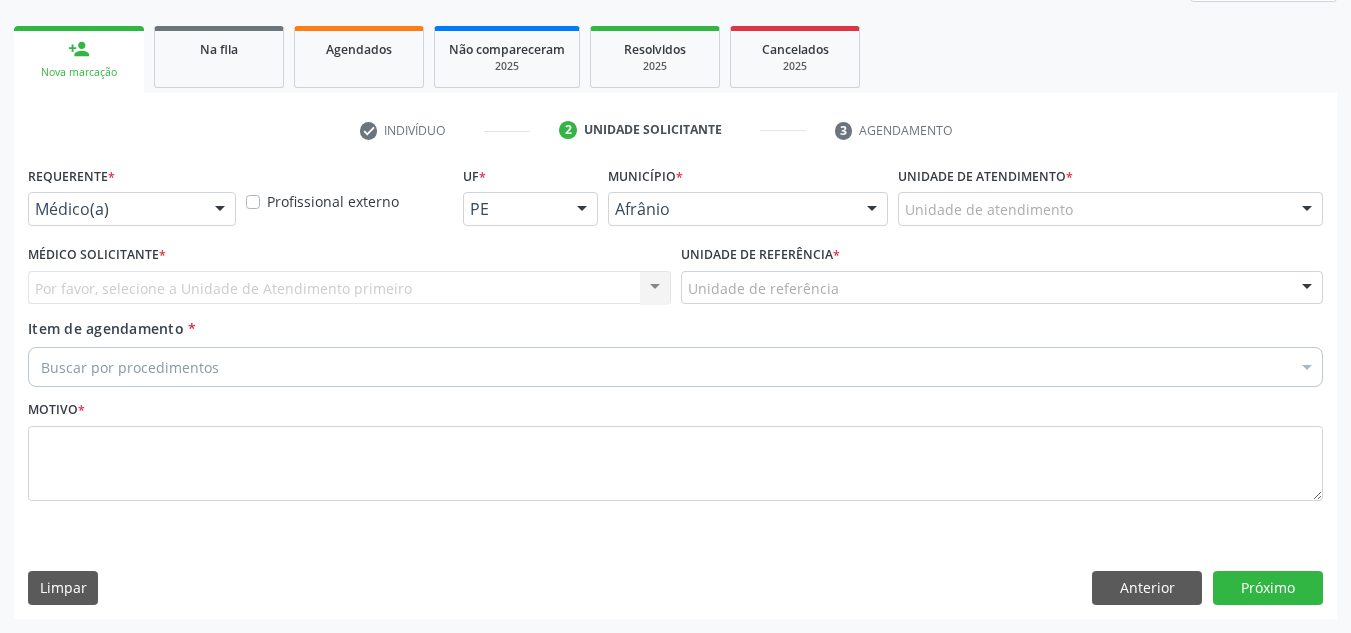 scroll, scrollTop: 273, scrollLeft: 0, axis: vertical 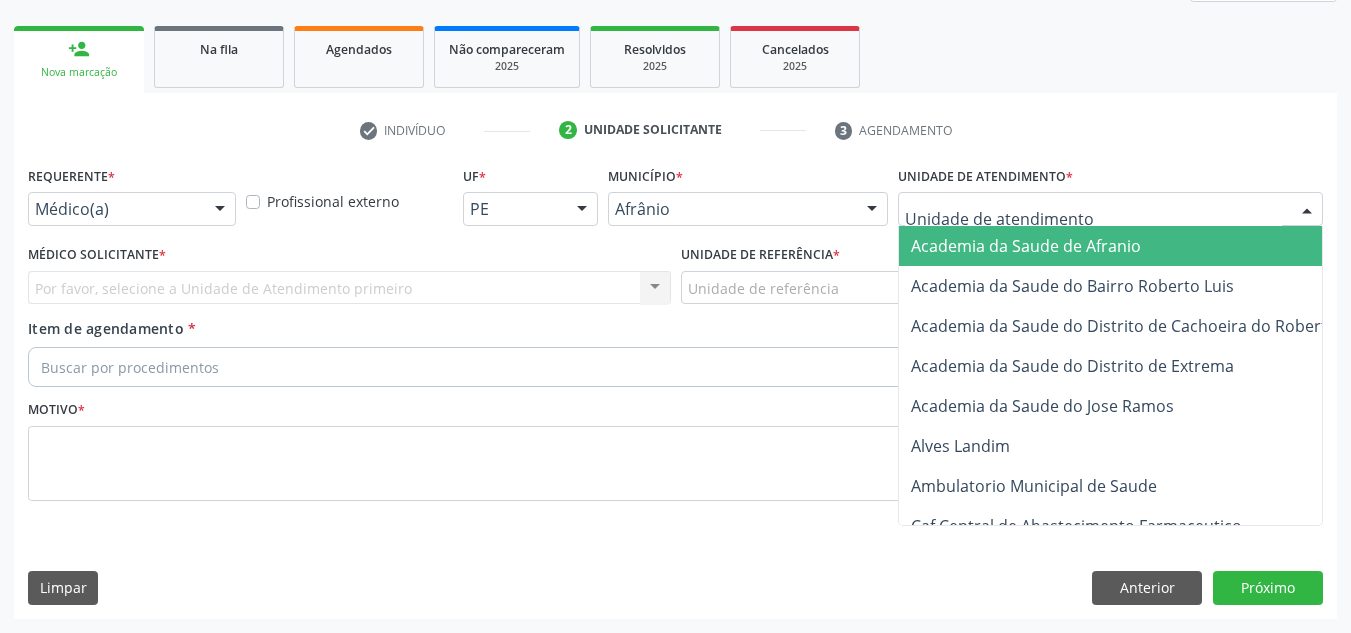 click at bounding box center (1110, 209) 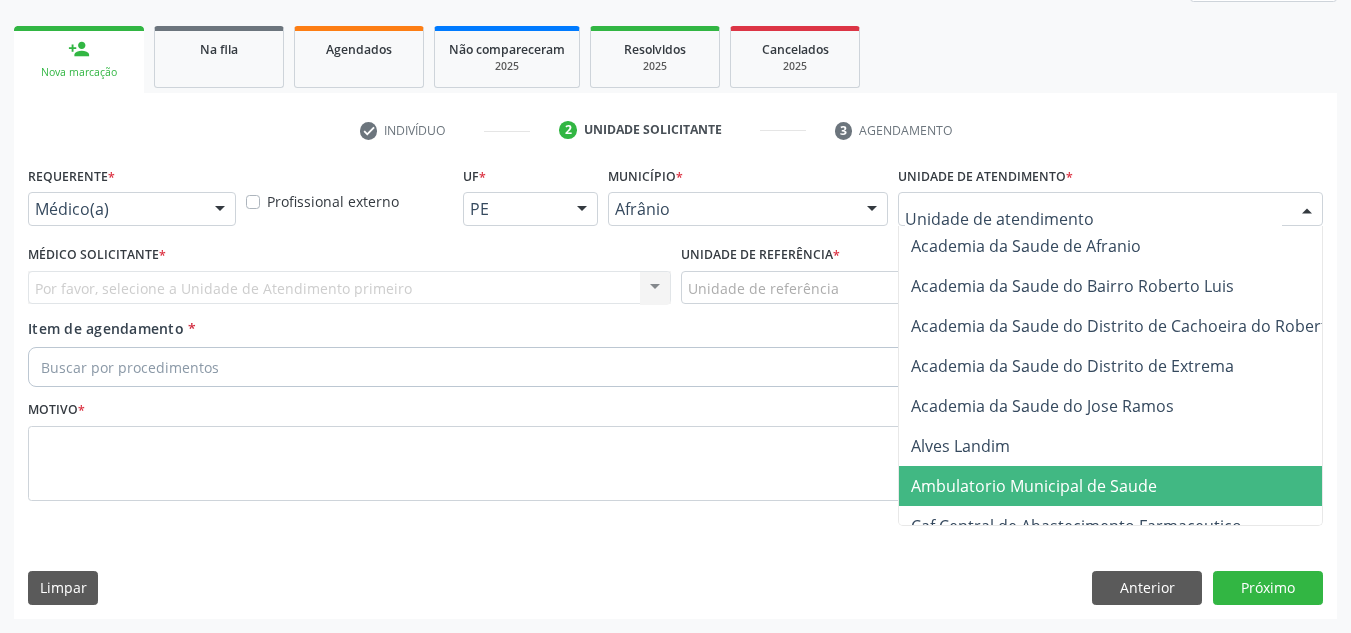 click on "Ambulatorio Municipal de Saude" at bounding box center [1137, 486] 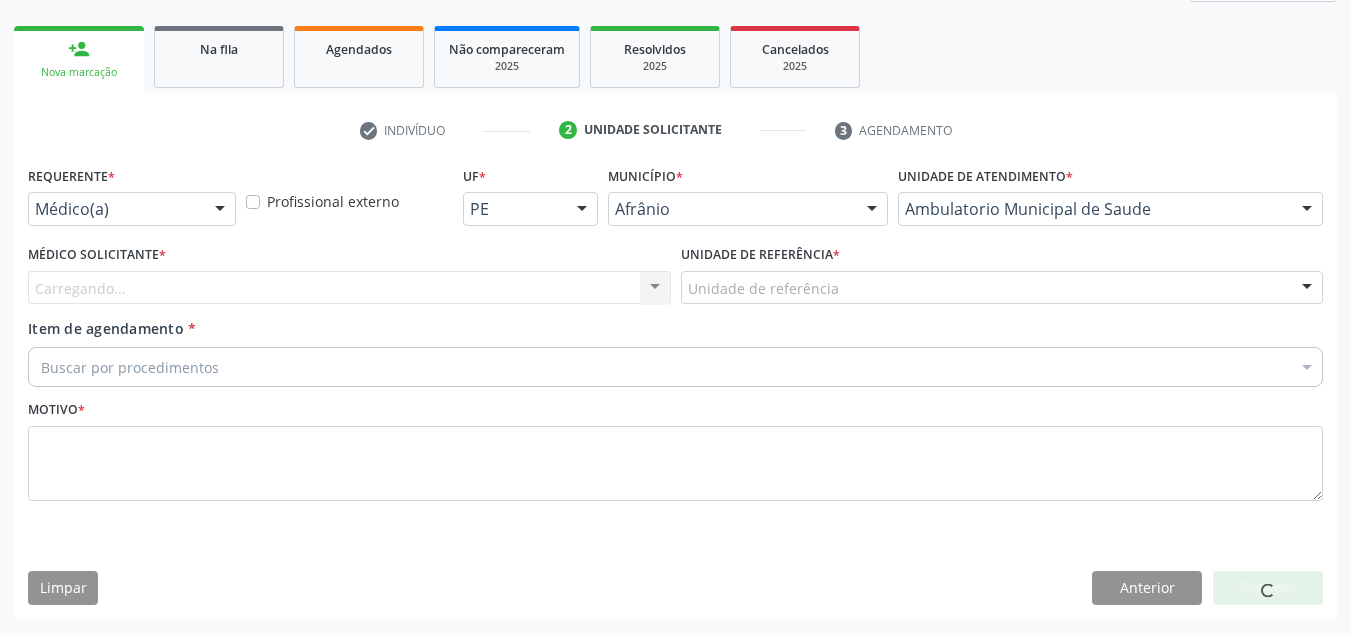 click on "Carregando...
Nenhum resultado encontrado para: "   "
Não há nenhuma opção para ser exibida." at bounding box center [349, 288] 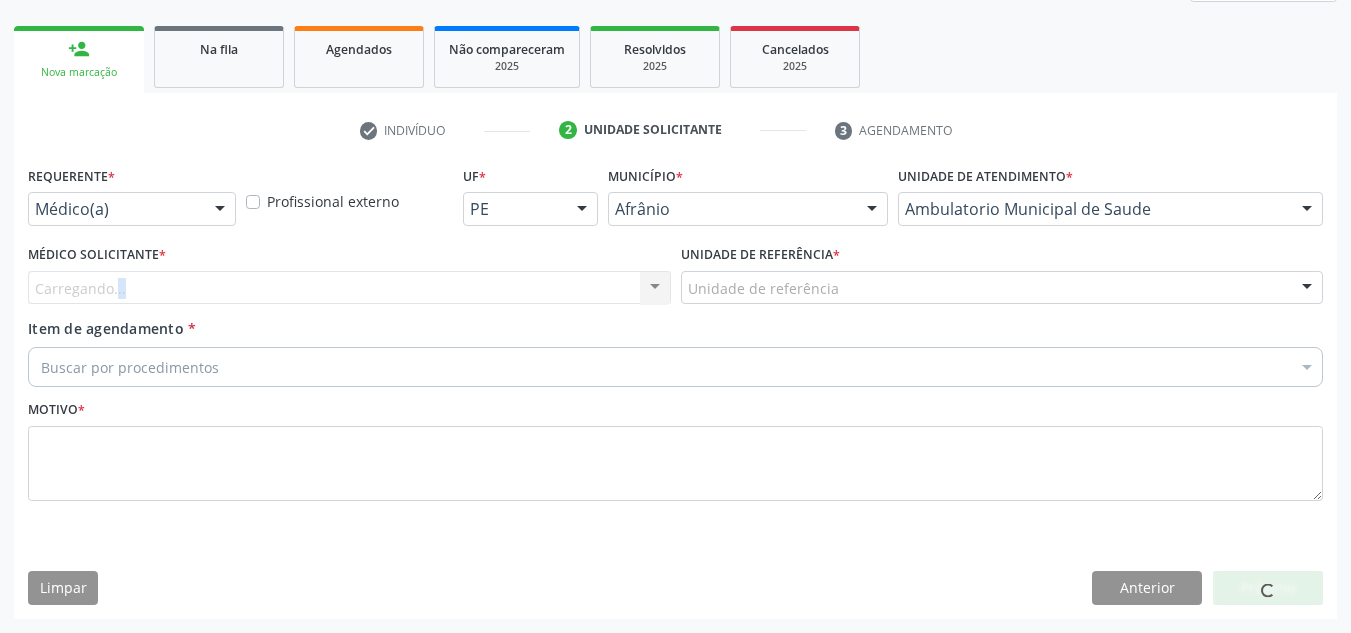 click on "Carregando...
Nenhum resultado encontrado para: "   "
Não há nenhuma opção para ser exibida." at bounding box center (349, 288) 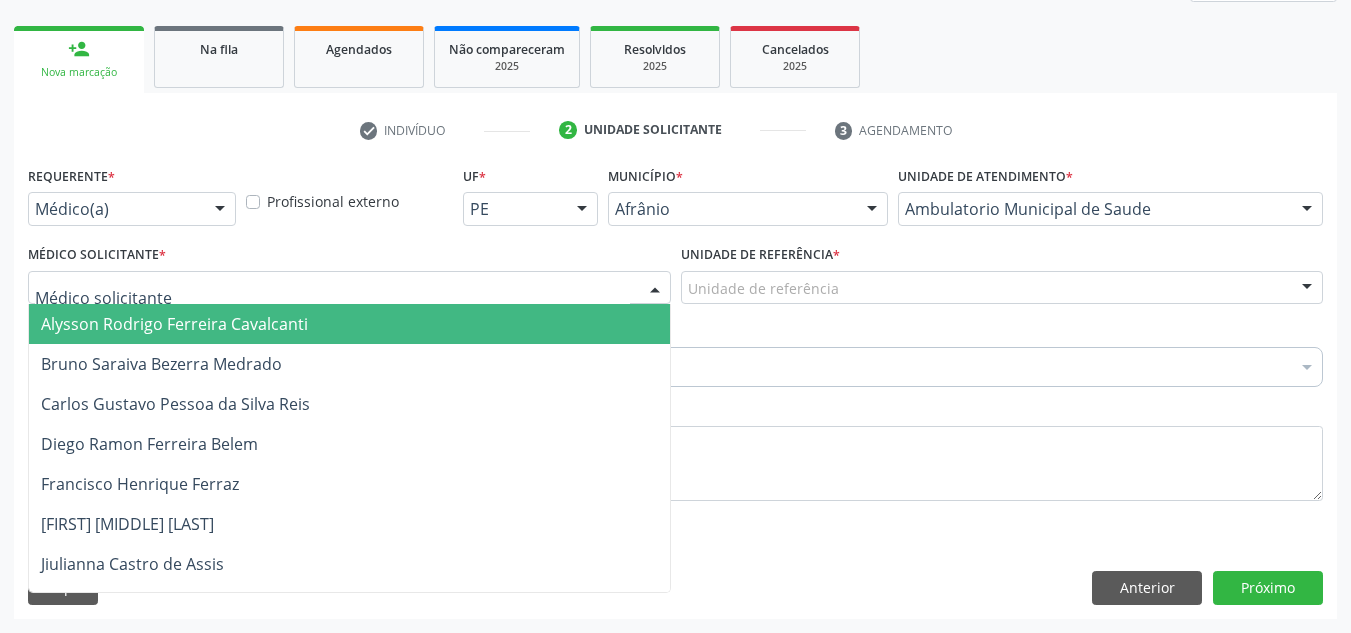 click at bounding box center (349, 288) 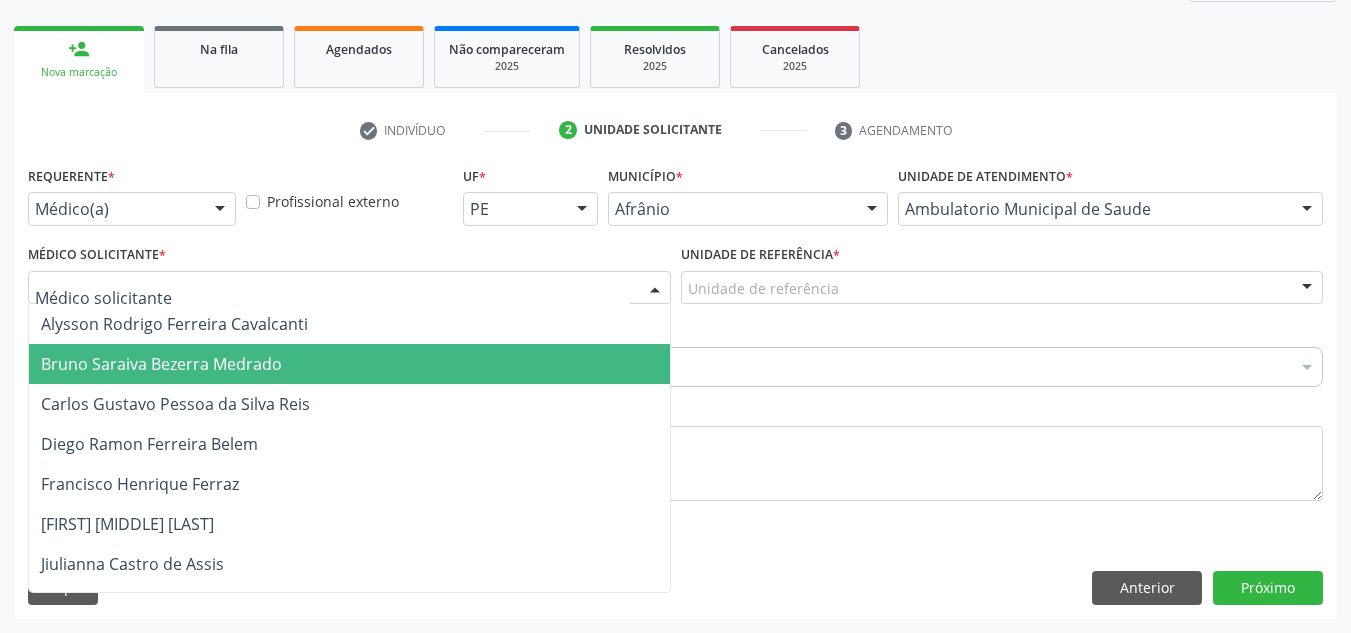 drag, startPoint x: 624, startPoint y: 357, endPoint x: 770, endPoint y: 300, distance: 156.73225 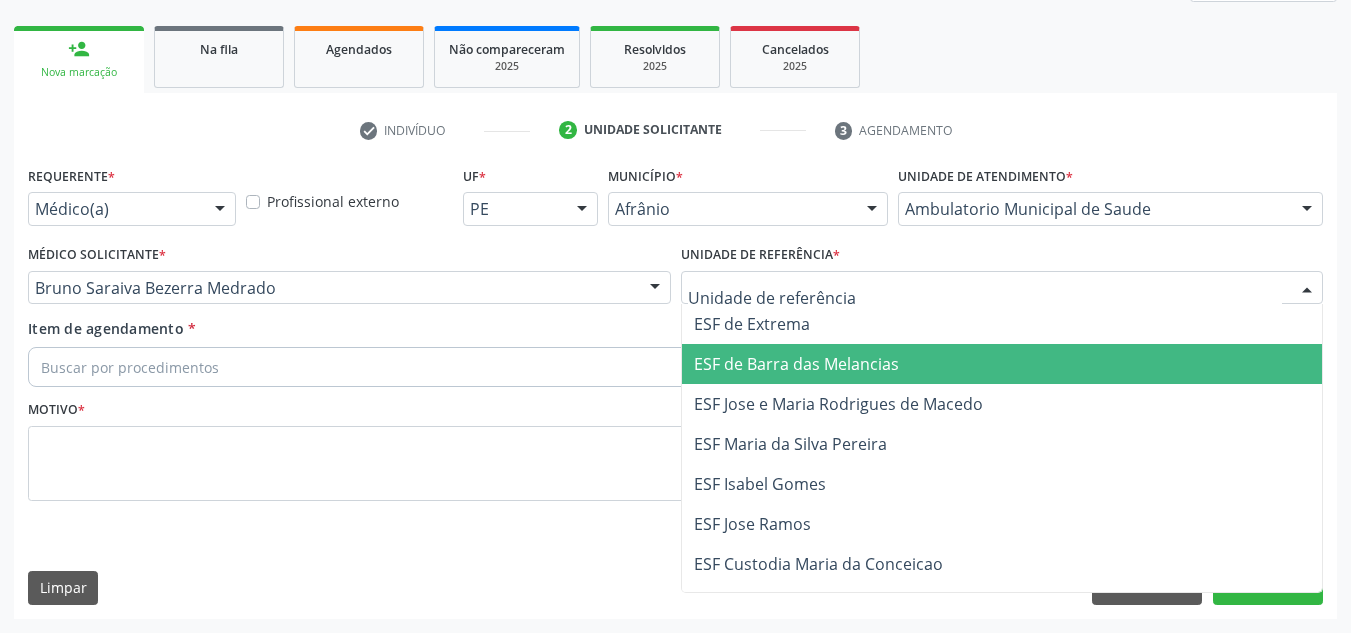 drag, startPoint x: 761, startPoint y: 357, endPoint x: 670, endPoint y: 354, distance: 91.04944 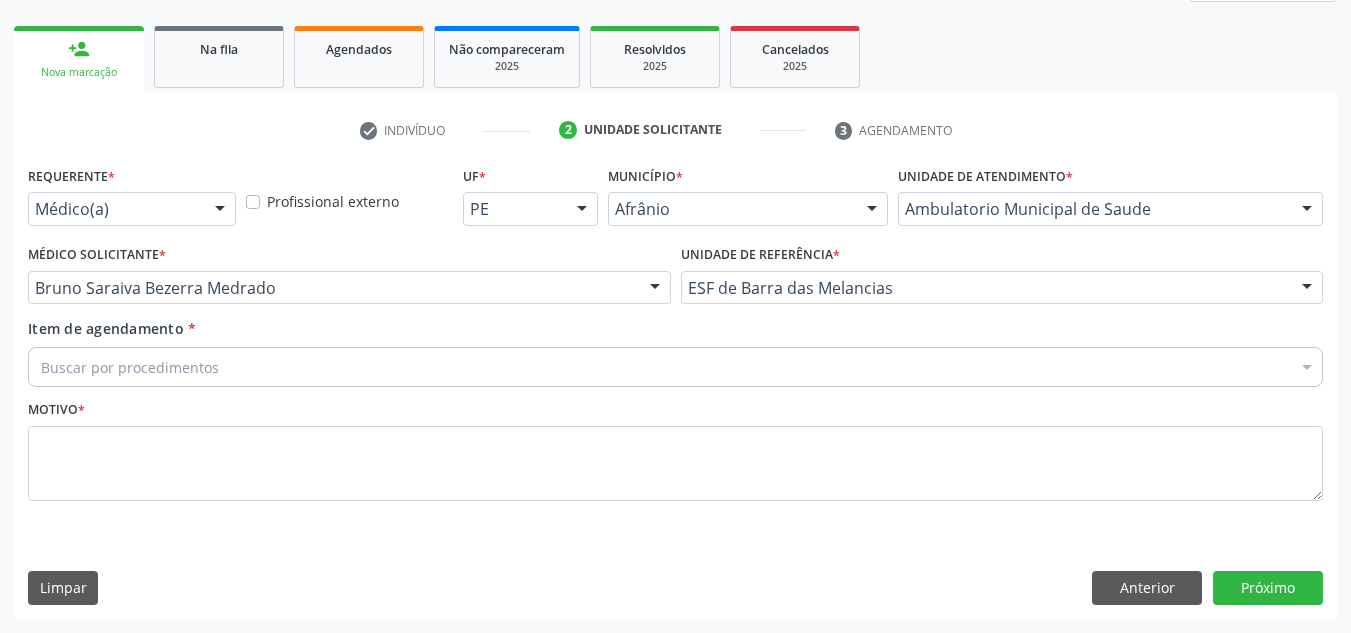drag, startPoint x: 669, startPoint y: 354, endPoint x: 663, endPoint y: 382, distance: 28.635643 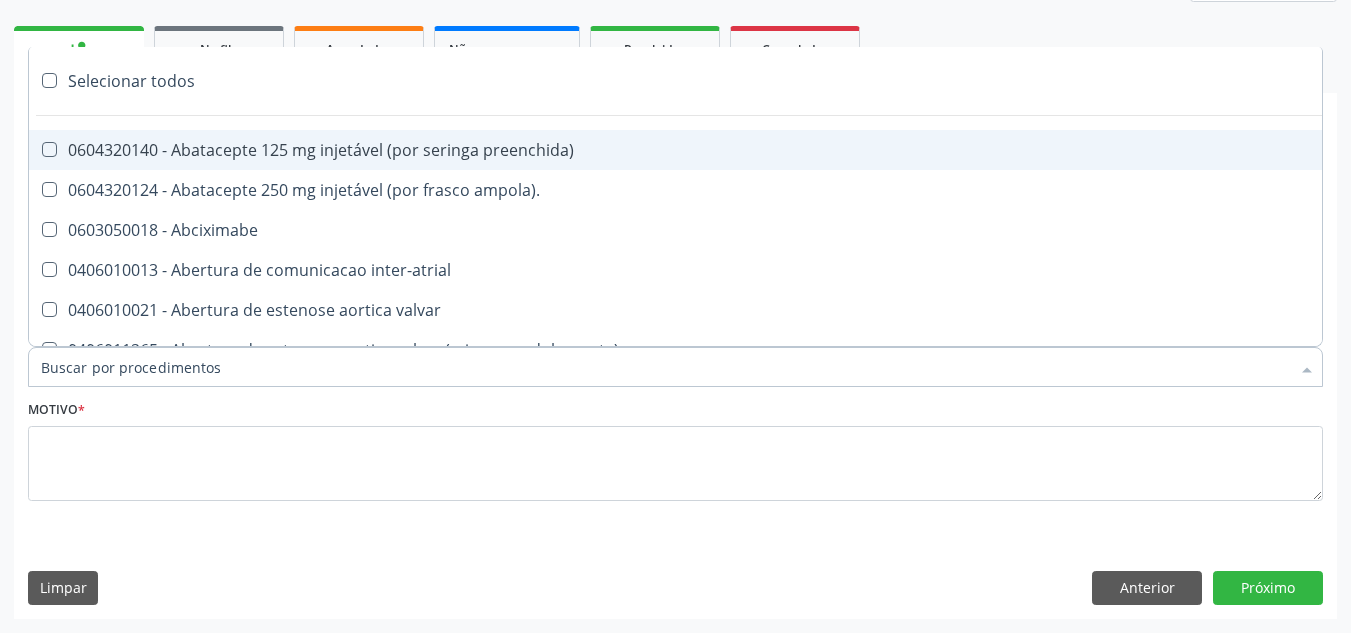 paste on "Durante o desenvolvimento cognitivo, o ser humano adquire a capacidade de representar mentalmente objetos, ações e ideias que não estão presentes no momento imediato da experiência. Essa habilidade está relacionada ao pensamento simbólico, fundamental tanto para o uso da linguagem quanto para a construção de significados culturais e sociais.  Com base no conceito de pensamento simbólico, assinale a alternativa que apresenta uma situação em que essa capacidade está efetivamente sendo utilizada:  Alternativas Alternativa 1: Um adulto realiza tarefas cotidianas repetitivas sem refletir sobre suas ações.  Alternativa 2: Um estudante copia mecanicamente frases de um texto sem interpretar o conteúdo.  Alternativa 3: Uma criança de três anos brinca com uma caixa de papelão fingindo que ela é um carro.  Alternativa 4: Um bebê de seis meses balança os braços ao ver um objeto colorido se mover à sua frente.  Alternativa 5: Um jovem resolve um problema de matemática apenas por tentativa e erro, sem utilizar fórmulas ..." 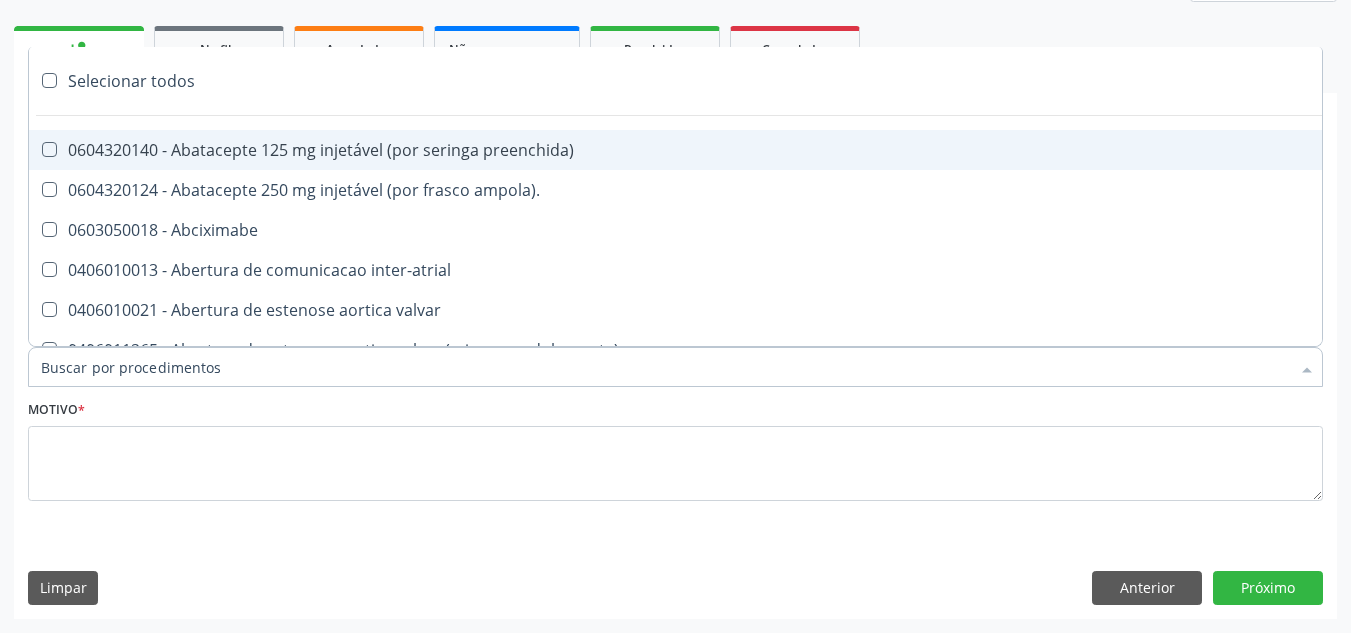 scroll, scrollTop: 0, scrollLeft: 0, axis: both 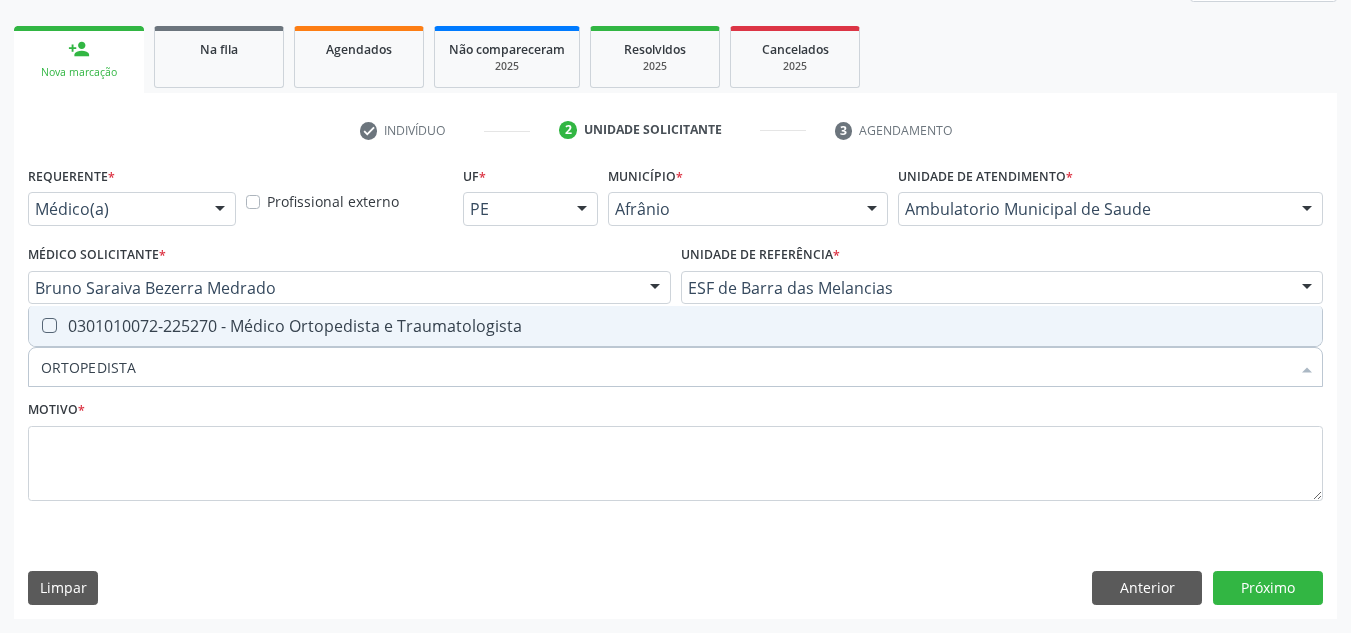 type on "ORTOPEDISTA" 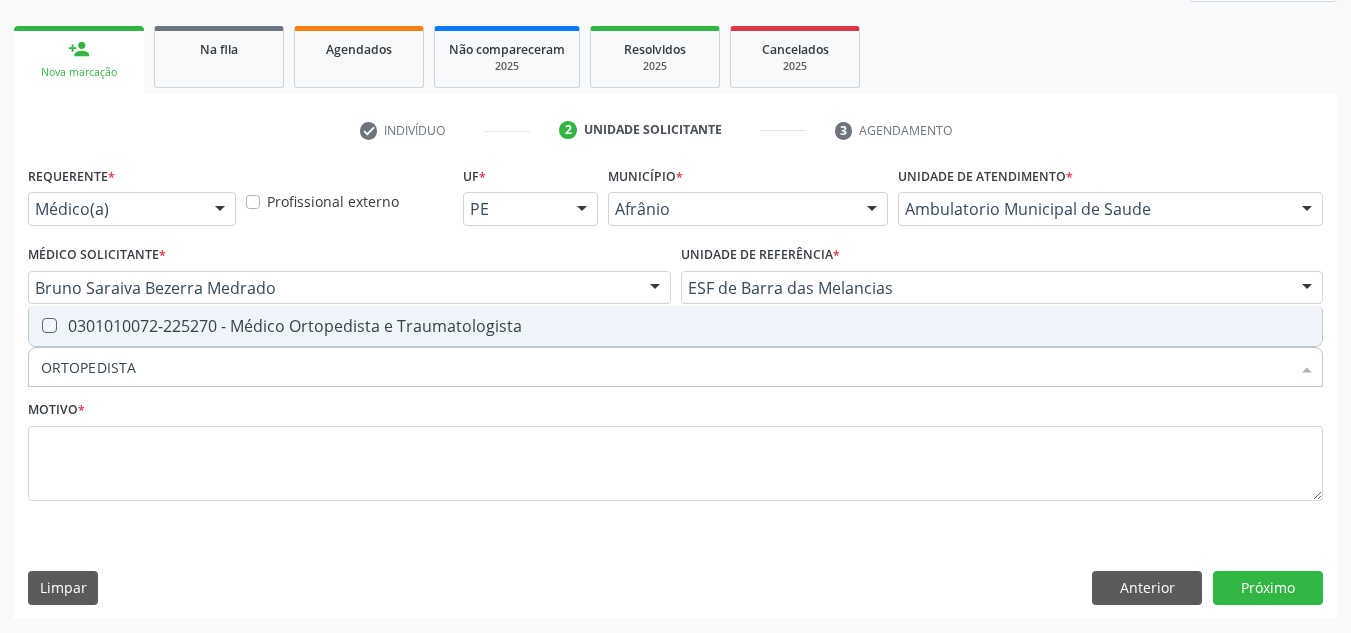 checkbox on "true" 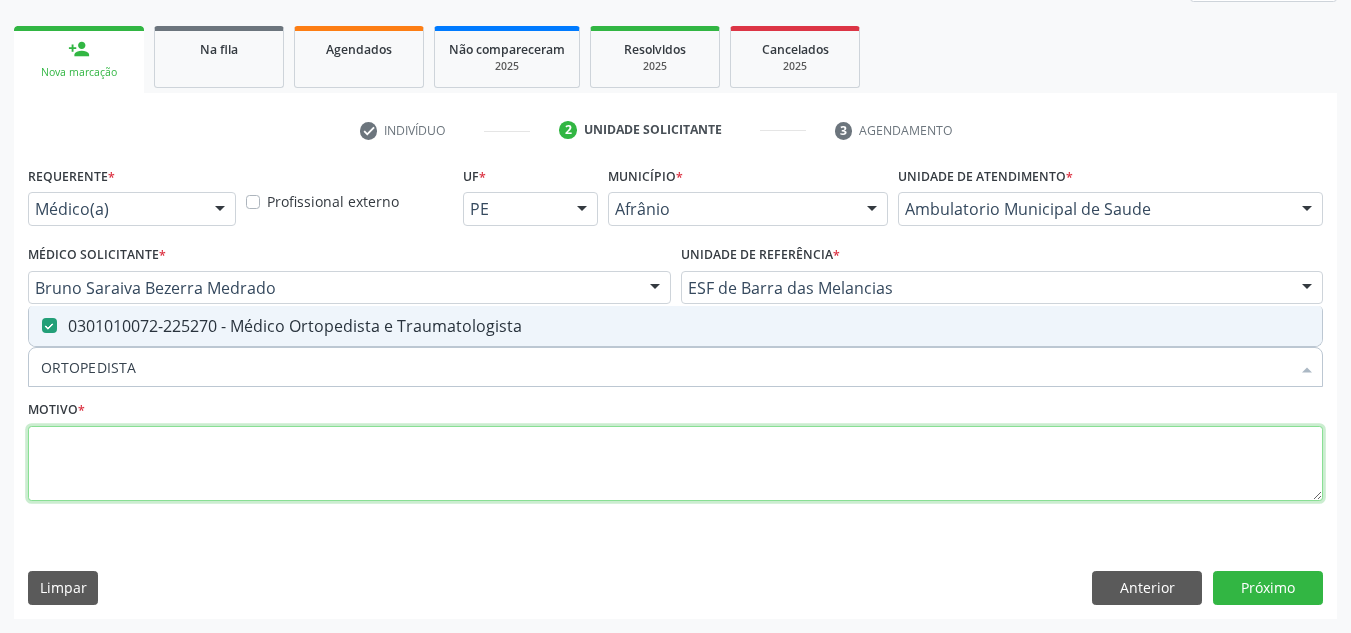 click at bounding box center (675, 464) 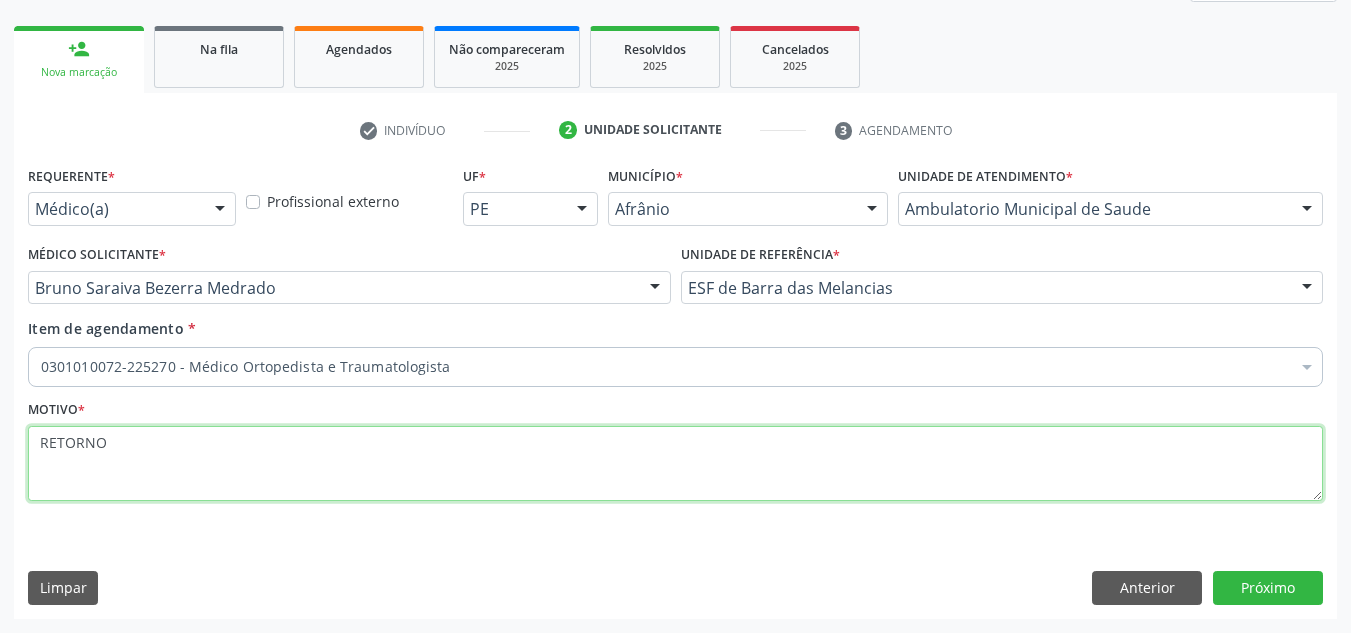 type on "RETORNO" 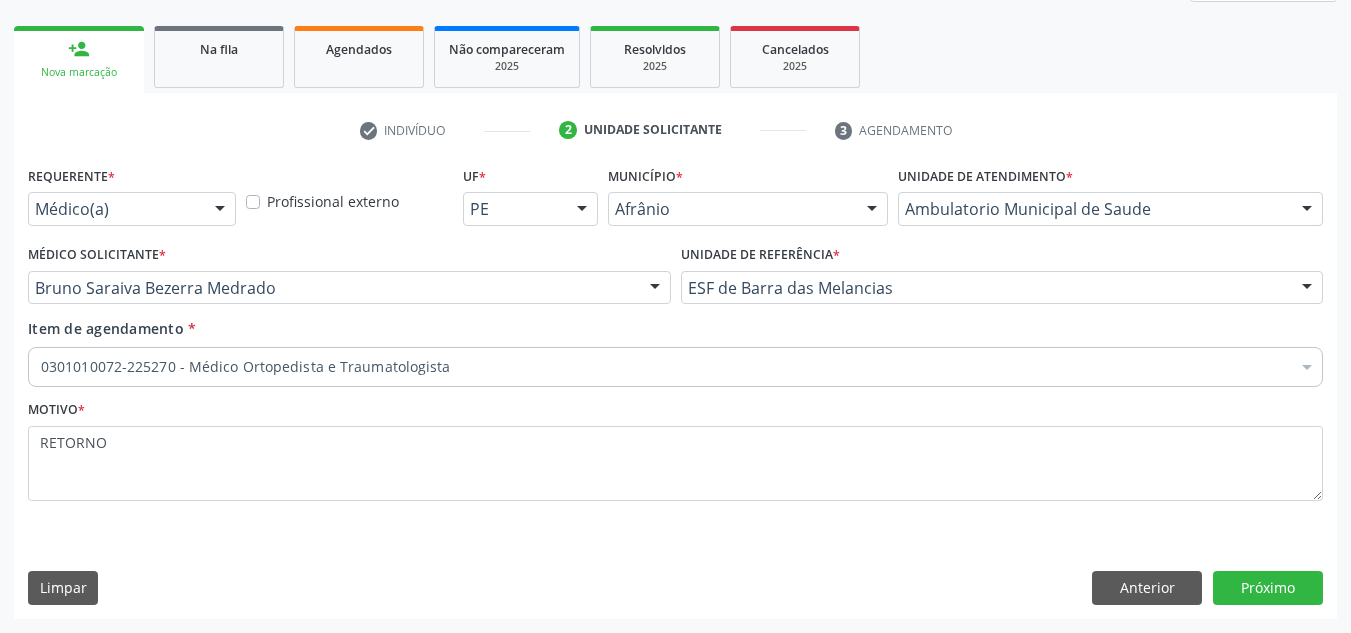 click on "Requerente
*
Médico(a)         Médico(a)   Enfermeiro(a)   Paciente
Nenhum resultado encontrado para: "   "
Não há nenhuma opção para ser exibida.
Profissional externo
UF
*
PE         BA   PE
Nenhum resultado encontrado para: "   "
Não há nenhuma opção para ser exibida.
Município
*
Afrânio         Afrânio   Petrolina
Nenhum resultado encontrado para: "   "
Não há nenhuma opção para ser exibida.
Unidade de atendimento
*
Ambulatorio Municipal de Saude         Academia da Saude de Afranio   Academia da Saude do Bairro Roberto Luis   Academia da Saude do Distrito de Cachoeira do Roberto   Academia da Saude do Distrito de Extrema   Academia da Saude do Jose Ramos   Alves Landim   Ambulatorio Municipal de Saude   Caf Central de Abastecimento Farmaceutico     Centro de Especialidades   Cime   Cuidar" at bounding box center [675, 389] 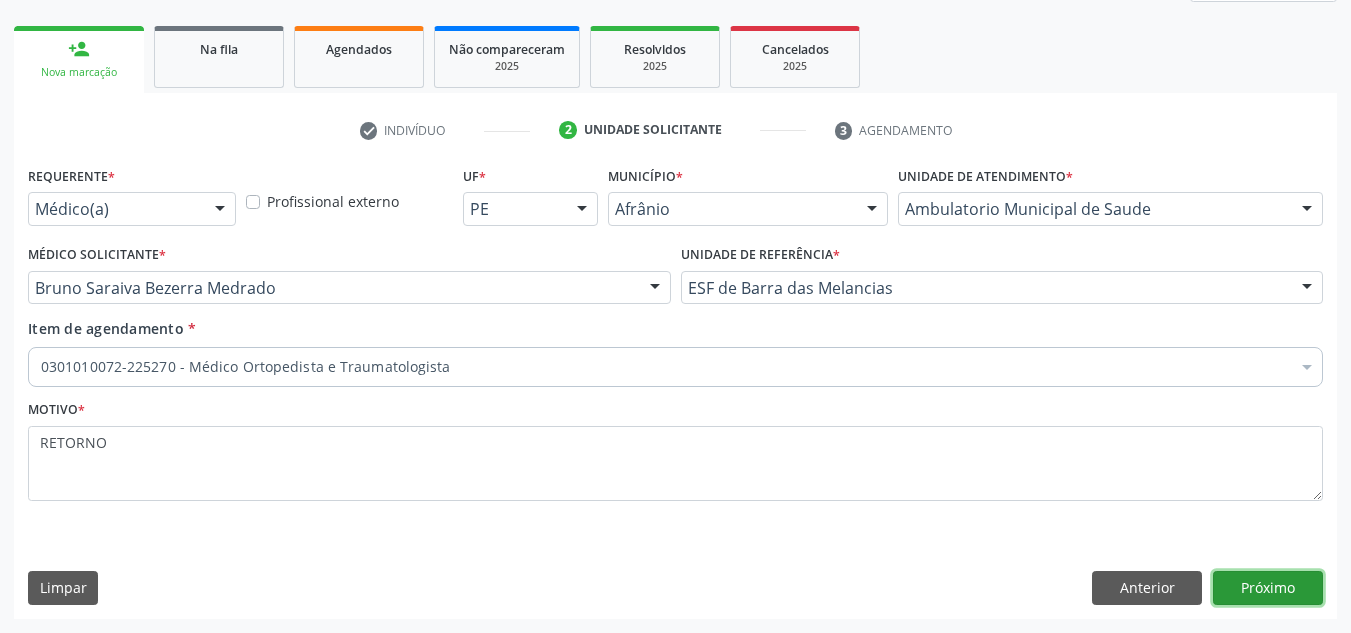 click on "Próximo" at bounding box center [1268, 588] 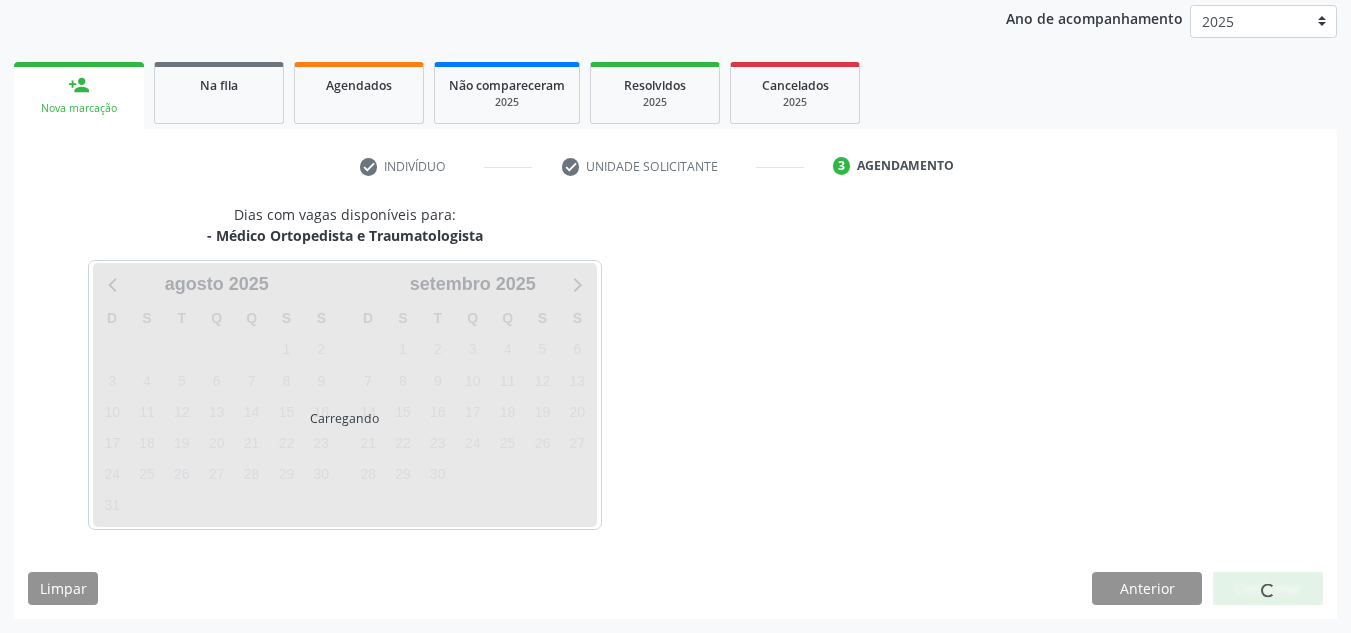 scroll, scrollTop: 237, scrollLeft: 0, axis: vertical 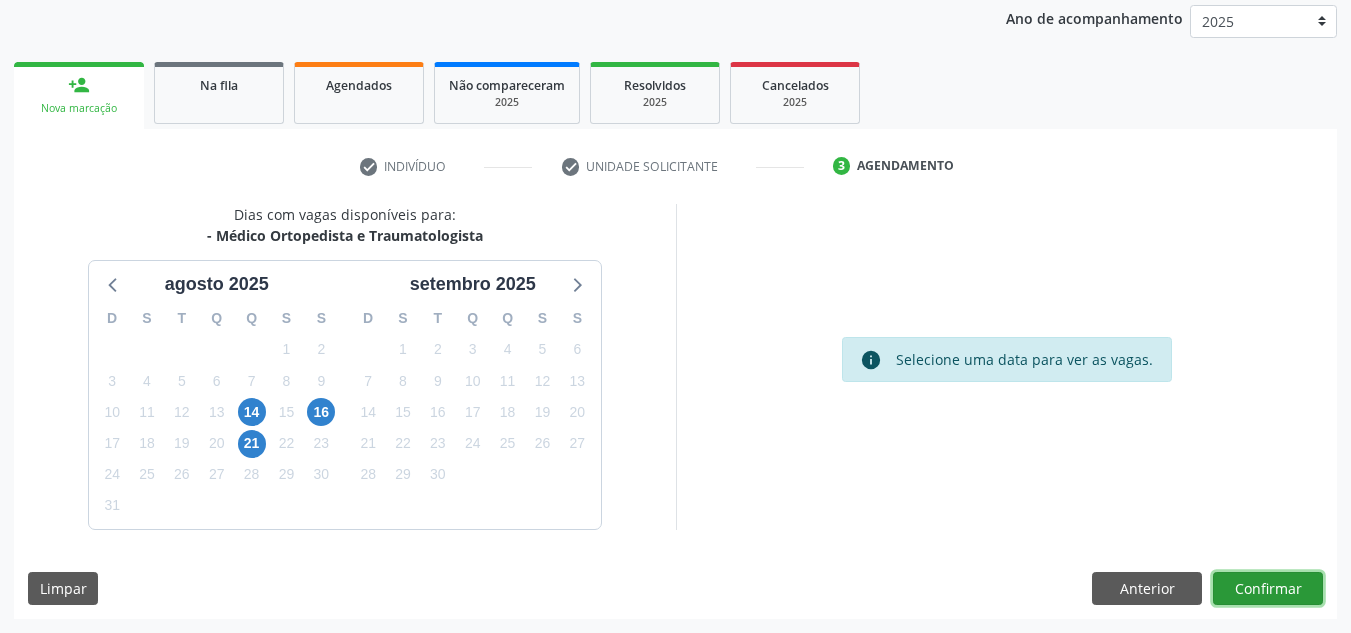 click on "Confirmar" at bounding box center (1268, 589) 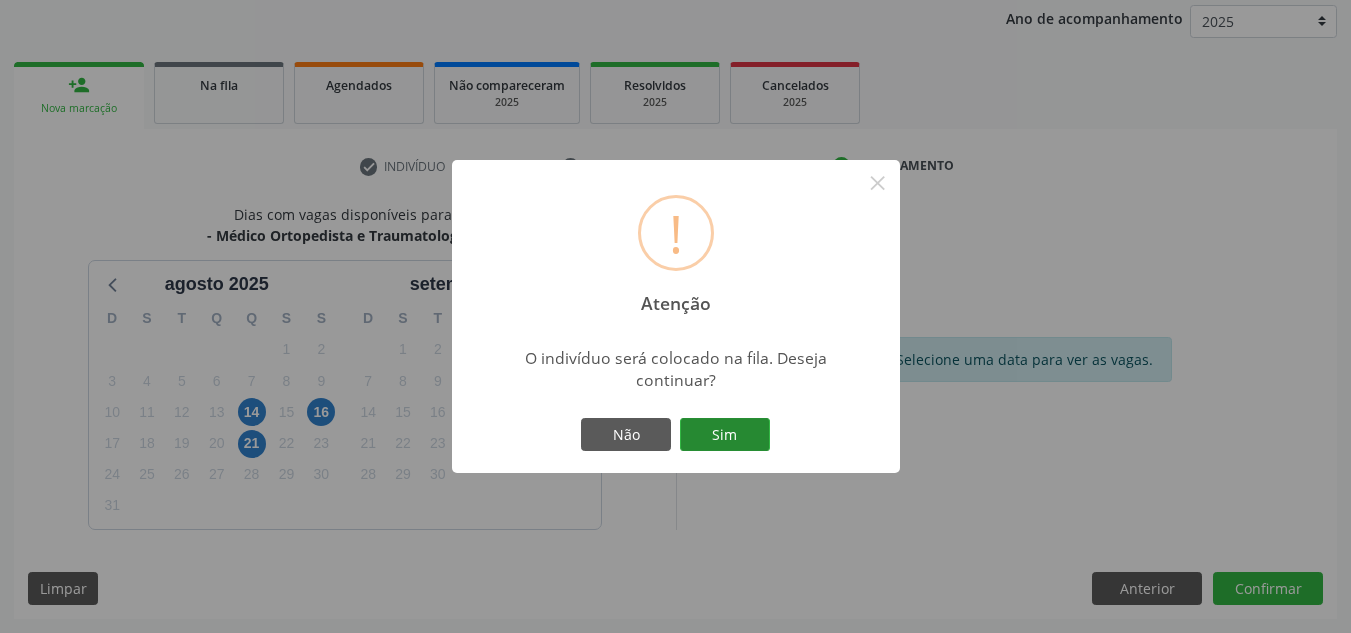 click on "Sim" at bounding box center [725, 435] 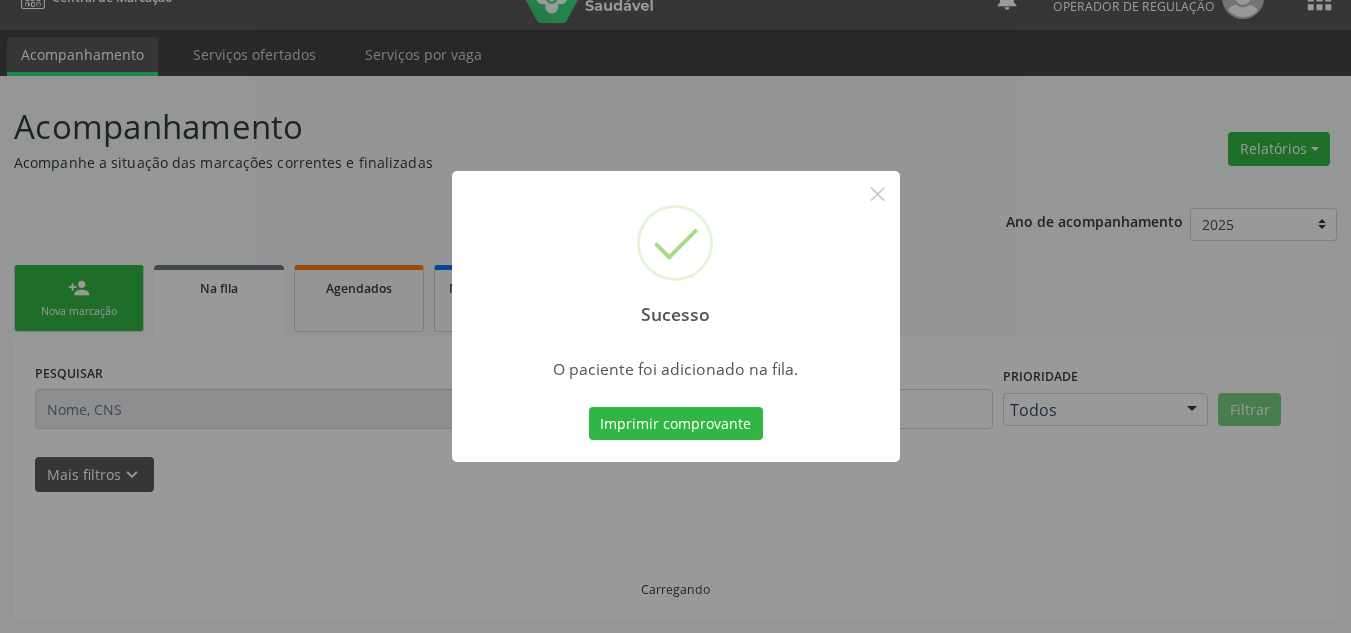 scroll, scrollTop: 34, scrollLeft: 0, axis: vertical 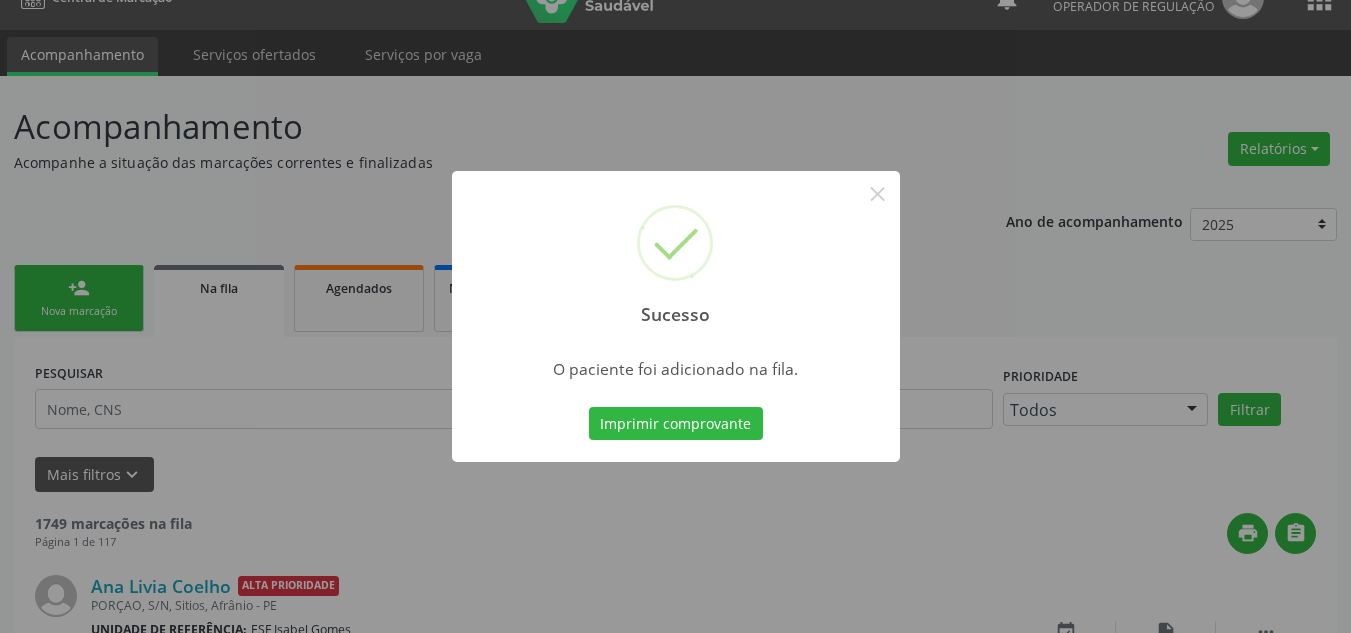 type 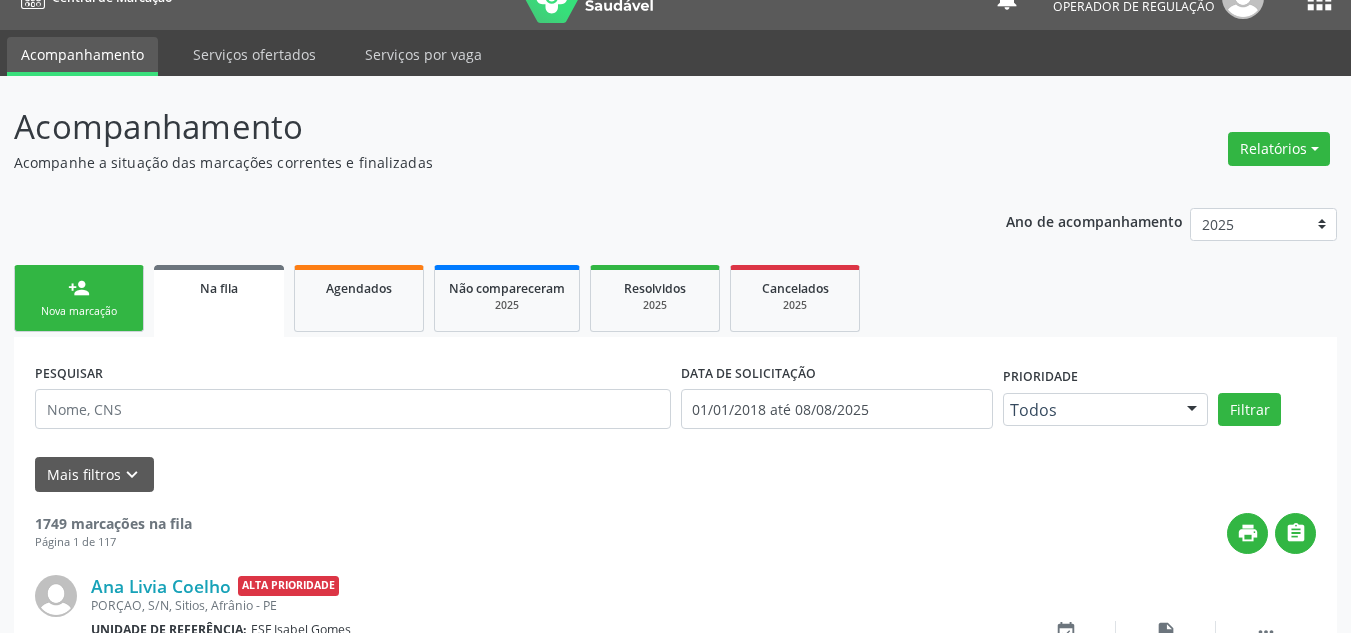 click on "person_add
Nova marcação" at bounding box center (79, 298) 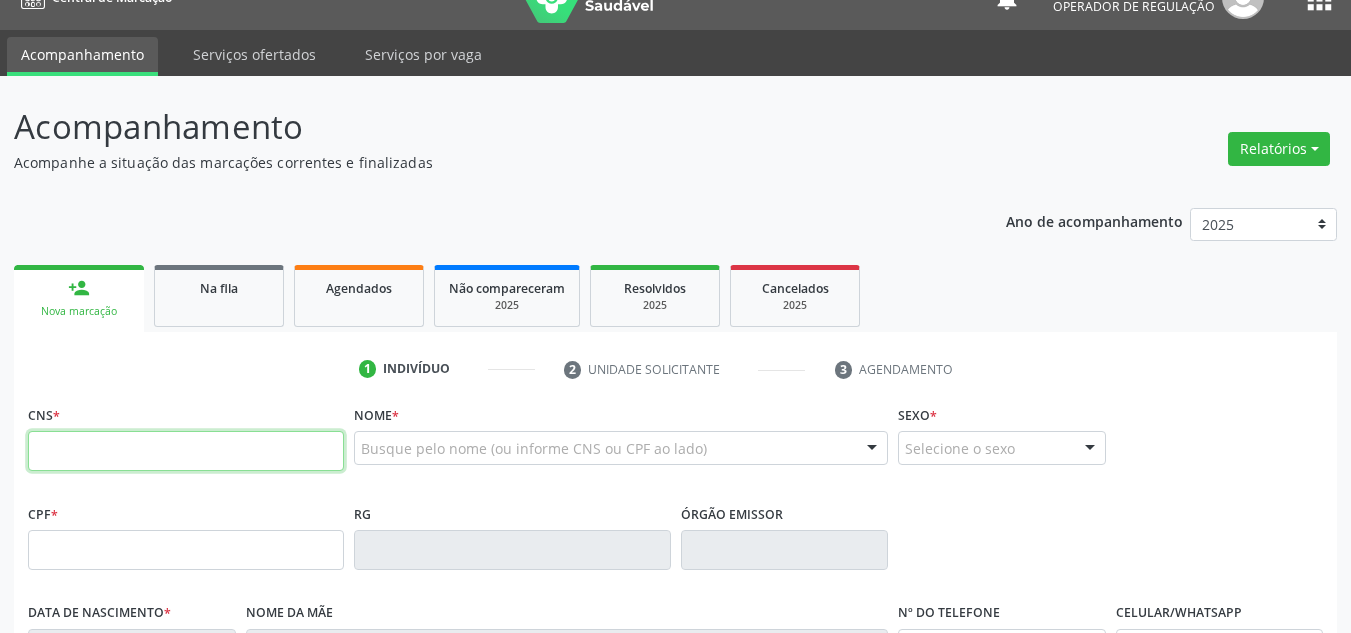 click at bounding box center [186, 451] 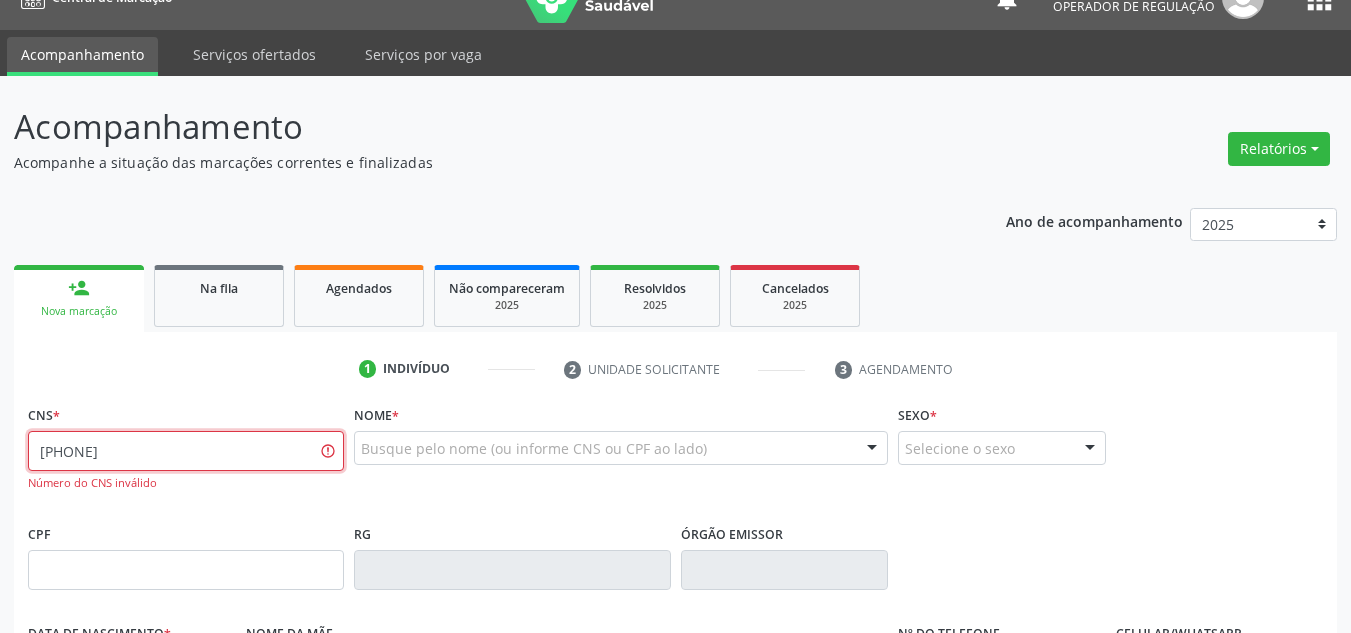 type on "704 8015 7980 3148" 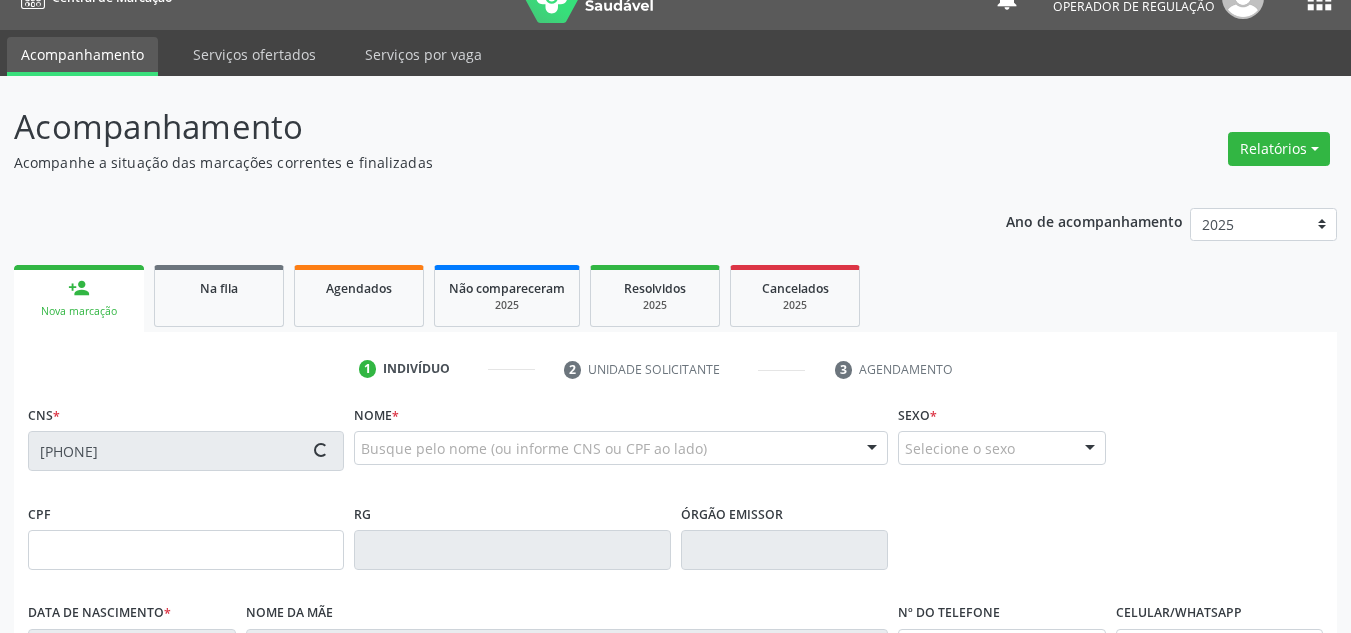 type on "135.766.164-97" 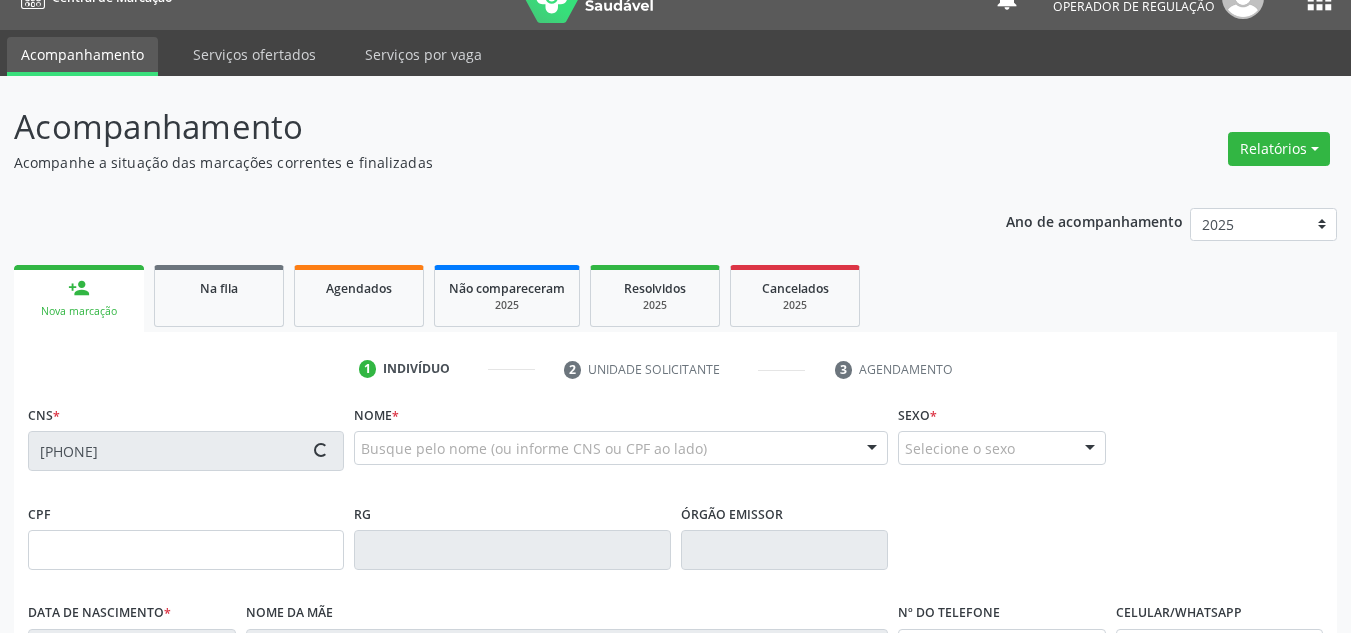 type on "01/09/2001" 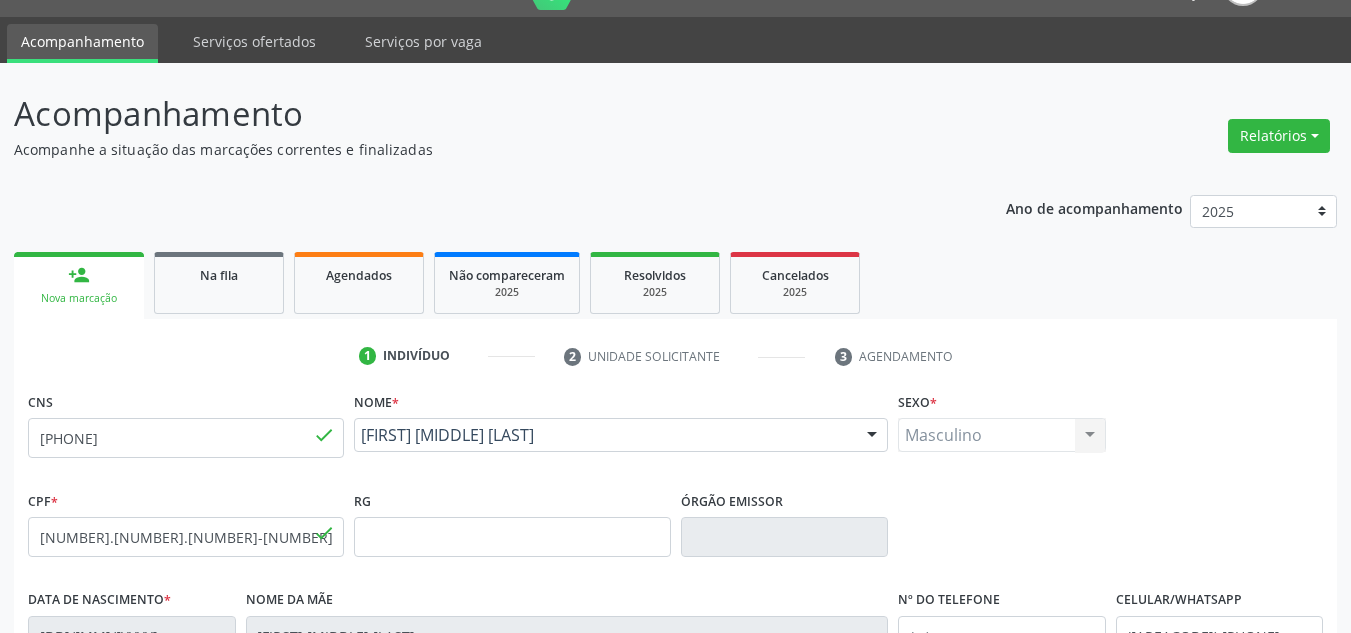 scroll, scrollTop: 434, scrollLeft: 0, axis: vertical 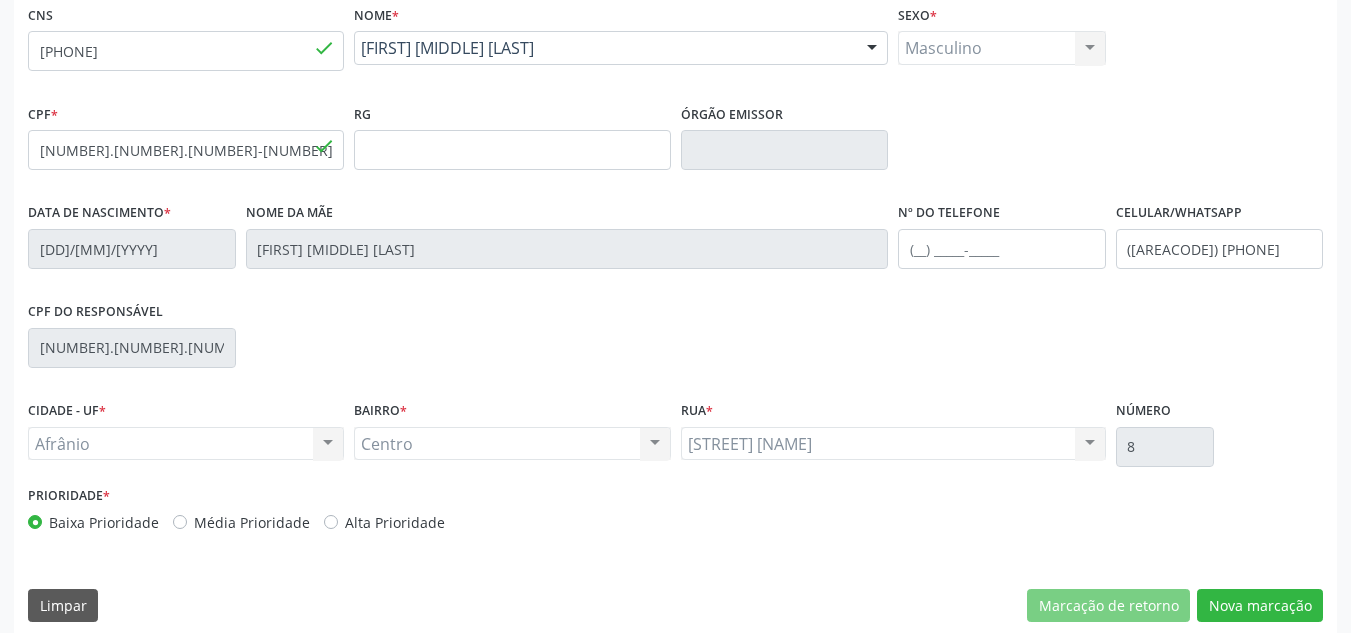 drag, startPoint x: 194, startPoint y: 540, endPoint x: 205, endPoint y: 527, distance: 17.029387 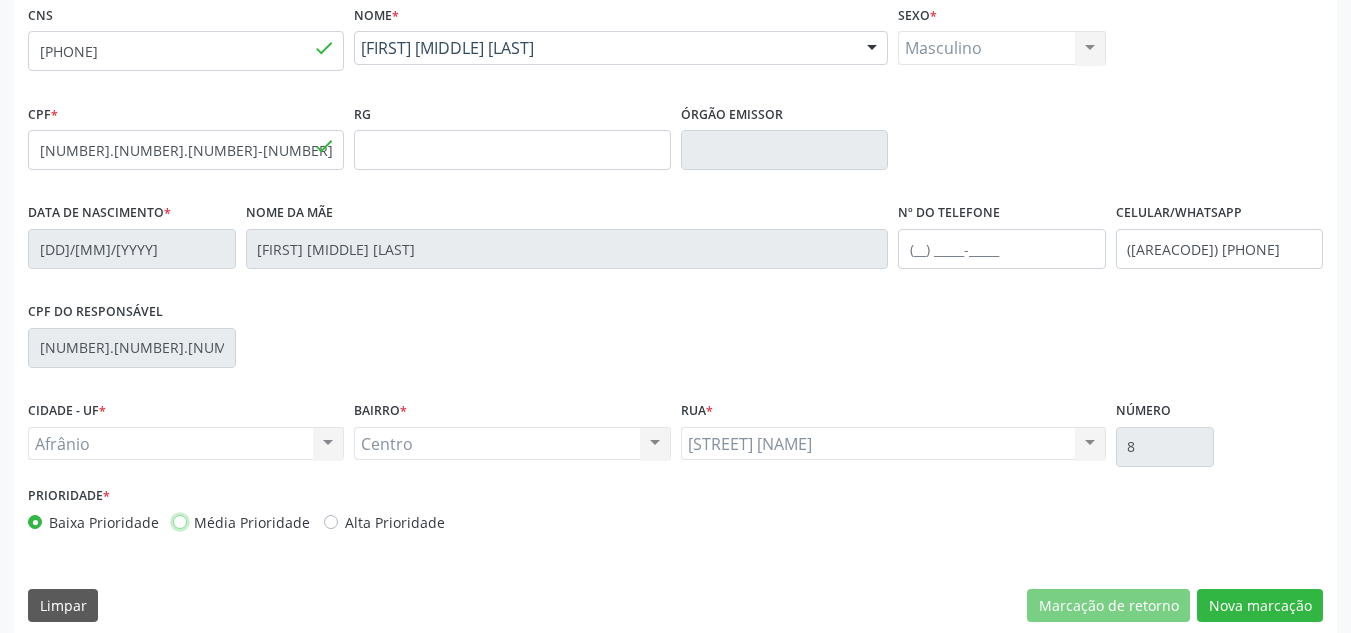 click on "Média Prioridade" at bounding box center [180, 521] 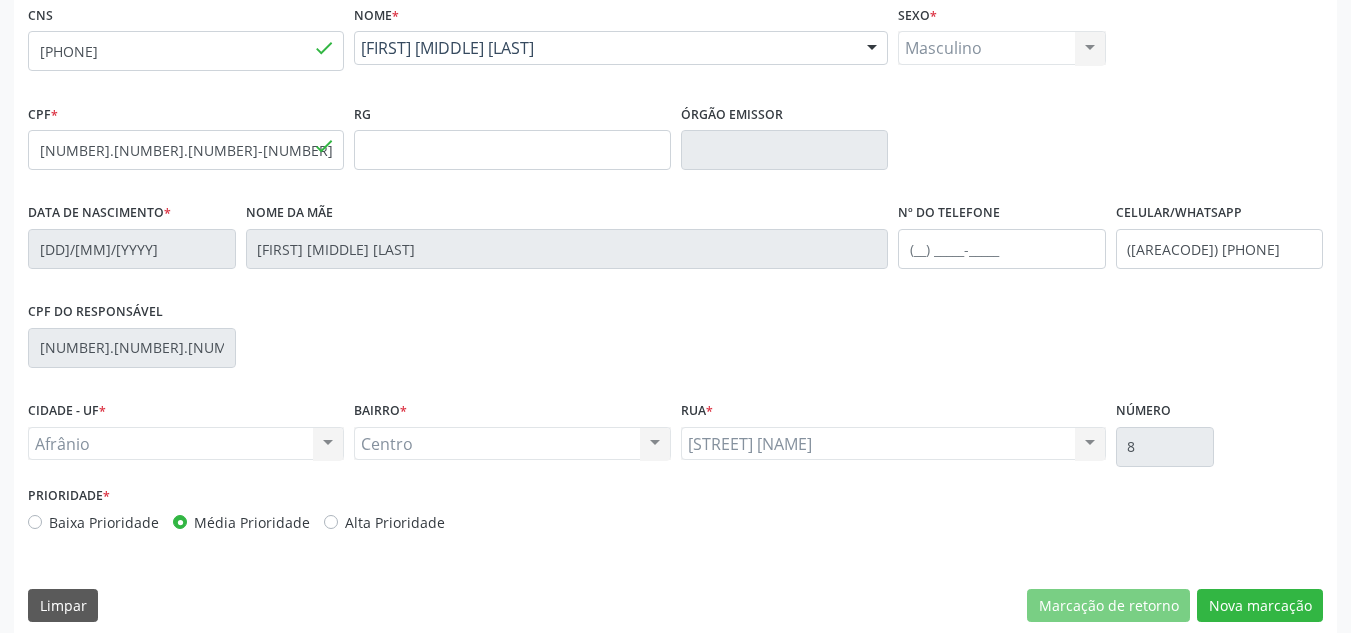 click on "CNS
704 8015 7980 3148       done
Nome
*
Hemerson Anacleto Sousa da Silva
Hemerson Anacleto Sousa da Silva
CNS:
704 8015 7980 3148
CPF:
135.766.164-97
Nascimento:
01/09/2001
Nenhum resultado encontrado para: "   "
Digite o nome
Sexo
*
Masculino         Masculino   Feminino
Nenhum resultado encontrado para: "   "
Não há nenhuma opção para ser exibida.
CPF
*
135.766.164-97       done
RG
Órgão emissor
Data de nascimento
*
01/09/2001
Nome da mãe
Maria Dorotea Silva
Nº do Telefone
Celular/WhatsApp
(87) 98879-1239
CPF do responsável
999.611.303-59
CIDADE - UF
*
Afrânio" at bounding box center [675, 318] 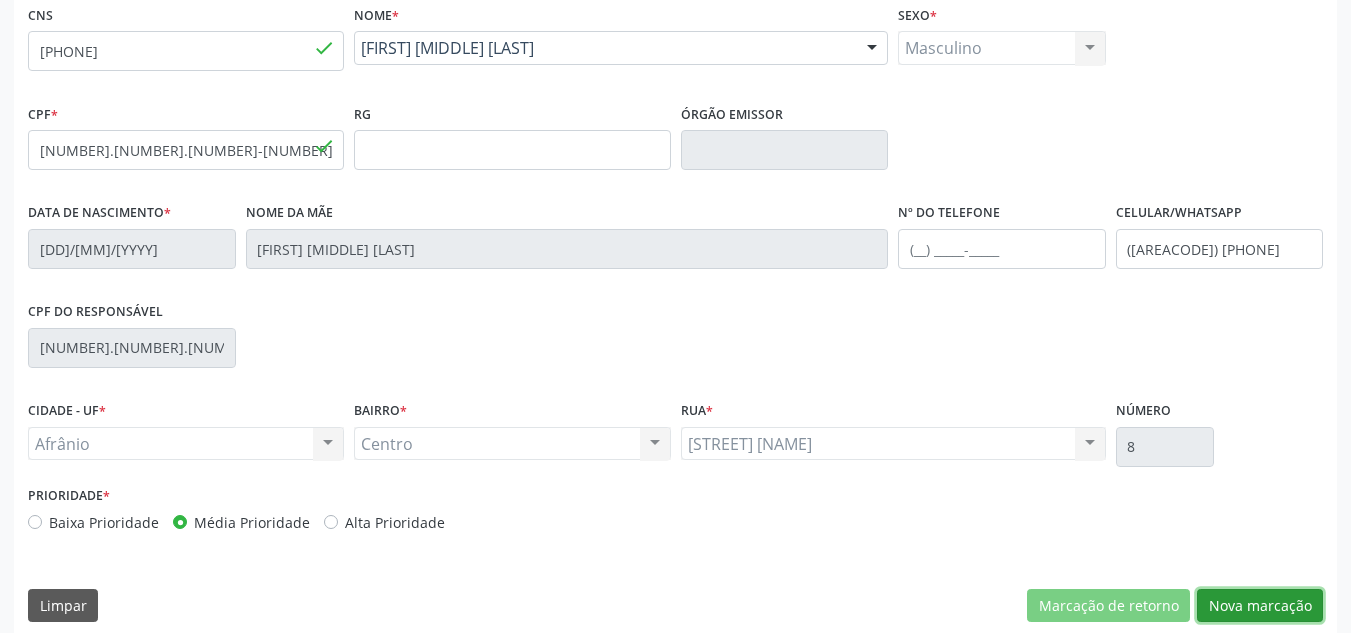 drag, startPoint x: 1296, startPoint y: 611, endPoint x: 1287, endPoint y: 616, distance: 10.29563 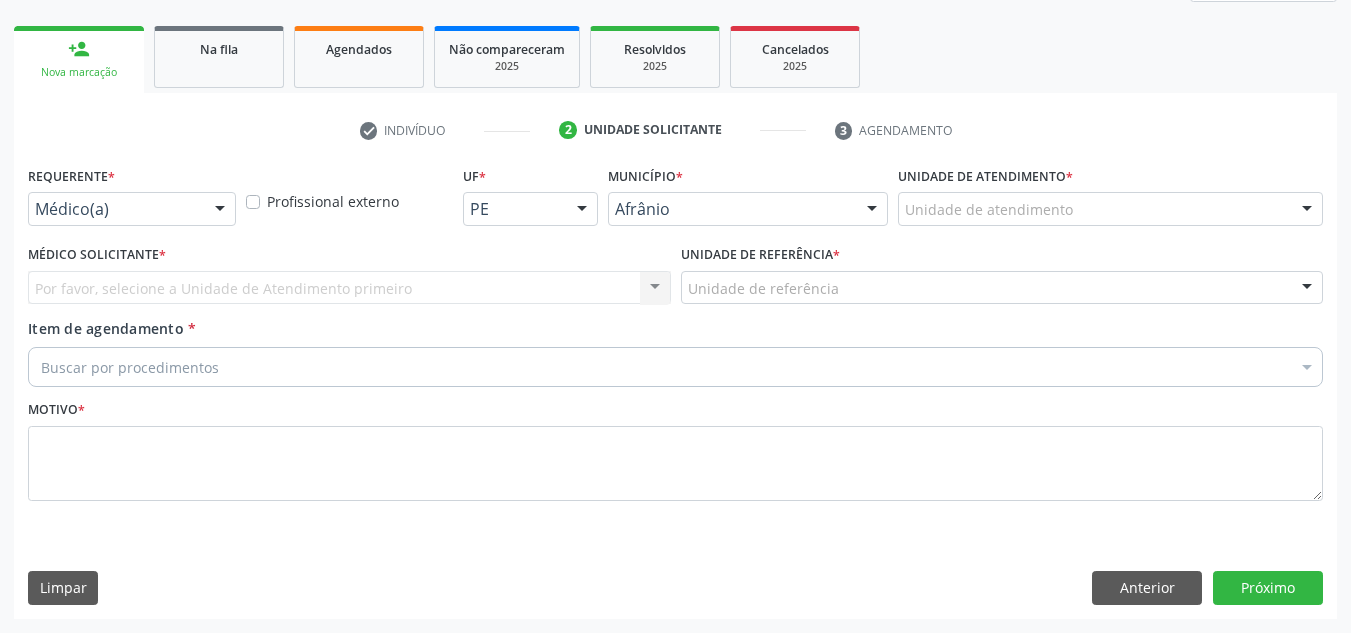 scroll, scrollTop: 273, scrollLeft: 0, axis: vertical 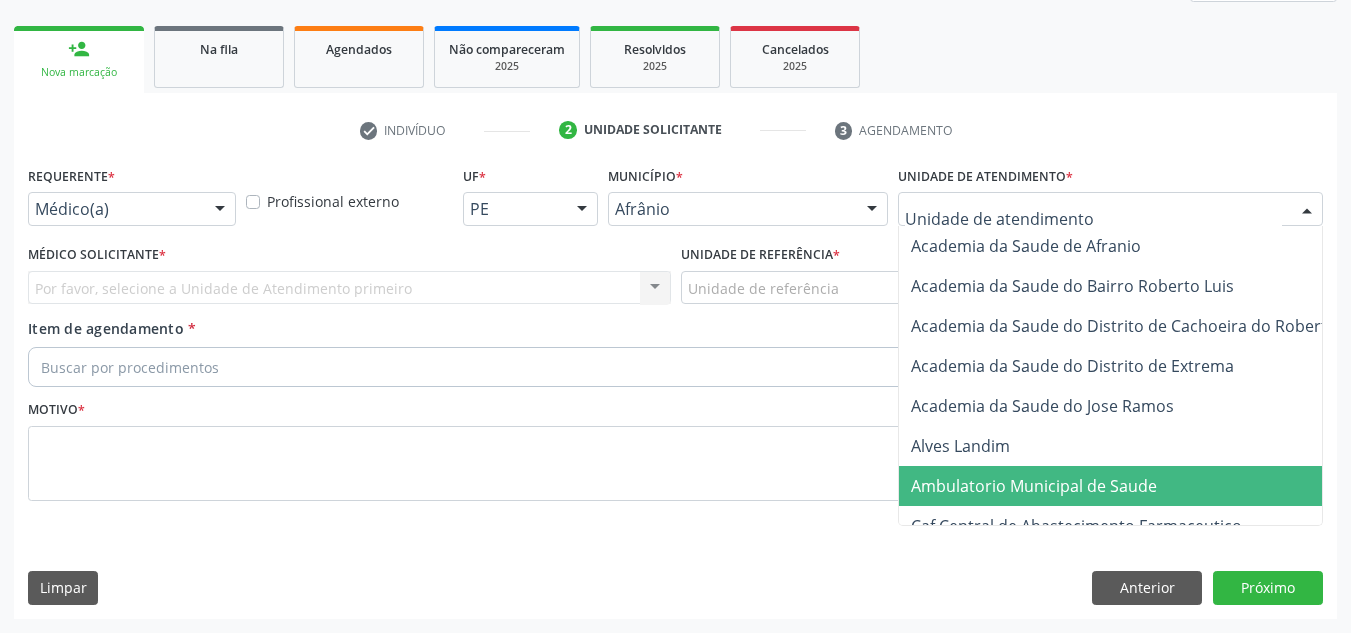click on "Ambulatorio Municipal de Saude" at bounding box center (1137, 486) 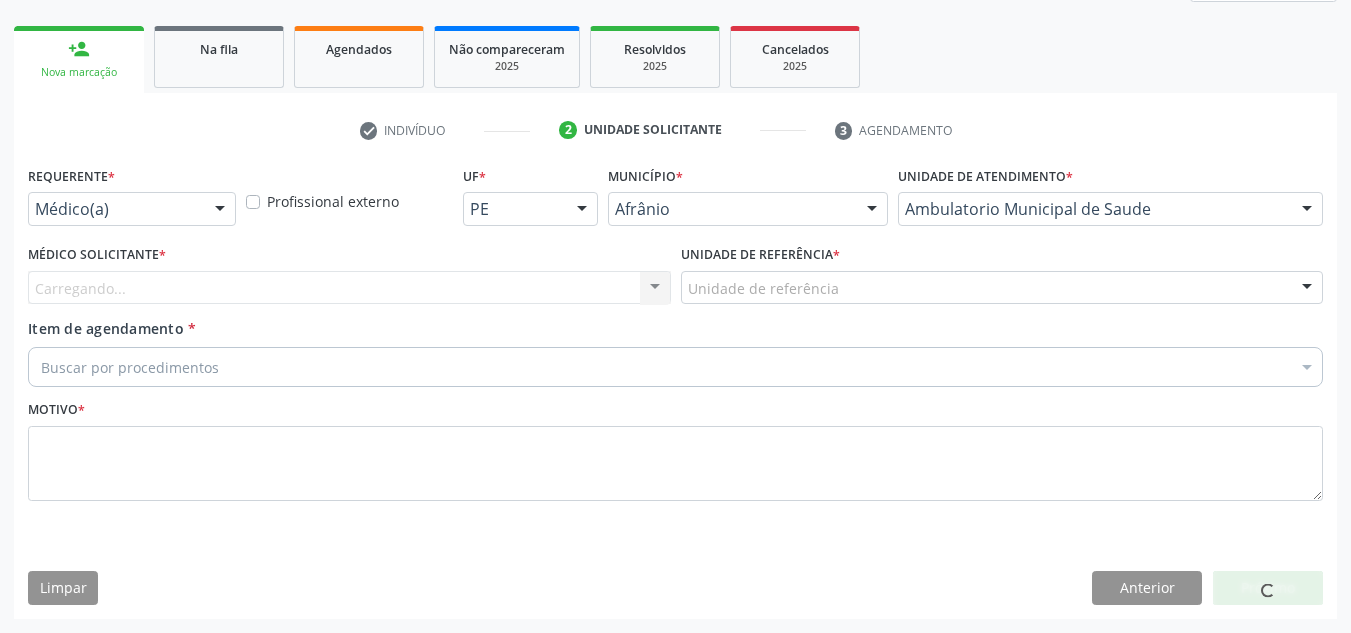 click on "Carregando...
Nenhum resultado encontrado para: "   "
Não há nenhuma opção para ser exibida." at bounding box center (349, 288) 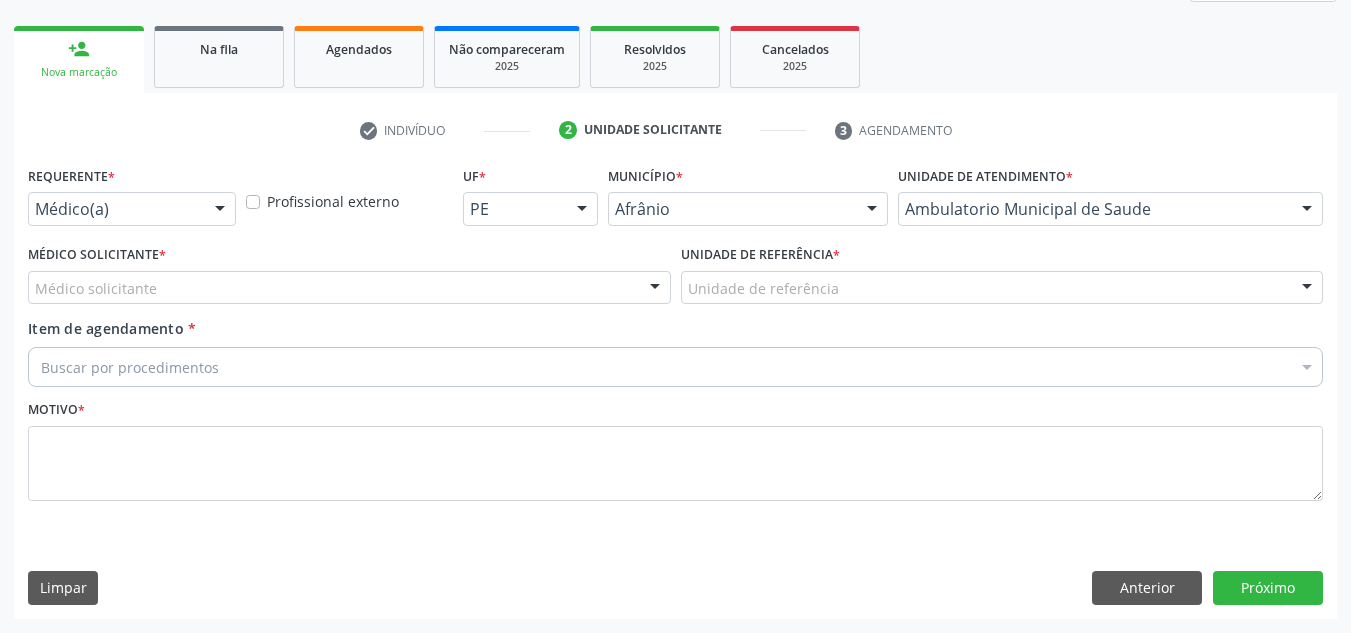 click on "Médico solicitante" at bounding box center (349, 288) 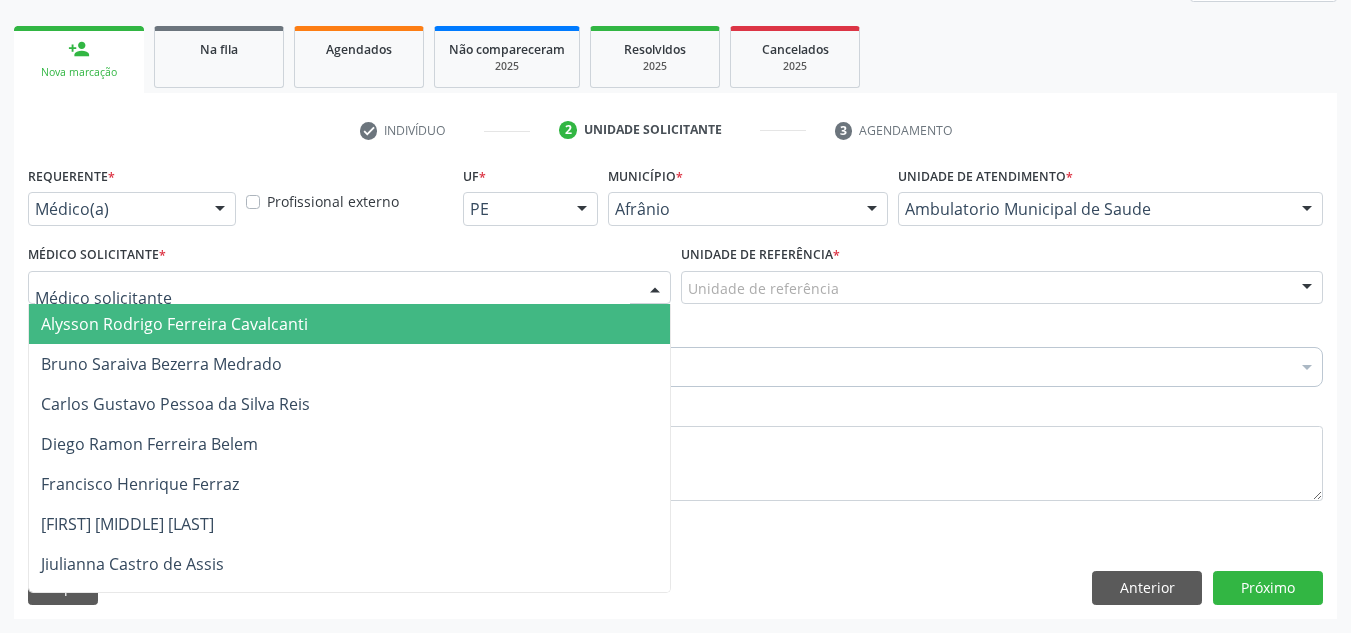 click on "Alysson Rodrigo Ferreira Cavalcanti" at bounding box center (349, 324) 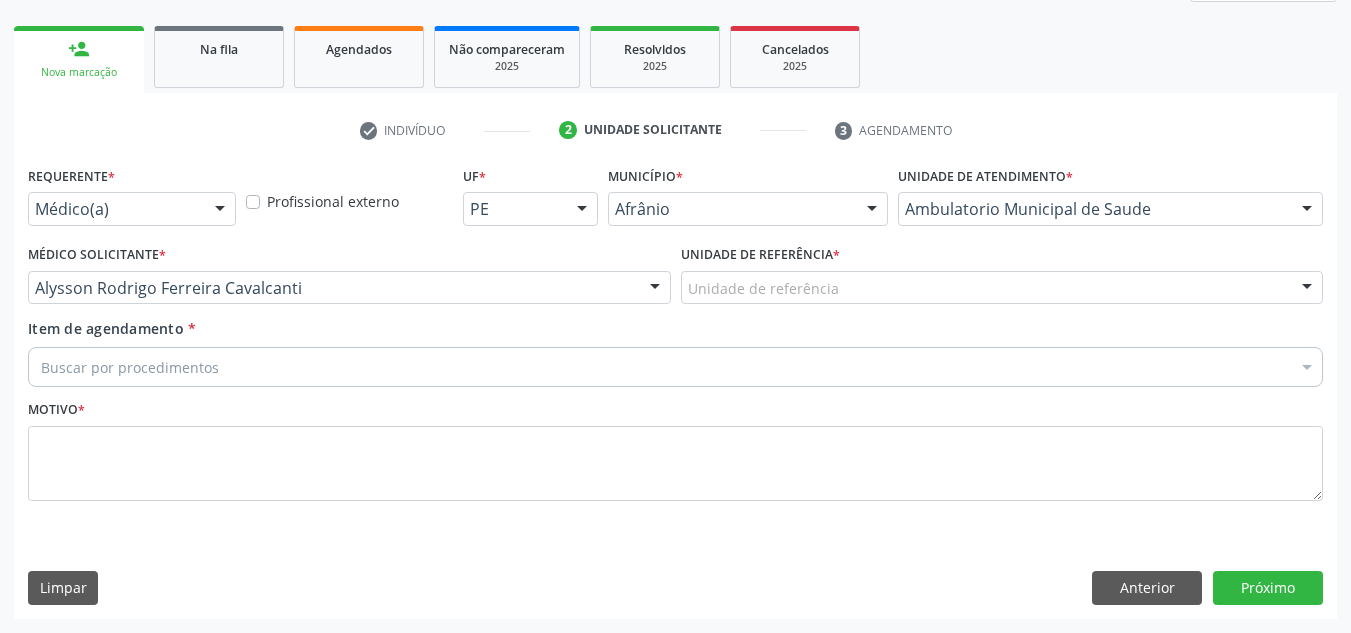 click on "Unidade de referência
*" at bounding box center (760, 255) 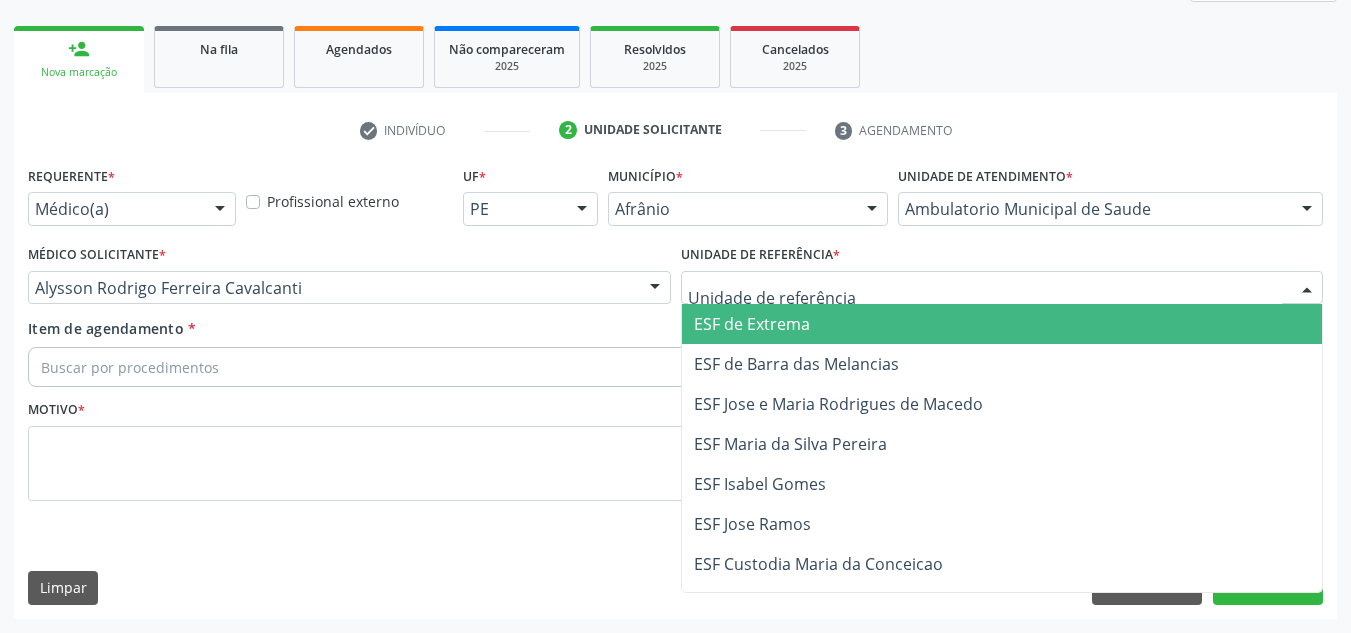 drag, startPoint x: 816, startPoint y: 340, endPoint x: 674, endPoint y: 331, distance: 142.28493 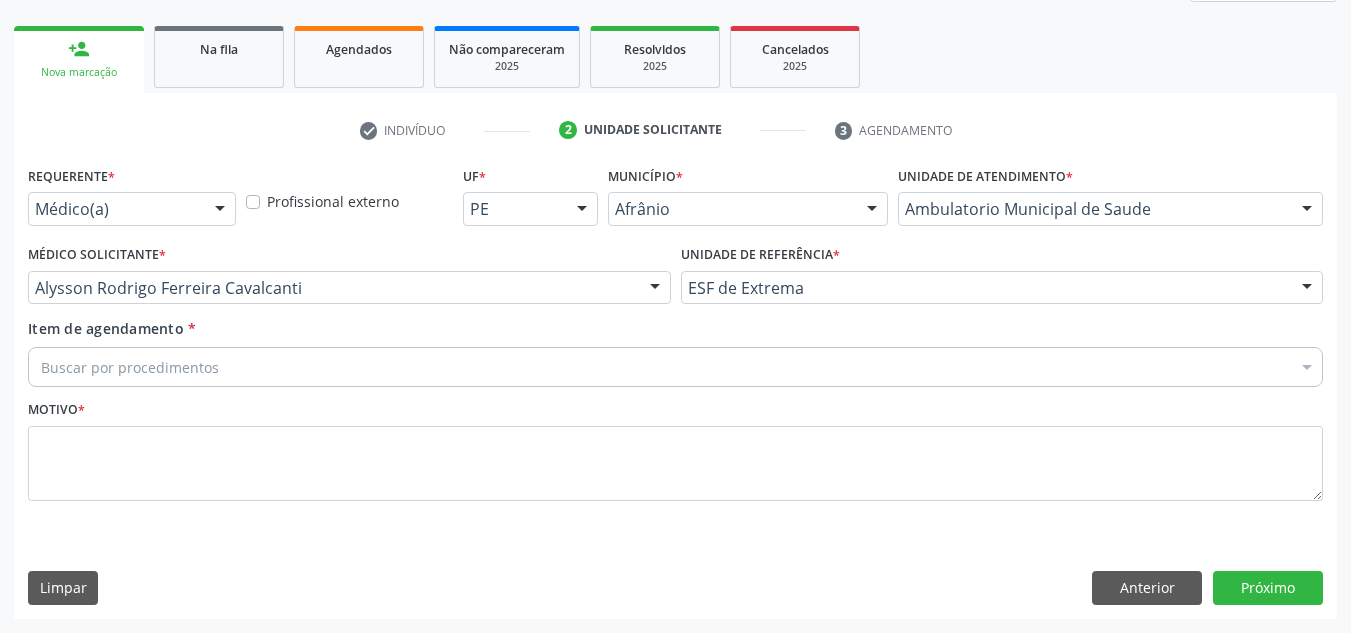 click on "Buscar por procedimentos" at bounding box center [675, 367] 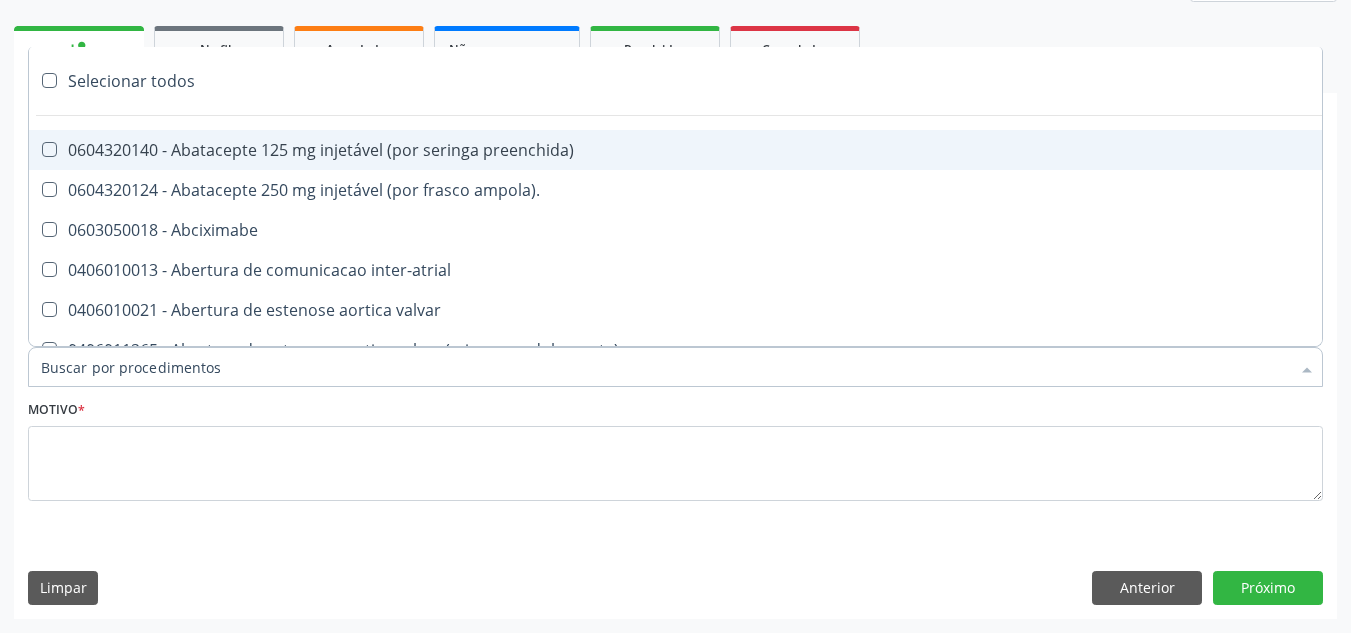 paste on "ORTOPEDISTA" 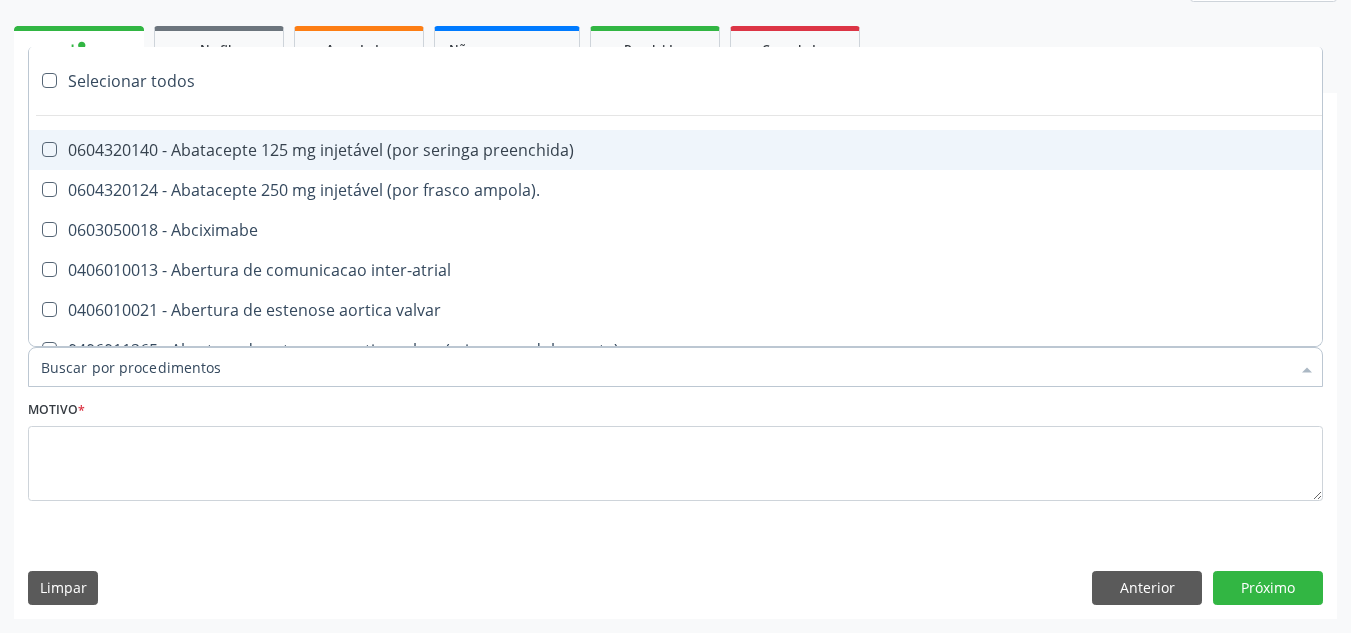 type on "ORTOPEDISTA" 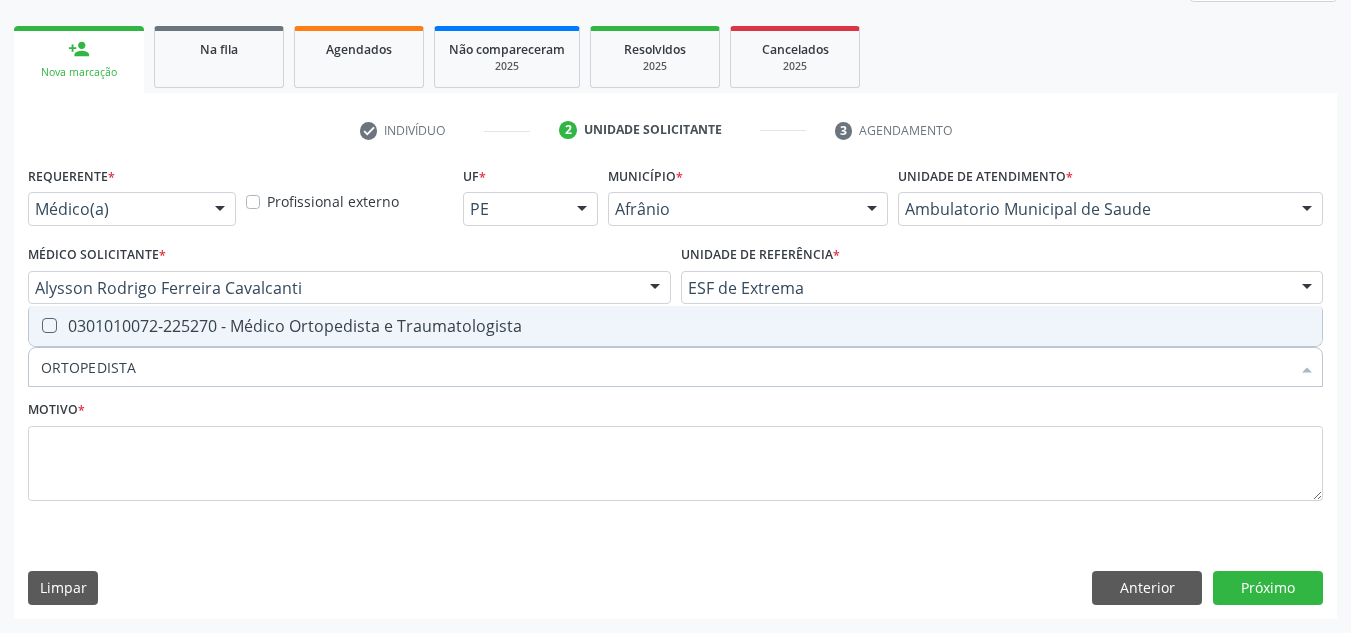 click on "0301010072-225270 - Médico Ortopedista e Traumatologista" at bounding box center [675, 326] 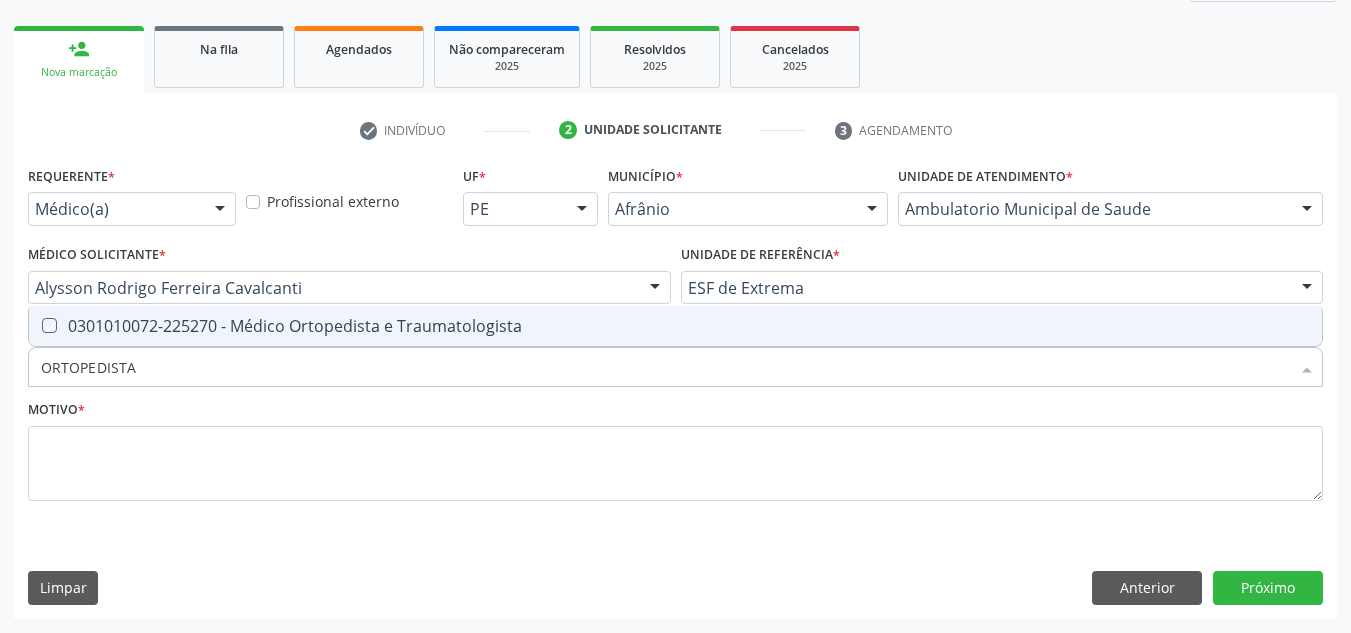 checkbox on "true" 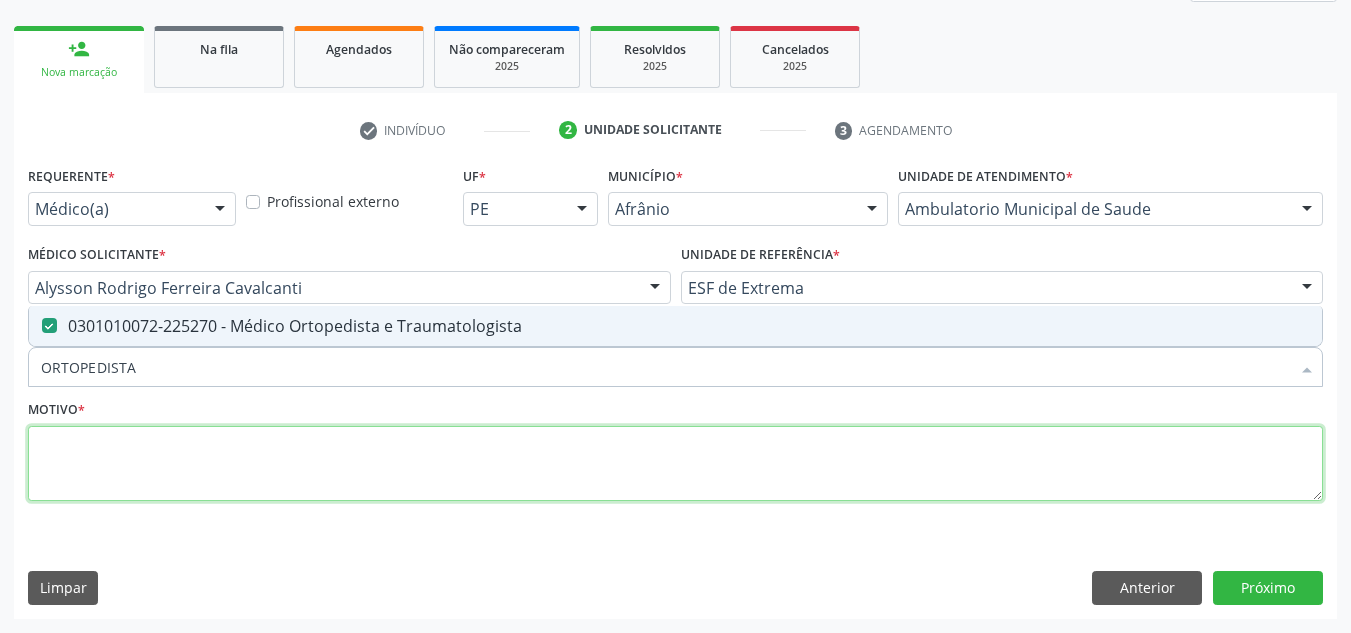 click at bounding box center [675, 464] 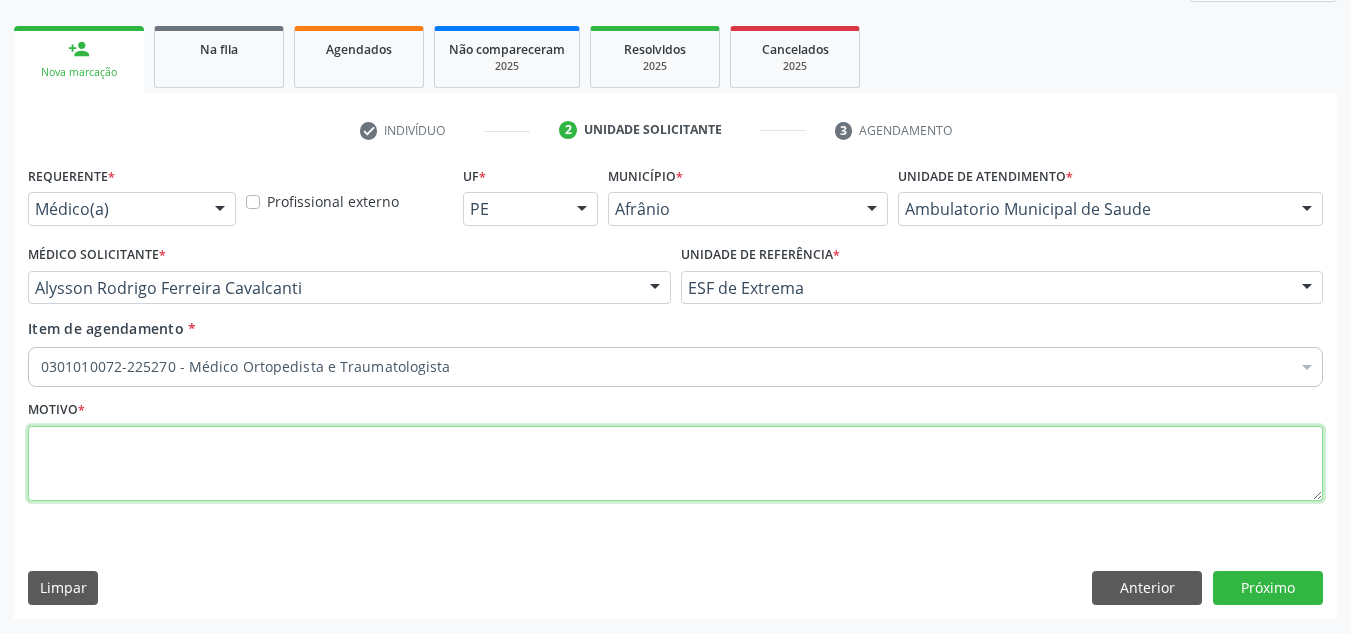 click at bounding box center [675, 464] 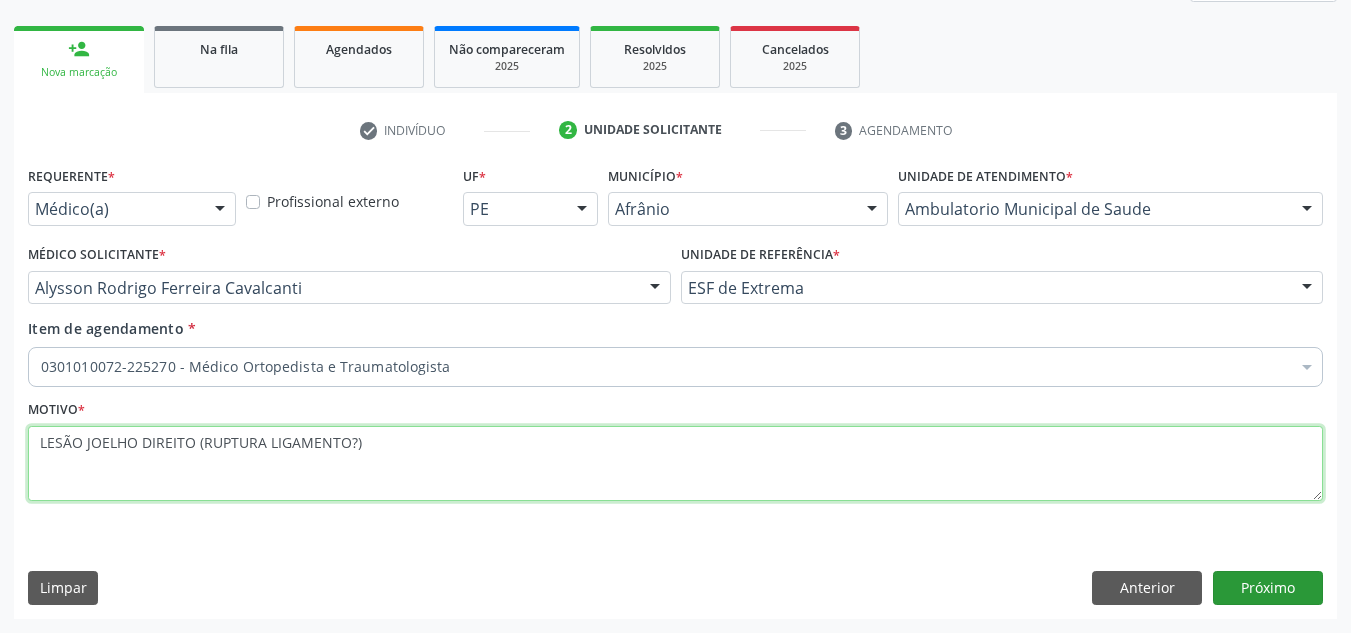 type on "LESÃO JOELHO DIREITO (RUPTURA LIGAMENTO?)" 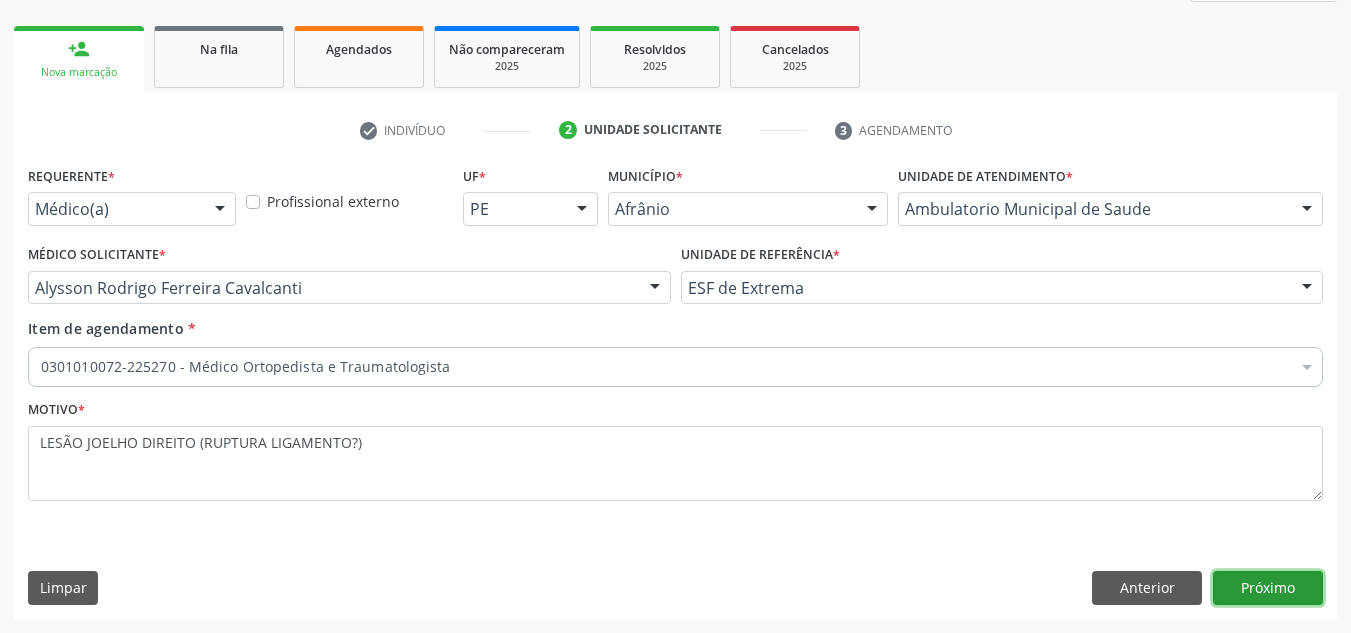 click on "Próximo" at bounding box center (1268, 588) 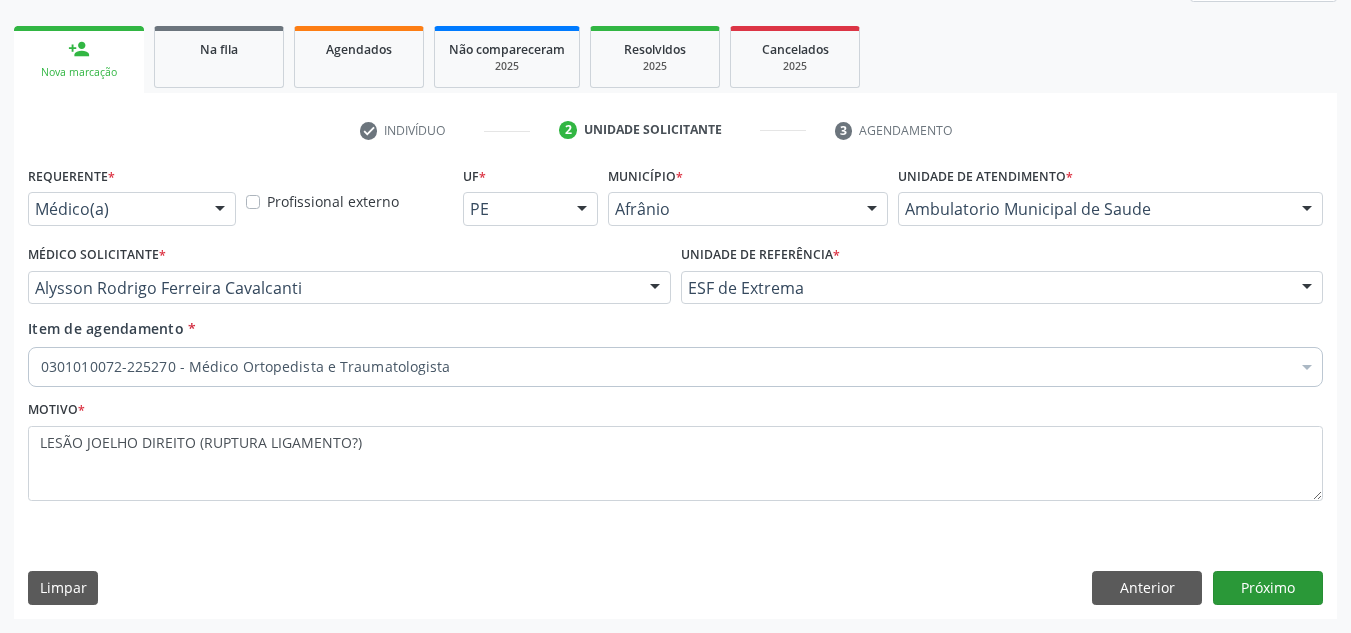 scroll, scrollTop: 237, scrollLeft: 0, axis: vertical 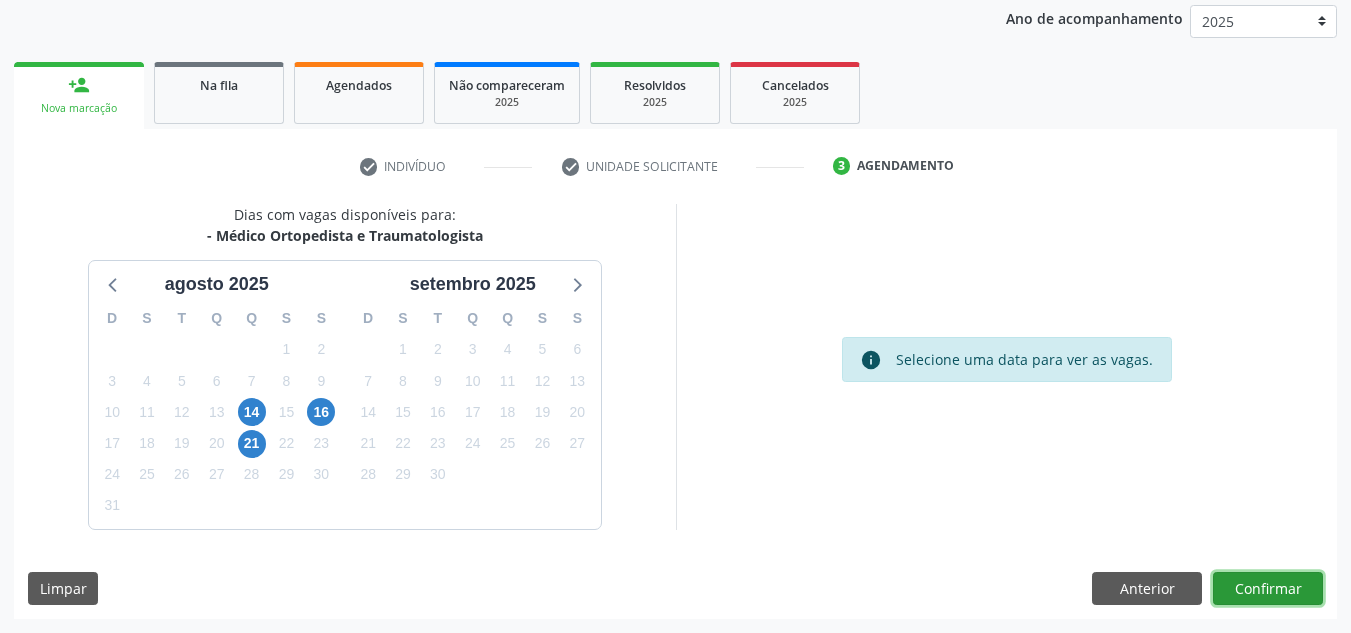click on "Confirmar" at bounding box center (1268, 589) 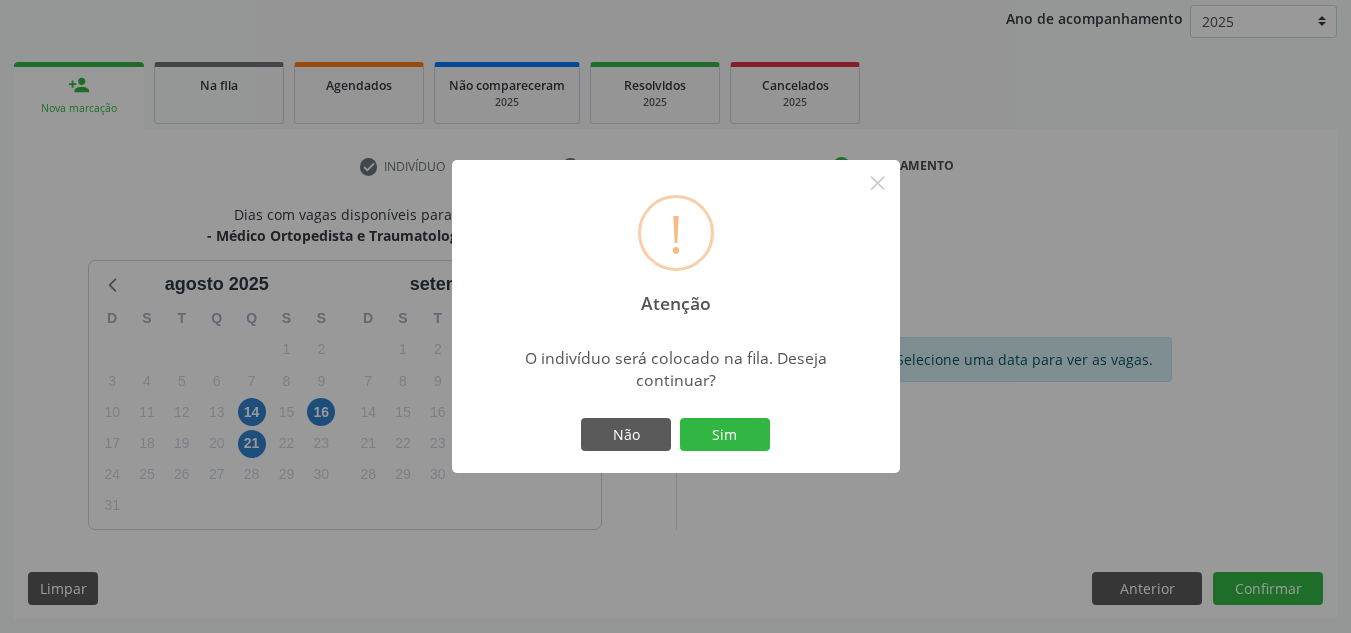 type 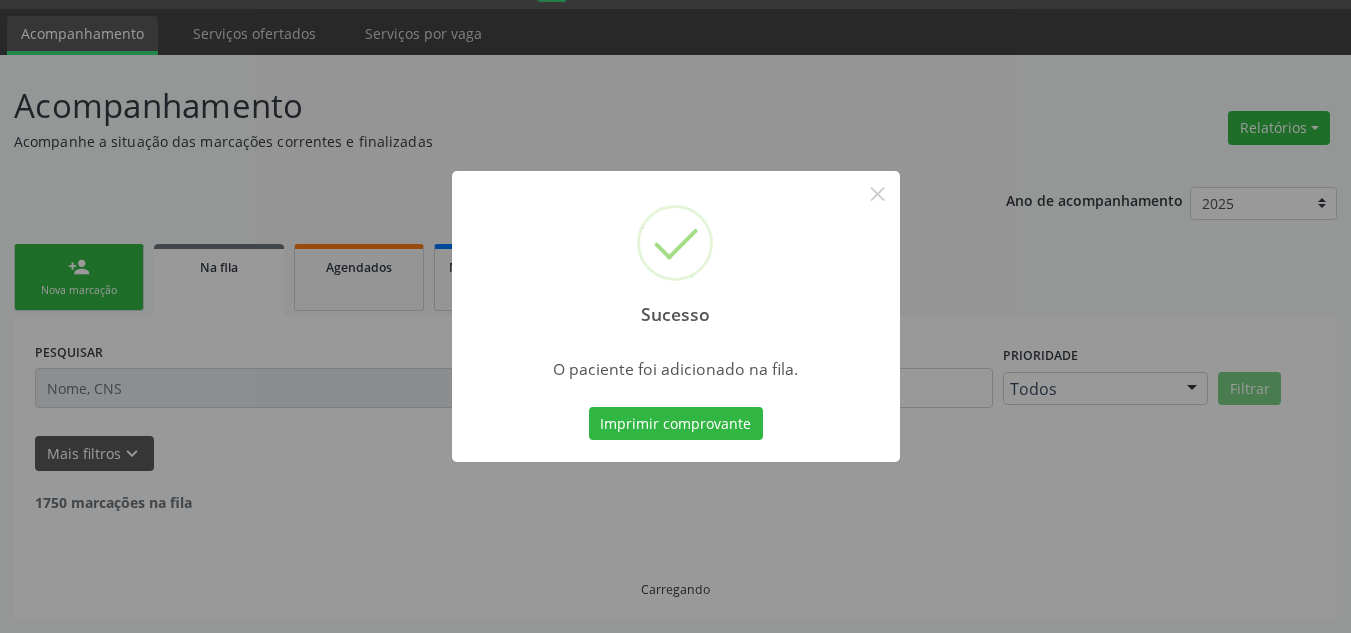 scroll, scrollTop: 34, scrollLeft: 0, axis: vertical 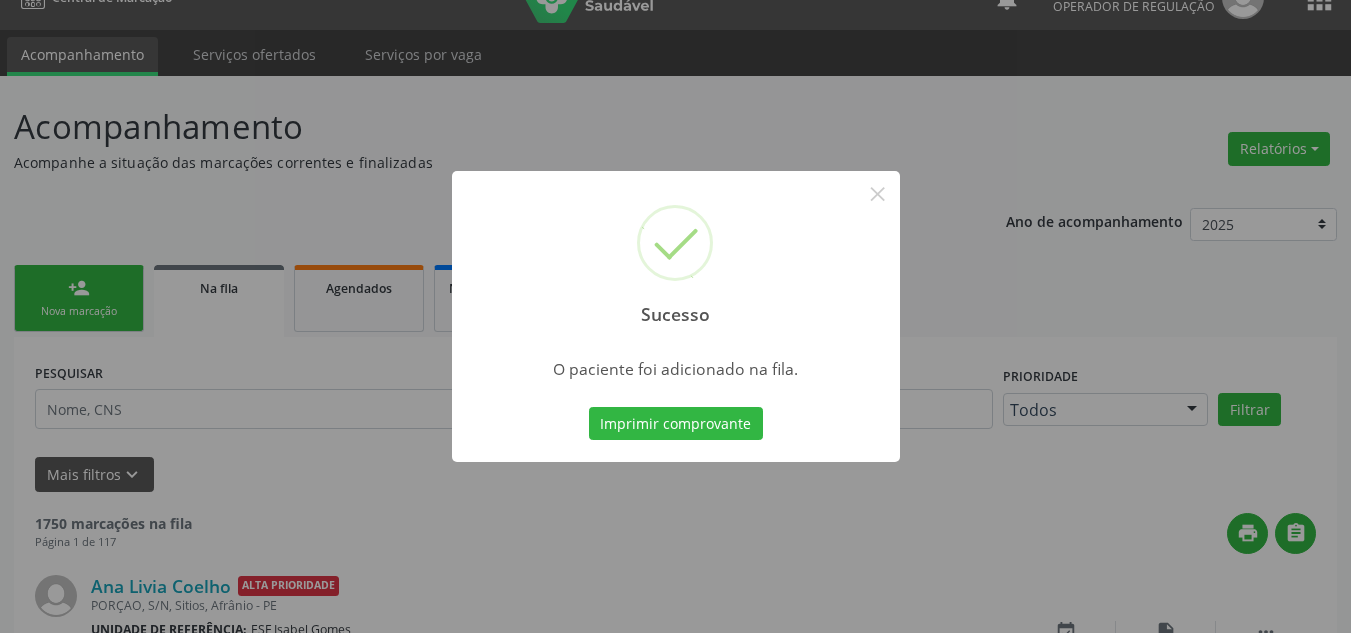 type 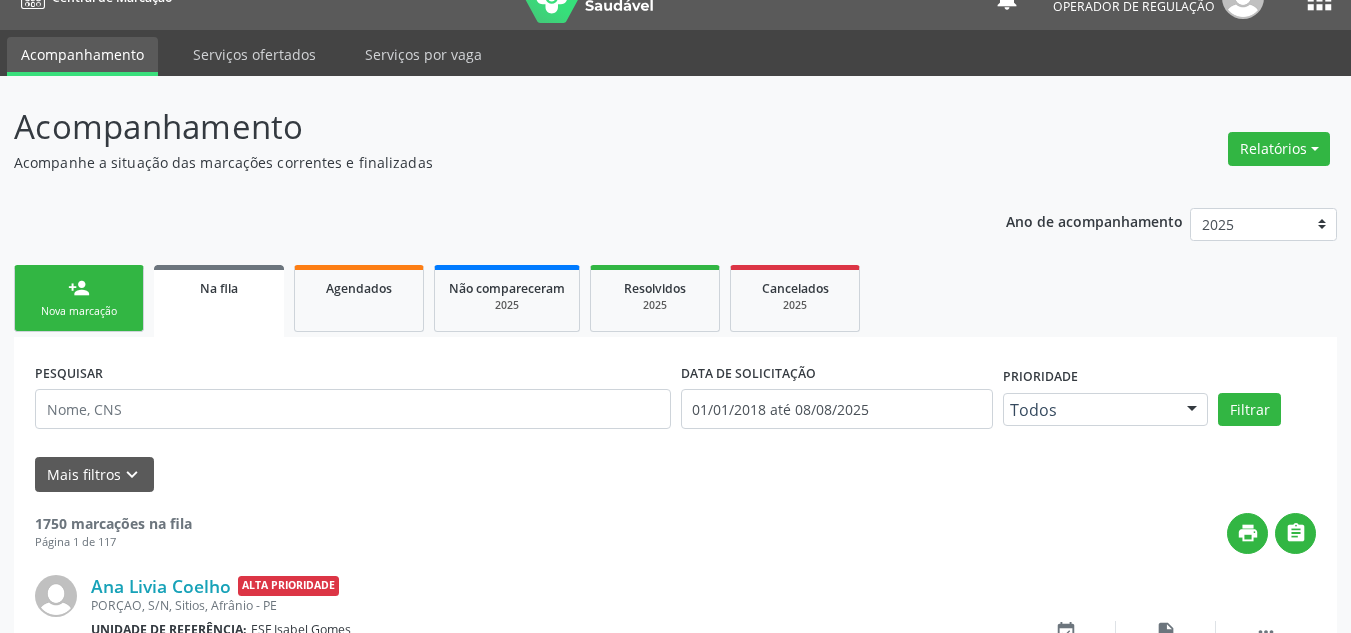 click on "person_add
Nova marcação" at bounding box center [79, 298] 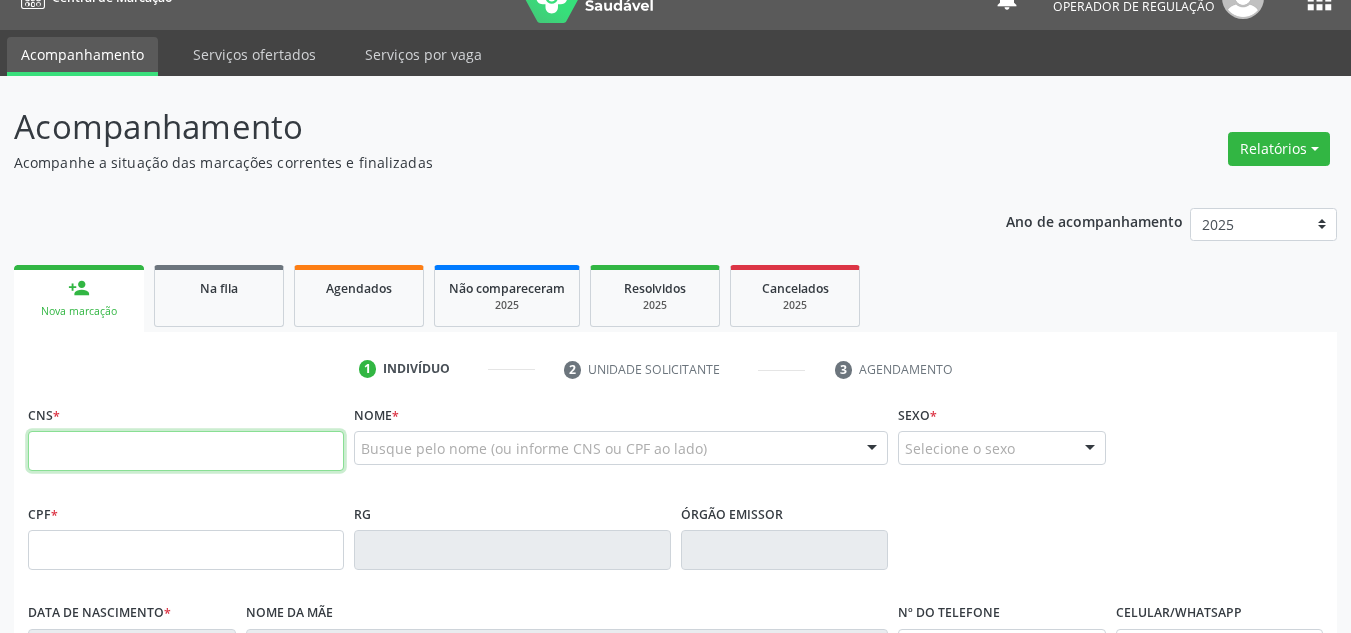 click at bounding box center [186, 451] 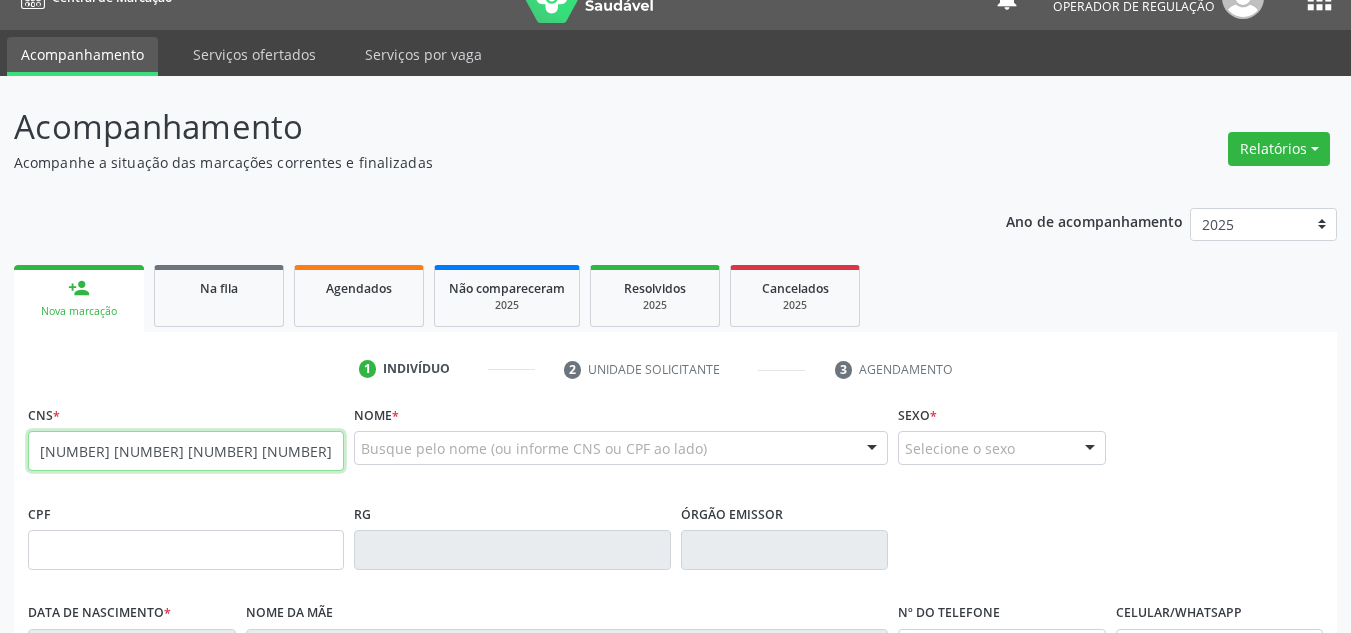 type on "702 9025 4039 2574" 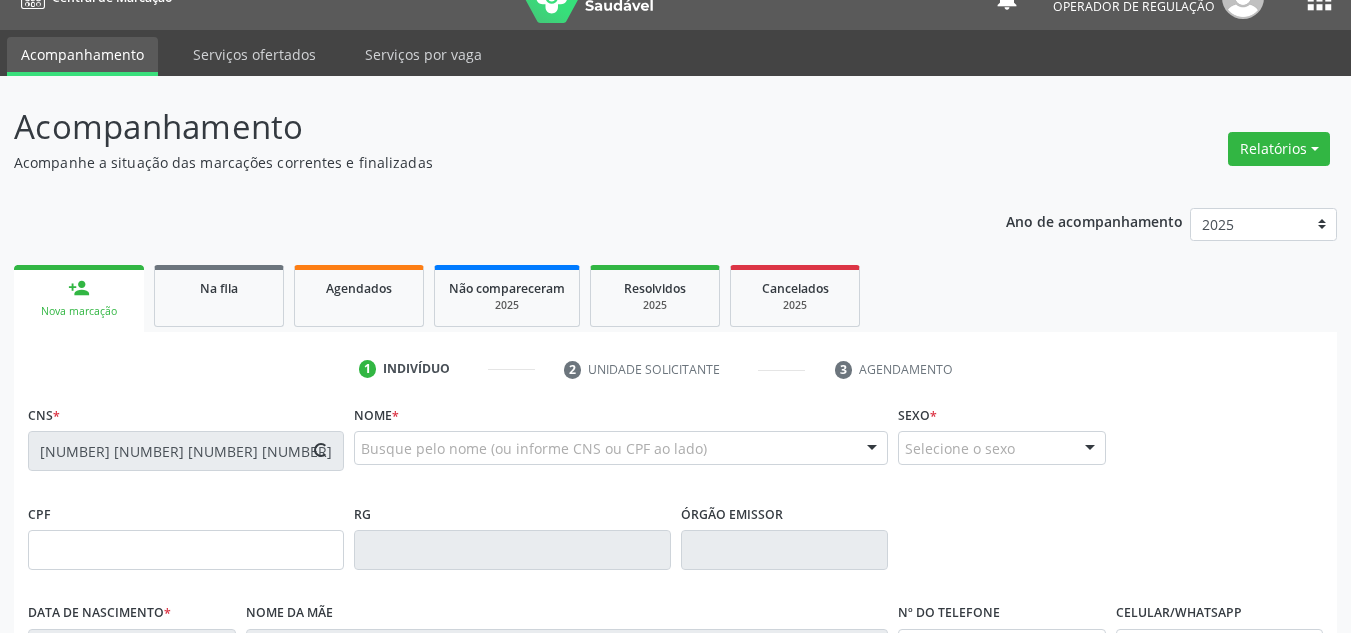 type on "057.207.714-92" 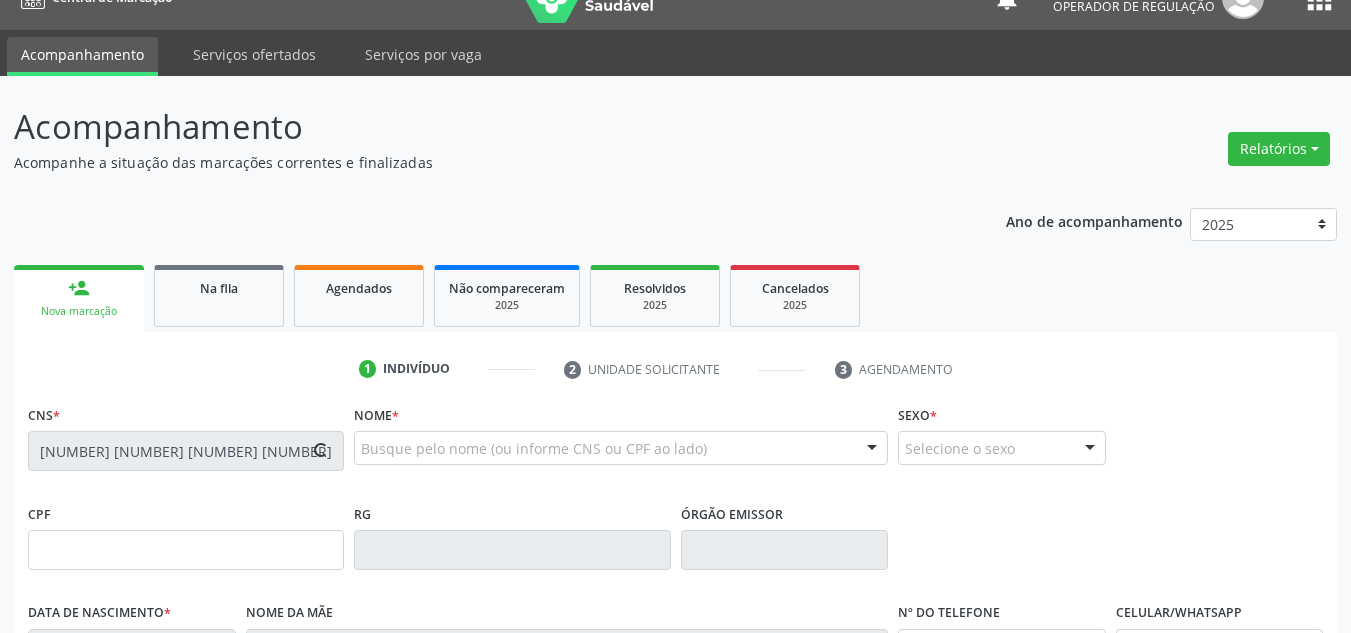 type on "07/12/1979" 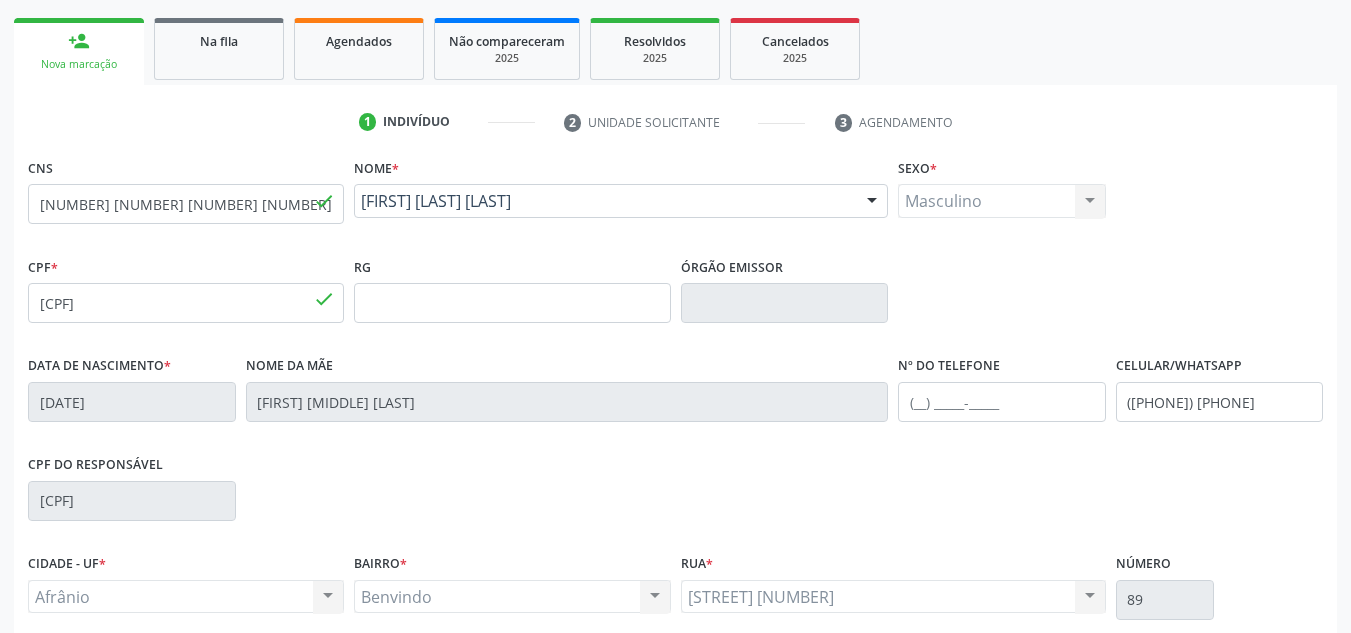 scroll, scrollTop: 451, scrollLeft: 0, axis: vertical 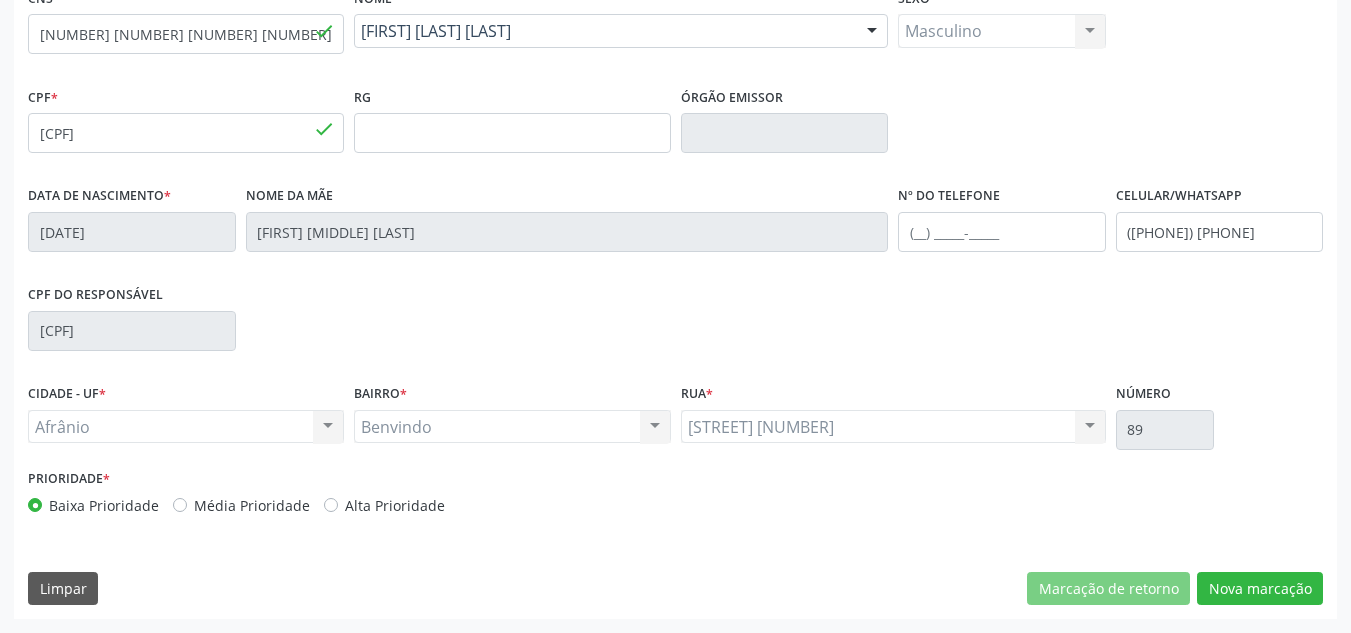 click on "Prioridade
*
Baixa Prioridade
Média Prioridade
Alta Prioridade" at bounding box center [349, 490] 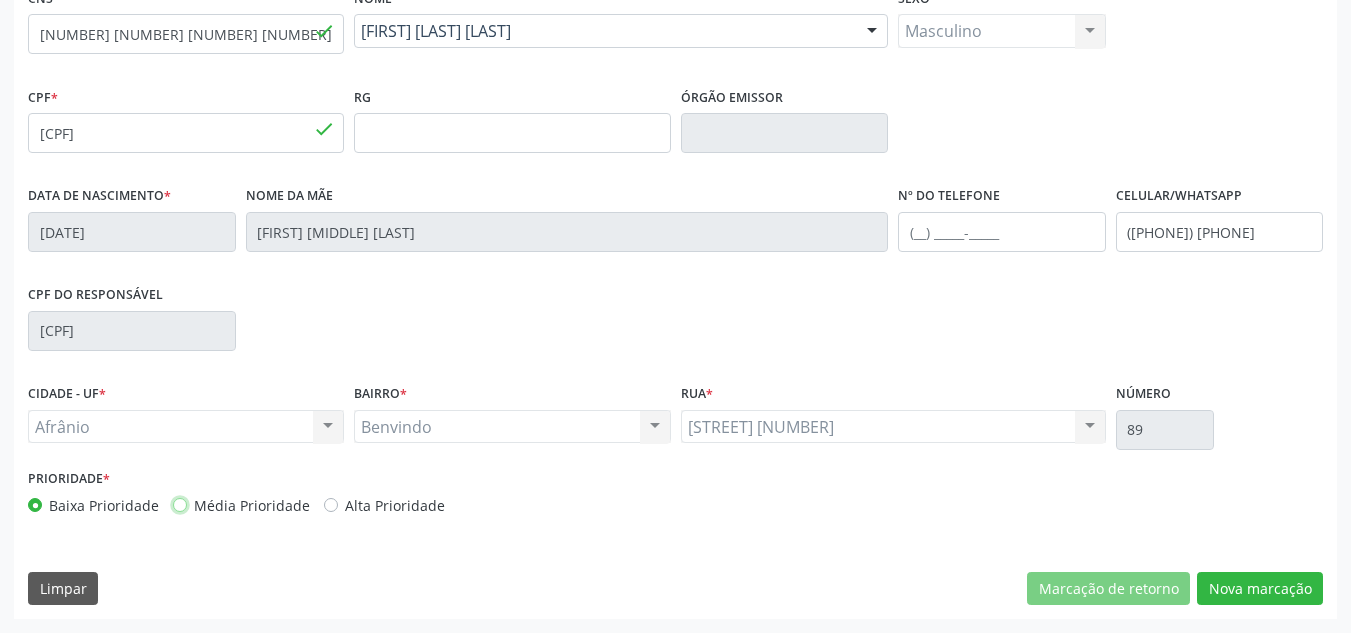 click on "Média Prioridade" at bounding box center (180, 504) 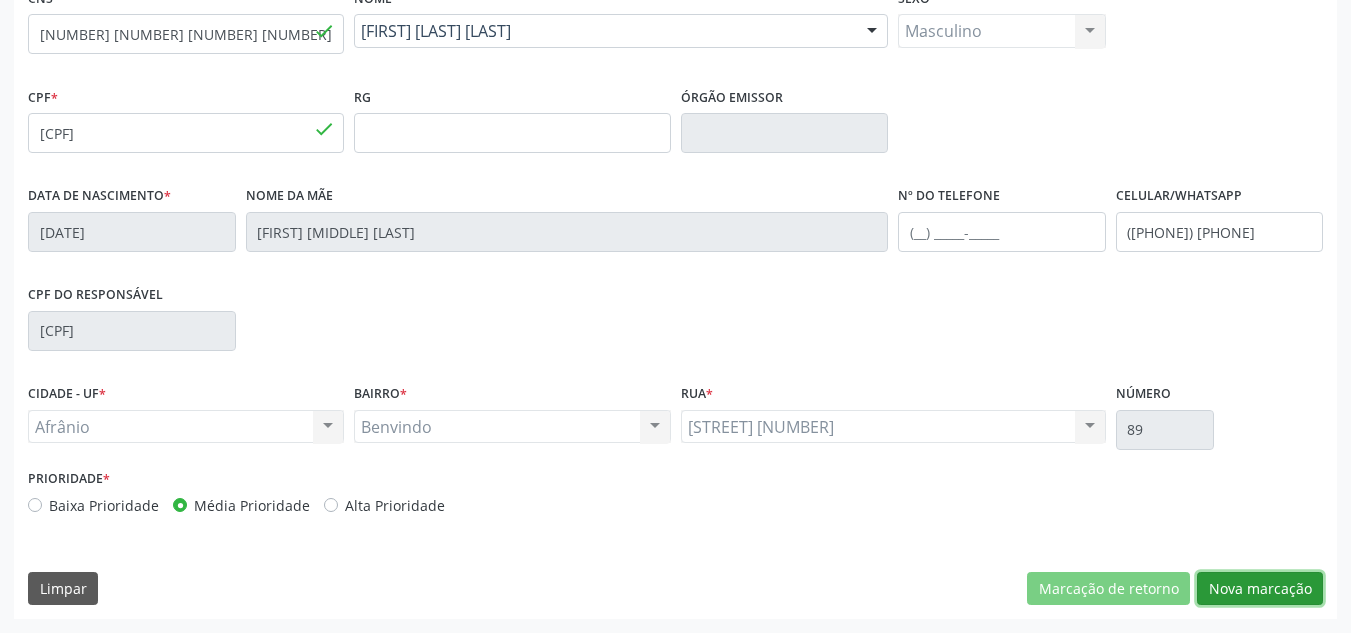 click on "Nova marcação" at bounding box center [1260, 589] 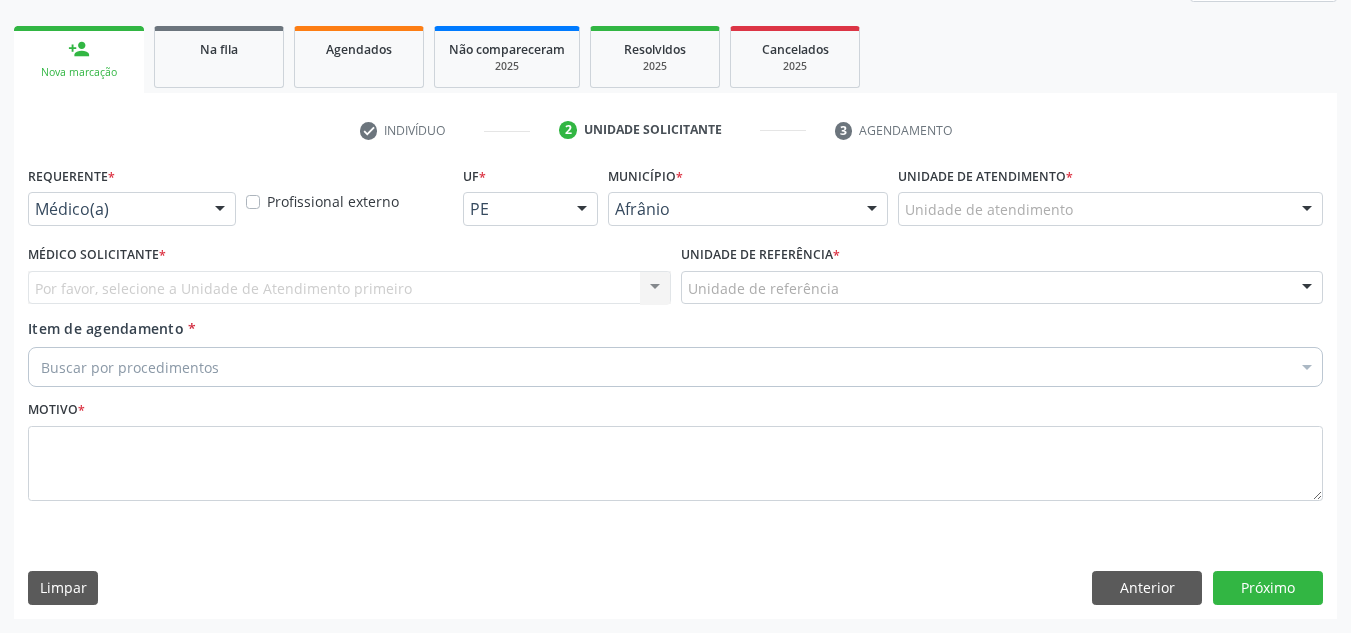 scroll, scrollTop: 273, scrollLeft: 0, axis: vertical 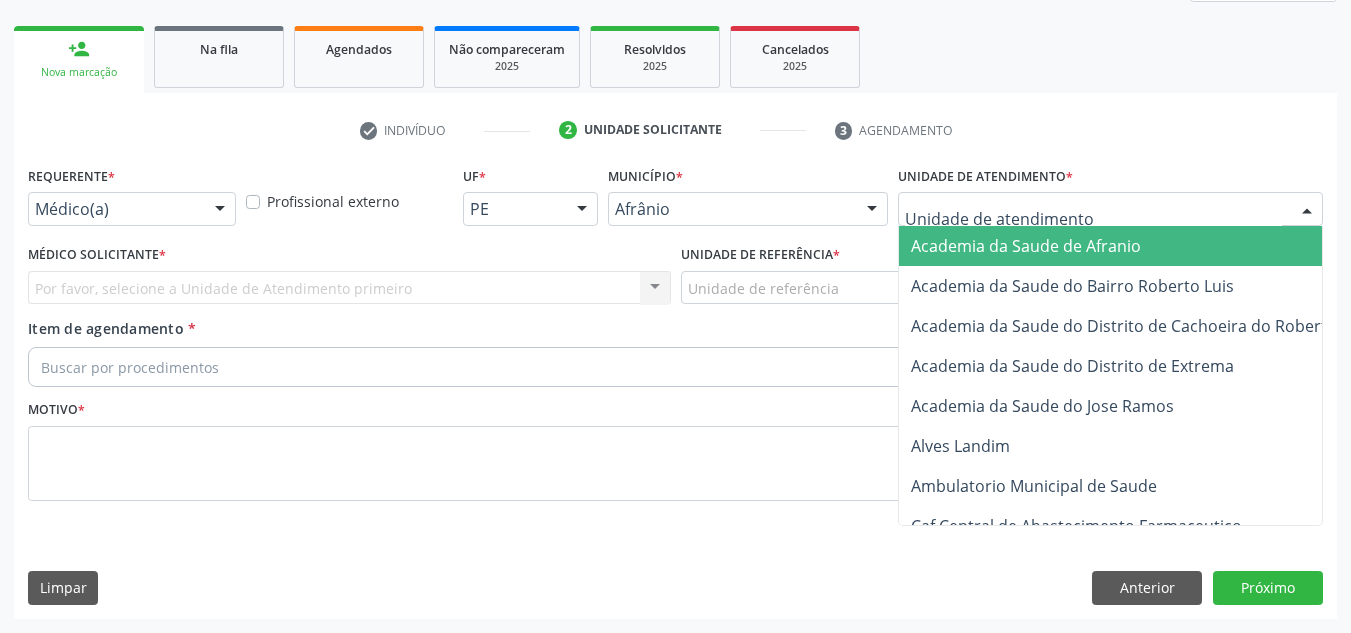 click at bounding box center [1110, 209] 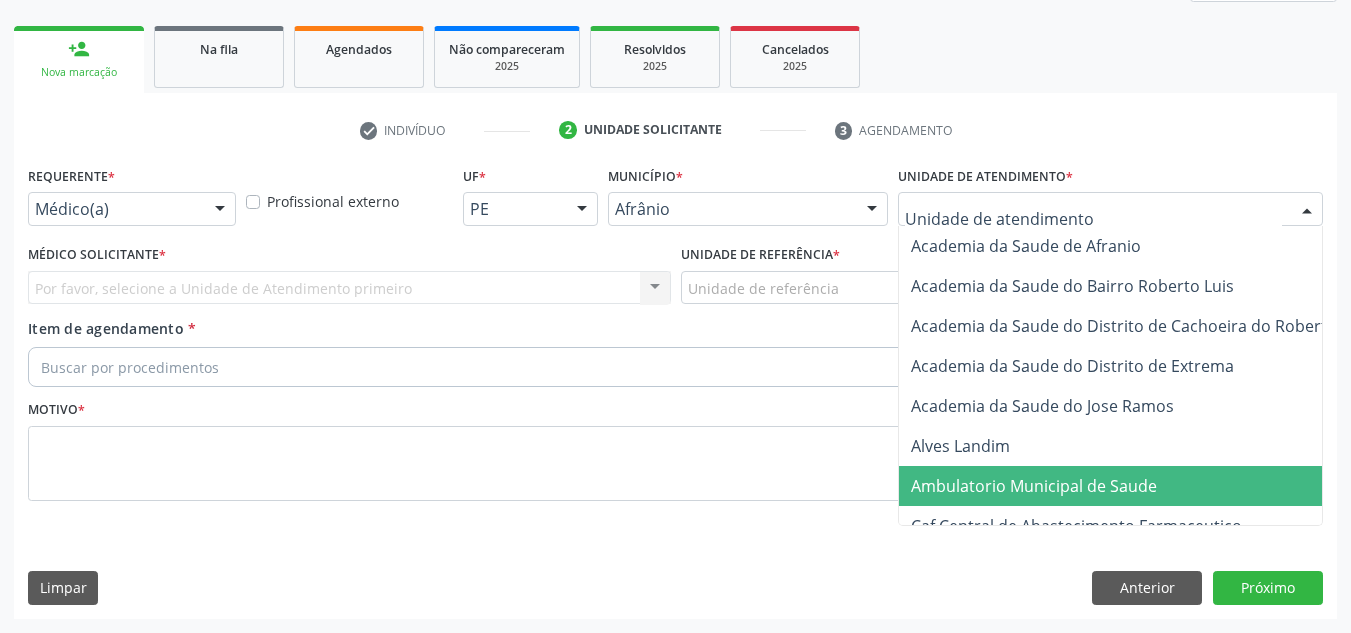 click on "Ambulatorio Municipal de Saude" at bounding box center [1137, 486] 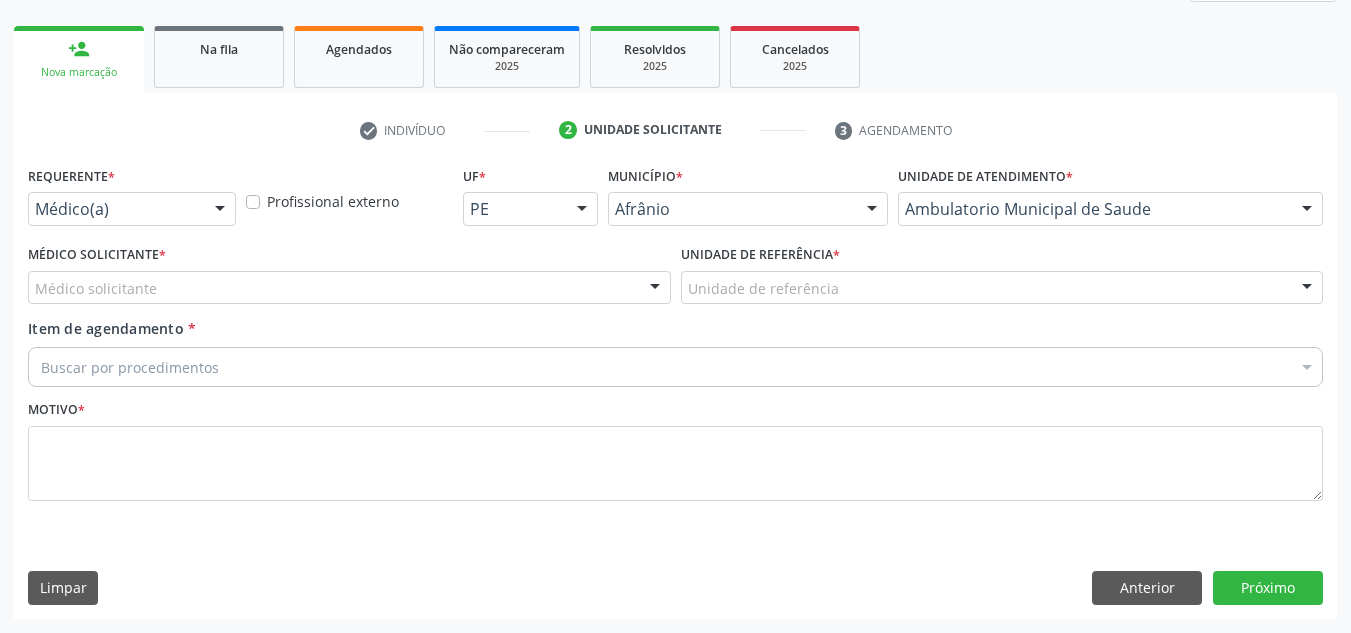 drag, startPoint x: 523, startPoint y: 307, endPoint x: 515, endPoint y: 297, distance: 12.806249 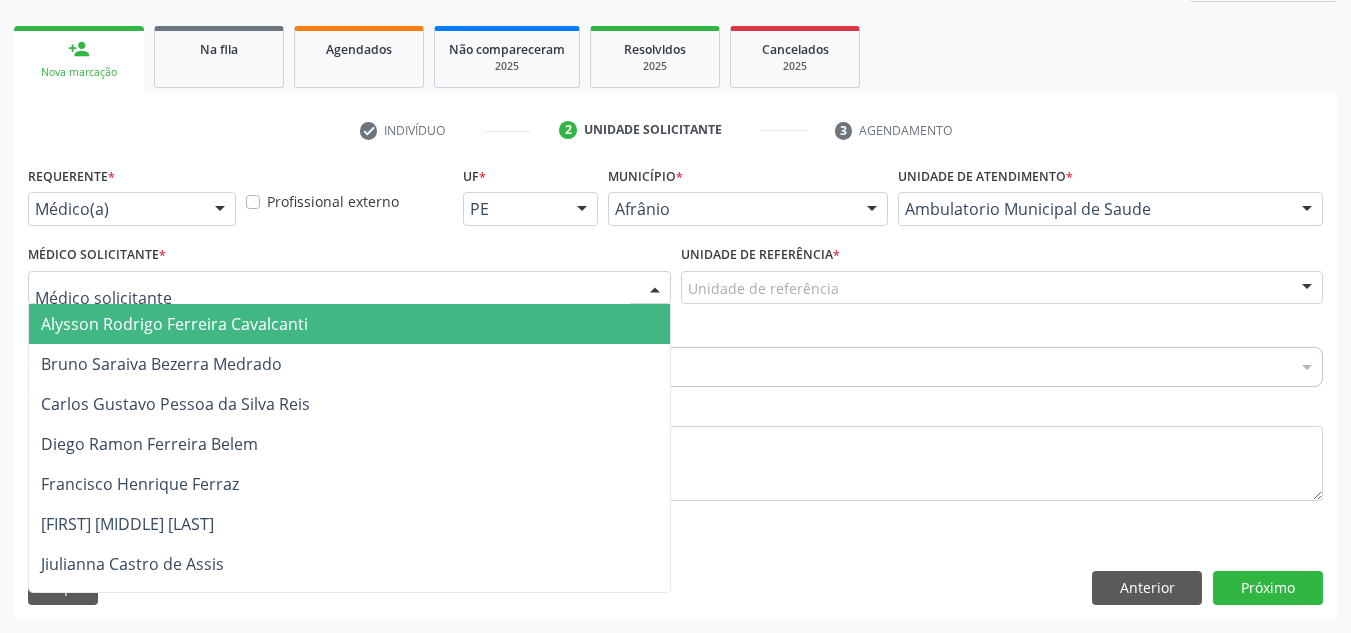 drag, startPoint x: 491, startPoint y: 328, endPoint x: 610, endPoint y: 306, distance: 121.016525 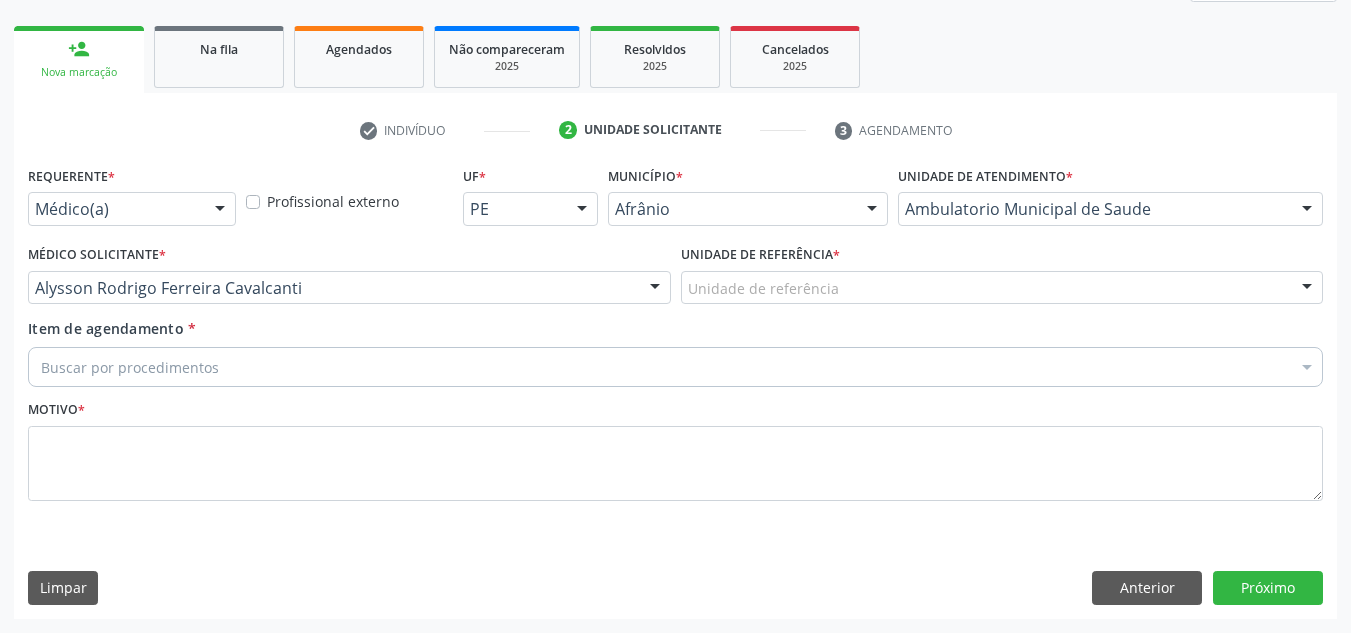 drag, startPoint x: 771, startPoint y: 277, endPoint x: 777, endPoint y: 289, distance: 13.416408 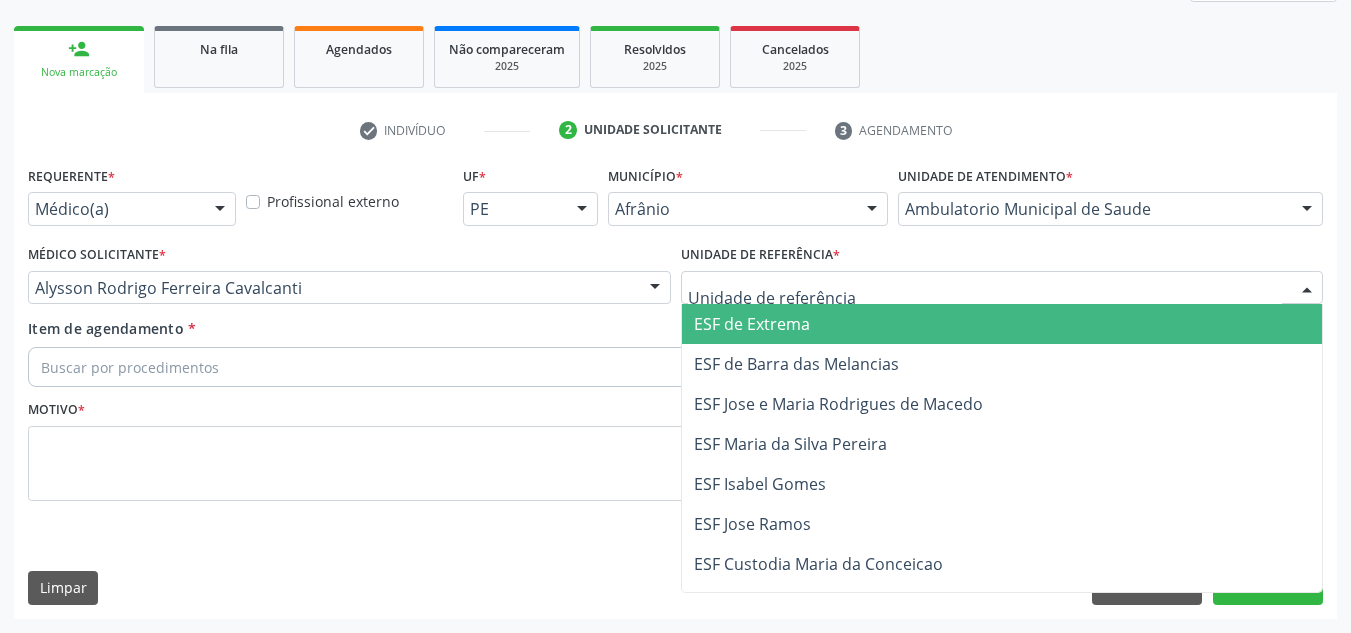 click on "ESF de Extrema" at bounding box center (1002, 324) 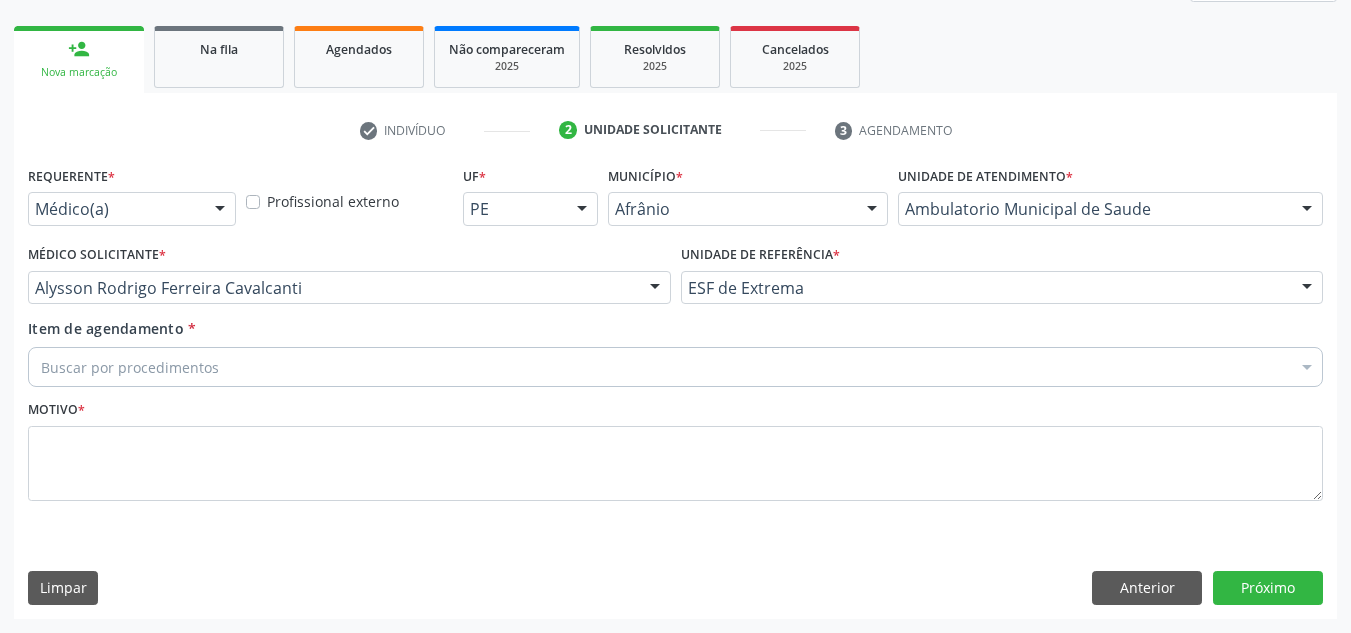 click on "Buscar por procedimentos" at bounding box center (675, 367) 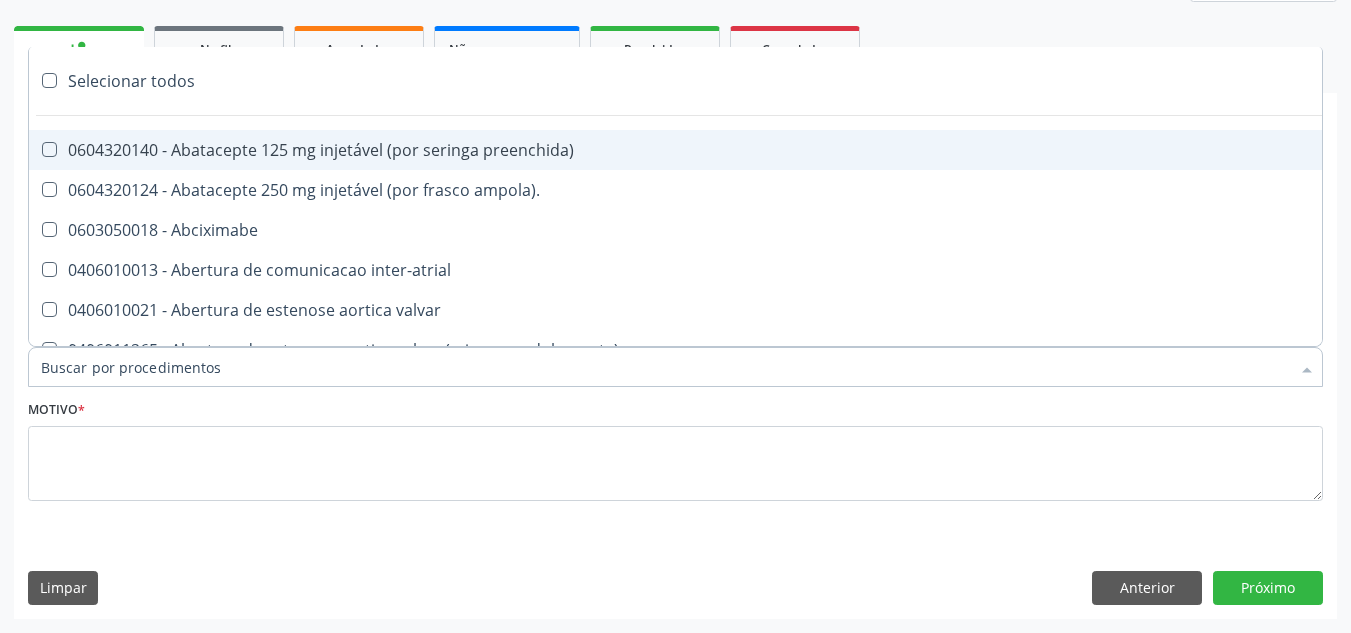 paste on "ORTOPEDISTA" 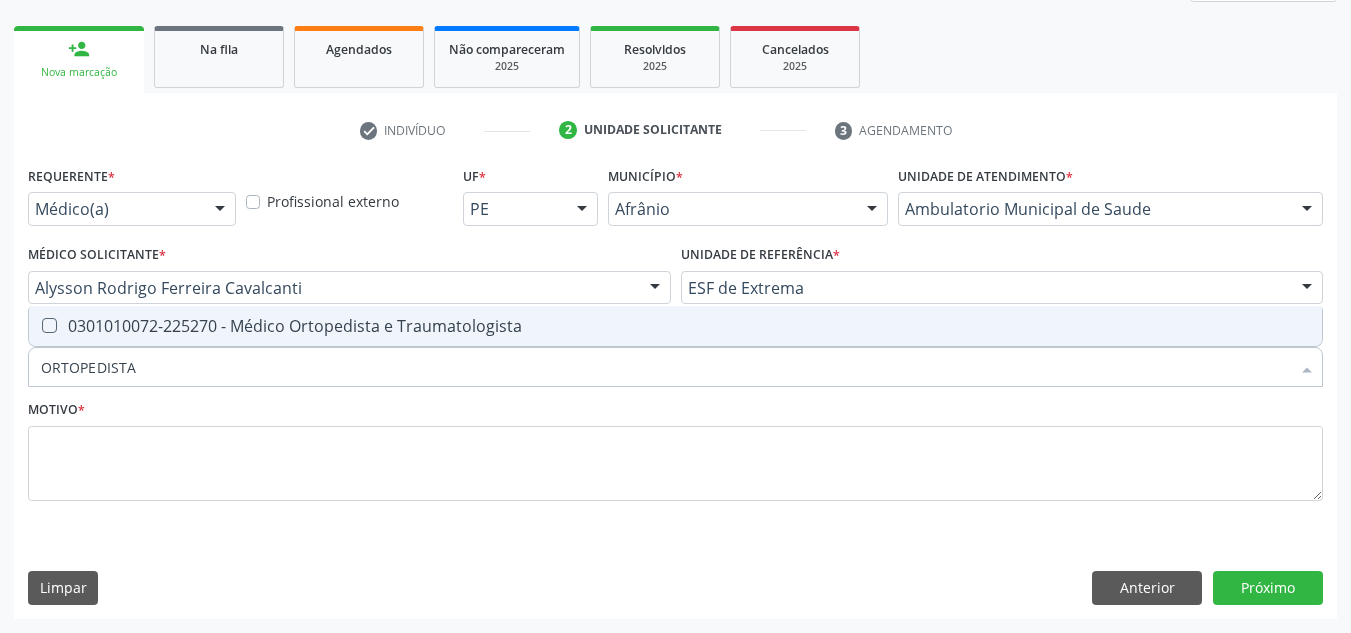 click on "0301010072-225270 - Médico Ortopedista e Traumatologista" at bounding box center (675, 326) 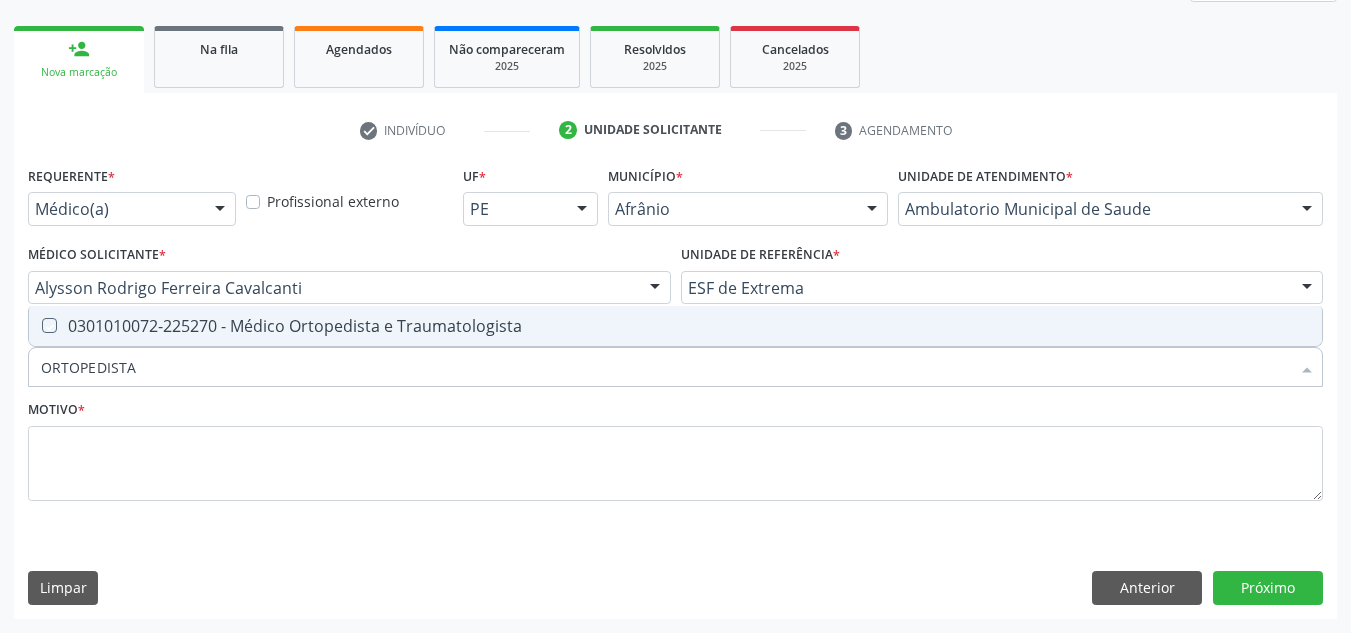 checkbox on "true" 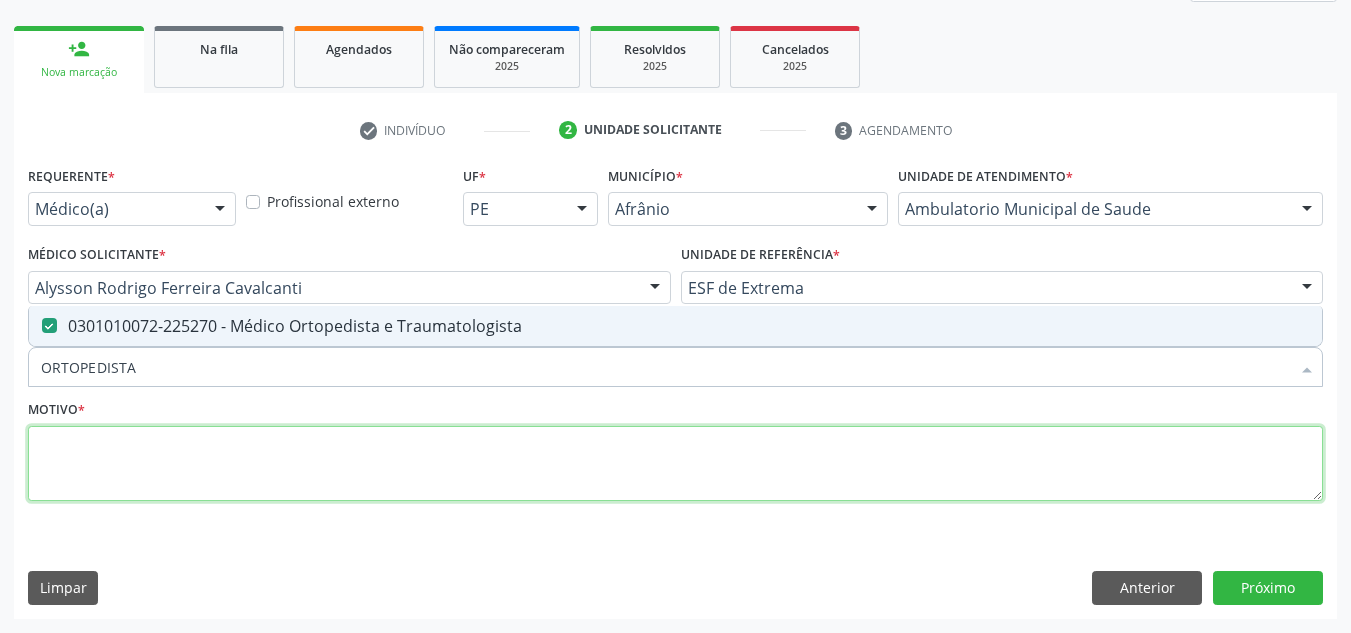 click at bounding box center (675, 464) 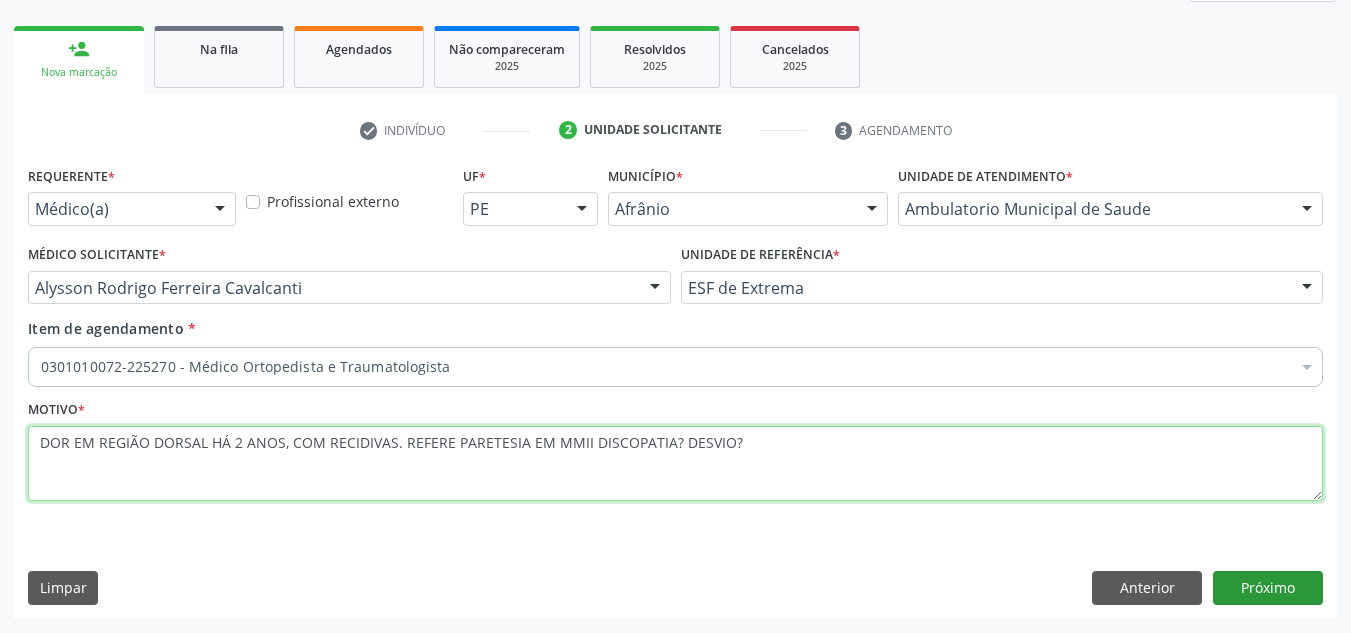 type on "DOR EM REGIÃO DORSAL HÁ 2 ANOS, COM RECIDIVAS.
REFERE PARETESIA EM MMII
DISCOPATIA? DESVIO?" 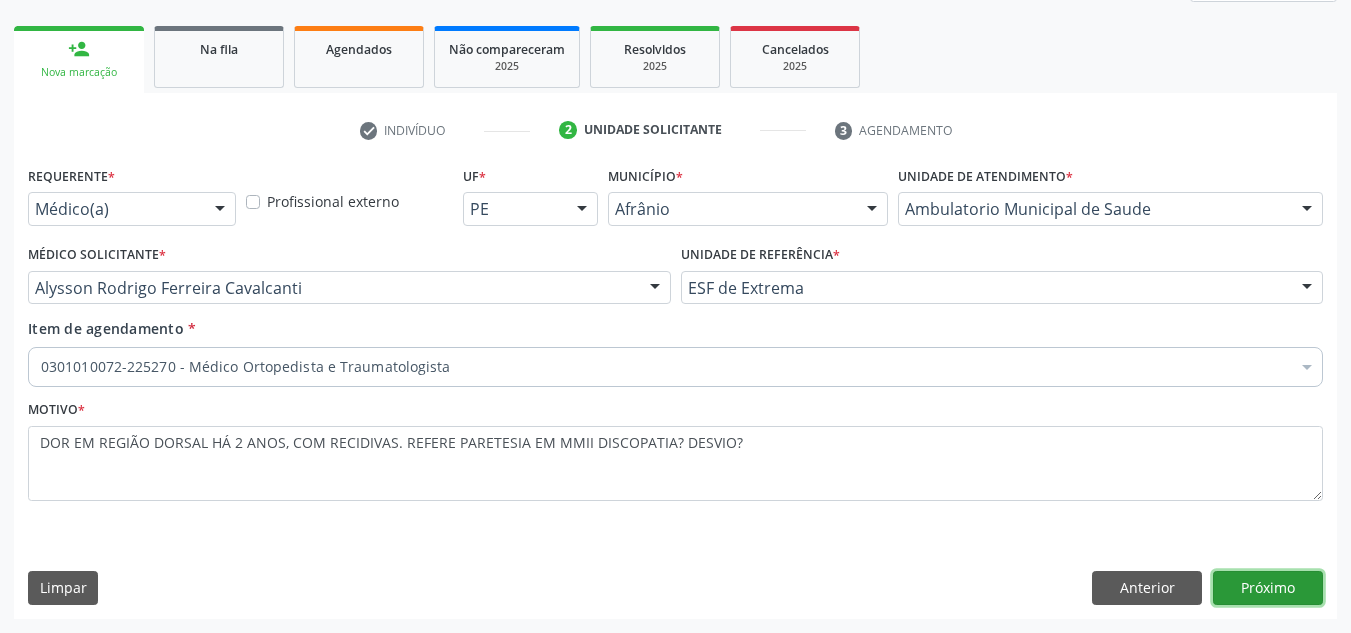 click on "Próximo" at bounding box center [1268, 588] 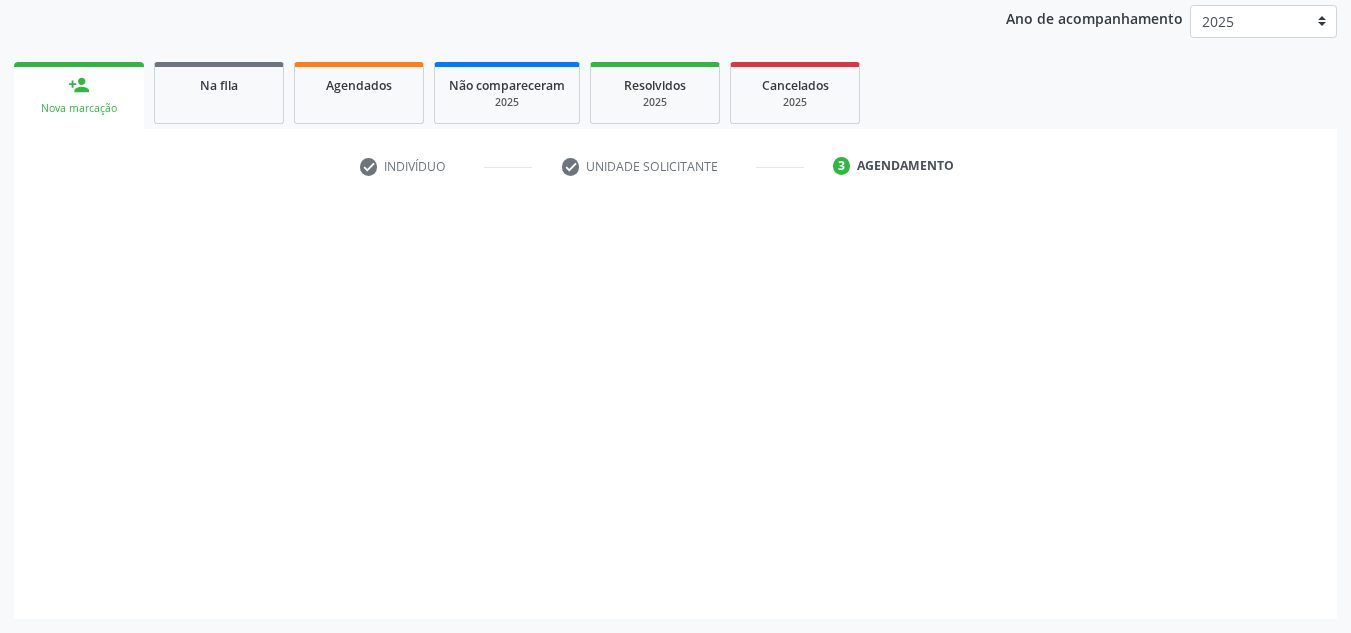 scroll, scrollTop: 237, scrollLeft: 0, axis: vertical 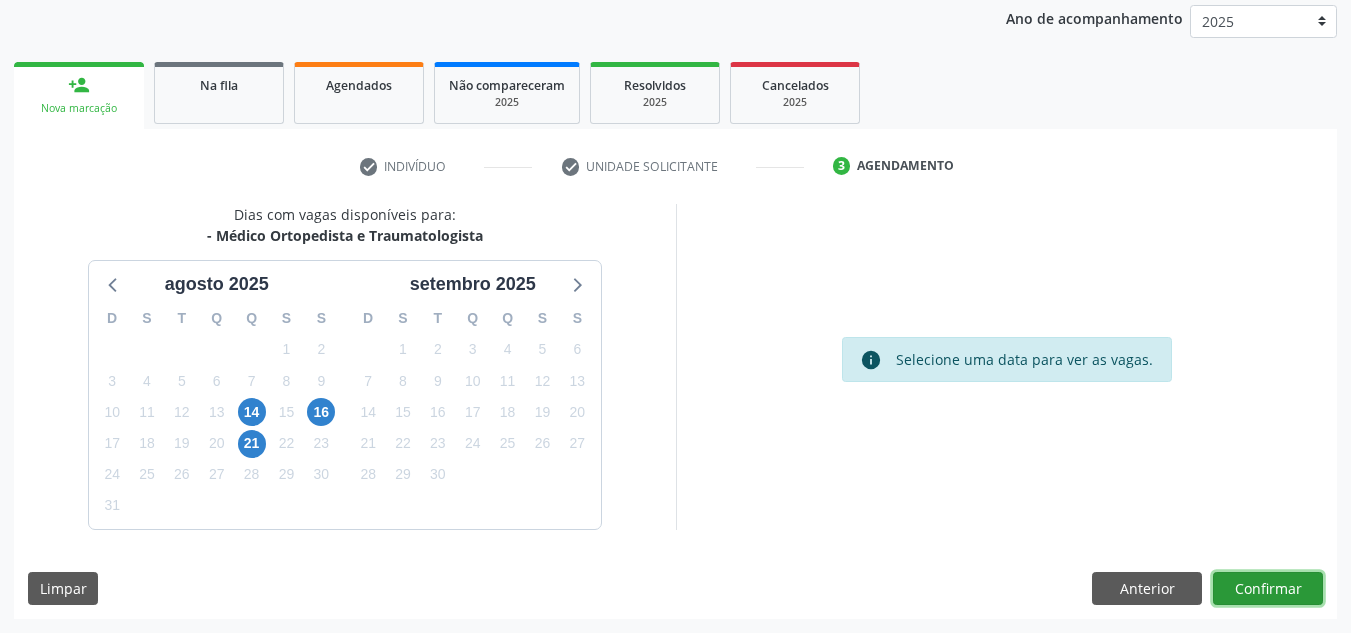 click on "Confirmar" at bounding box center [1268, 589] 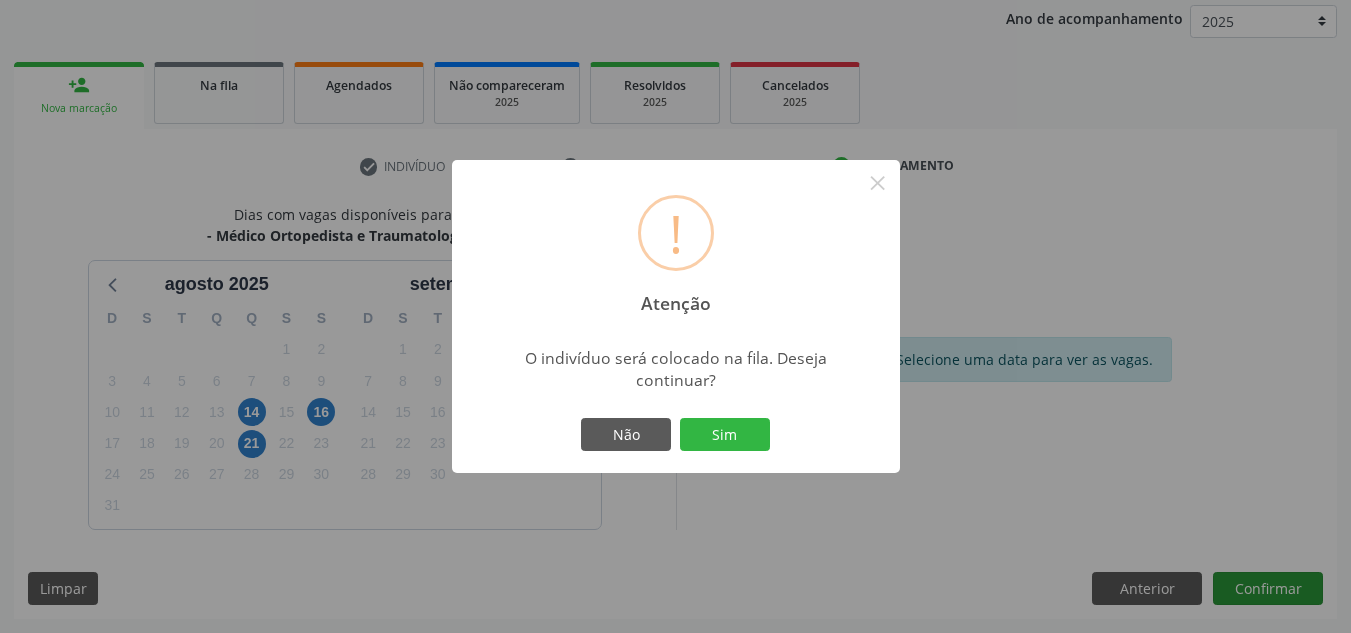 type 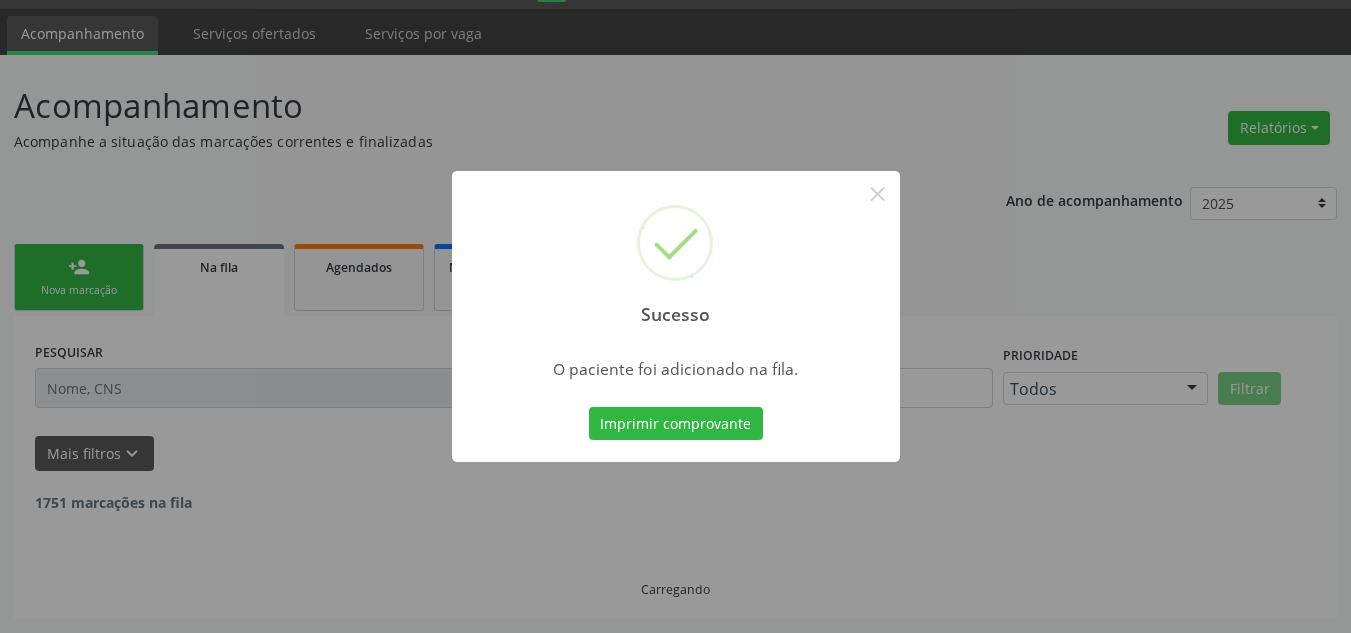 scroll, scrollTop: 34, scrollLeft: 0, axis: vertical 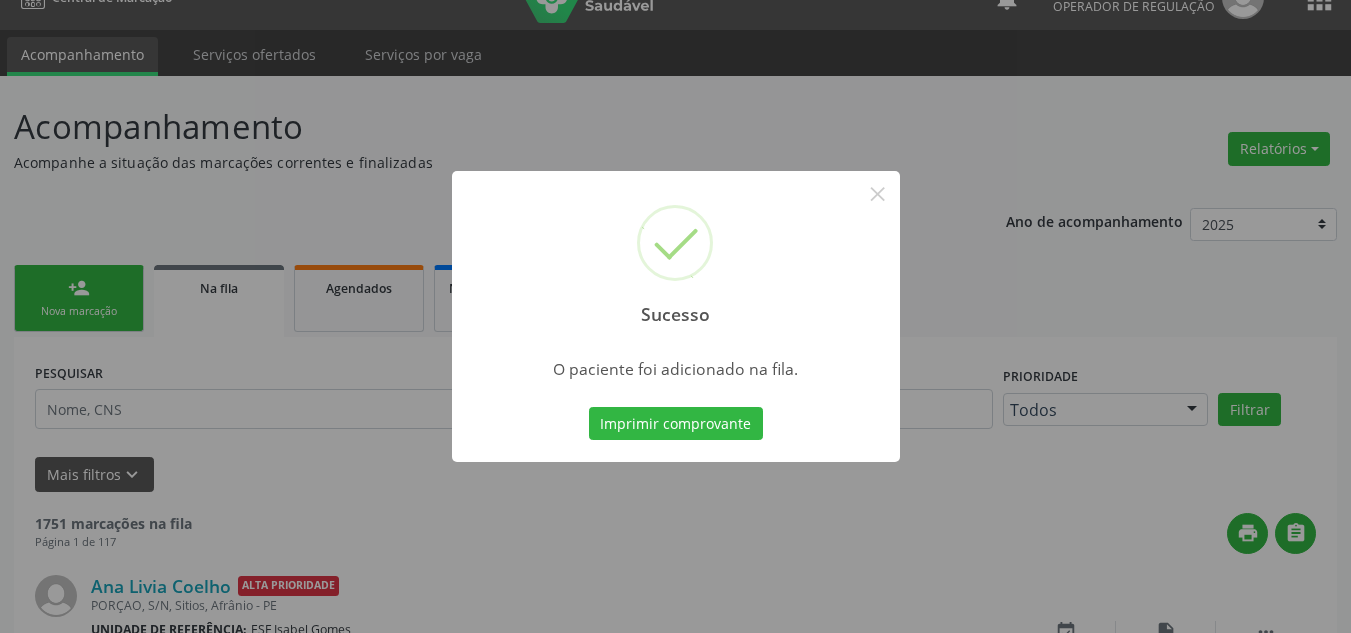 type 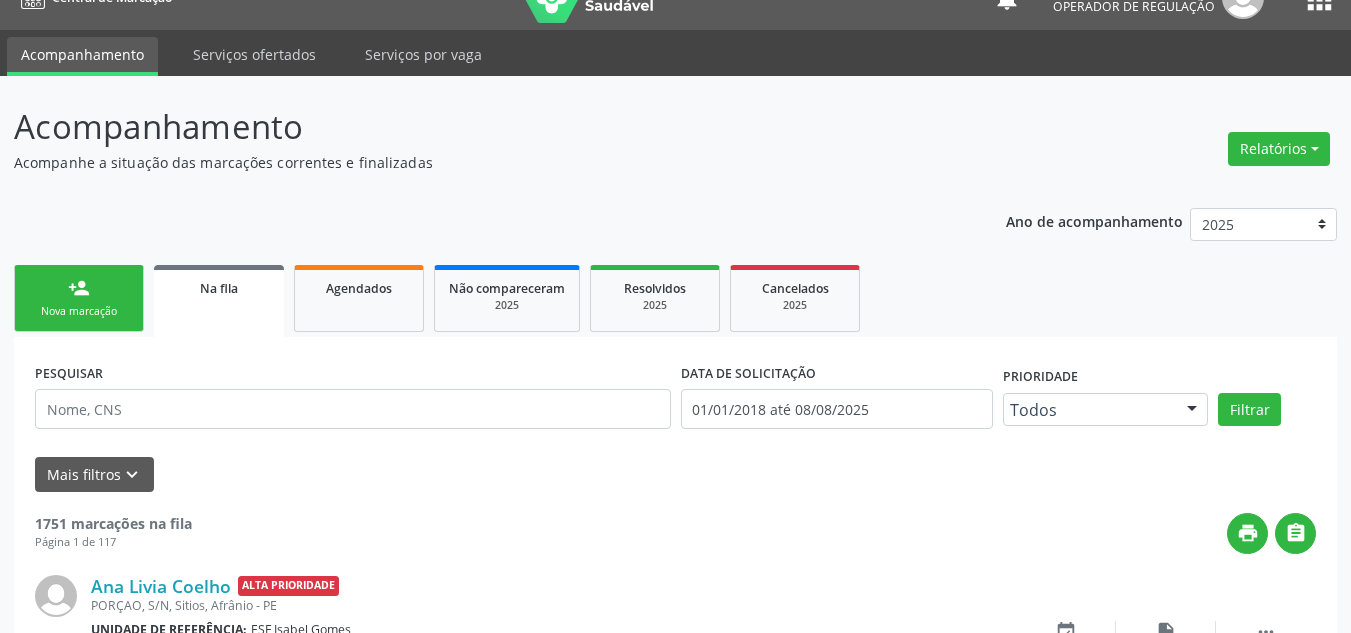 click on "Nova marcação" at bounding box center [79, 311] 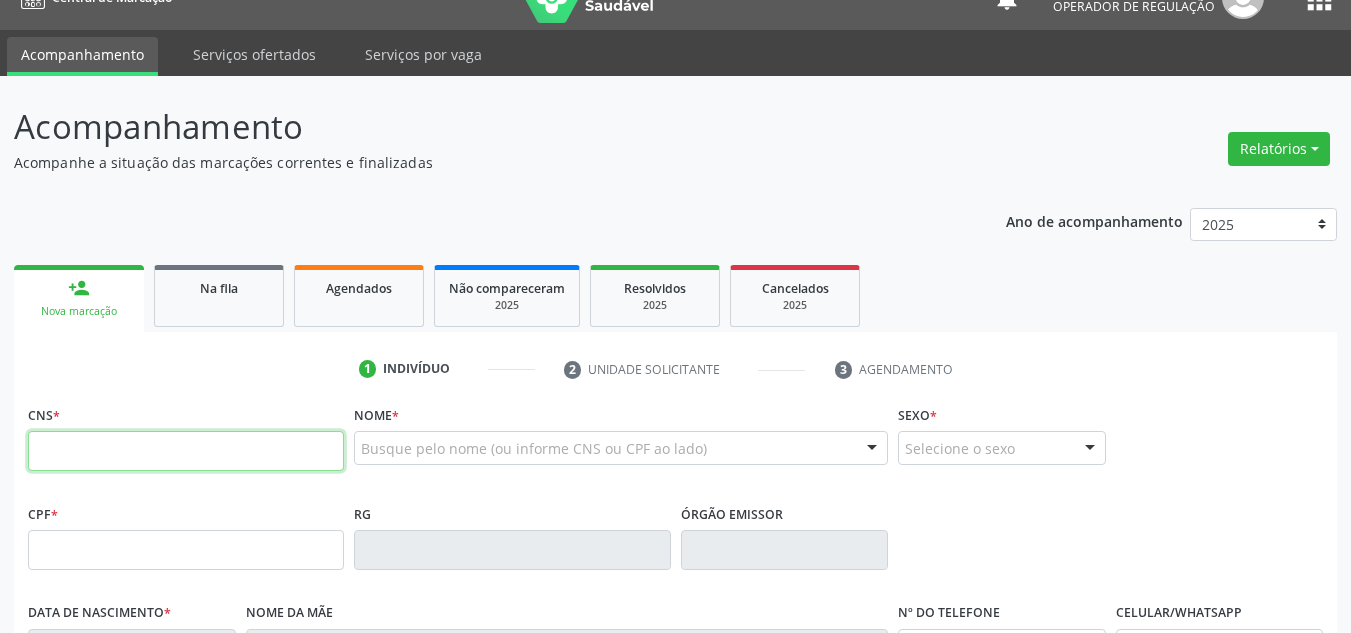 click at bounding box center (186, 451) 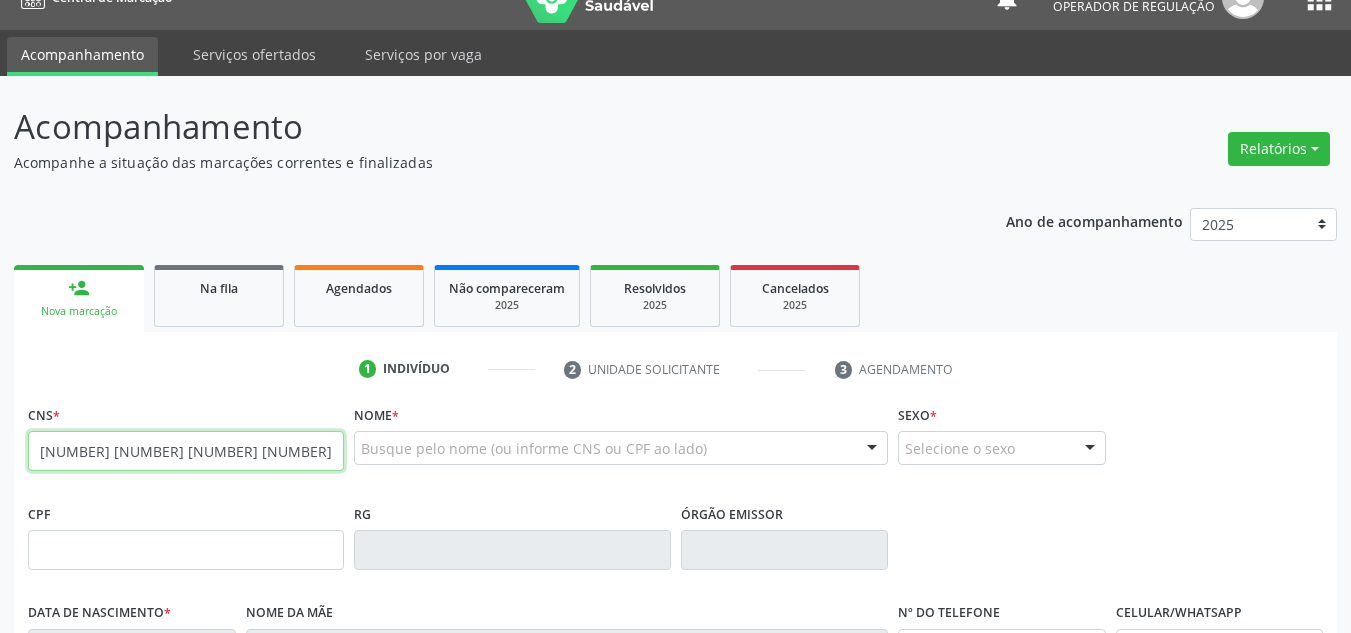type on "703 4002 9721 6916" 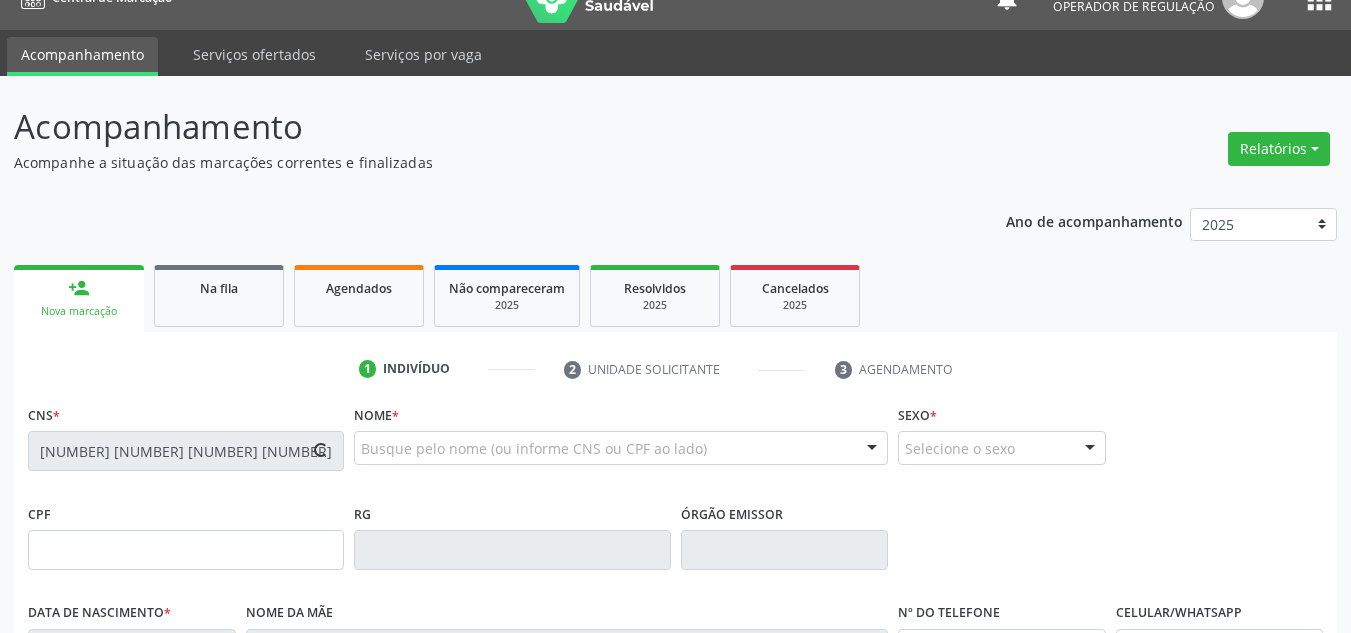 type on "19/05/1994" 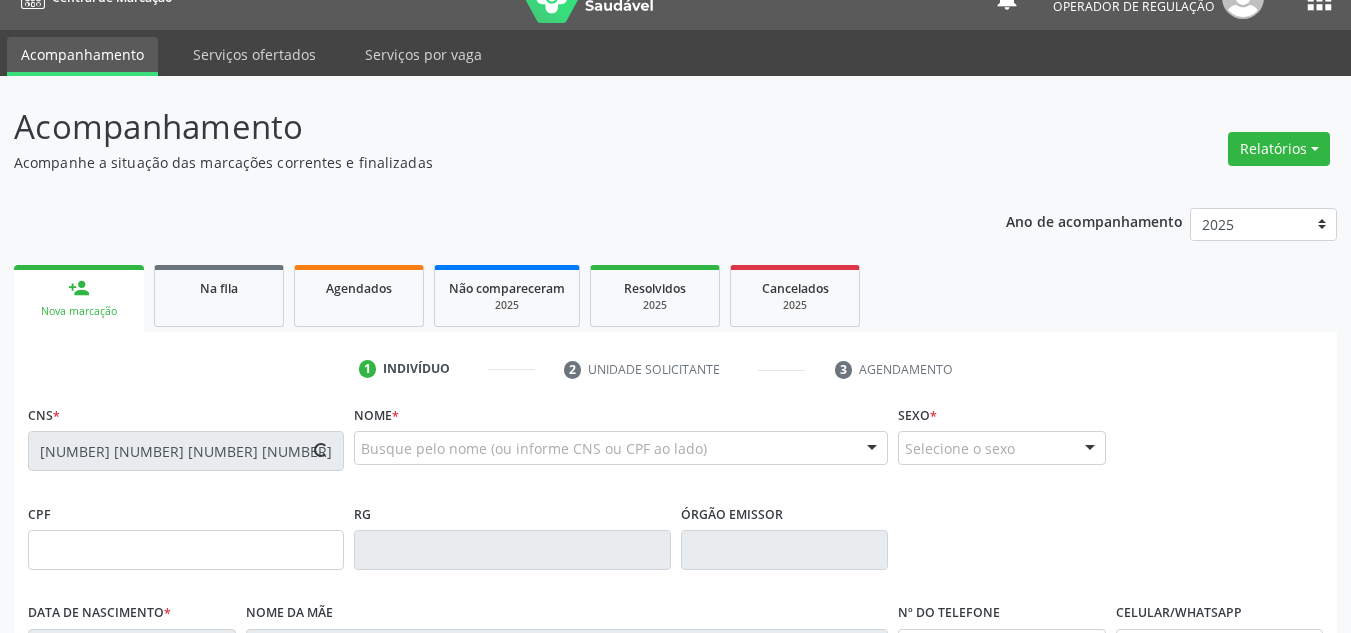 type on "Joselurdes Barboza" 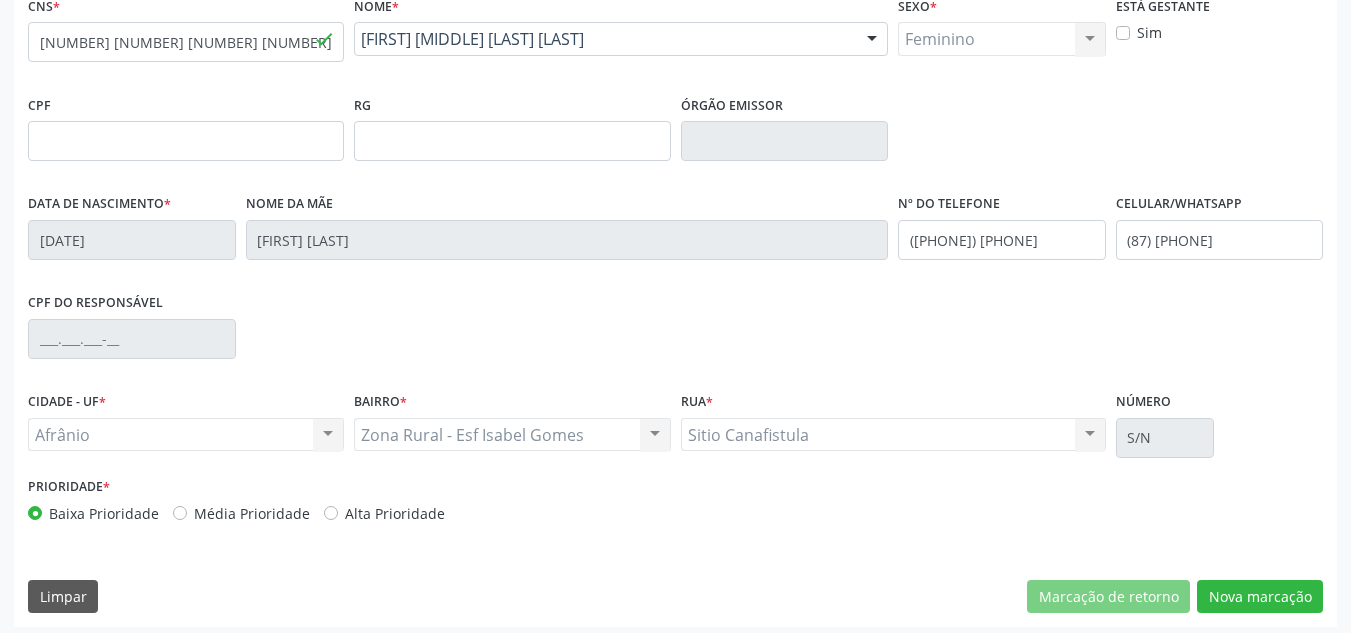 scroll, scrollTop: 451, scrollLeft: 0, axis: vertical 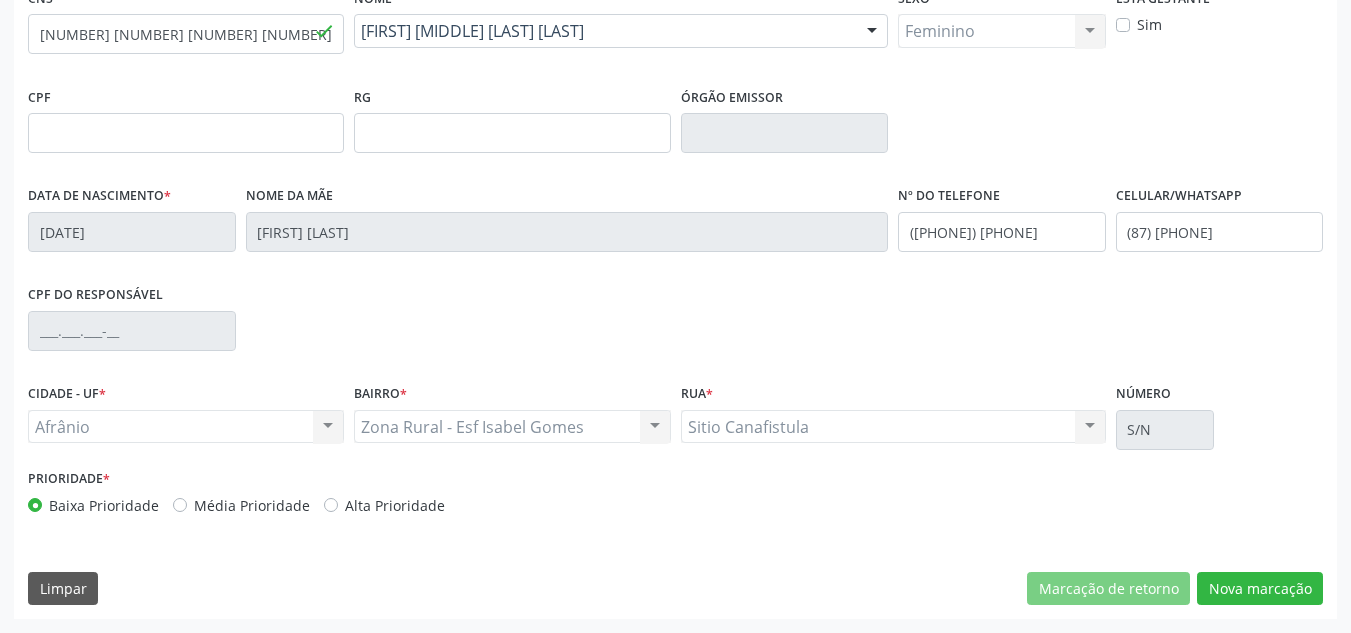 click on "Média Prioridade" at bounding box center [252, 505] 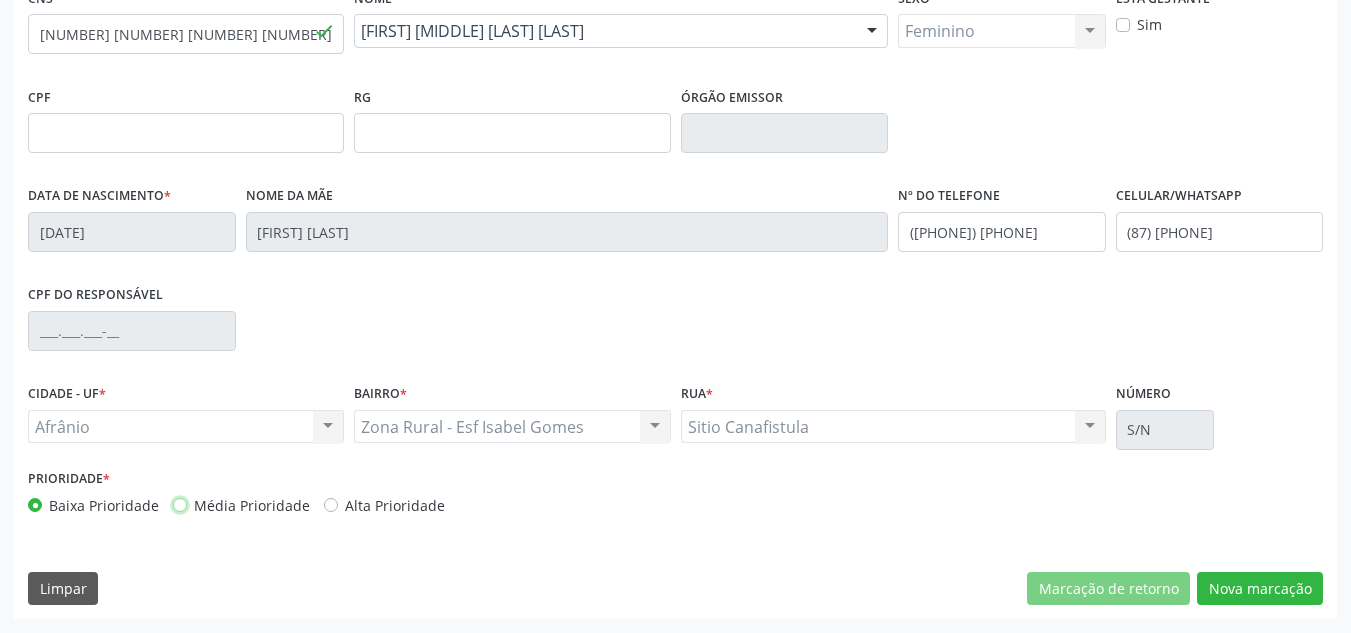 click on "Média Prioridade" at bounding box center [180, 504] 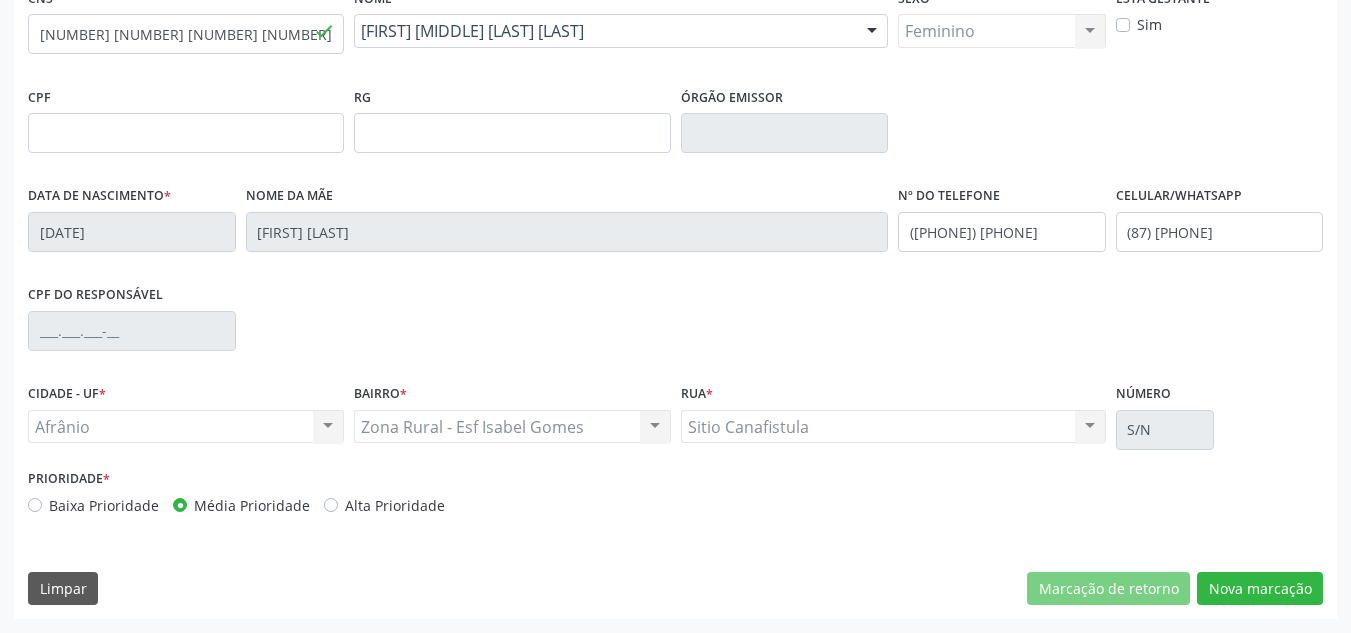 click on "CNS
*
703 4002 9721 6916       done
Nome
*
Vania Caroline Silva Barbosa dos Santos
Vania Caroline Silva Barbosa dos Santos
CNS:
703 4002 9721 6916
CPF:    --   Nascimento:
19/05/1994
Nenhum resultado encontrado para: "   "
Digite o nome
Sexo
*
Feminino         Masculino   Feminino
Nenhum resultado encontrado para: "   "
Não há nenhuma opção para ser exibida.
Está gestante
Sim
CPF
RG
Órgão emissor
Data de nascimento
*
19/05/1994
Nome da mãe
Joselurdes Barboza
Nº do Telefone
(87) 98826-4212
Celular/WhatsApp
(87) 99184-9438
CPF do responsável
CIDADE - UF
*
Afrânio" at bounding box center [675, 301] 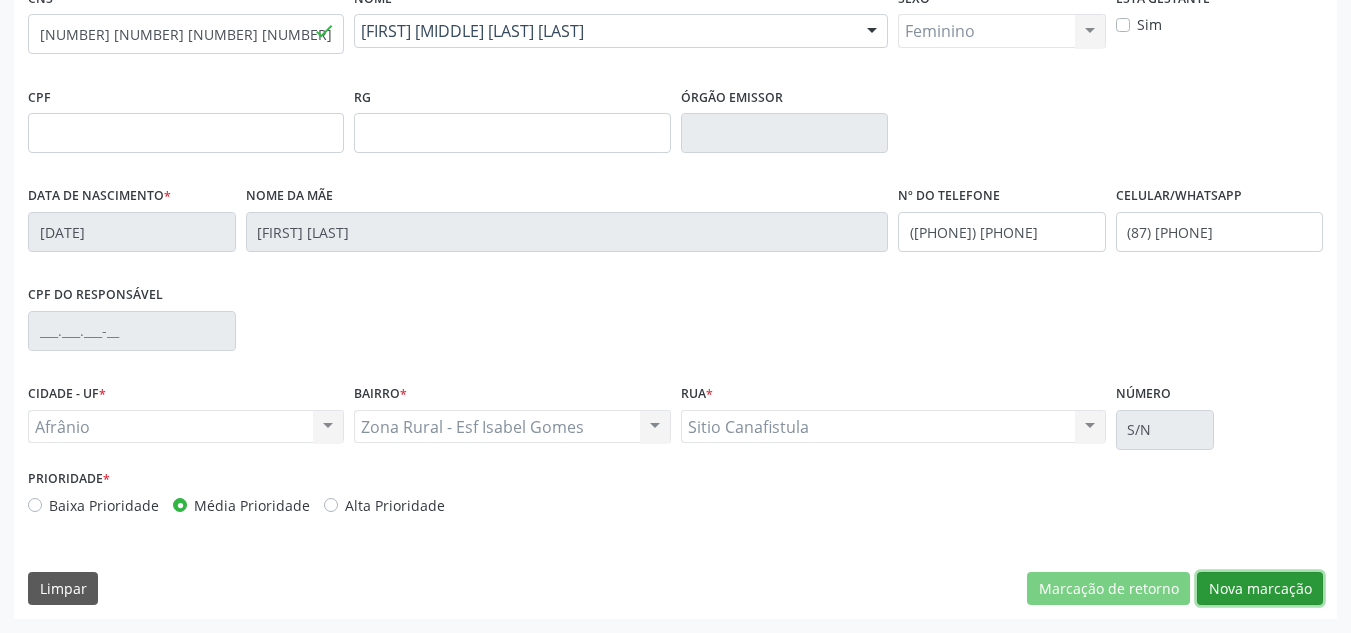 click on "Nova marcação" at bounding box center (1260, 589) 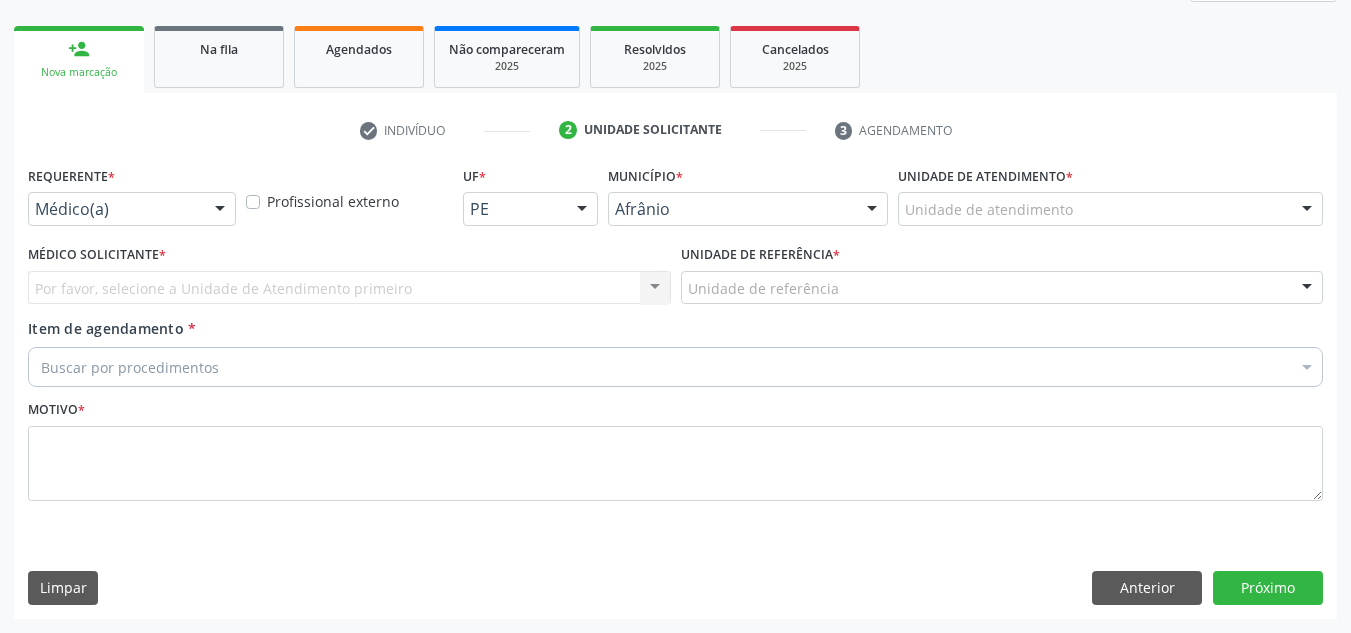 scroll, scrollTop: 273, scrollLeft: 0, axis: vertical 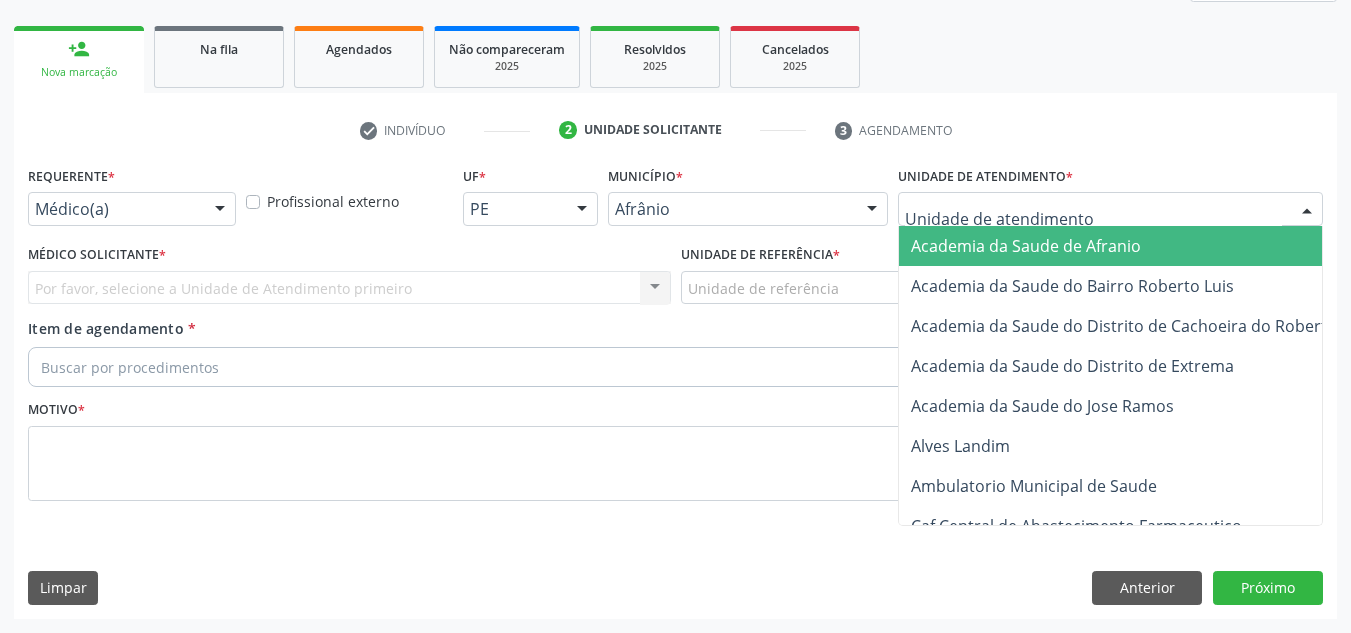 click at bounding box center [1110, 209] 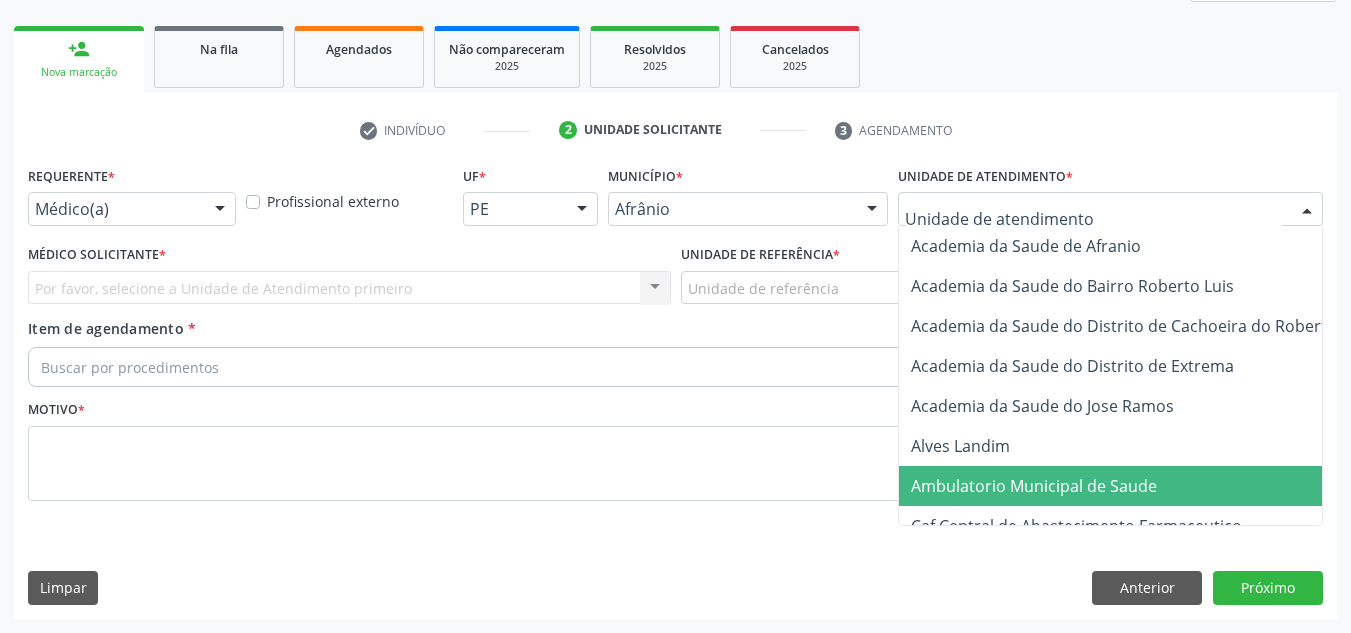 click on "Ambulatorio Municipal de Saude" at bounding box center [1034, 486] 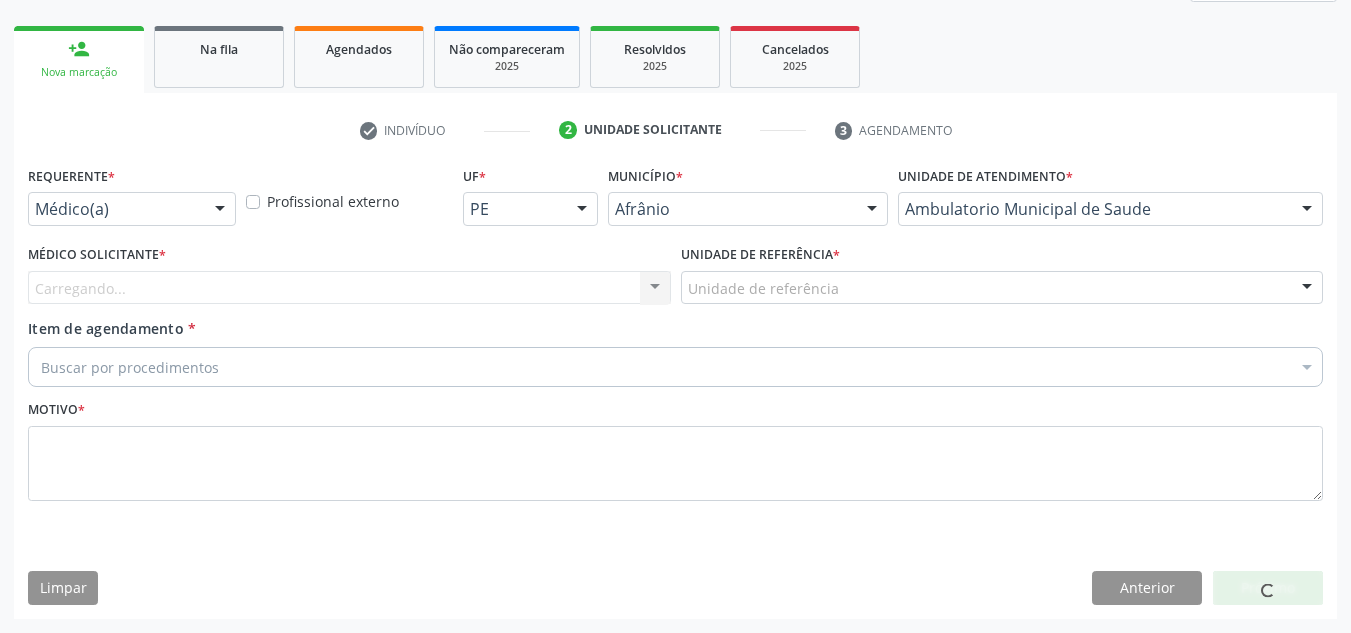 click on "Carregando...
Nenhum resultado encontrado para: "   "
Não há nenhuma opção para ser exibida." at bounding box center [349, 288] 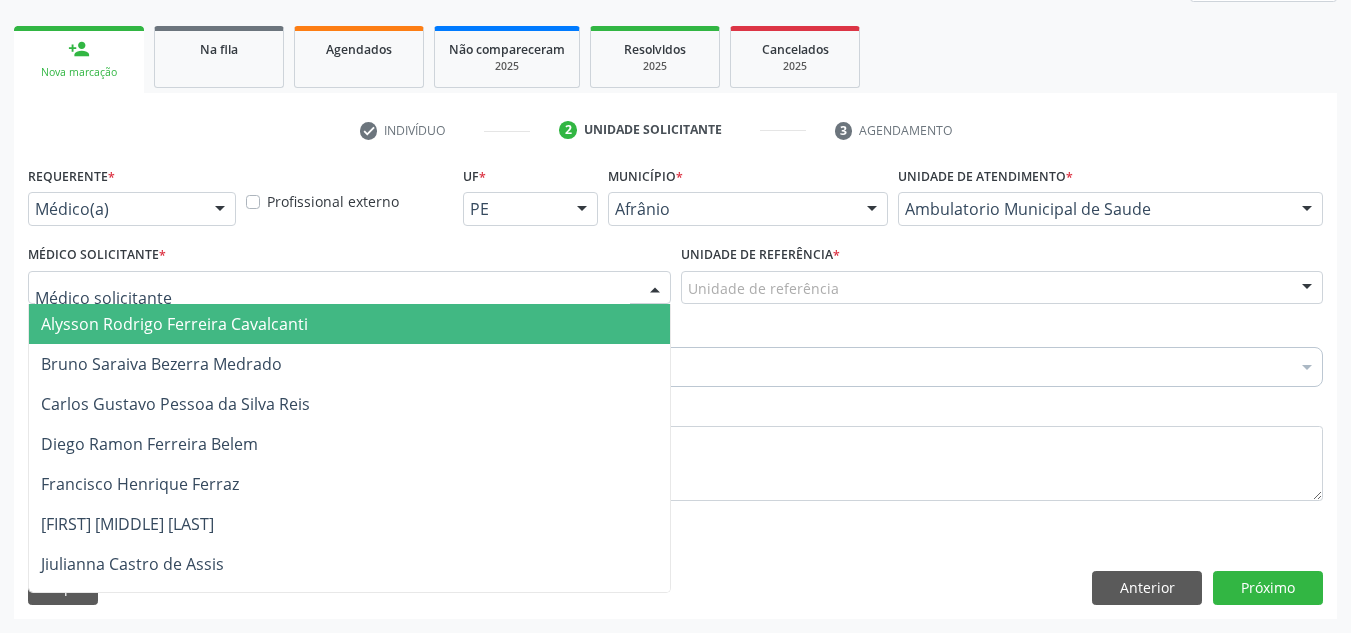click at bounding box center (349, 288) 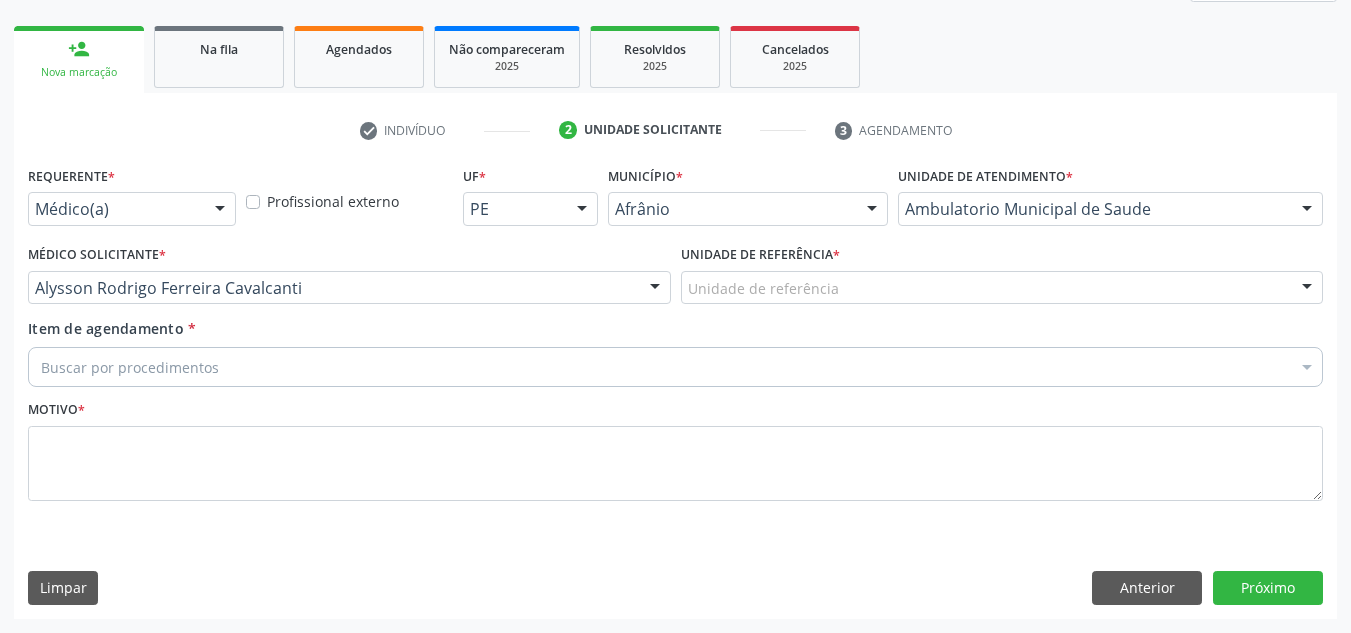 drag, startPoint x: 722, startPoint y: 316, endPoint x: 751, endPoint y: 343, distance: 39.623226 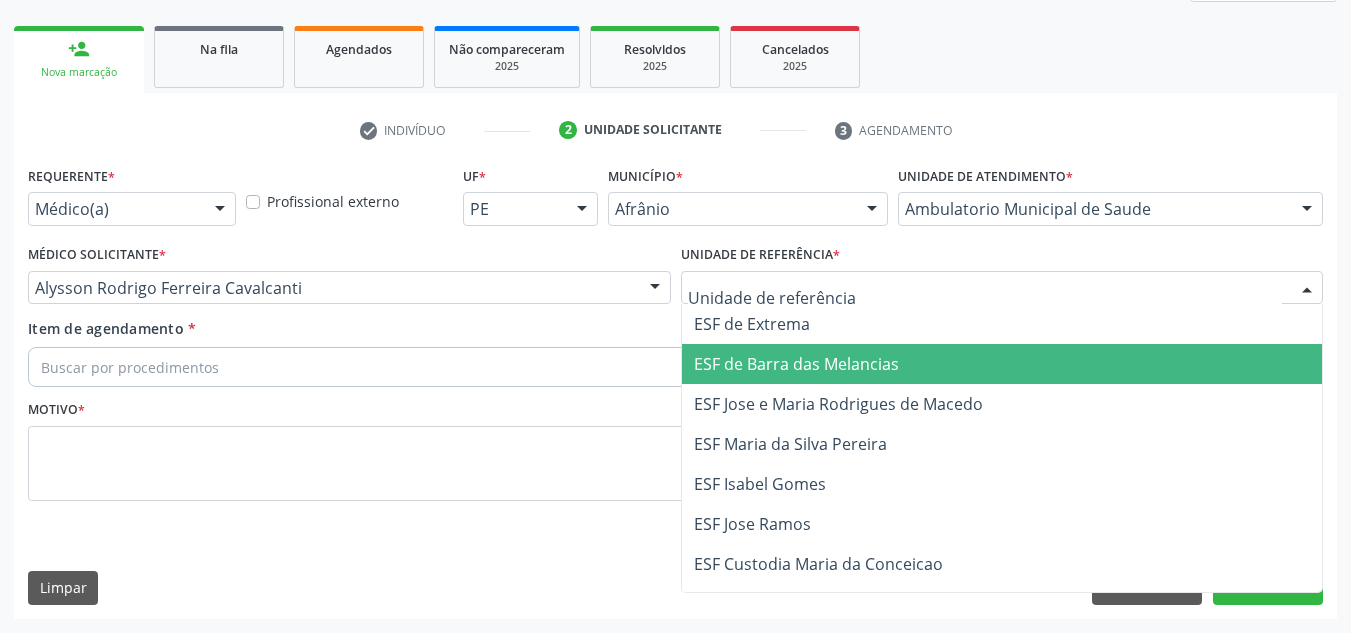 click on "ESF de Barra das Melancias" at bounding box center [796, 364] 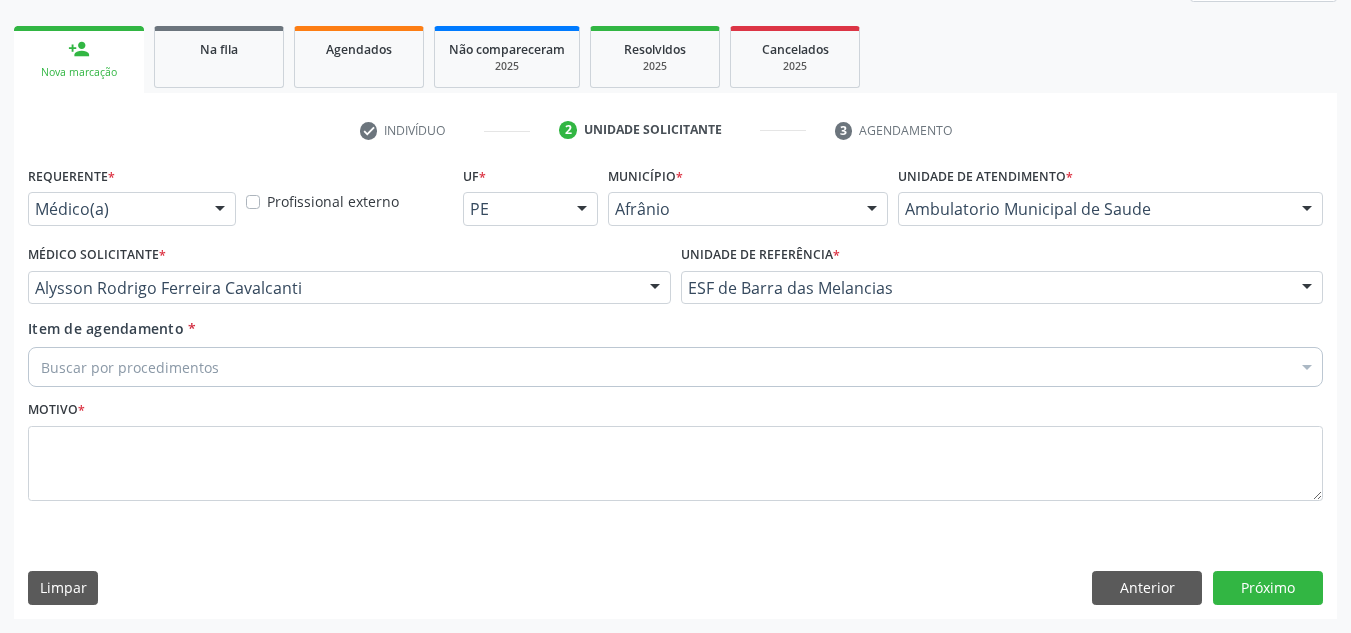 click on "Buscar por procedimentos" at bounding box center (675, 367) 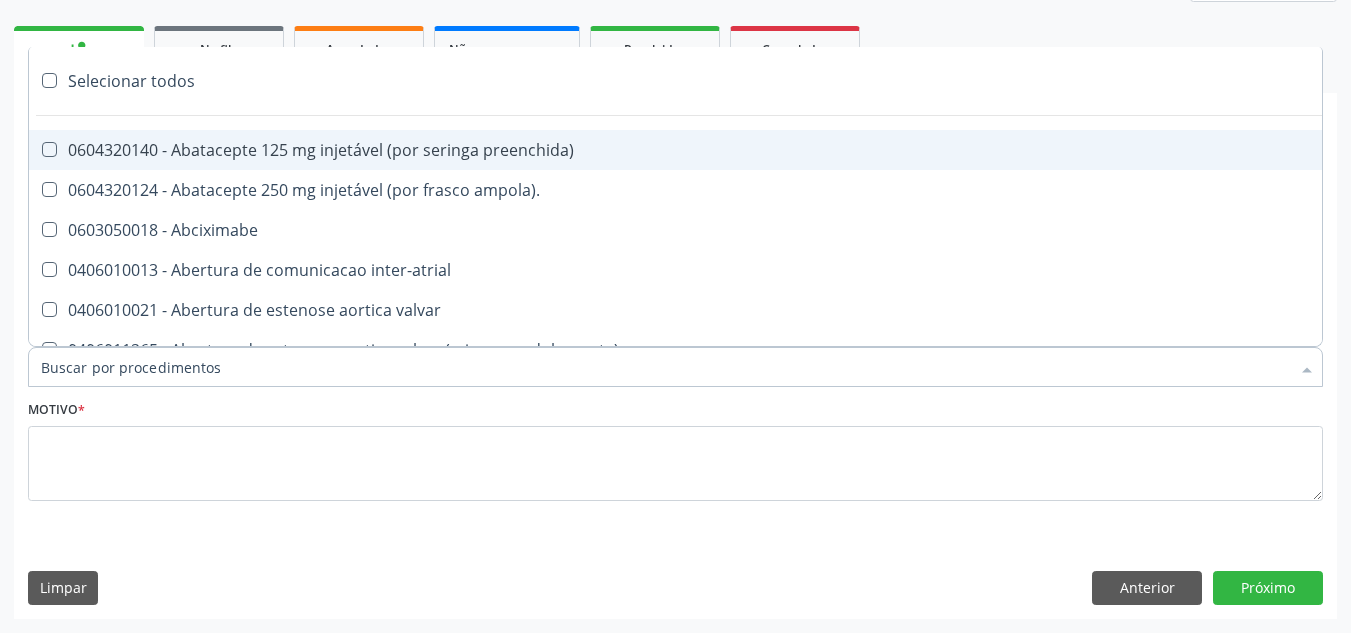 click on "Item de agendamento
*" at bounding box center (665, 367) 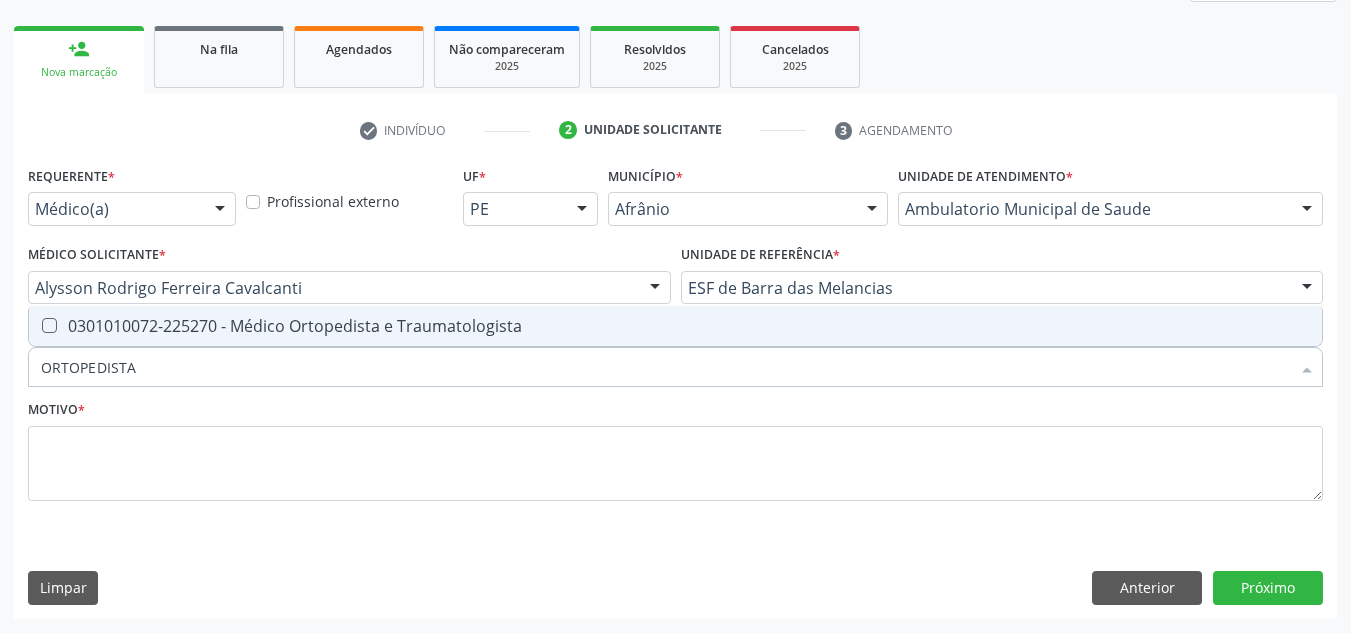 click on "0301010072-225270 - Médico Ortopedista e Traumatologista" at bounding box center [675, 326] 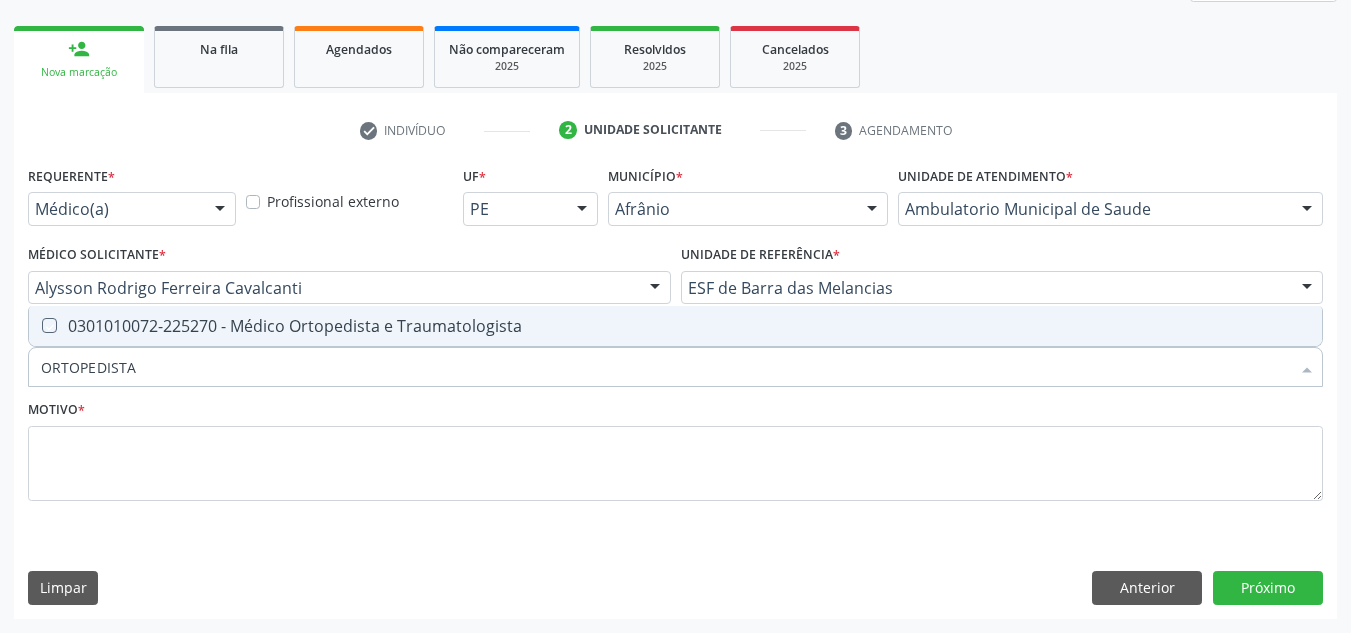 checkbox on "true" 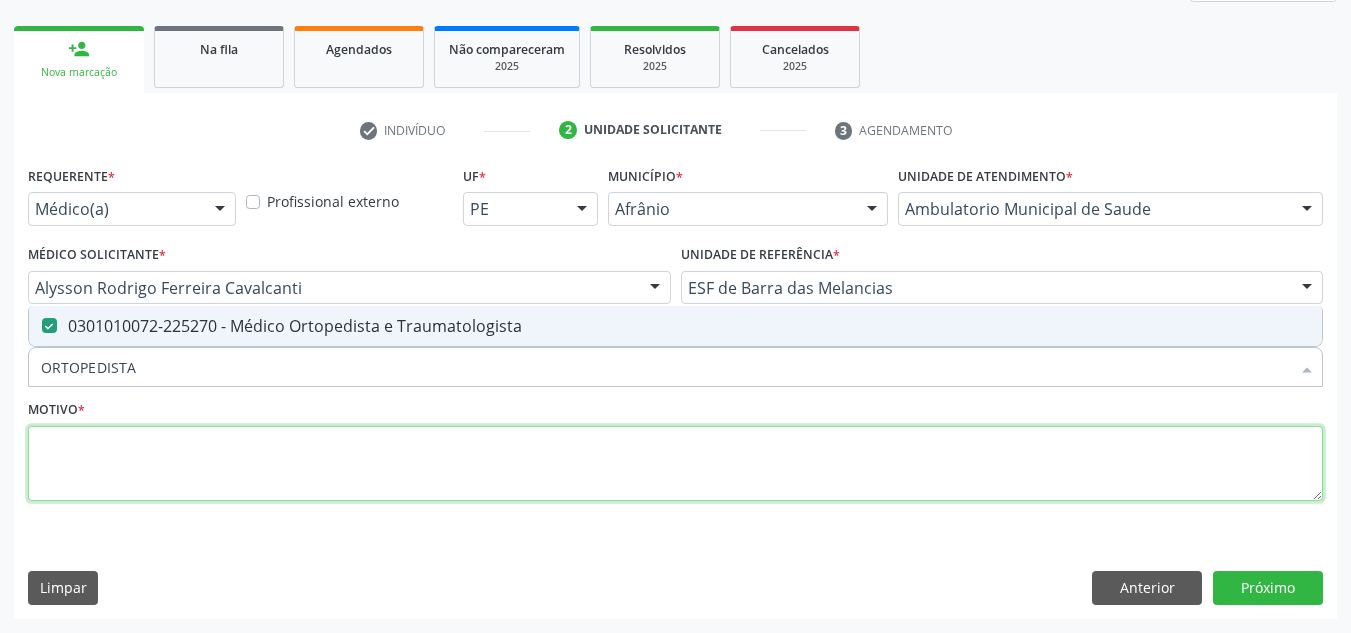 click at bounding box center [675, 464] 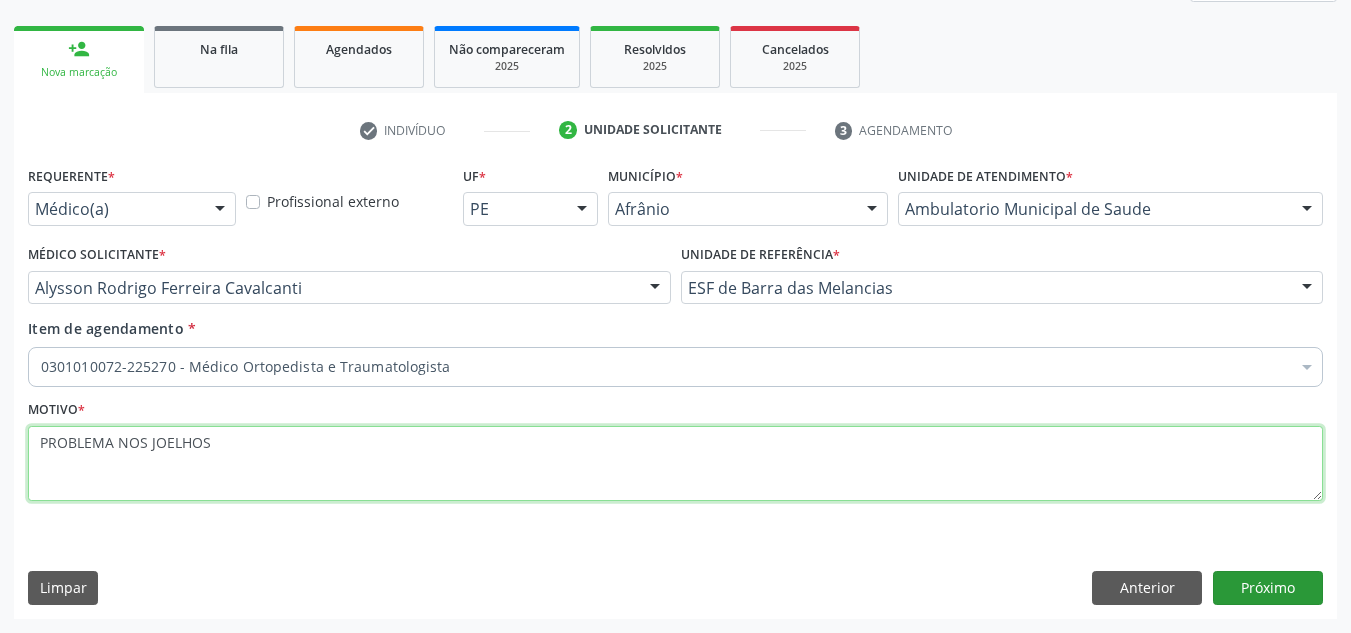 type on "PROBLEMA NOS JOELHOS" 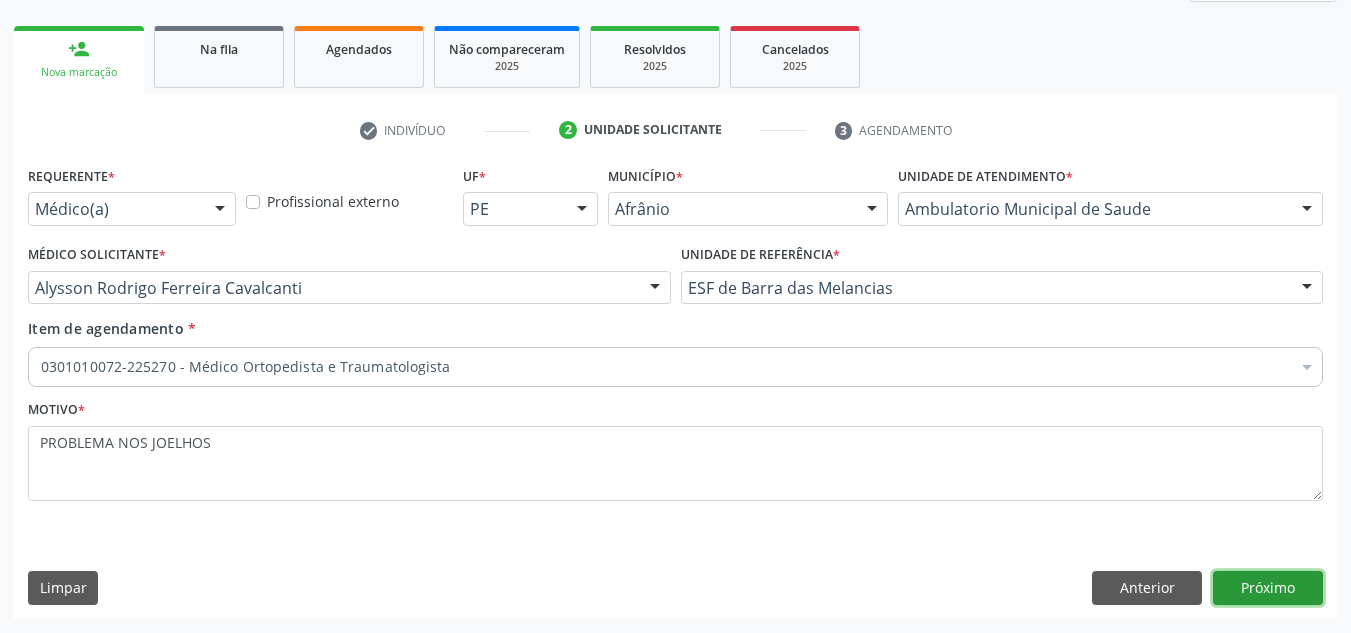 click on "Próximo" at bounding box center [1268, 588] 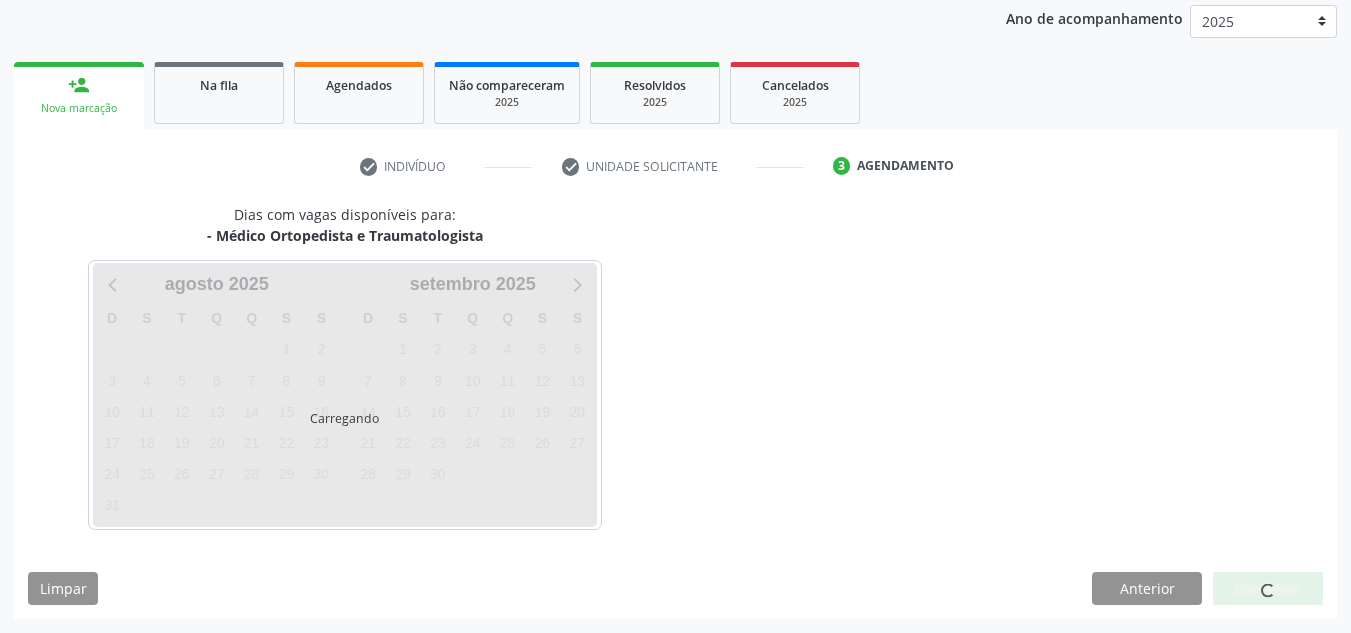 scroll, scrollTop: 237, scrollLeft: 0, axis: vertical 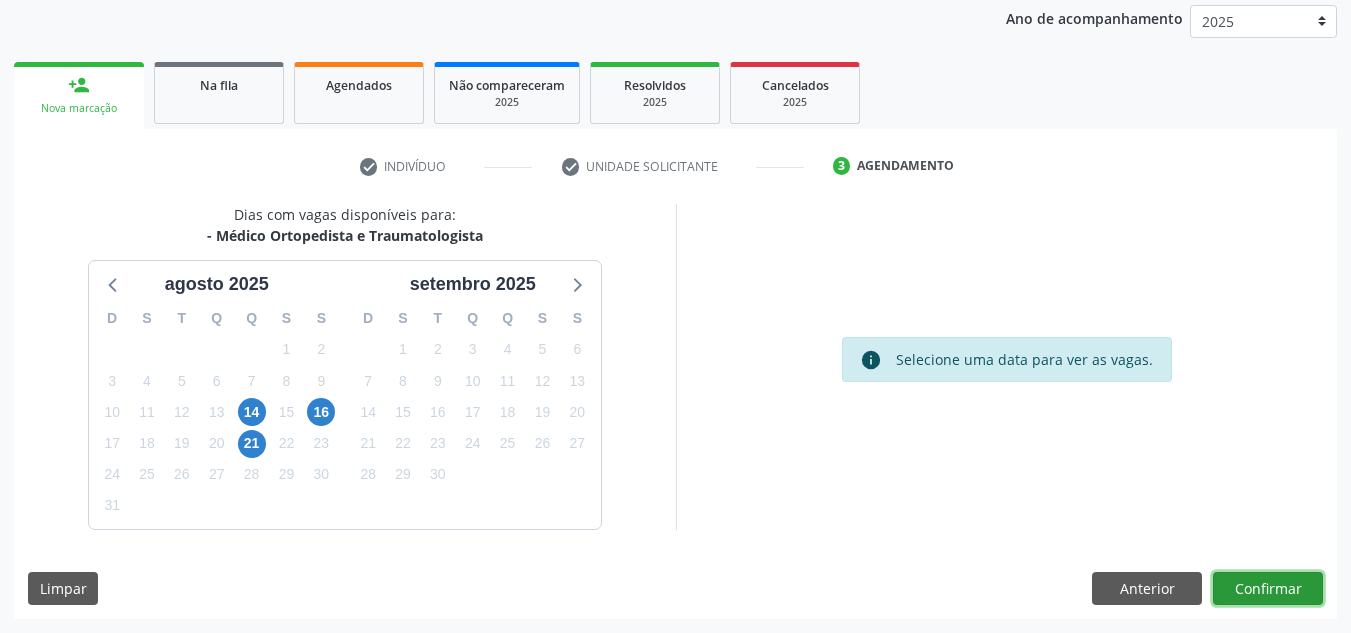 click on "Confirmar" at bounding box center (1268, 589) 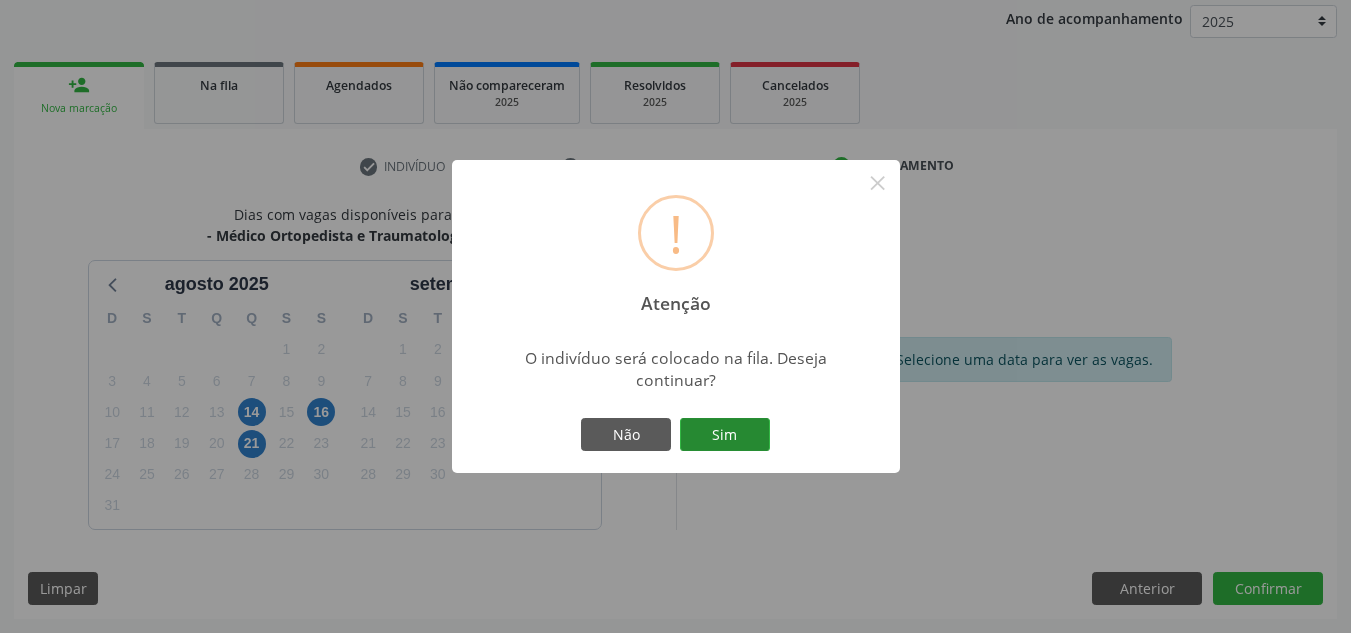 click on "Sim" at bounding box center [725, 435] 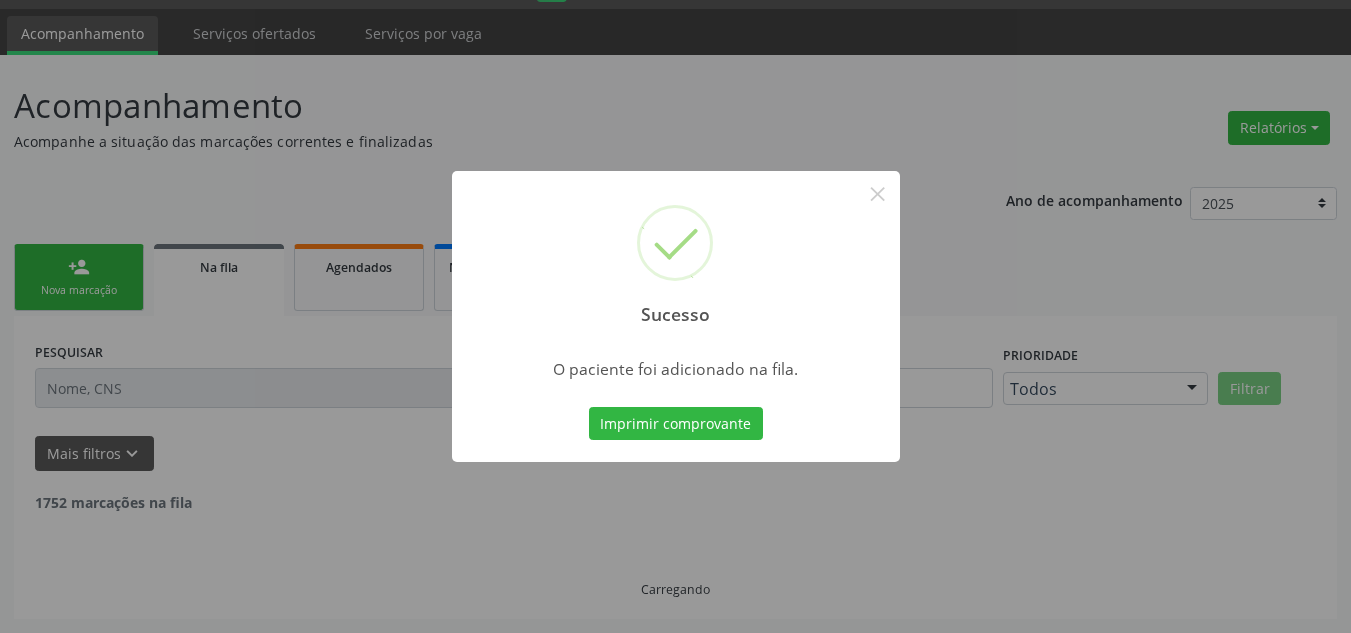 scroll, scrollTop: 34, scrollLeft: 0, axis: vertical 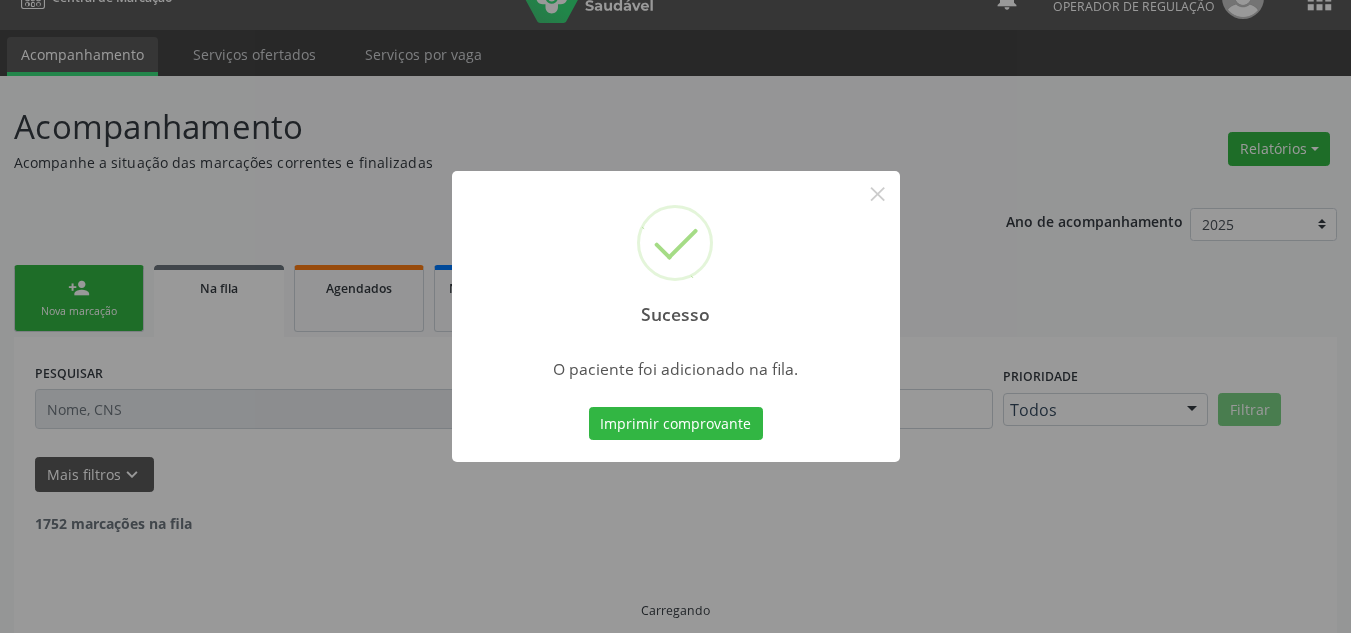 type 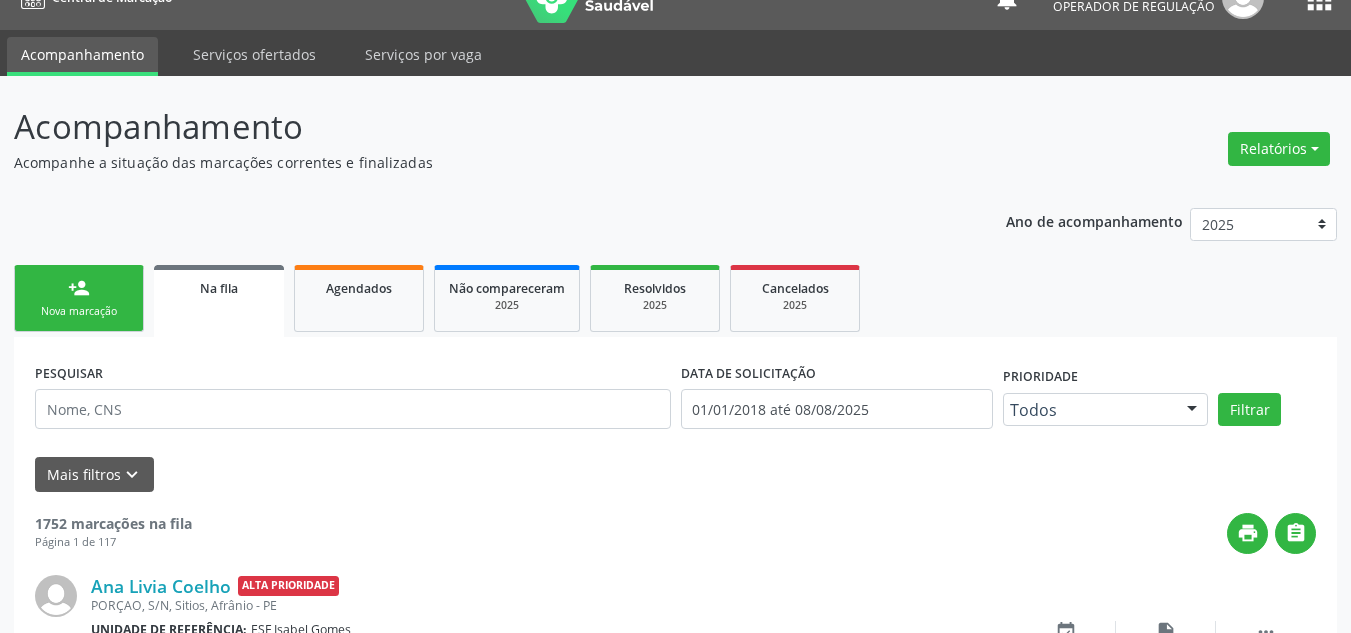drag, startPoint x: 79, startPoint y: 284, endPoint x: 124, endPoint y: 242, distance: 61.554855 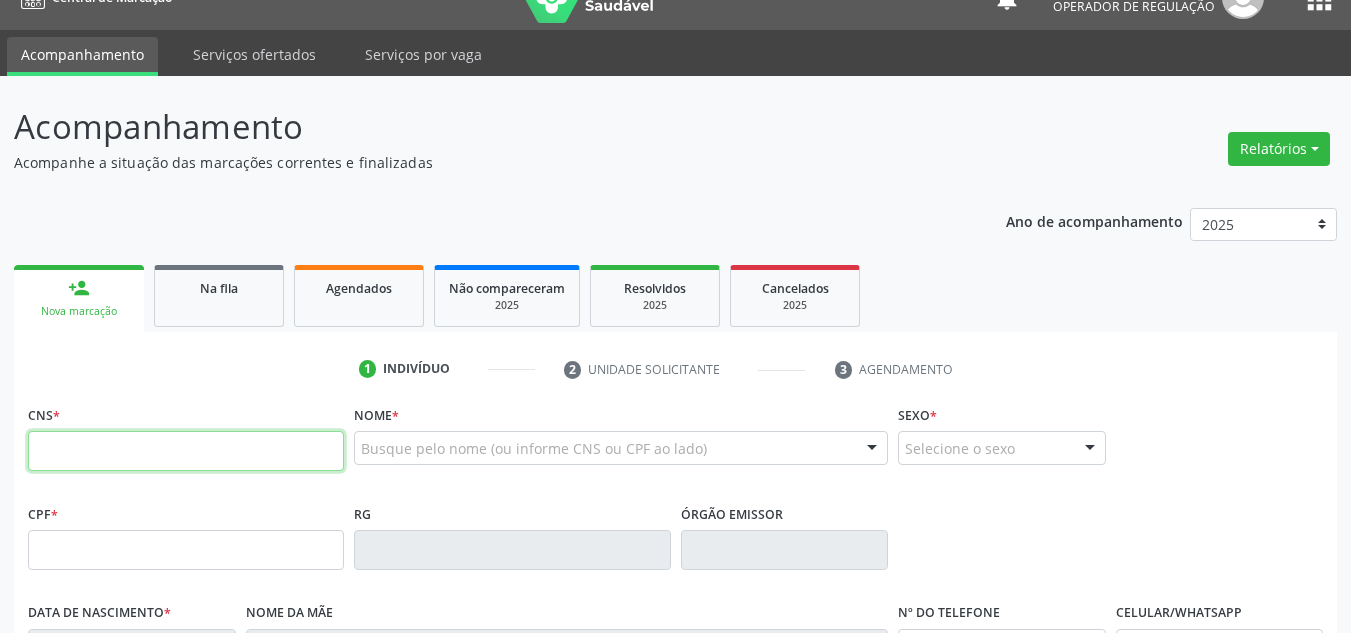 click at bounding box center (186, 451) 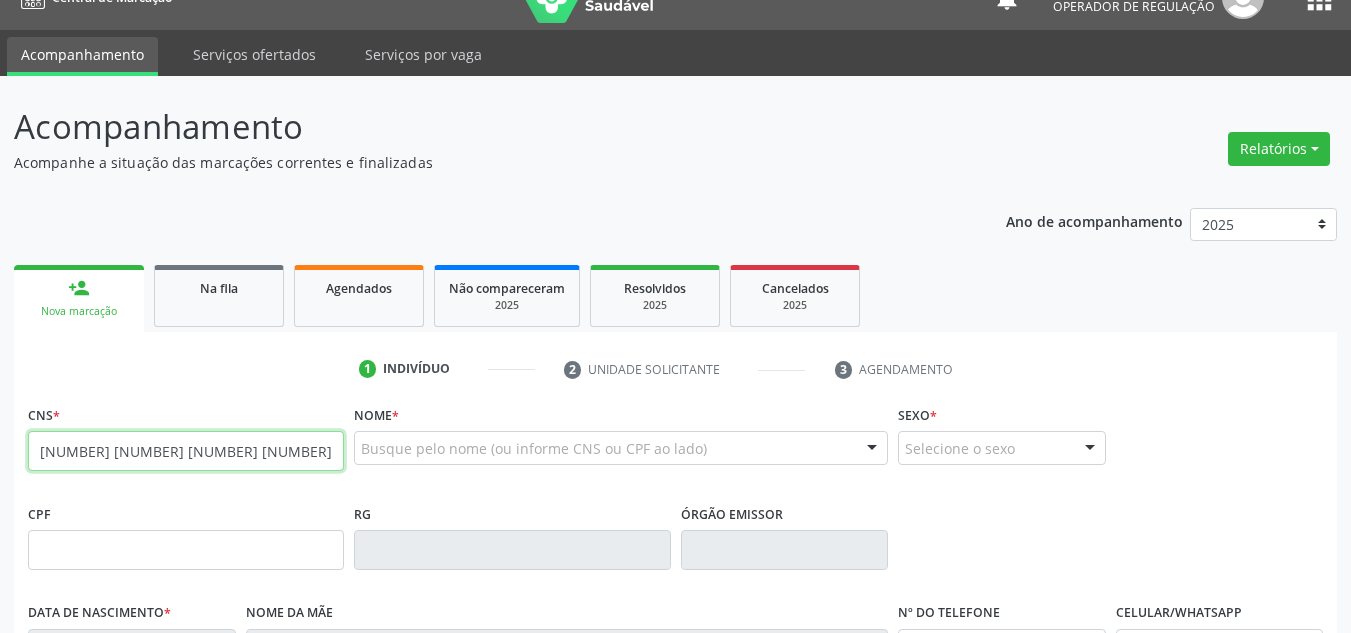 type on "702 8016 5801 6363" 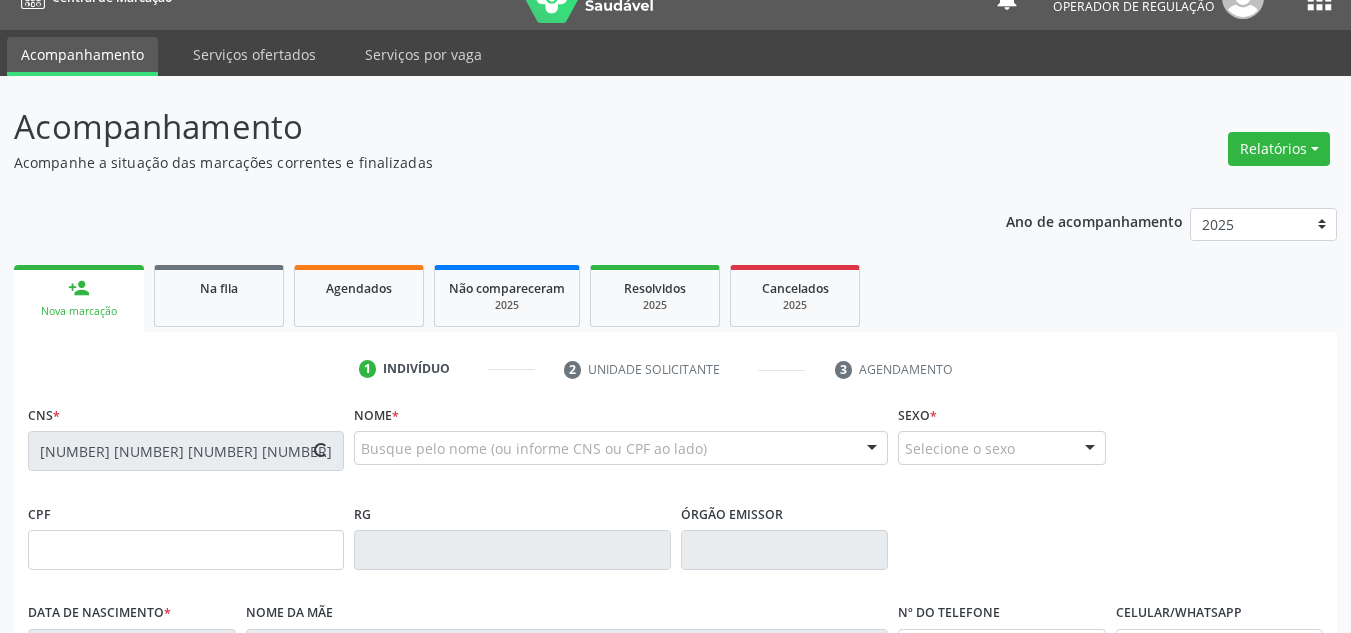 type on "042.040.754-52" 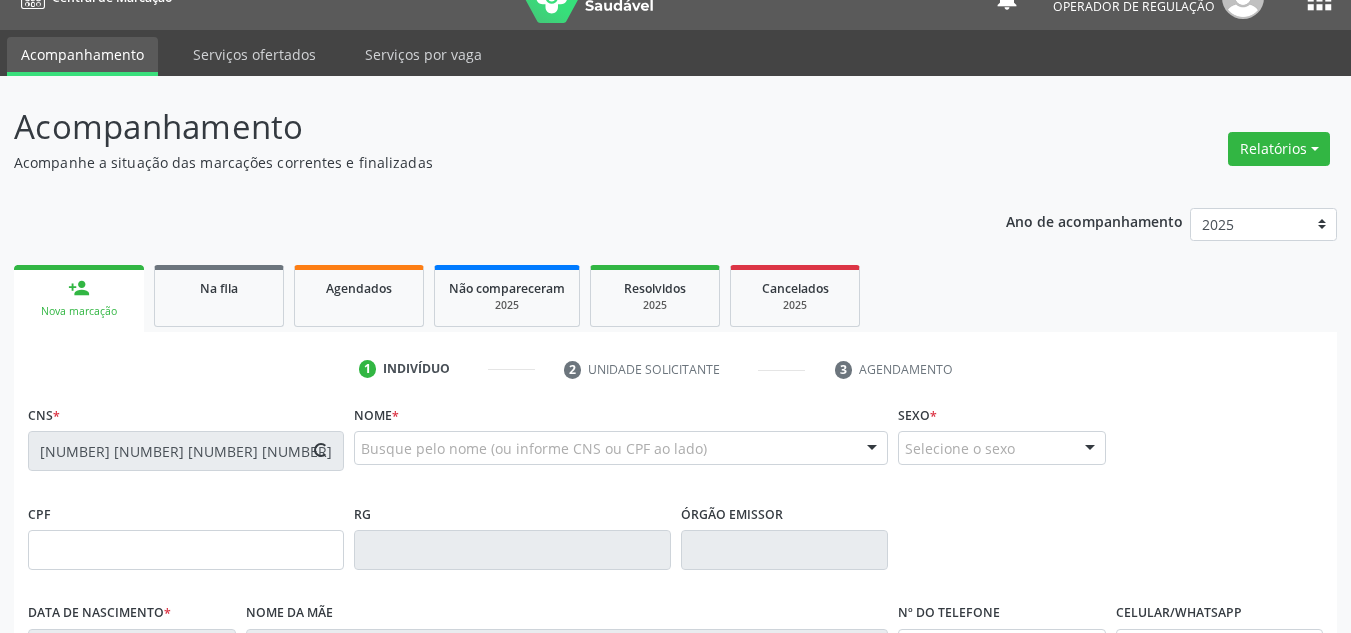 type on "25/01/1981" 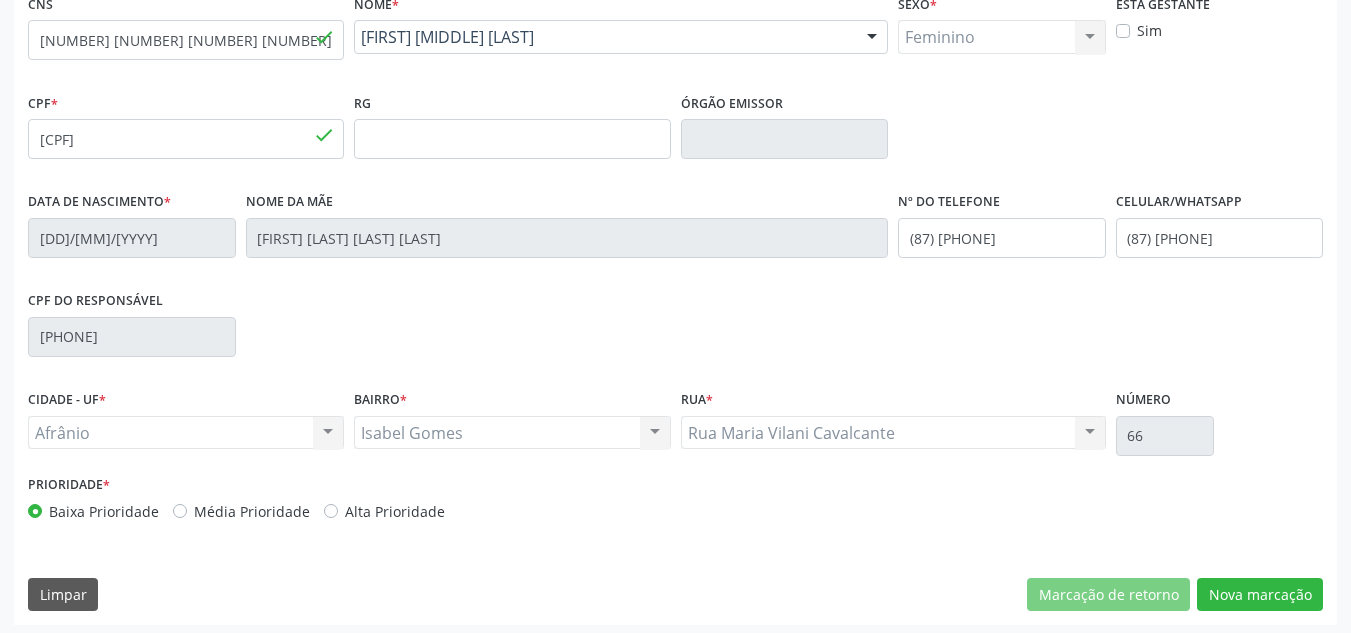 scroll, scrollTop: 451, scrollLeft: 0, axis: vertical 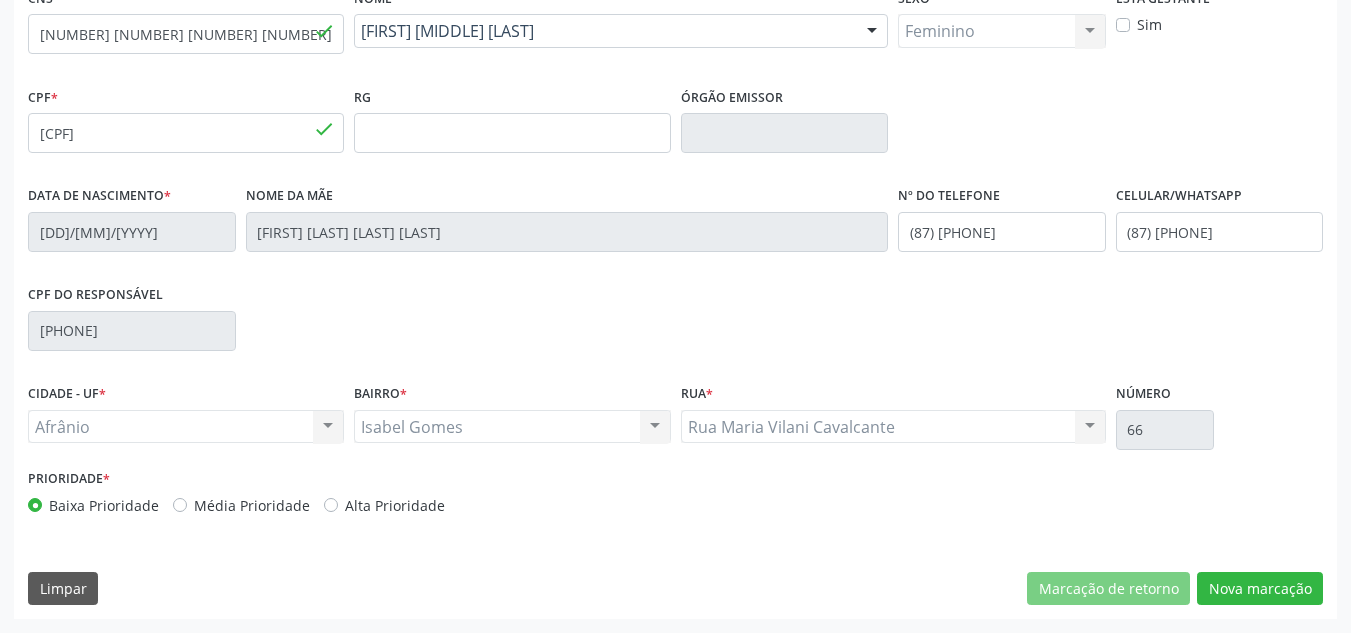 click on "Média Prioridade" at bounding box center (252, 505) 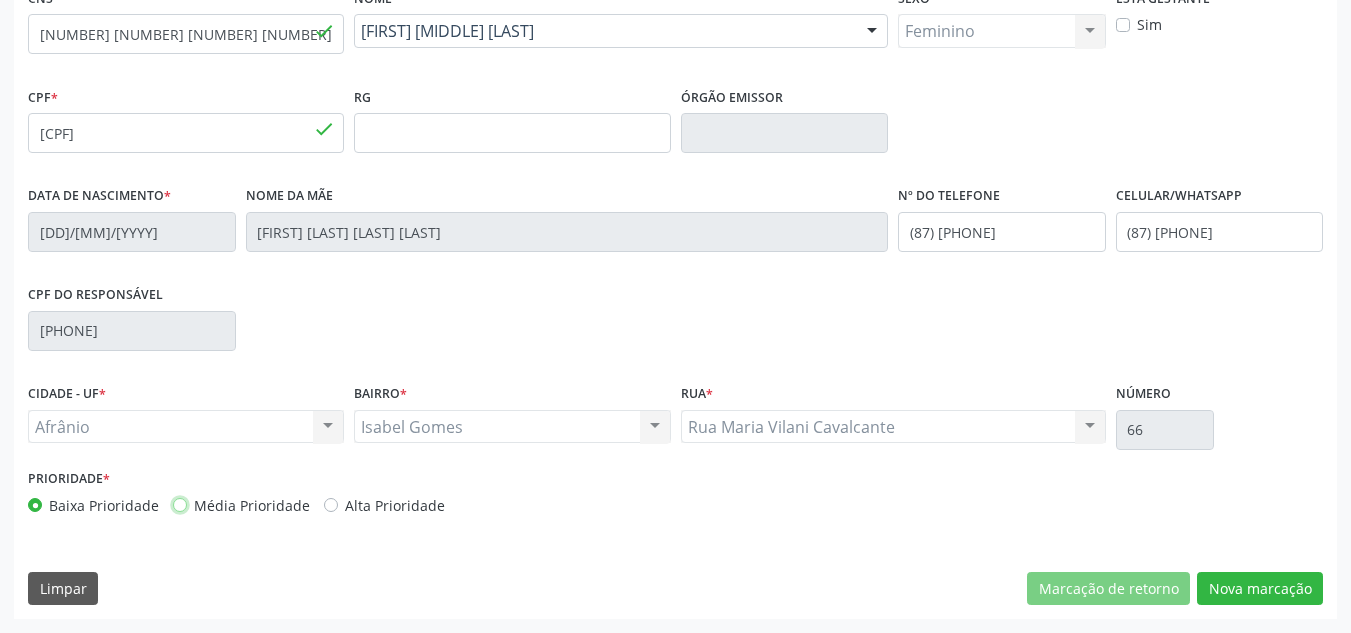 click on "Média Prioridade" at bounding box center [180, 504] 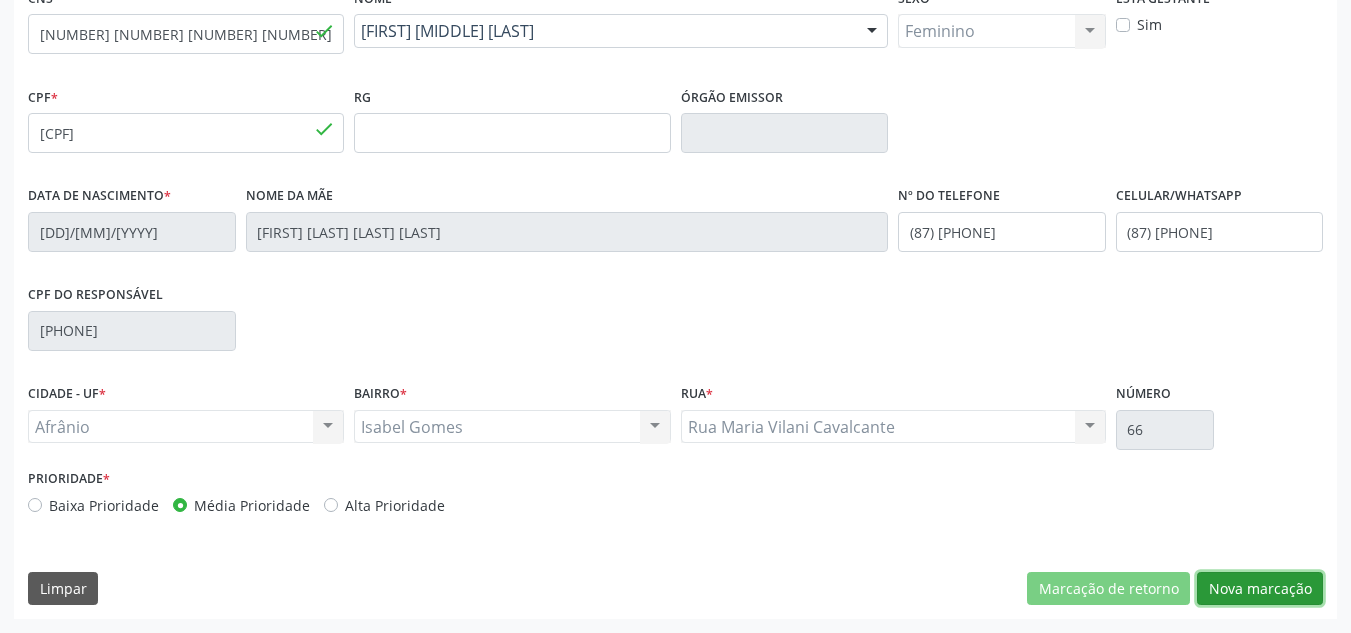 click on "Nova marcação" at bounding box center [1260, 589] 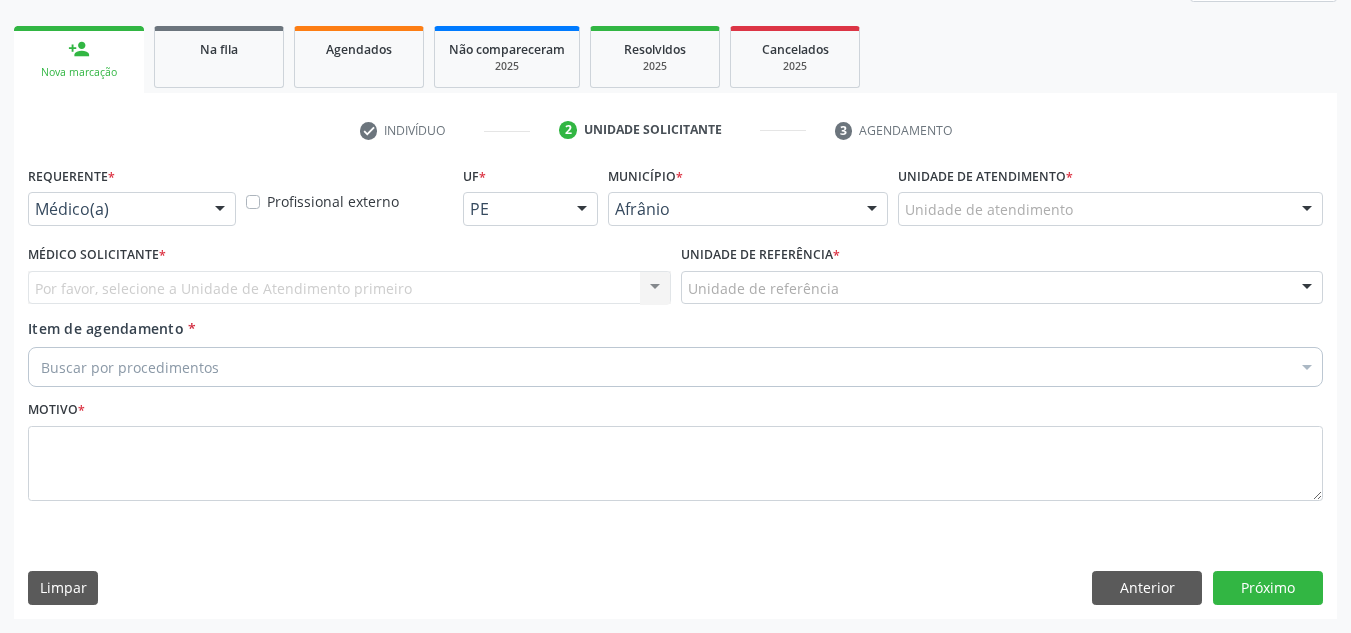 scroll, scrollTop: 273, scrollLeft: 0, axis: vertical 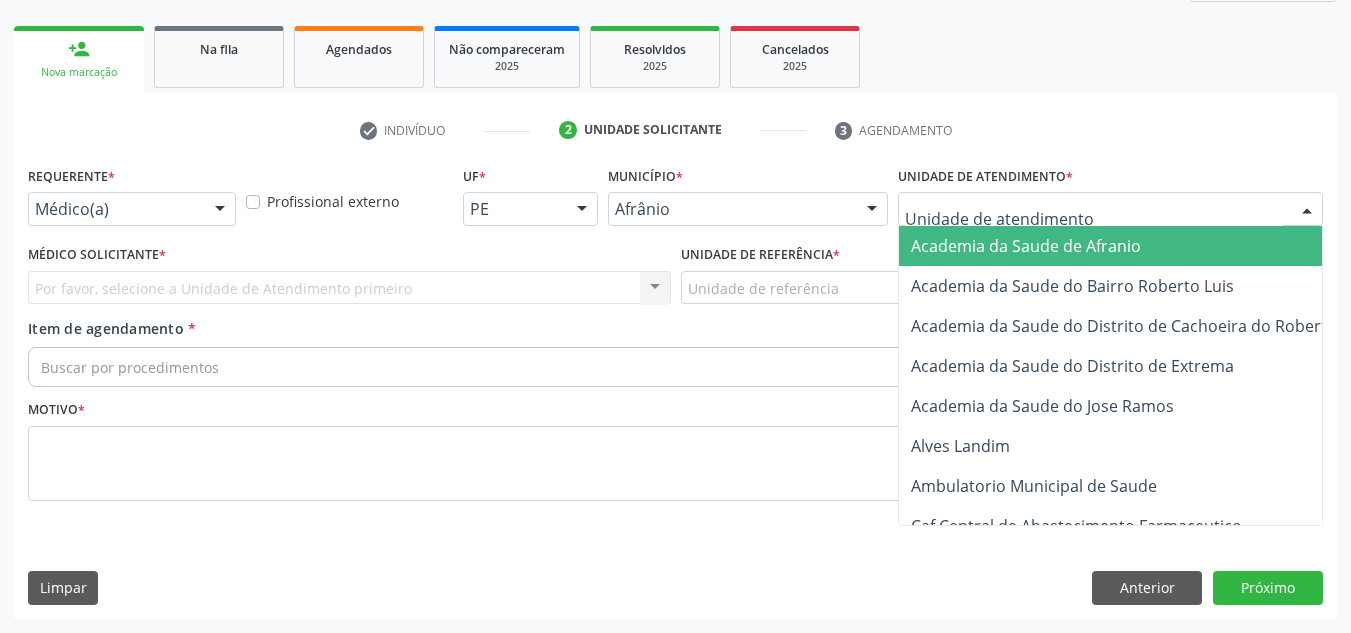 click on "Academia da Saude de Afranio   Academia da Saude do Bairro Roberto Luis   Academia da Saude do Distrito de Cachoeira do Roberto   Academia da Saude do Distrito de Extrema   Academia da Saude do Jose Ramos   Alves Landim   Ambulatorio Municipal de Saude   Caf Central de Abastecimento Farmaceutico   Centro de Atencao Psicossocial de Afranio Pe   Centro de Especialidades   Cime   Cuidar   Equipe de Atencao Basica Prisional Tipo I com Saude Mental   Esf Ana Coelho Nonato   Esf Custodia Maria da Conceicao   Esf Isabel Gomes   Esf Jose Ramos   Esf Jose e Maria Rodrigues de Macedo   Esf Maria Dilurdes da Silva   Esf Maria da Silva Pereira   Esf Rosalia Cavalcanti Gomes   Esf de Barra das Melancias   Esf de Extrema   Farmacia Basica do Municipio de Afranio   Hospital Municipal Maria Coelho Cavalcanti Rodrigues   Hospital de Campanha Covid 19 Ambulatorio Municipal   Laboratorio de Protese Dentario   Lid Laboratorio de Investigacoes e Diagnosticos     Posto de Saude de Tres Paus     Renove Afranio" at bounding box center (1110, 209) 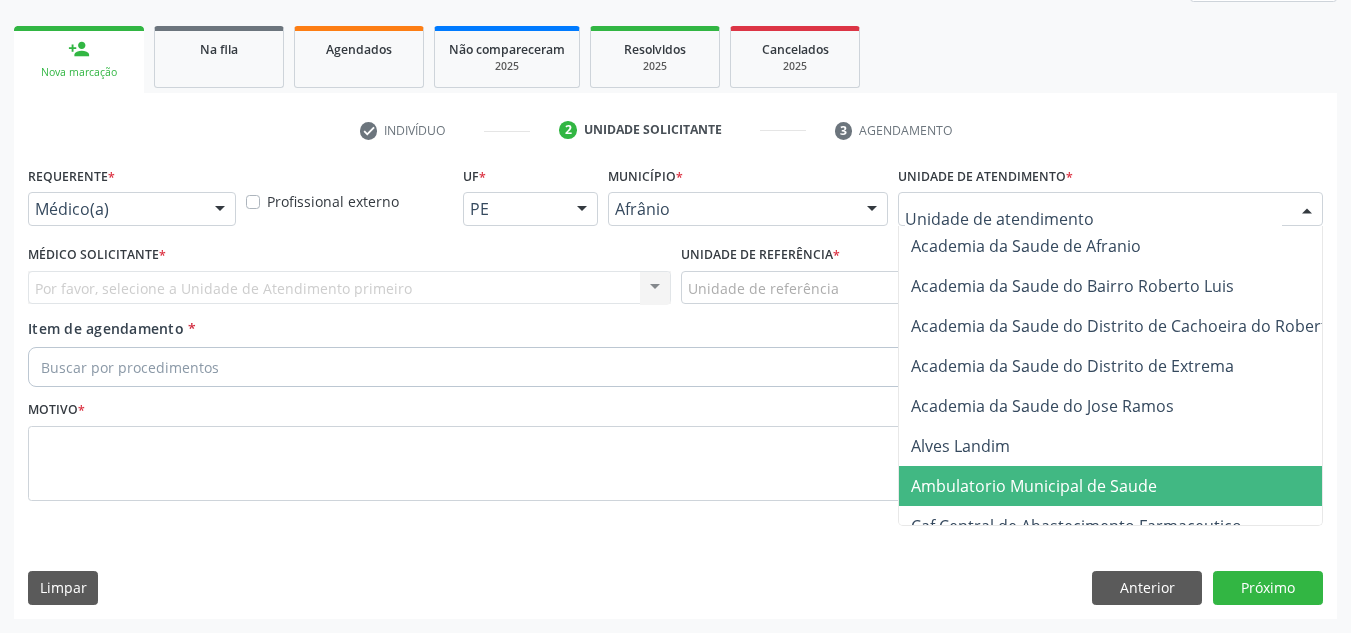 click on "Ambulatorio Municipal de Saude" at bounding box center [1137, 486] 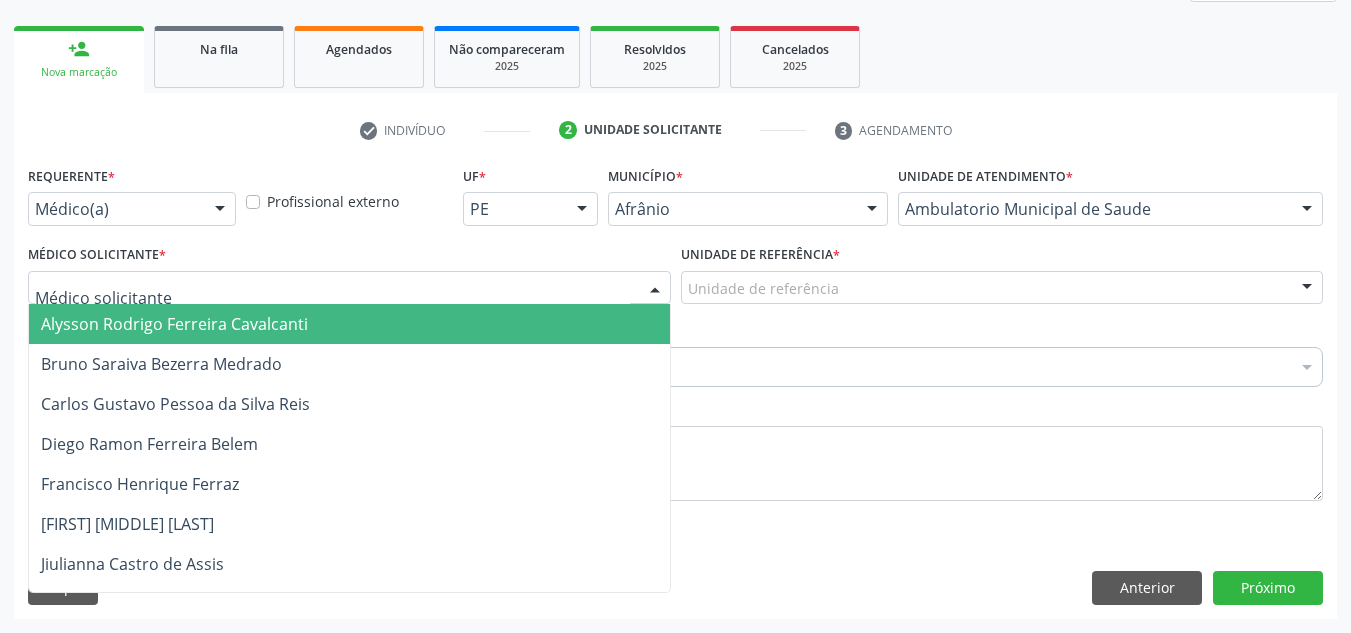 click at bounding box center [349, 288] 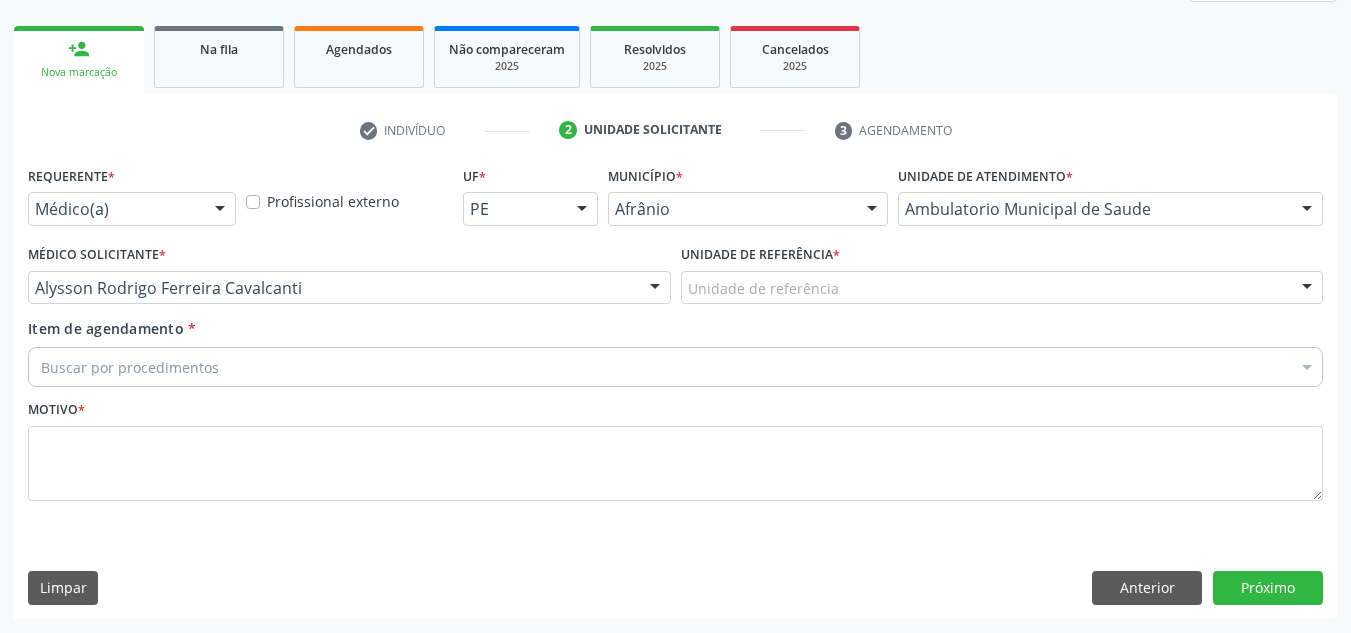 click on "Unidade de referência" at bounding box center (1002, 288) 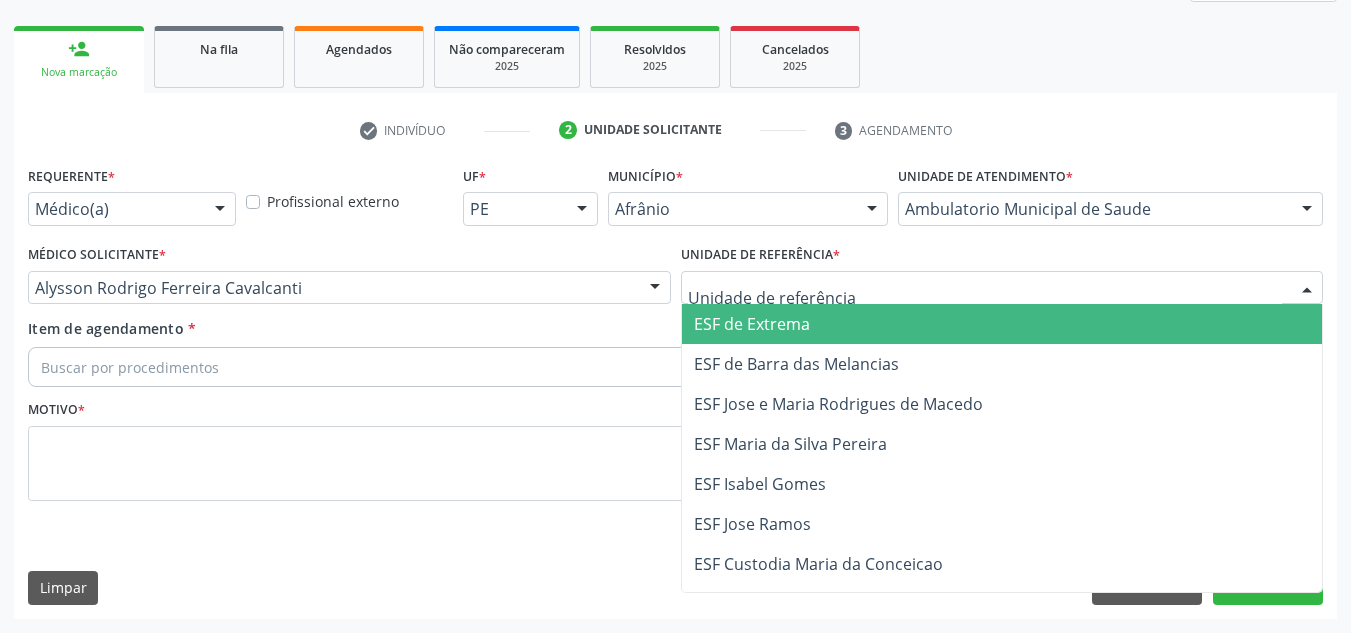 drag, startPoint x: 733, startPoint y: 362, endPoint x: 561, endPoint y: 374, distance: 172.41809 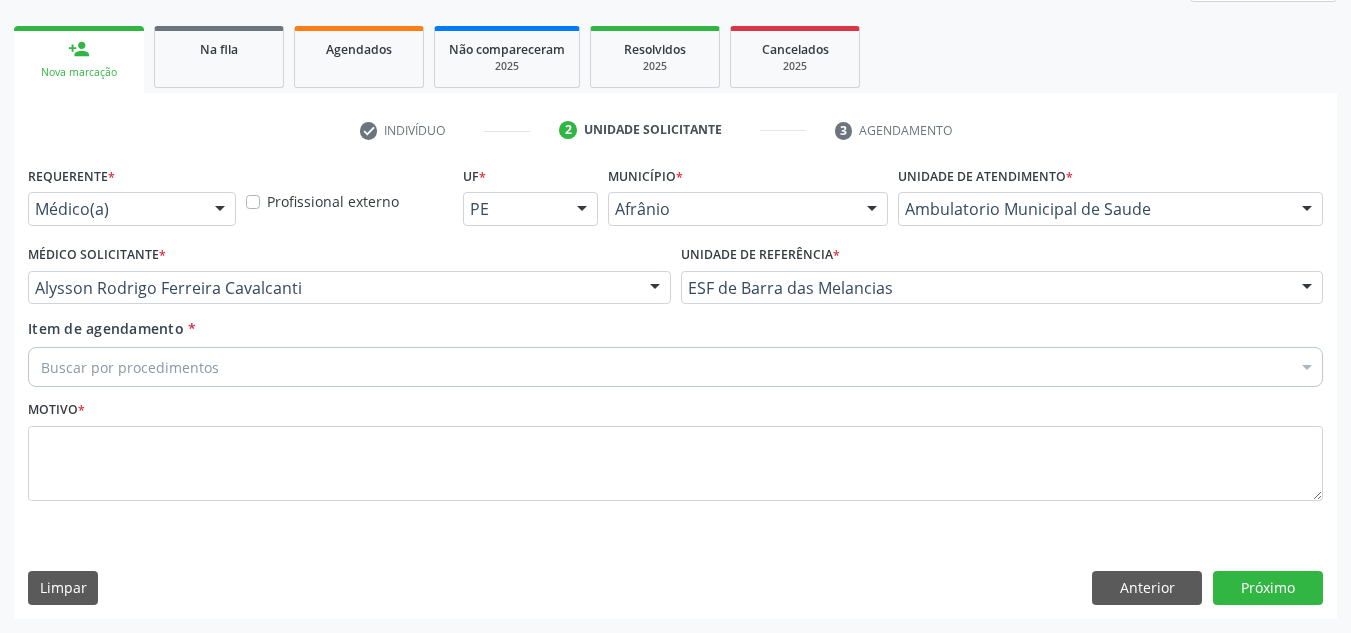 click on "Buscar por procedimentos" at bounding box center (675, 367) 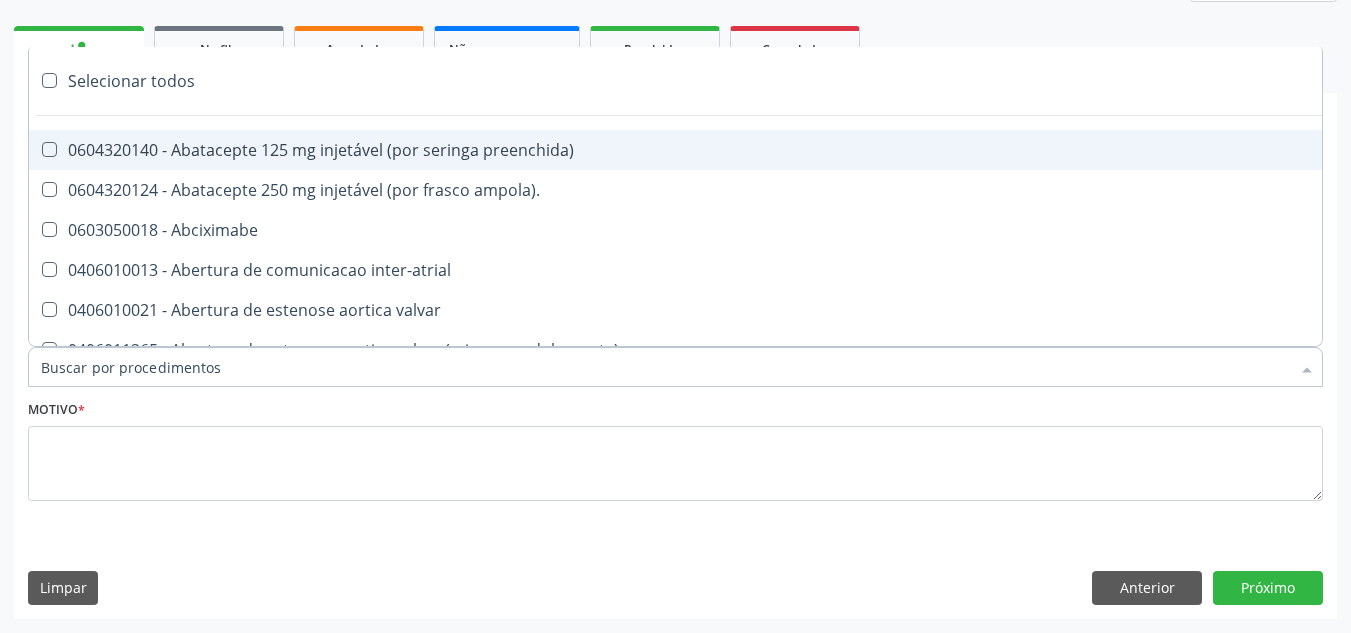 paste on "ORTOPEDISTA" 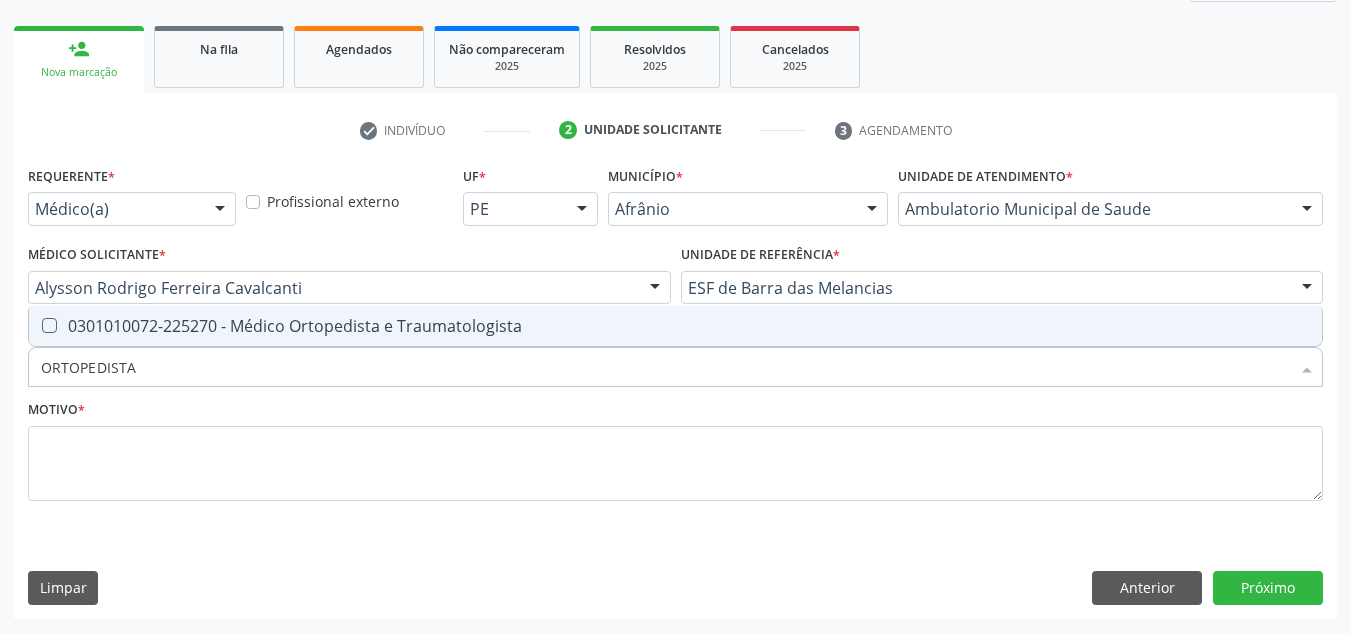 click on "Selecionar todos
0301010072-225270 - Médico Ortopedista e Traumatologista
Nenhum resultado encontrado para: " ORTOPEDISTA   "
Não há nenhuma opção para ser exibida." at bounding box center (675, 326) 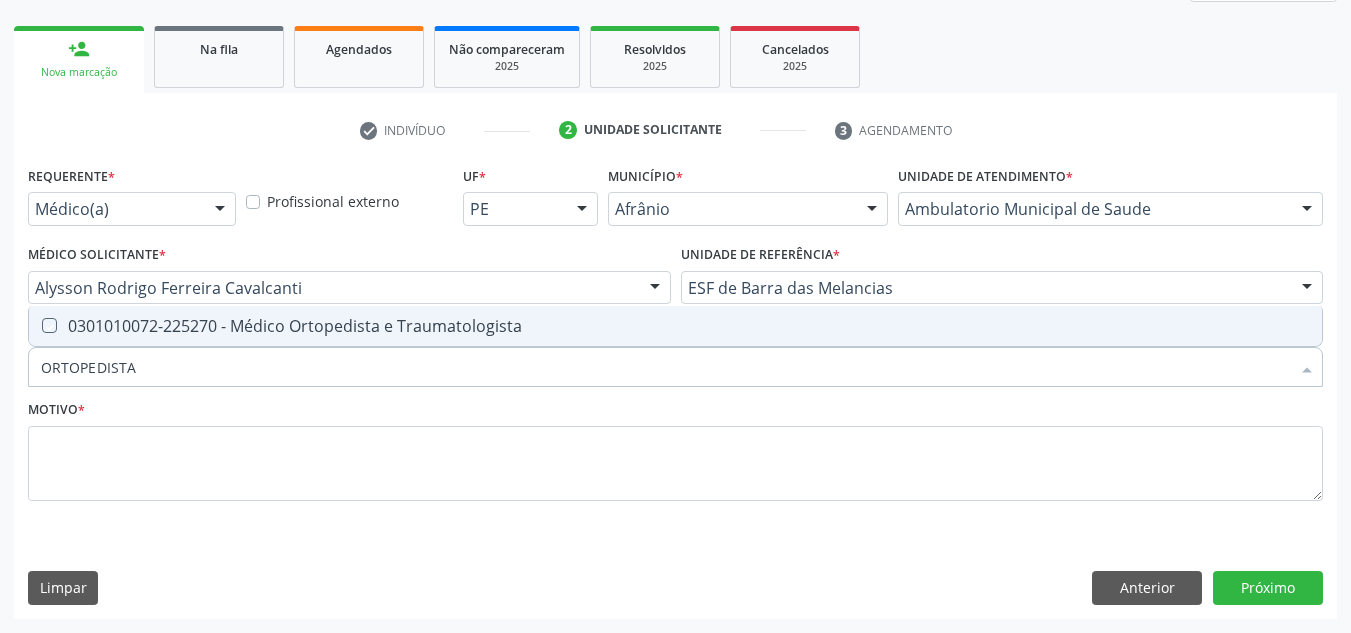 checkbox on "true" 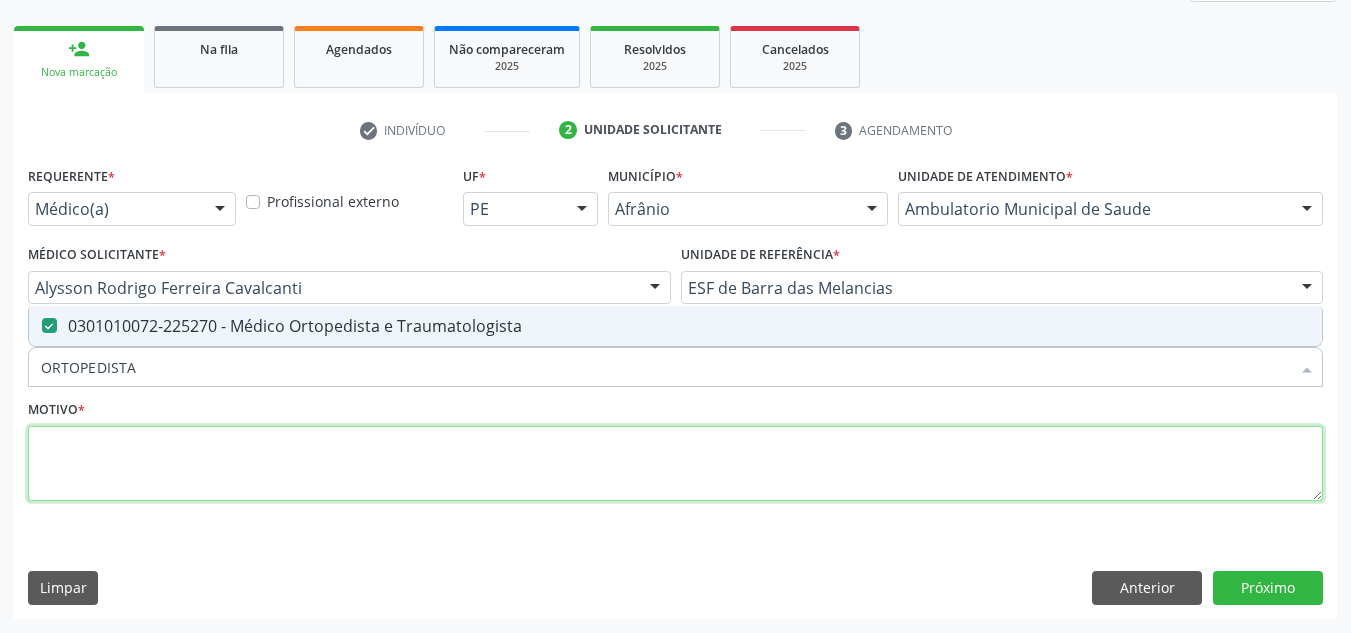 click at bounding box center [675, 464] 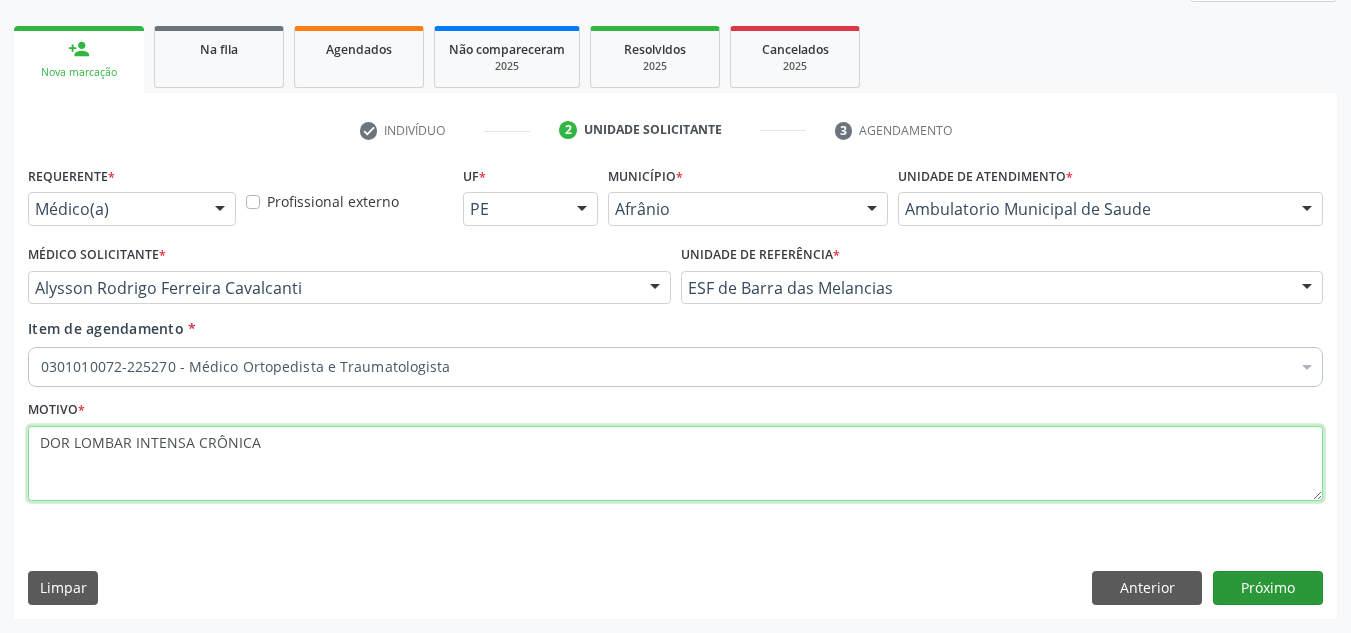 type on "DOR LOMBAR INTENSA CRÔNICA" 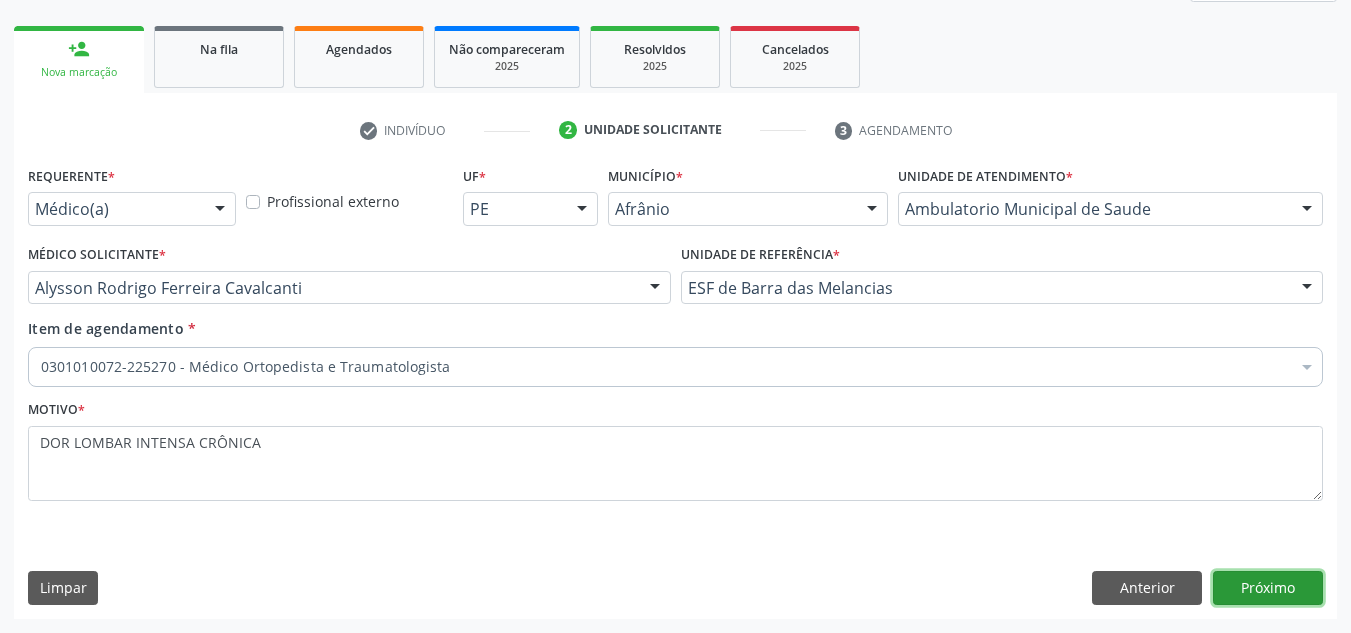 click on "Próximo" at bounding box center (1268, 588) 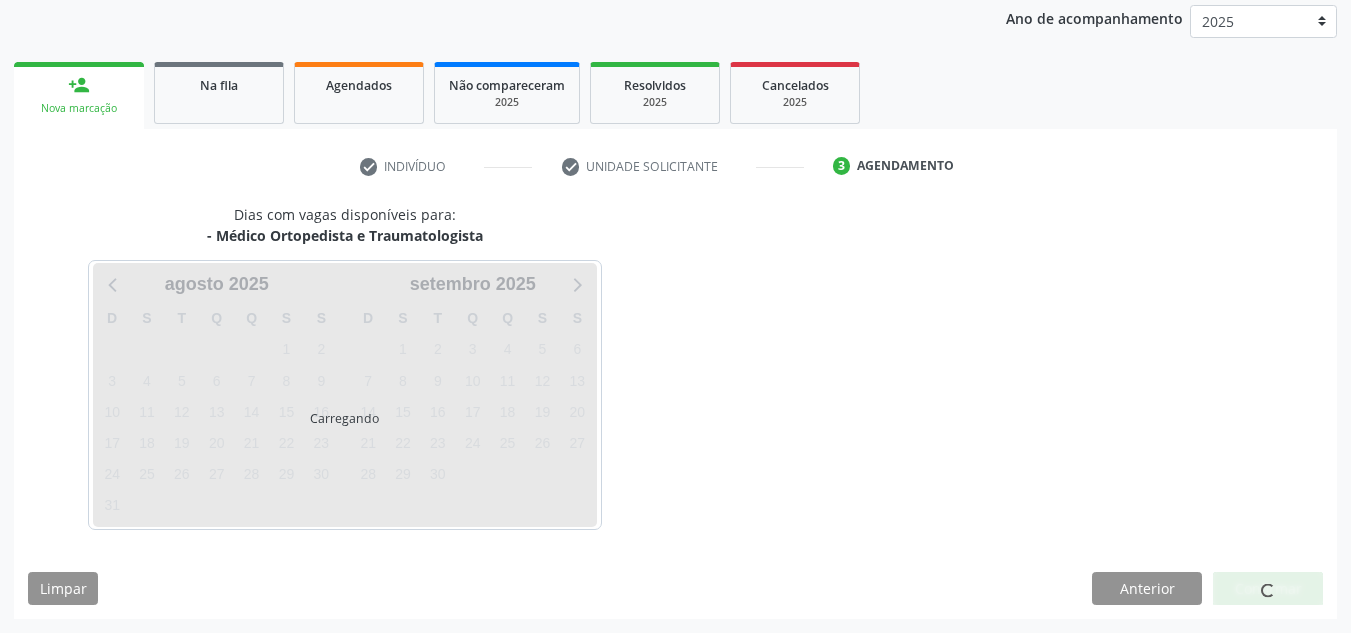 scroll, scrollTop: 237, scrollLeft: 0, axis: vertical 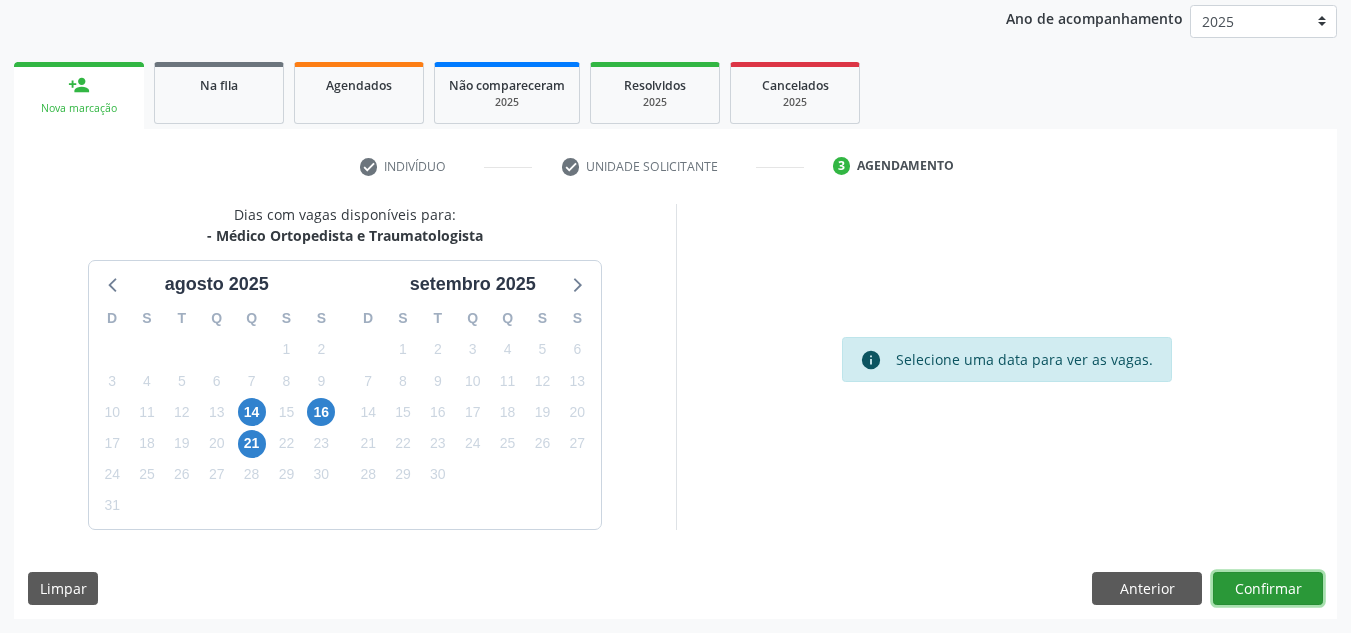 click on "Confirmar" at bounding box center (1268, 589) 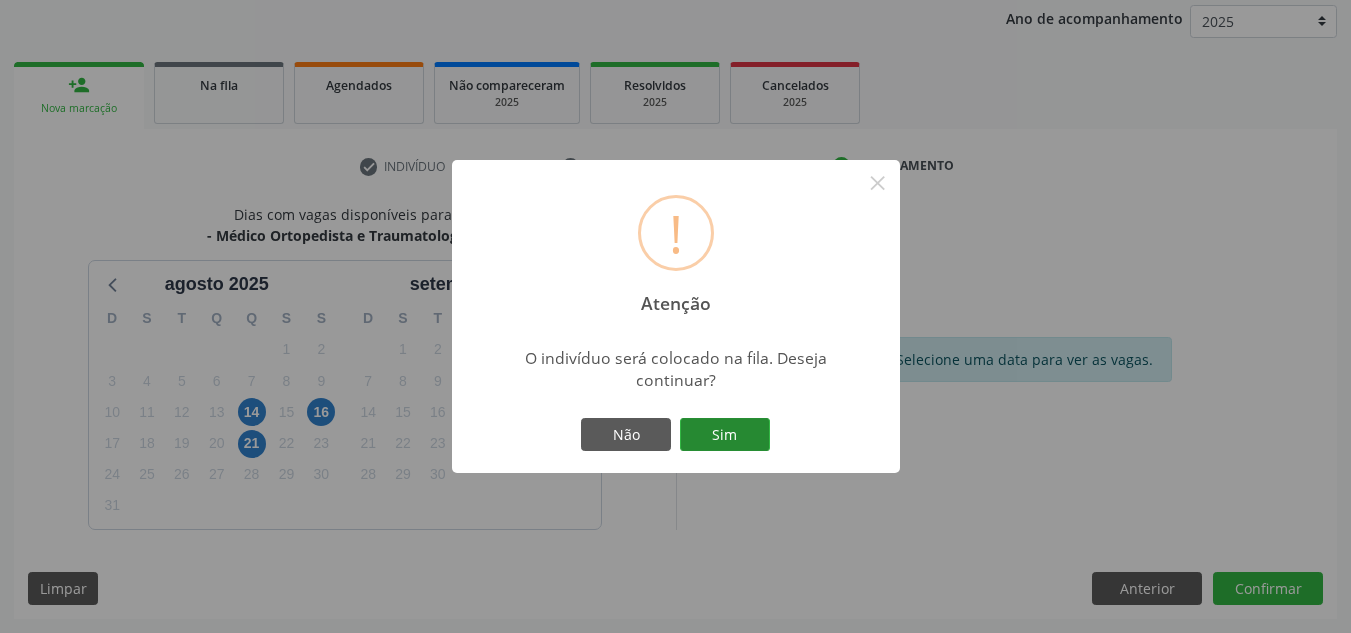 click on "Sim" at bounding box center [725, 435] 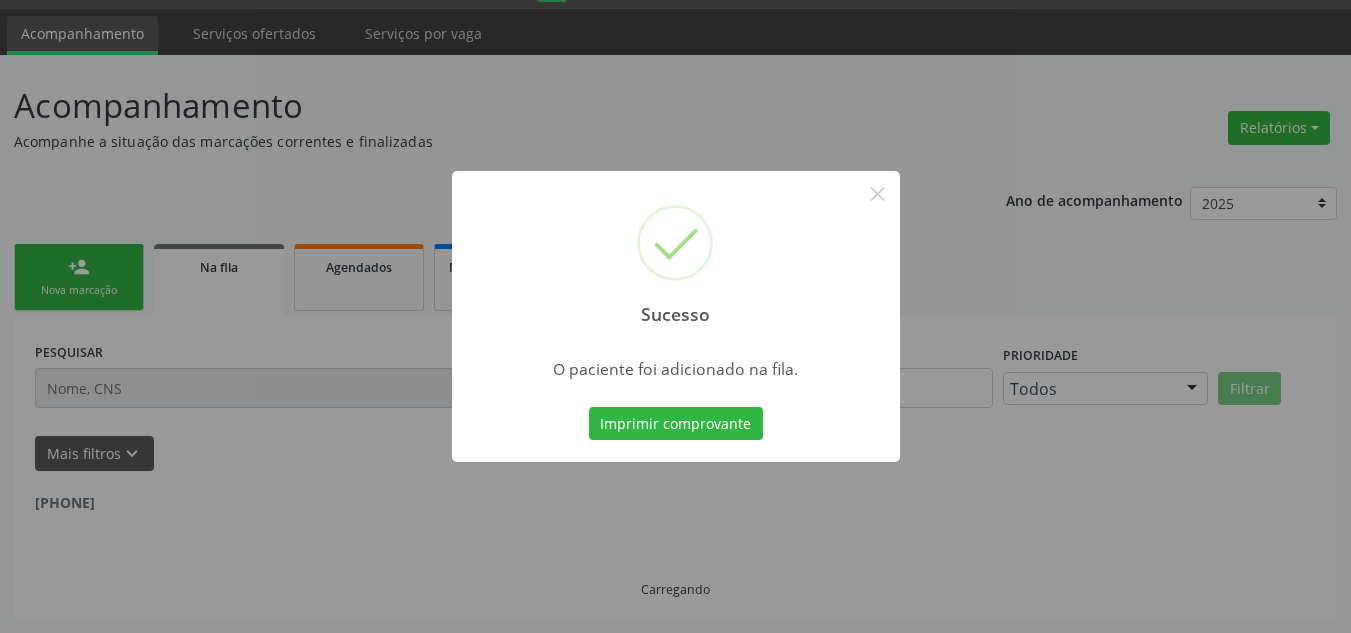 scroll, scrollTop: 34, scrollLeft: 0, axis: vertical 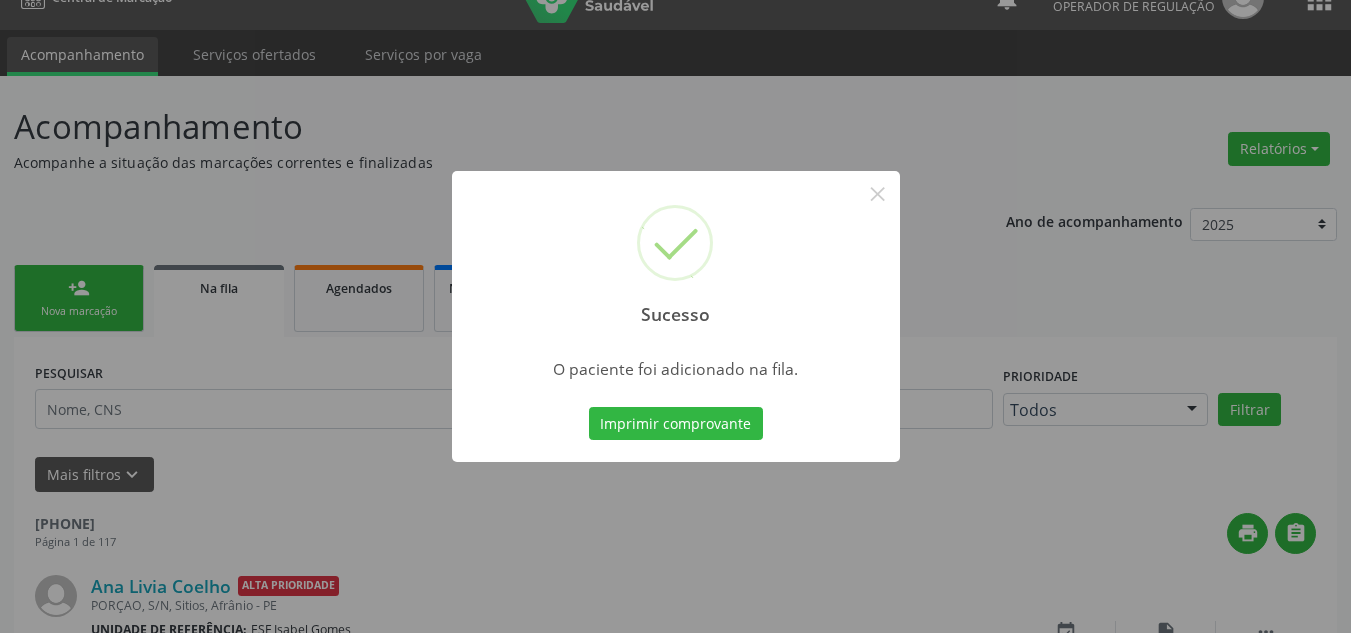 type 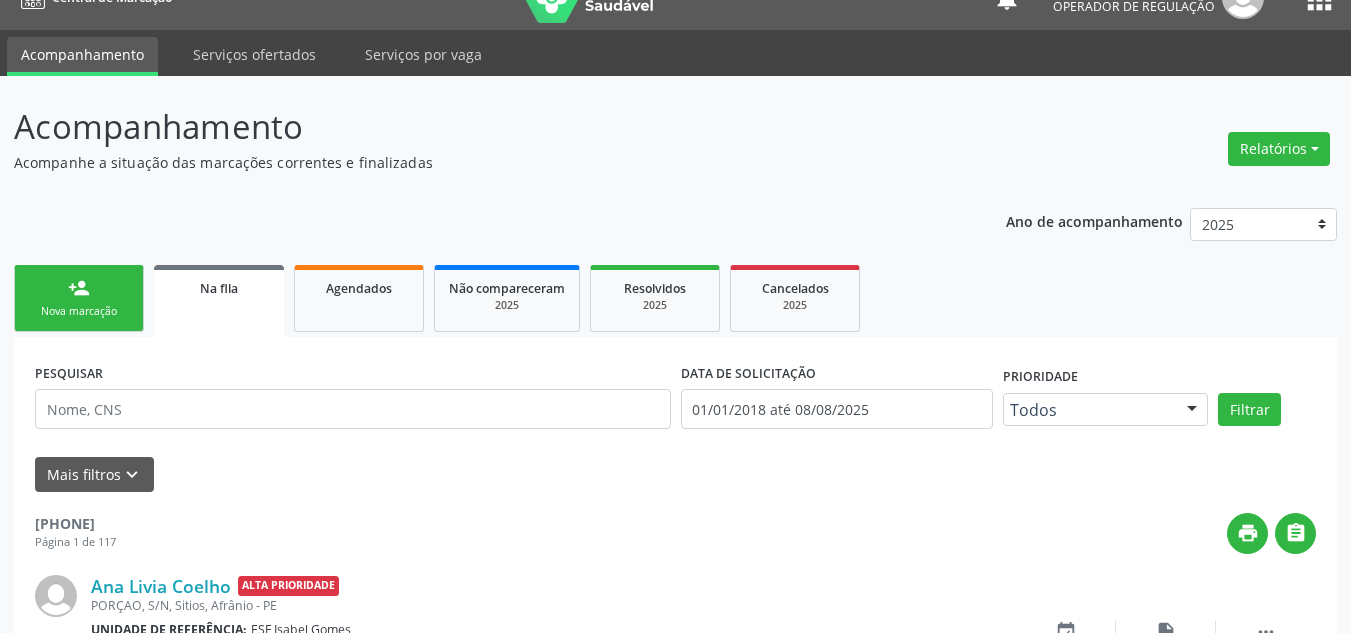 click on "person_add
Nova marcação" at bounding box center [79, 298] 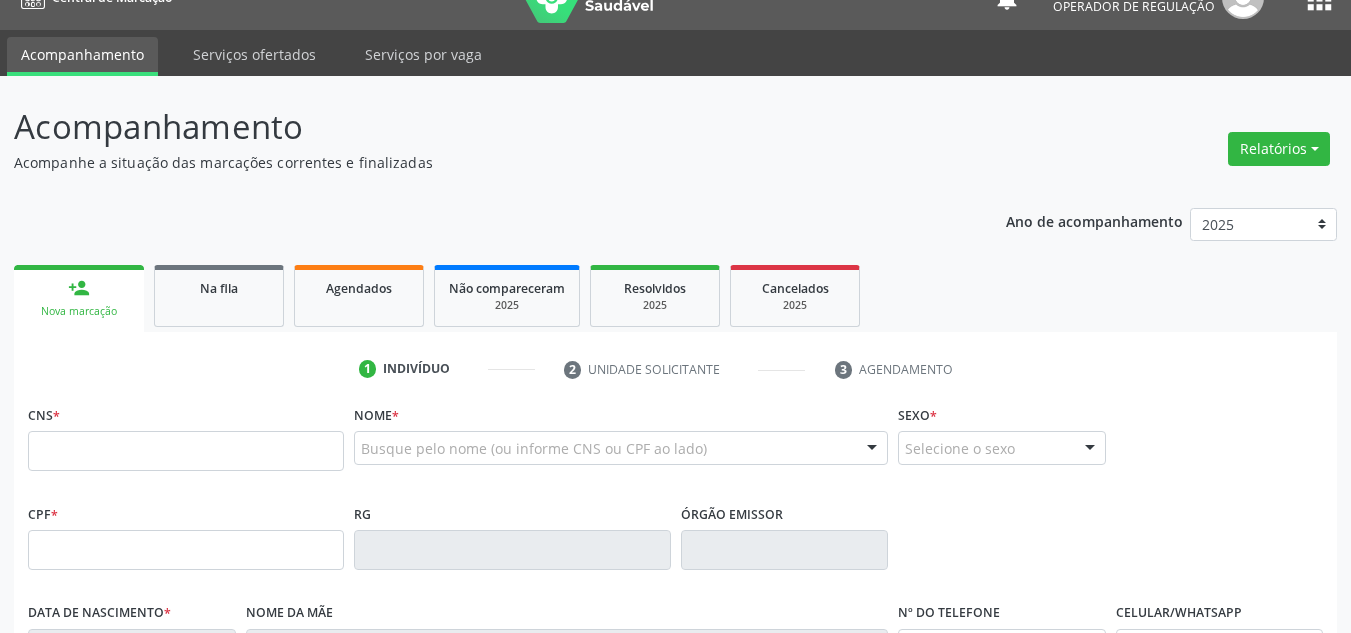 click on "CNS
*" at bounding box center (186, 442) 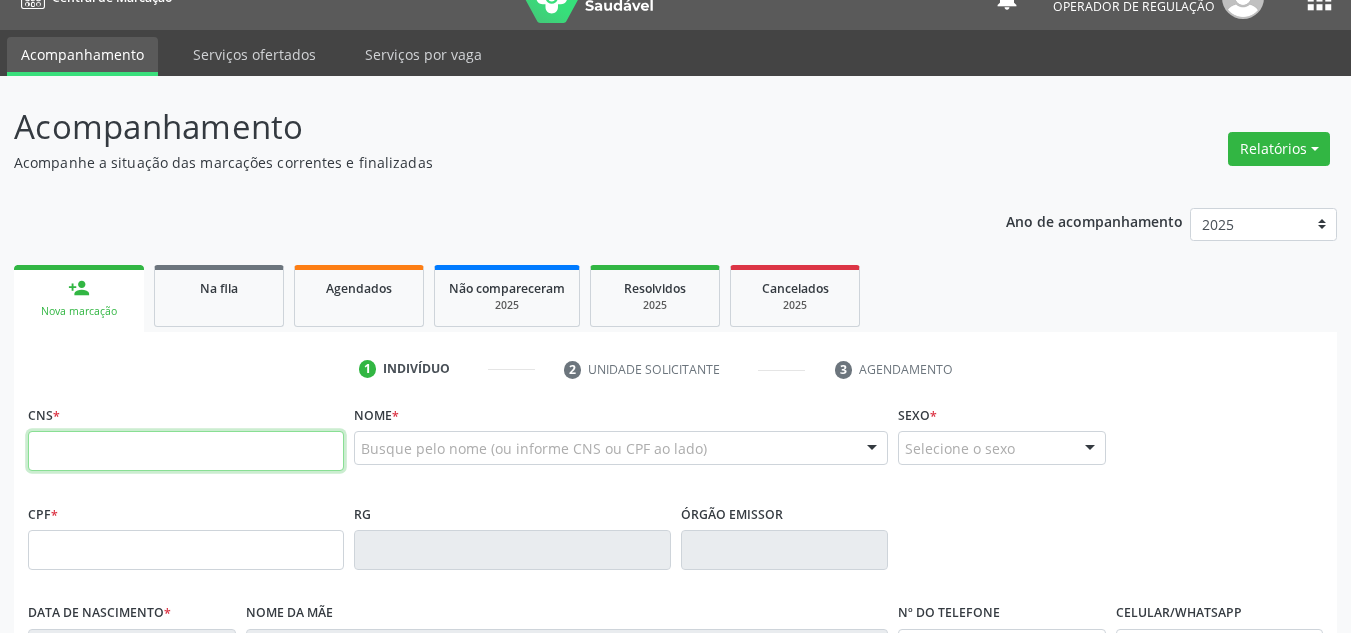 click at bounding box center [186, 451] 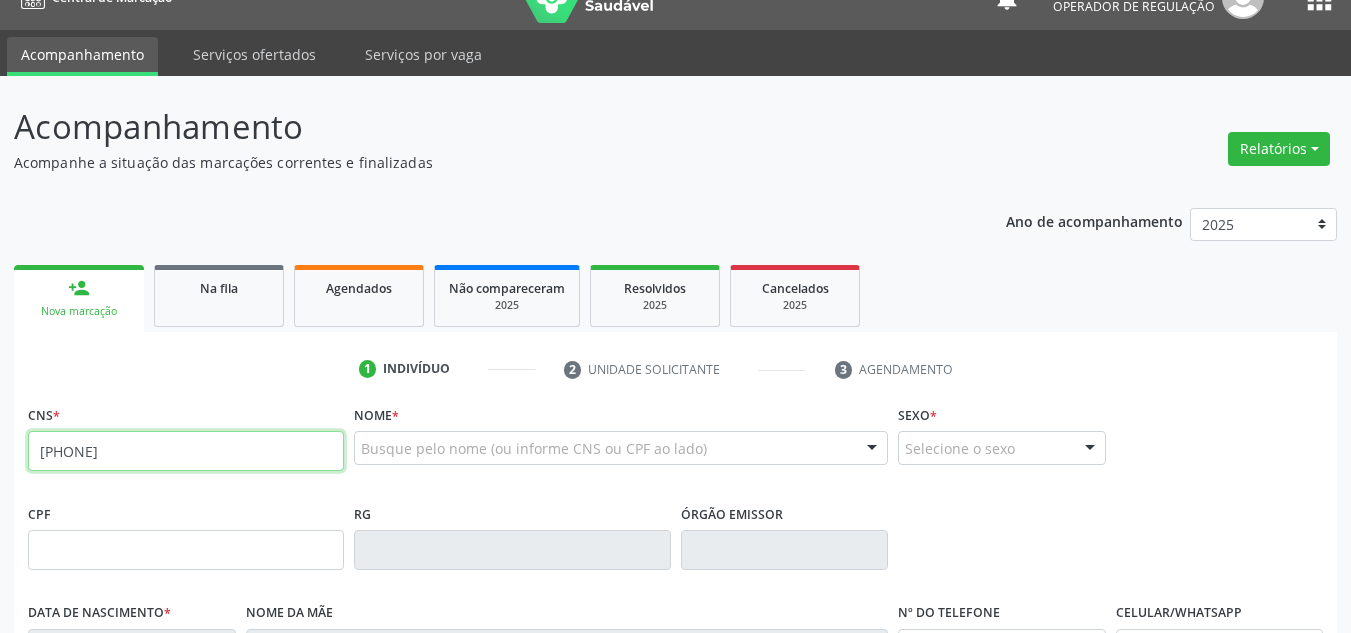 type on "702 6077 7363 8743" 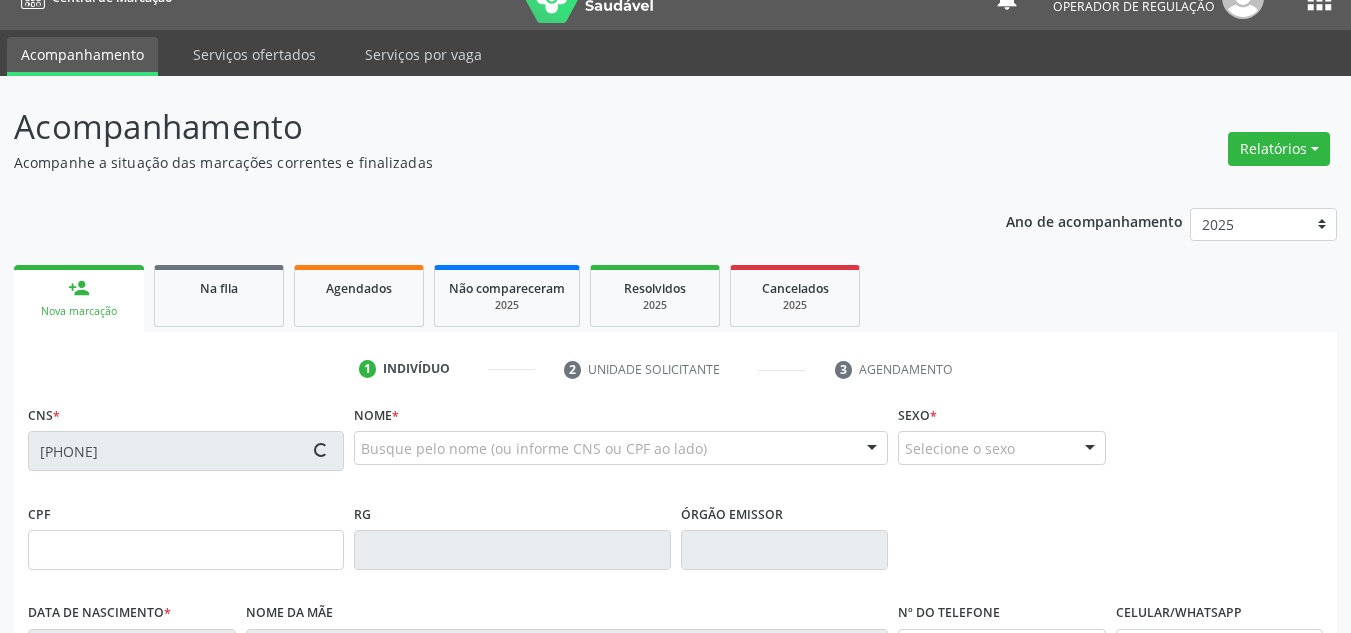 type on "703.186.374-05" 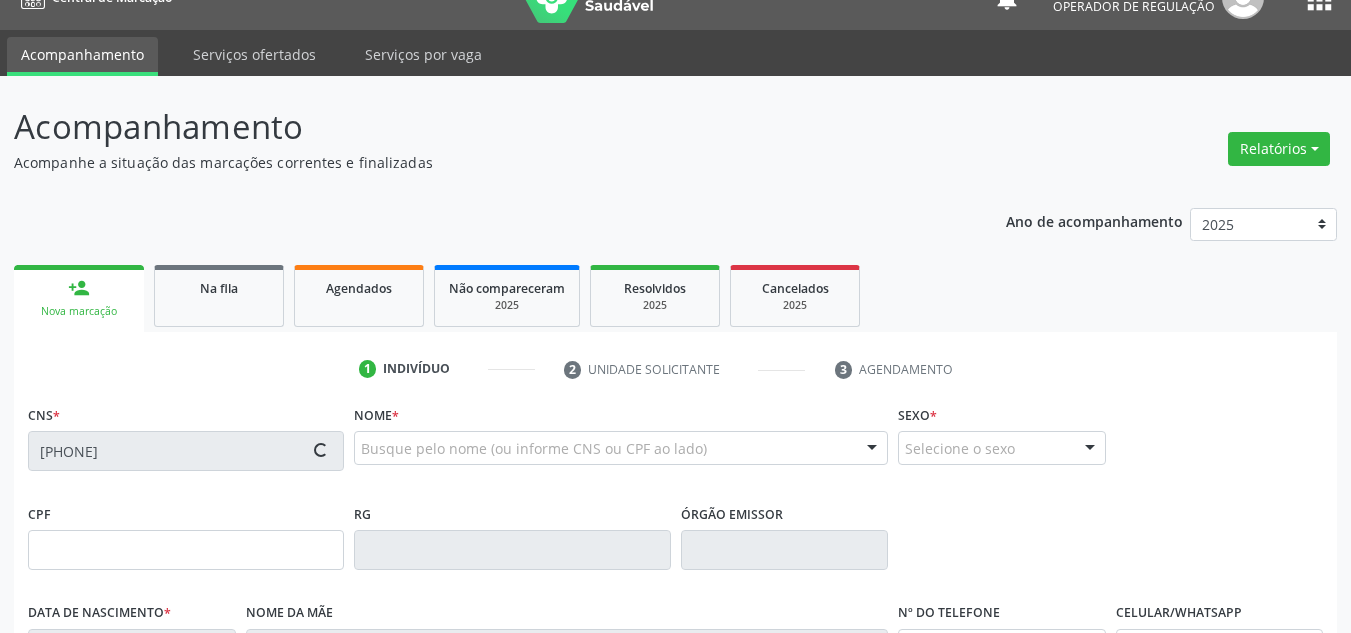 type on "17/08/1995" 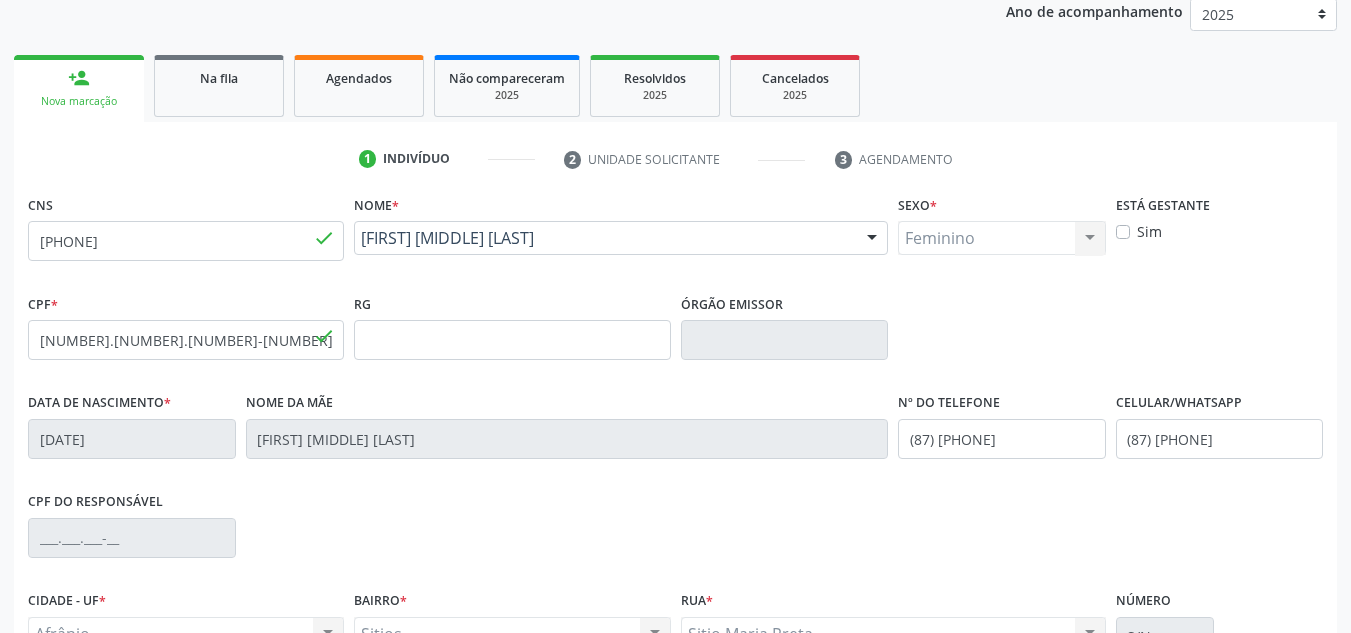 scroll, scrollTop: 451, scrollLeft: 0, axis: vertical 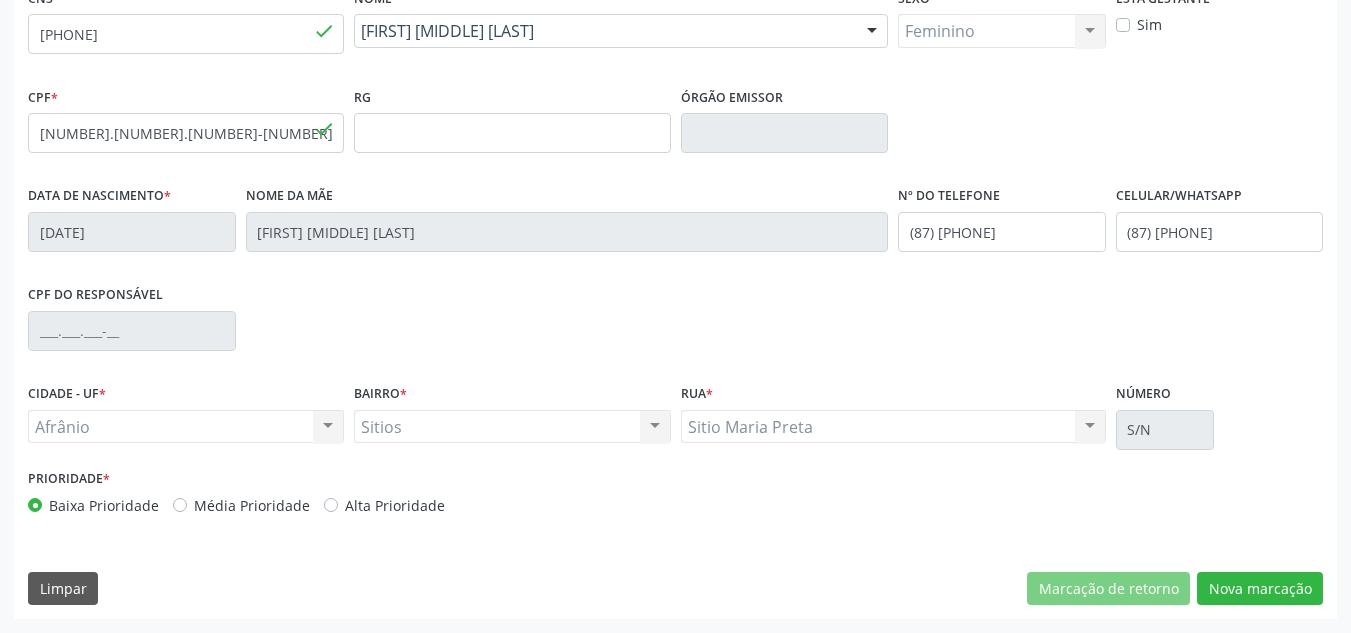 drag, startPoint x: 157, startPoint y: 509, endPoint x: 177, endPoint y: 488, distance: 29 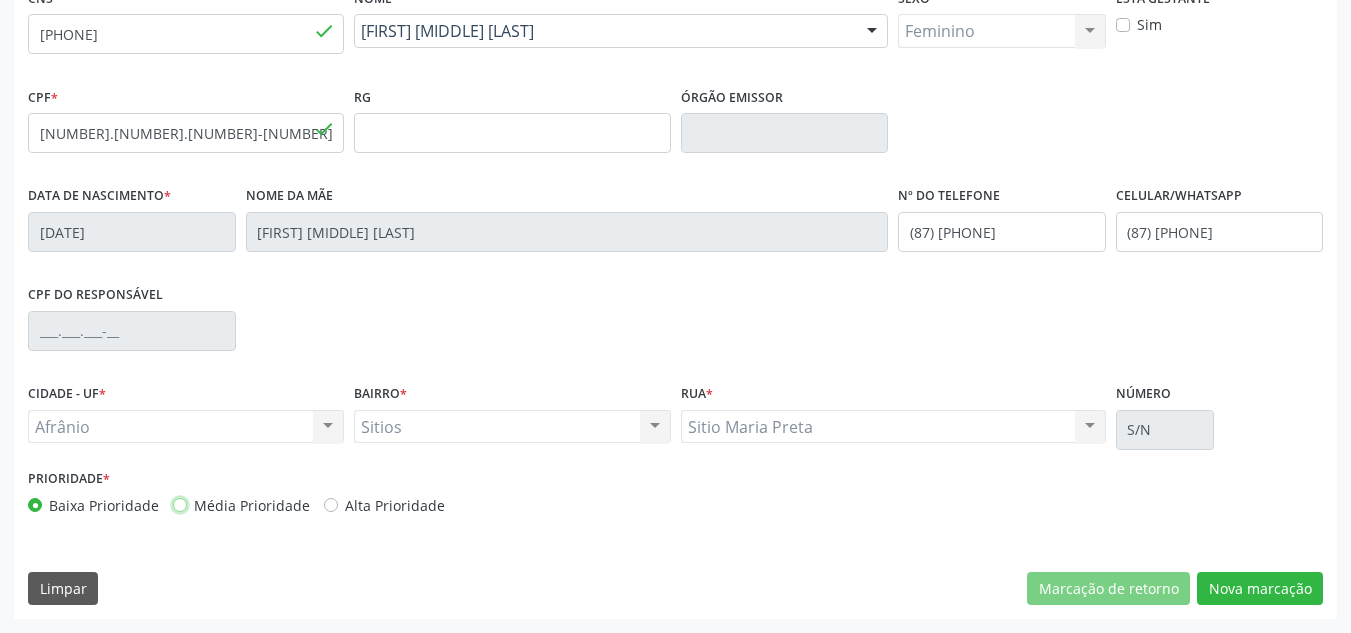 click on "Média Prioridade" at bounding box center (180, 504) 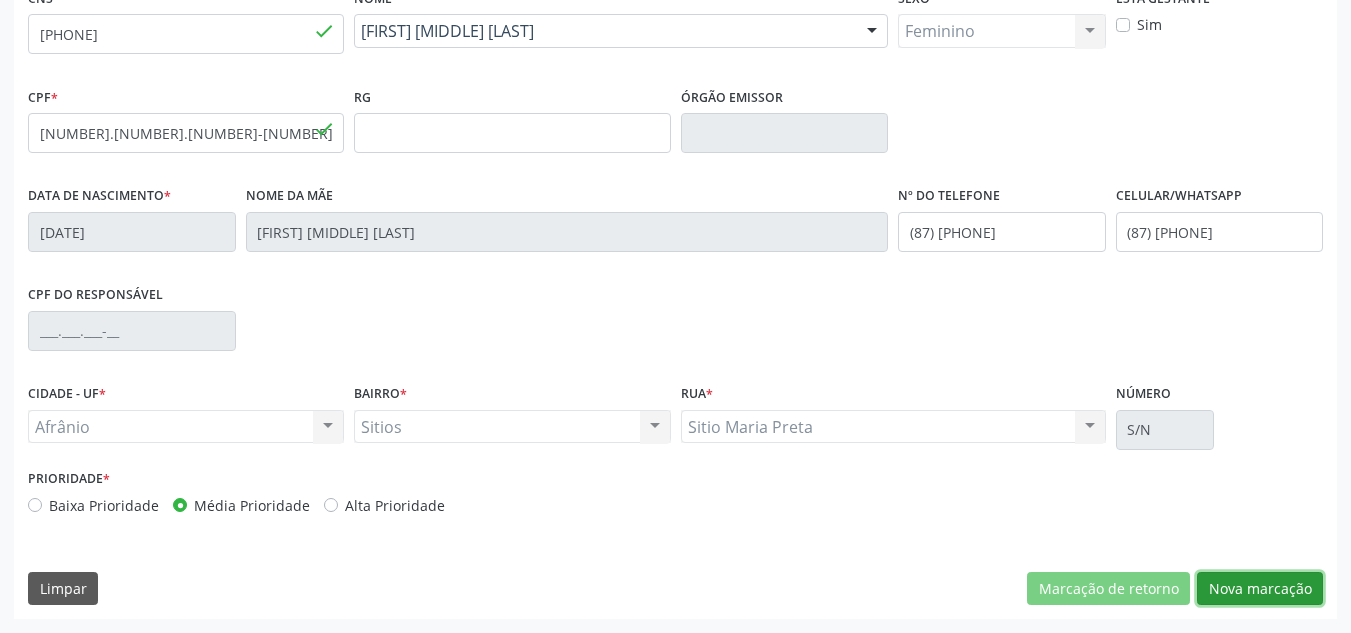 click on "Nova marcação" at bounding box center [1260, 589] 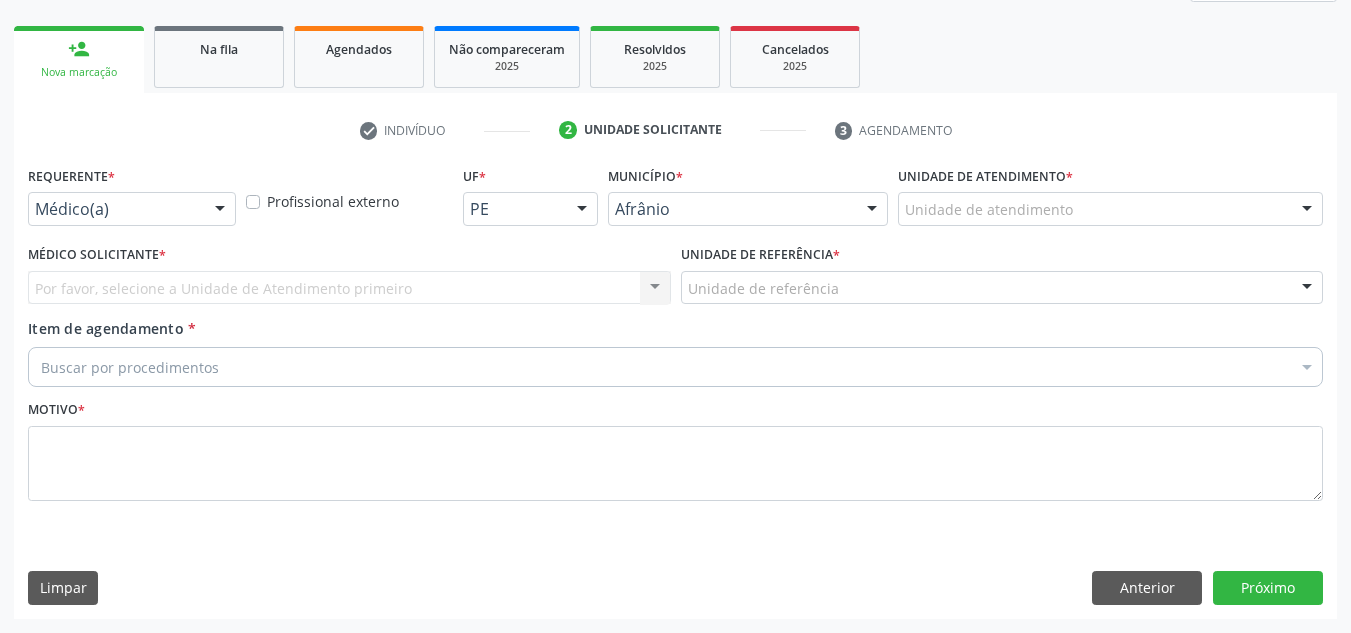 scroll, scrollTop: 273, scrollLeft: 0, axis: vertical 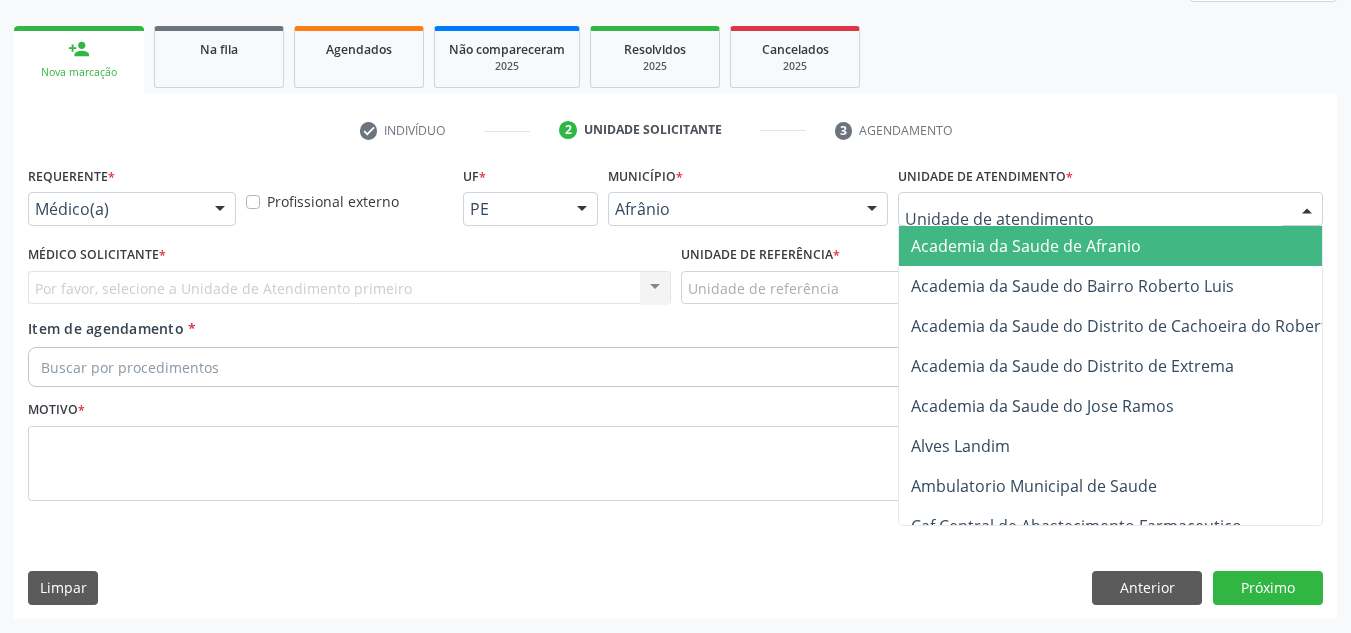 drag, startPoint x: 1243, startPoint y: 218, endPoint x: 1231, endPoint y: 235, distance: 20.808653 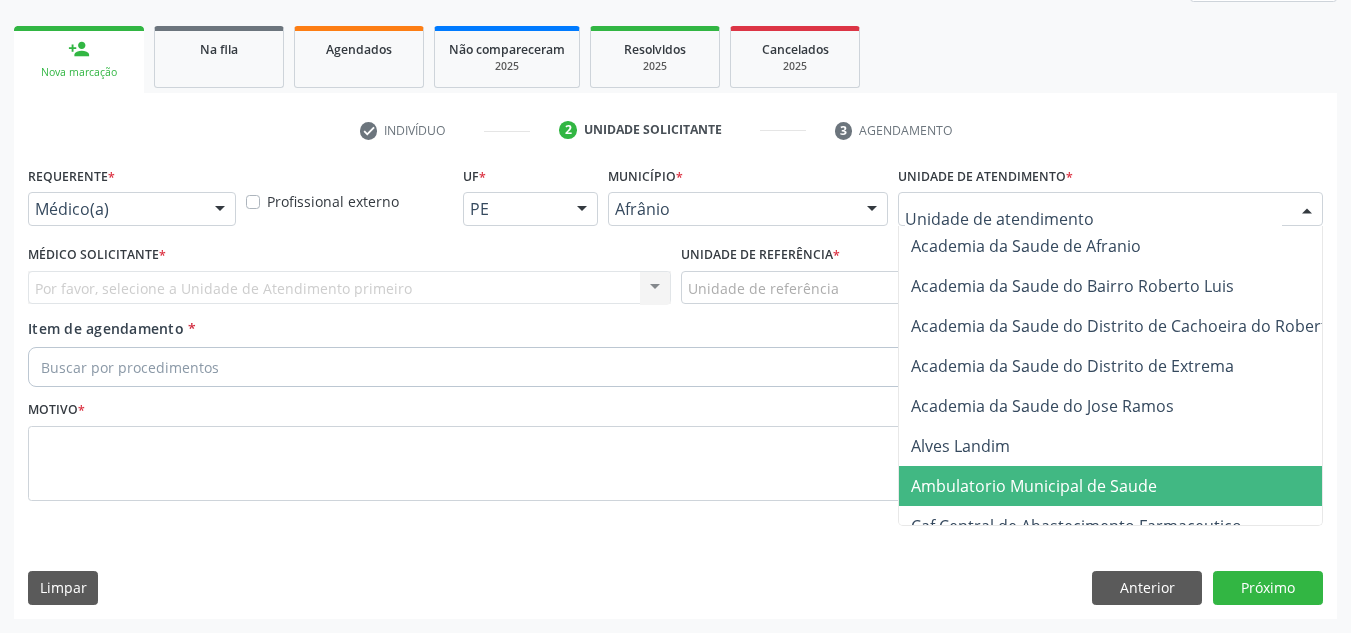 drag, startPoint x: 1239, startPoint y: 471, endPoint x: 1151, endPoint y: 463, distance: 88.362885 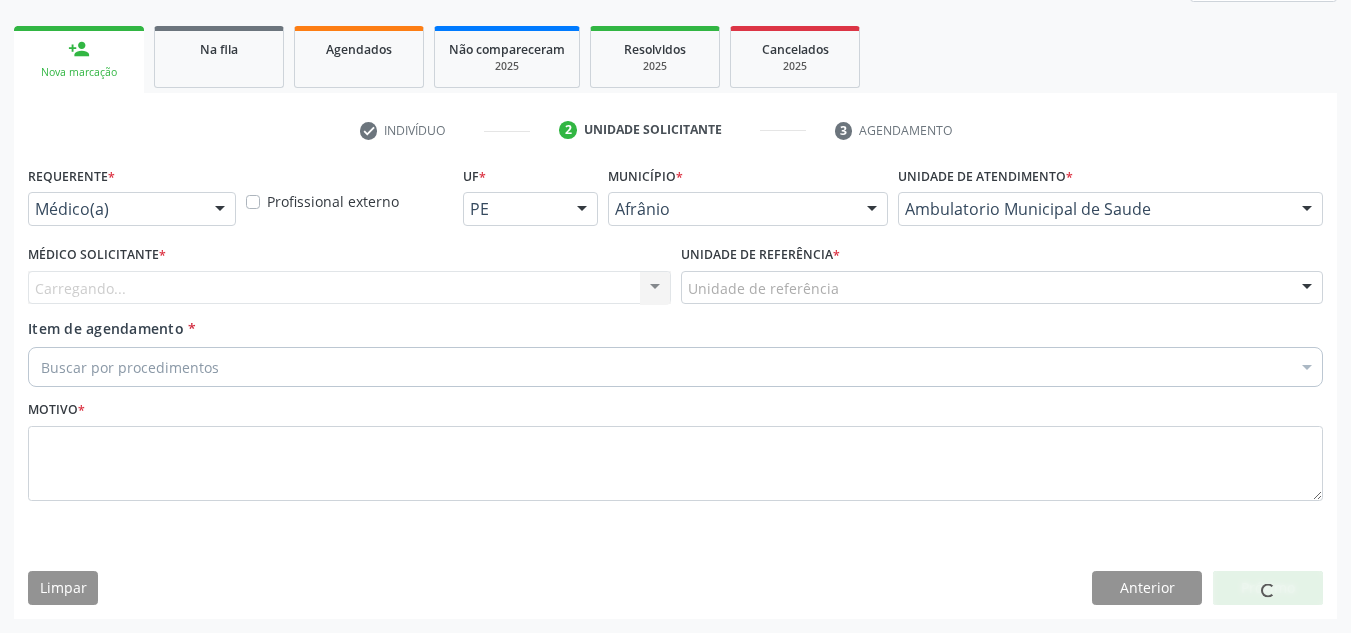 click on "Carregando...
Nenhum resultado encontrado para: "   "
Não há nenhuma opção para ser exibida." at bounding box center (349, 288) 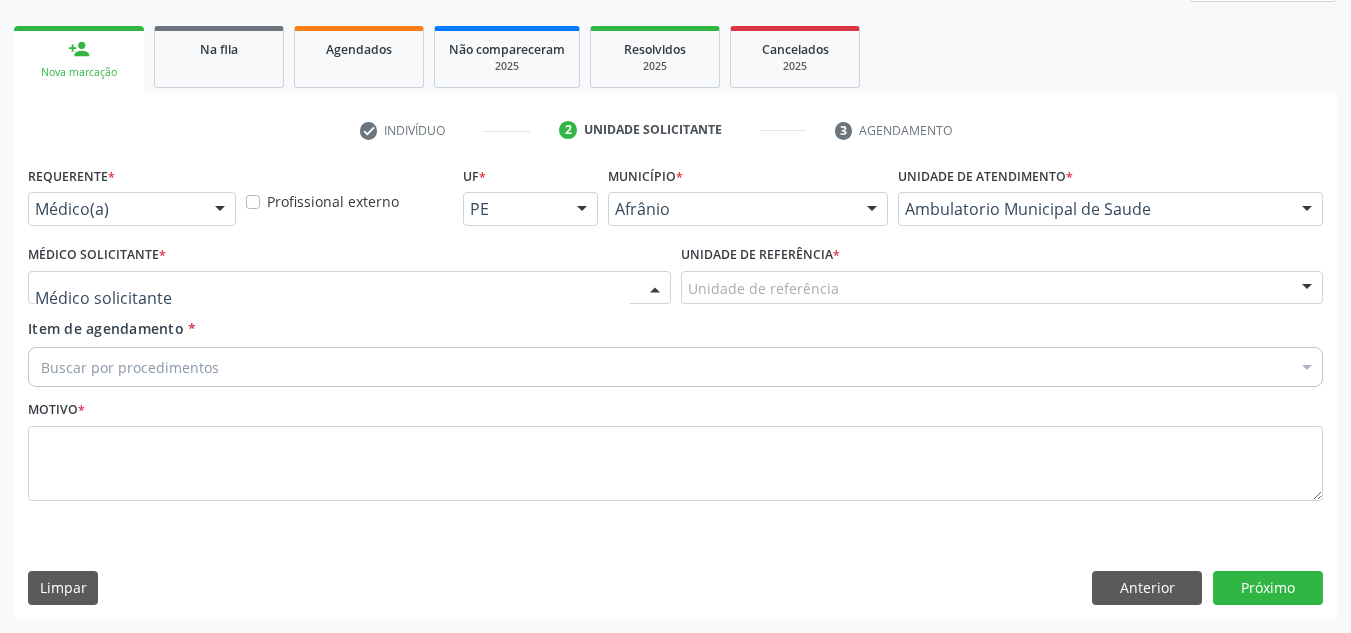 click at bounding box center [349, 288] 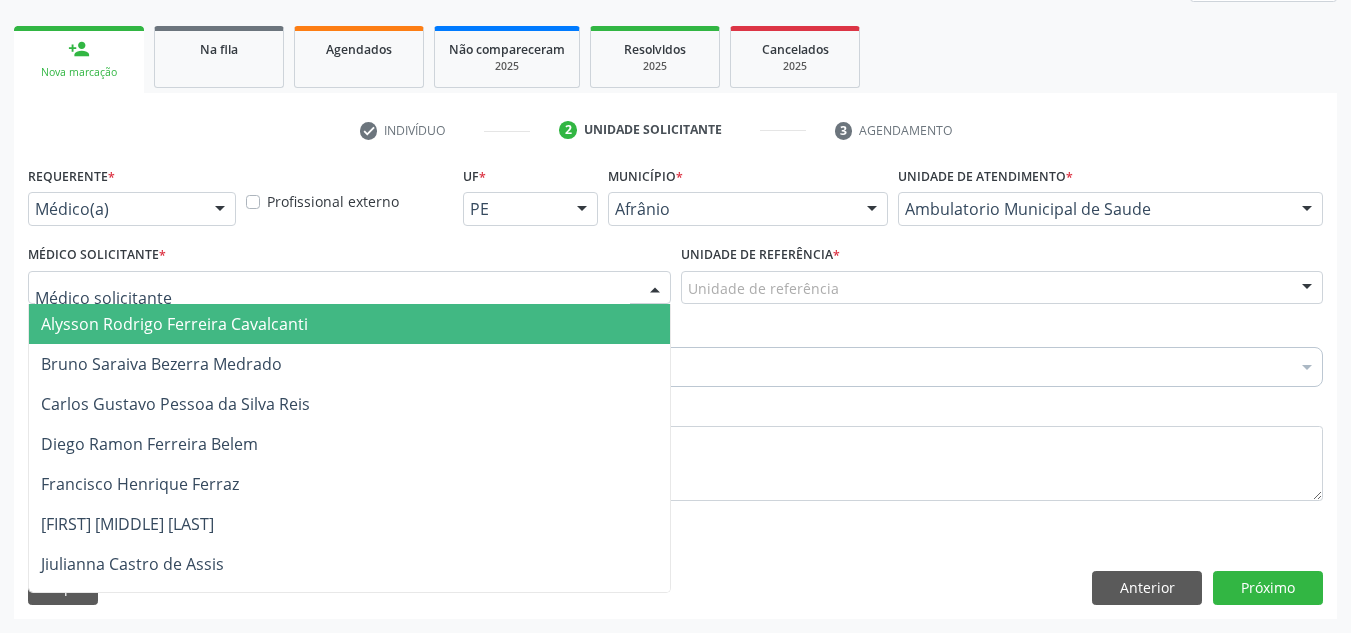 drag, startPoint x: 595, startPoint y: 340, endPoint x: 667, endPoint y: 307, distance: 79.20227 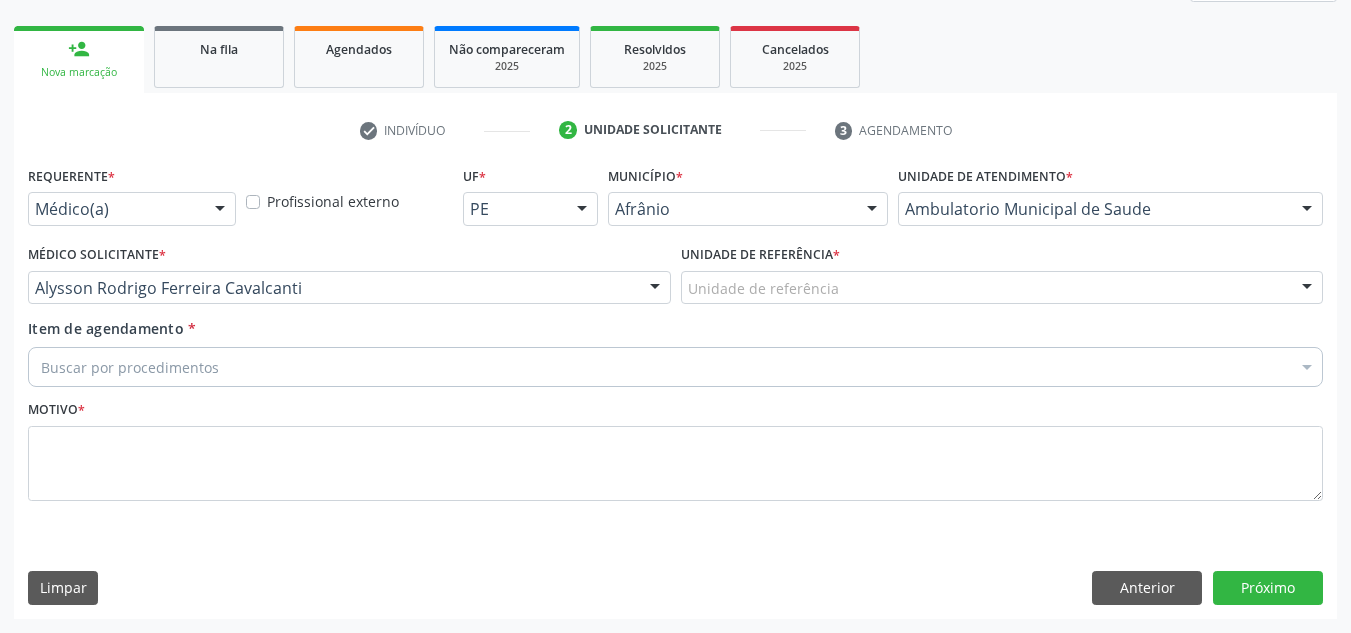 drag, startPoint x: 744, startPoint y: 263, endPoint x: 750, endPoint y: 282, distance: 19.924858 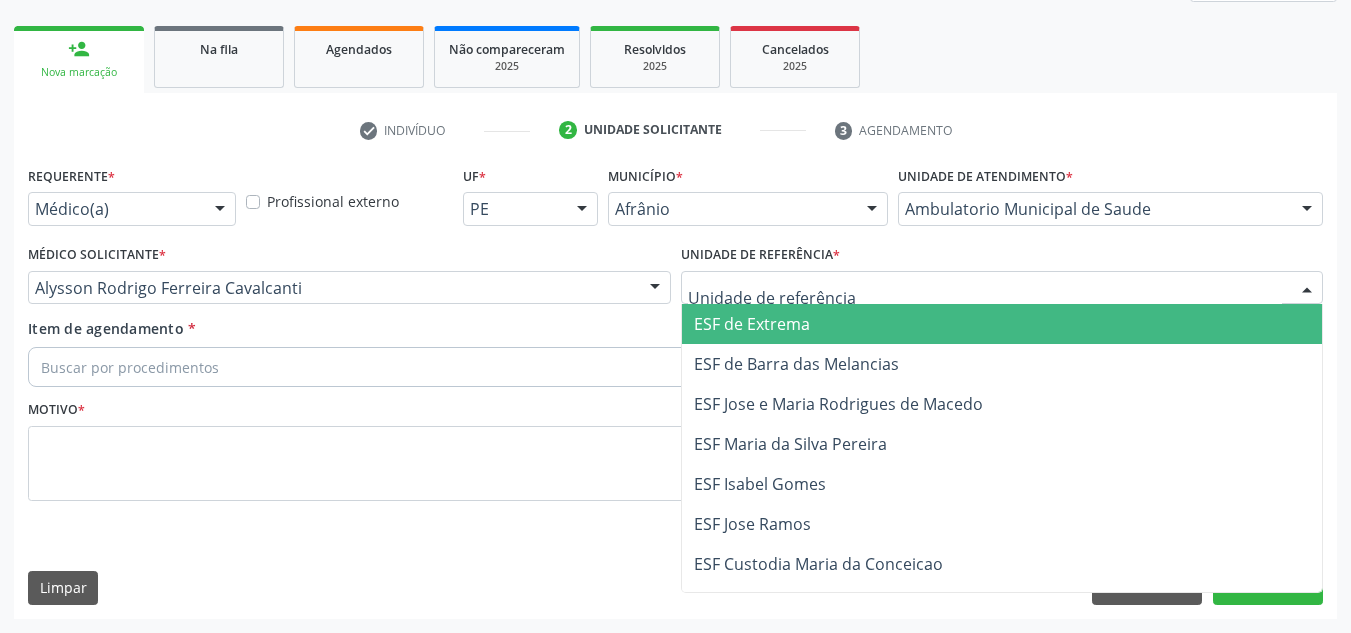 drag, startPoint x: 754, startPoint y: 282, endPoint x: 759, endPoint y: 296, distance: 14.866069 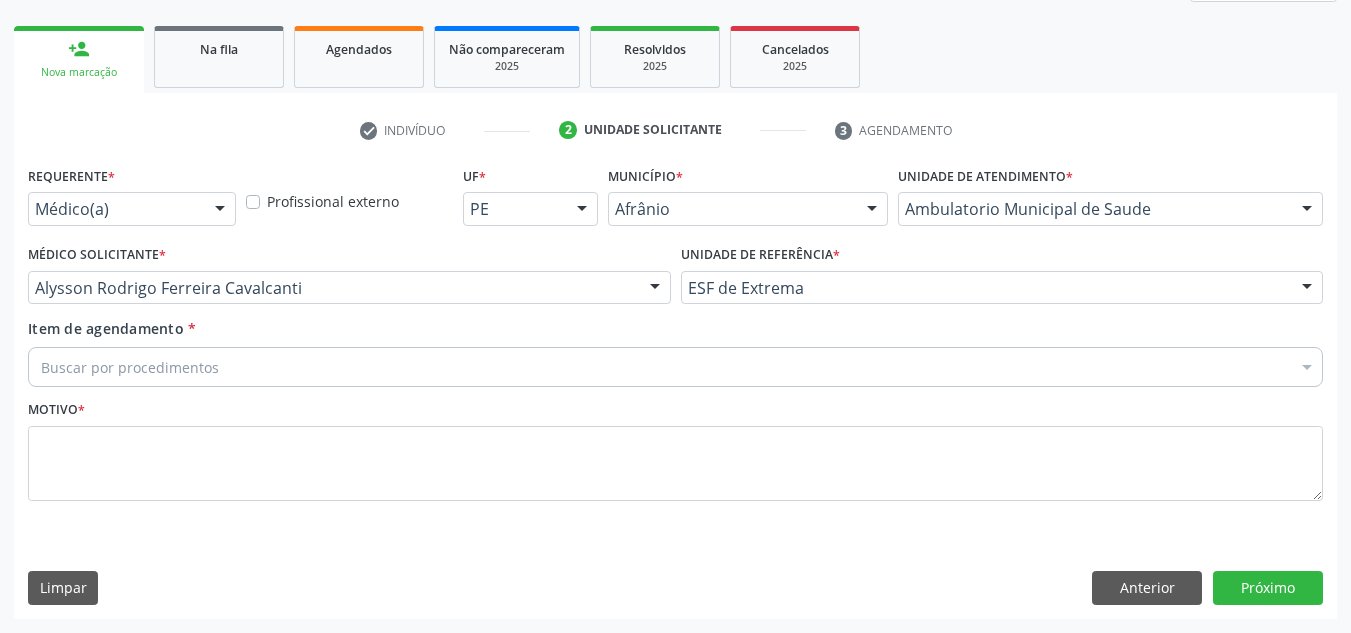 click on "Buscar por procedimentos" at bounding box center [675, 367] 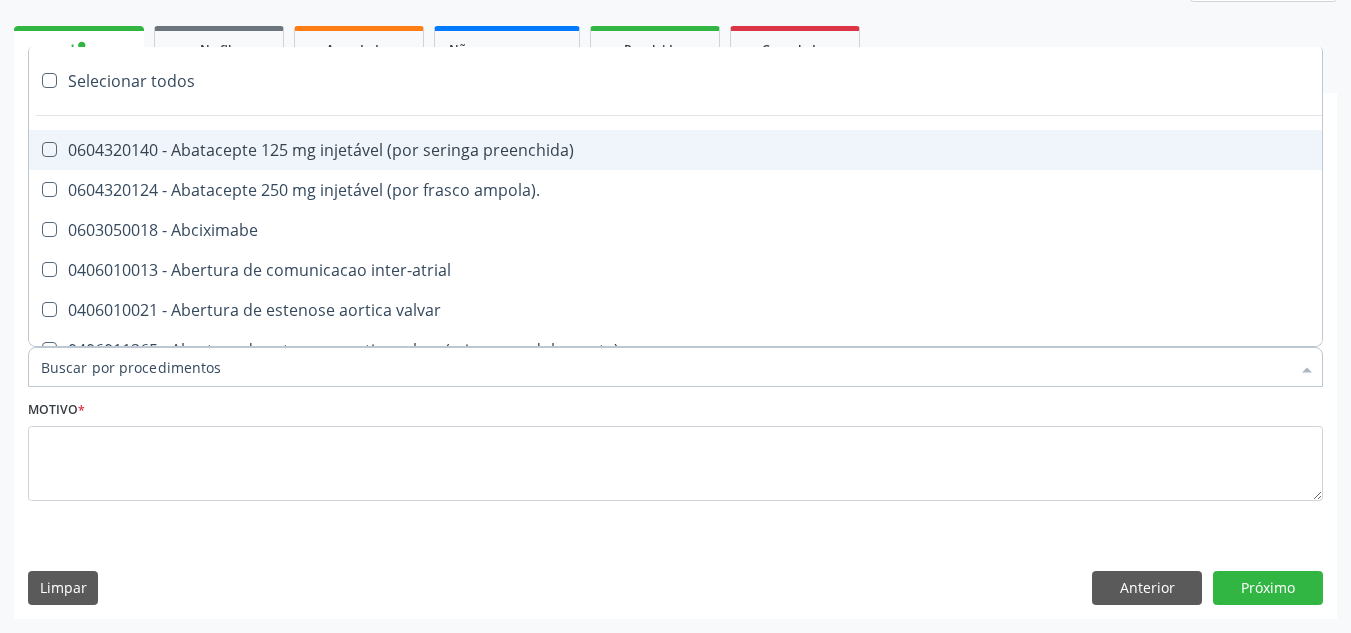 paste on "ORTOPEDISTA" 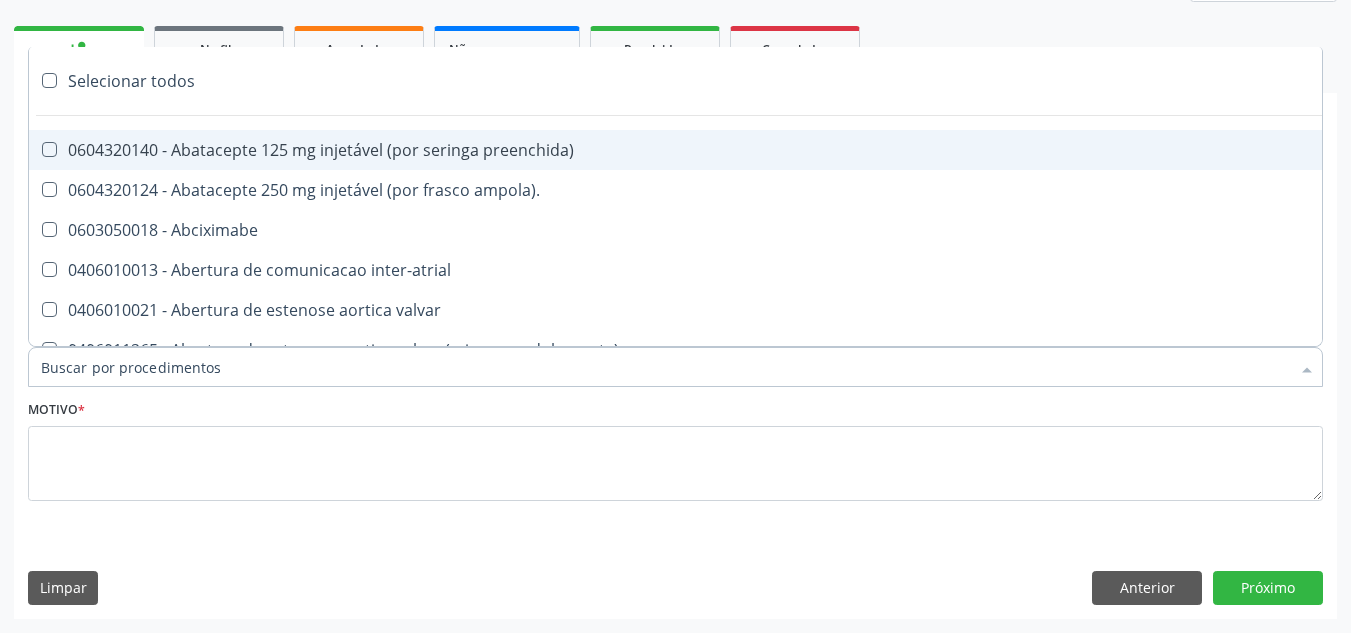 type on "ORTOPEDISTA" 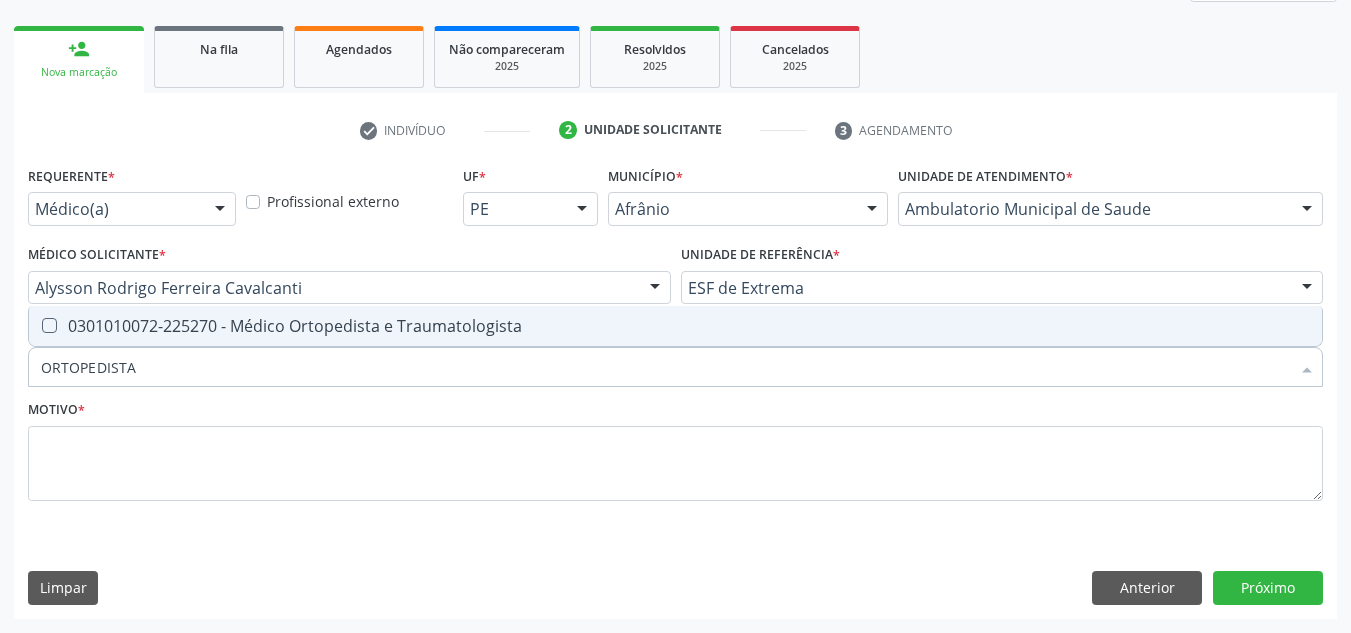 drag, startPoint x: 563, startPoint y: 350, endPoint x: 571, endPoint y: 334, distance: 17.888544 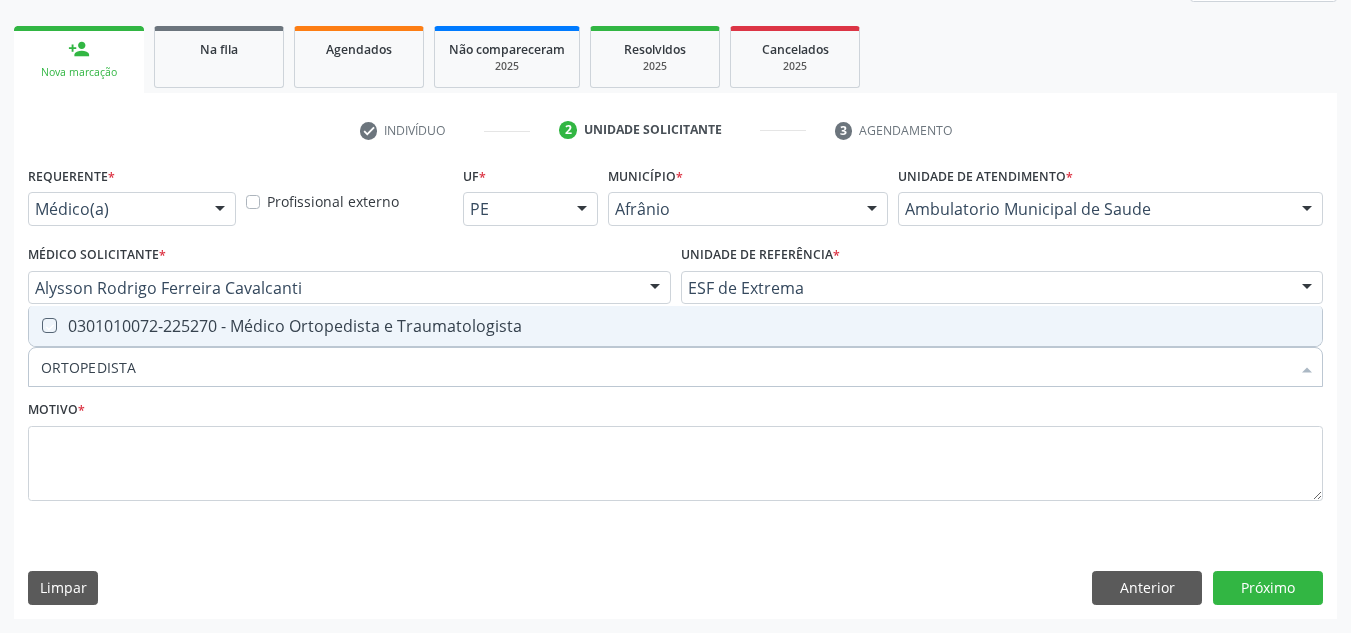 checkbox on "true" 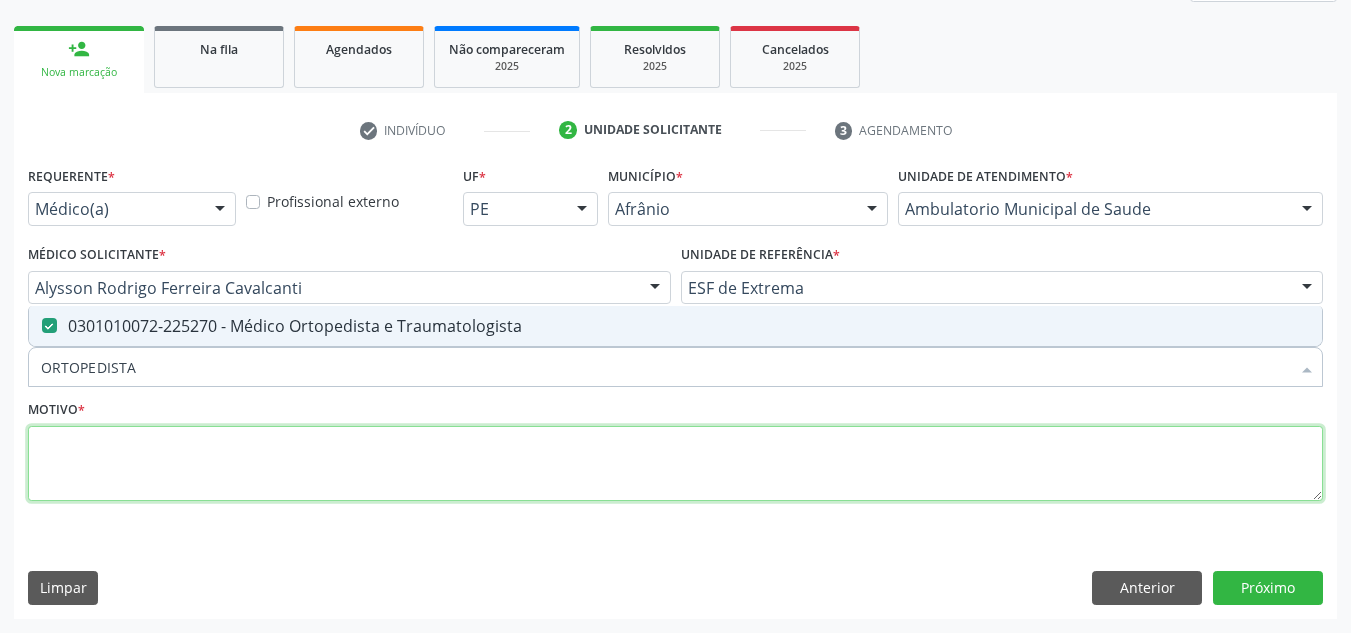 click at bounding box center [675, 464] 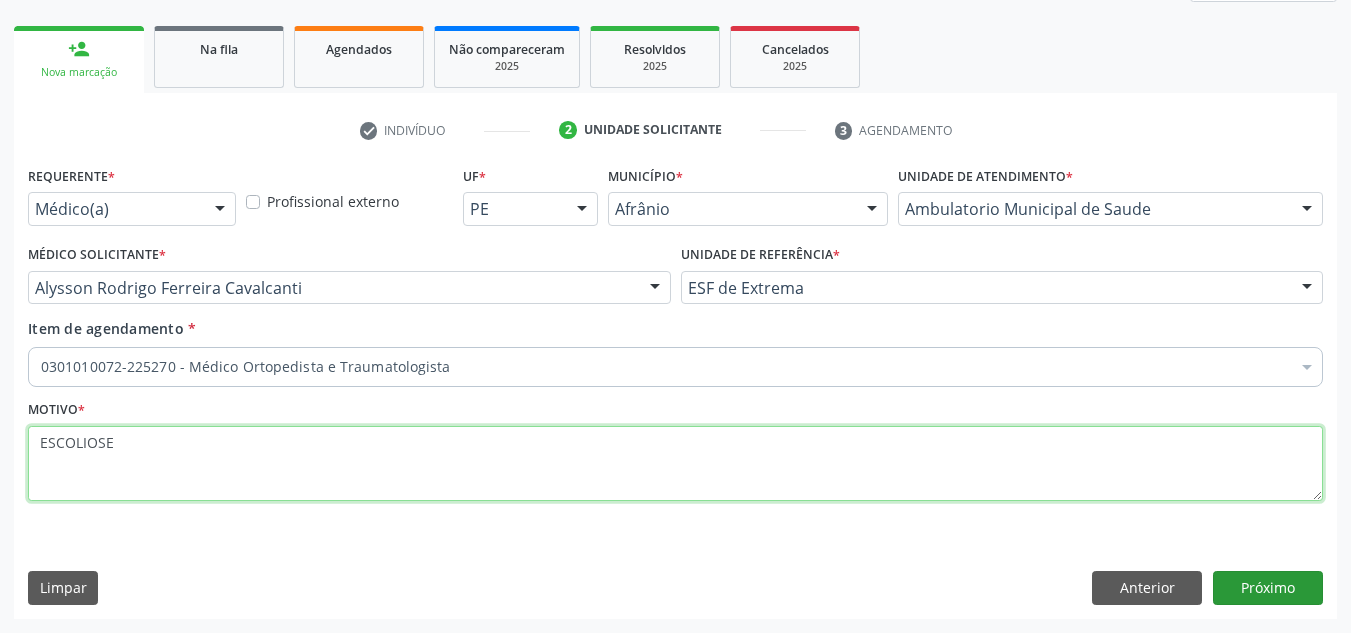 type on "ESCOLIOSE" 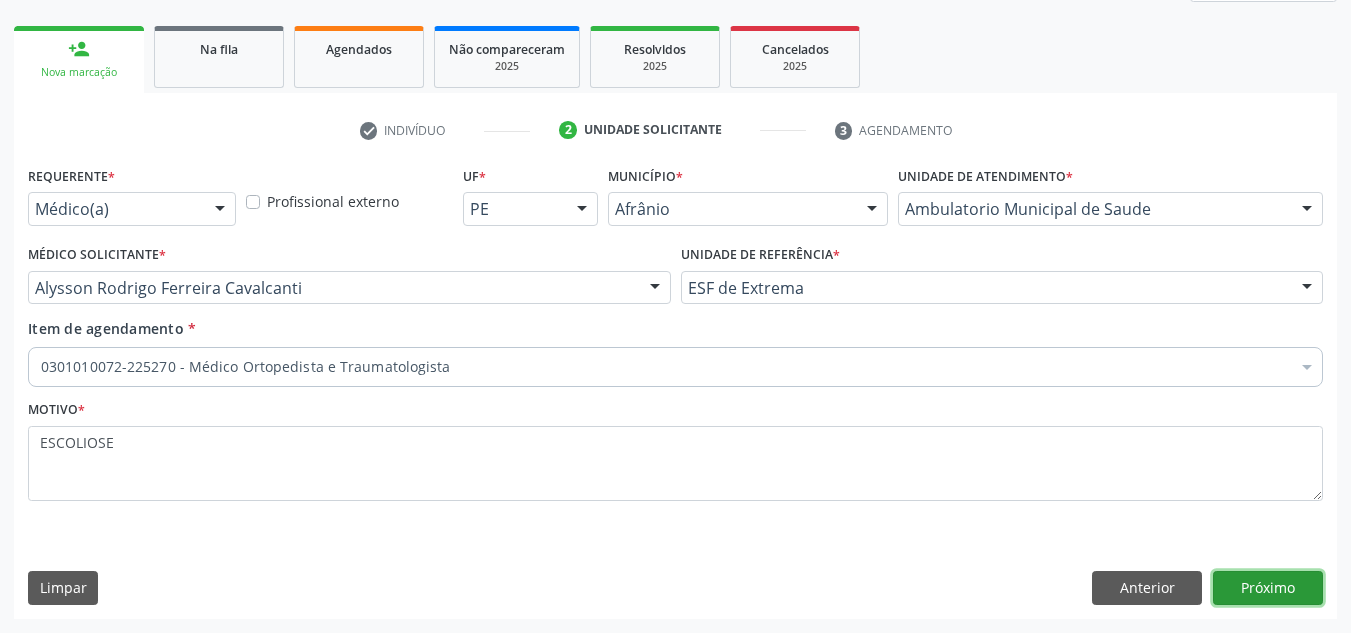 click on "Próximo" at bounding box center [1268, 588] 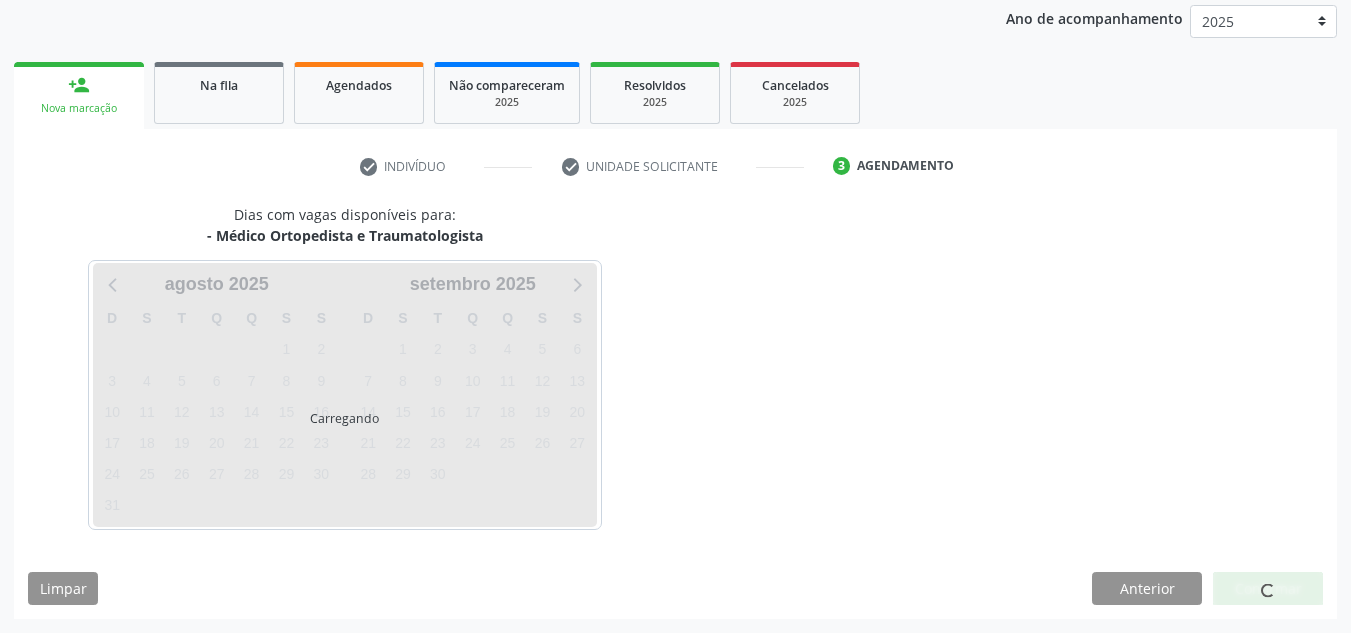 scroll, scrollTop: 237, scrollLeft: 0, axis: vertical 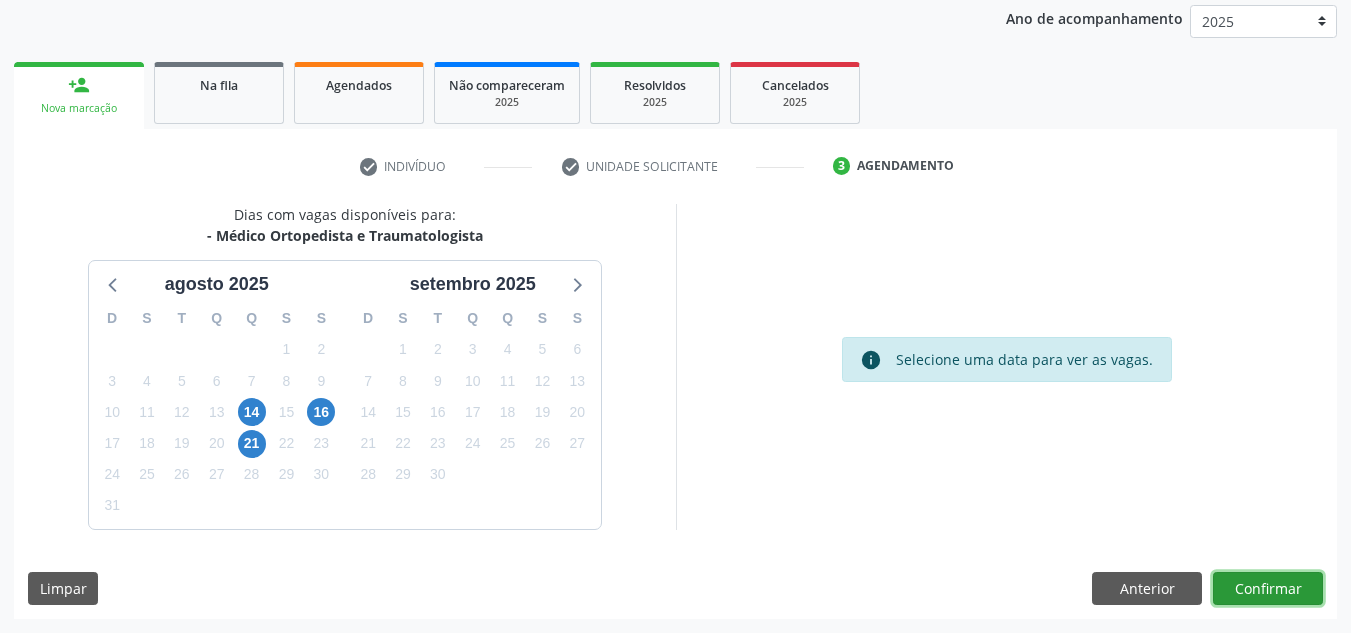 click on "Confirmar" at bounding box center [1268, 589] 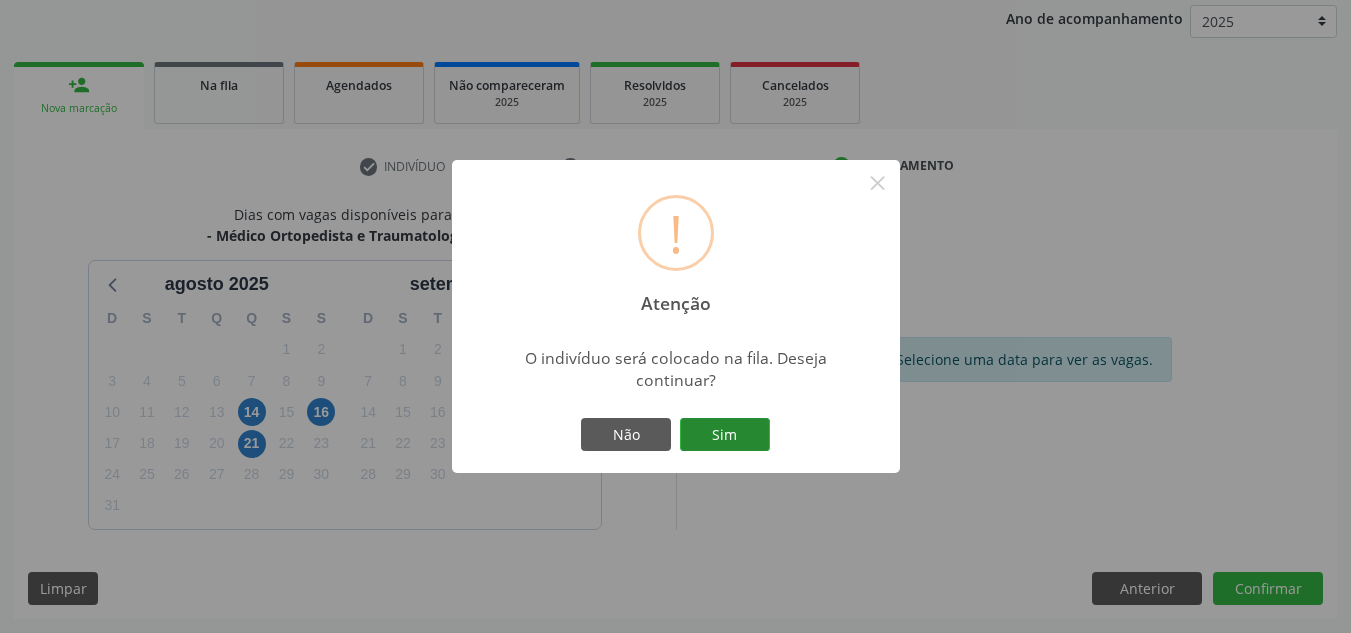 drag, startPoint x: 743, startPoint y: 407, endPoint x: 748, endPoint y: 436, distance: 29.427877 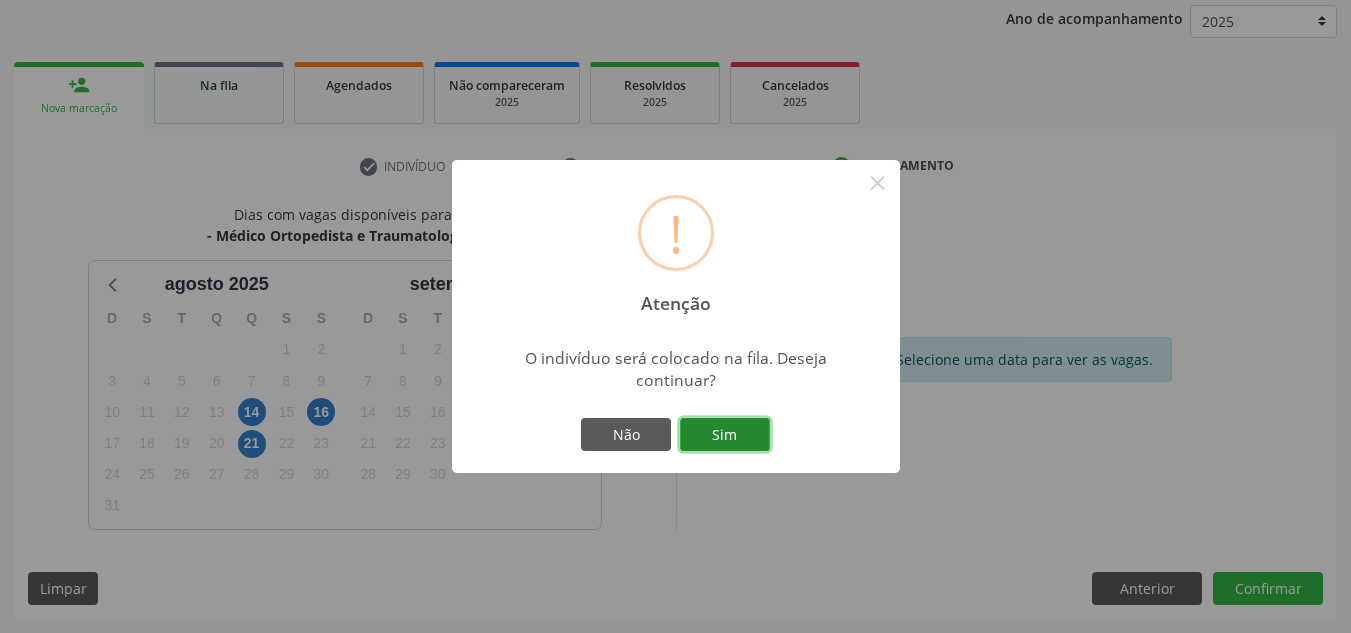 click on "Sim" at bounding box center (725, 435) 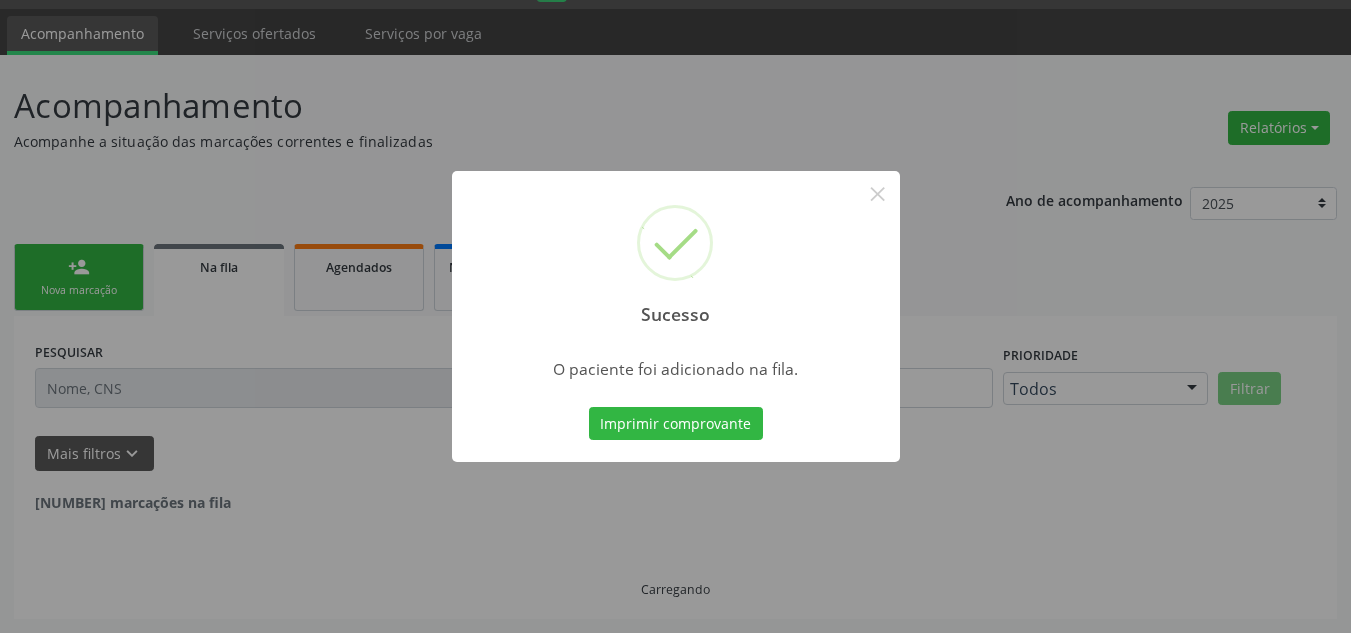 scroll, scrollTop: 34, scrollLeft: 0, axis: vertical 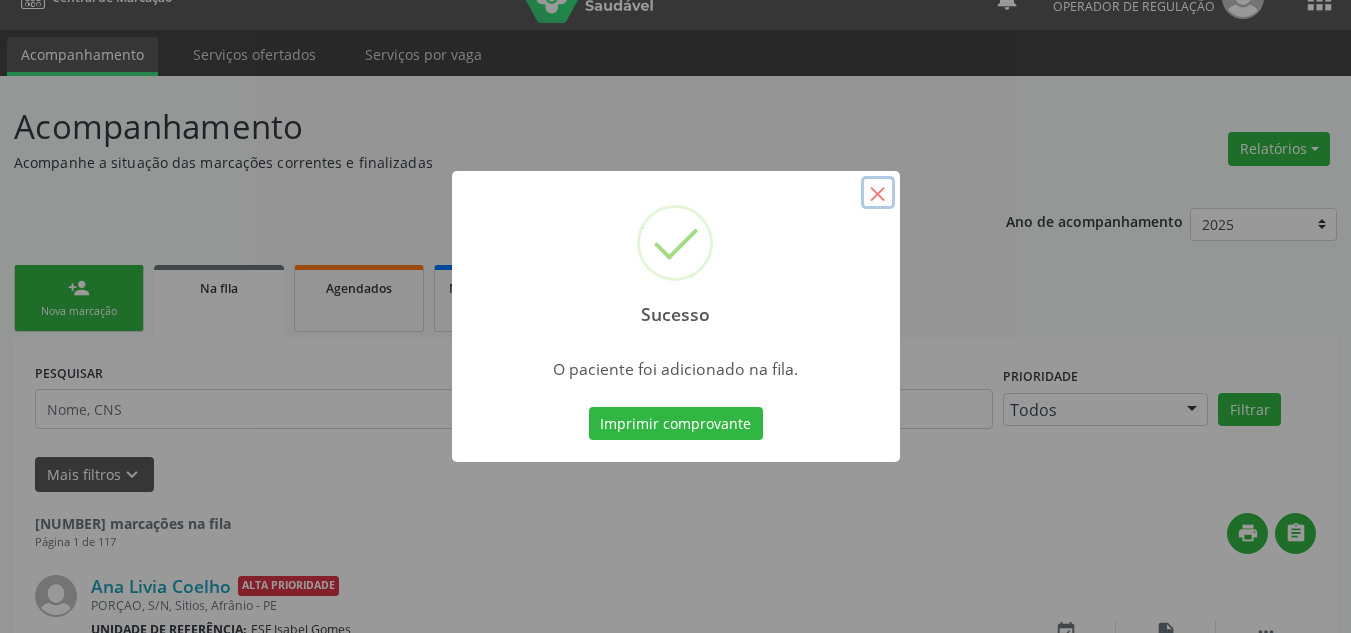 click on "×" at bounding box center [878, 193] 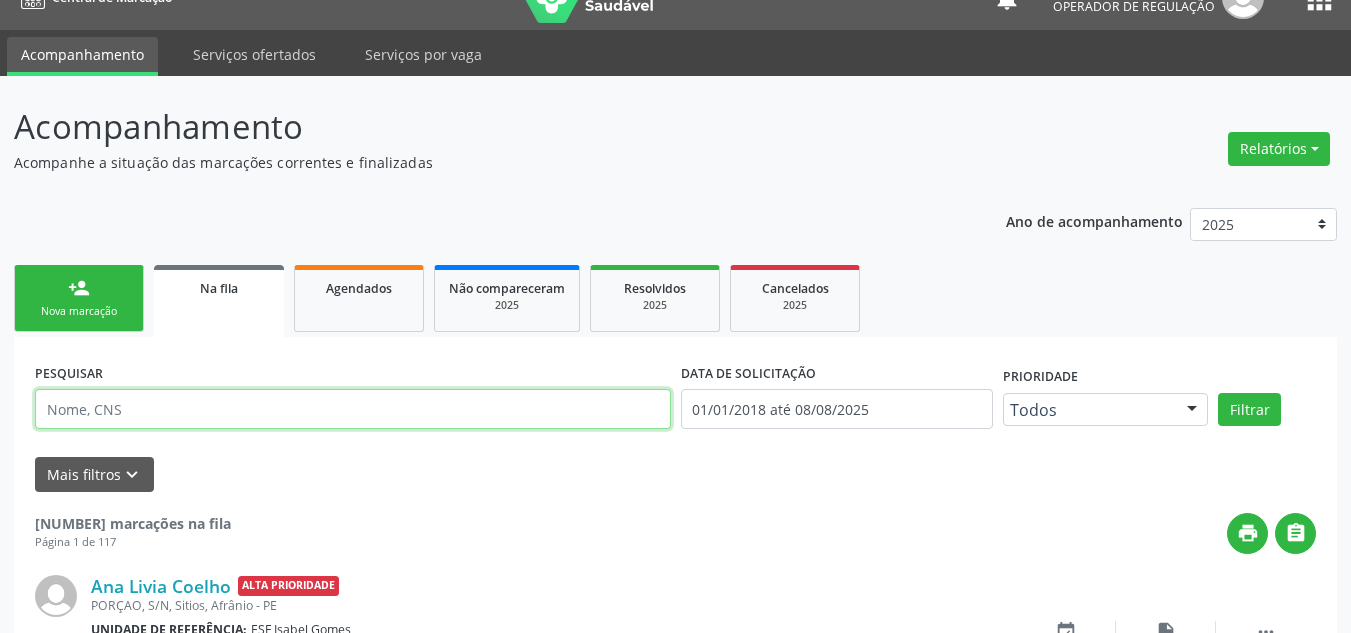 click at bounding box center [353, 409] 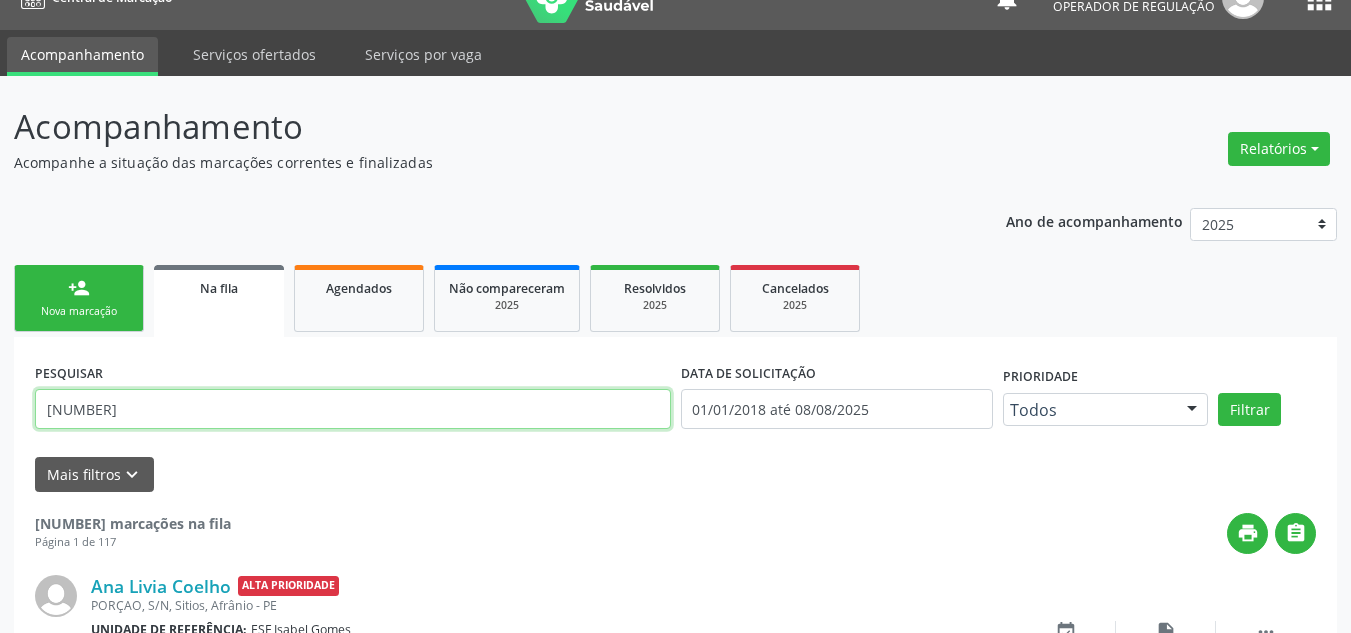 type on "704108118165678" 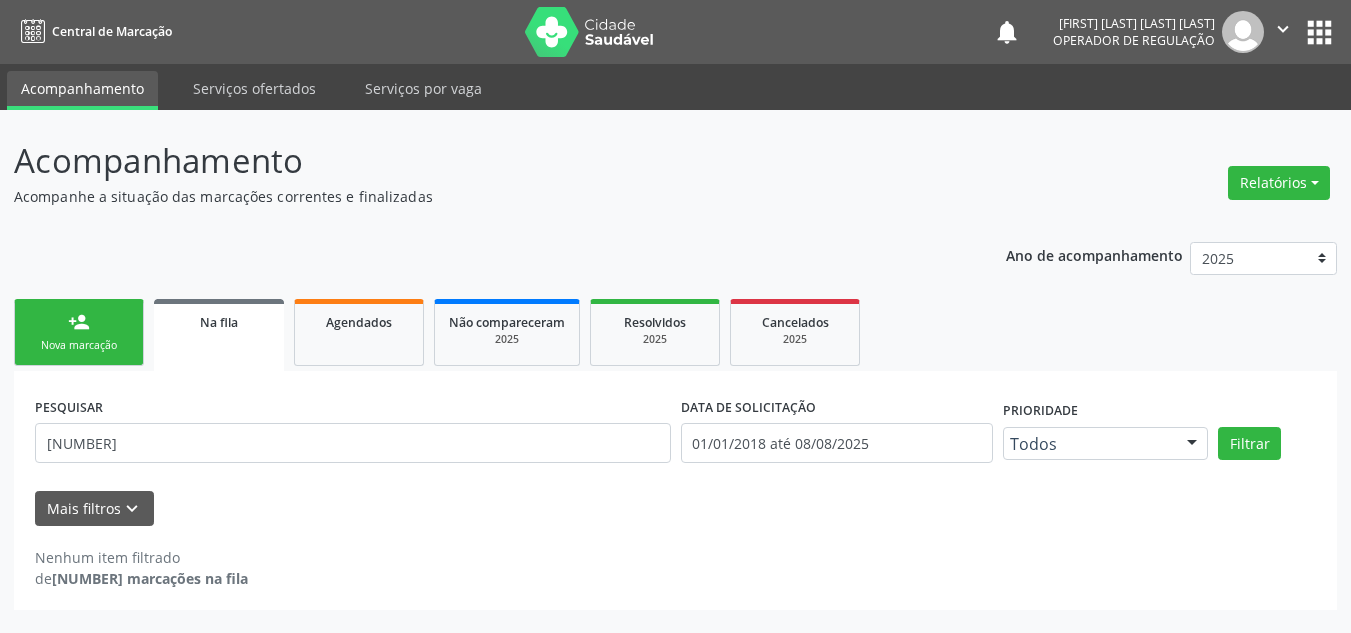 scroll, scrollTop: 0, scrollLeft: 0, axis: both 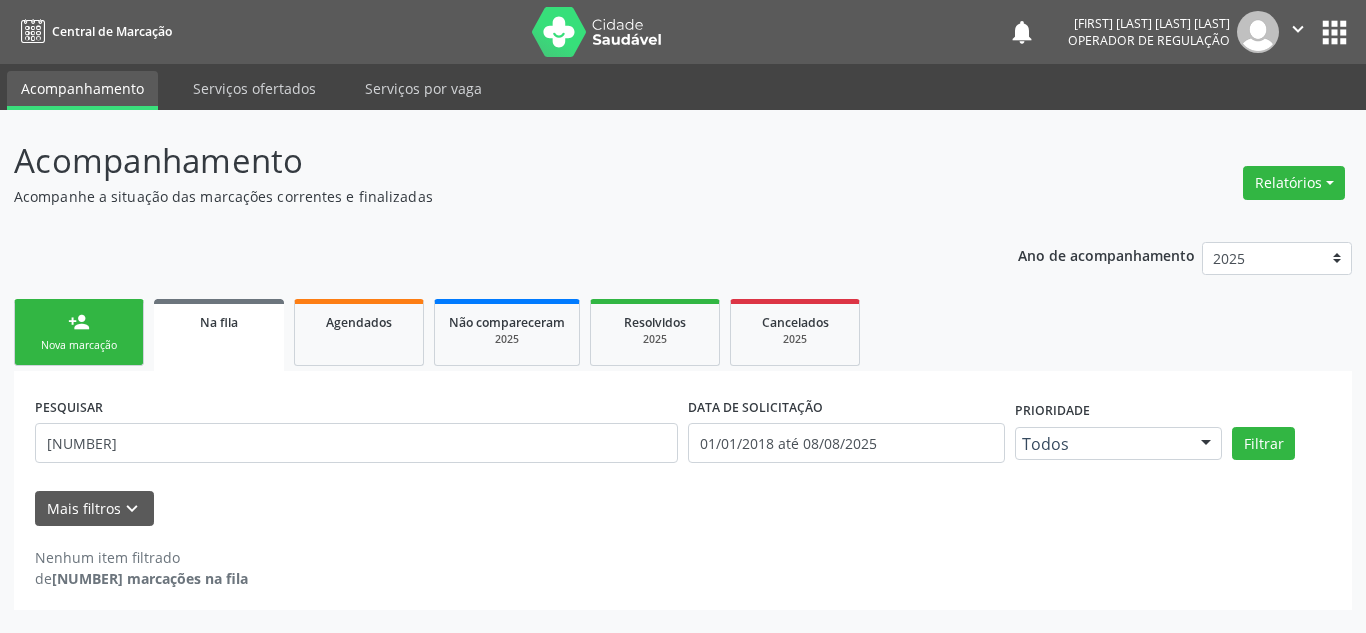 click on "person_add
Nova marcação" at bounding box center (79, 332) 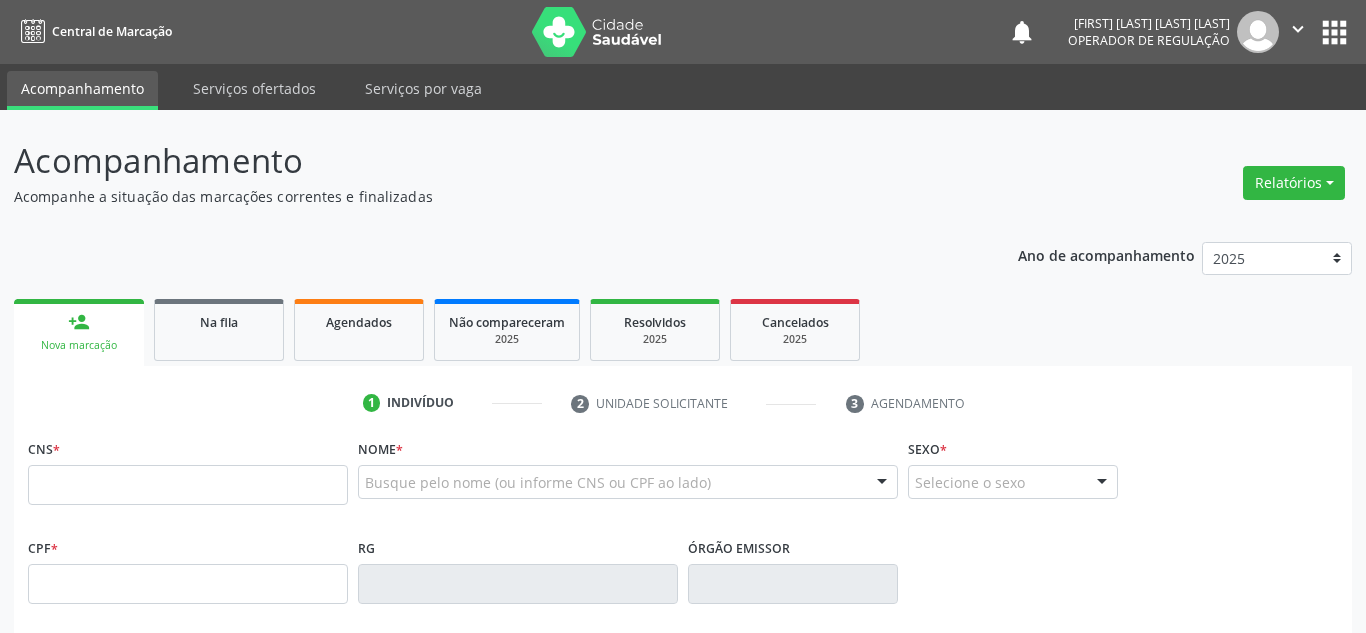 click on "person_add
Nova marcação" at bounding box center (79, 332) 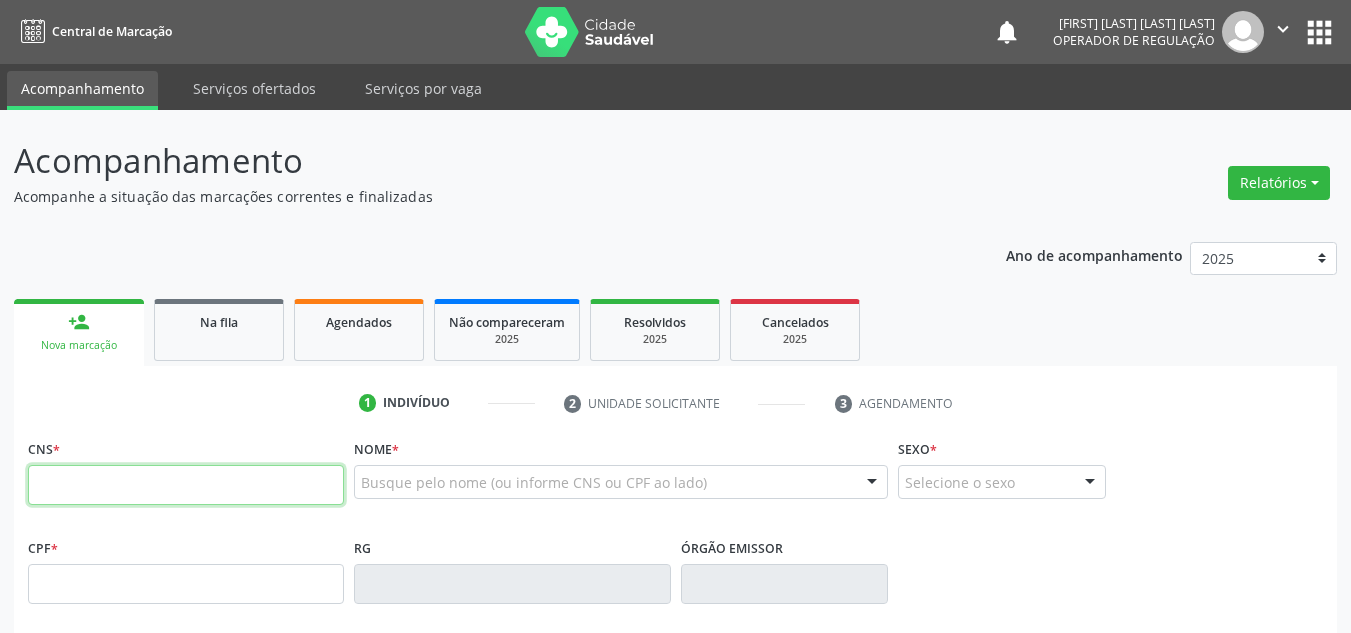 click on "CNS
*" at bounding box center (186, 476) 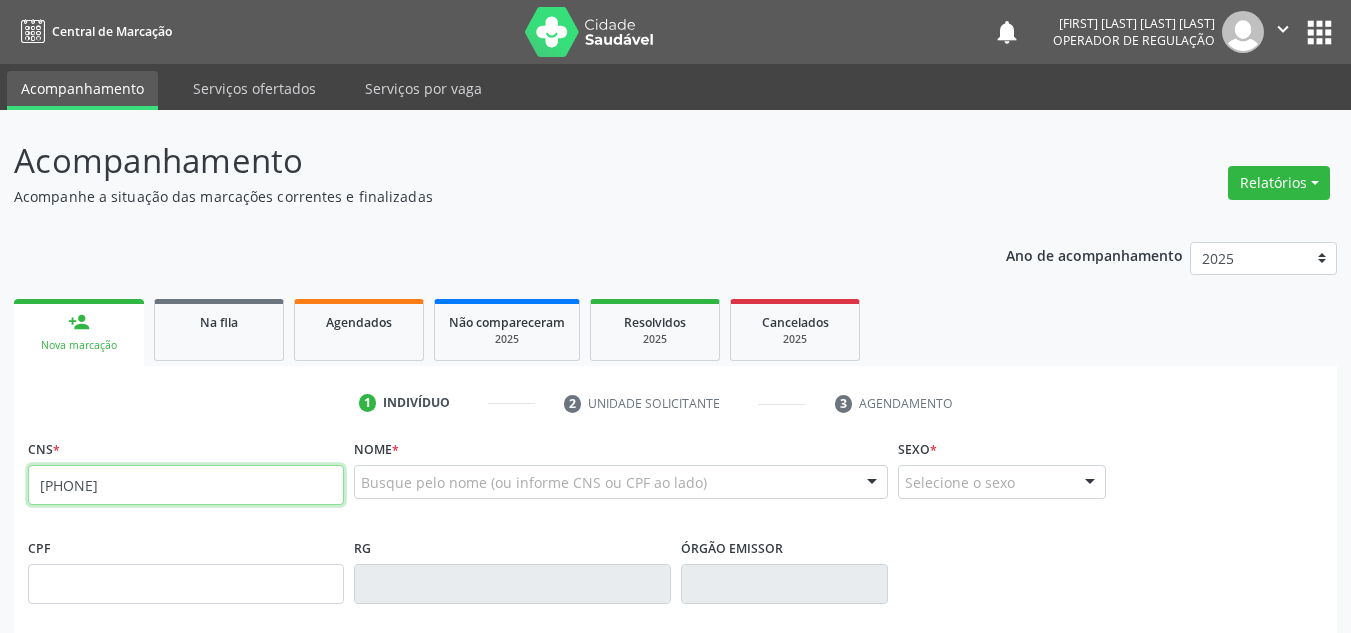 type on "704 1081 1816 5678" 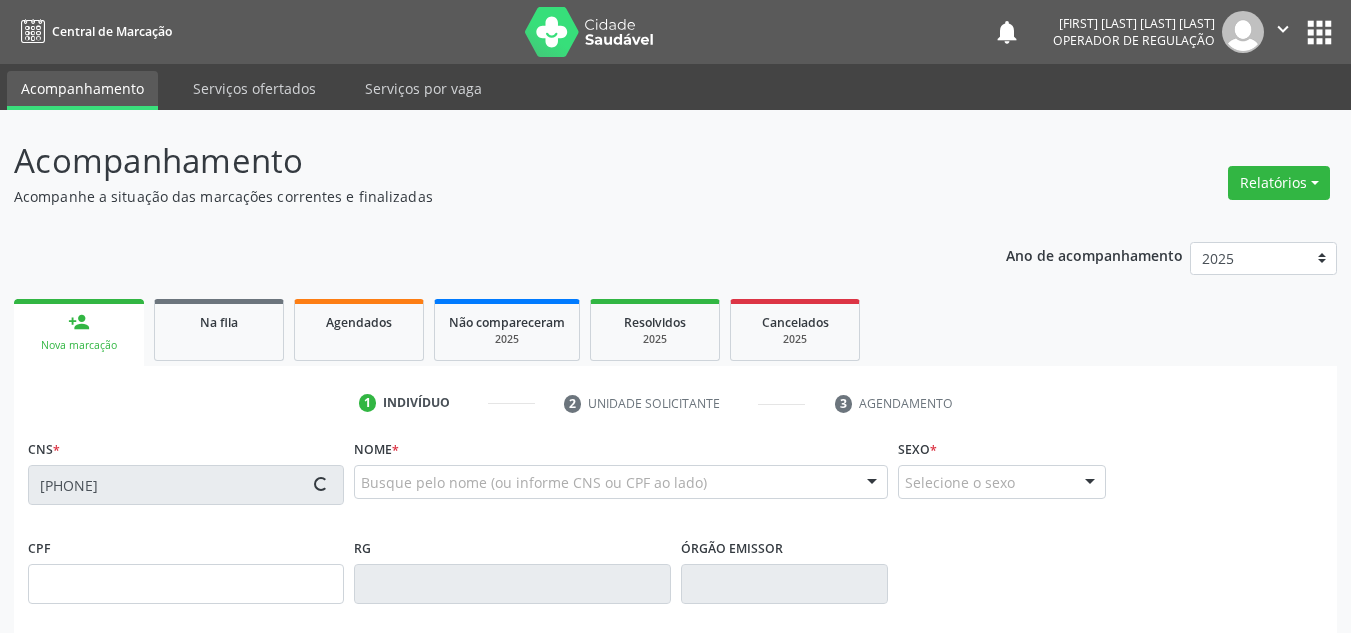 type on "19/03/1970" 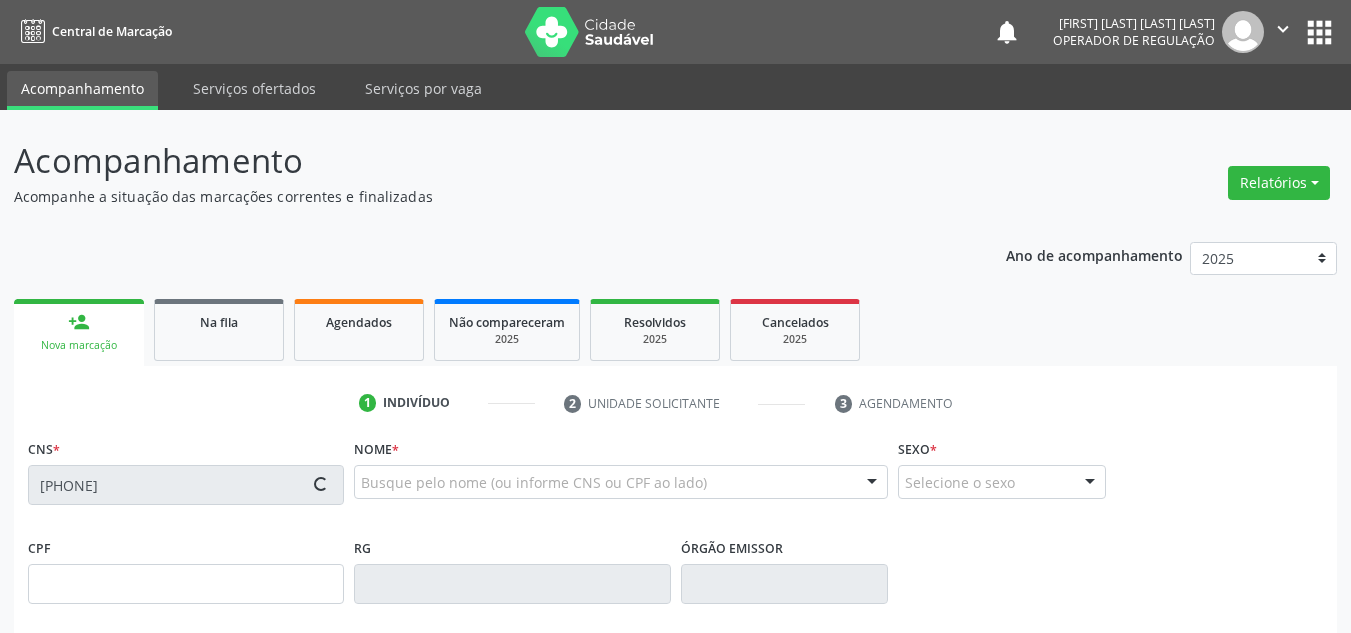 type on "Francisca de Souza" 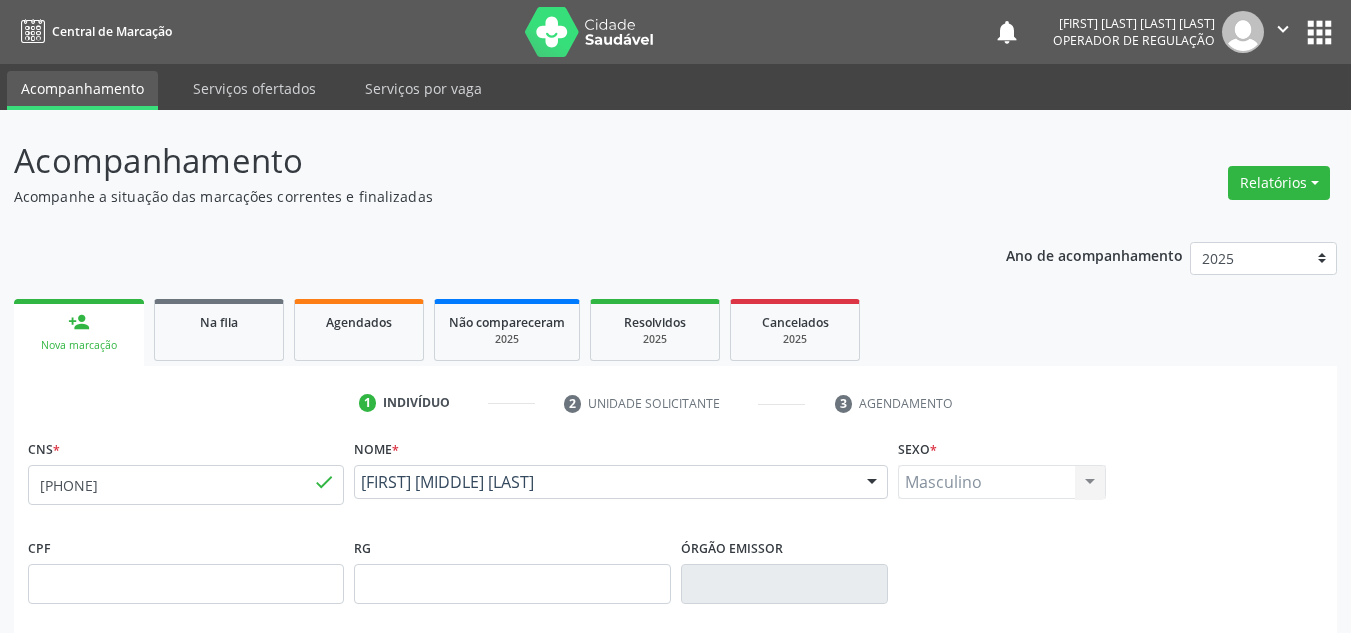 scroll, scrollTop: 451, scrollLeft: 0, axis: vertical 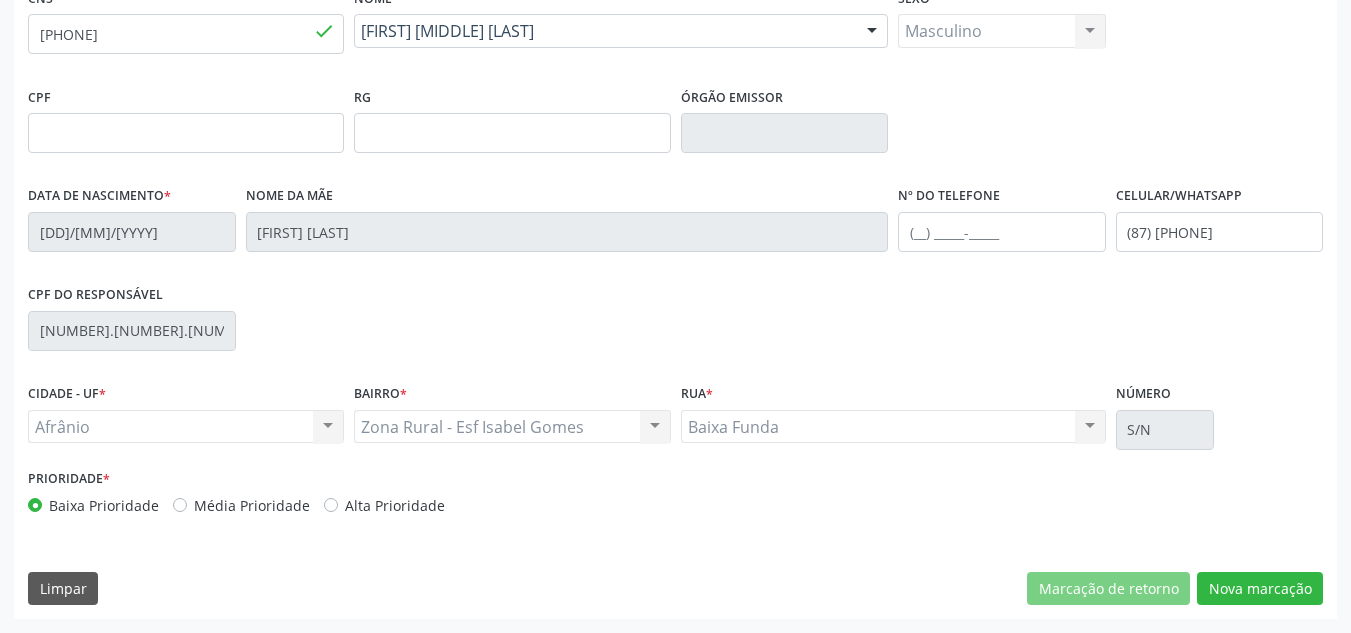 click on "Média Prioridade" at bounding box center (252, 505) 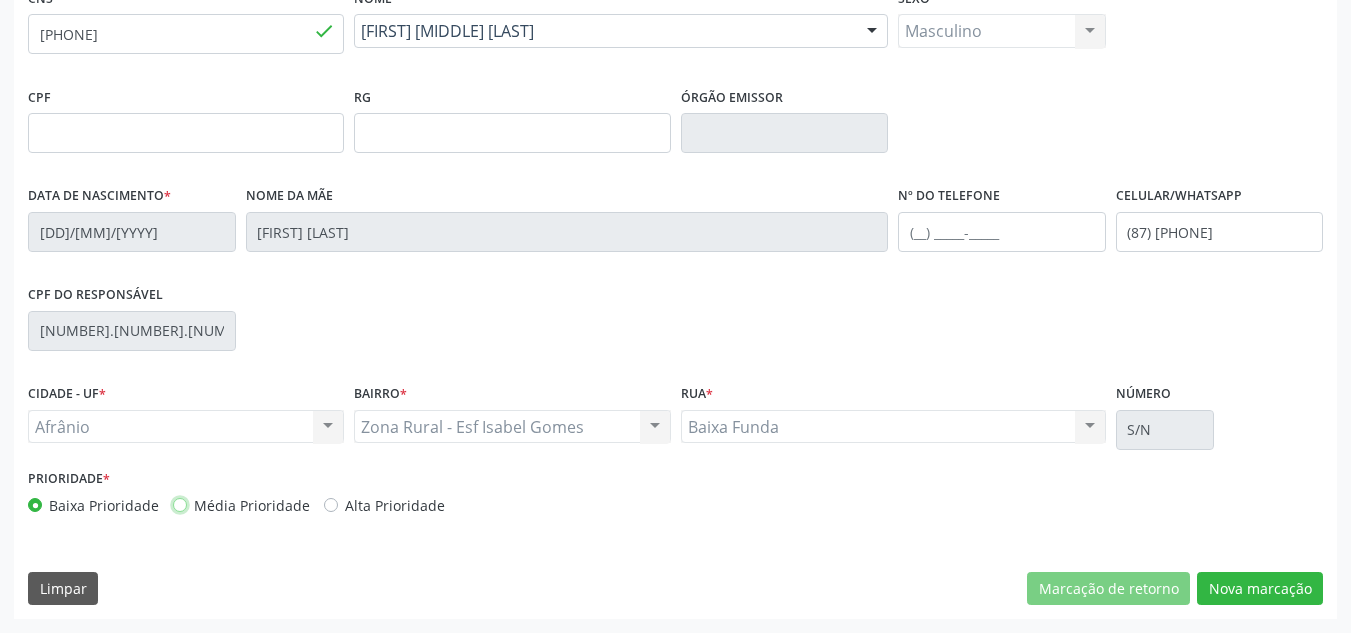 click on "Média Prioridade" at bounding box center [180, 504] 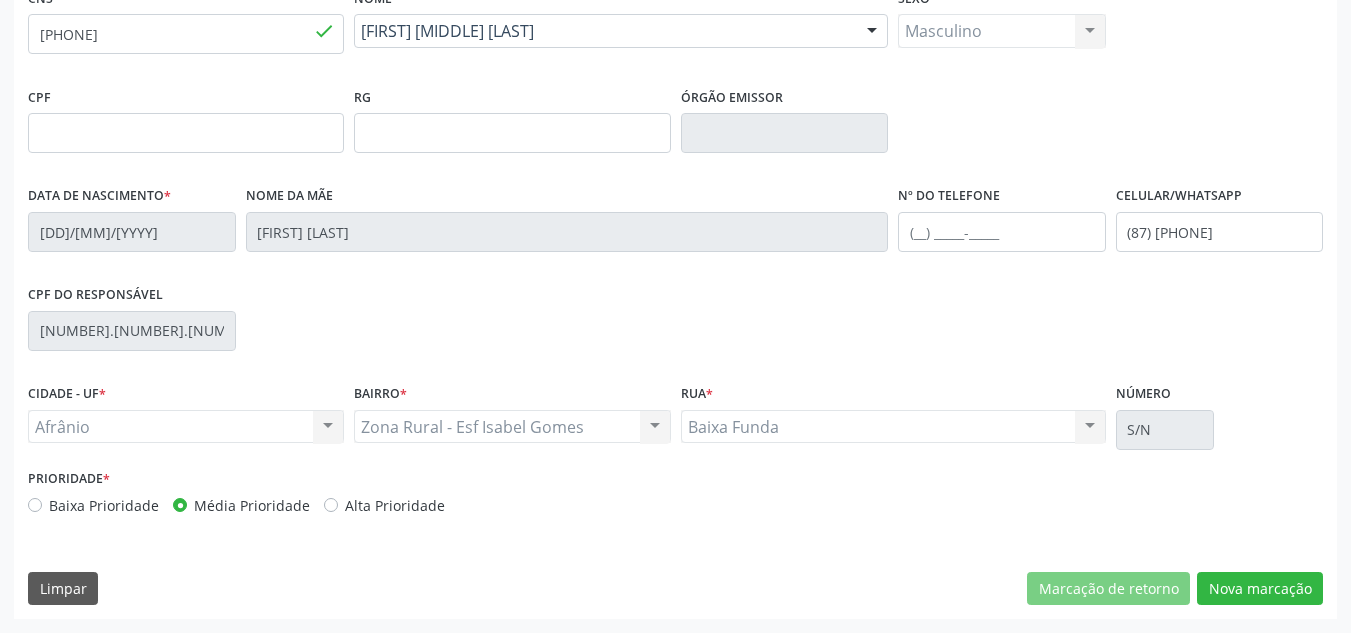 click on "CNS
*
704 1081 1816 5678       done
Nome
*
Rejanilson de Souza Coelho
Rejanilson de Souza Coelho
CNS:
704 1081 1816 5678
CPF:    --   Nascimento:
19/03/1970
Nenhum resultado encontrado para: "   "
Digite o nome
Sexo
*
Masculino         Masculino   Feminino
Nenhum resultado encontrado para: "   "
Não há nenhuma opção para ser exibida.
CPF
RG
Órgão emissor
Data de nascimento
*
19/03/1970
Nome da mãe
Francisca de Souza
Nº do Telefone
Celular/WhatsApp
(87) 98877-0359
CPF do responsável
121.040.294-73
CIDADE - UF
*
Afrânio         Afrânio
Nenhum resultado encontrado para: "   "" at bounding box center (675, 301) 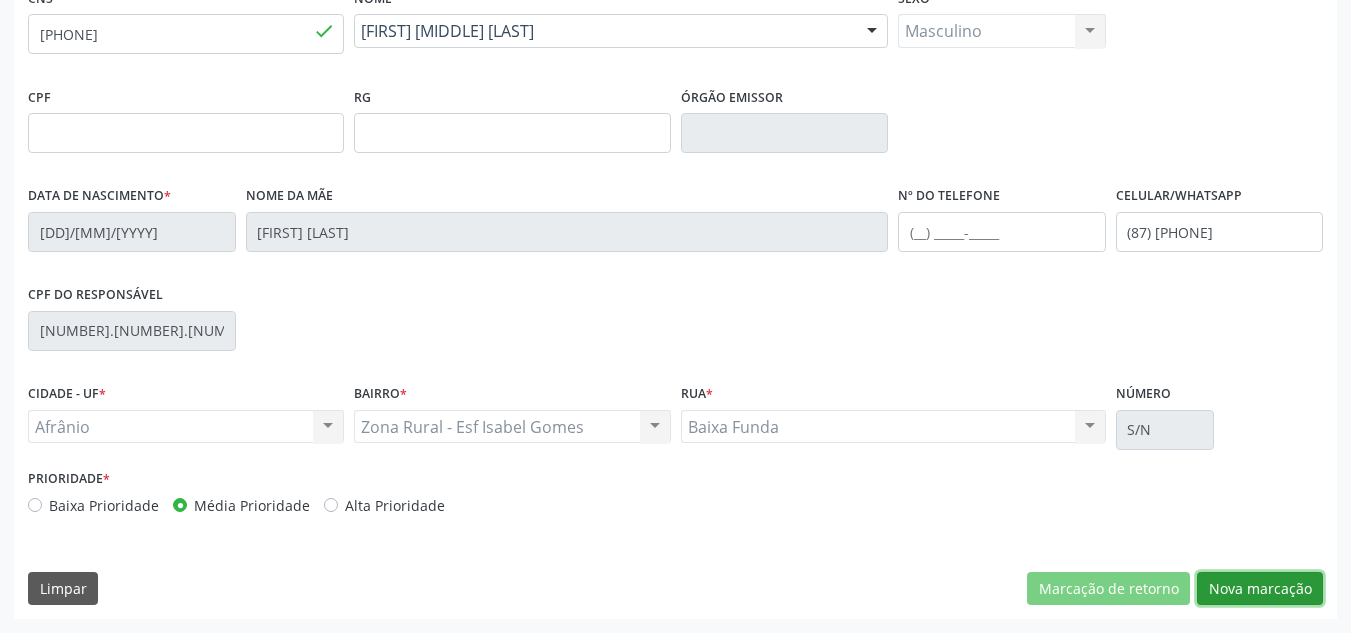 click on "Nova marcação" at bounding box center (1260, 589) 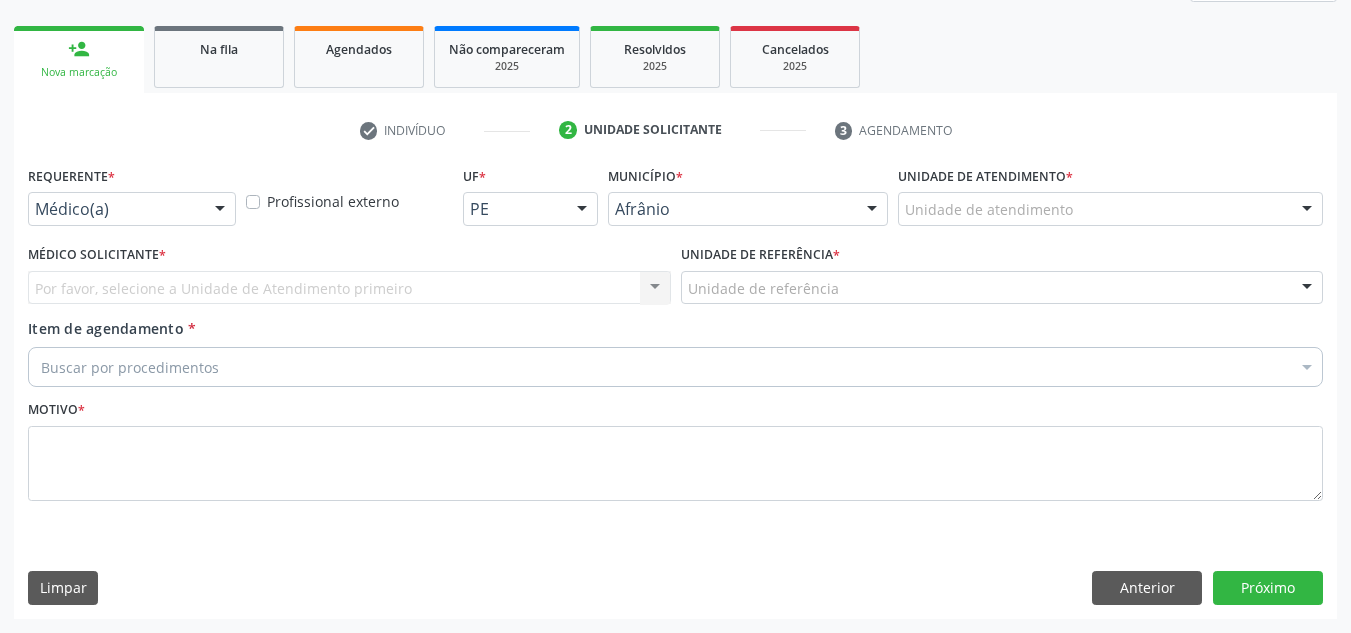 scroll, scrollTop: 273, scrollLeft: 0, axis: vertical 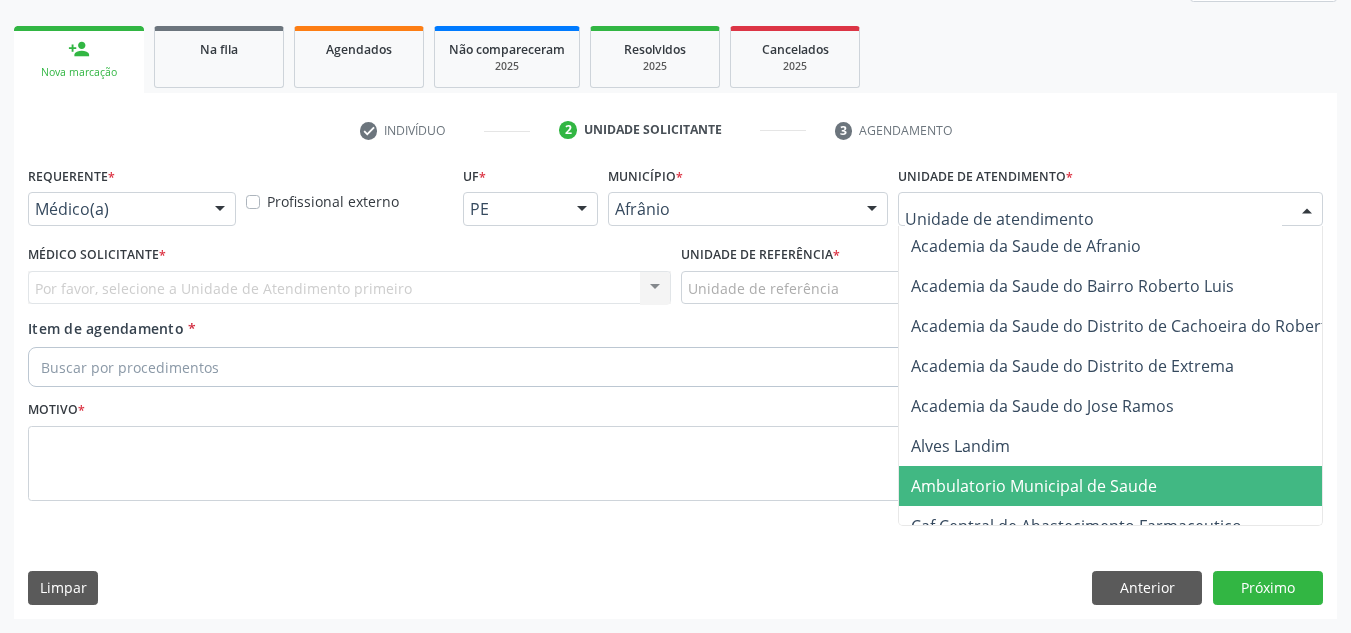 click on "Ambulatorio Municipal de Saude" at bounding box center [1137, 486] 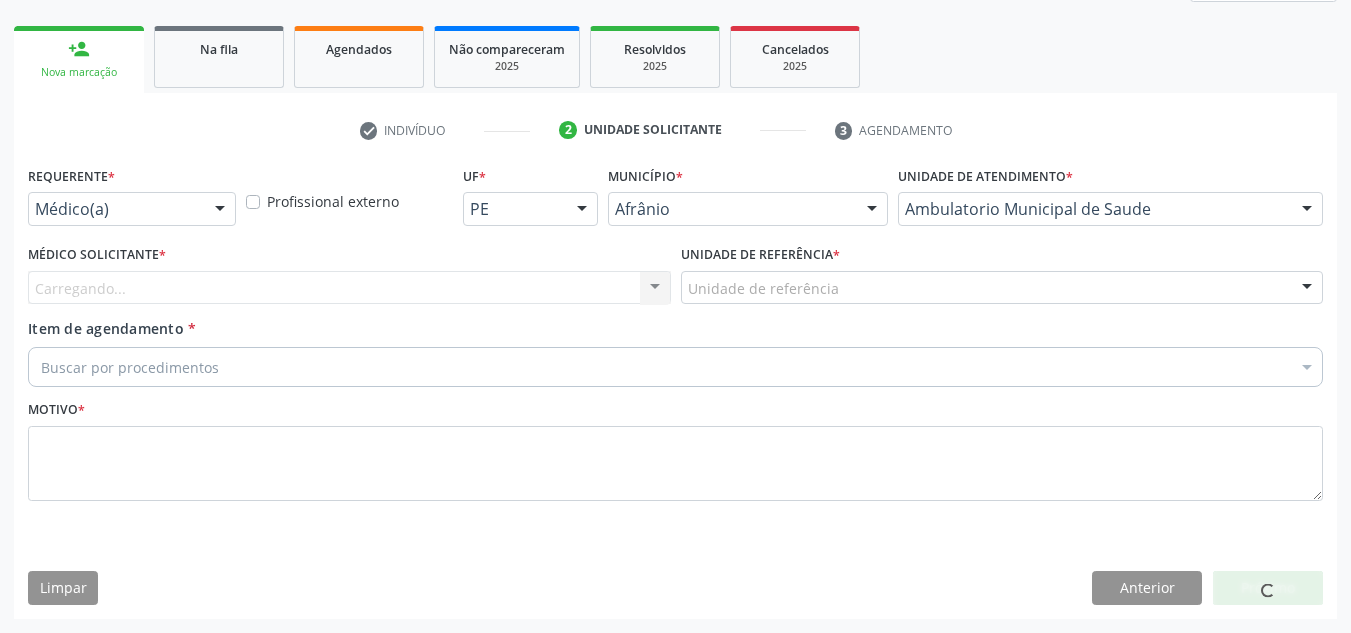 click on "Carregando...
Nenhum resultado encontrado para: "   "
Não há nenhuma opção para ser exibida." at bounding box center (349, 288) 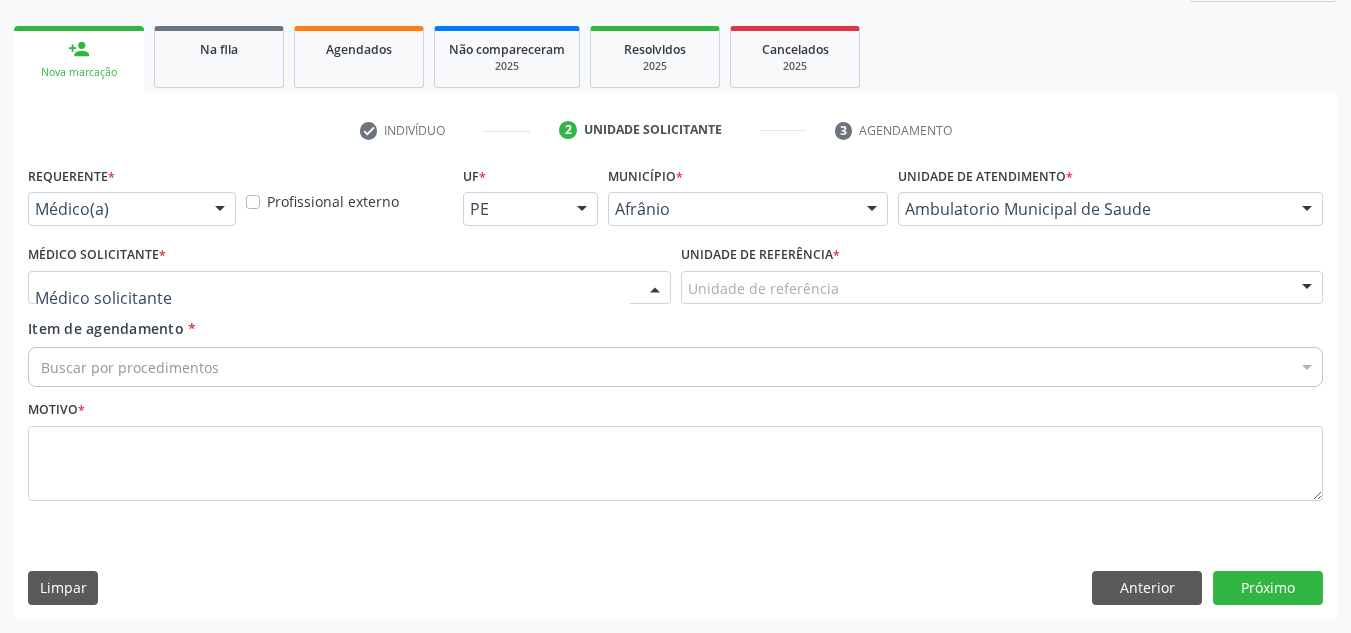 click at bounding box center (349, 288) 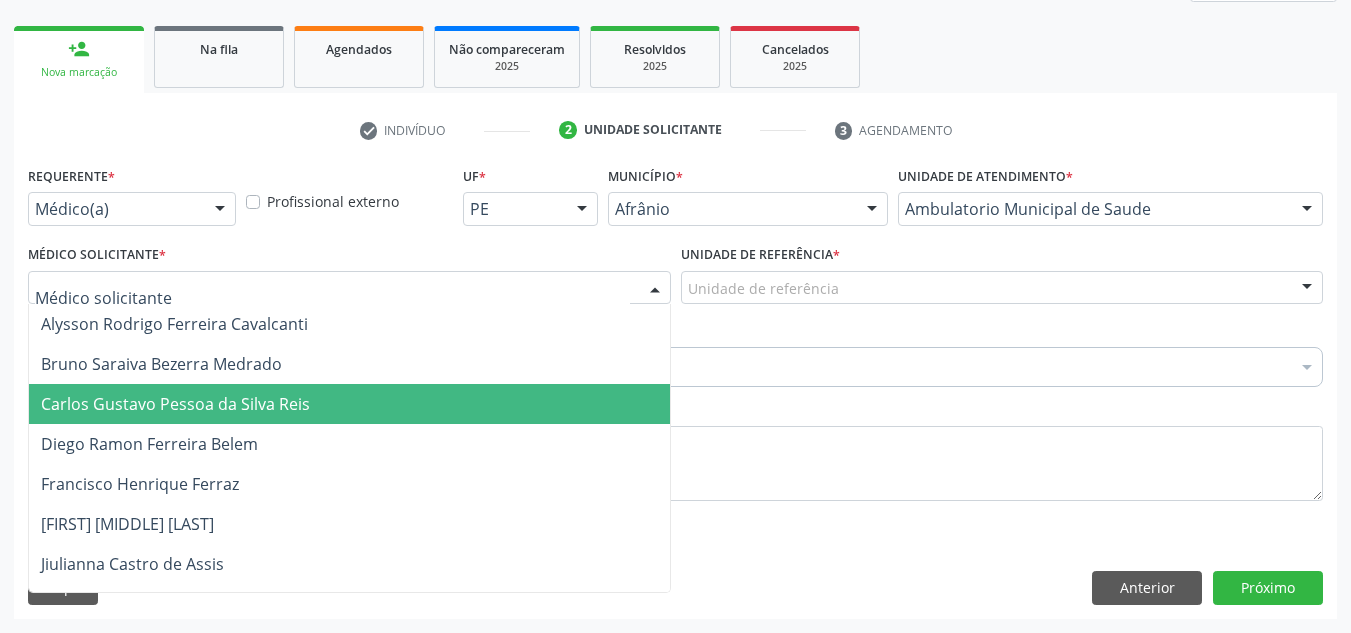 click on "Carlos Gustavo Pessoa da Silva Reis" at bounding box center [349, 404] 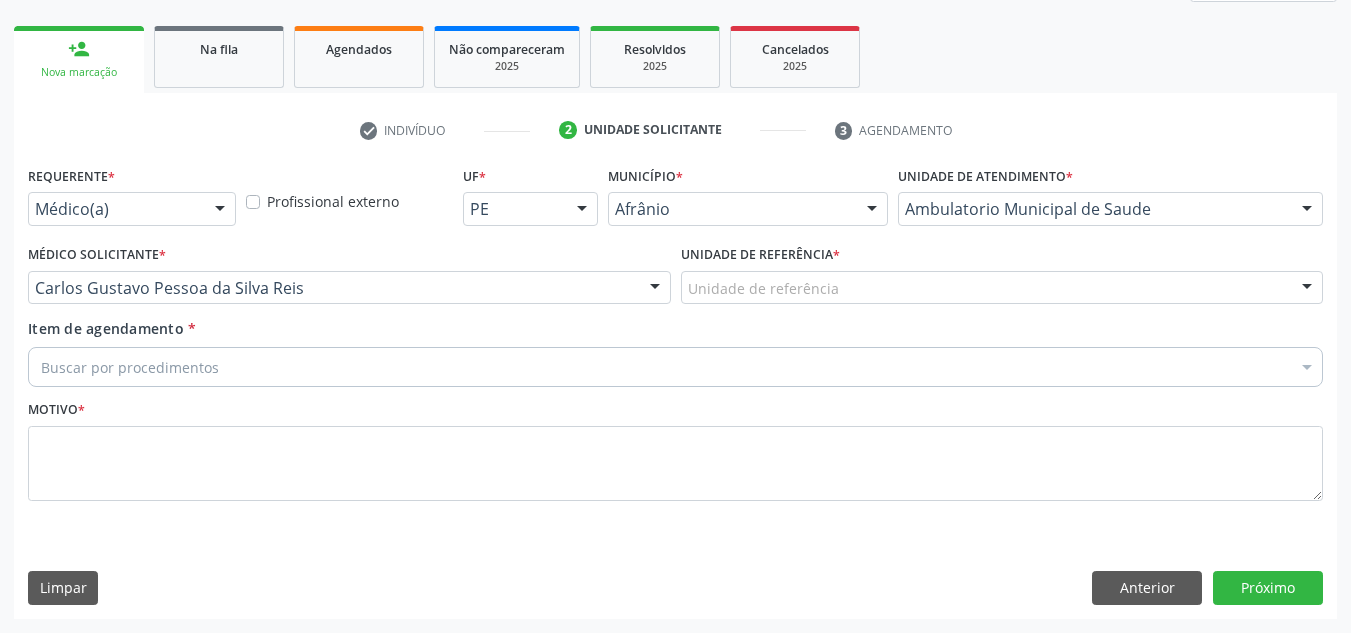 click on "Unidade de referência" at bounding box center (1002, 288) 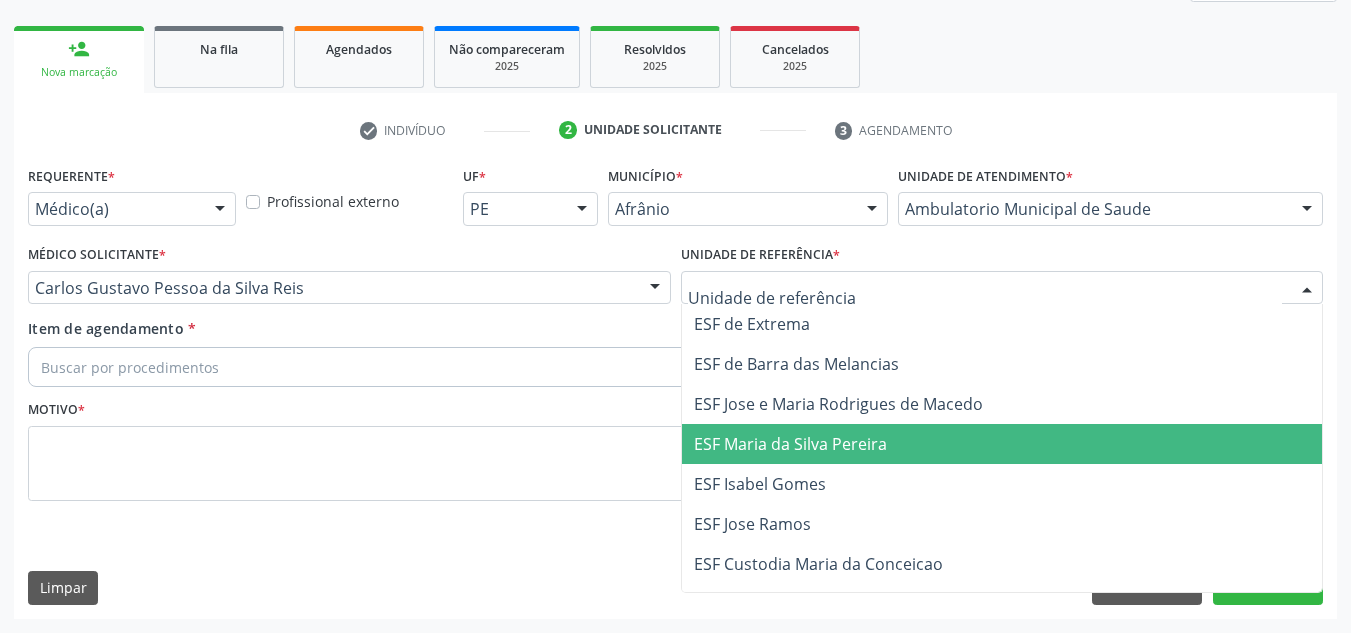 click on "ESF Maria da Silva Pereira" at bounding box center [1002, 444] 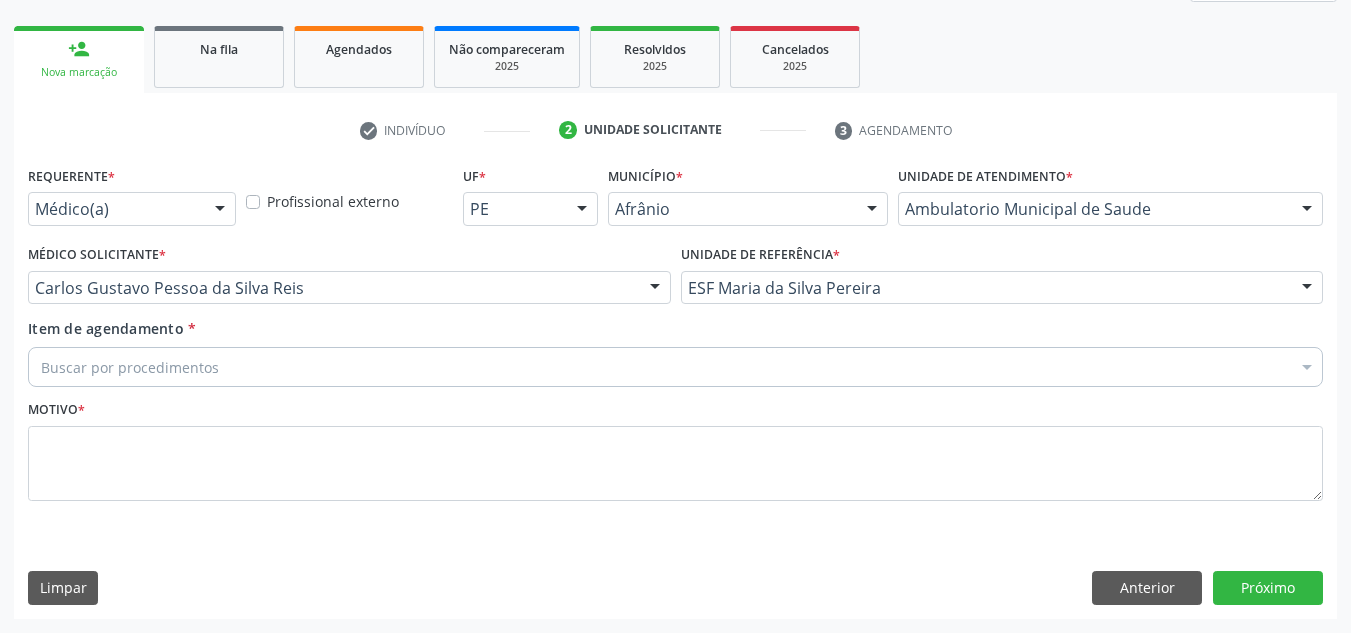 click on "Buscar por procedimentos" at bounding box center (675, 367) 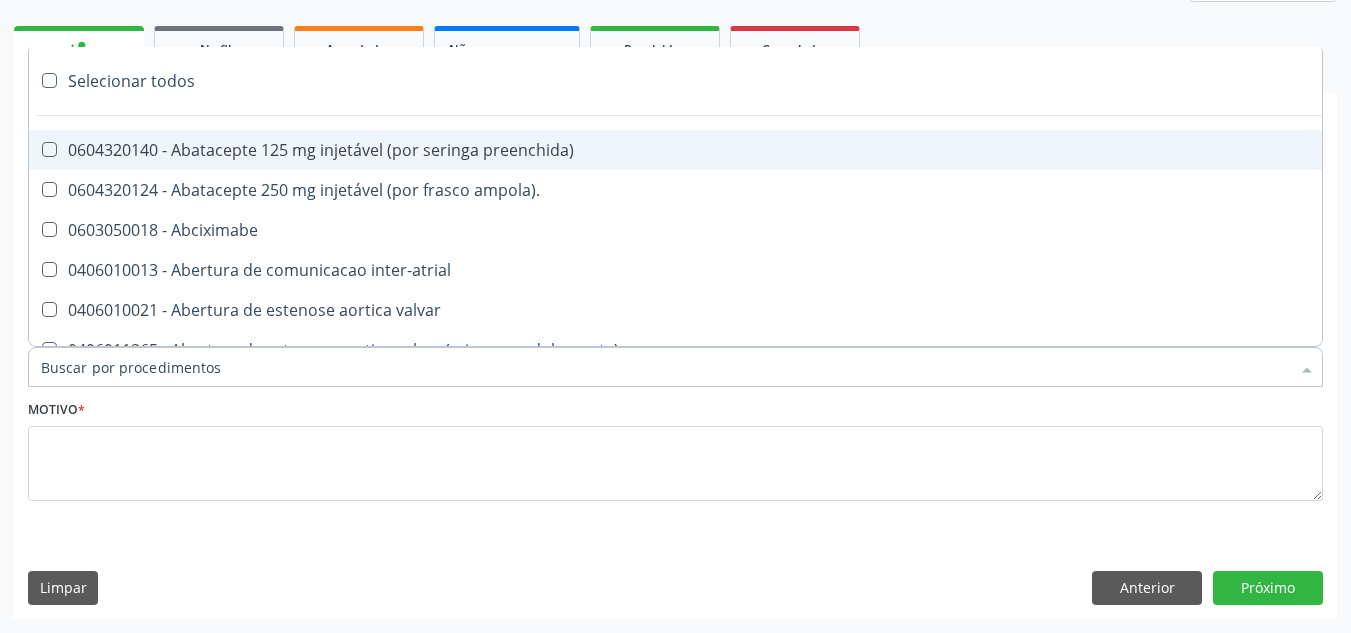paste on "ORTOPEDISTA" 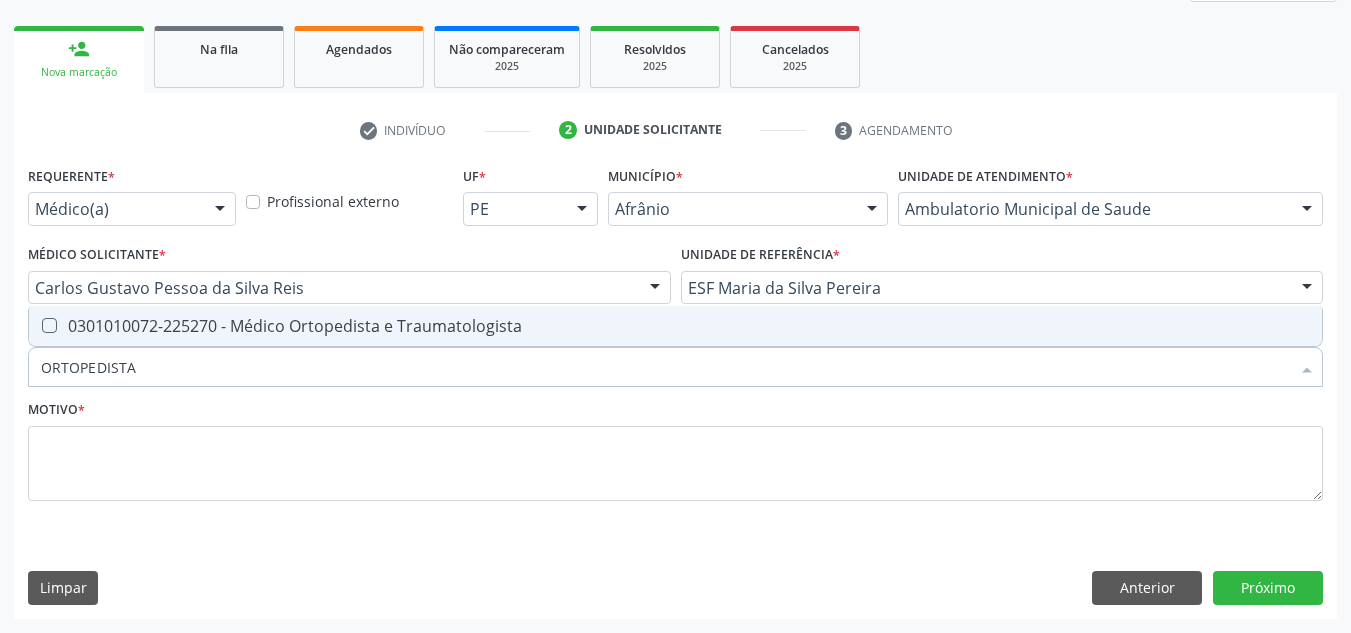 click on "0301010072-225270 - Médico Ortopedista e Traumatologista" at bounding box center (675, 326) 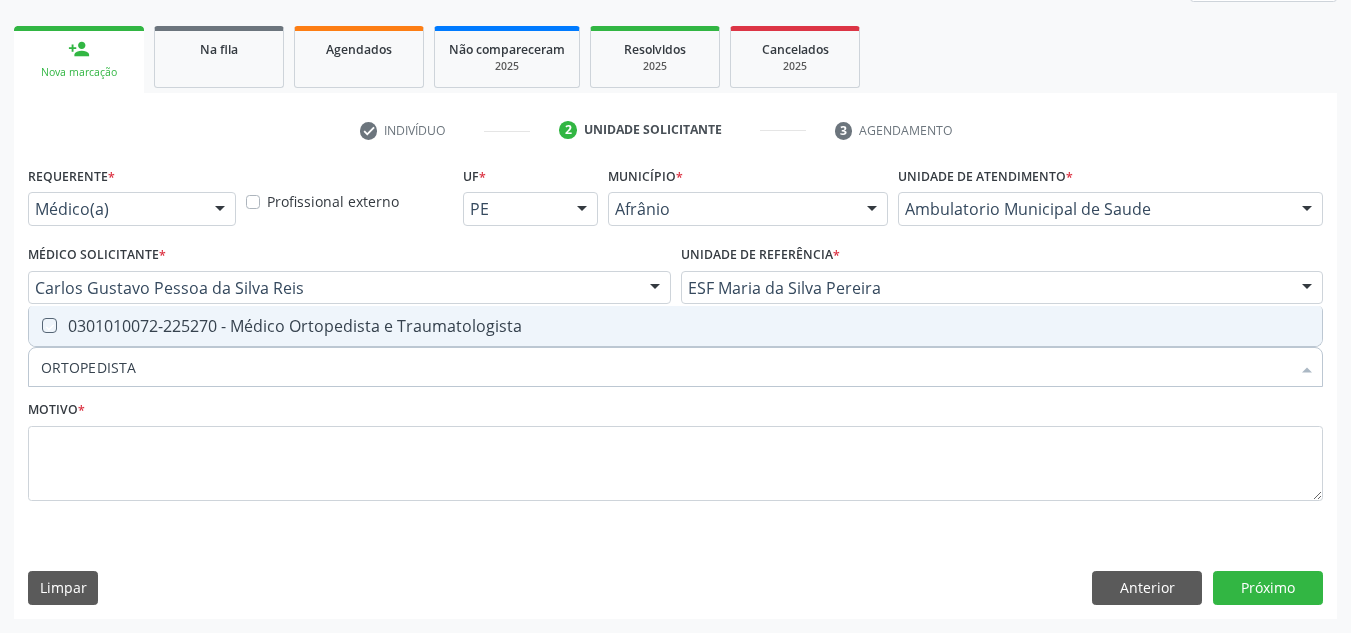 checkbox on "true" 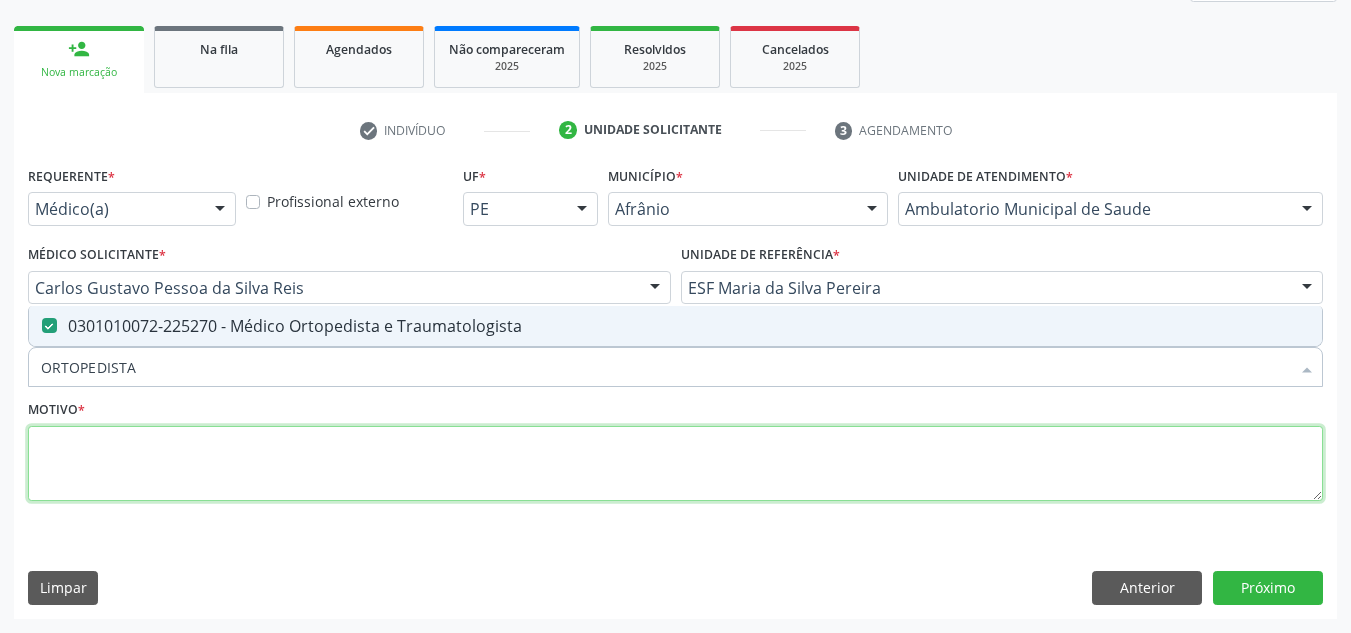 click at bounding box center (675, 464) 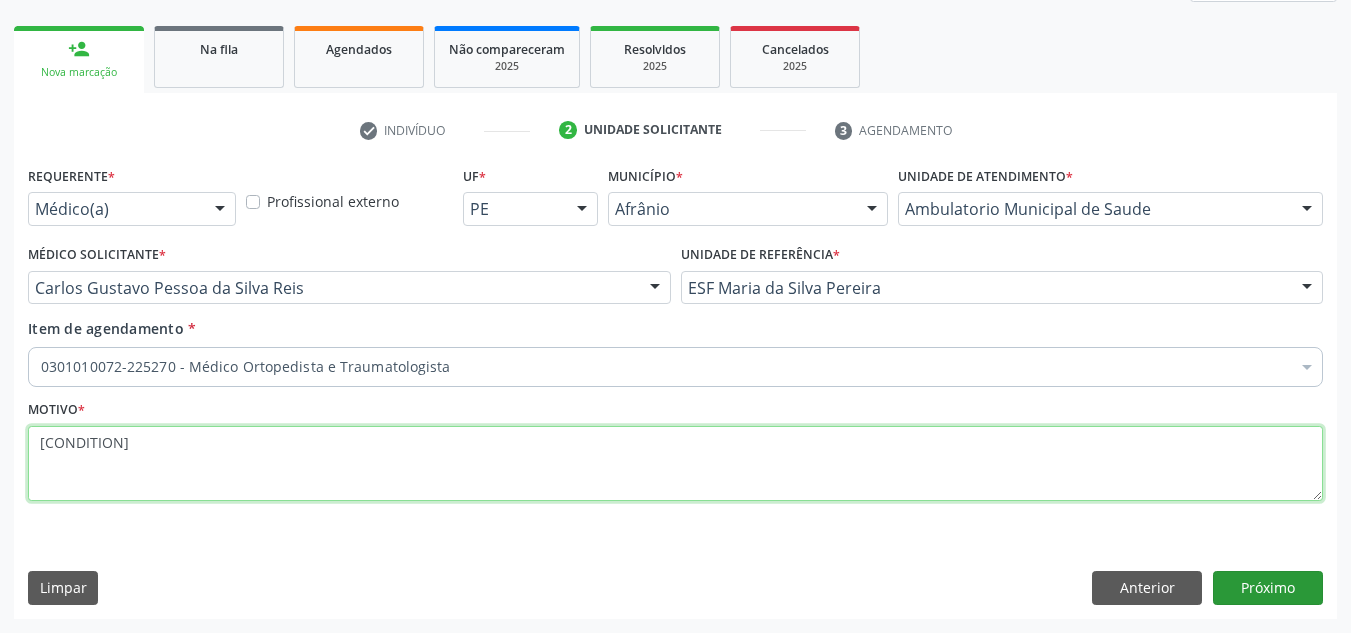 type on "HÉRNIA DE DISCO" 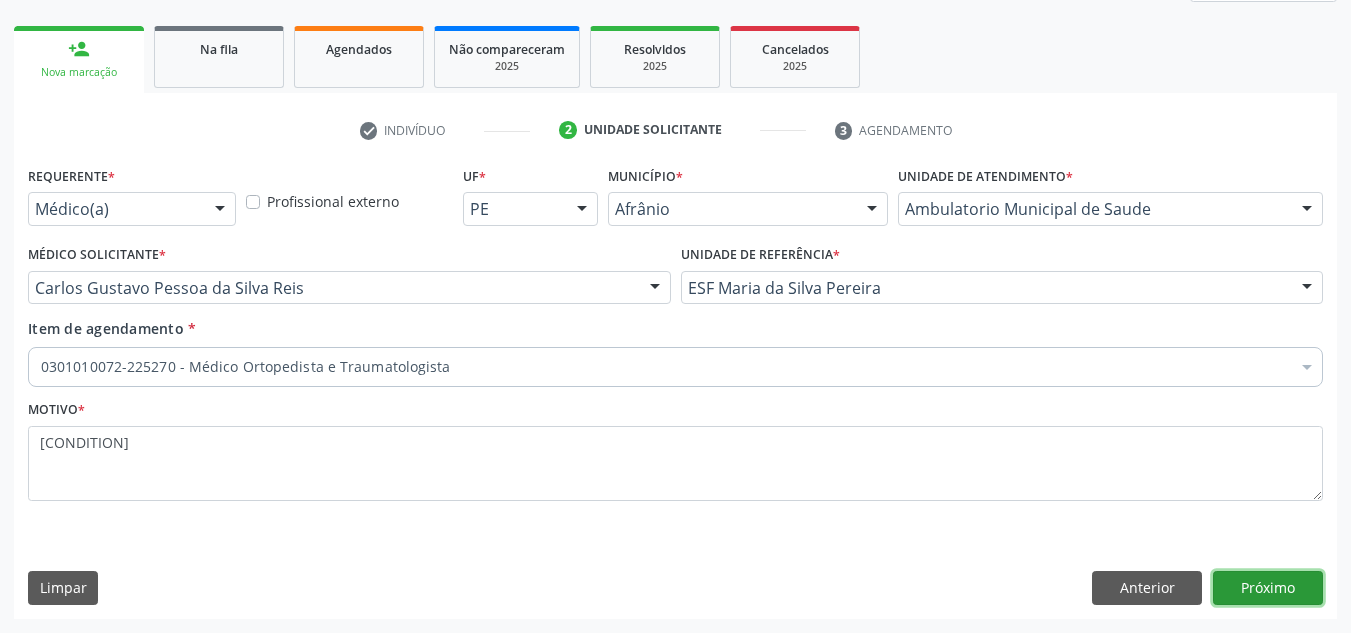 click on "Próximo" at bounding box center (1268, 588) 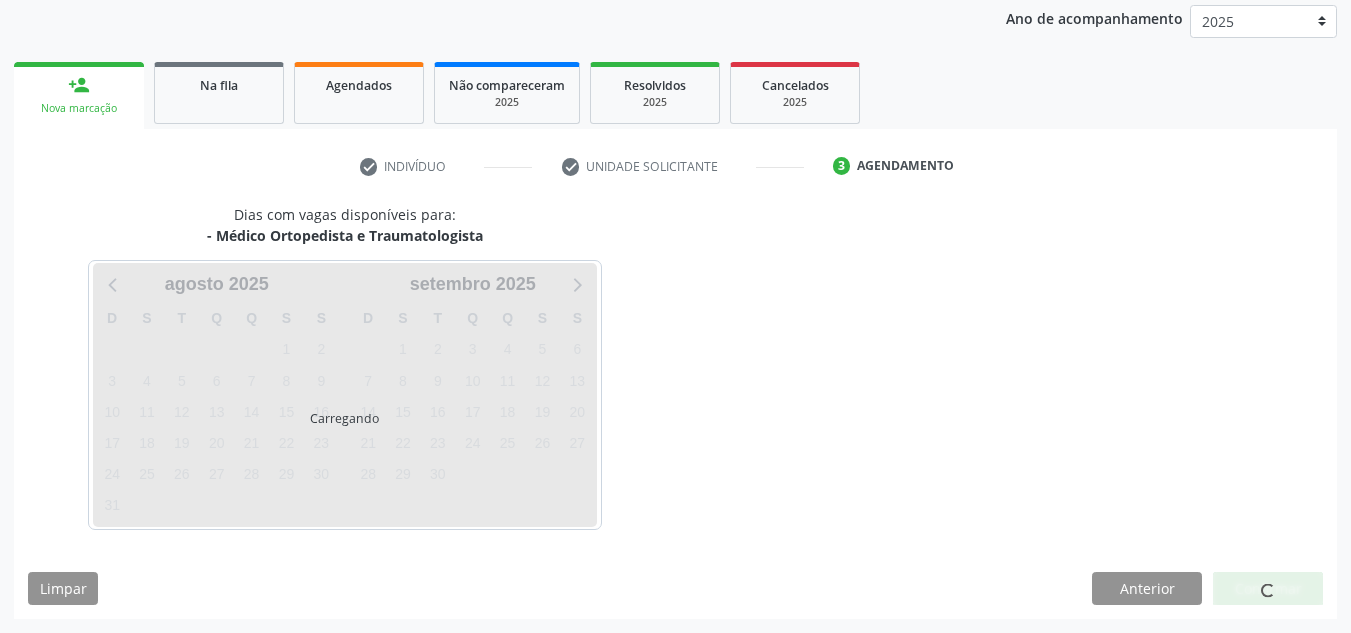 scroll, scrollTop: 237, scrollLeft: 0, axis: vertical 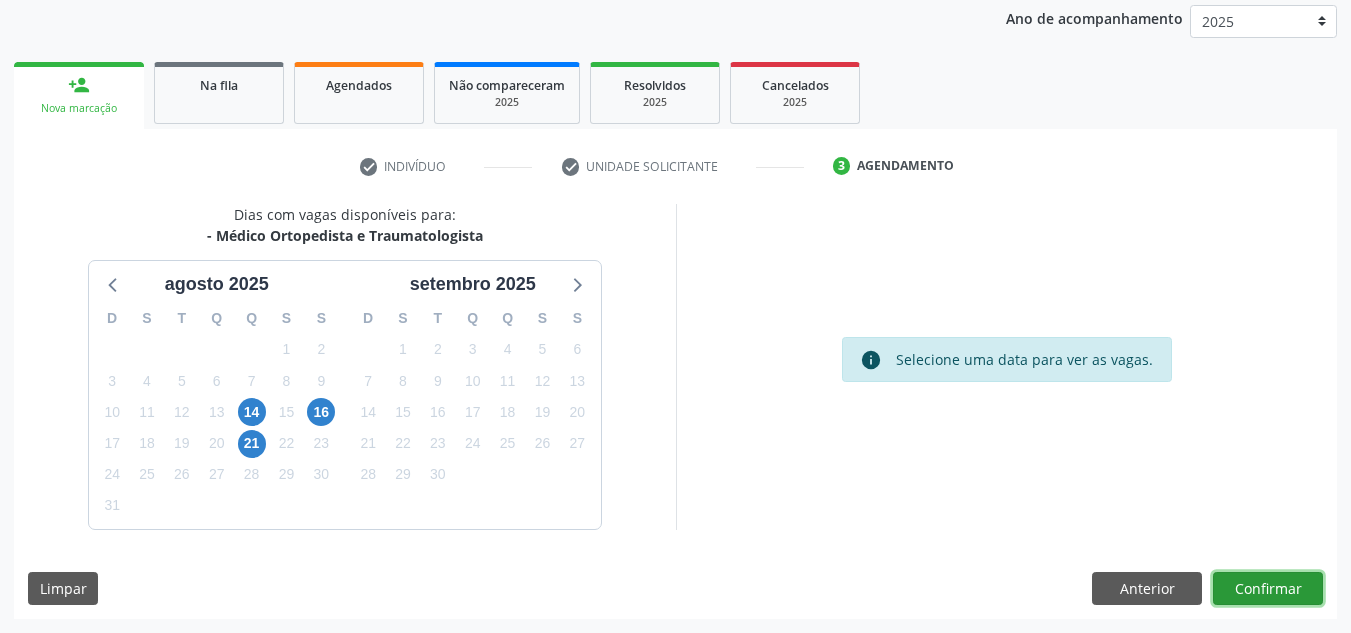 click on "Confirmar" at bounding box center [1268, 589] 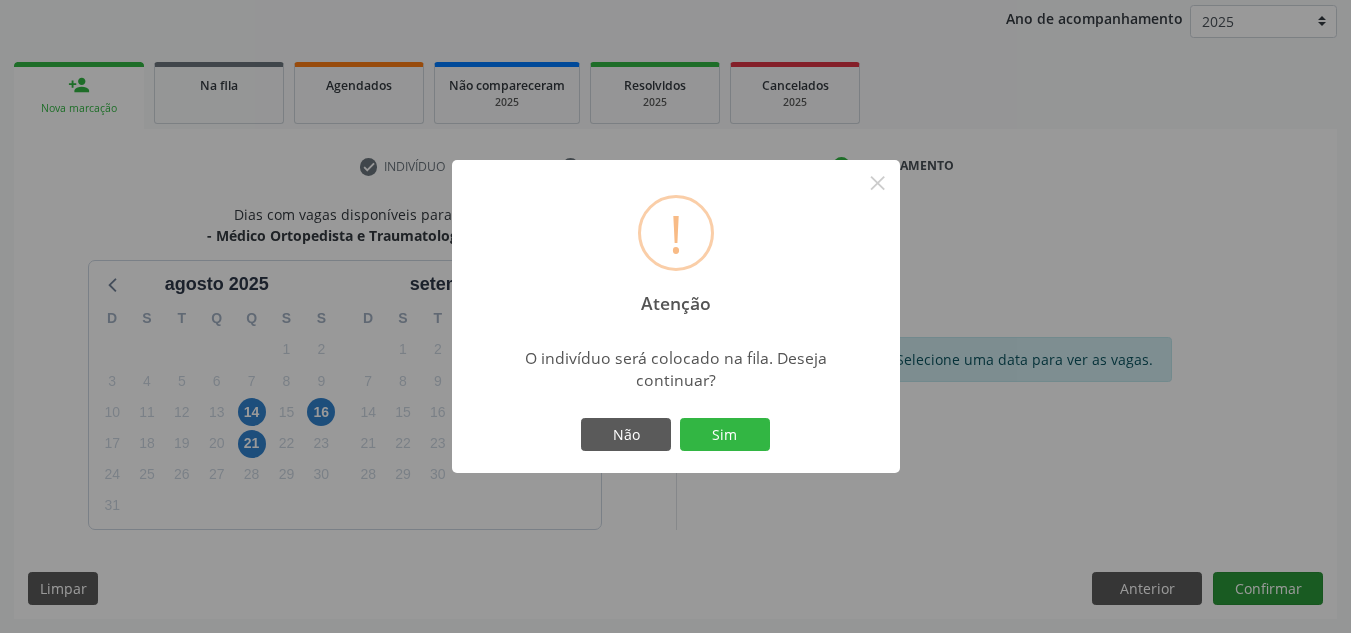 type 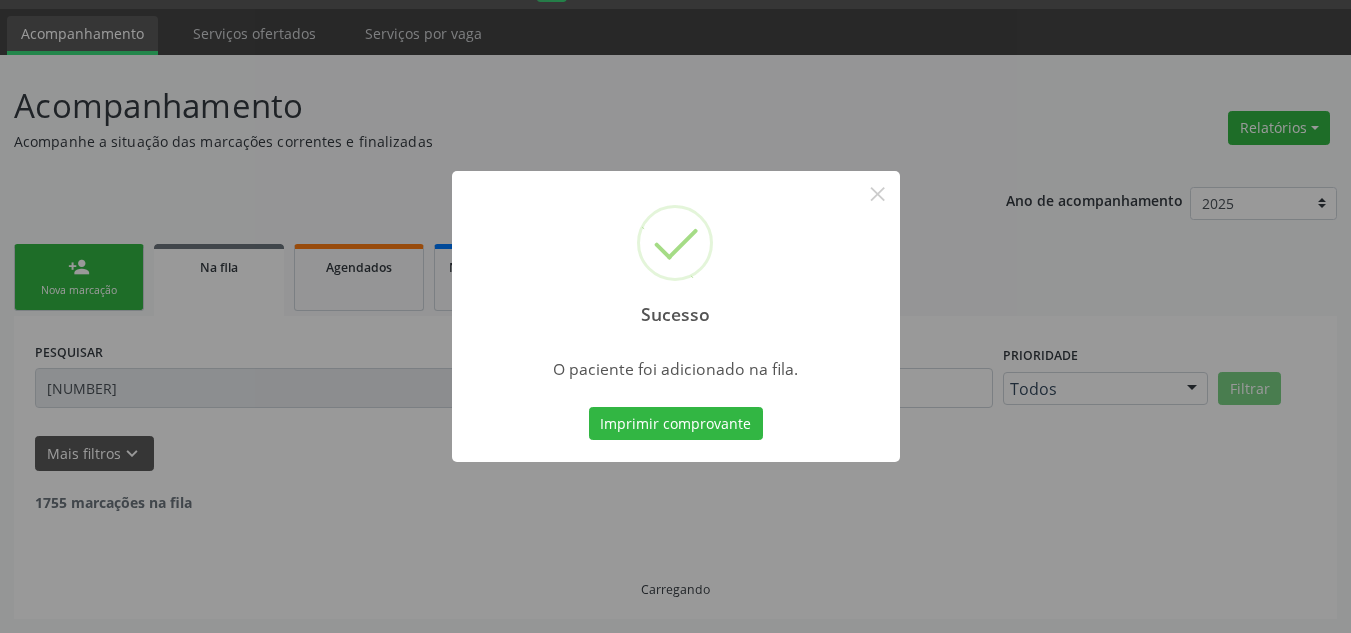 scroll, scrollTop: 34, scrollLeft: 0, axis: vertical 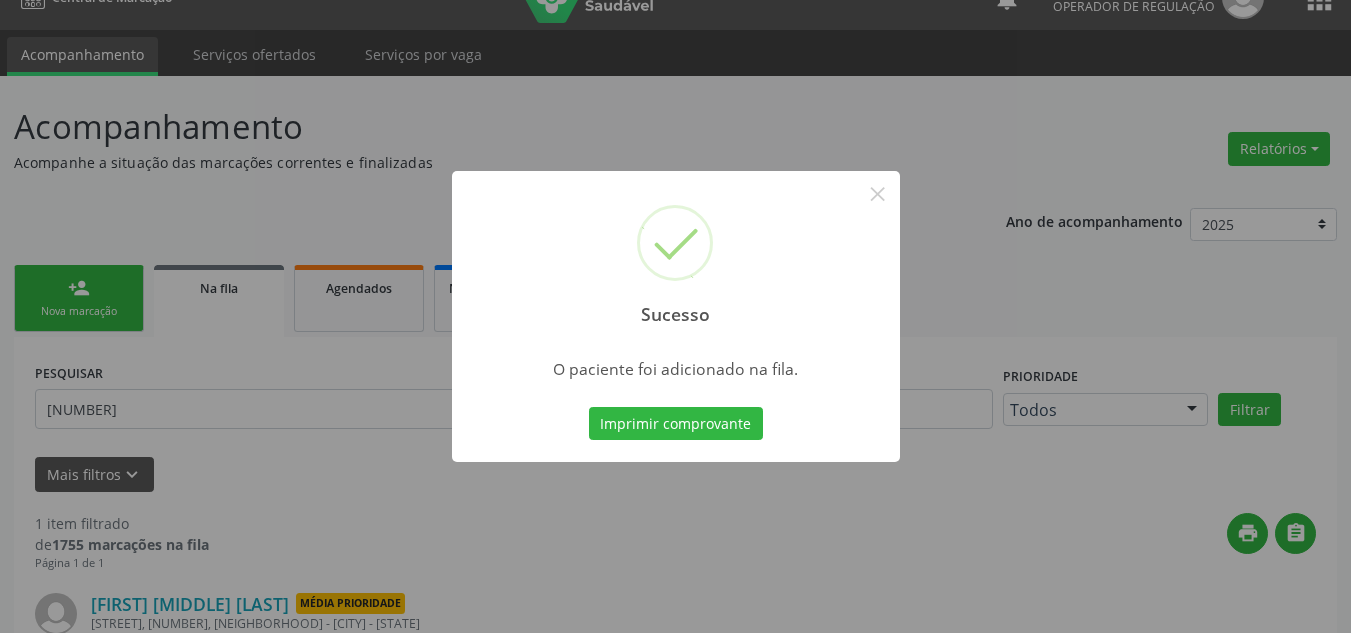 type 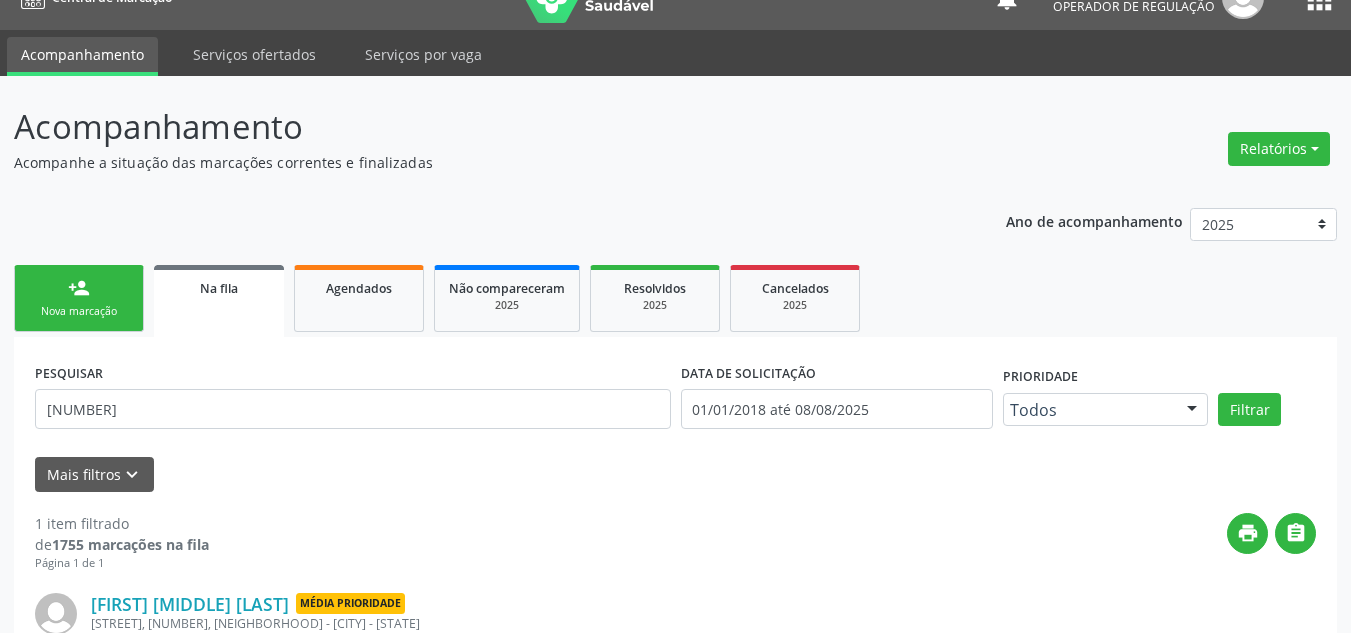 click on "person_add" at bounding box center [79, 288] 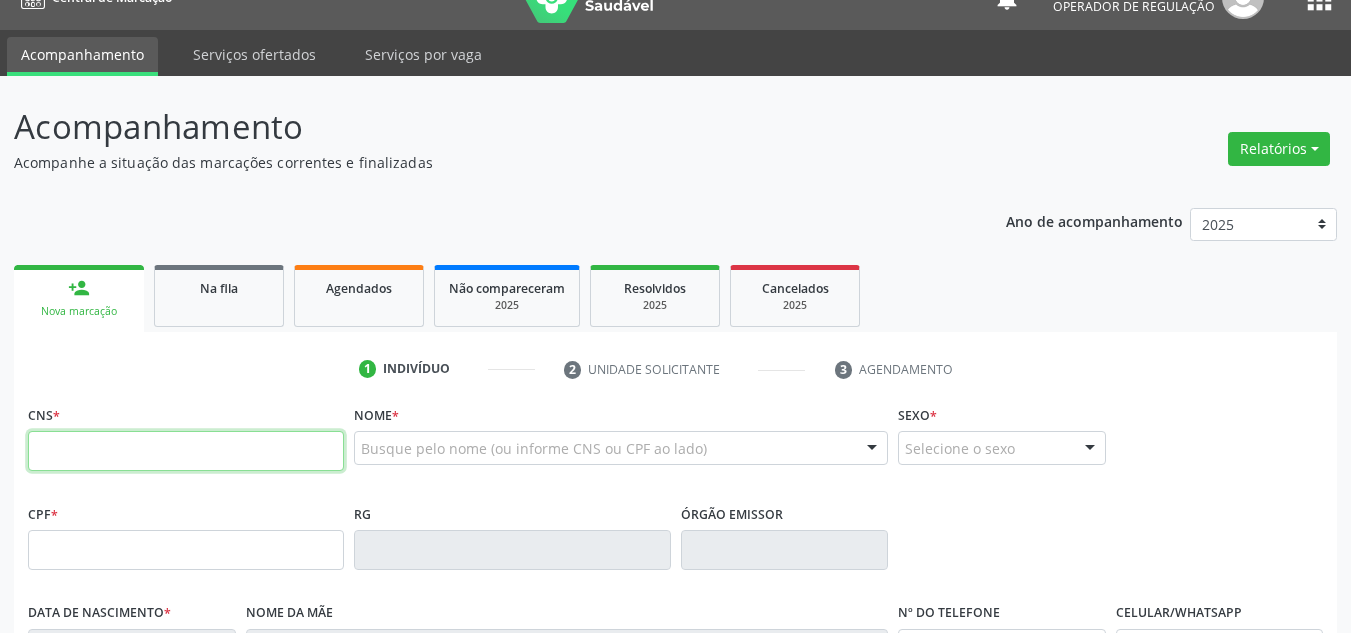 click at bounding box center (186, 451) 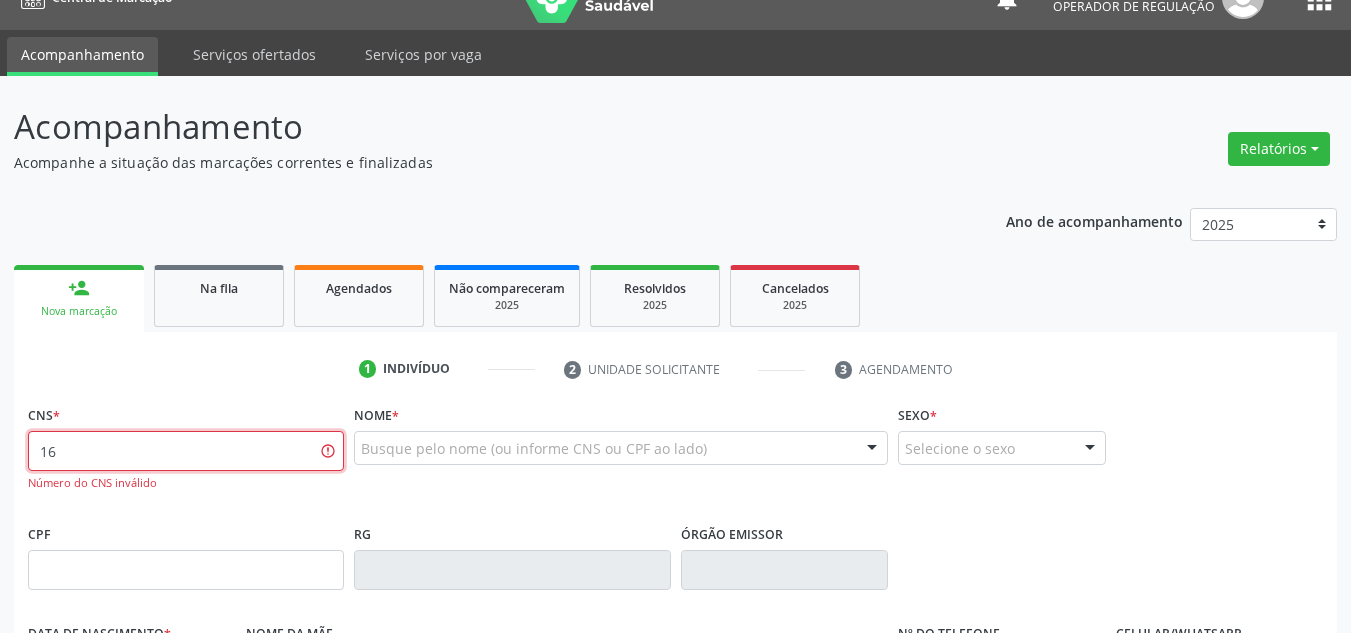 type on "1" 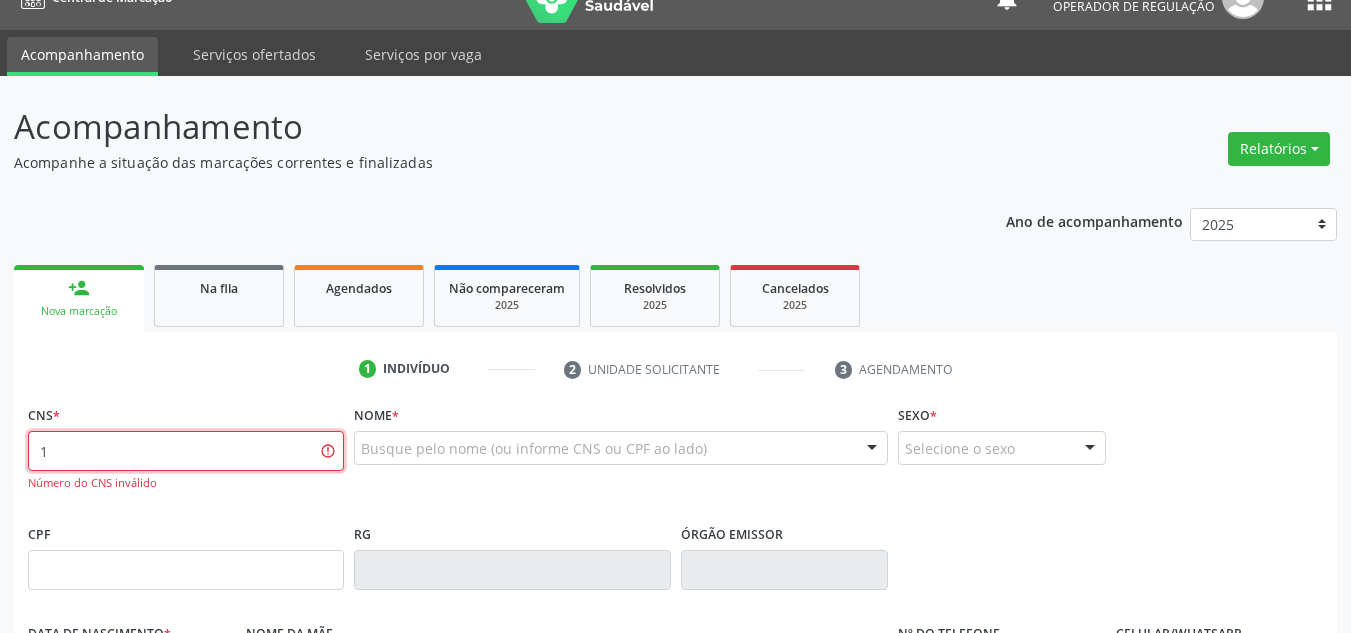 type 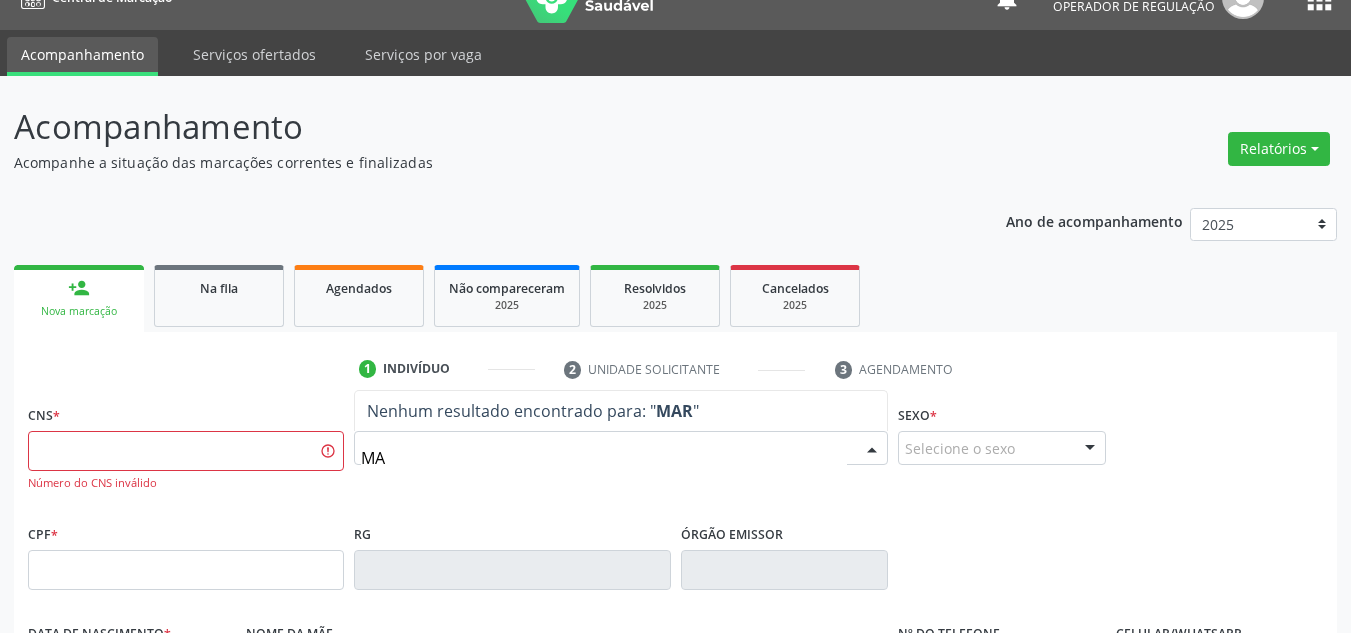 type on "M" 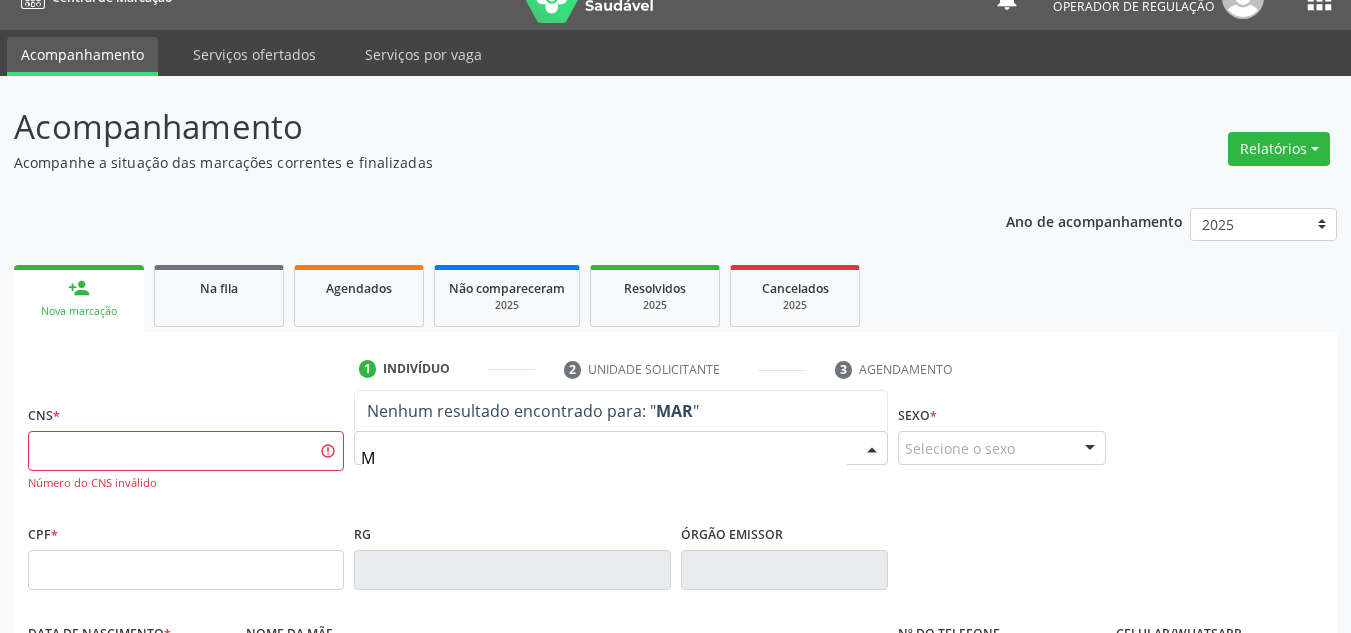 type 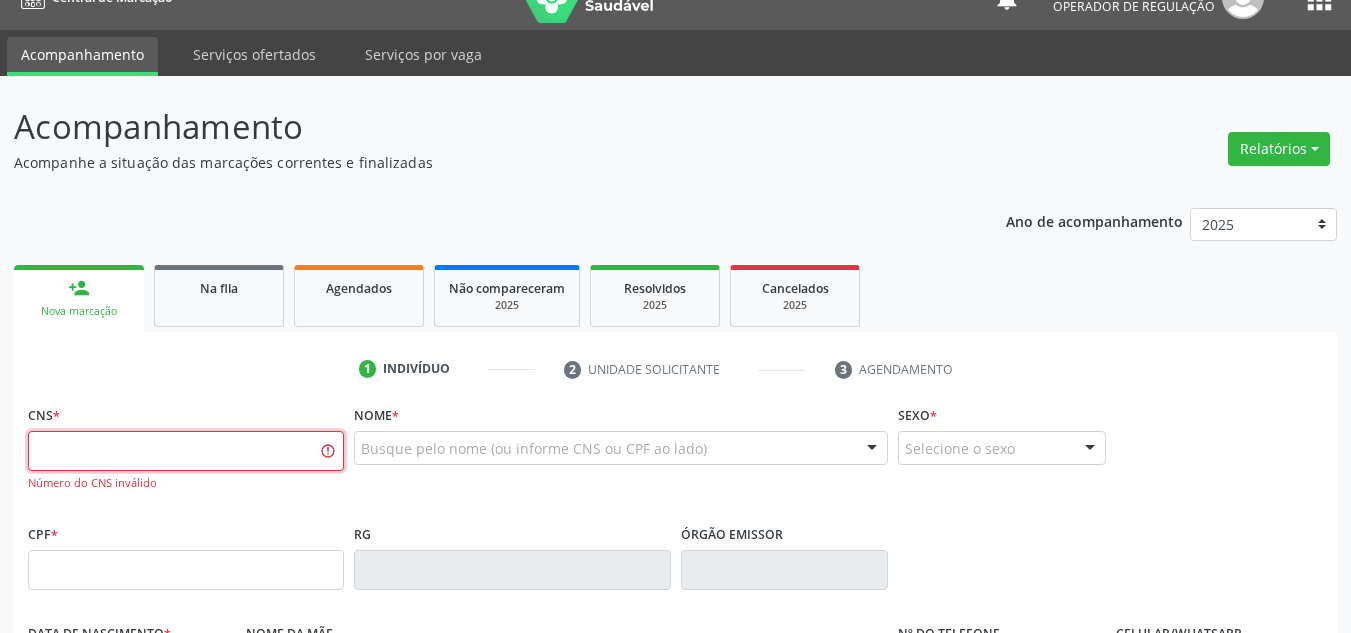 click at bounding box center [186, 451] 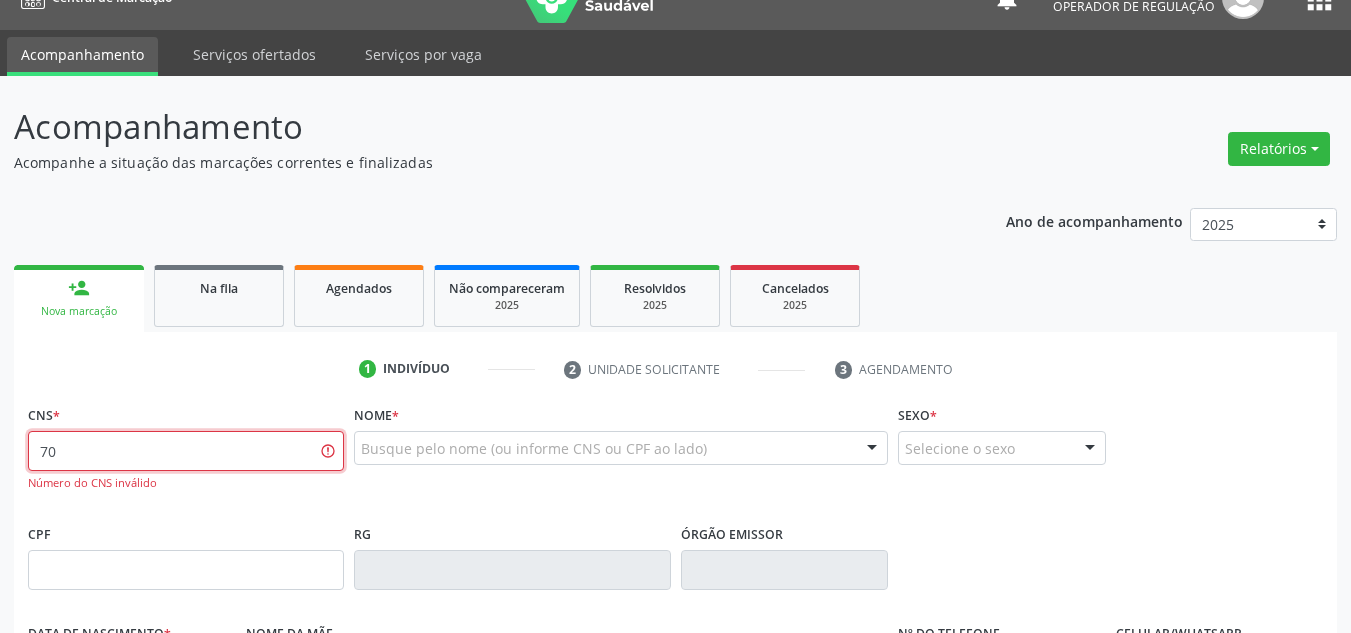 type on "7" 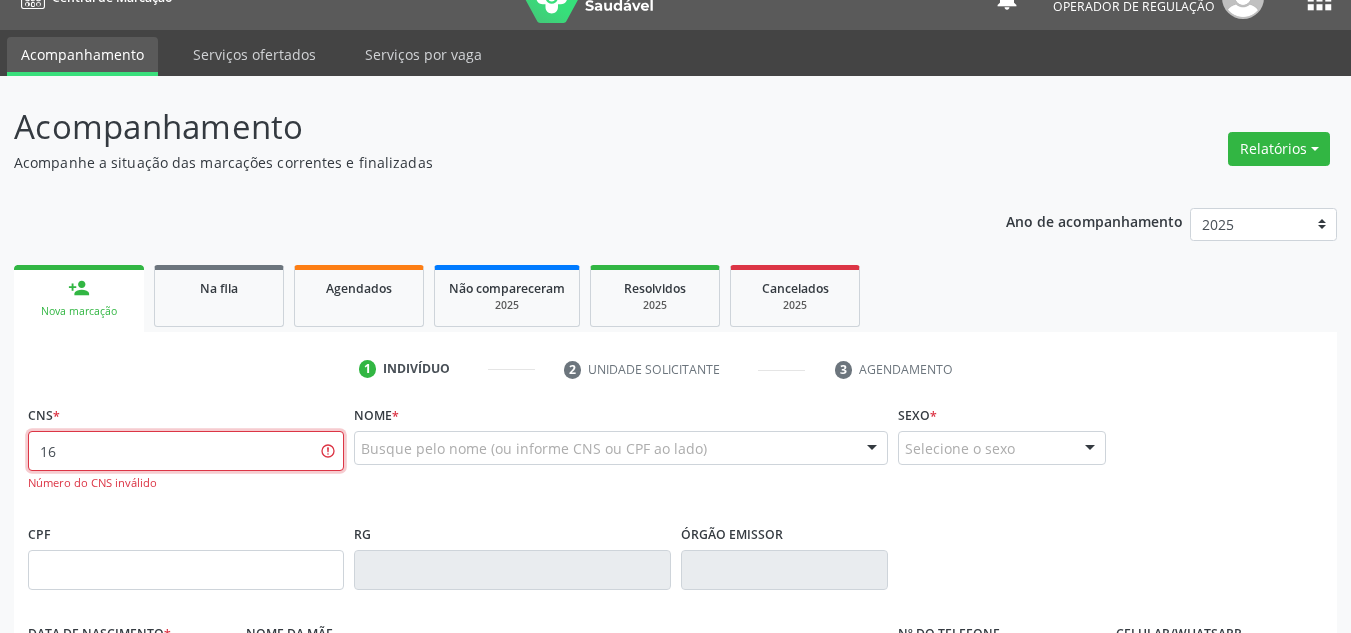 type on "1" 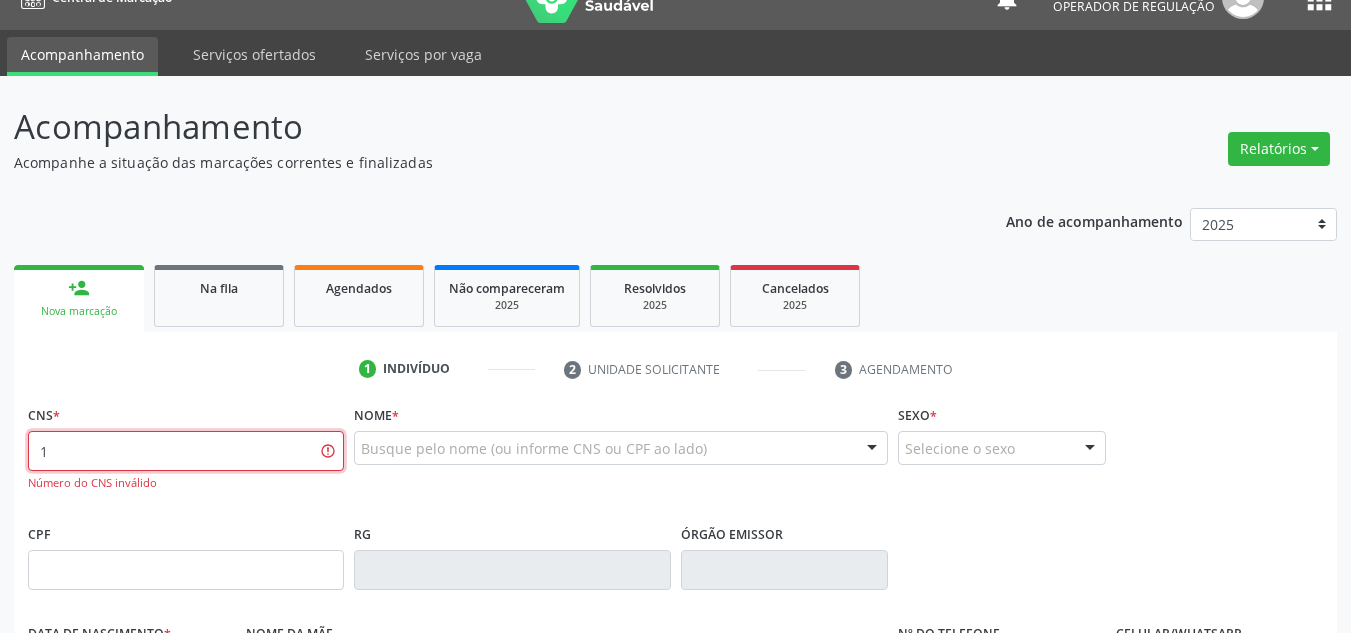 type 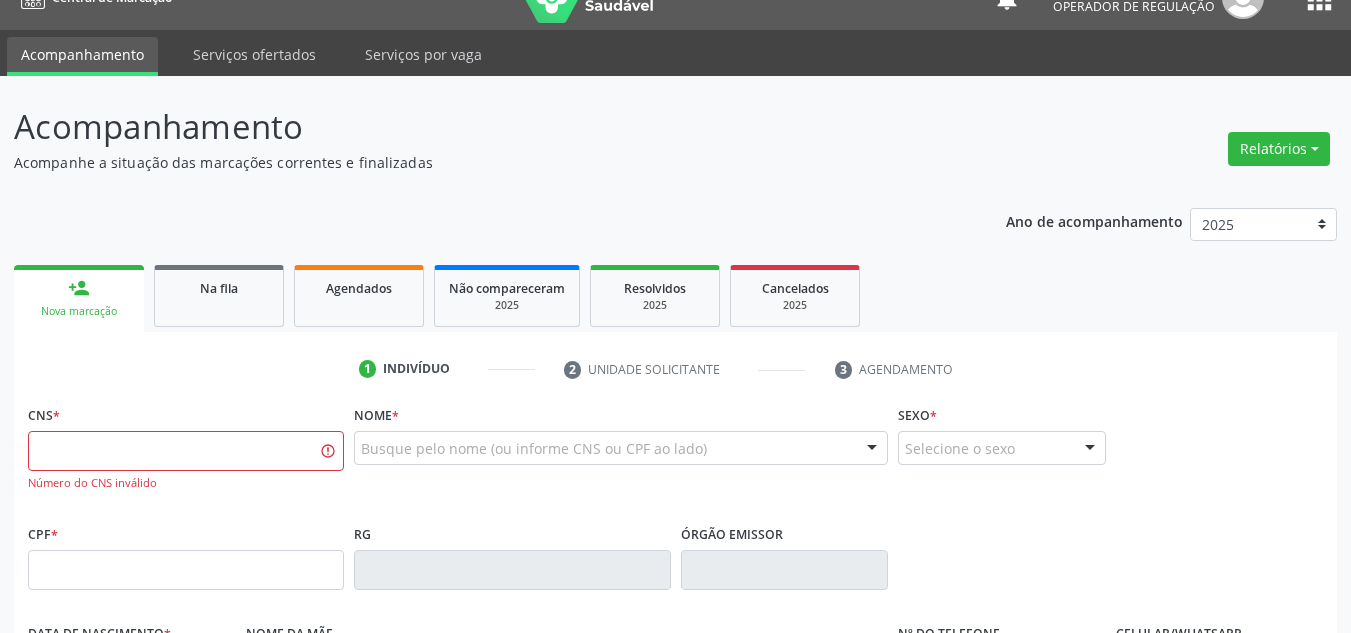 click on "CPF
*" at bounding box center (186, 555) 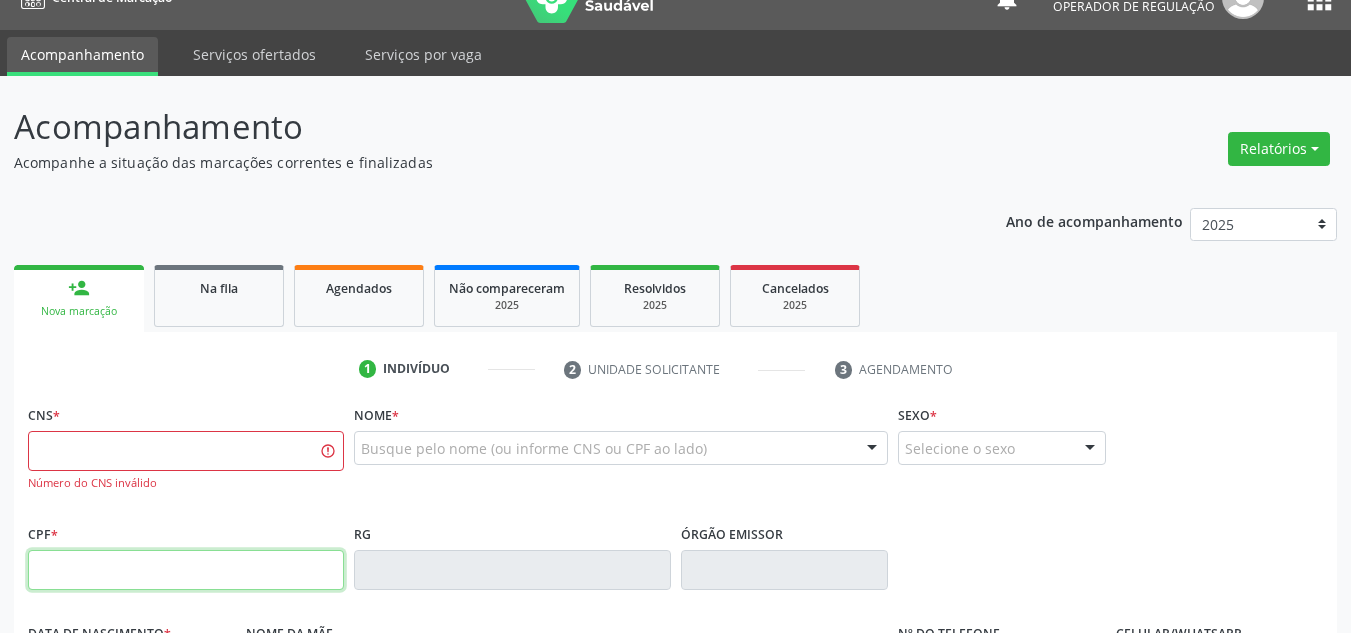click at bounding box center (186, 570) 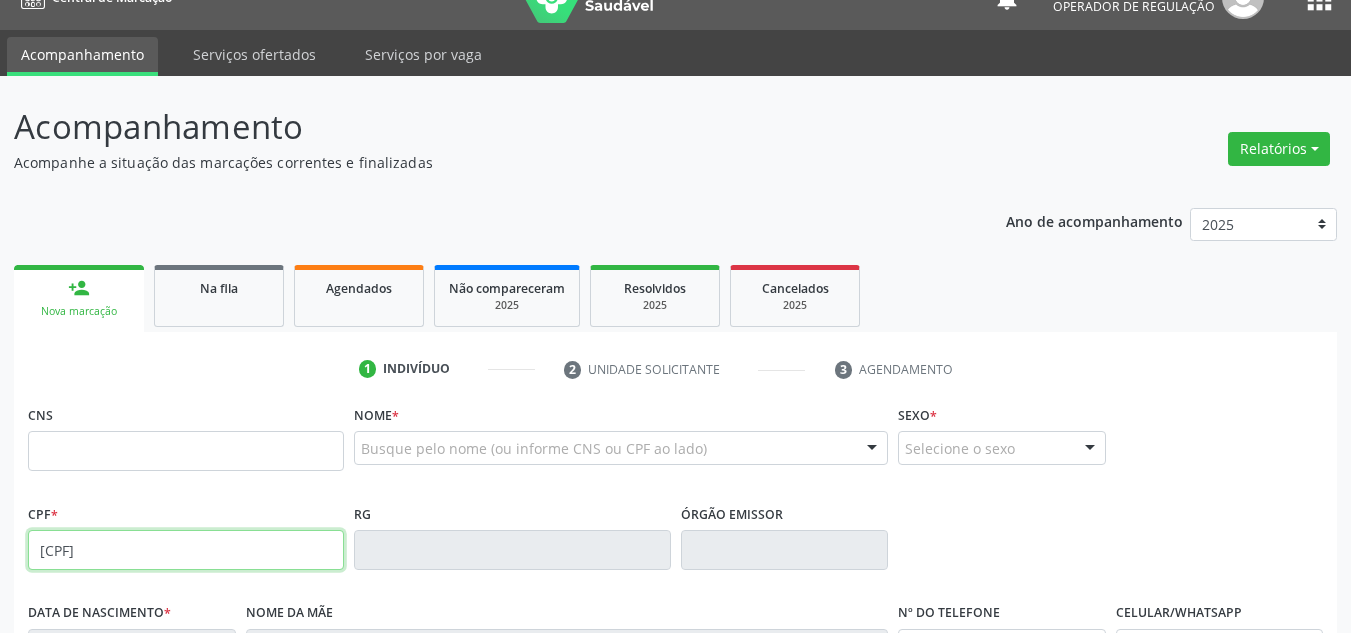 type on "056.882.874-70" 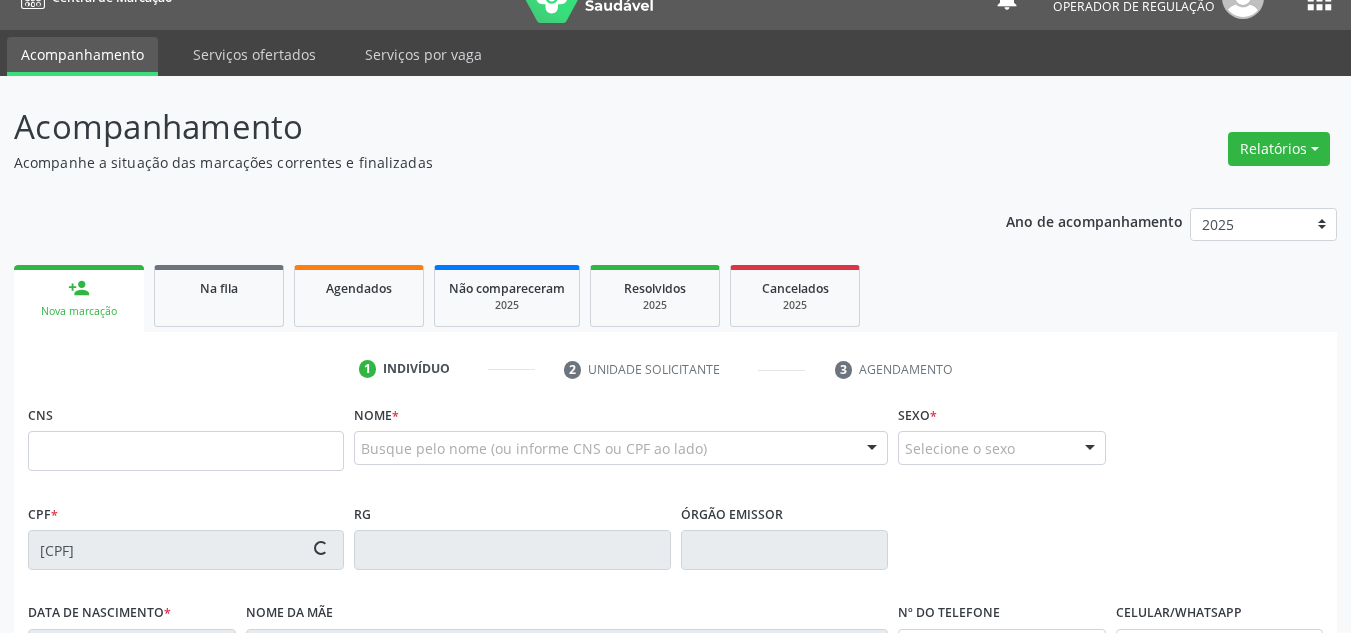 type on "700 5065 3675 0551" 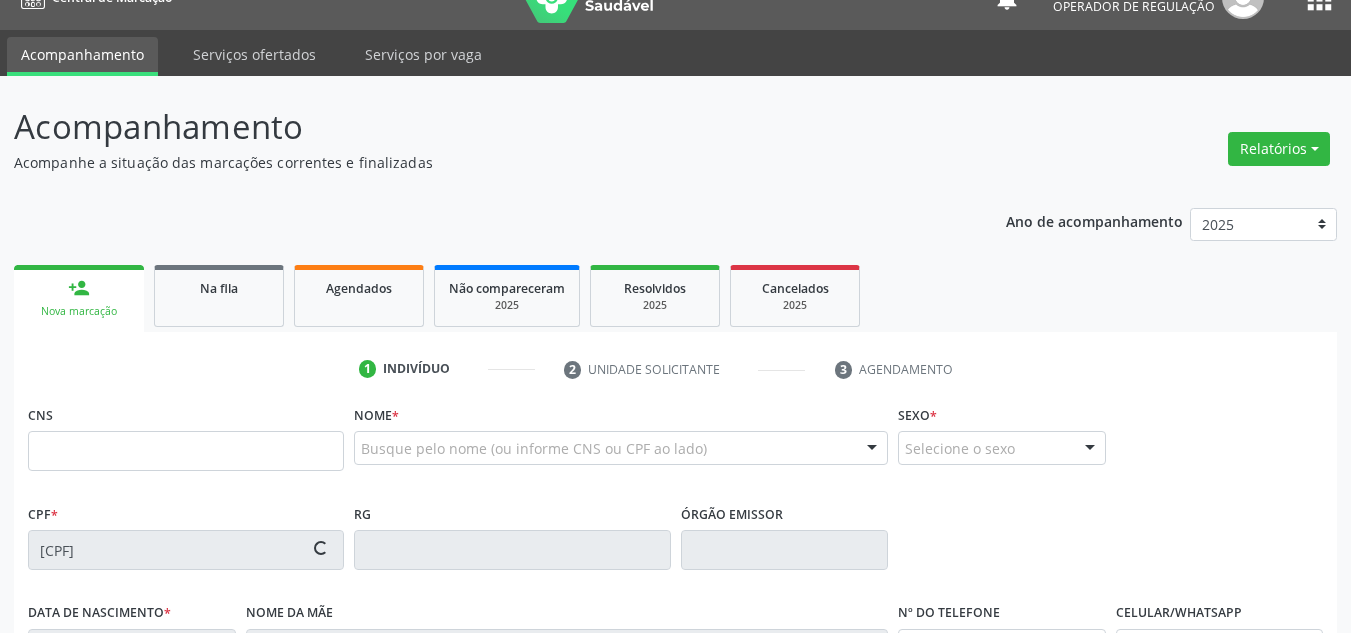 type on "10/10/1943" 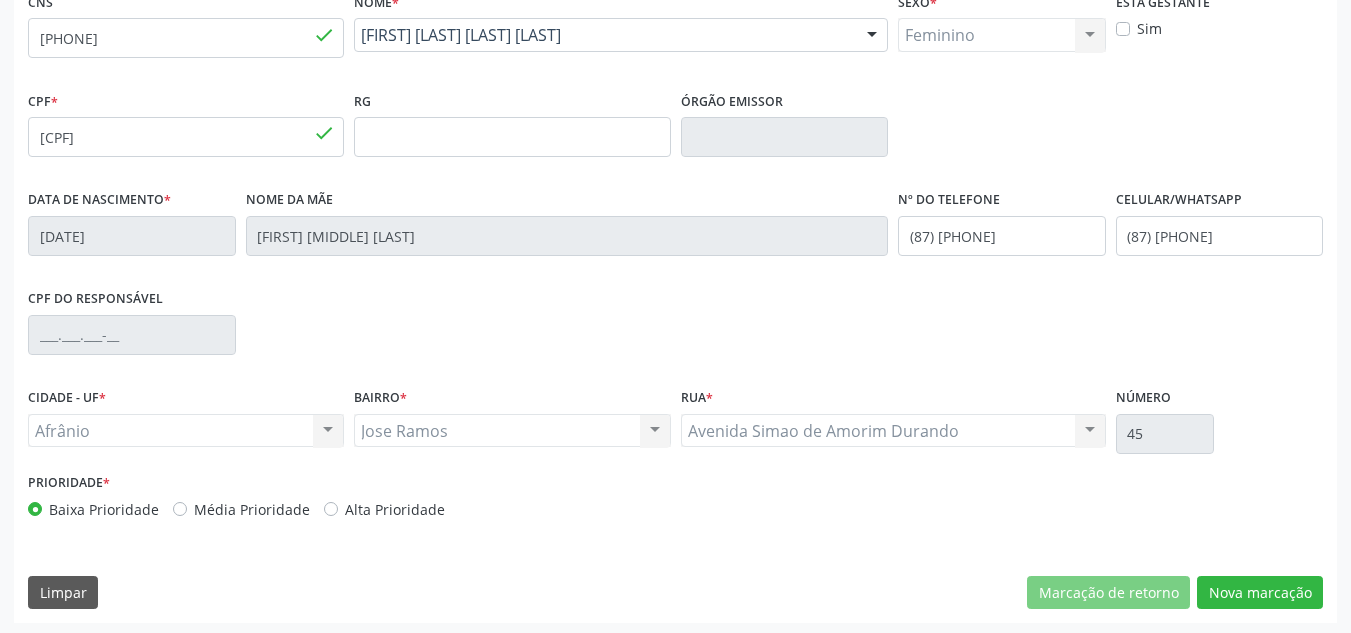 scroll, scrollTop: 451, scrollLeft: 0, axis: vertical 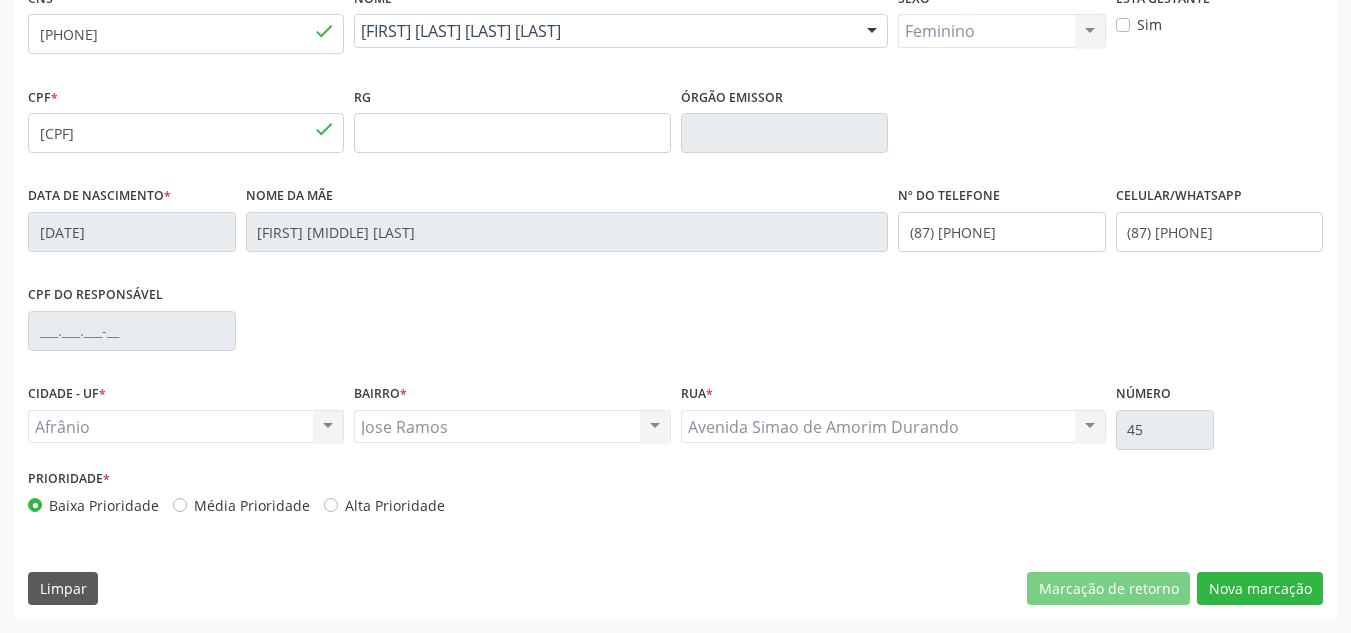 drag, startPoint x: 234, startPoint y: 507, endPoint x: 202, endPoint y: 521, distance: 34.928497 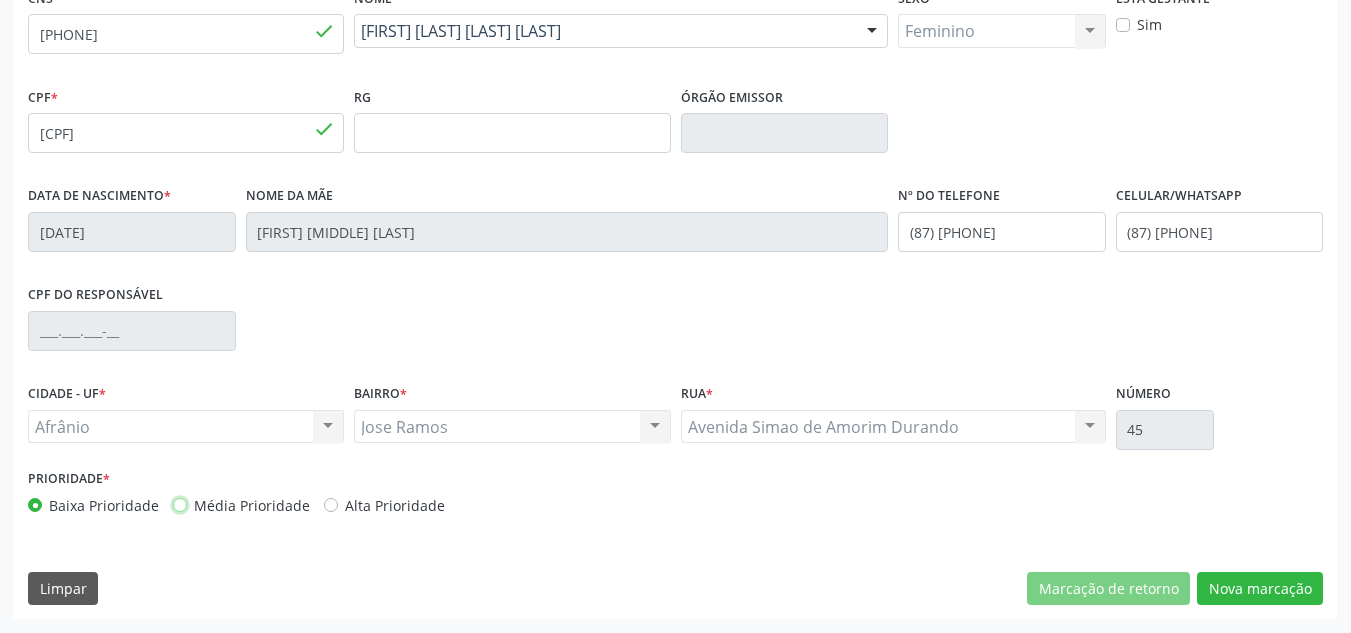 click on "Média Prioridade" at bounding box center [180, 504] 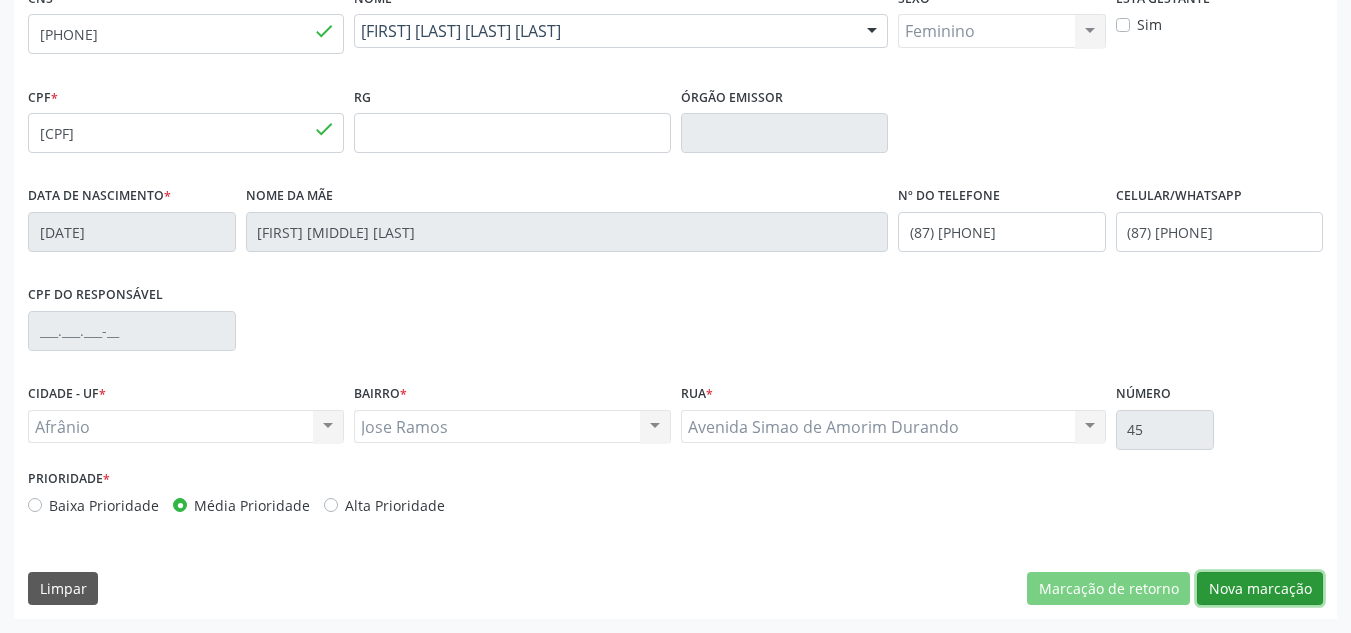 click on "Nova marcação" at bounding box center [1260, 589] 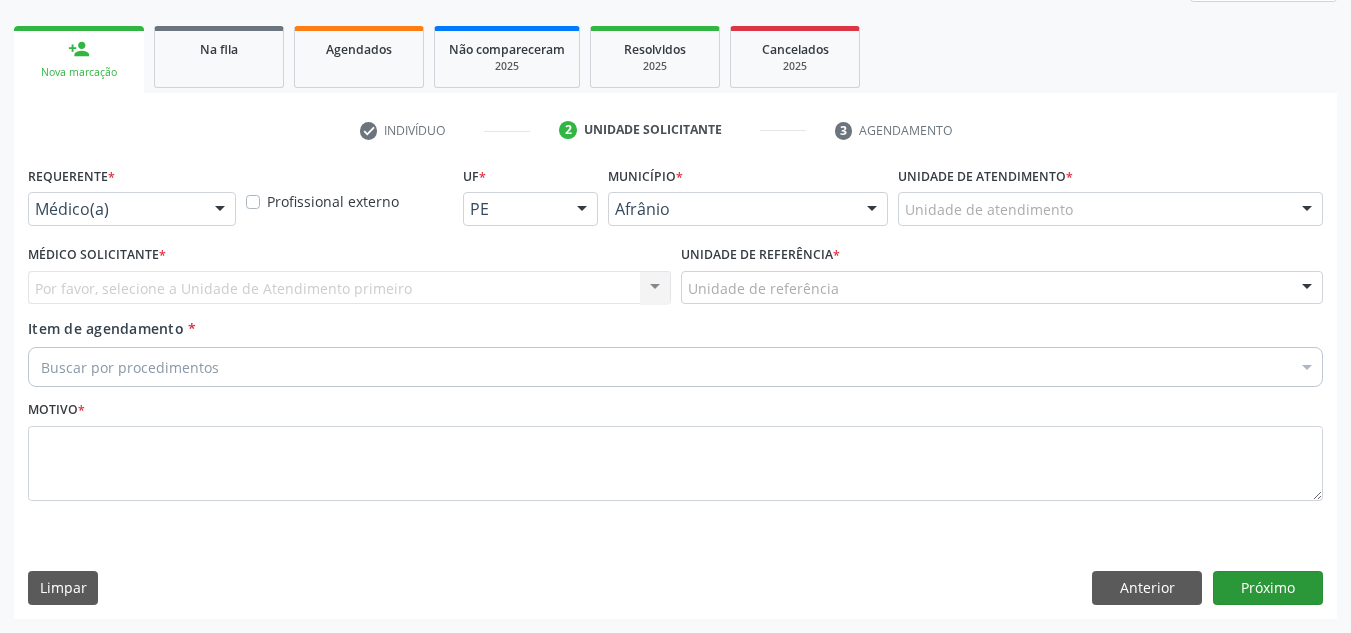 scroll, scrollTop: 273, scrollLeft: 0, axis: vertical 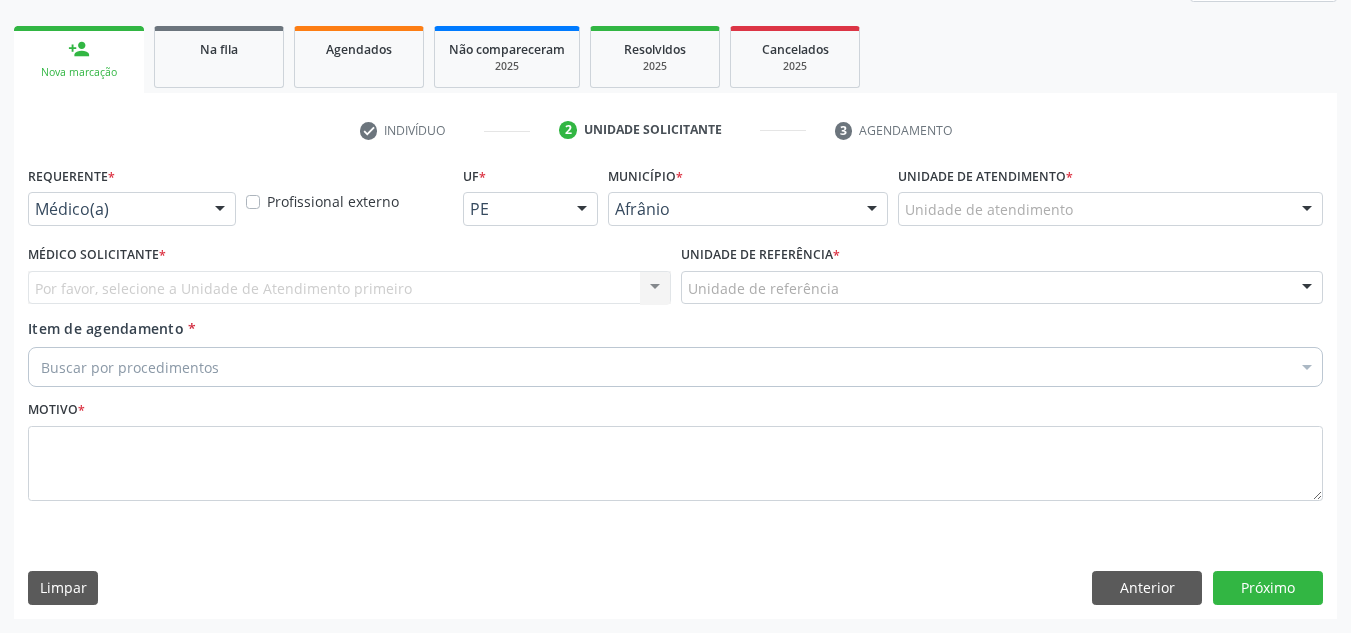 click on "Unidade de atendimento
*
Unidade de atendimento
Academia da Saude de Afranio   Academia da Saude do Bairro Roberto Luis   Academia da Saude do Distrito de Cachoeira do Roberto   Academia da Saude do Distrito de Extrema   Academia da Saude do Jose Ramos   Alves Landim   Ambulatorio Municipal de Saude   Caf Central de Abastecimento Farmaceutico   Centro de Atencao Psicossocial de Afranio Pe   Centro de Especialidades   Cime   Cuidar   Equipe de Atencao Basica Prisional Tipo I com Saude Mental   Esf Ana Coelho Nonato   Esf Custodia Maria da Conceicao   Esf Isabel Gomes   Esf Jose Ramos   Esf Jose e Maria Rodrigues de Macedo   Esf Maria Dilurdes da Silva   Esf Maria da Silva Pereira   Esf Rosalia Cavalcanti Gomes   Esf de Barra das Melancias   Esf de Extrema   Farmacia Basica do Municipio de Afranio   Hospital Municipal Maria Coelho Cavalcanti Rodrigues   Hospital de Campanha Covid 19 Ambulatorio Municipal   Laboratorio de Protese Dentario" at bounding box center [1110, 193] 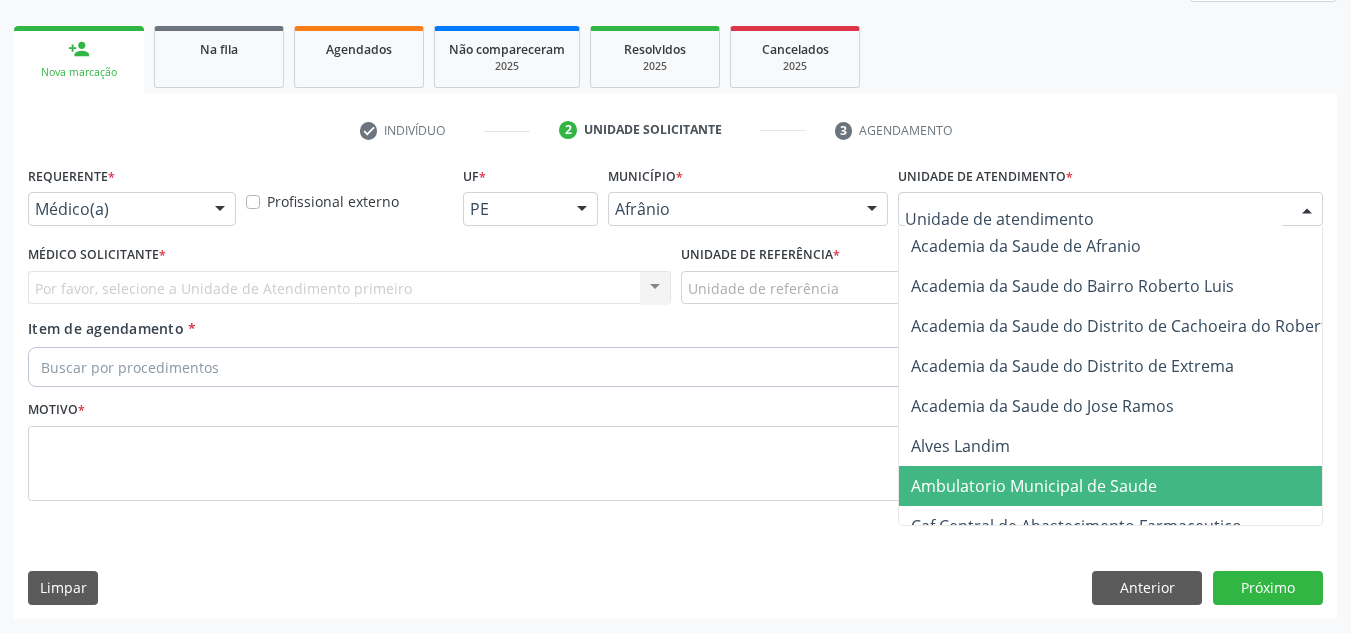 click on "Ambulatorio Municipal de Saude" at bounding box center (1034, 486) 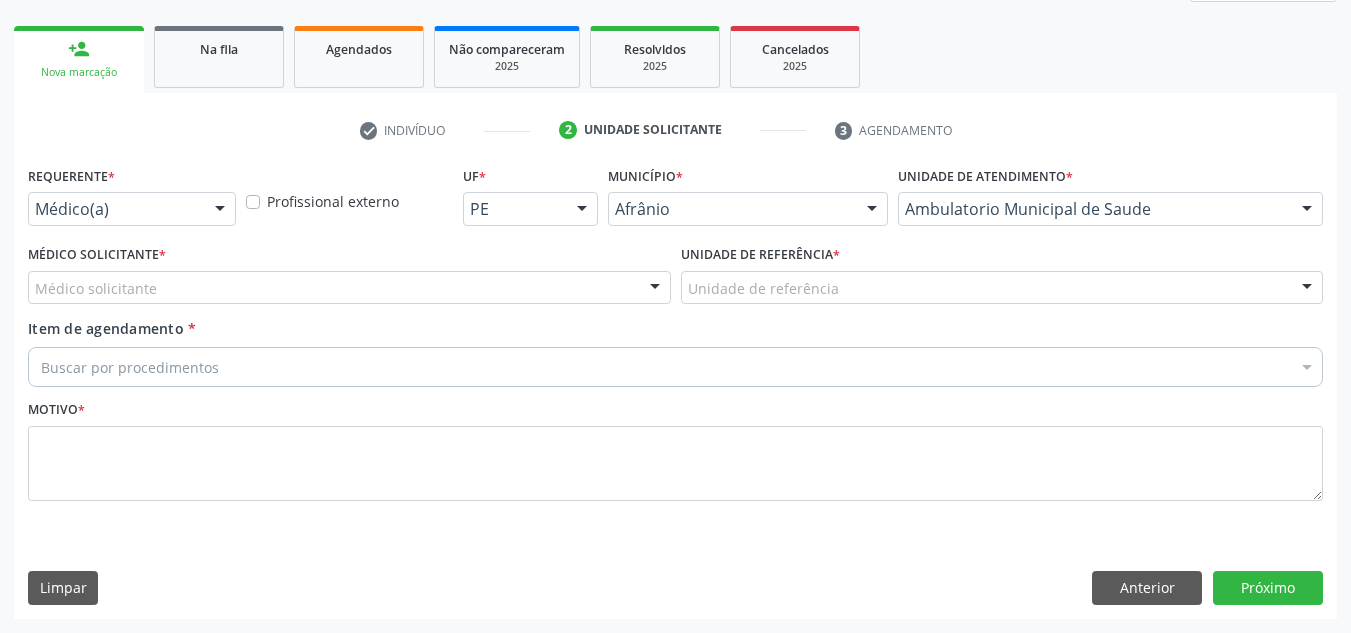 click on "Médico solicitante" at bounding box center [349, 288] 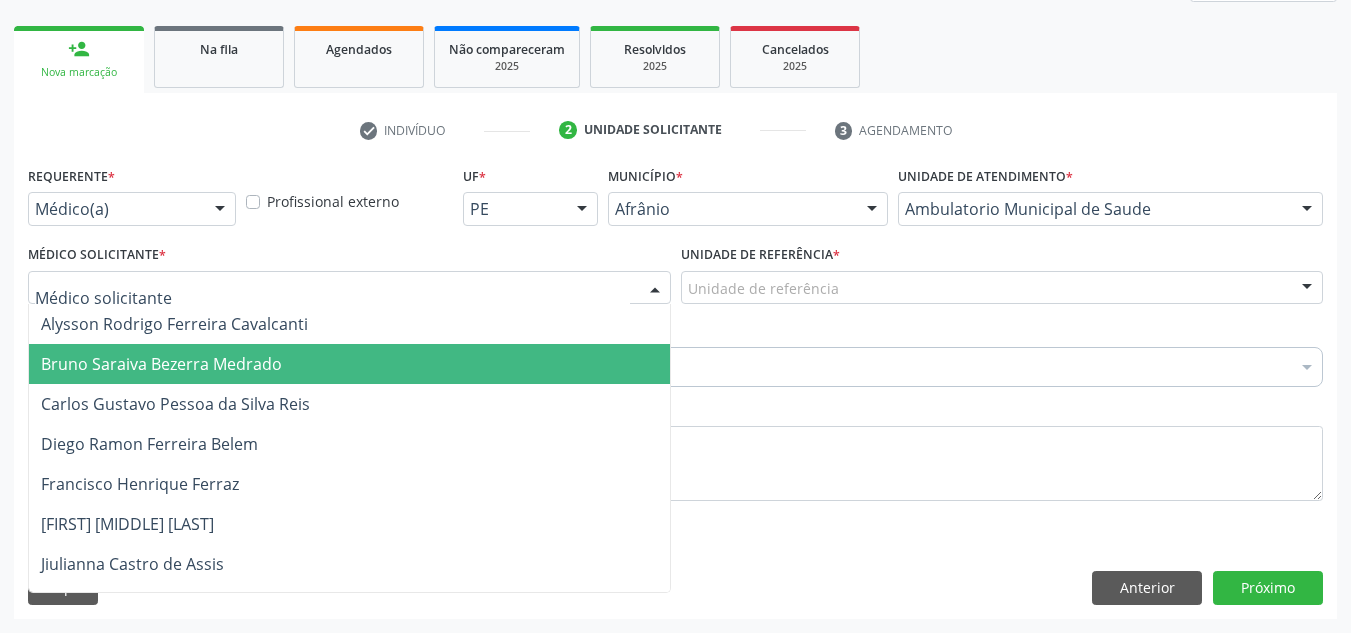 drag, startPoint x: 555, startPoint y: 367, endPoint x: 968, endPoint y: 313, distance: 416.51532 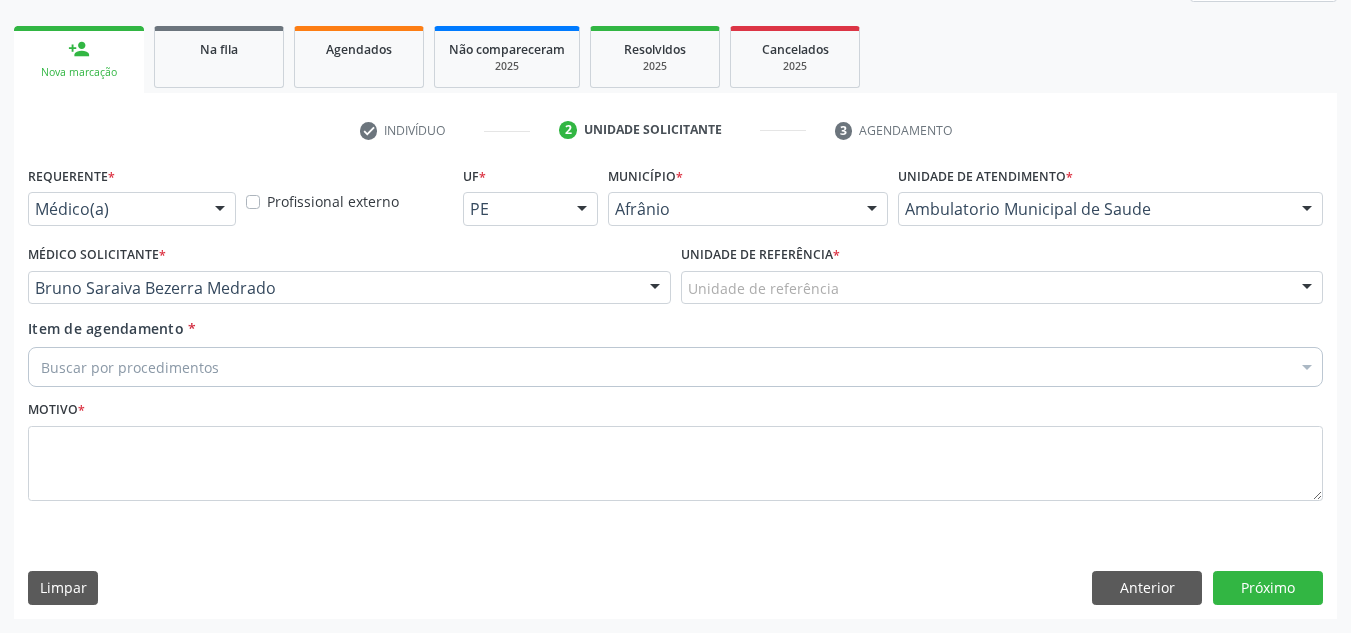 click on "Unidade de referência
*
Unidade de referência
ESF de Extrema   ESF de Barra das Melancias   ESF Jose e Maria Rodrigues de Macedo   ESF Maria da Silva Pereira   ESF Isabel Gomes   ESF Jose Ramos   ESF Custodia Maria da Conceicao   ESF Rosalia Cavalcanti Gomes   ESF Maria Dilurdes da Silva   ESF Ana Coelho Nonato
Nenhum resultado encontrado para: "   "
Não há nenhuma opção para ser exibida." at bounding box center [1002, 279] 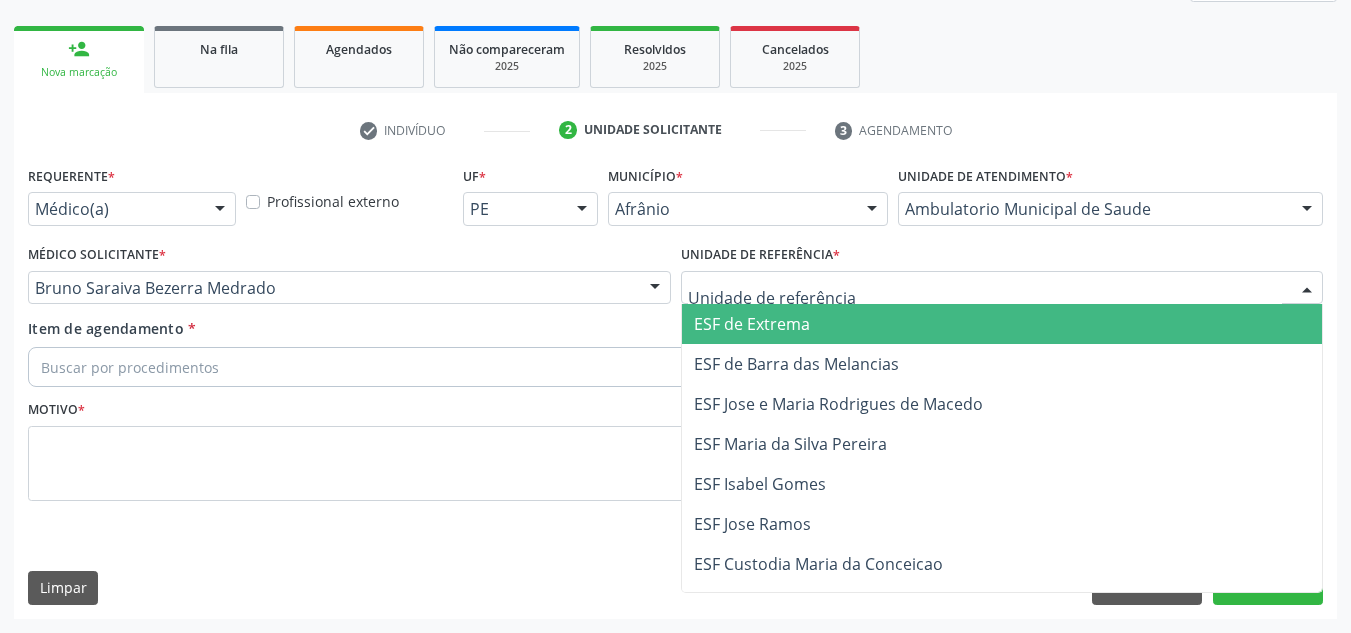 click on "ESF de Barra das Melancias" at bounding box center [1002, 364] 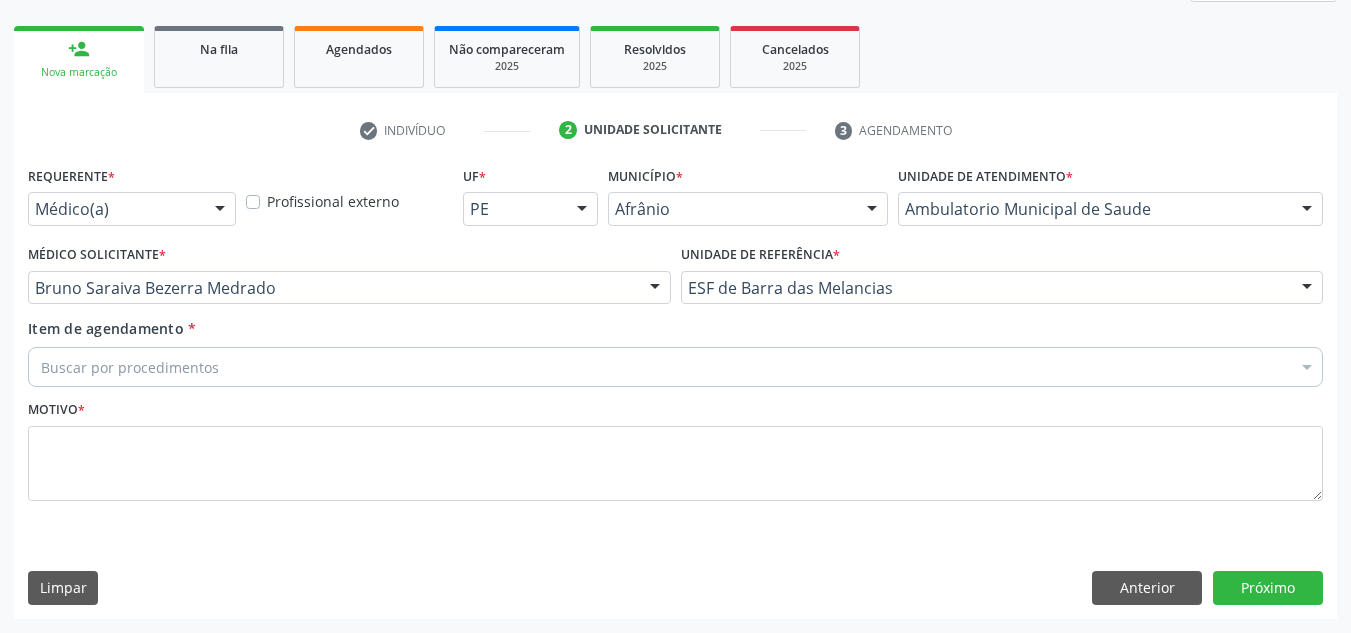 click on "Motivo
*" at bounding box center (675, 448) 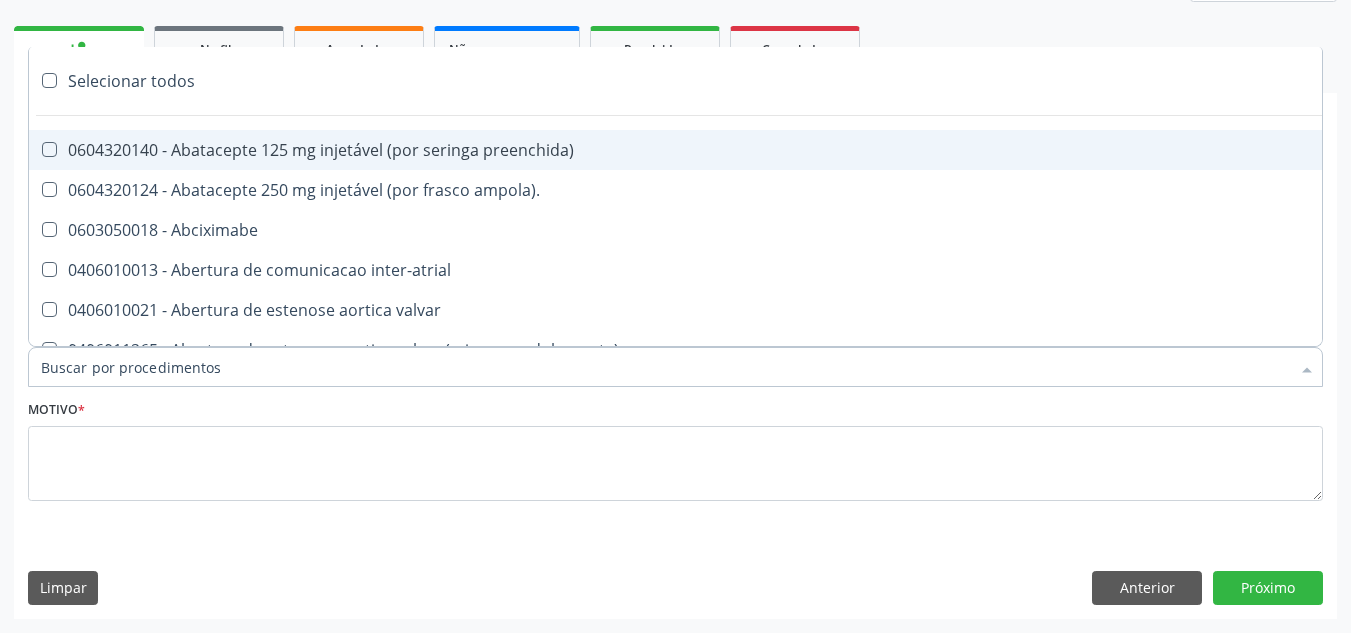 paste on "ORTOPEDISTA" 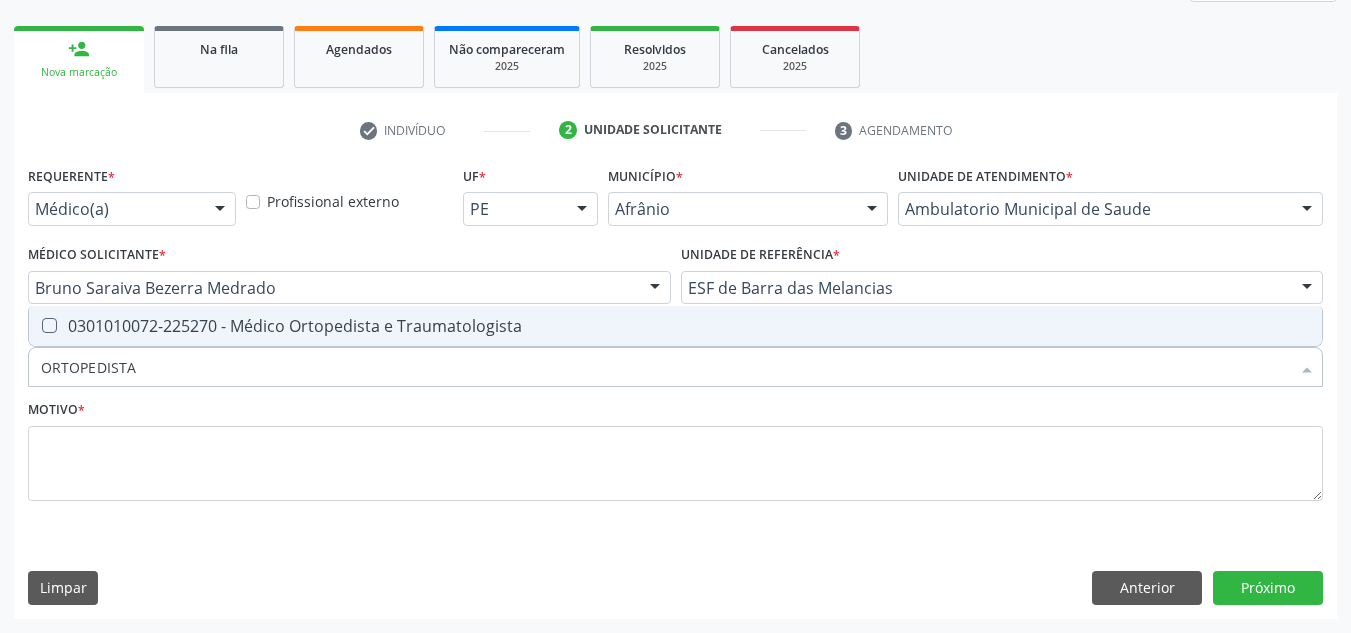 drag, startPoint x: 581, startPoint y: 333, endPoint x: 479, endPoint y: 398, distance: 120.9504 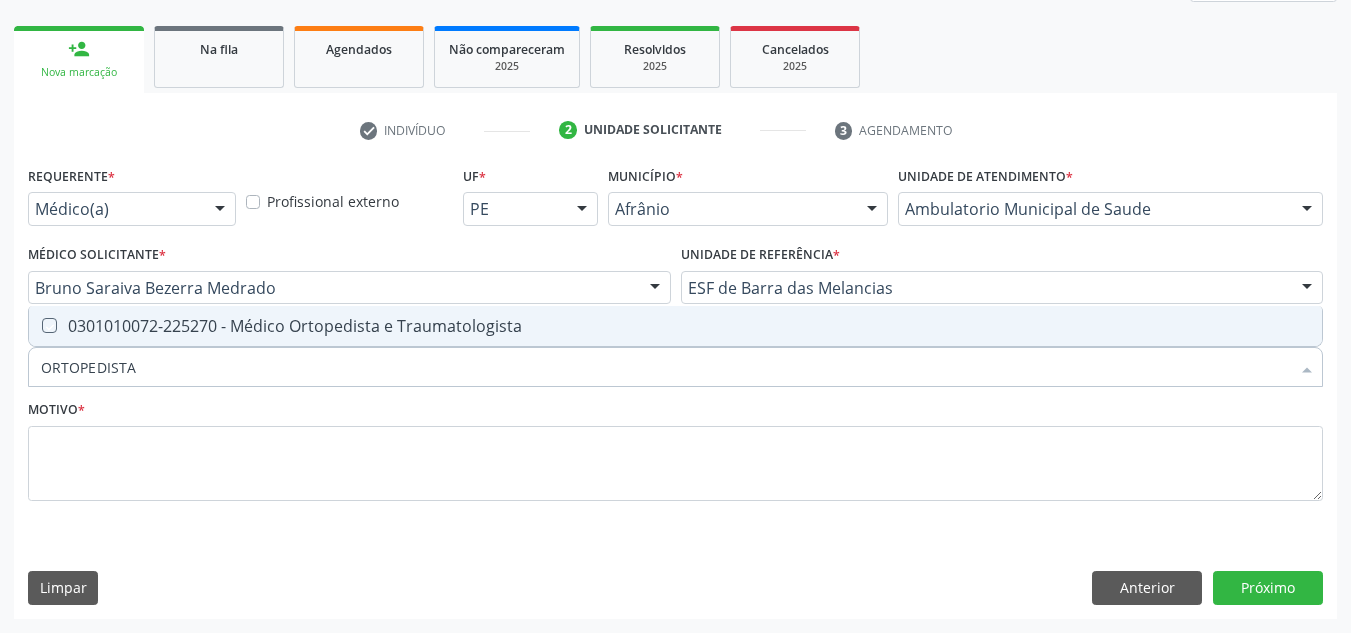 checkbox on "true" 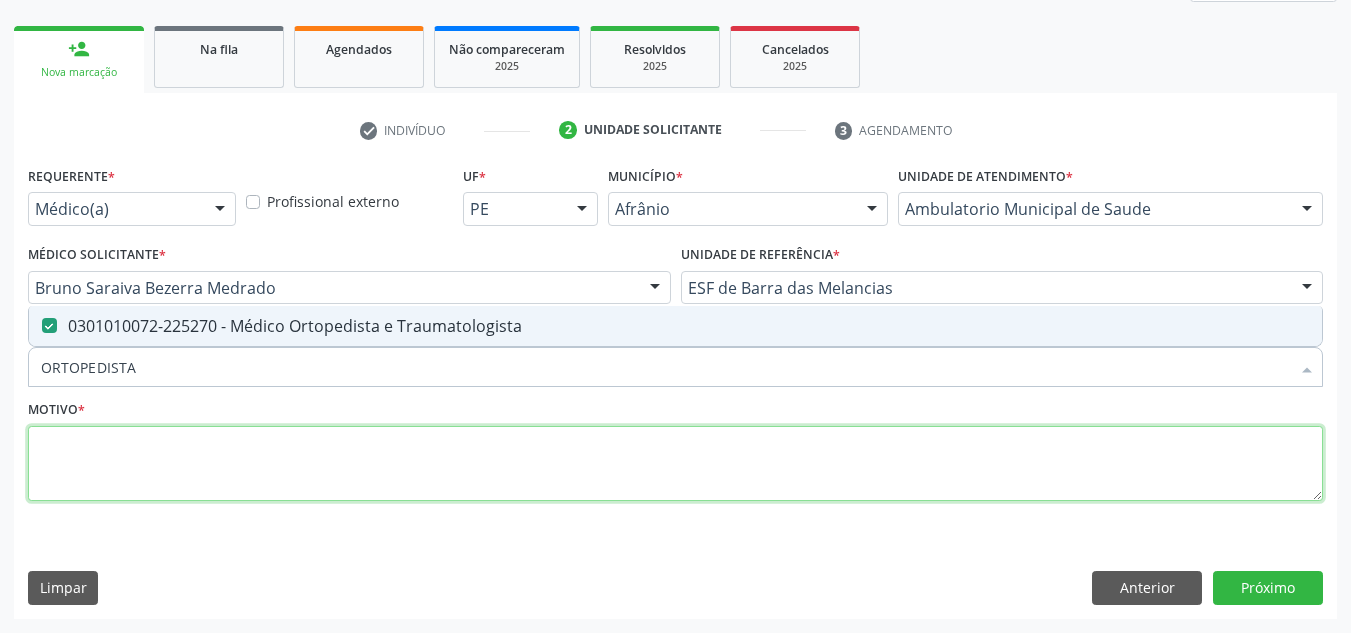 click at bounding box center [675, 464] 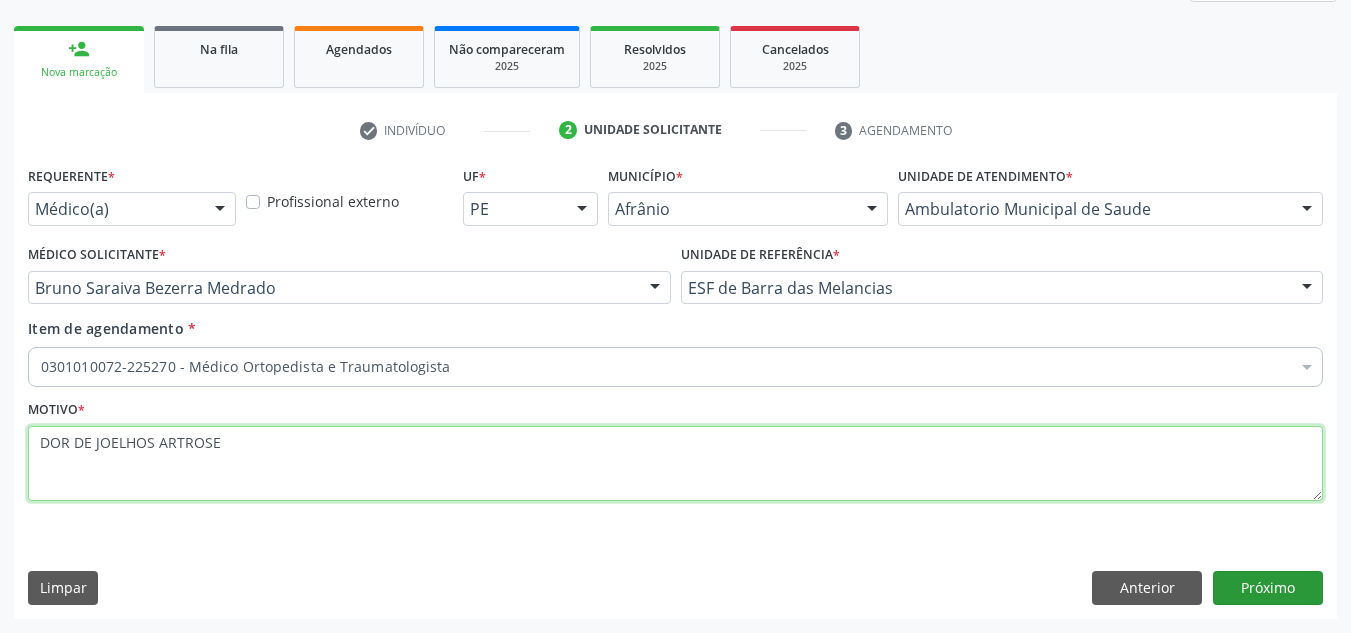 type on "DOR DE JOELHOS ARTROSE" 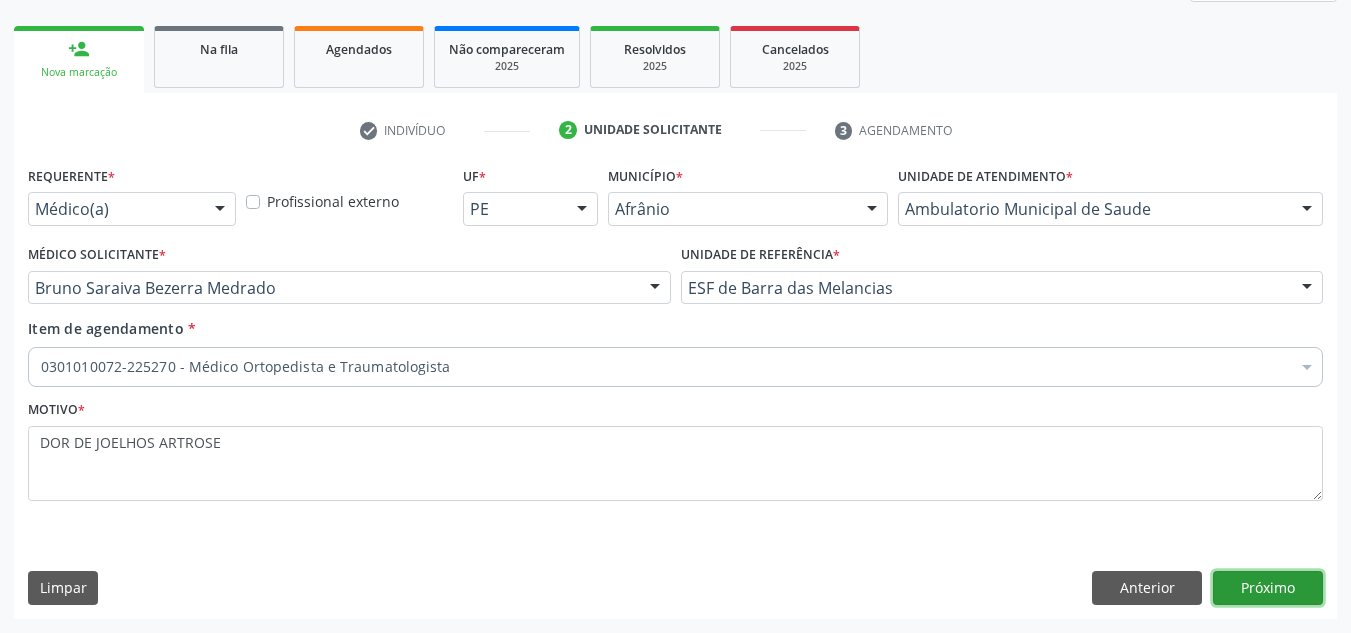 click on "Próximo" at bounding box center [1268, 588] 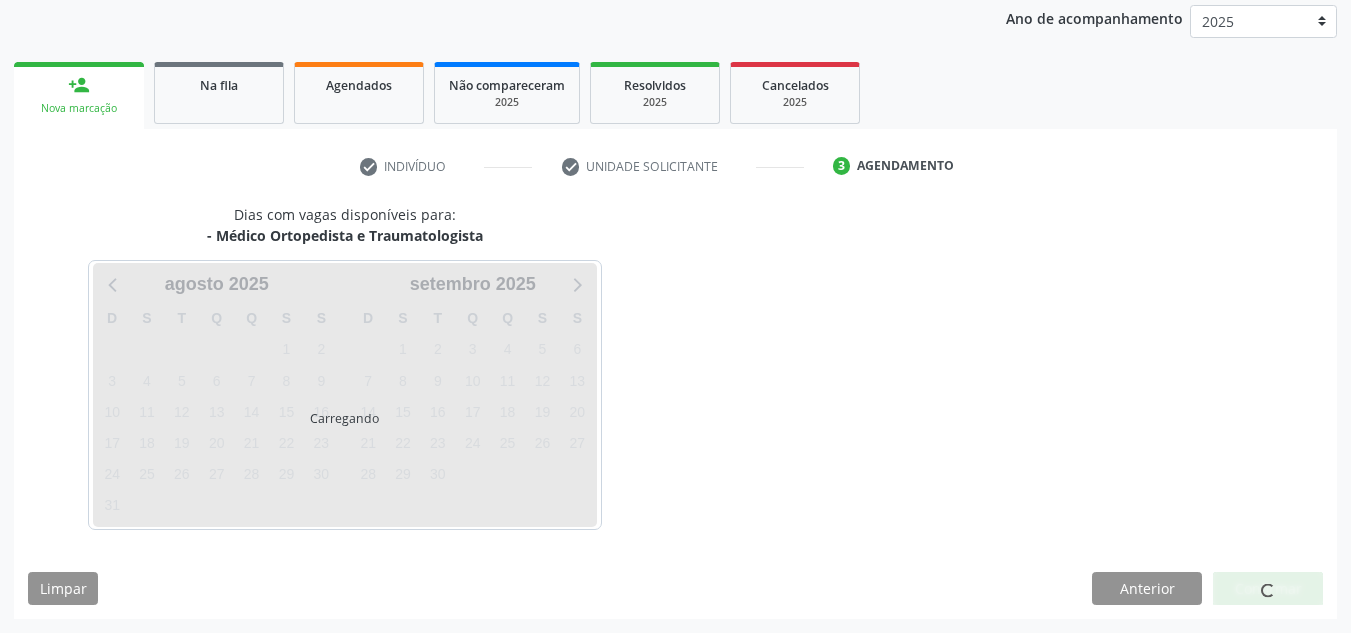 scroll, scrollTop: 237, scrollLeft: 0, axis: vertical 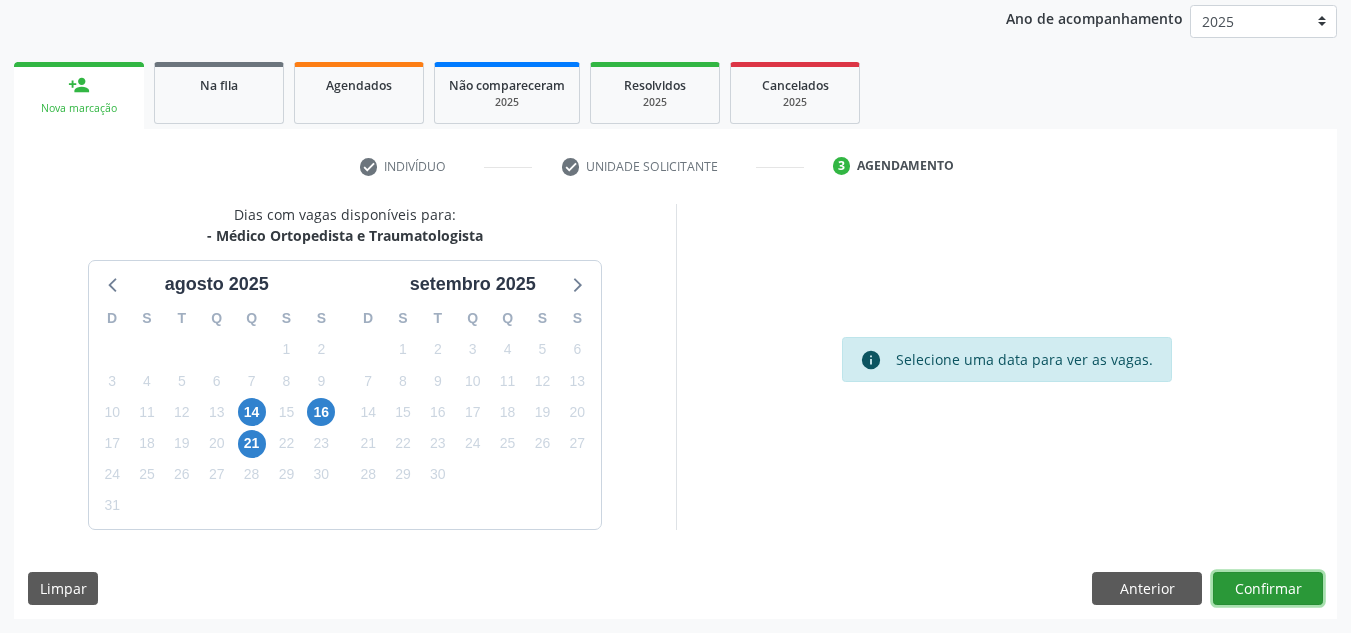 click on "Confirmar" at bounding box center (1268, 589) 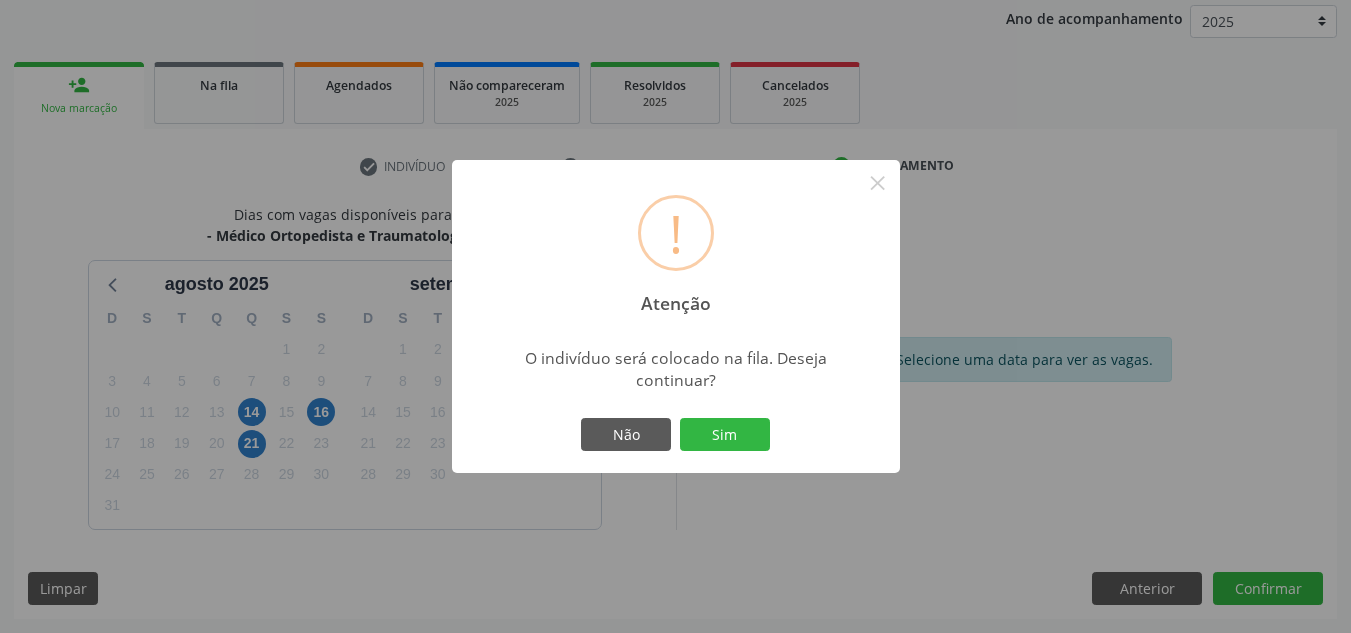 type 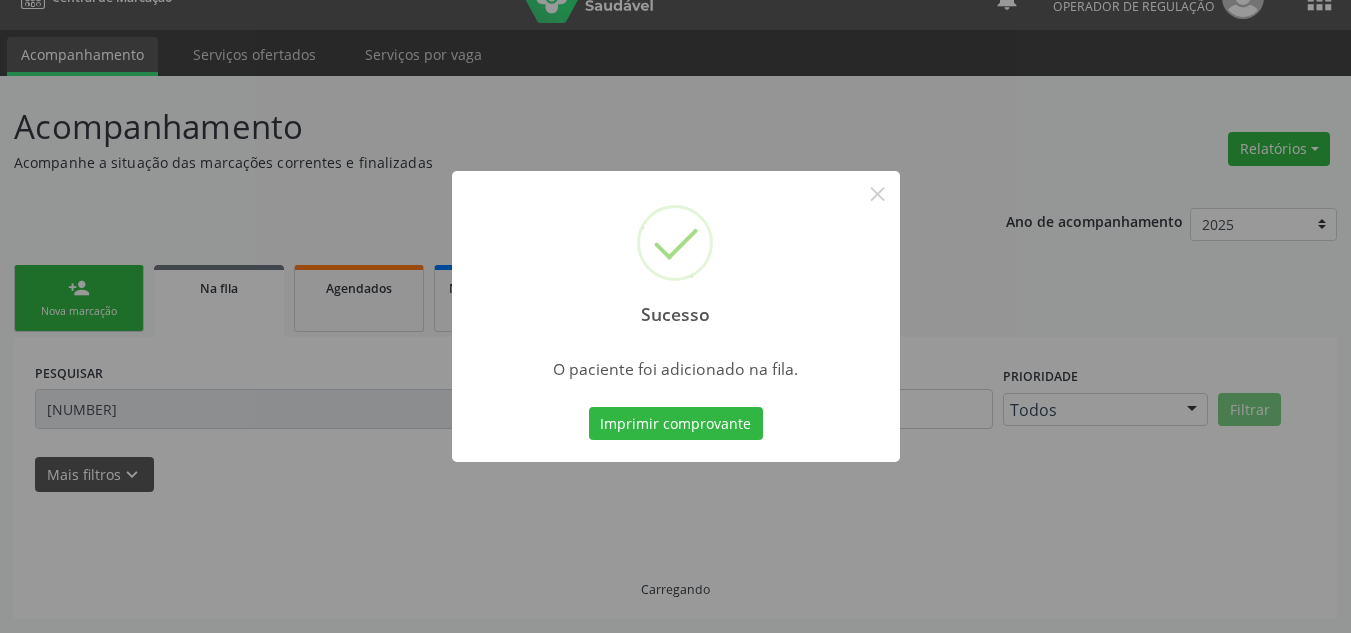 scroll, scrollTop: 34, scrollLeft: 0, axis: vertical 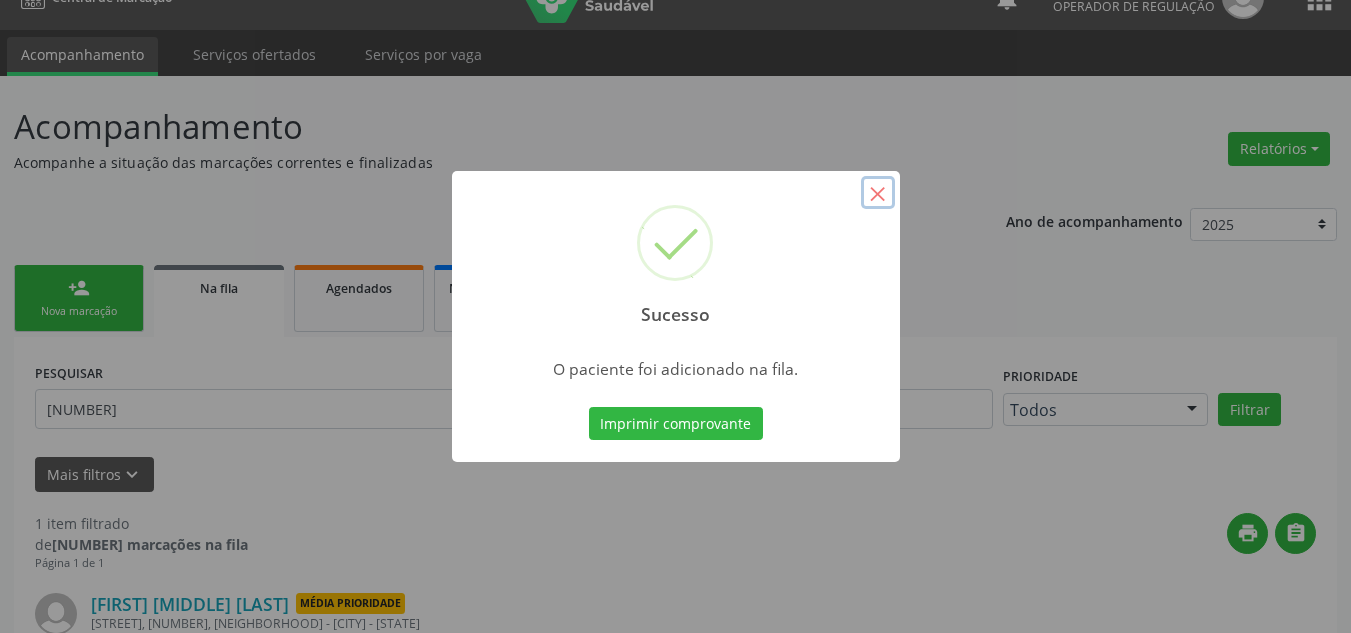 click on "×" at bounding box center (878, 193) 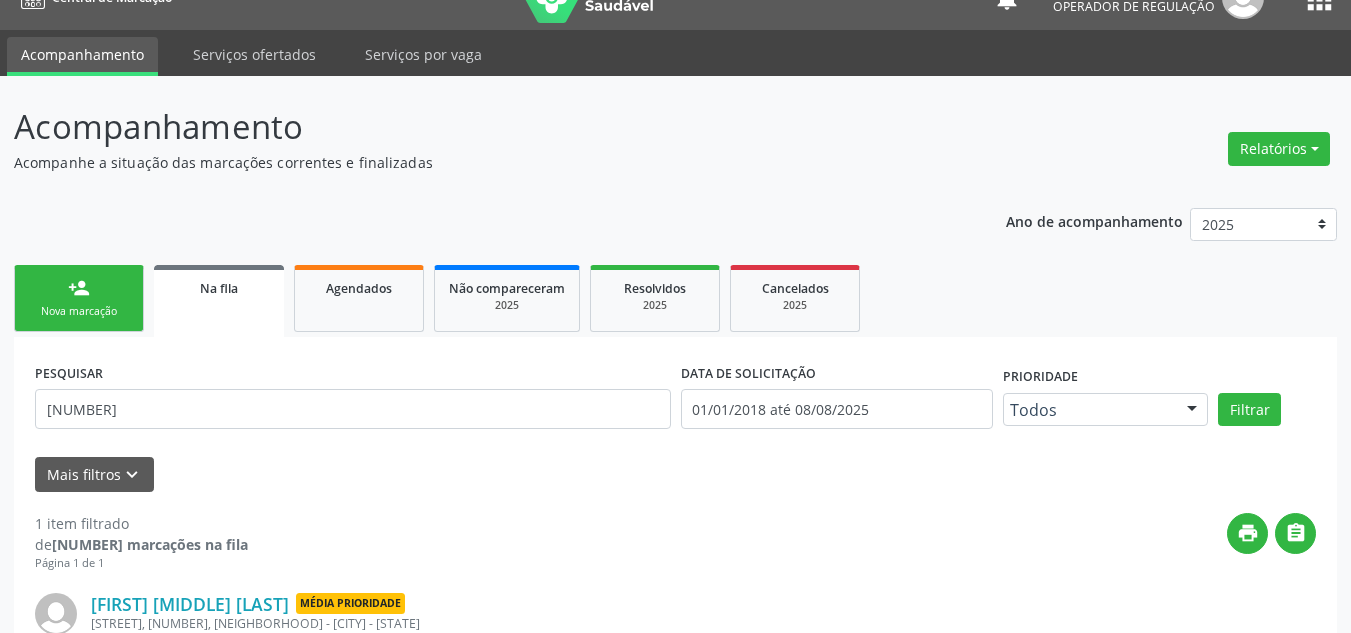 drag, startPoint x: 41, startPoint y: 334, endPoint x: 28, endPoint y: 341, distance: 14.764823 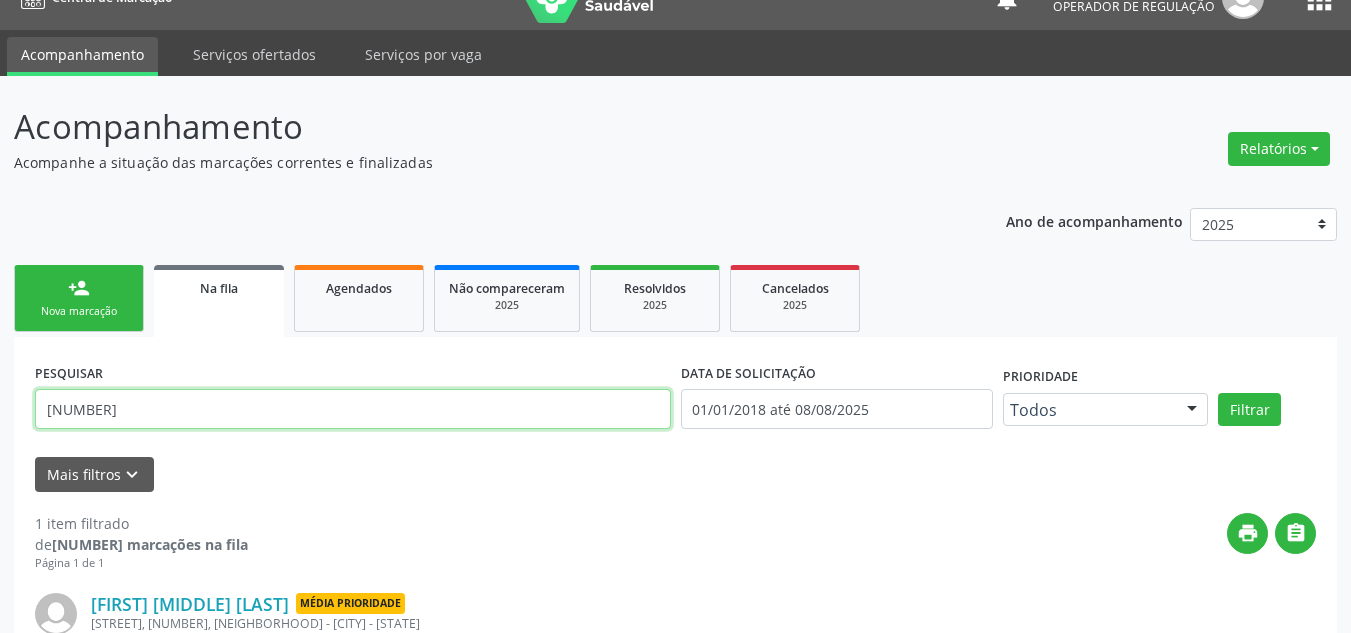 drag, startPoint x: 349, startPoint y: 389, endPoint x: 19, endPoint y: 316, distance: 337.9778 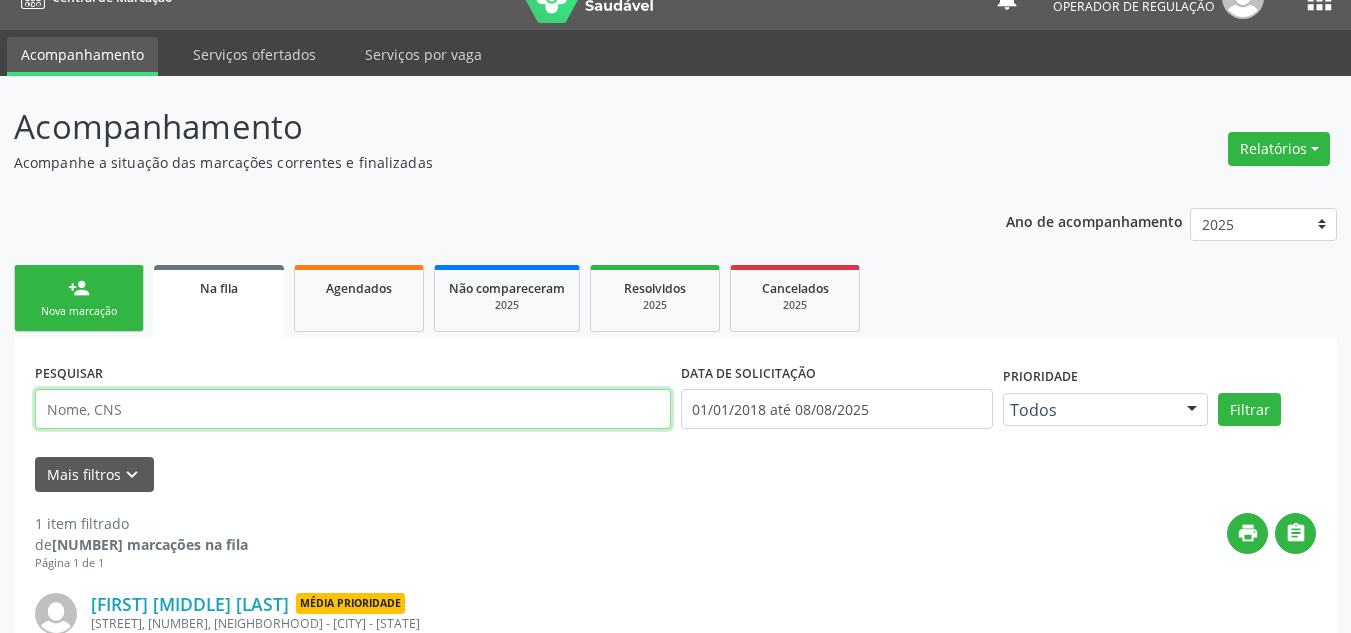 type 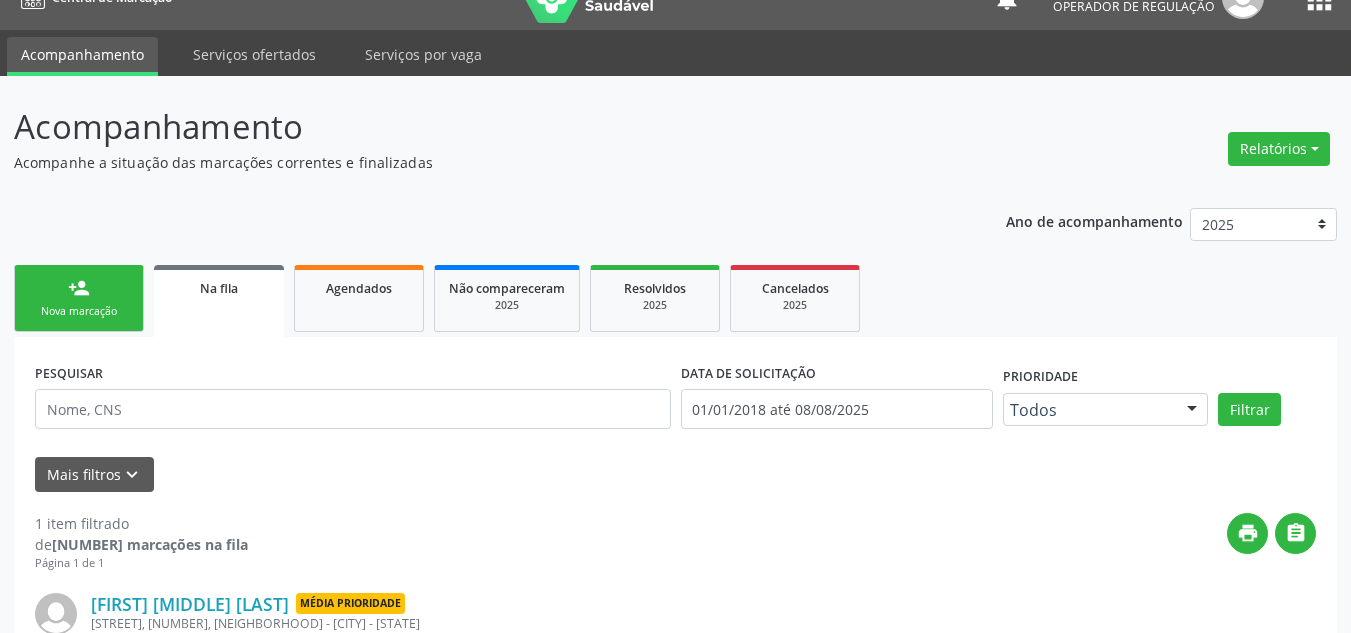 click on "person_add
Nova marcação" at bounding box center [79, 298] 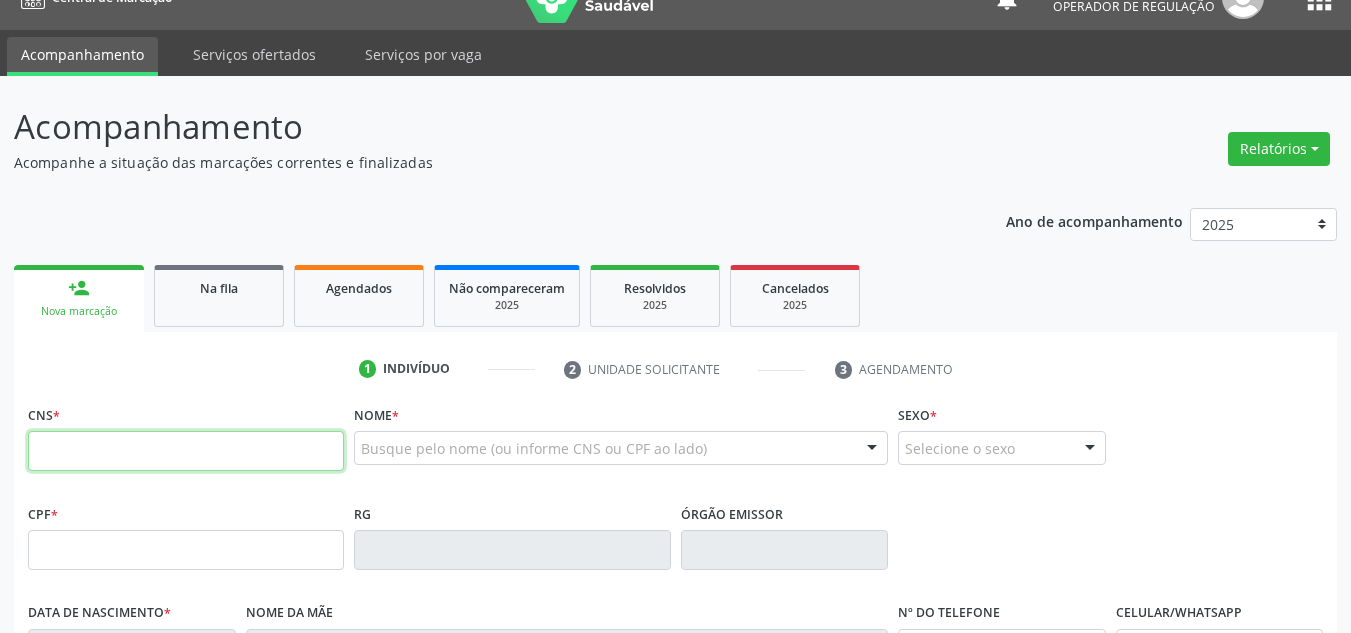 click at bounding box center [186, 451] 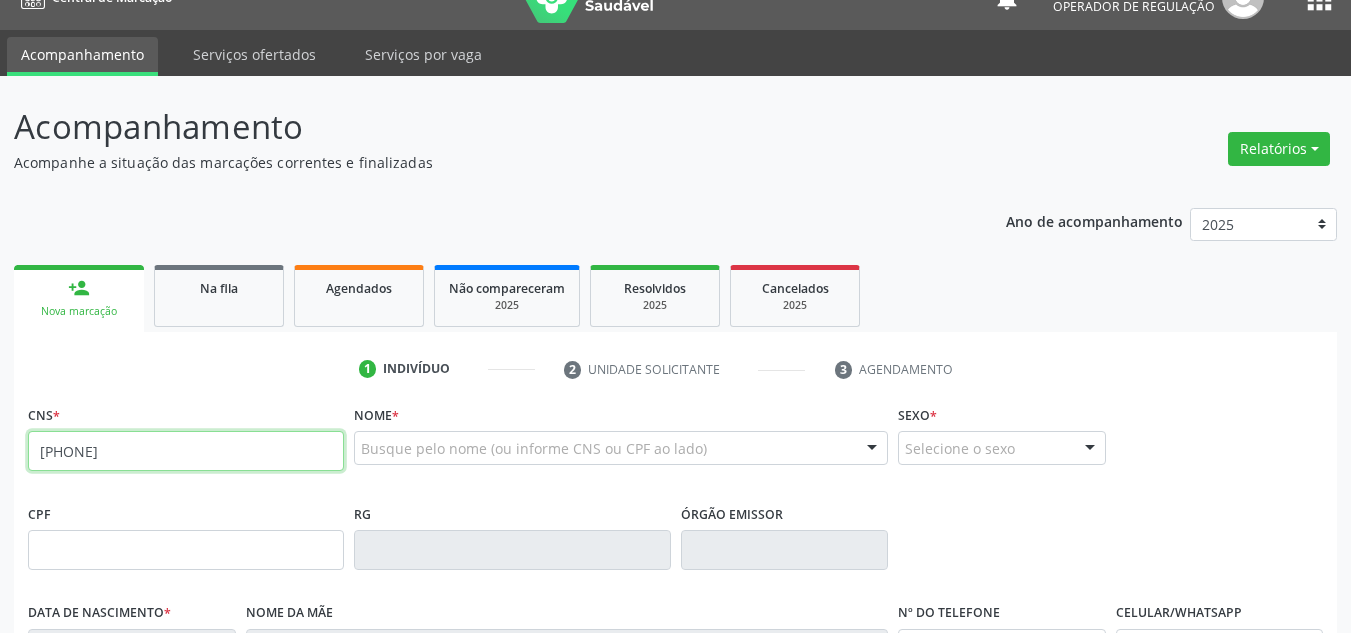 type on "700 6034 9212 3561" 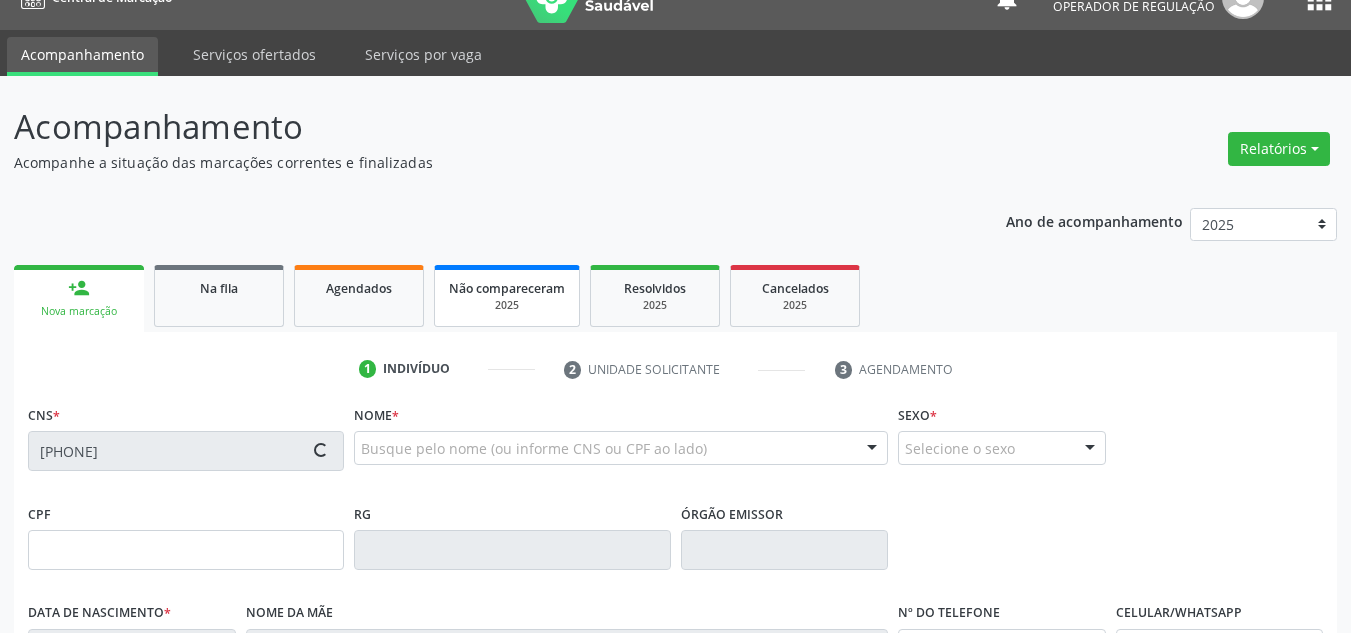type on "033.159.074-39" 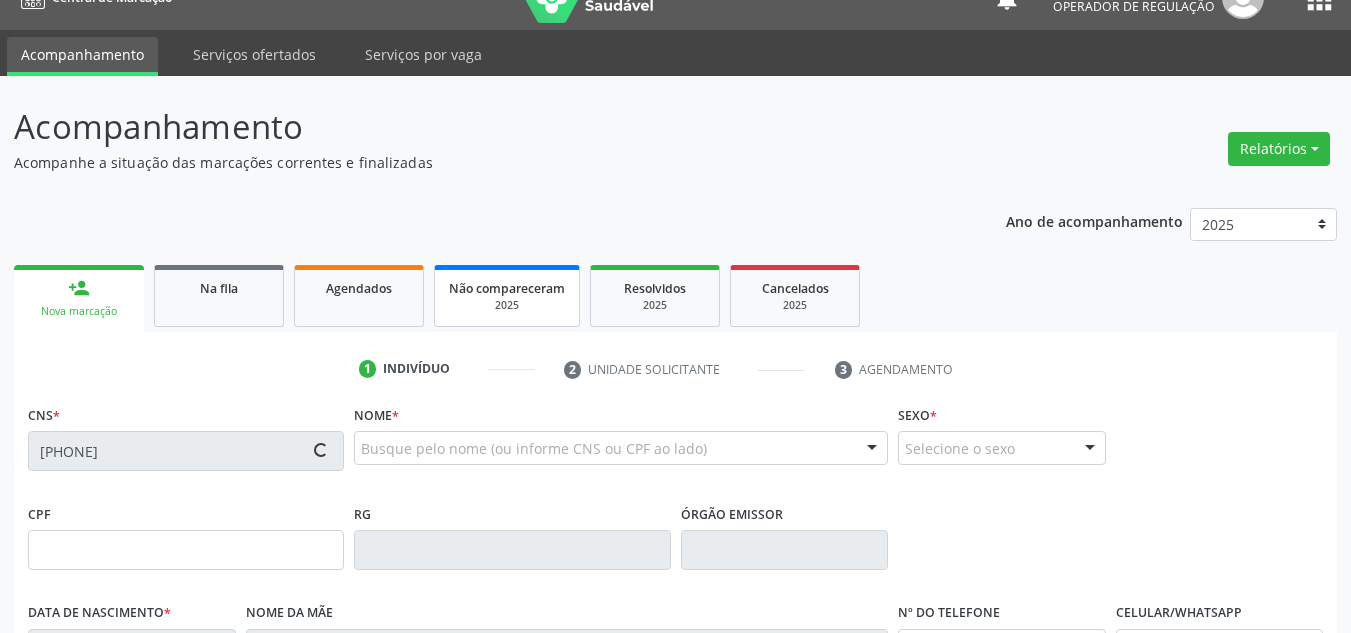 type on "29/12/1974" 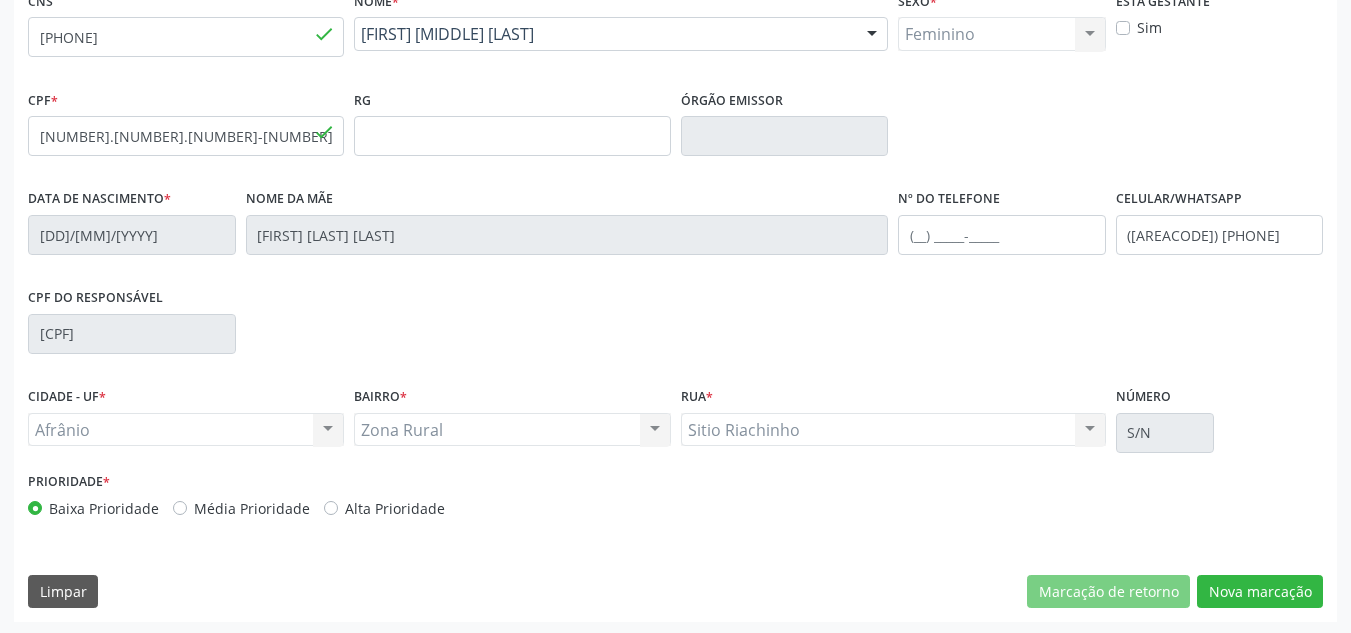 scroll, scrollTop: 451, scrollLeft: 0, axis: vertical 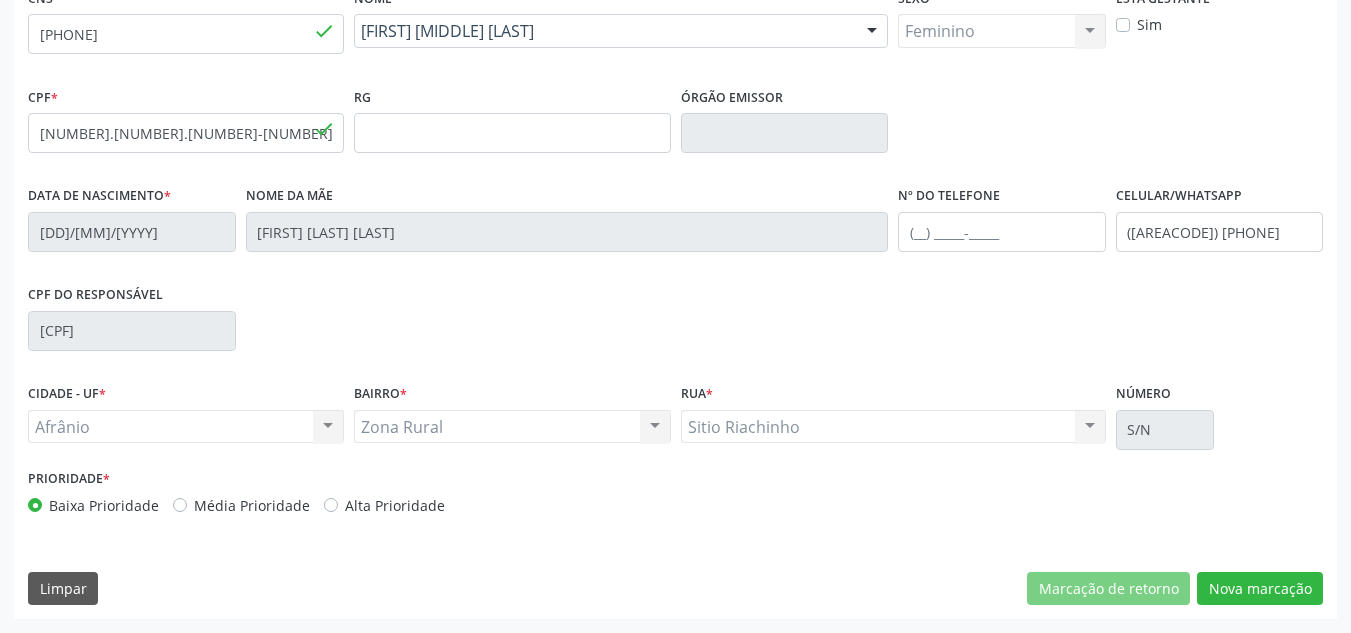 click on "Média Prioridade" at bounding box center (252, 505) 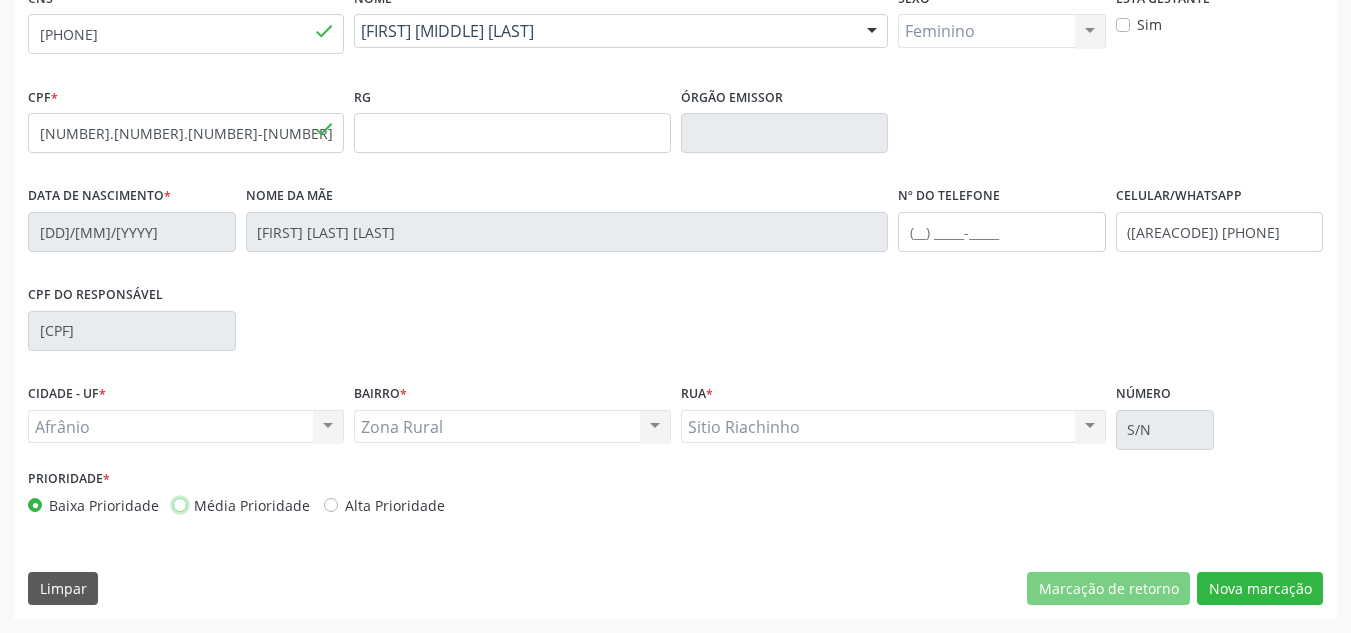 click on "Média Prioridade" at bounding box center [180, 504] 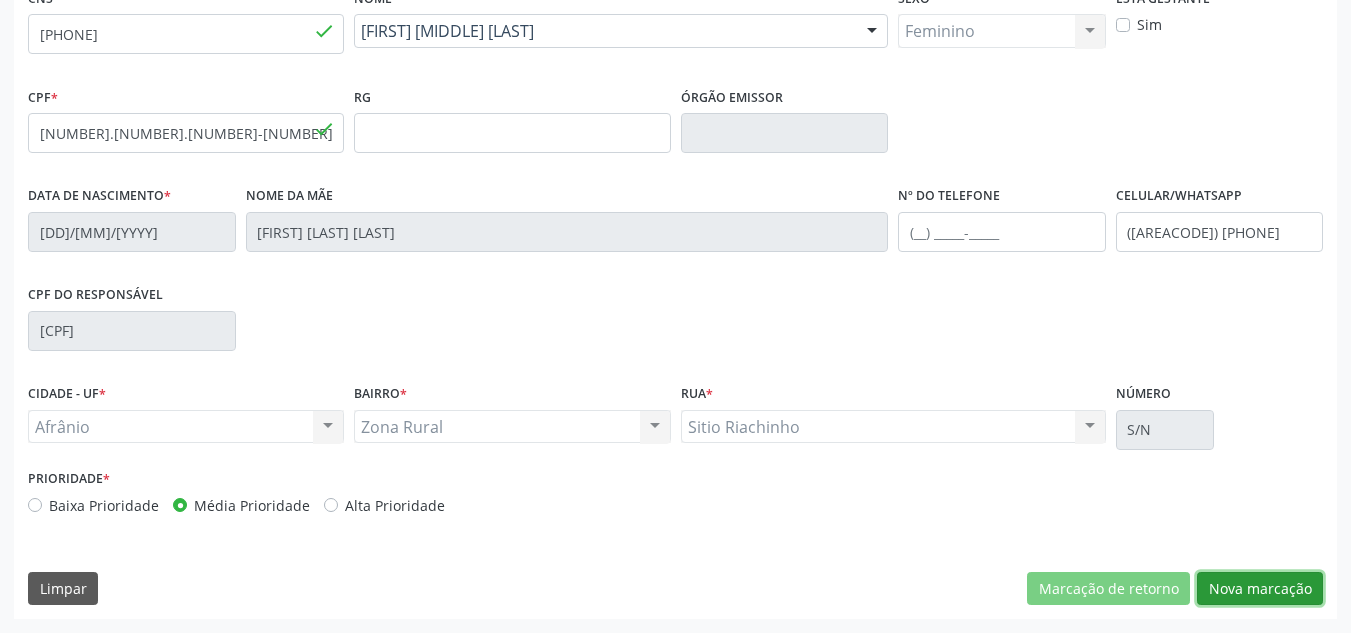 click on "Nova marcação" at bounding box center (1260, 589) 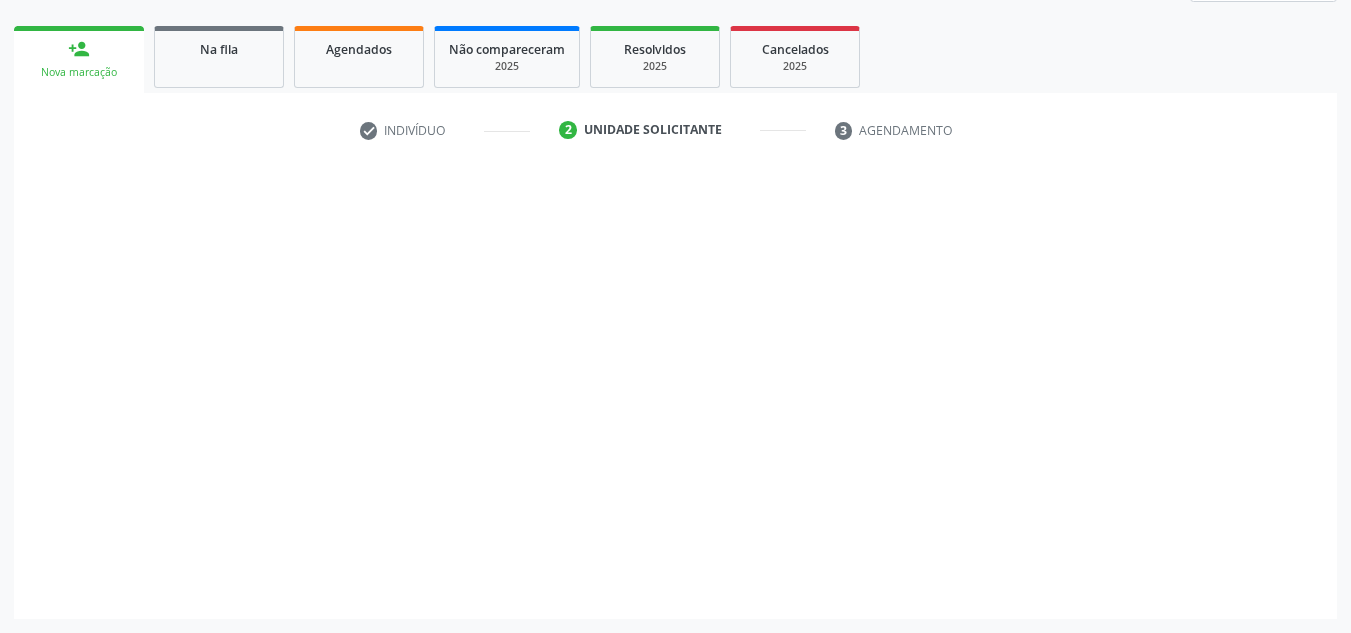 scroll, scrollTop: 273, scrollLeft: 0, axis: vertical 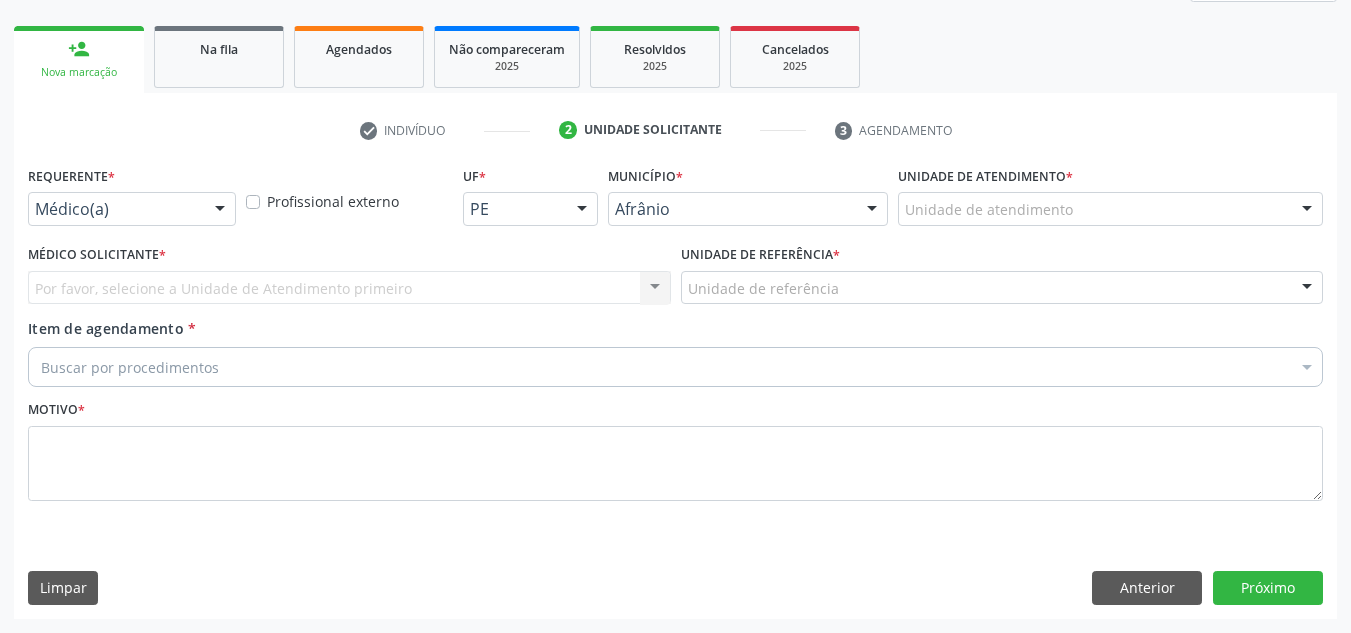 click on "Unidade de atendimento
*
Unidade de atendimento
Academia da Saude de Afranio   Academia da Saude do Bairro Roberto Luis   Academia da Saude do Distrito de Cachoeira do Roberto   Academia da Saude do Distrito de Extrema   Academia da Saude do Jose Ramos   Alves Landim   Ambulatorio Municipal de Saude   Caf Central de Abastecimento Farmaceutico   Centro de Atencao Psicossocial de Afranio Pe   Centro de Especialidades   Cime   Cuidar   Equipe de Atencao Basica Prisional Tipo I com Saude Mental   Esf Ana Coelho Nonato   Esf Custodia Maria da Conceicao   Esf Isabel Gomes   Esf Jose Ramos   Esf Jose e Maria Rodrigues de Macedo   Esf Maria Dilurdes da Silva   Esf Maria da Silva Pereira   Esf Rosalia Cavalcanti Gomes   Esf de Barra das Melancias   Esf de Extrema   Farmacia Basica do Municipio de Afranio   Hospital Municipal Maria Coelho Cavalcanti Rodrigues   Hospital de Campanha Covid 19 Ambulatorio Municipal   Laboratorio de Protese Dentario" at bounding box center [1110, 193] 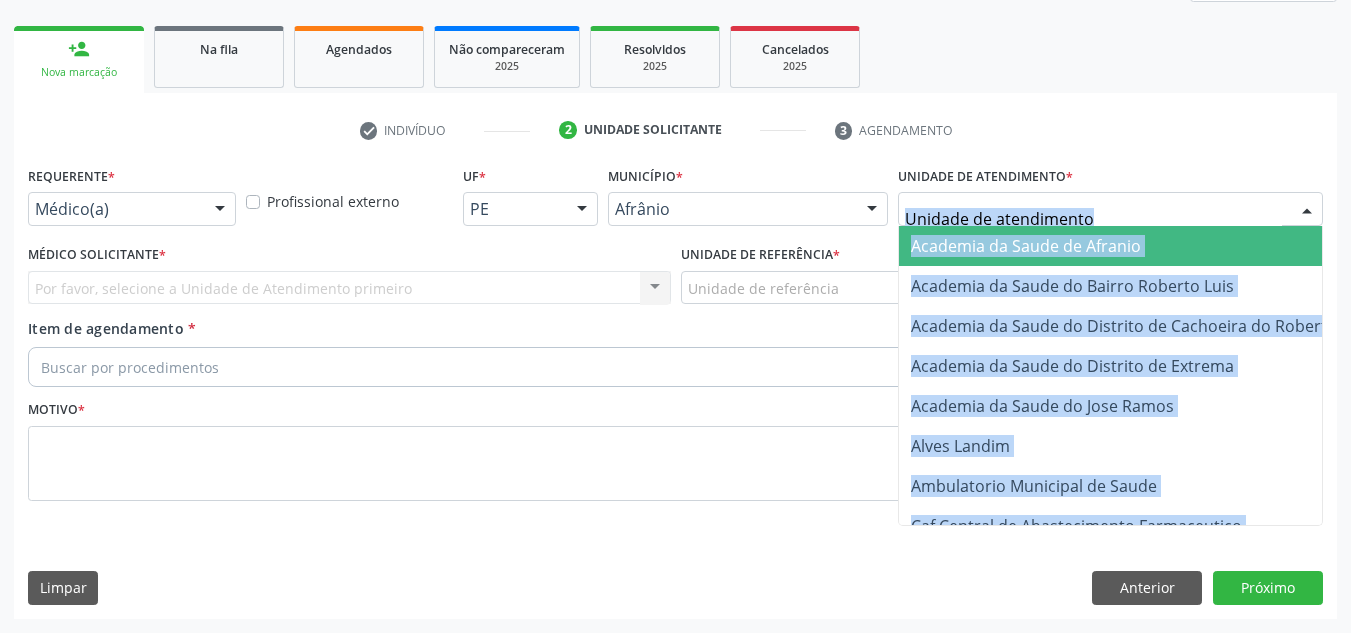 click at bounding box center (1110, 209) 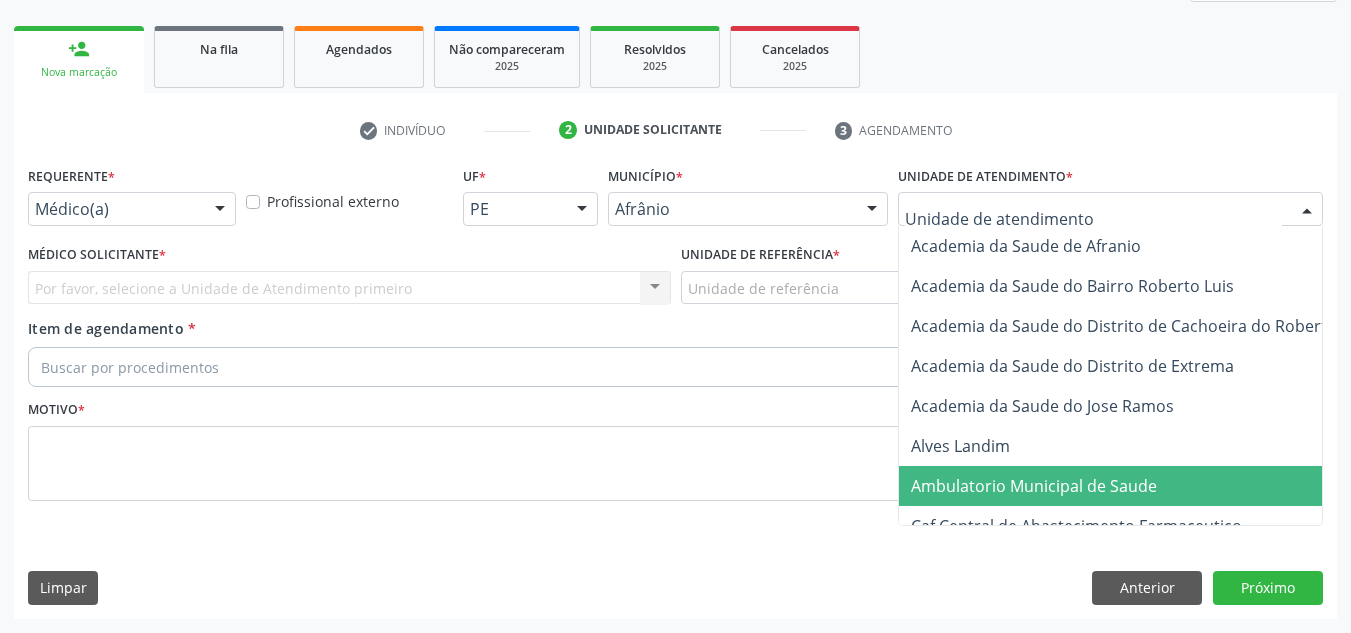 click on "Ambulatorio Municipal de Saude" at bounding box center [1137, 486] 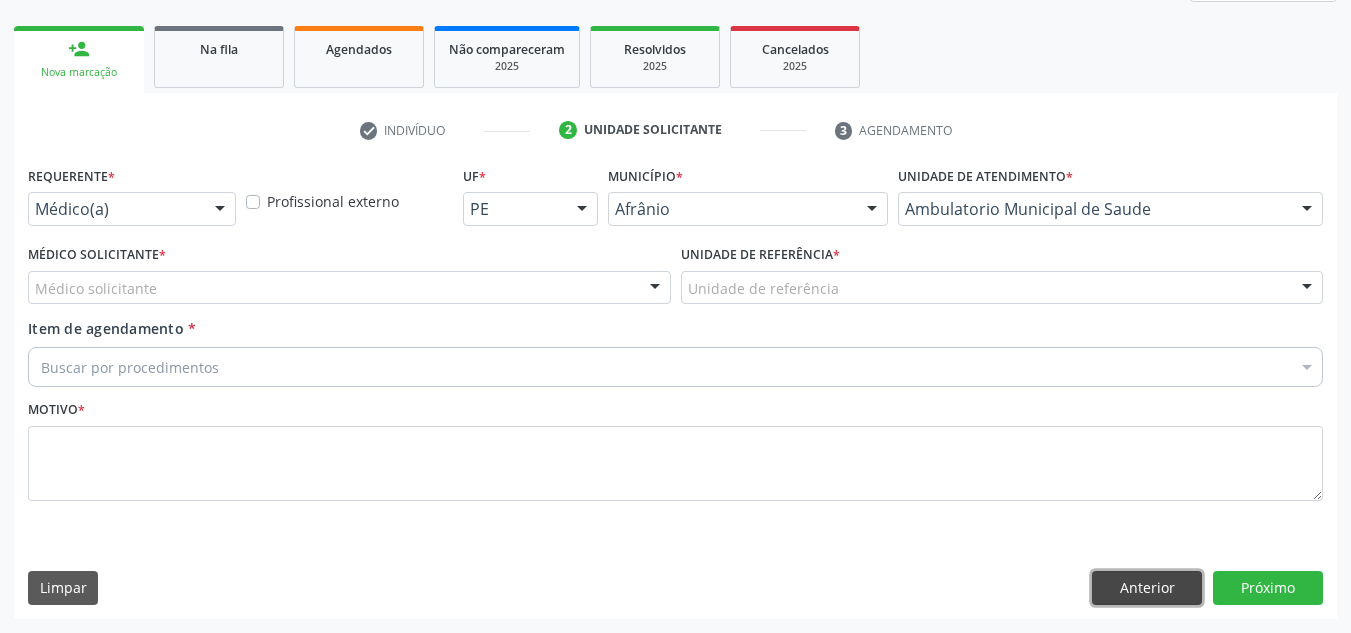 click on "Anterior" at bounding box center (1147, 588) 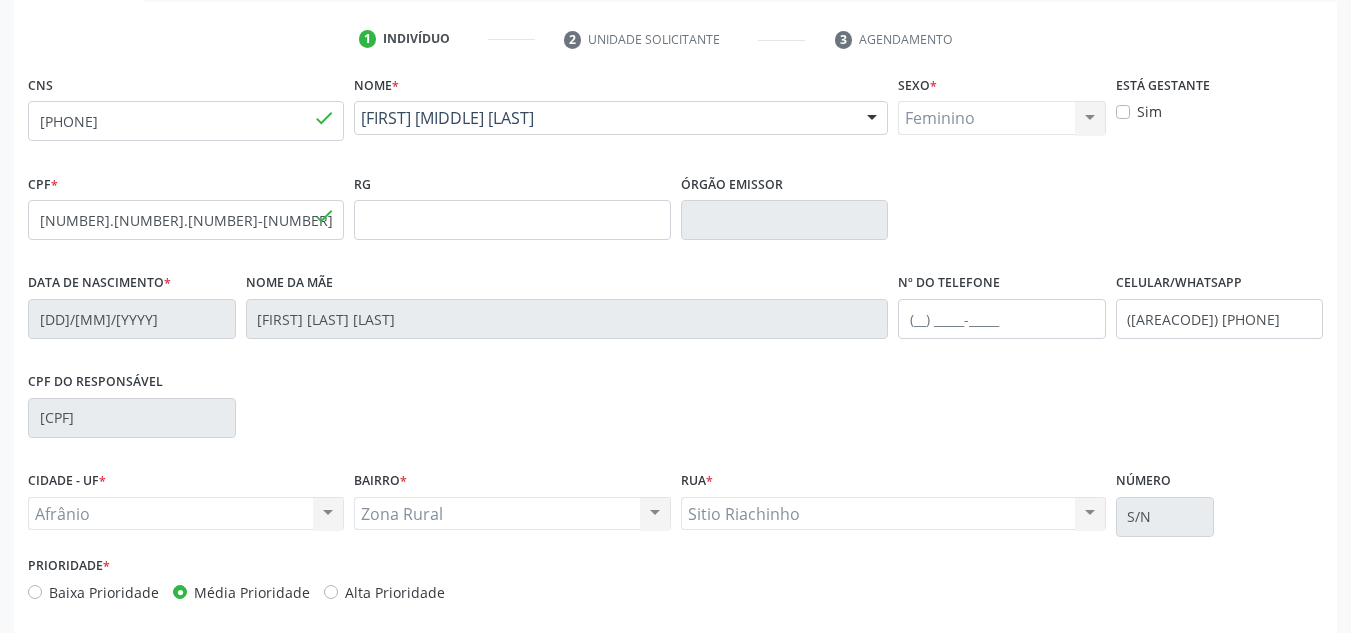 scroll, scrollTop: 451, scrollLeft: 0, axis: vertical 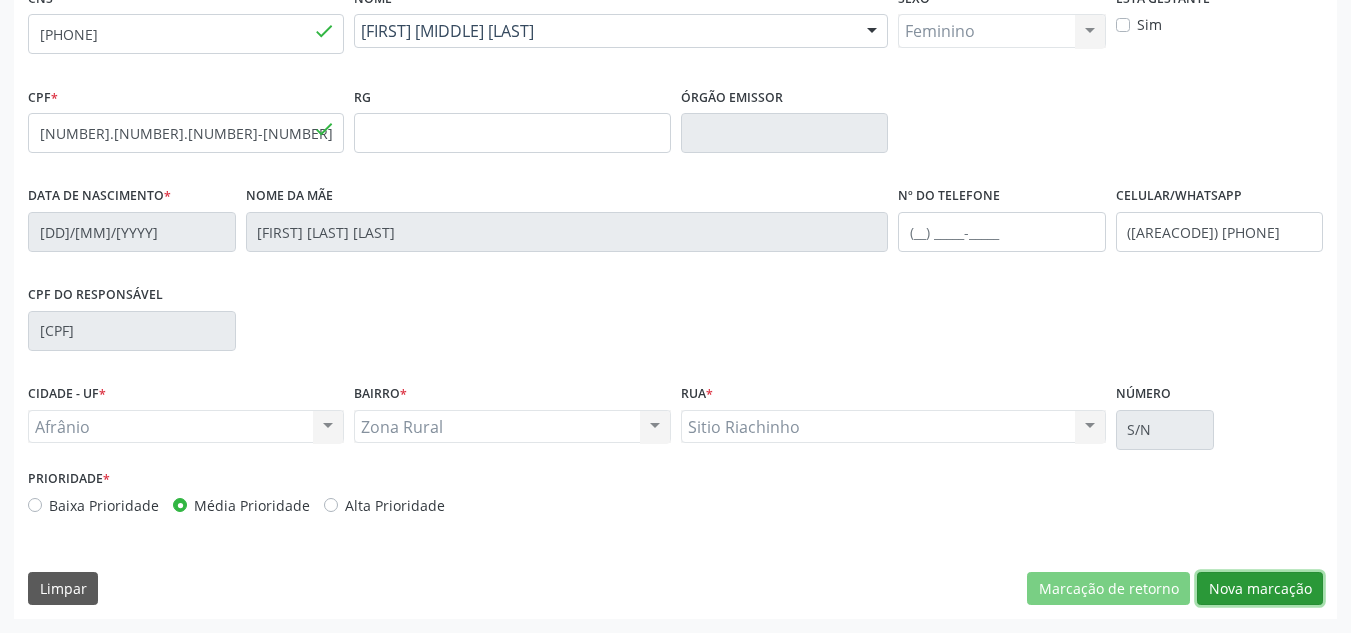 click on "Nova marcação" at bounding box center [1260, 589] 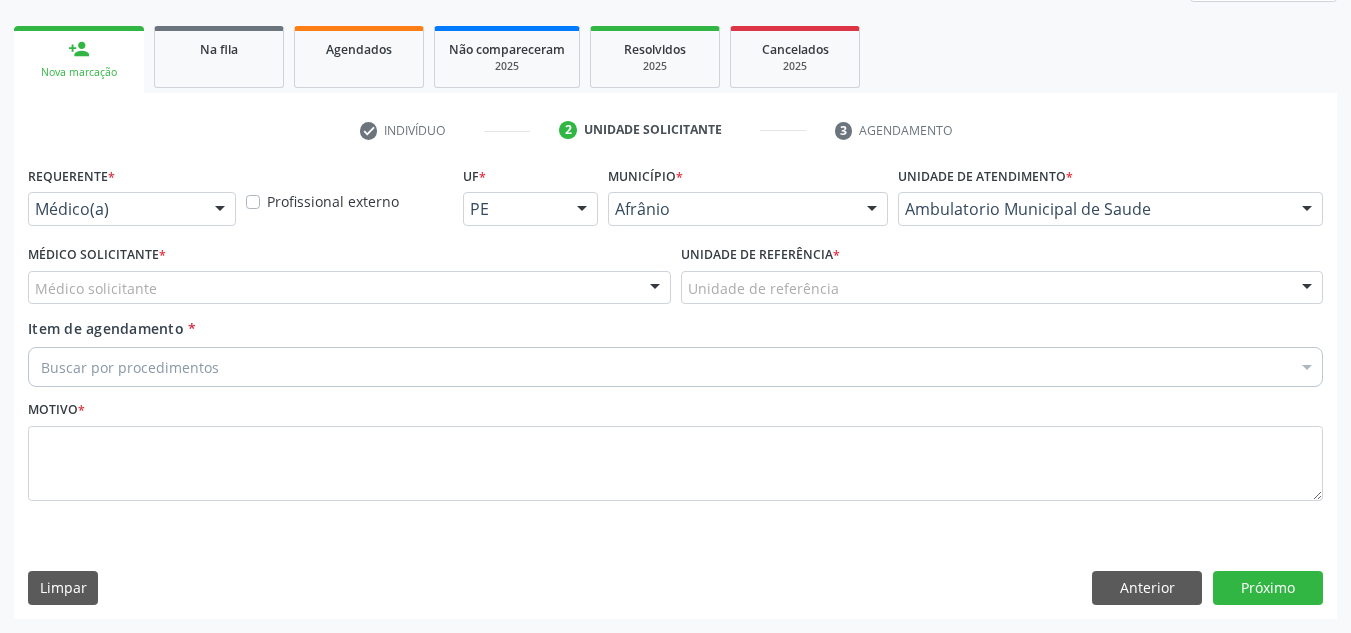 scroll, scrollTop: 273, scrollLeft: 0, axis: vertical 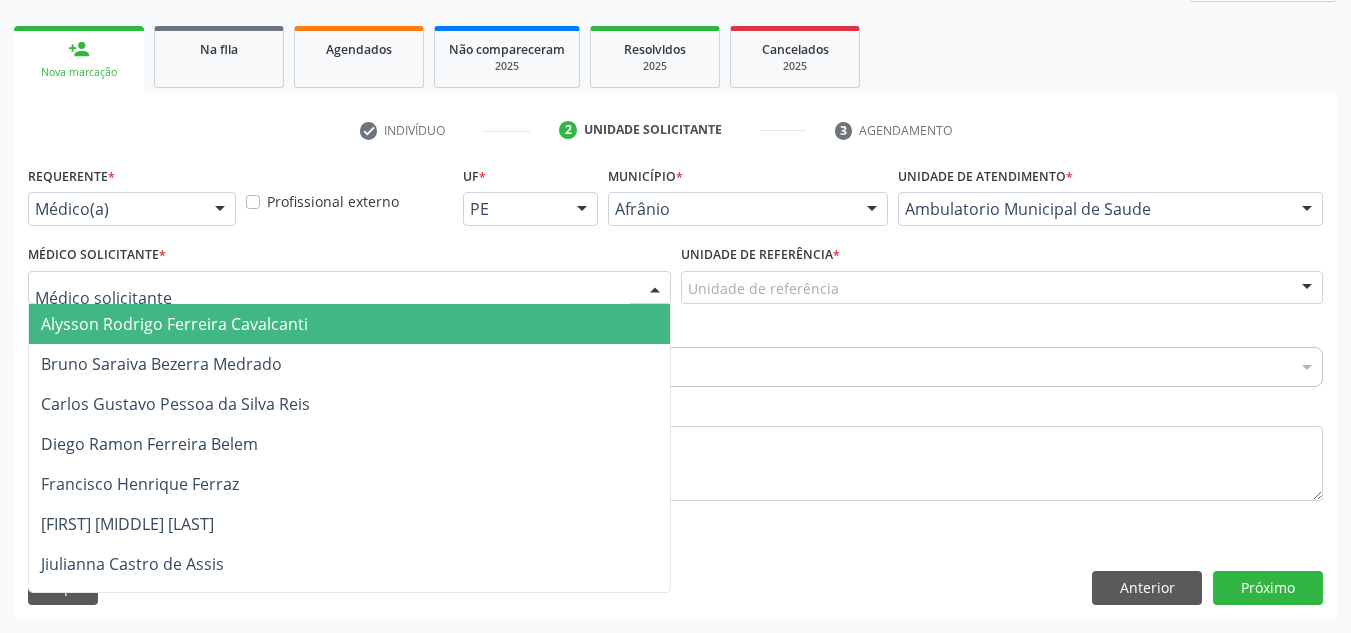 click at bounding box center [349, 288] 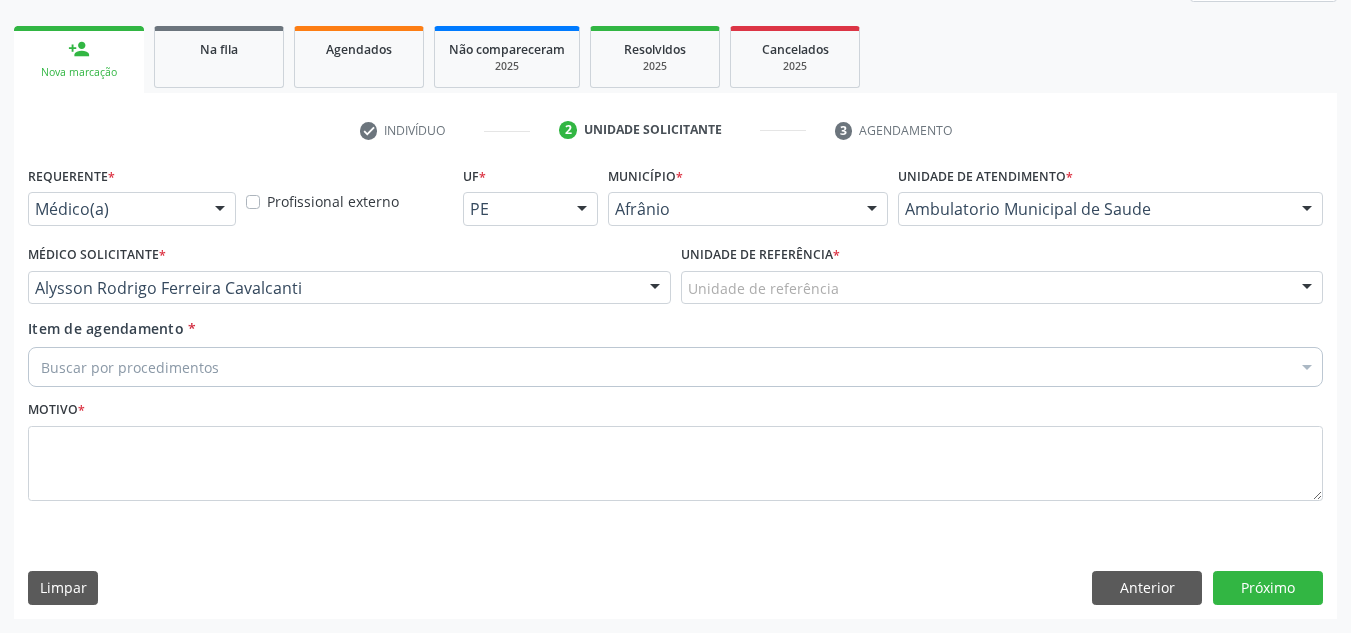 drag, startPoint x: 724, startPoint y: 276, endPoint x: 736, endPoint y: 289, distance: 17.691807 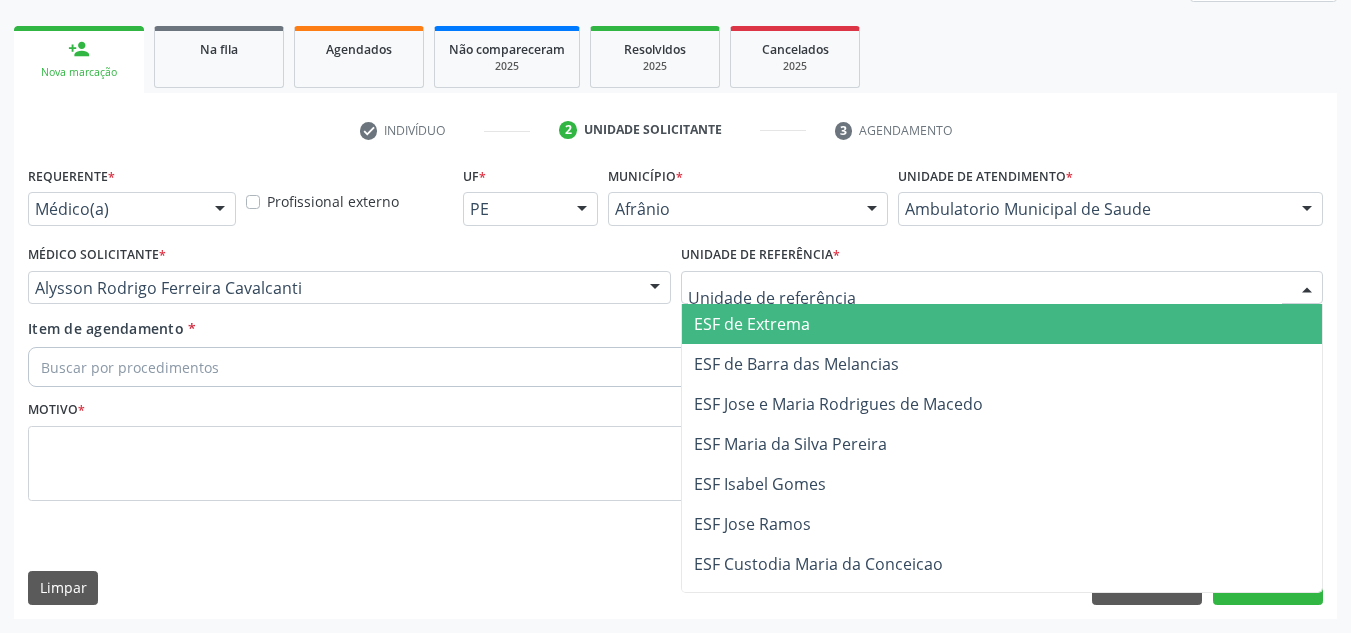 drag, startPoint x: 743, startPoint y: 334, endPoint x: 708, endPoint y: 356, distance: 41.340054 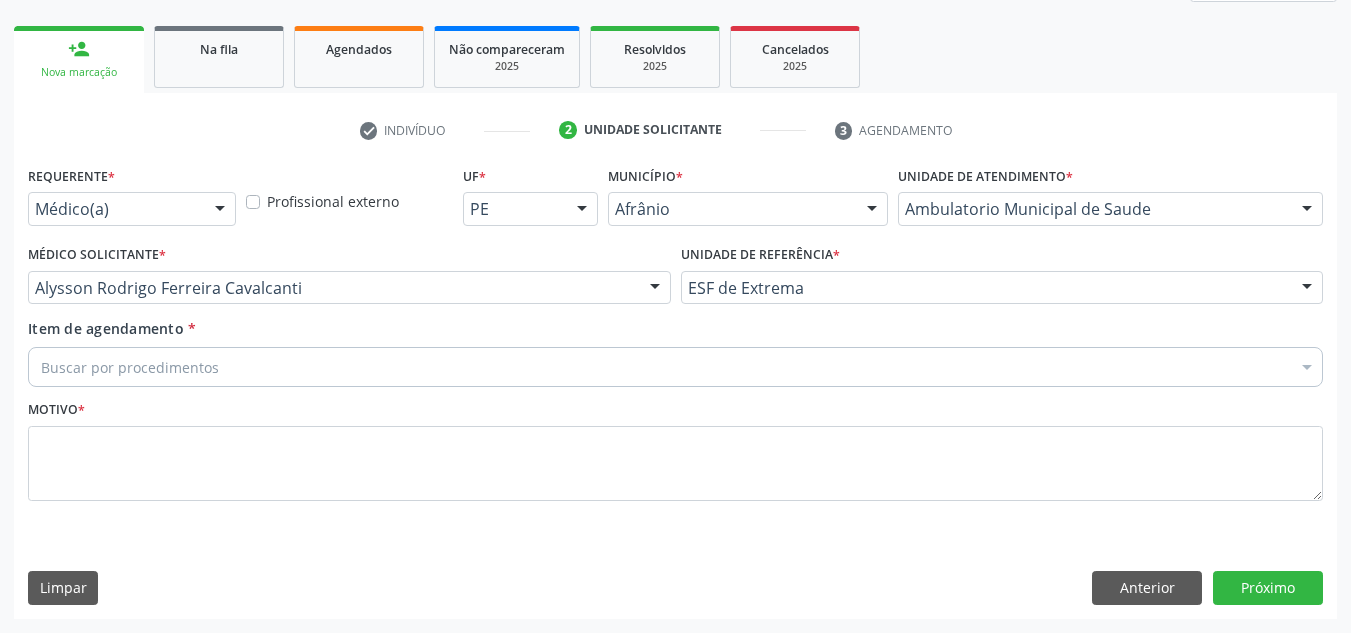 click on "Buscar por procedimentos" at bounding box center (675, 367) 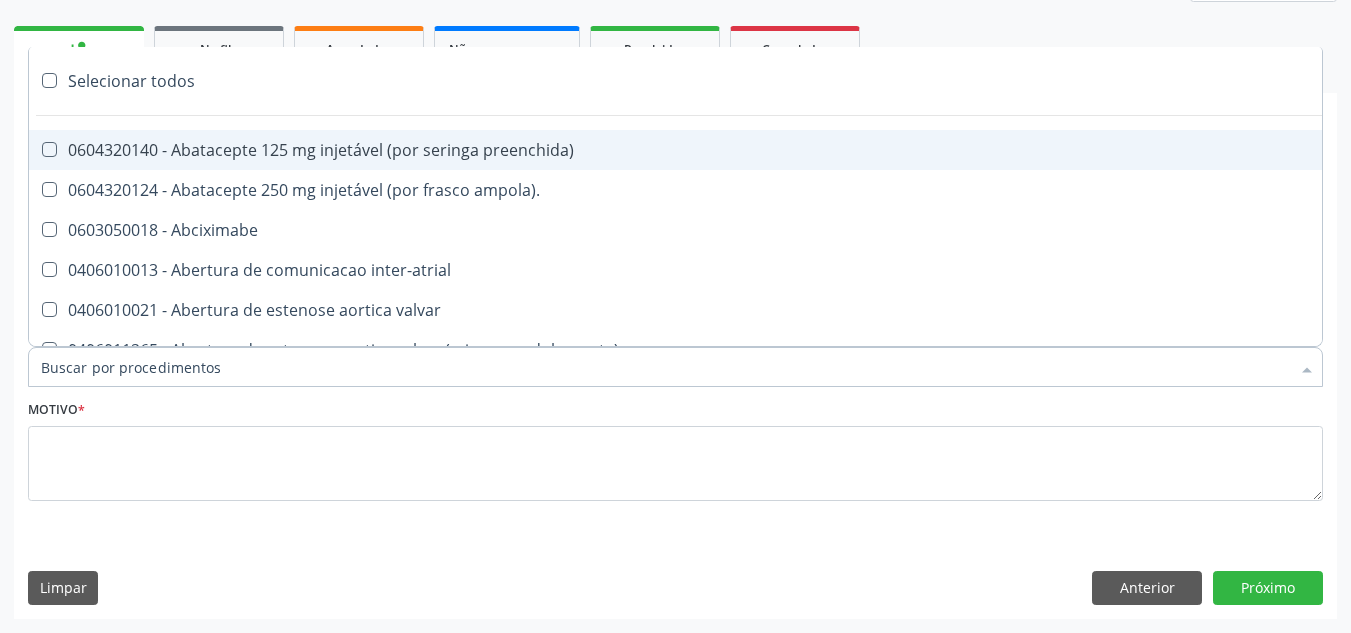 paste on "ORTOPEDISTA" 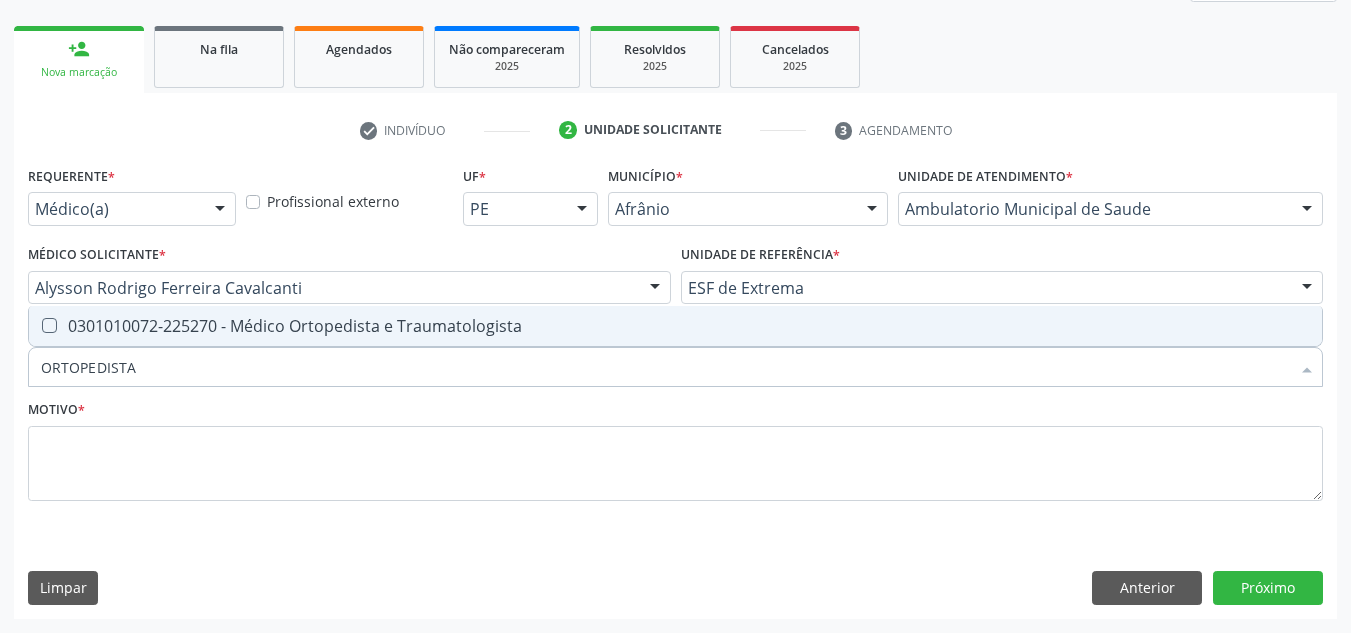 drag, startPoint x: 666, startPoint y: 324, endPoint x: 655, endPoint y: 432, distance: 108.55874 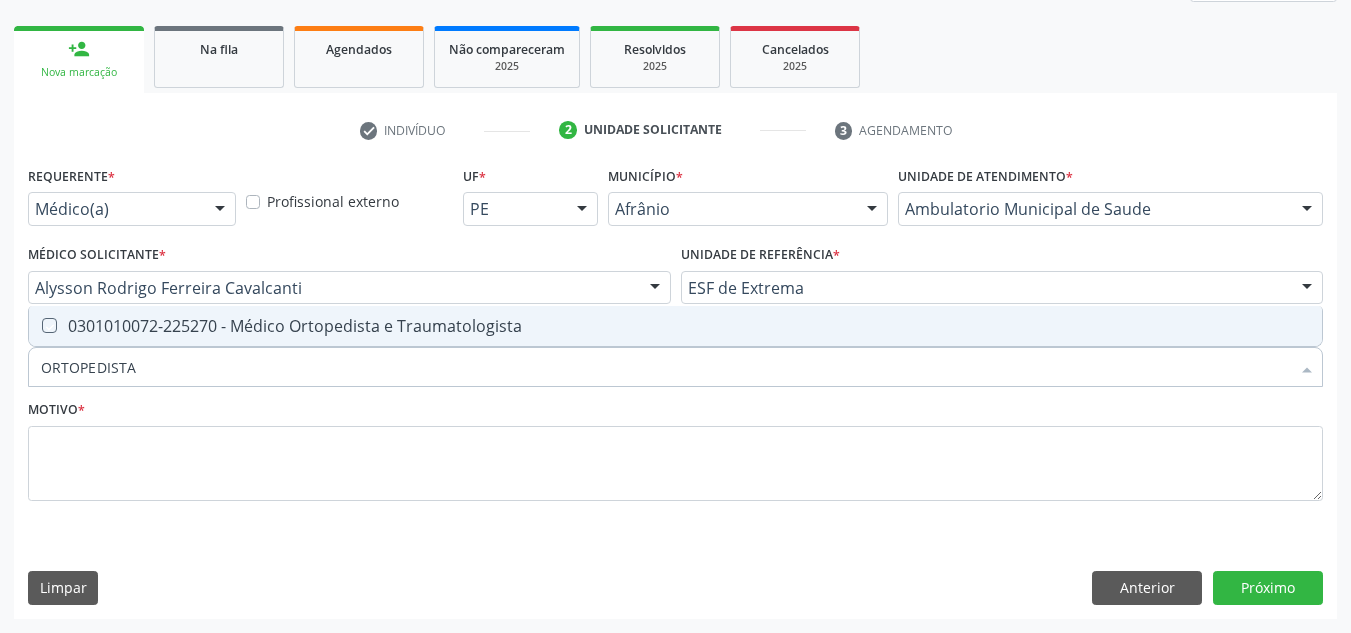 checkbox on "true" 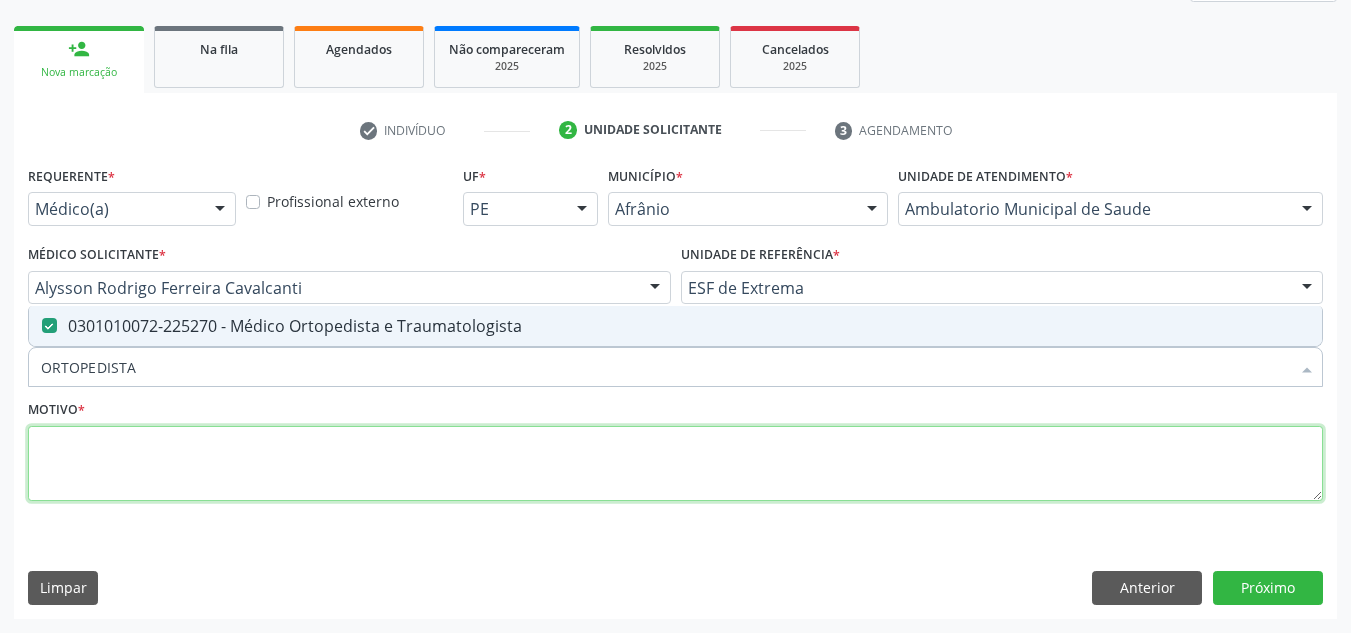 drag, startPoint x: 651, startPoint y: 453, endPoint x: 639, endPoint y: 449, distance: 12.649111 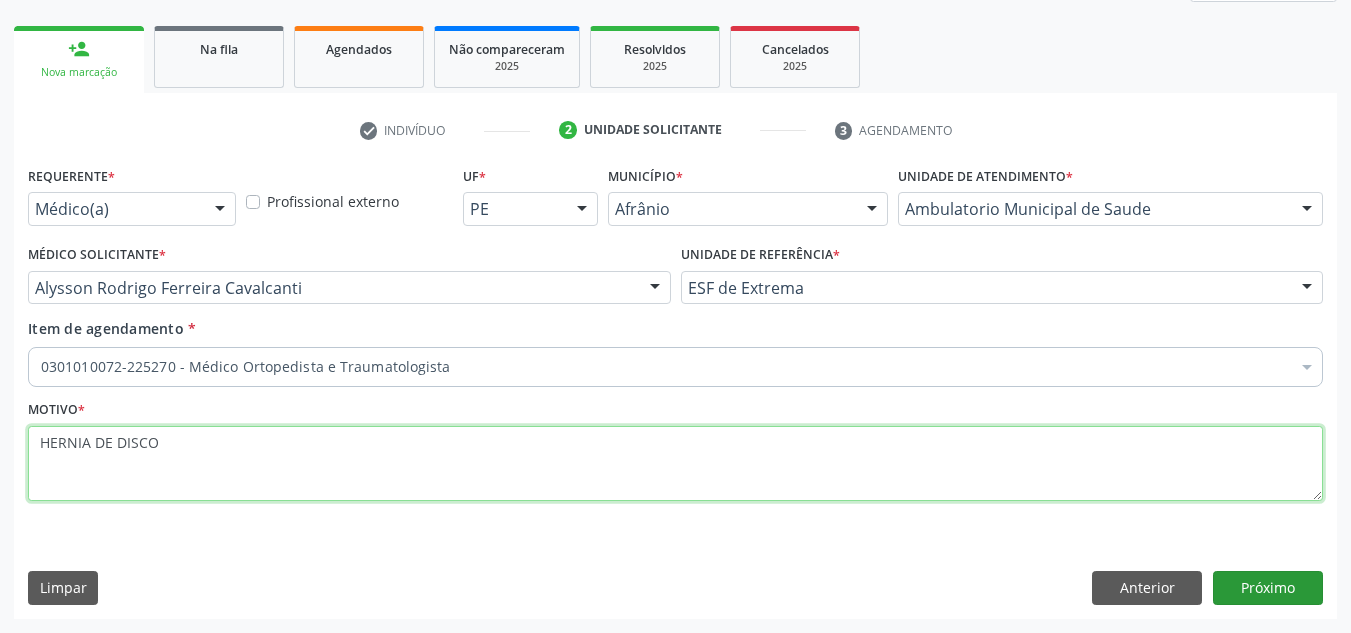 type on "HERNIA DE DISCO" 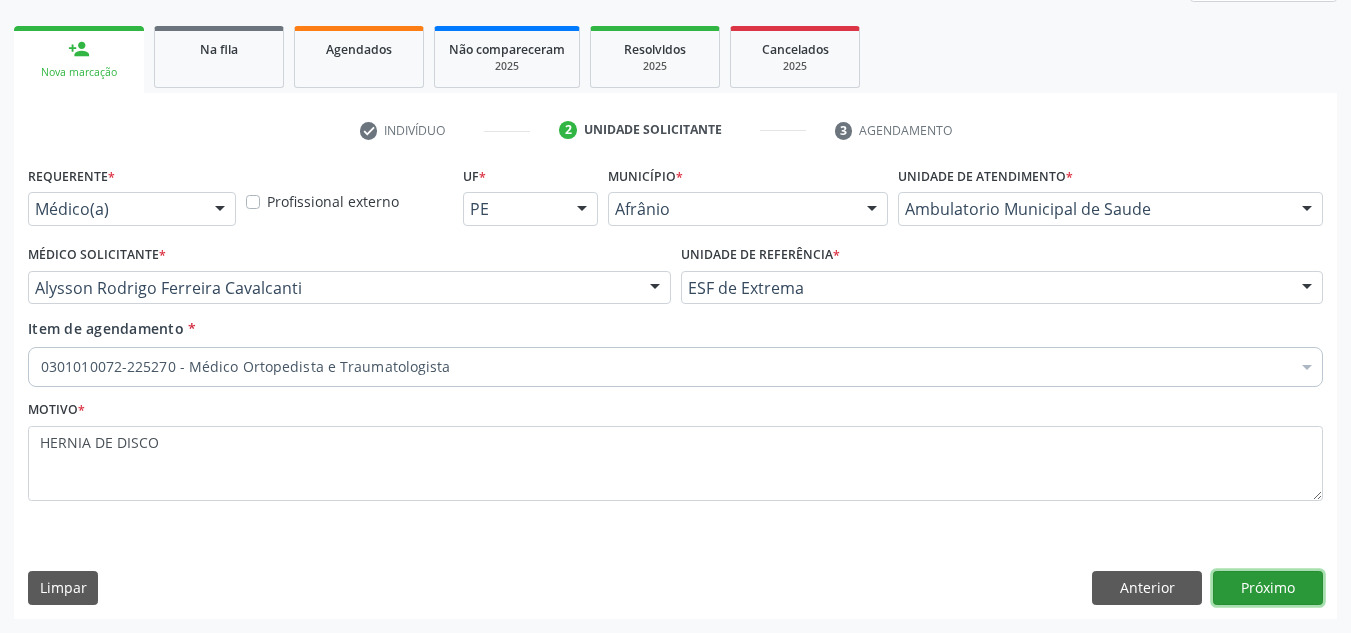 click on "Próximo" at bounding box center [1268, 588] 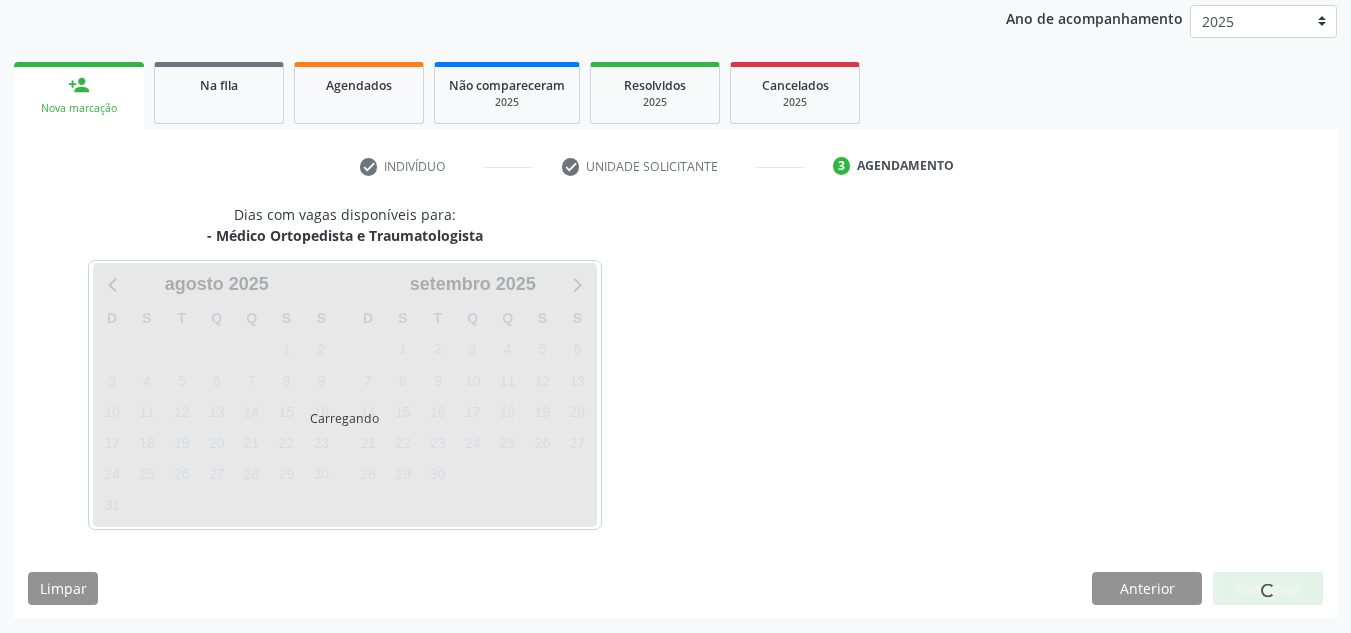 scroll, scrollTop: 237, scrollLeft: 0, axis: vertical 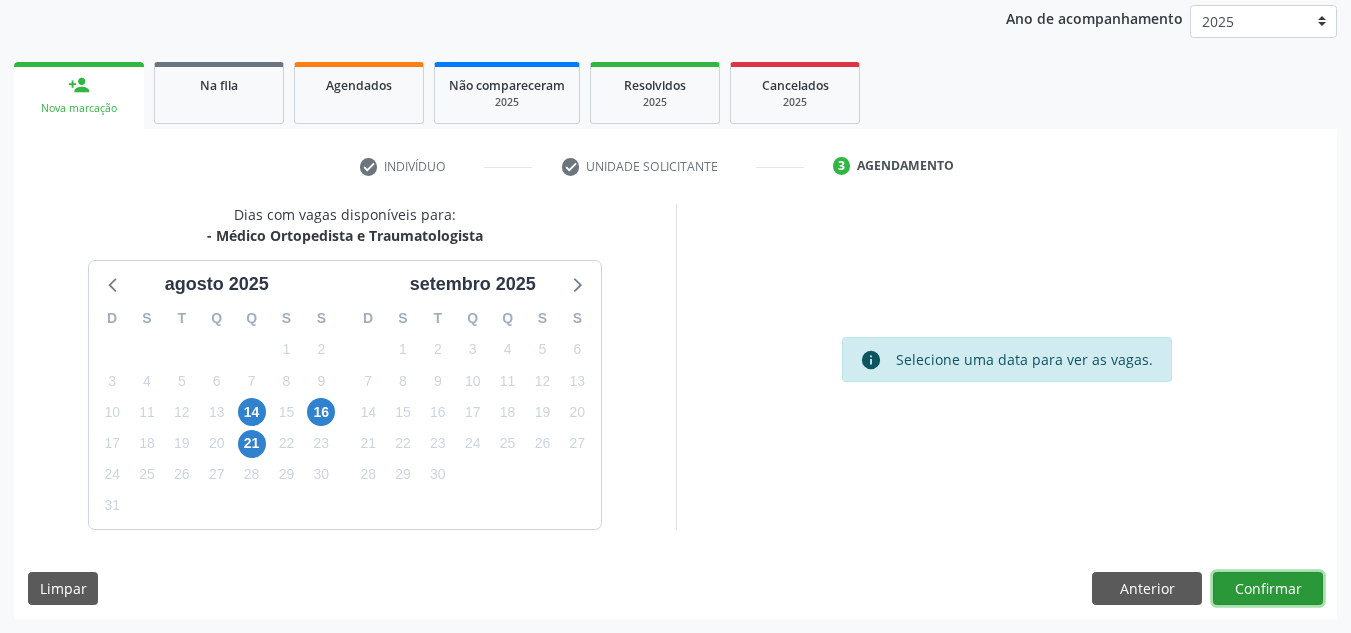 click on "Confirmar" at bounding box center (1268, 589) 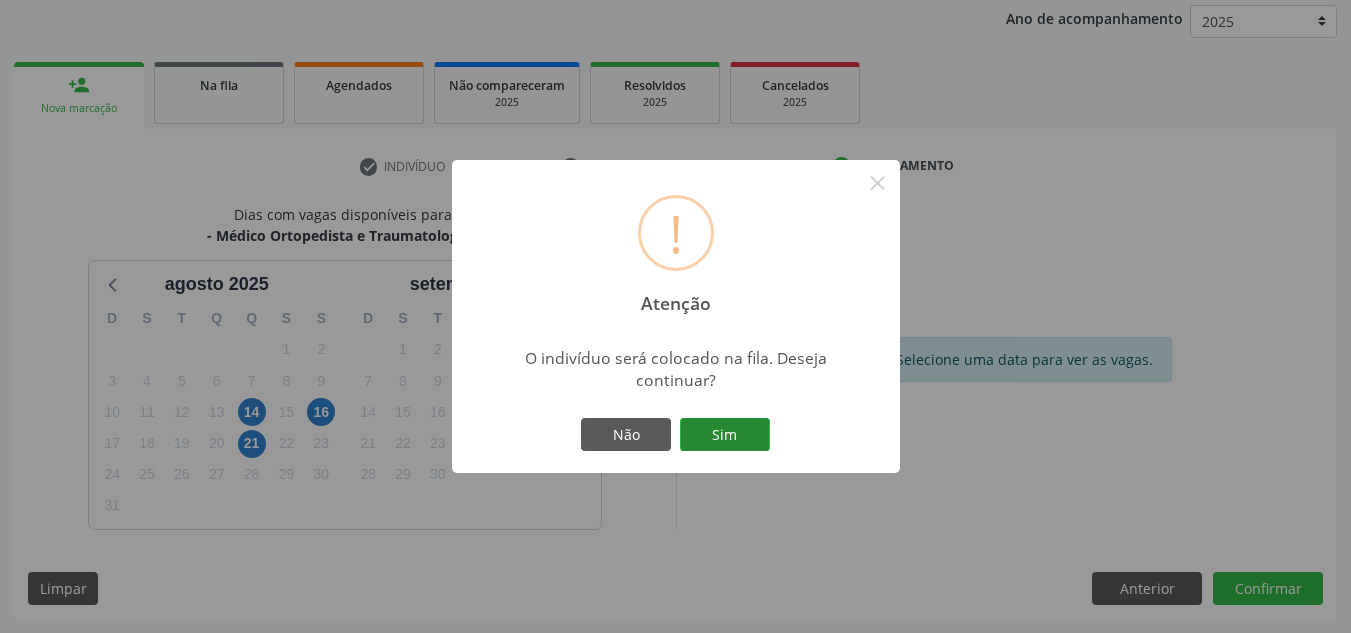 click on "Sim" at bounding box center [725, 435] 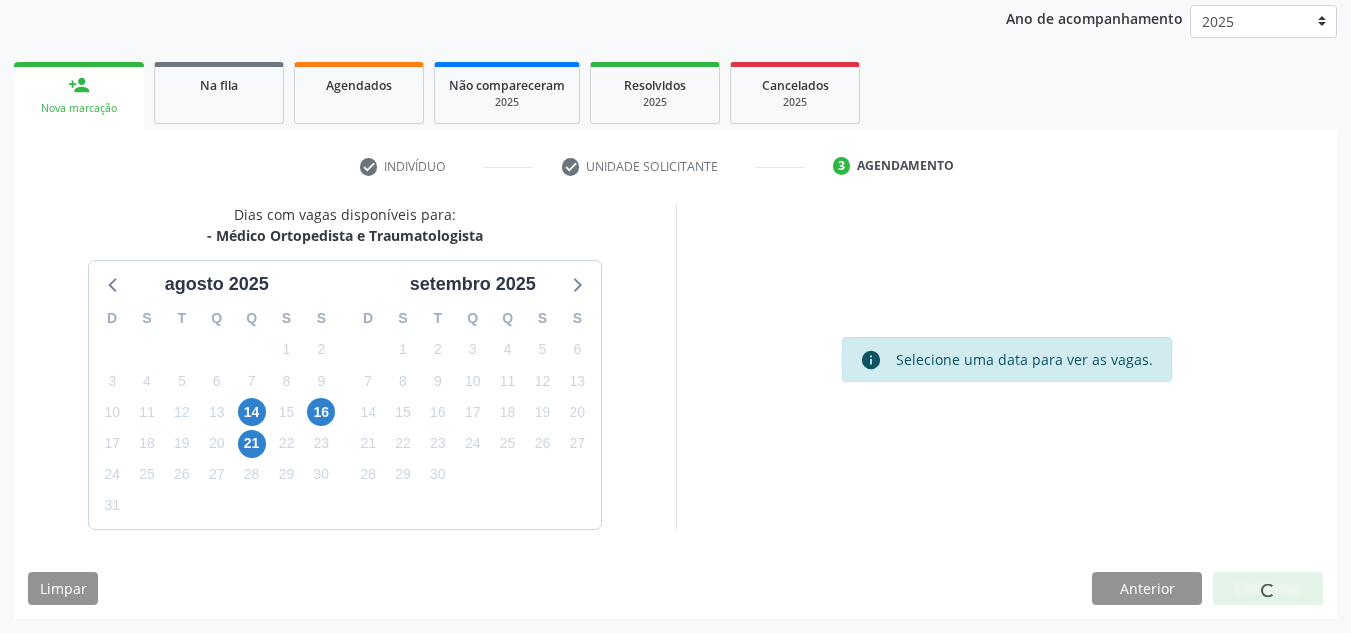 scroll, scrollTop: 34, scrollLeft: 0, axis: vertical 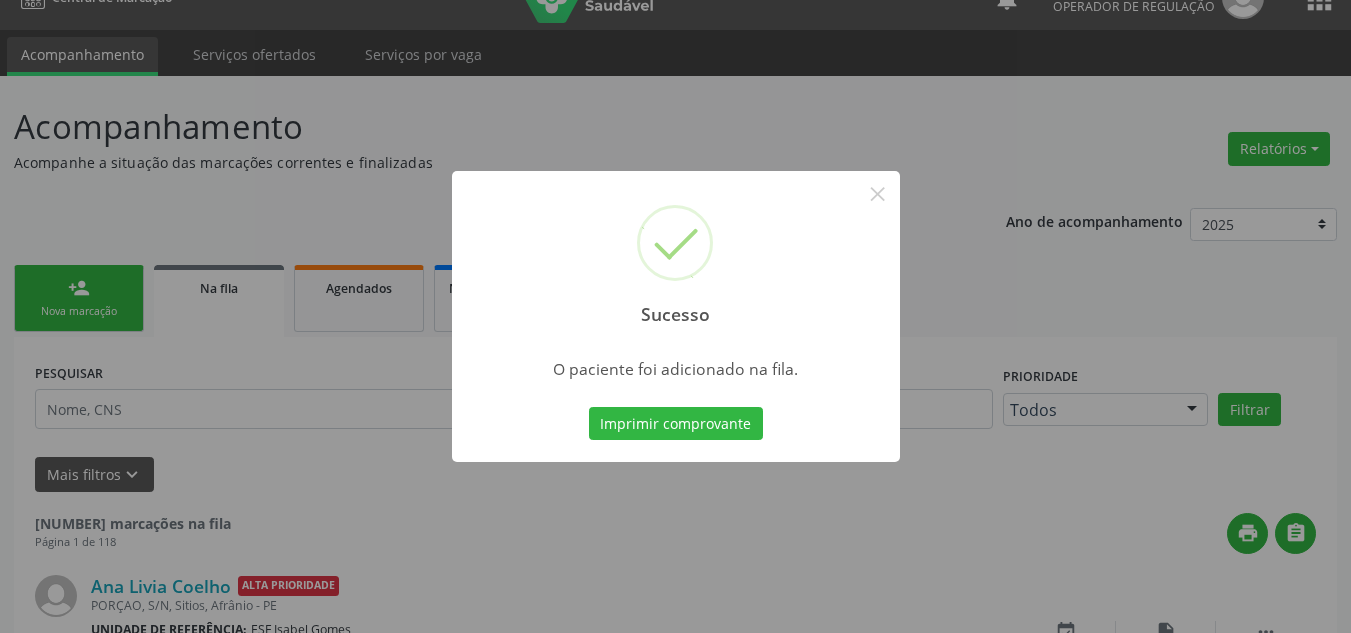 type 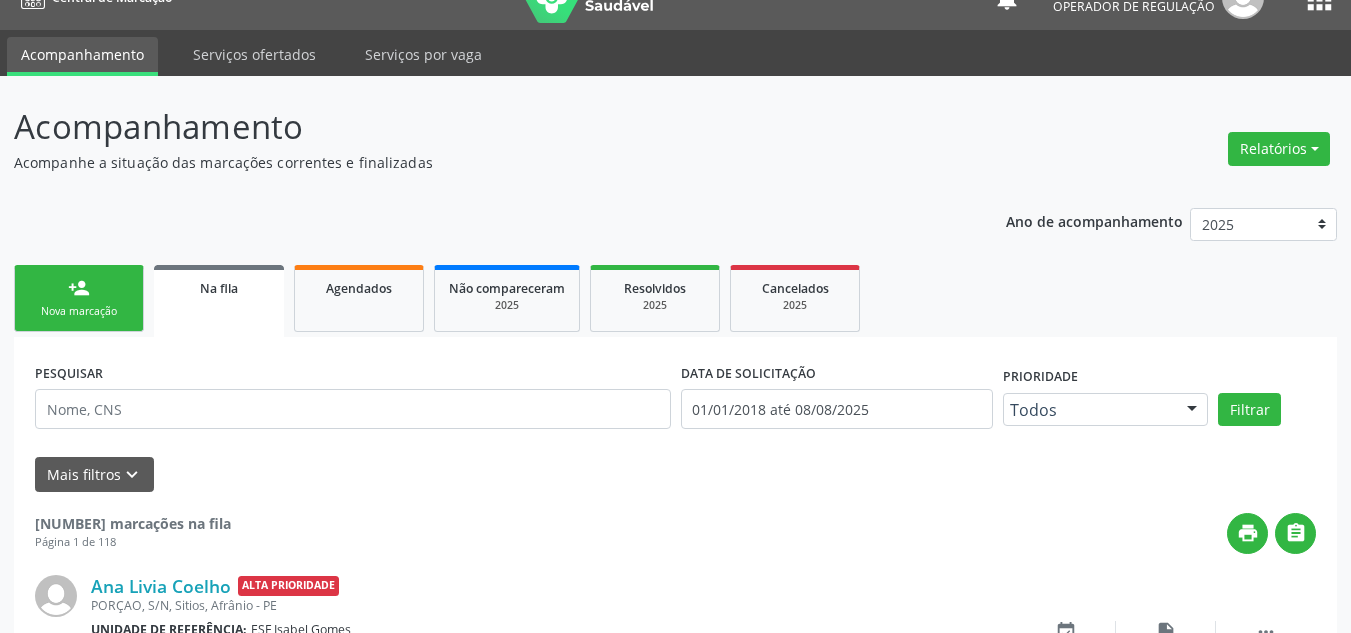 click on "person_add
Nova marcação" at bounding box center (79, 298) 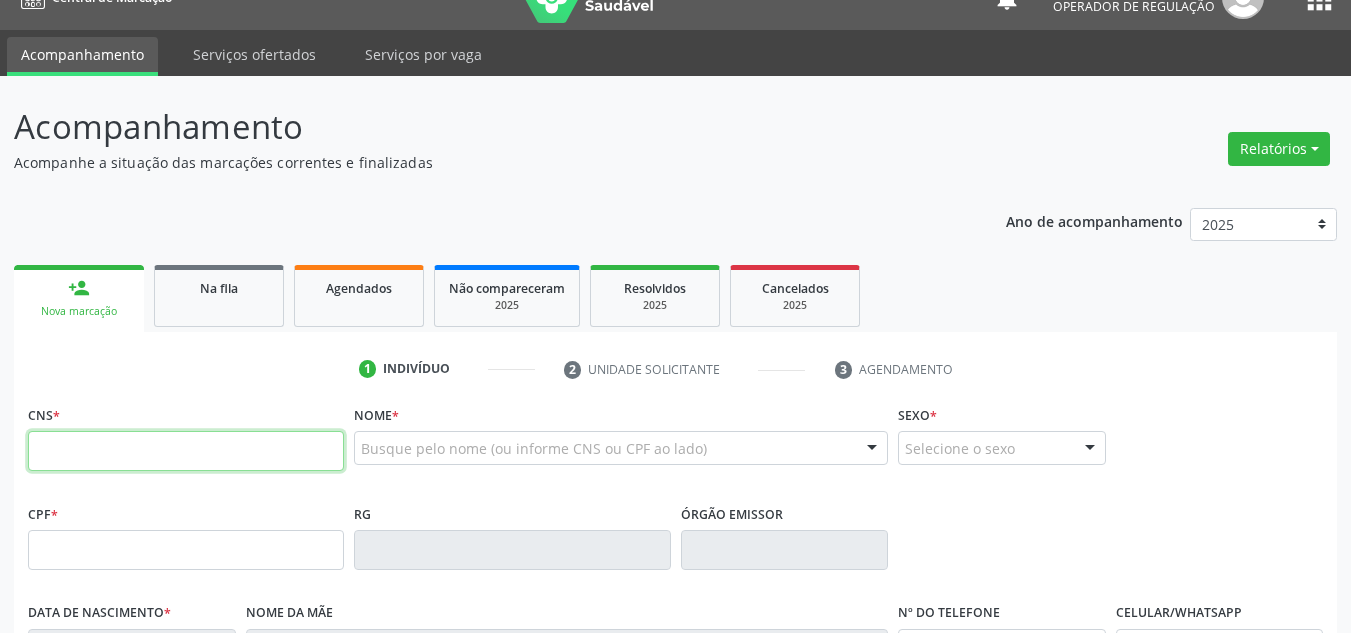 click at bounding box center (186, 451) 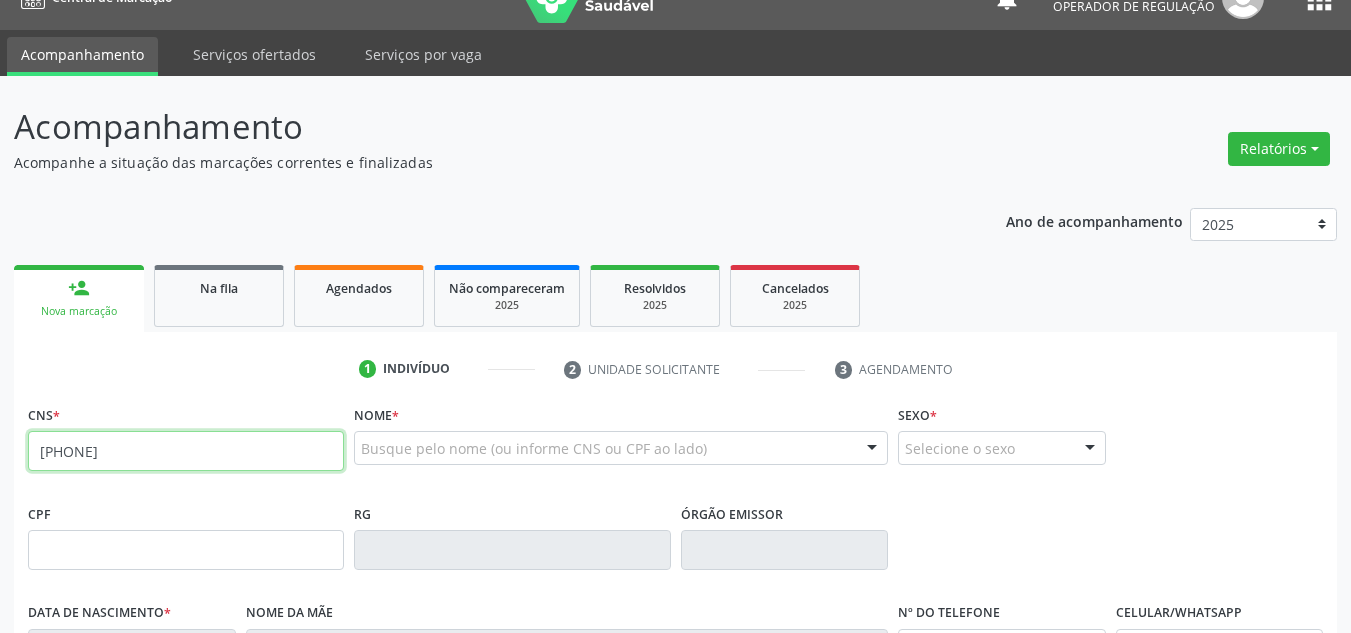 type on "702 3020 4366 5020" 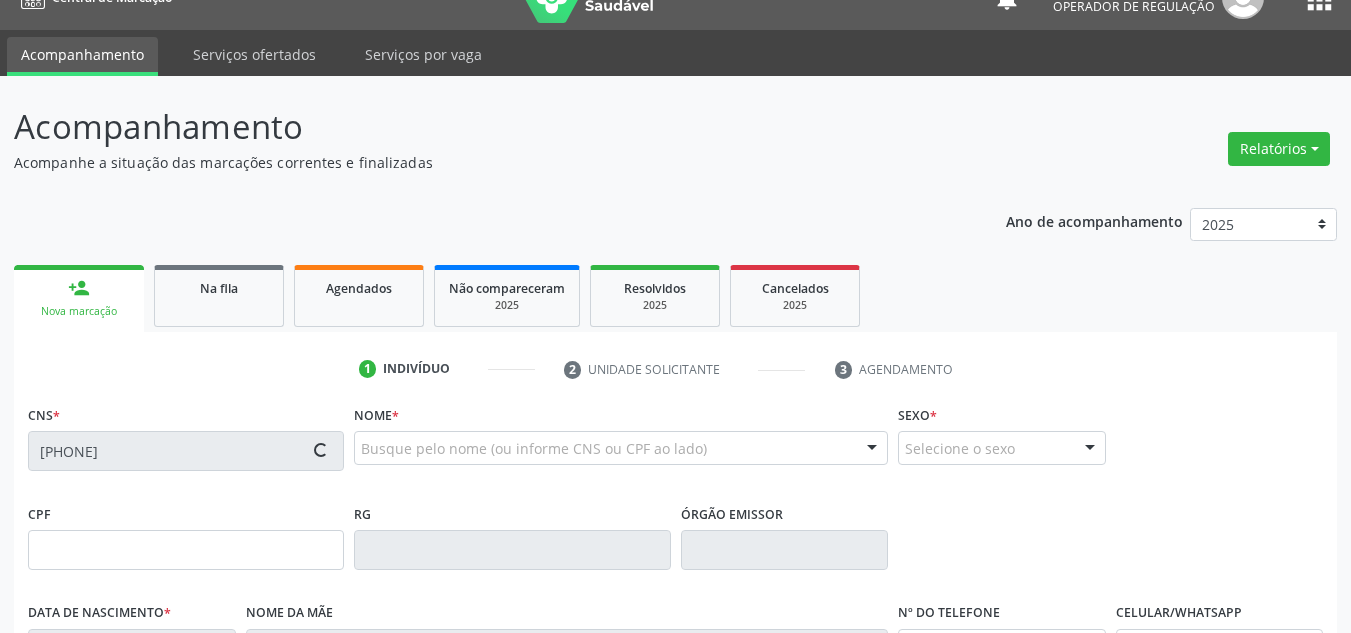type on "059.851.484-83" 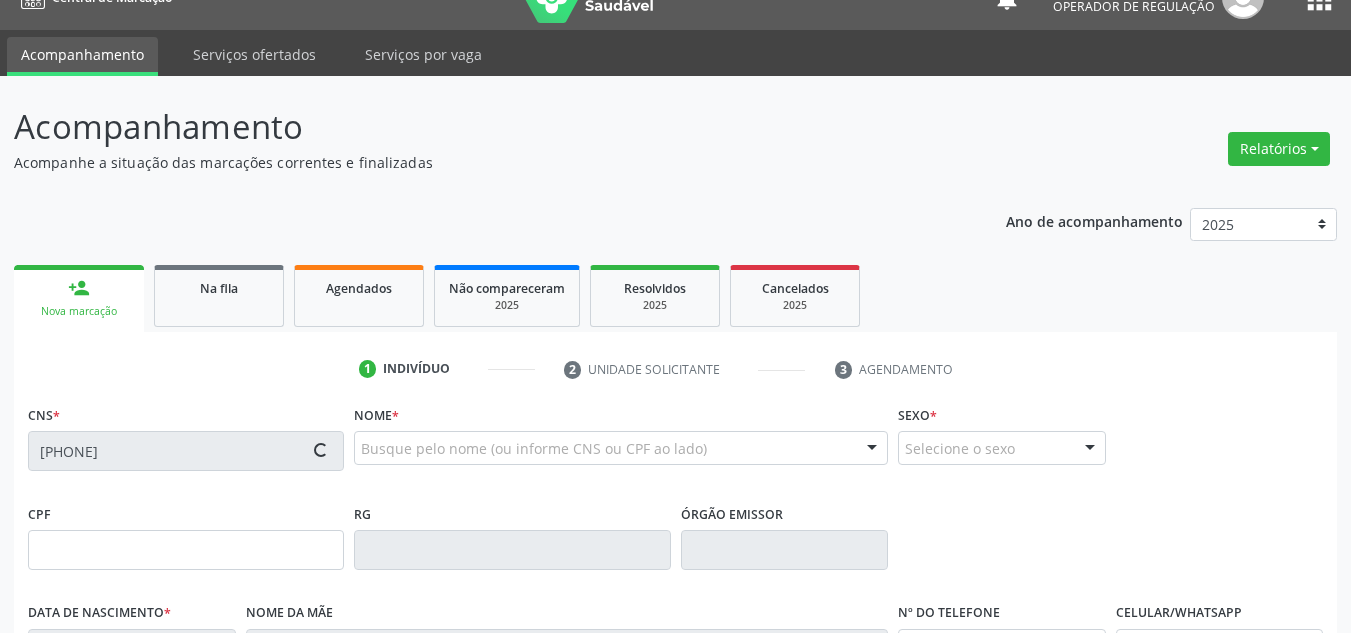 type on "15/09/1981" 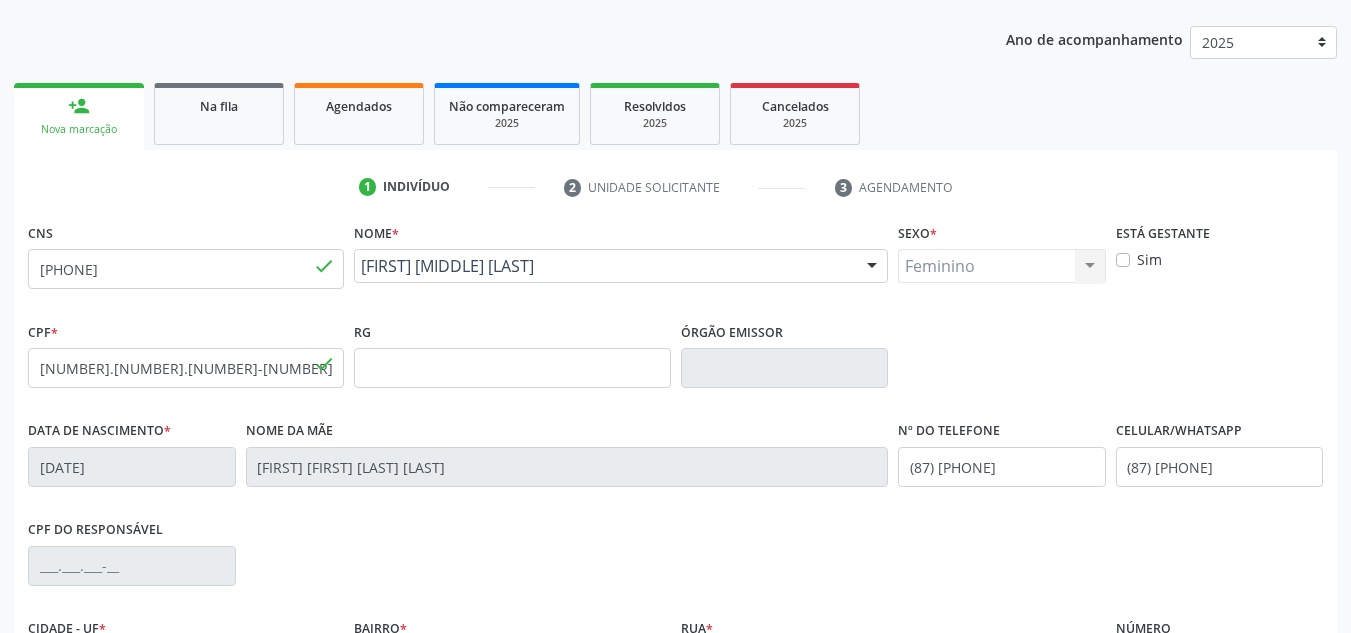 scroll, scrollTop: 451, scrollLeft: 0, axis: vertical 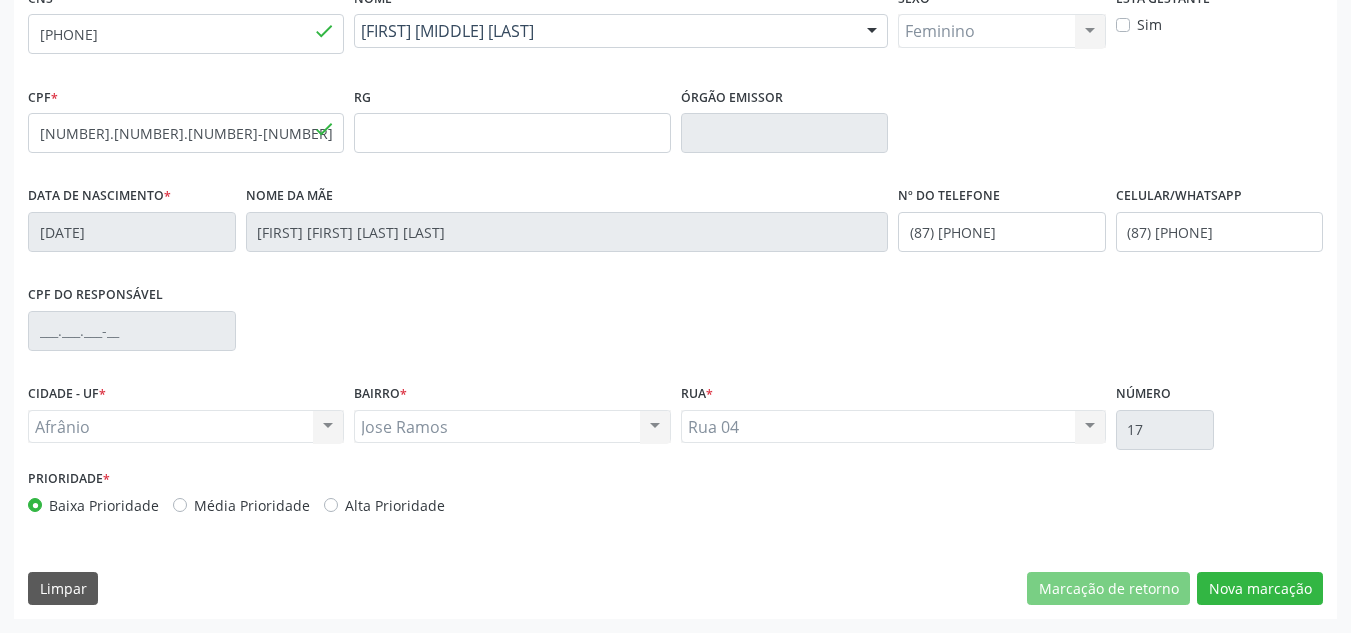 click on "Prioridade
*
Baixa Prioridade
Média Prioridade
Alta Prioridade" at bounding box center (349, 490) 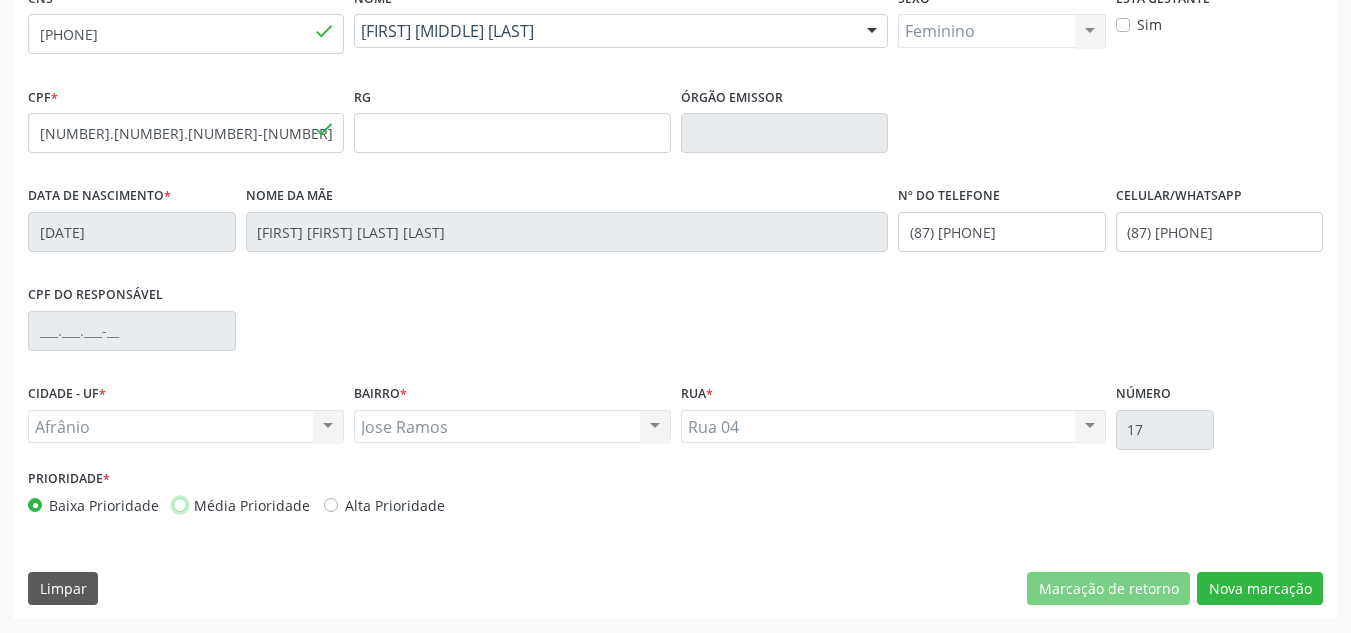 click on "Média Prioridade" at bounding box center [180, 504] 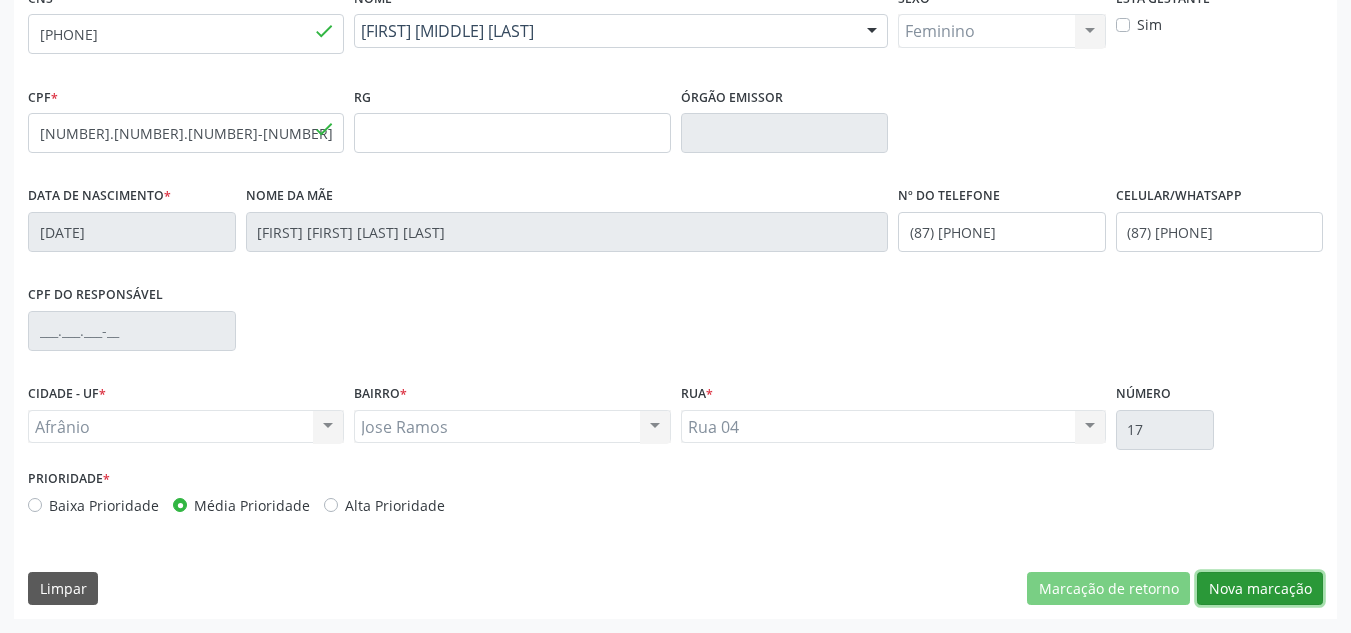 click on "Nova marcação" at bounding box center (1260, 589) 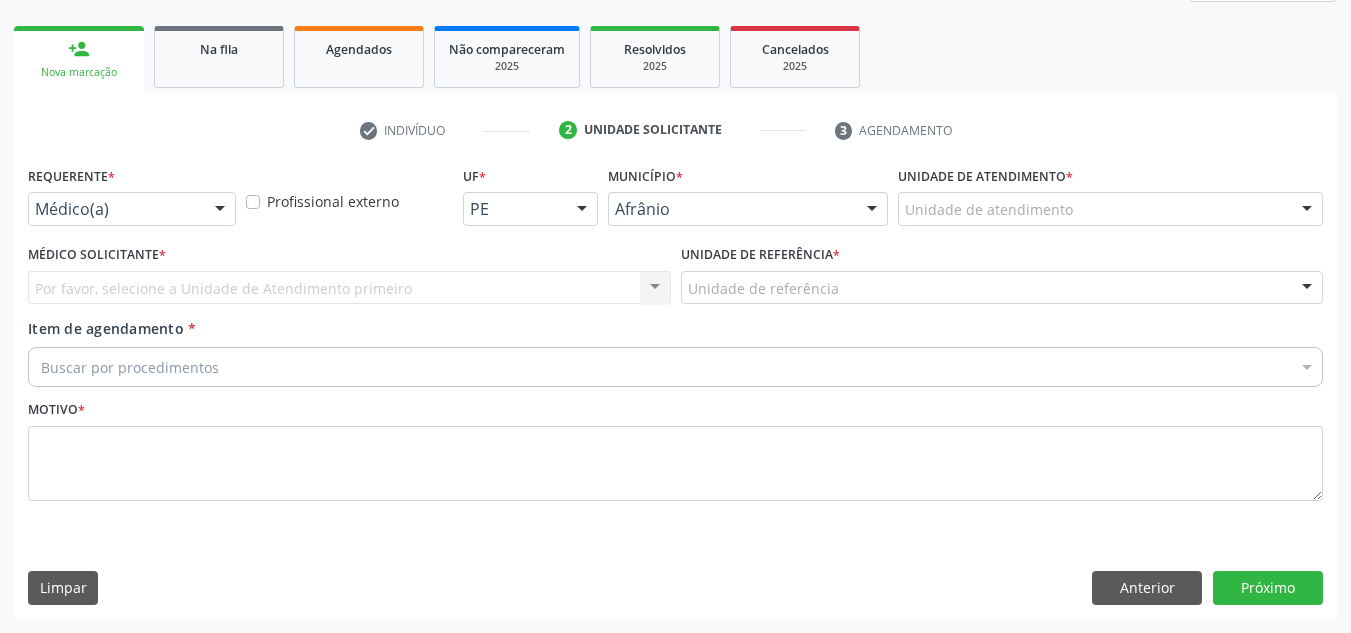 scroll, scrollTop: 273, scrollLeft: 0, axis: vertical 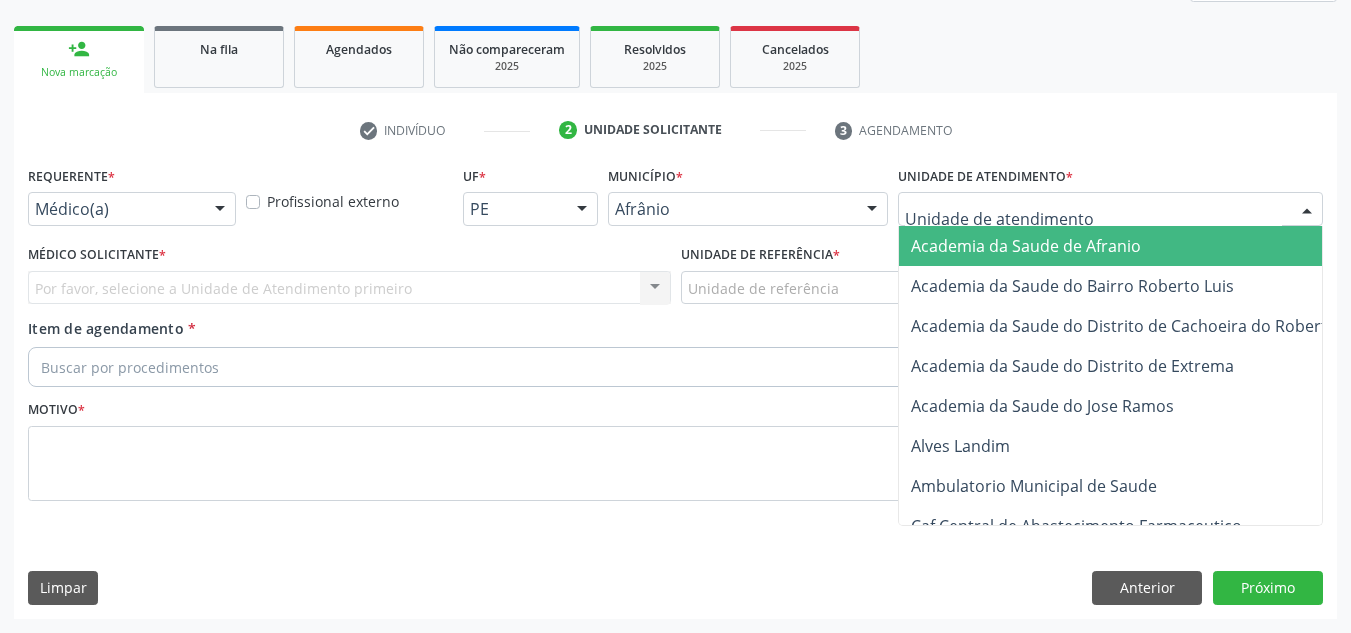 click at bounding box center (1110, 209) 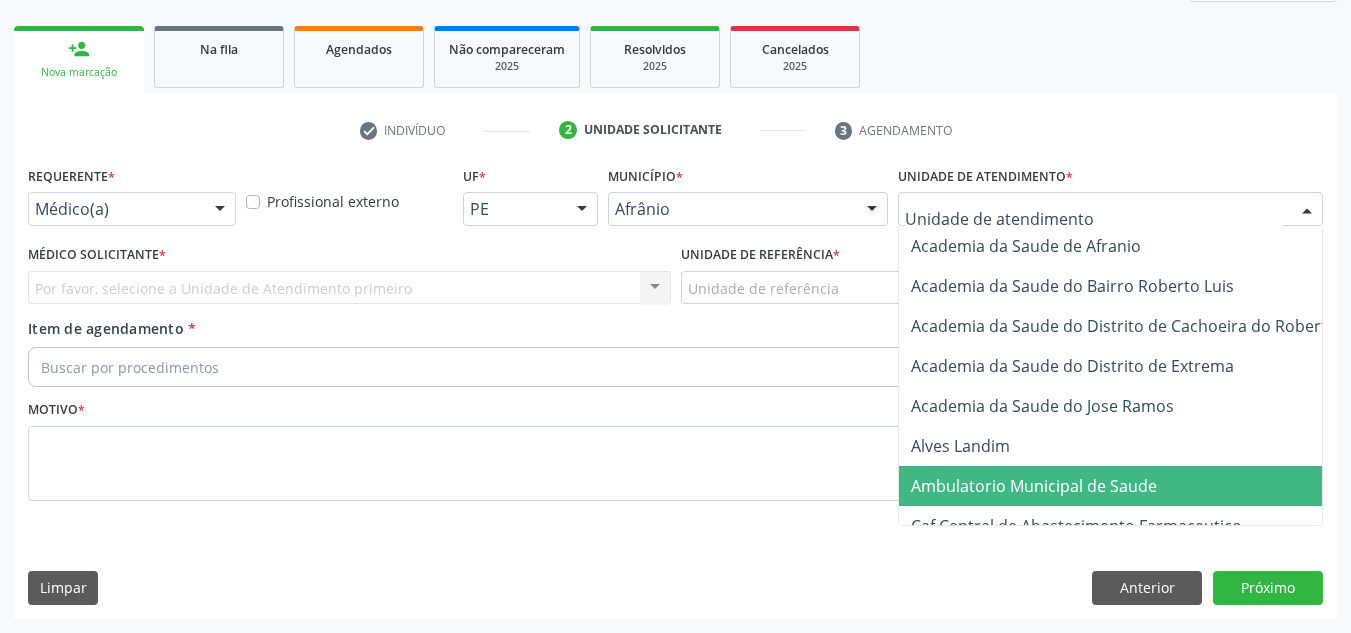 click on "Ambulatorio Municipal de Saude" at bounding box center (1137, 486) 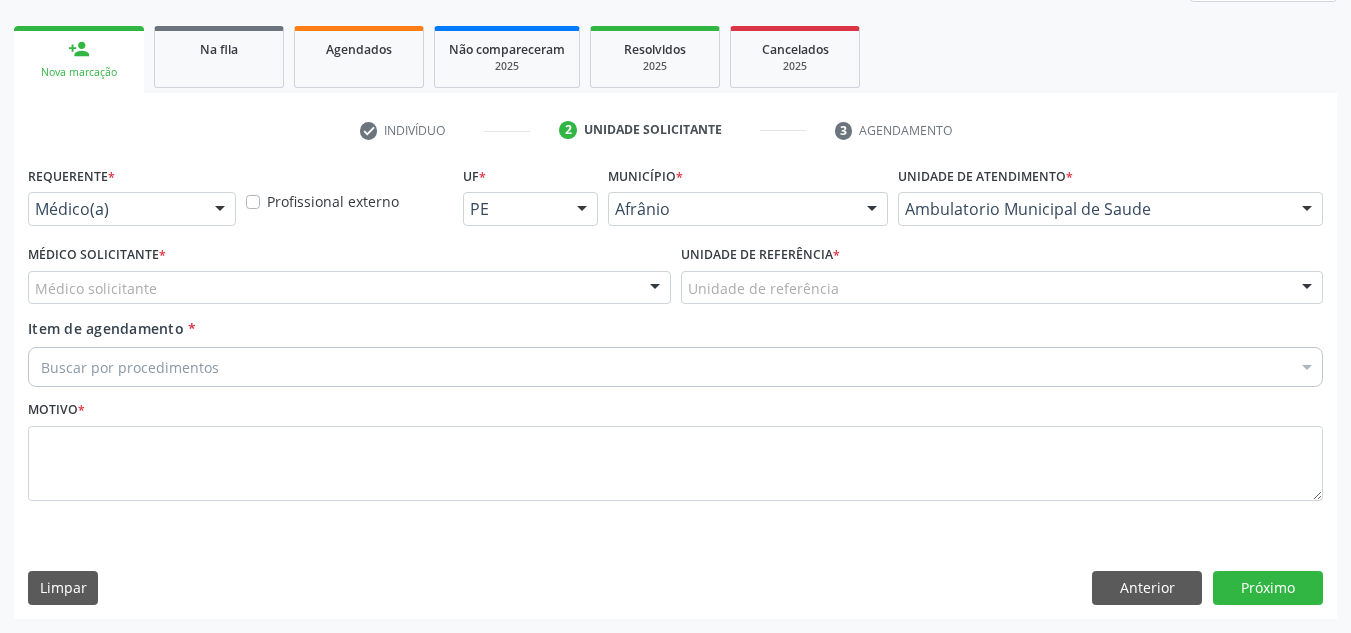 click on "Médico solicitante" at bounding box center [349, 288] 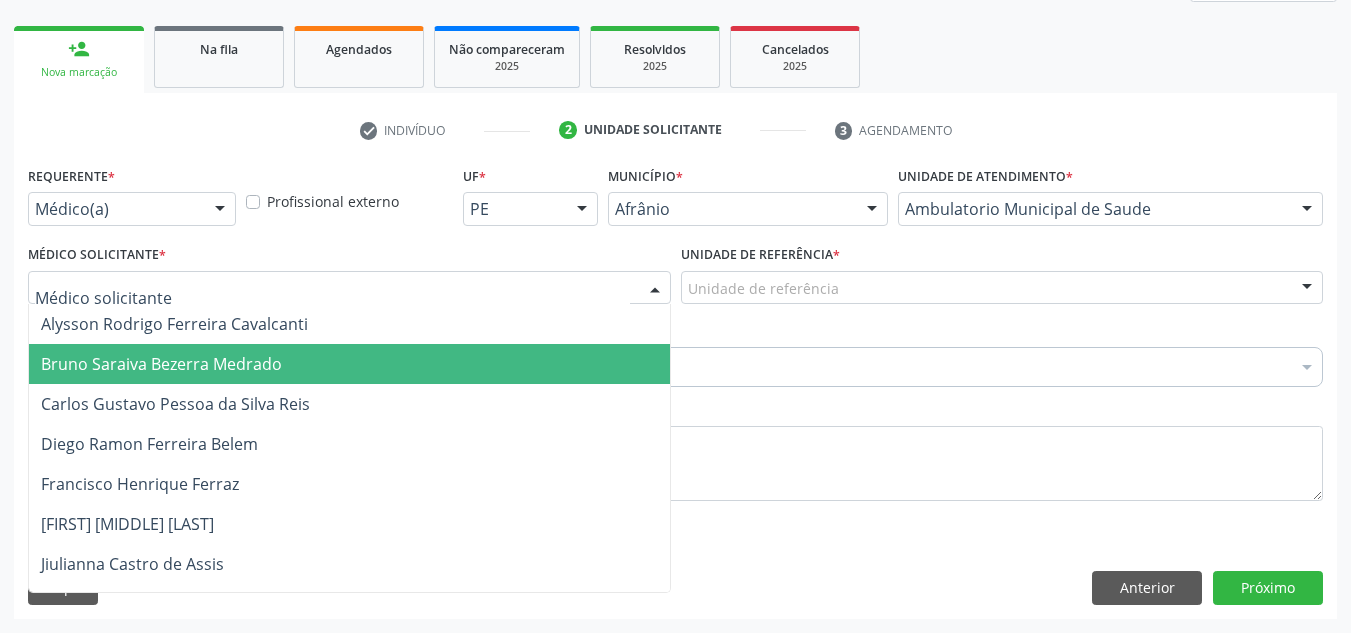 drag, startPoint x: 365, startPoint y: 345, endPoint x: 683, endPoint y: 267, distance: 327.42633 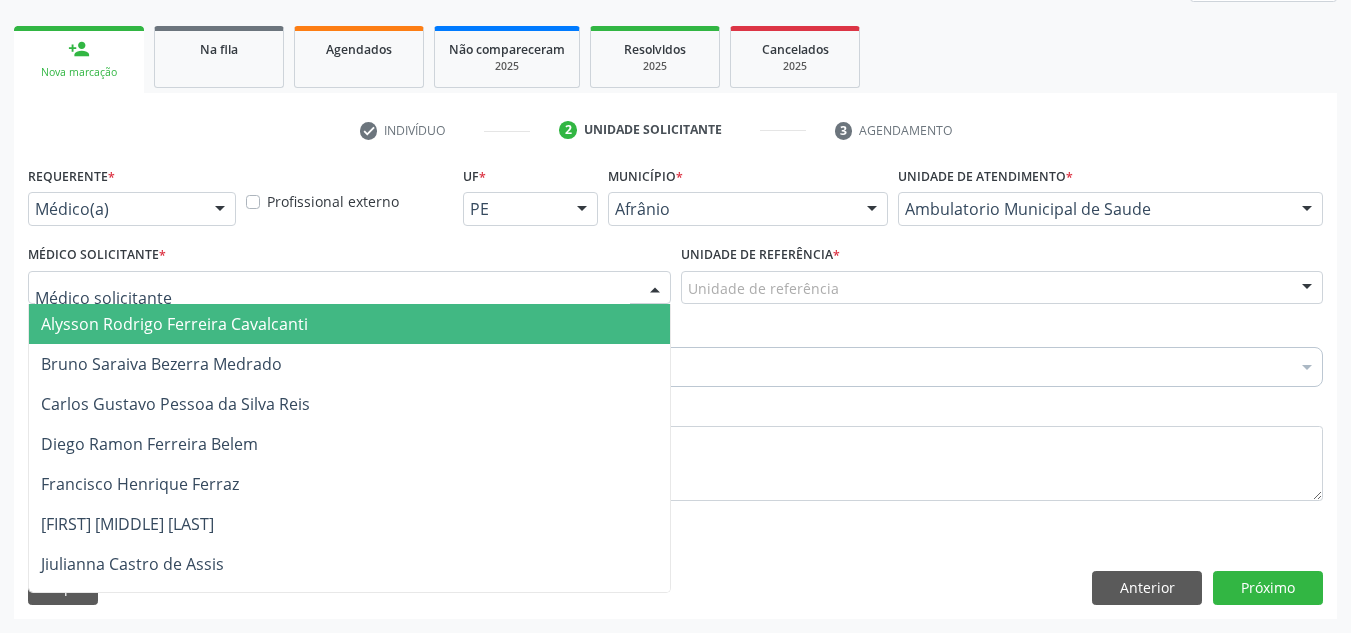 click on "Alysson Rodrigo Ferreira Cavalcanti" at bounding box center (349, 324) 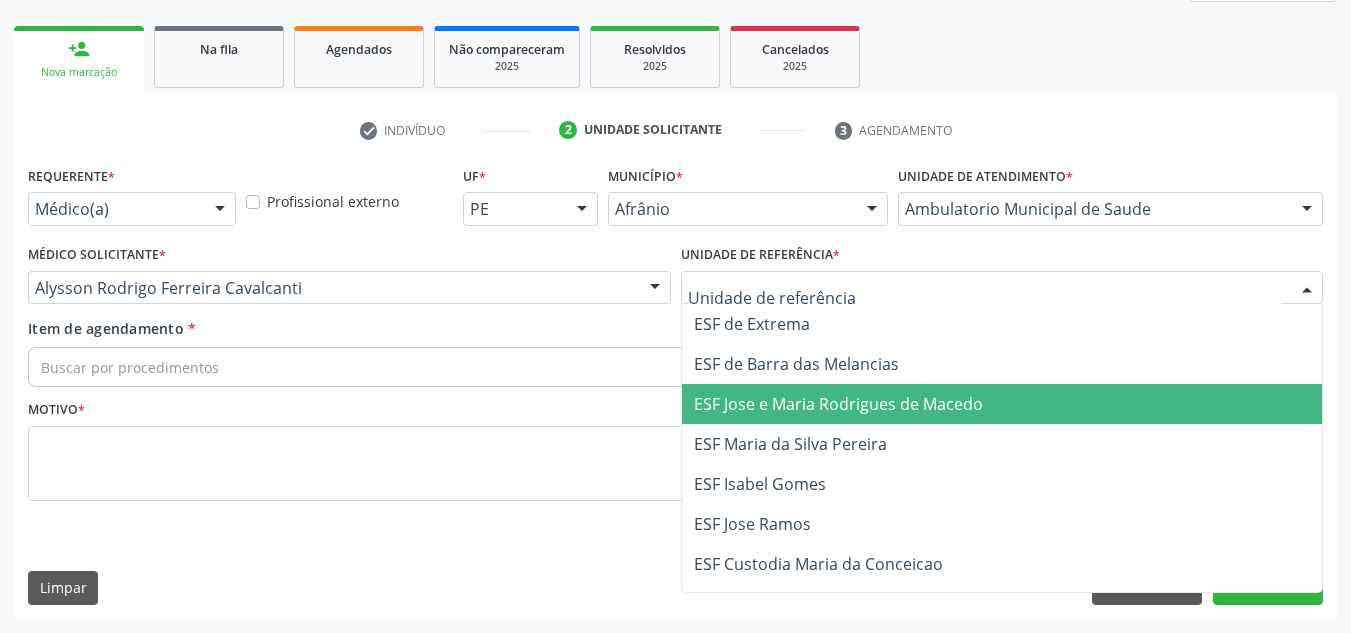 click on "ESF Jose e Maria Rodrigues de Macedo" at bounding box center [1002, 404] 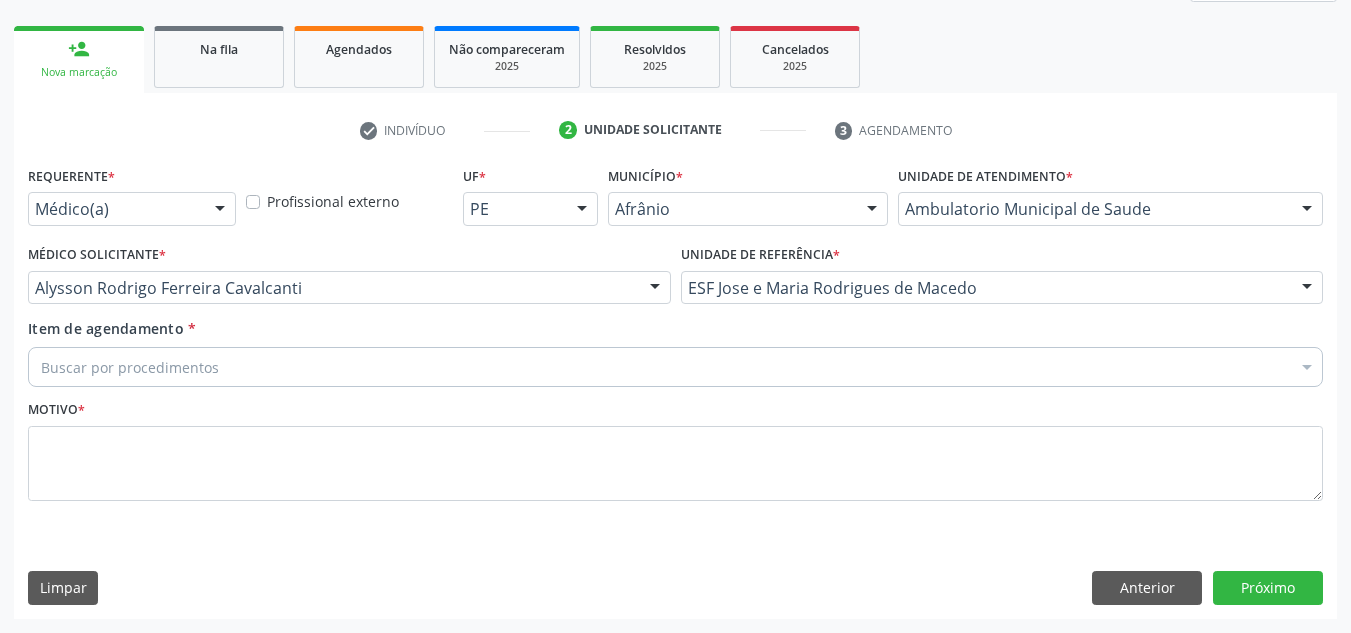 click on "Buscar por procedimentos" at bounding box center (675, 367) 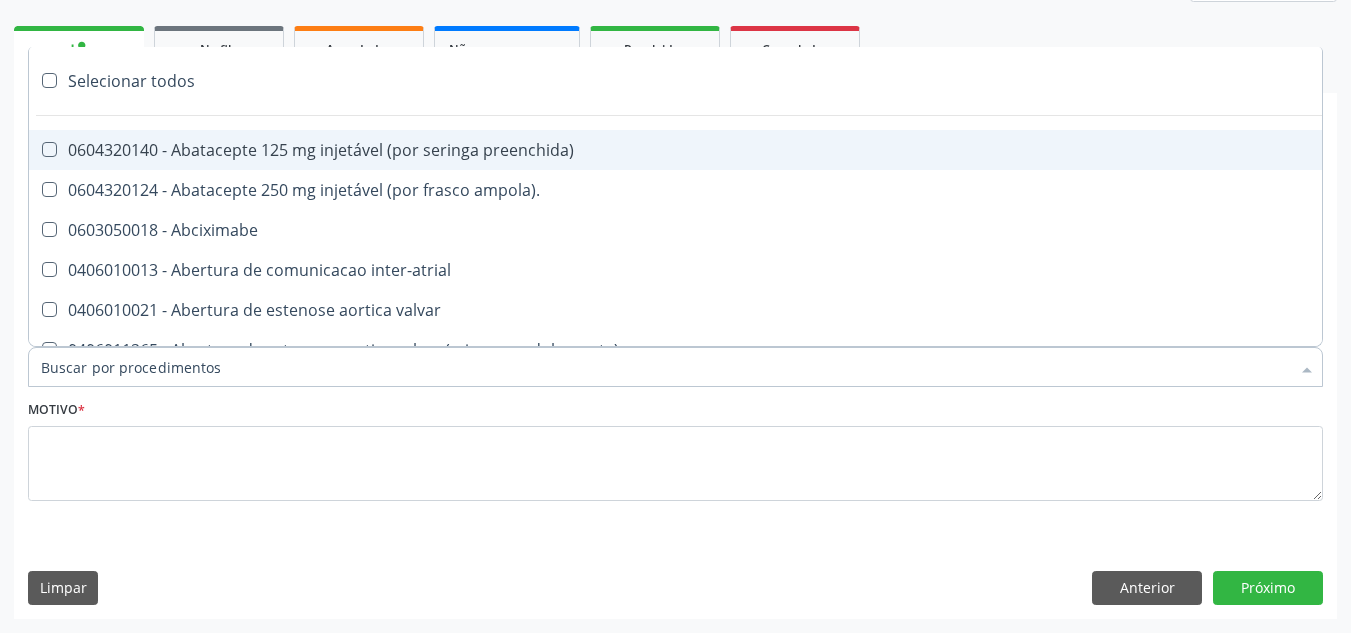 paste on "ORTOPEDISTA" 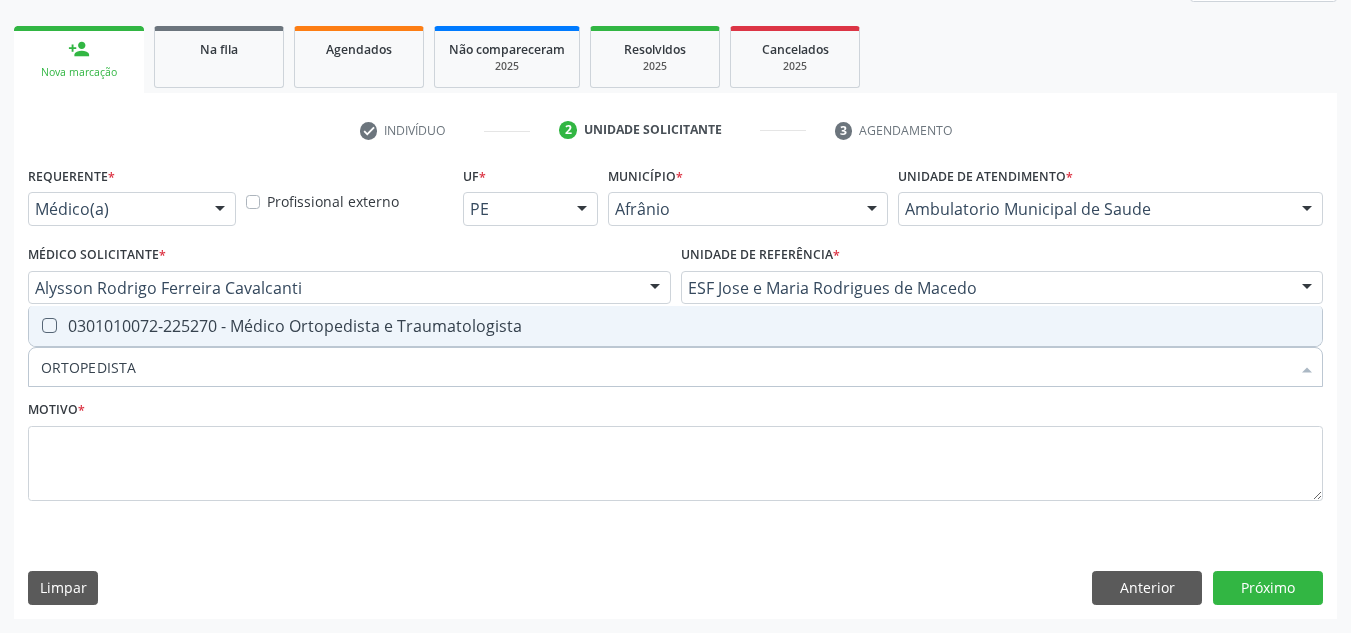 click on "0301010072-225270 - Médico Ortopedista e Traumatologista" at bounding box center (675, 326) 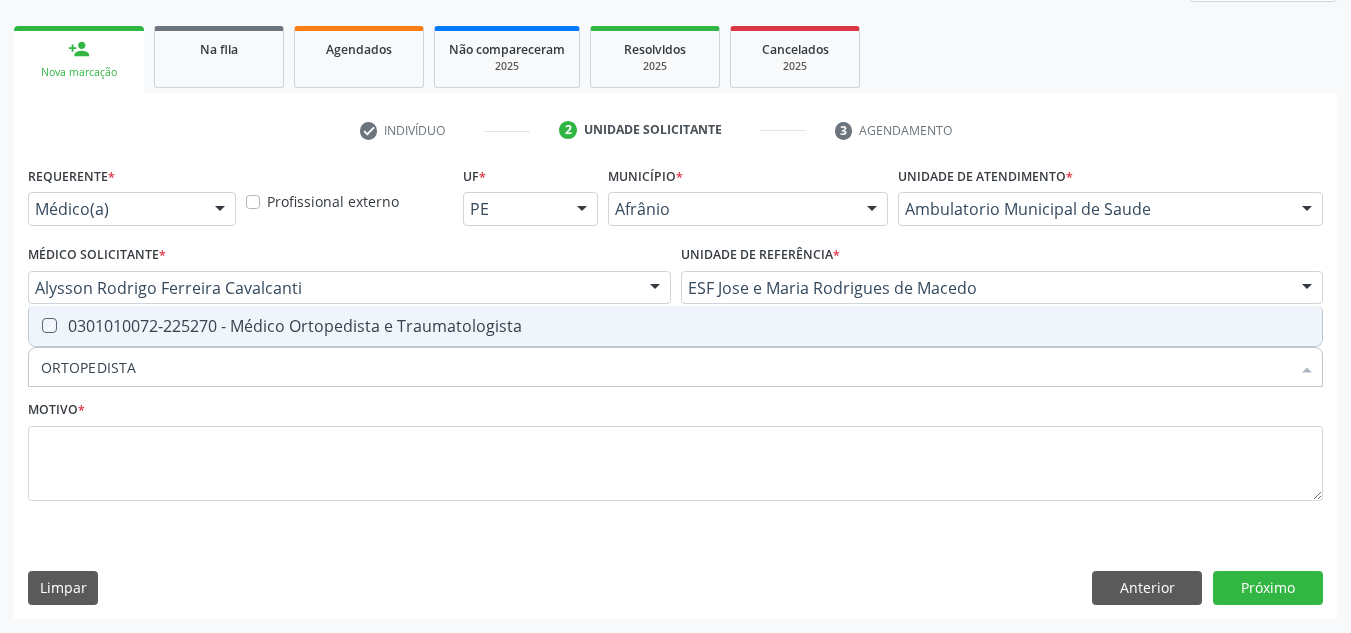 checkbox on "true" 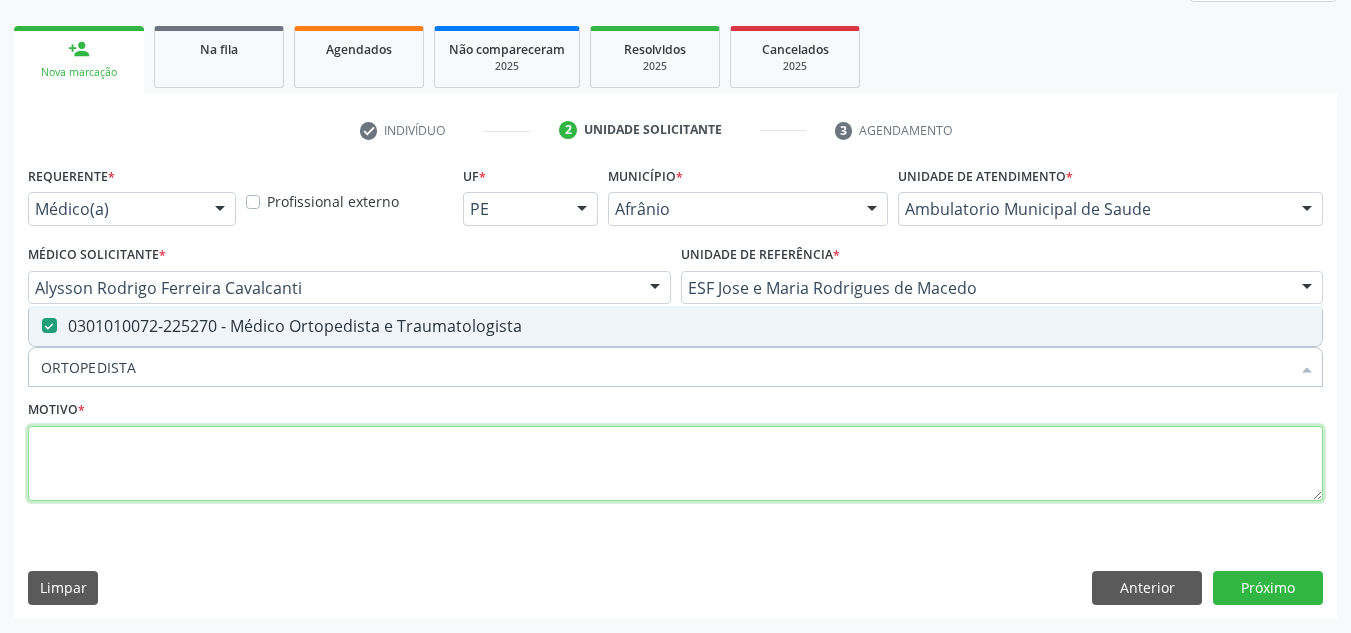 click at bounding box center (675, 464) 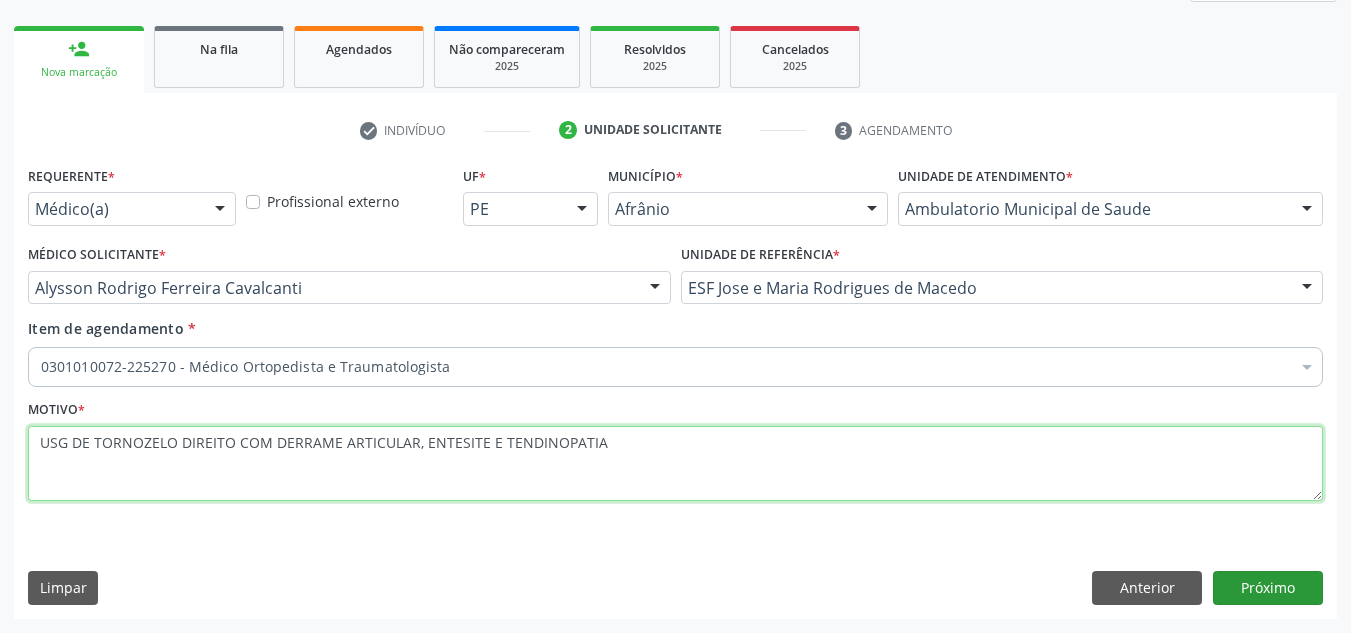 type on "USG DE TORNOZELO DIREITO COM DERRAME ARTICULAR, ENTESITE E TENDINOPATIA" 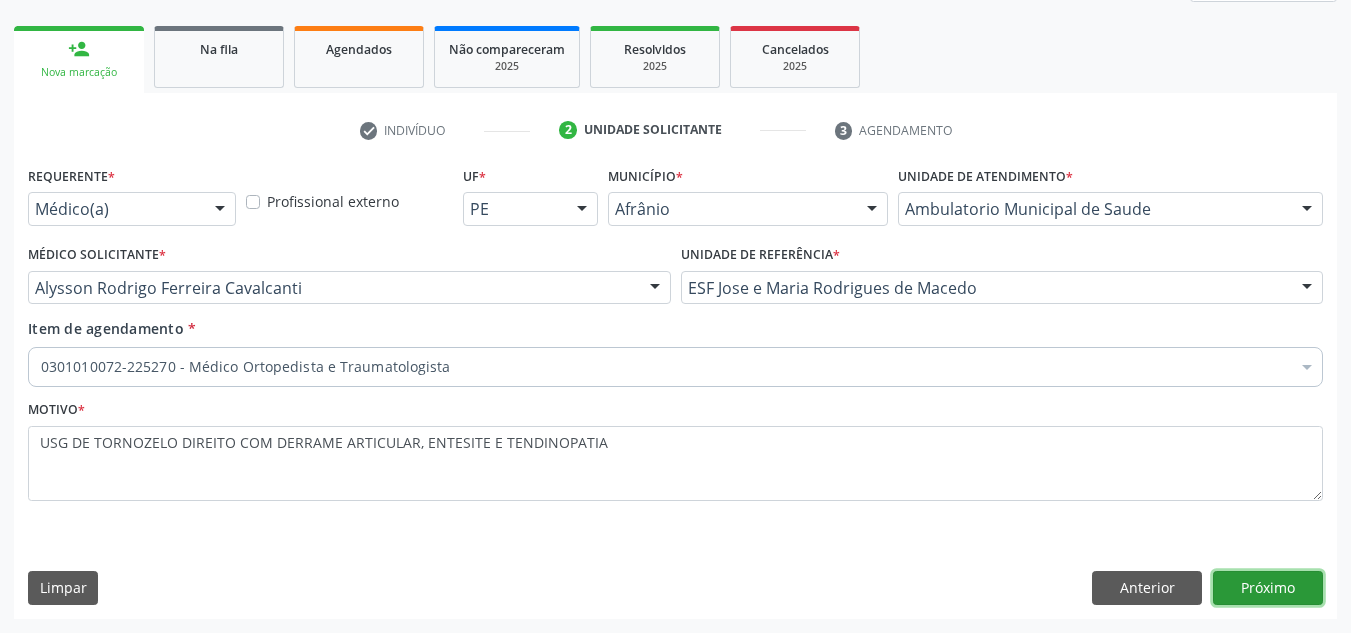 click on "Próximo" at bounding box center [1268, 588] 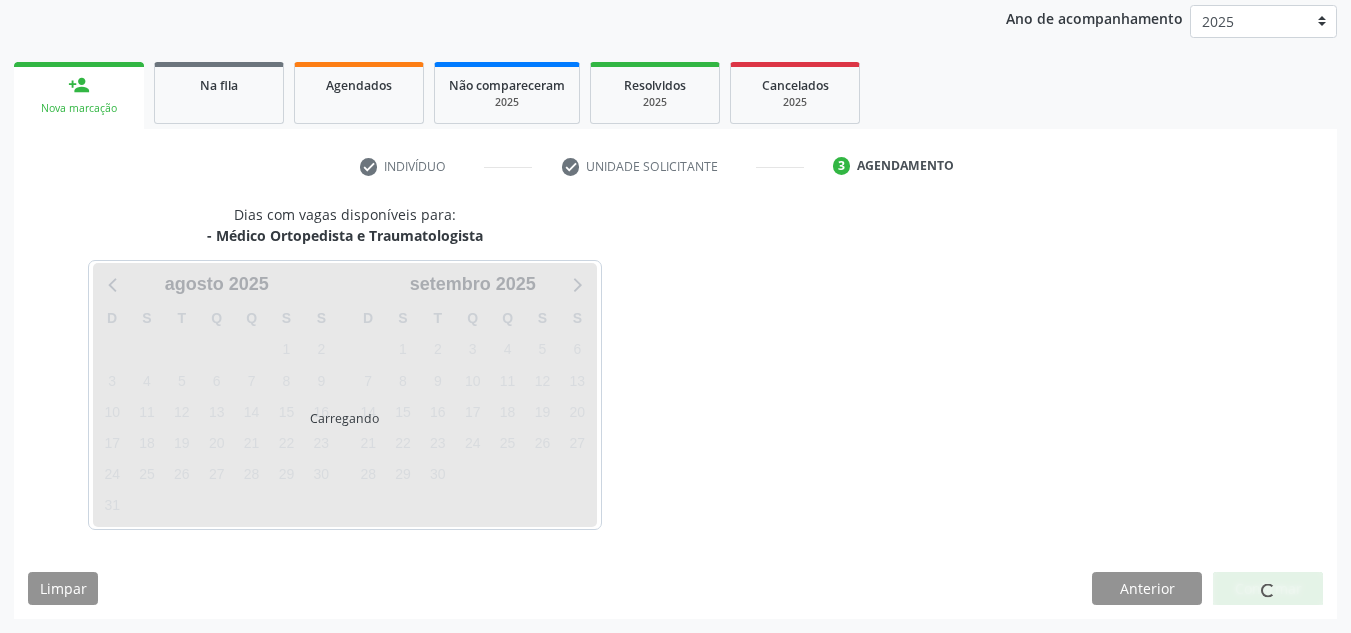 scroll, scrollTop: 237, scrollLeft: 0, axis: vertical 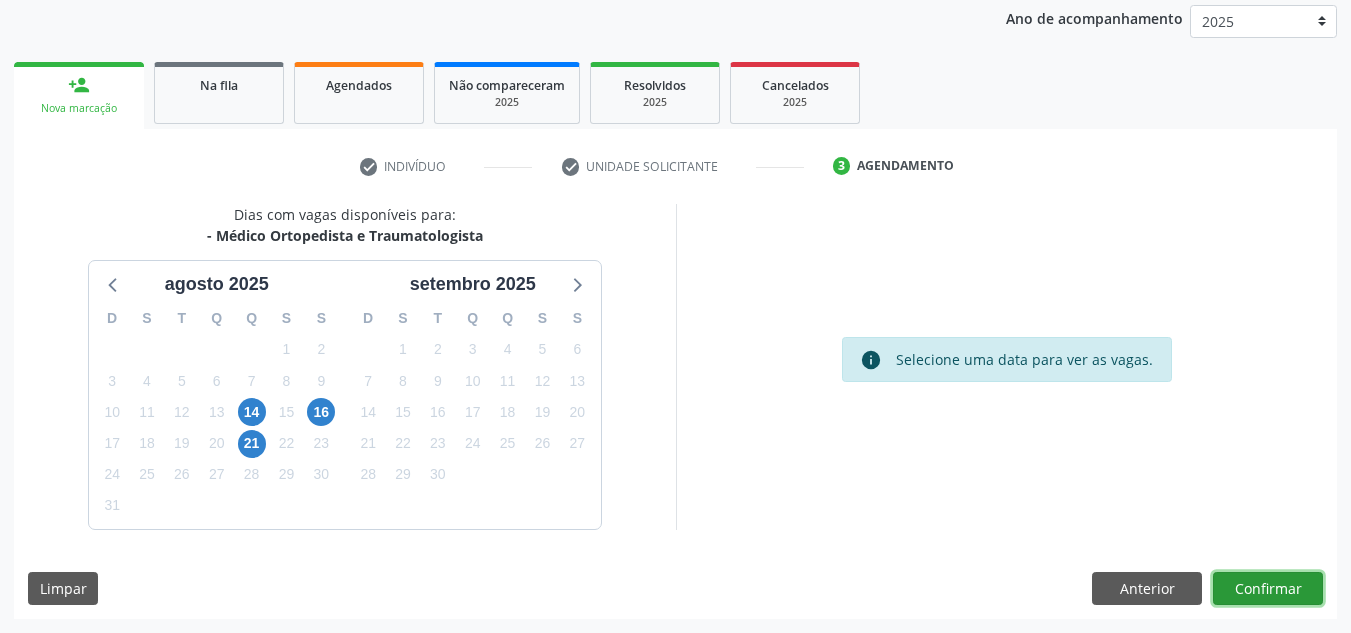 click on "Confirmar" at bounding box center (1268, 589) 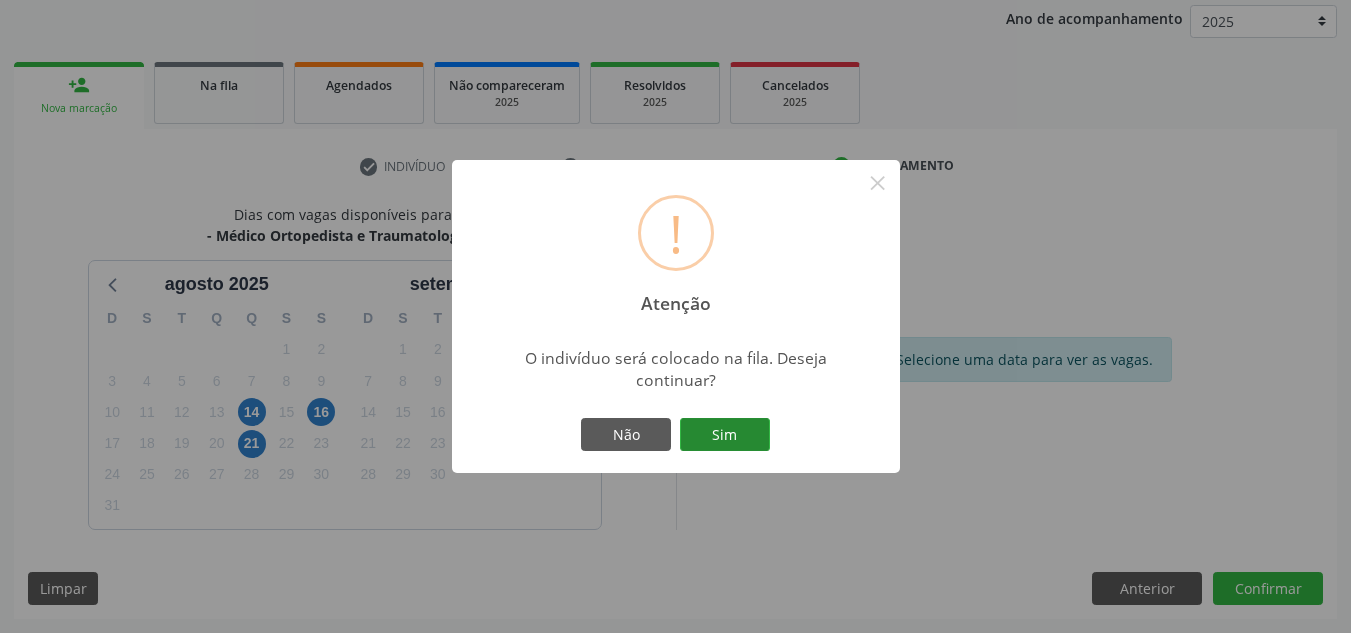 click on "Sim" at bounding box center (725, 435) 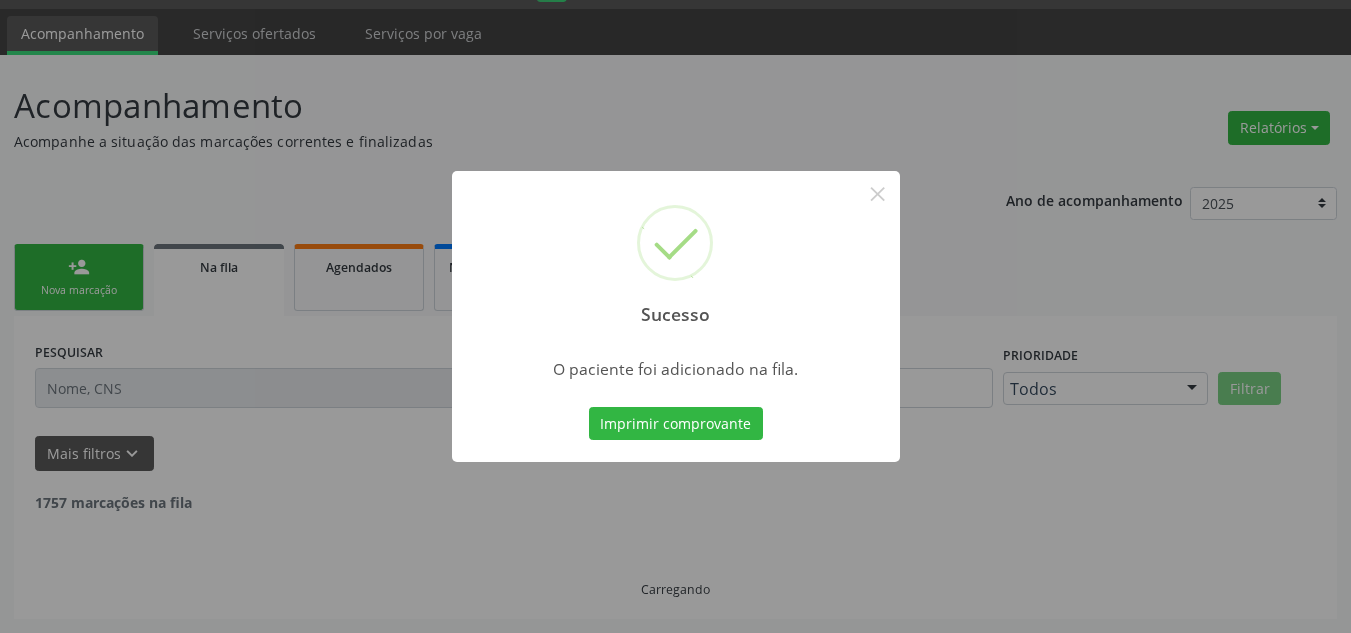 scroll, scrollTop: 34, scrollLeft: 0, axis: vertical 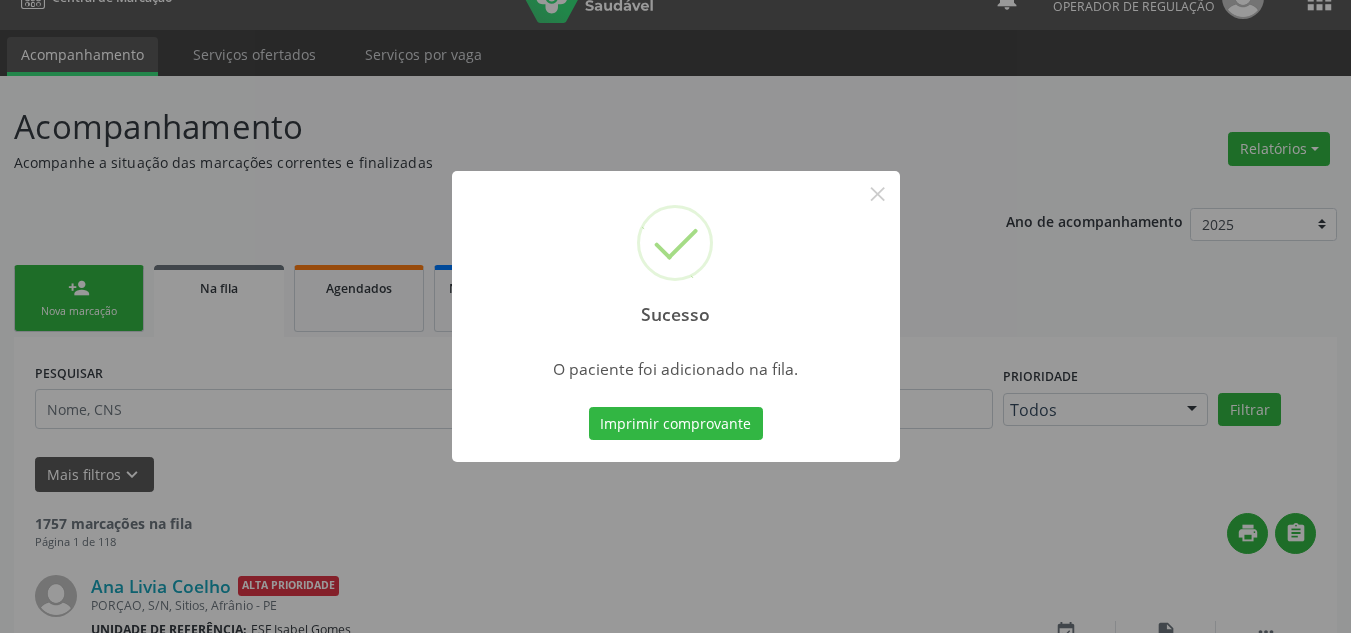 type 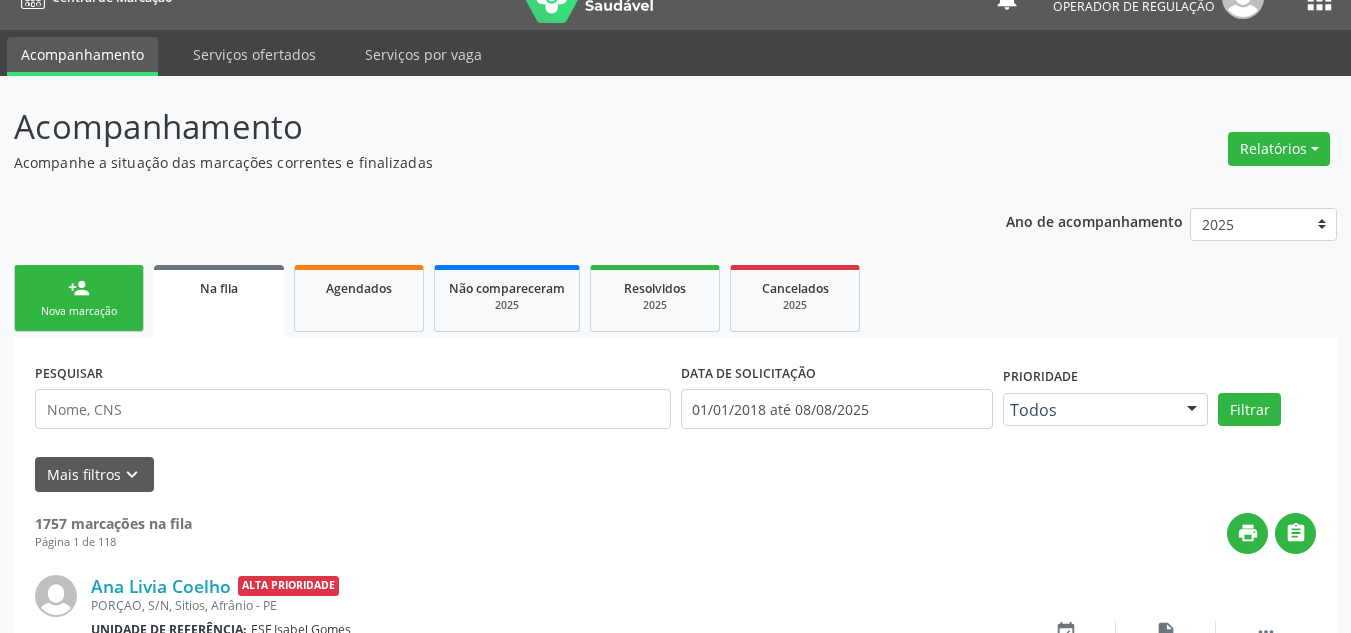 click on "person_add
Nova marcação" at bounding box center (79, 298) 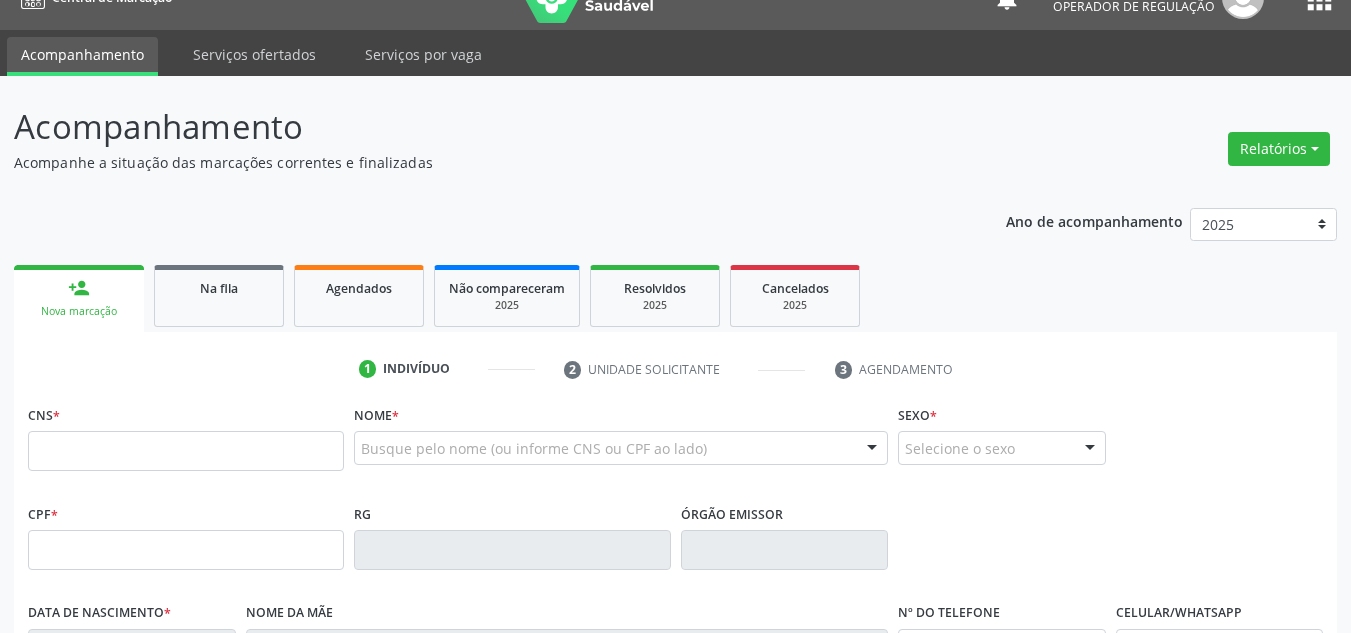 click on "Nova marcação" at bounding box center (79, 311) 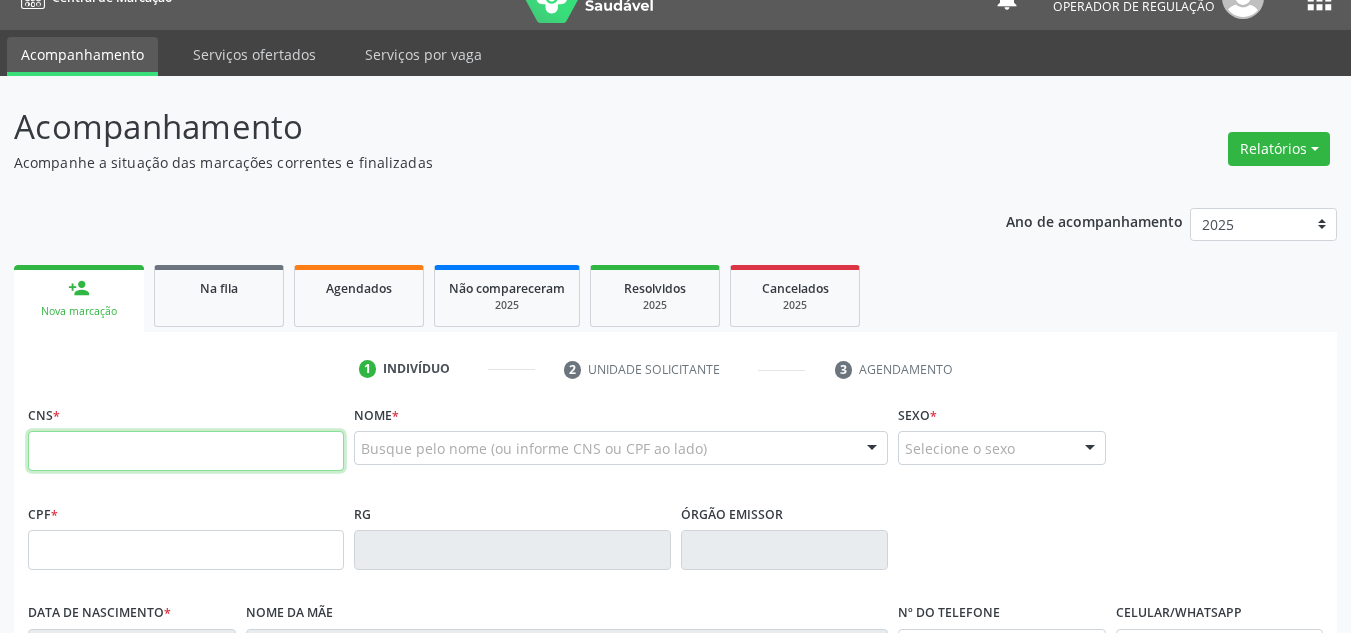 click at bounding box center (186, 451) 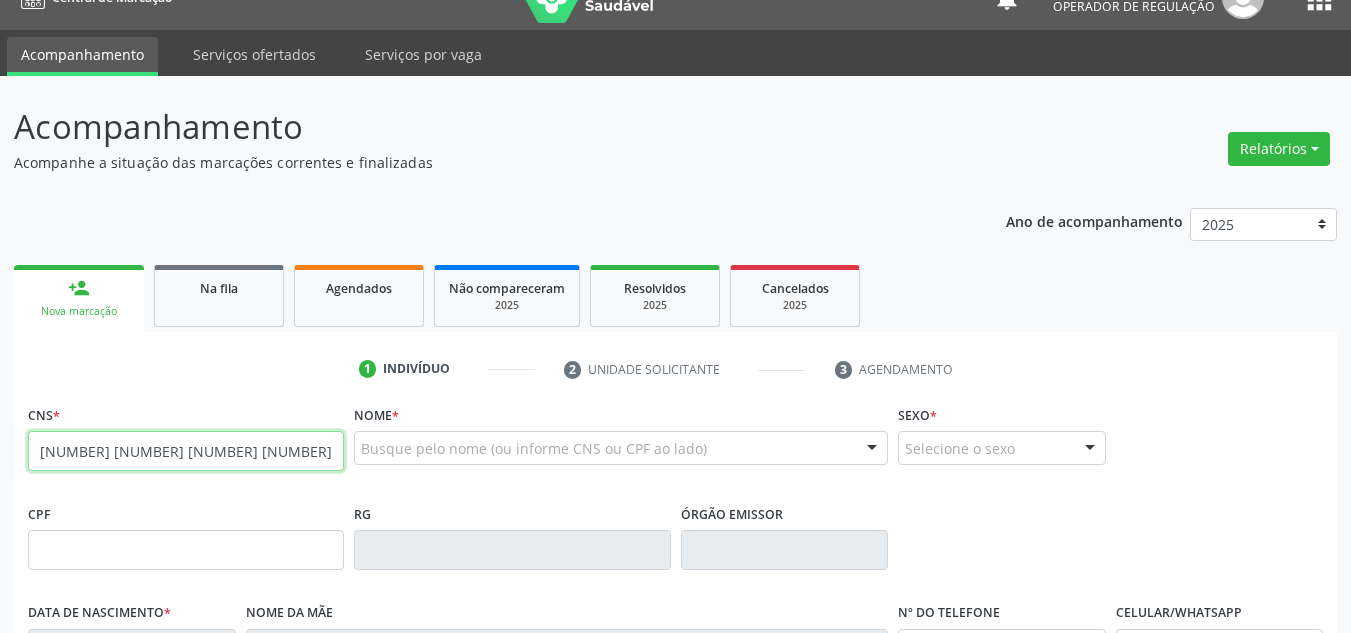 type on "705 4044 4454 6192" 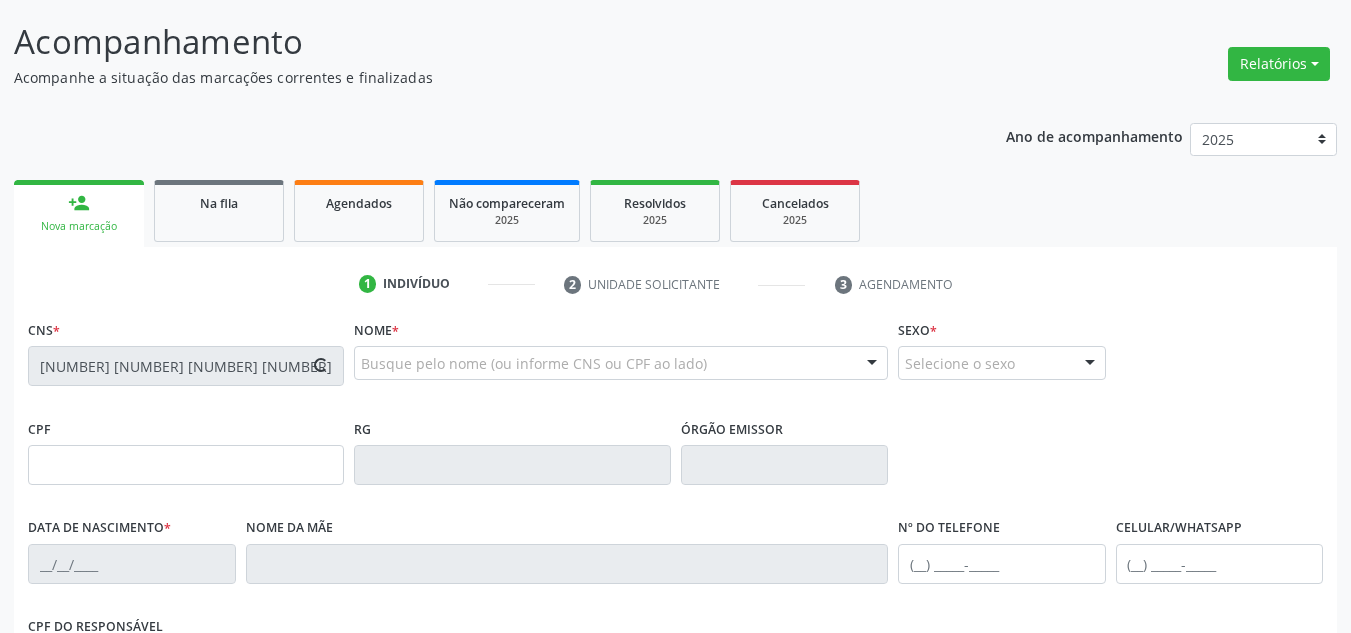 type on "030.923.984-24" 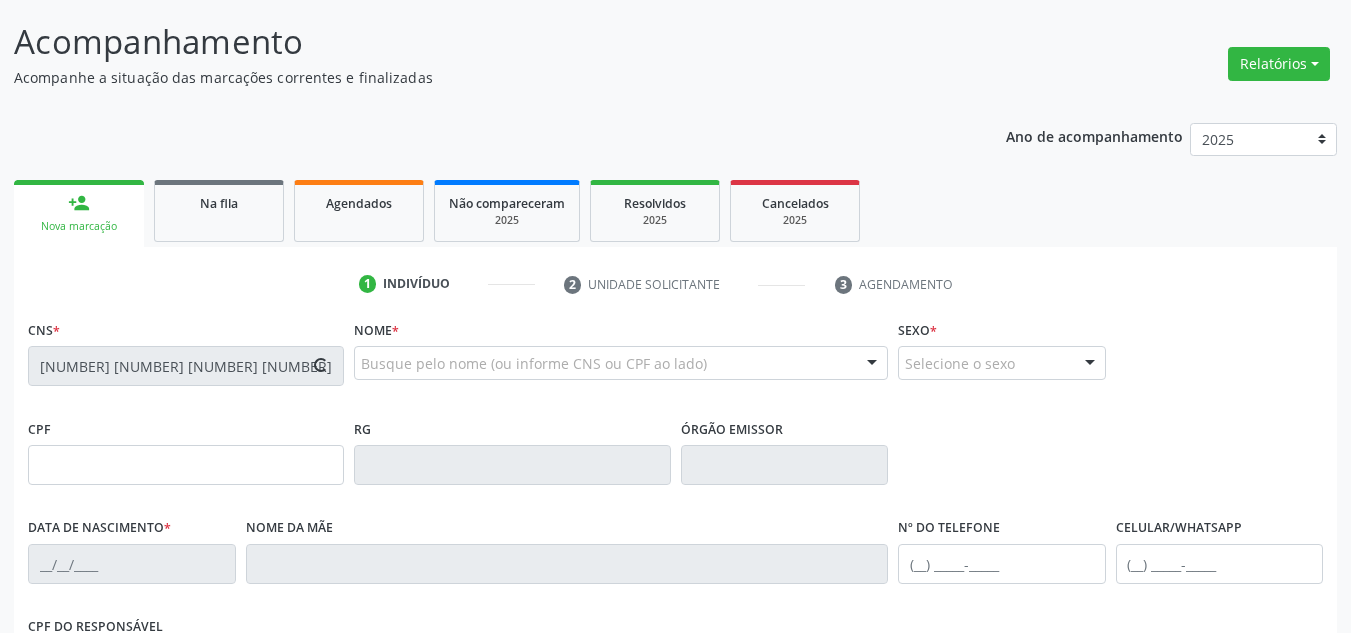 type on "11/02/1979" 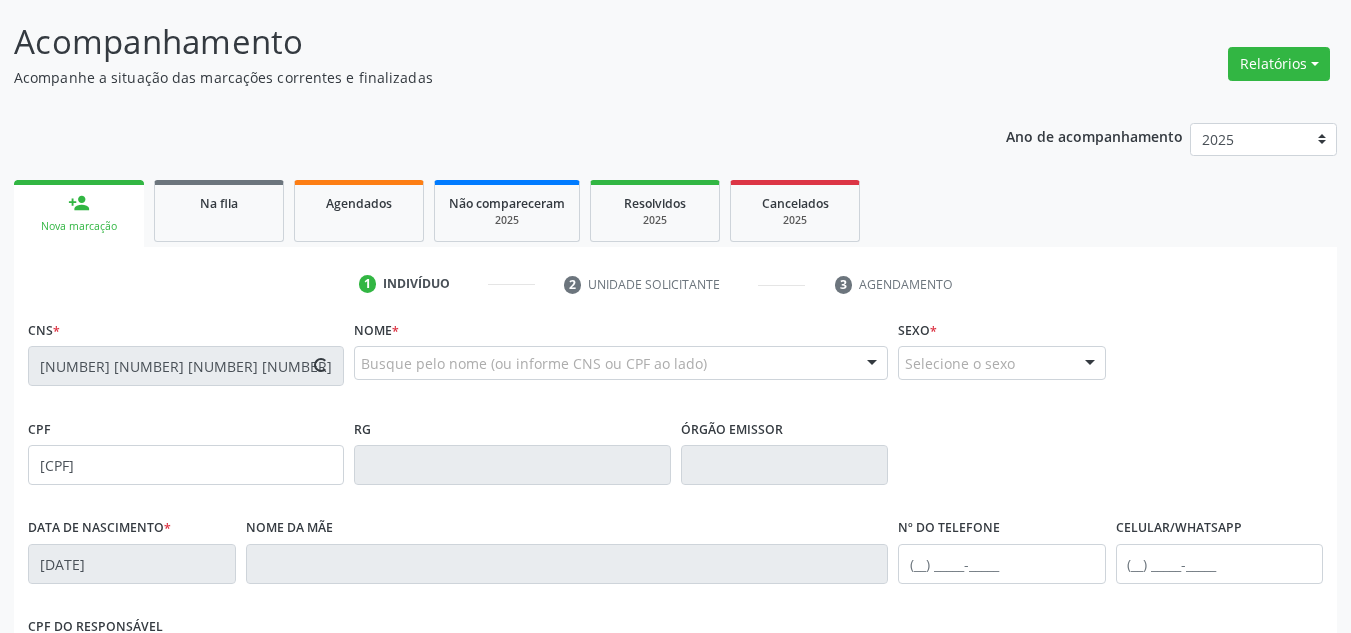 type on "Terezinha Antônia do Nascimento" 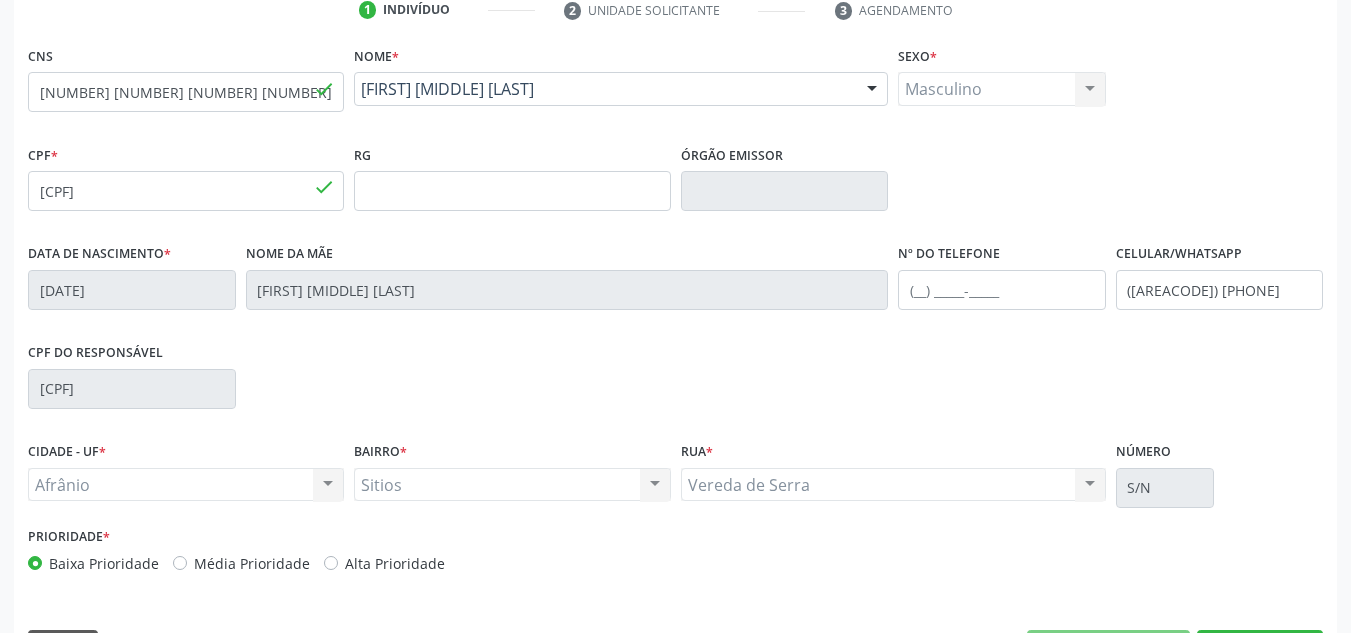 scroll, scrollTop: 451, scrollLeft: 0, axis: vertical 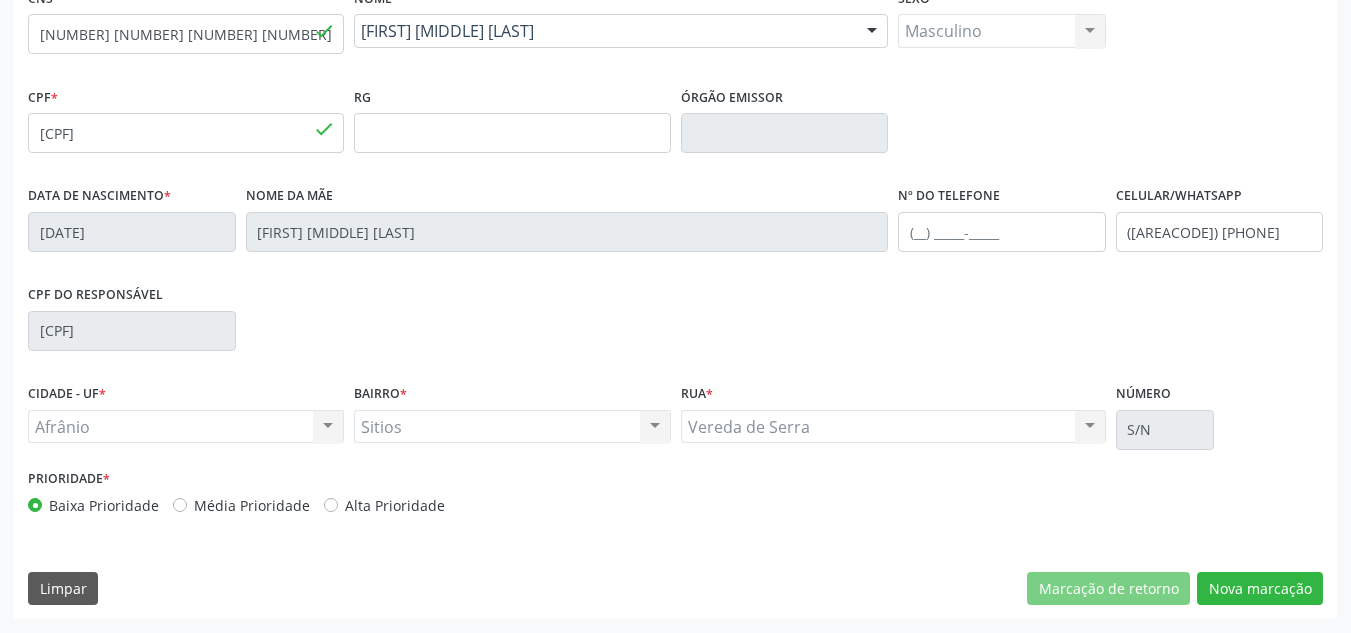 click on "Prioridade
*
Baixa Prioridade
Média Prioridade
Alta Prioridade" at bounding box center [349, 490] 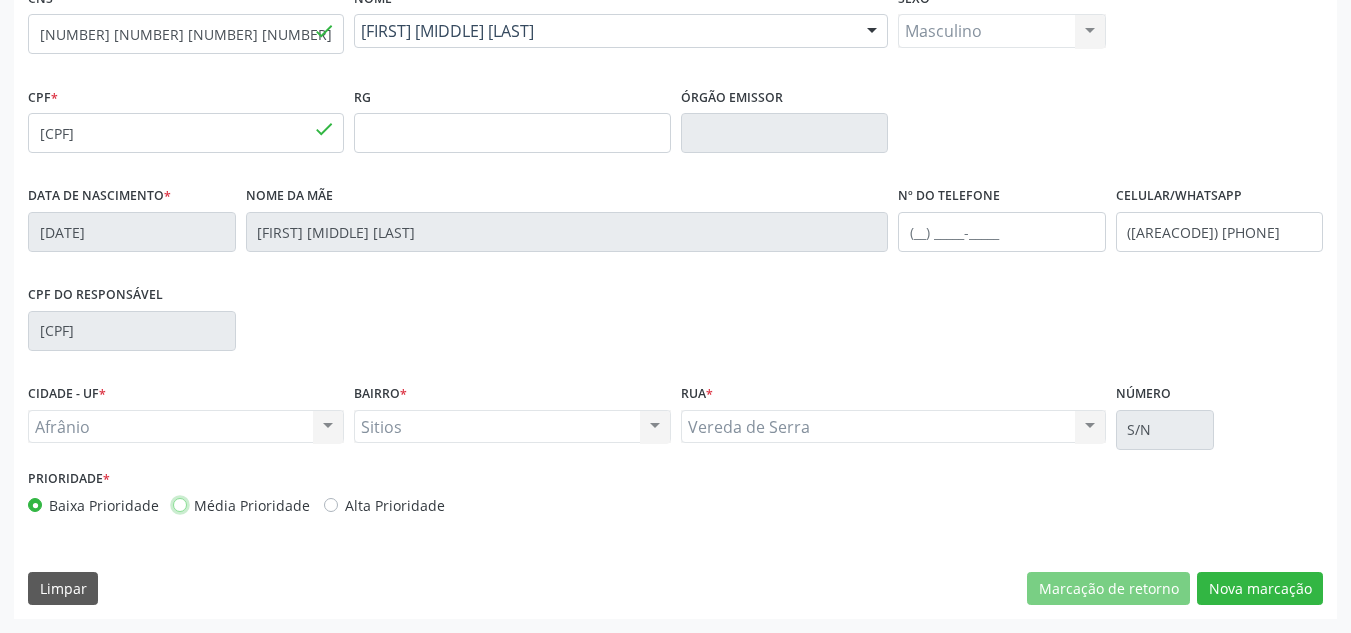 click on "Média Prioridade" at bounding box center (180, 504) 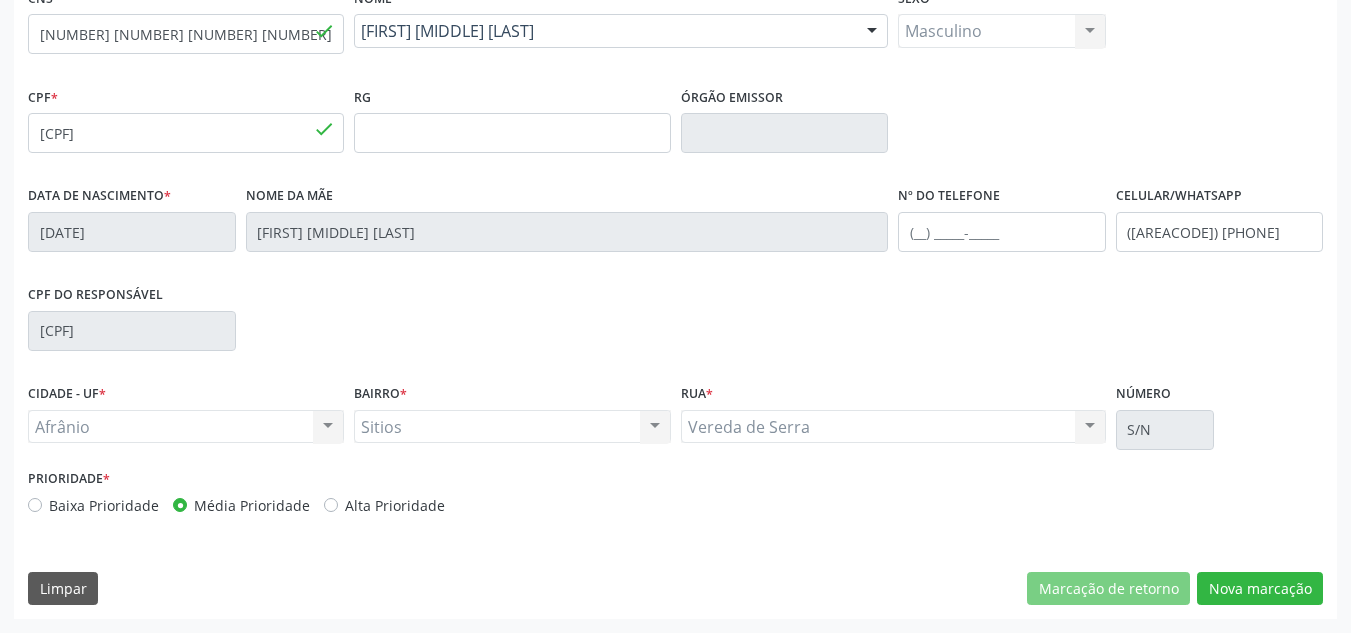 click on "CNS
705 4044 4454 6192       done
Nome
*
Cícero Januário dos Santos
Cícero Januário dos Santos
CNS:
705 4044 4454 6192
CPF:
030.923.984-24
Nascimento:
11/02/1979
Nenhum resultado encontrado para: "   "
Digite o nome
Sexo
*
Masculino         Masculino   Feminino
Nenhum resultado encontrado para: "   "
Não há nenhuma opção para ser exibida.
CPF
*
030.923.984-24       done
RG
Órgão emissor
Data de nascimento
*
11/02/1979
Nome da mãe
Terezinha Antônia do Nascimento
Nº do Telefone
Celular/WhatsApp
(87) 98853-1543
CPF do responsável
032.396.864-30
CIDADE - UF
*
Afrânio" at bounding box center (675, 301) 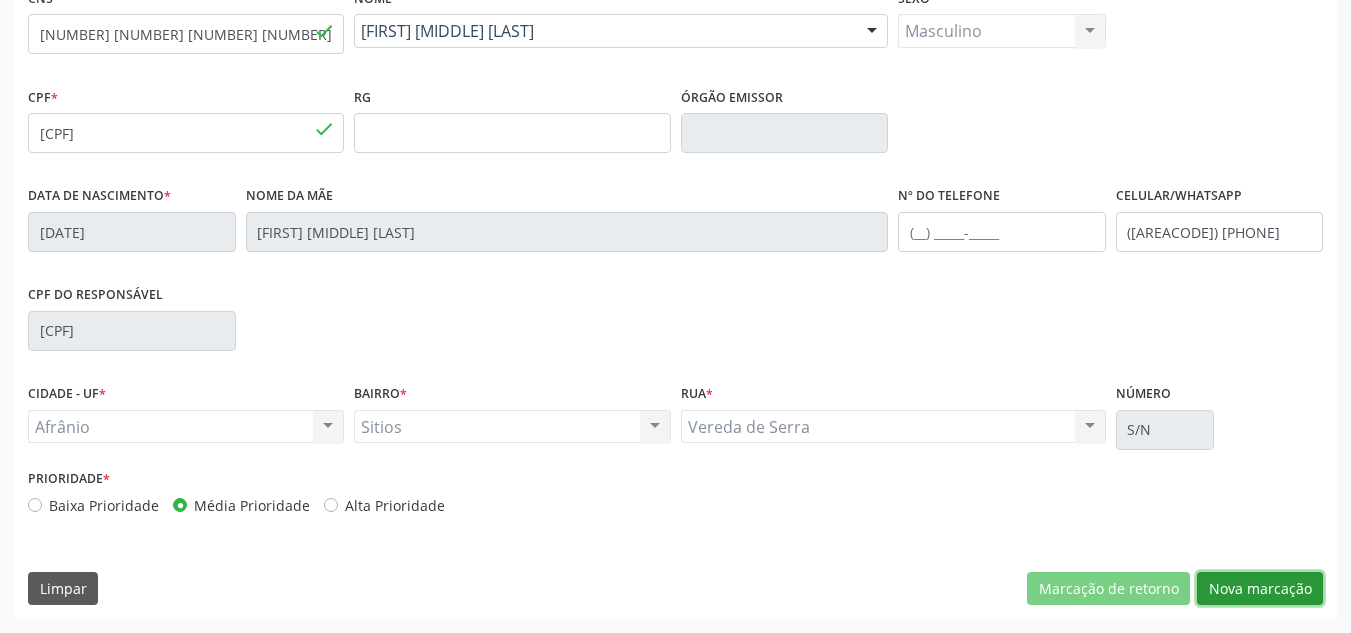 click on "Nova marcação" at bounding box center [1260, 589] 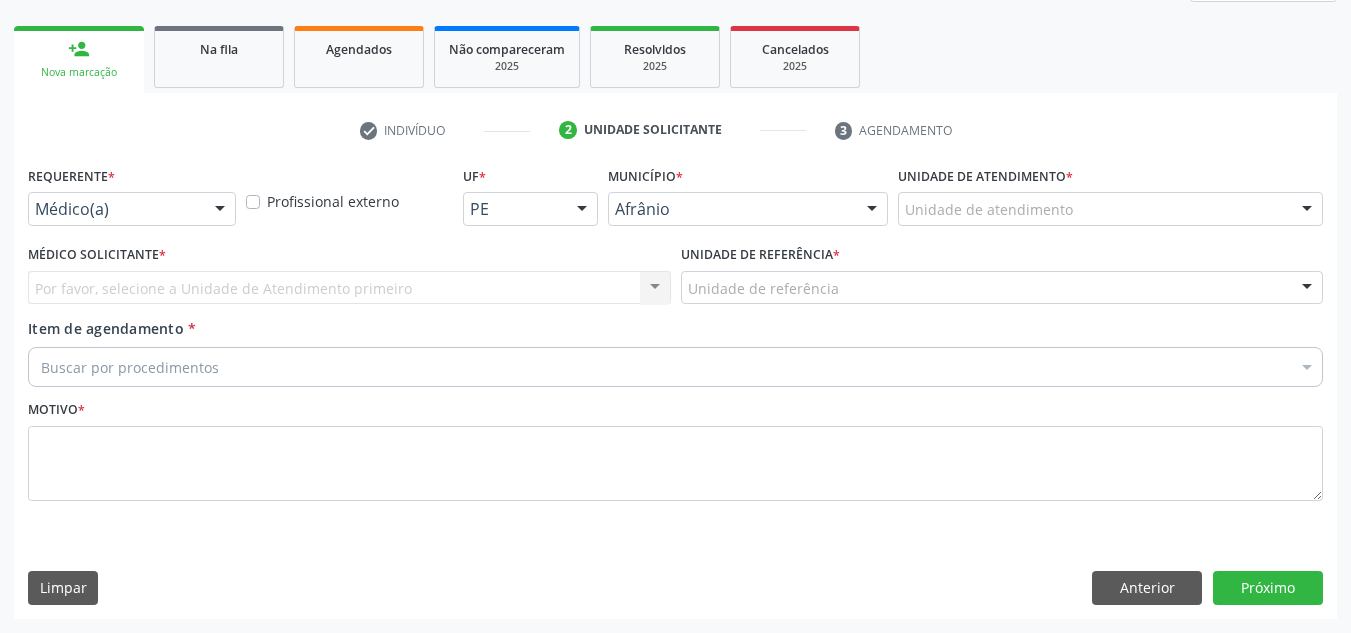 scroll, scrollTop: 273, scrollLeft: 0, axis: vertical 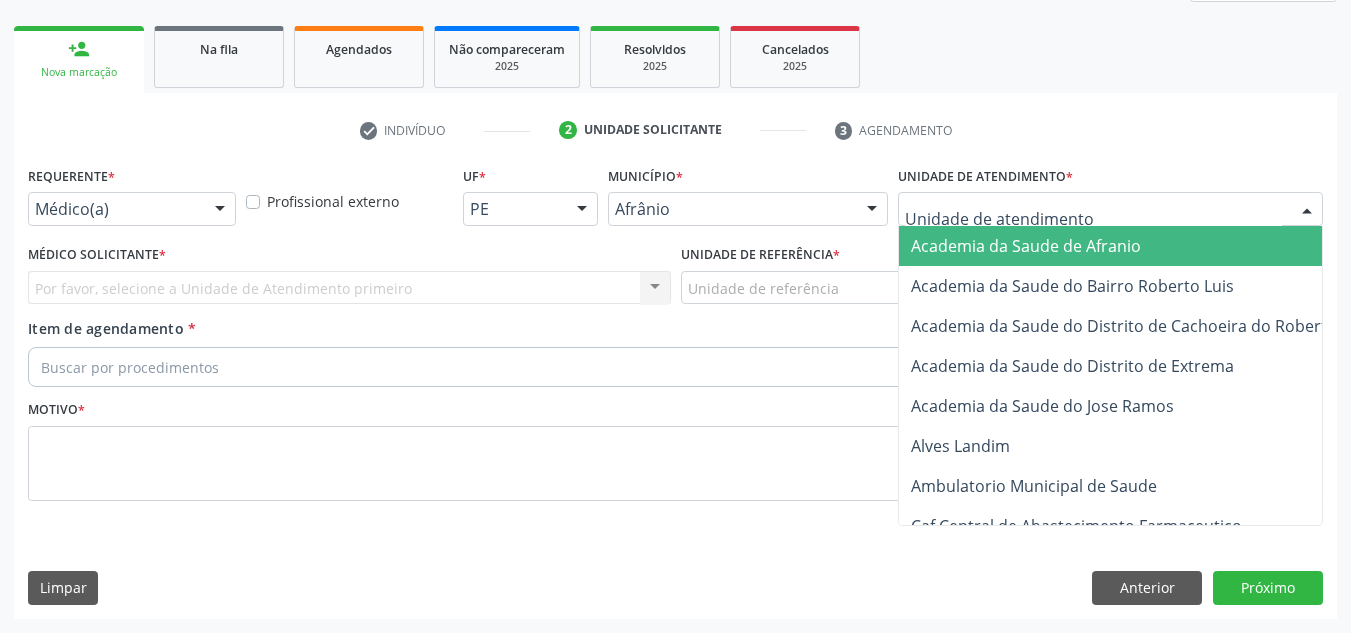click at bounding box center [1110, 209] 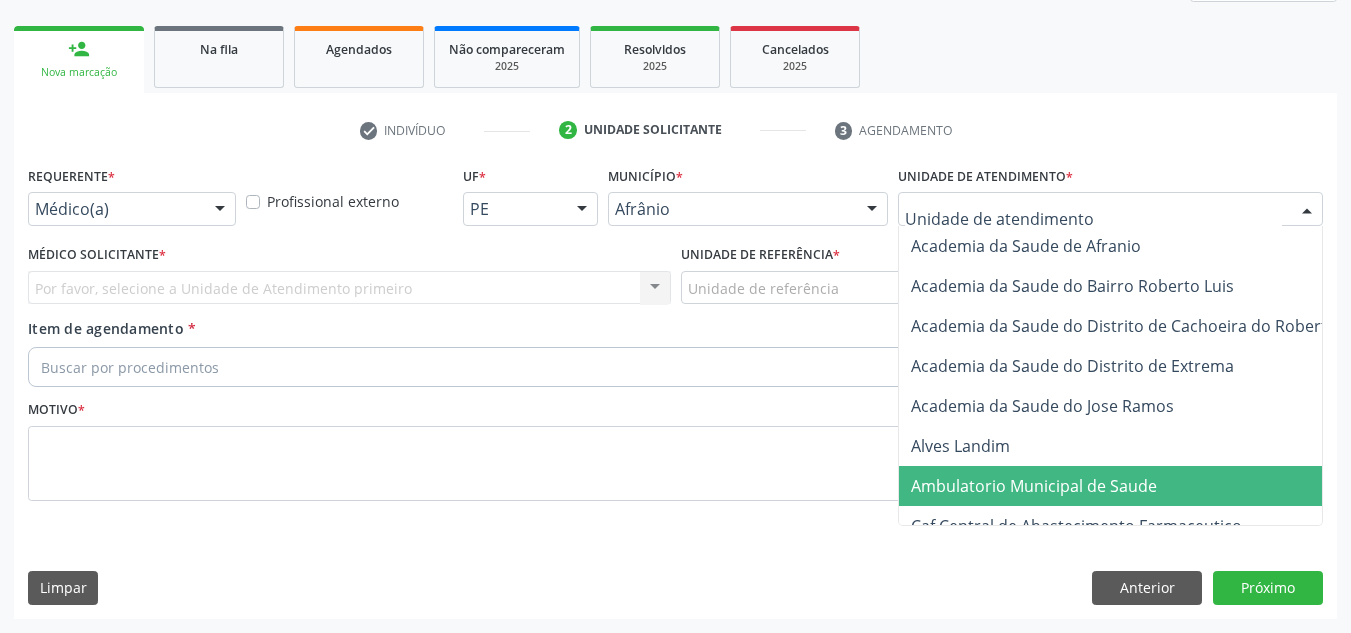 click on "Ambulatorio Municipal de Saude" at bounding box center [1137, 486] 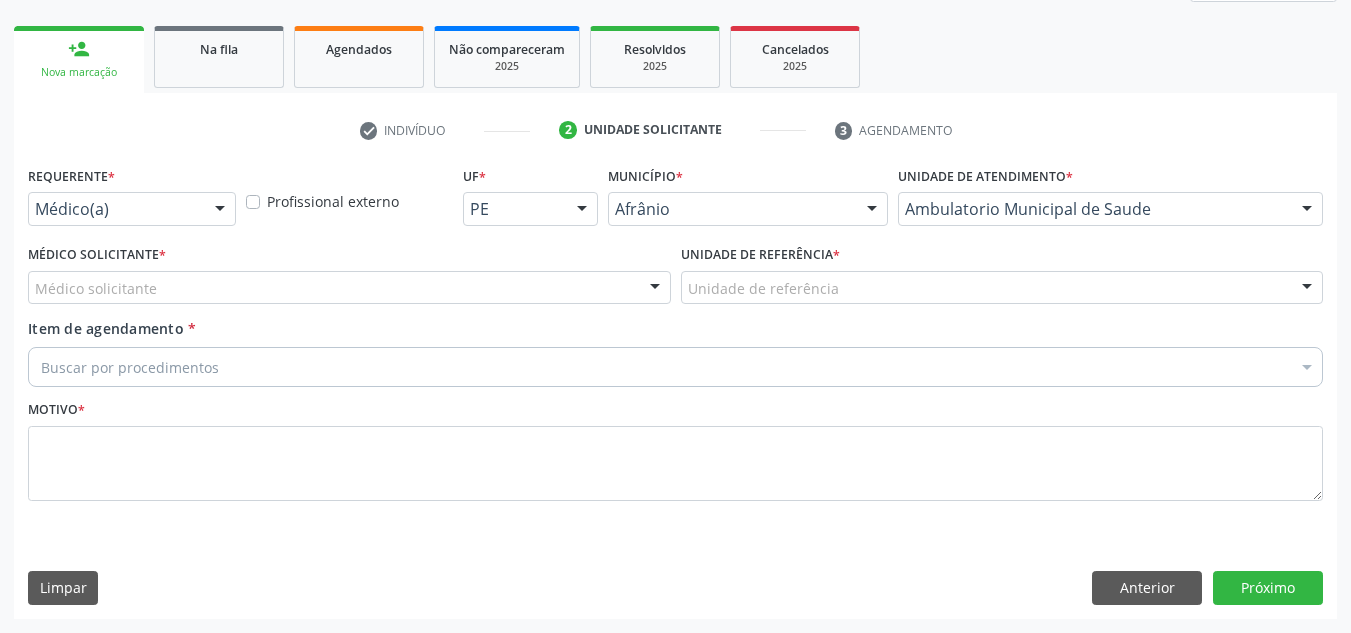 click on "Médico solicitante" at bounding box center [349, 288] 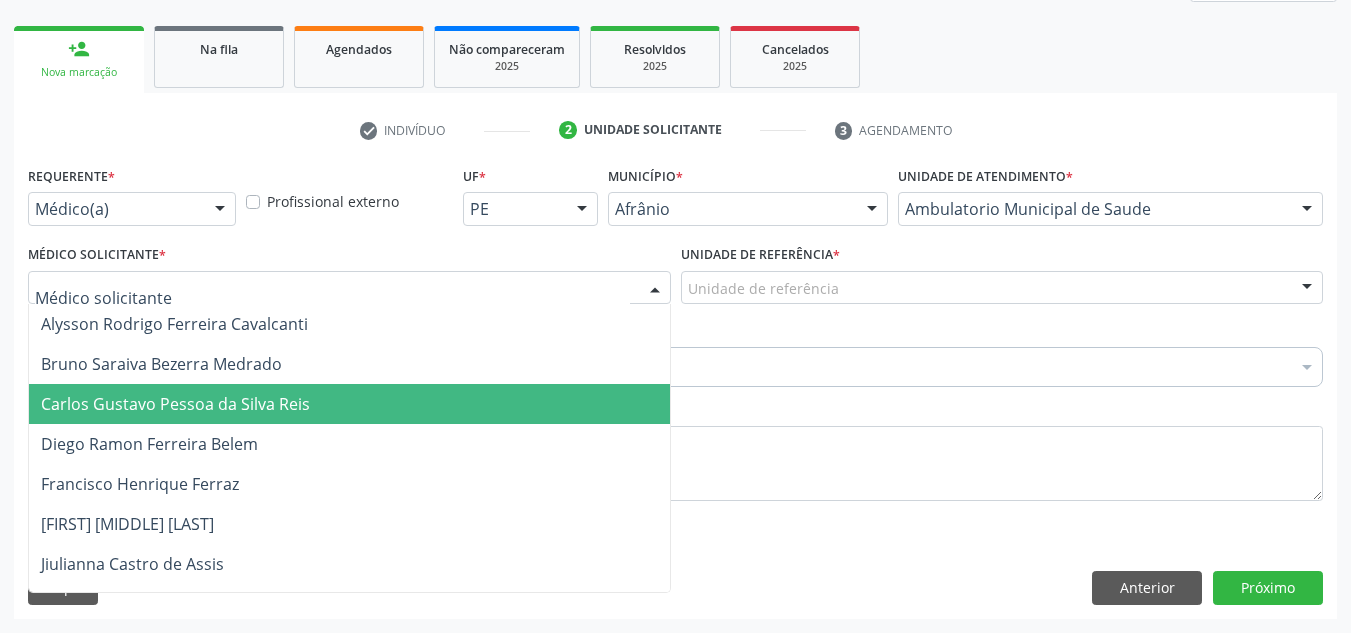 click on "Carlos Gustavo Pessoa da Silva Reis" at bounding box center (349, 404) 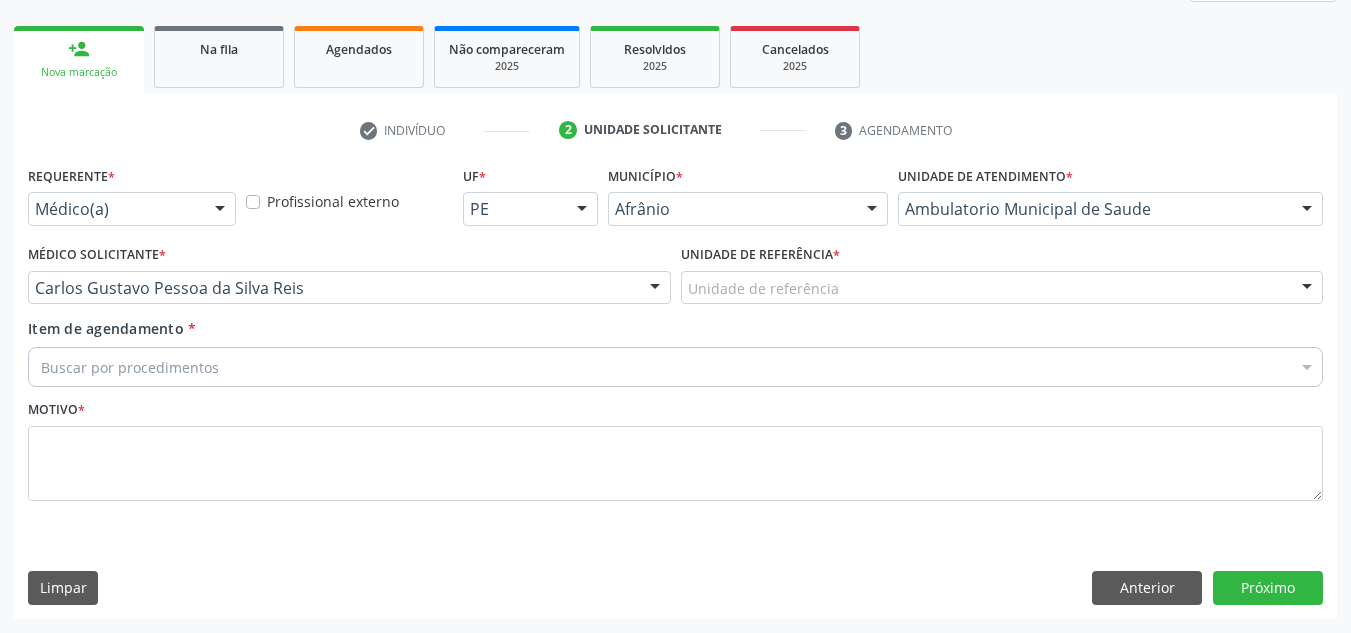 drag, startPoint x: 759, startPoint y: 303, endPoint x: 771, endPoint y: 285, distance: 21.633308 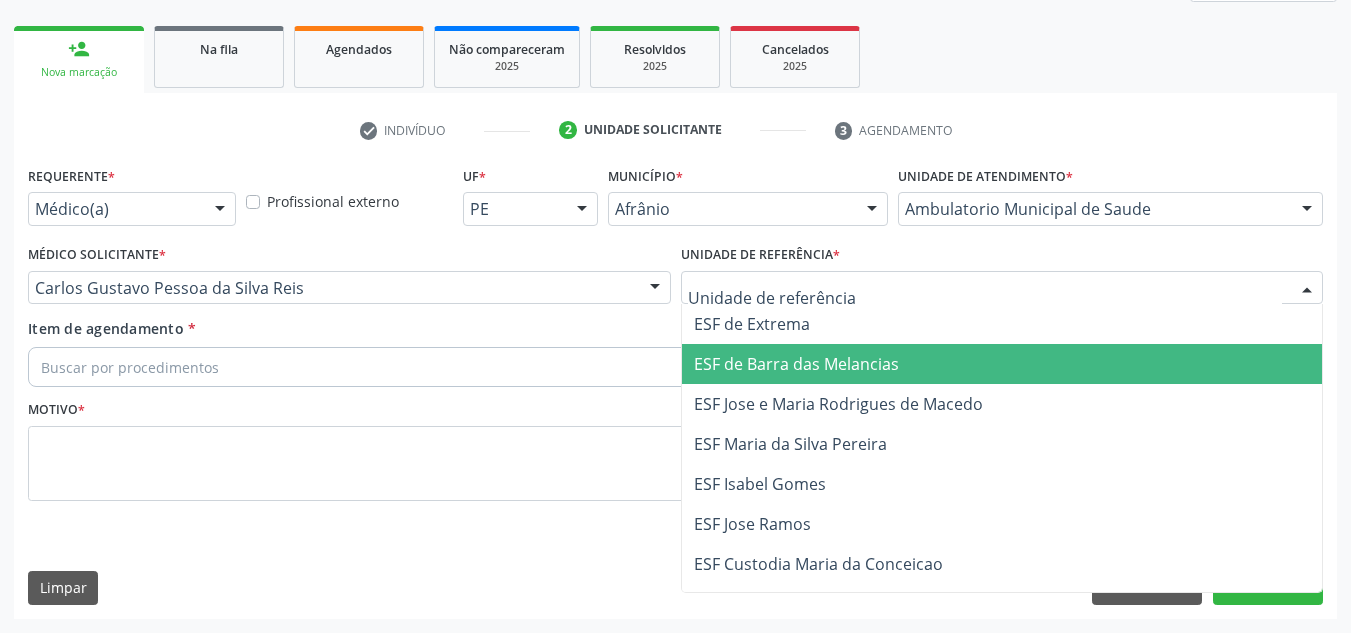 click on "ESF de Barra das Melancias" at bounding box center [796, 364] 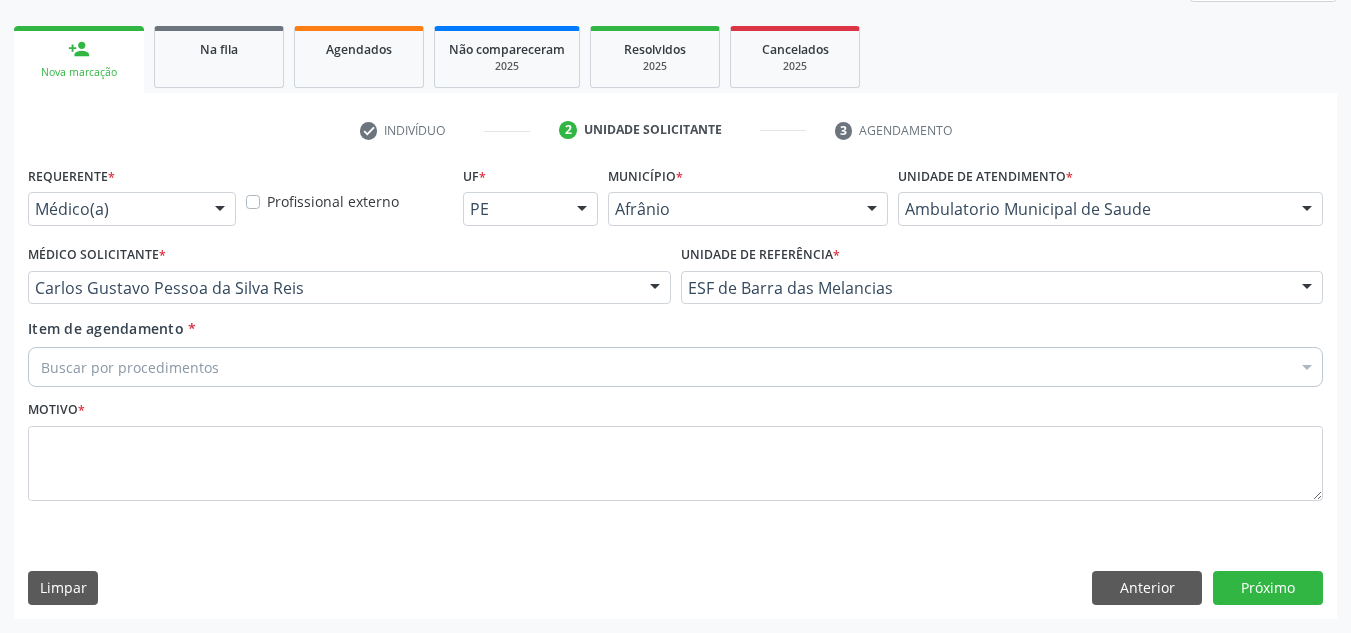 click on "Buscar por procedimentos" at bounding box center [675, 367] 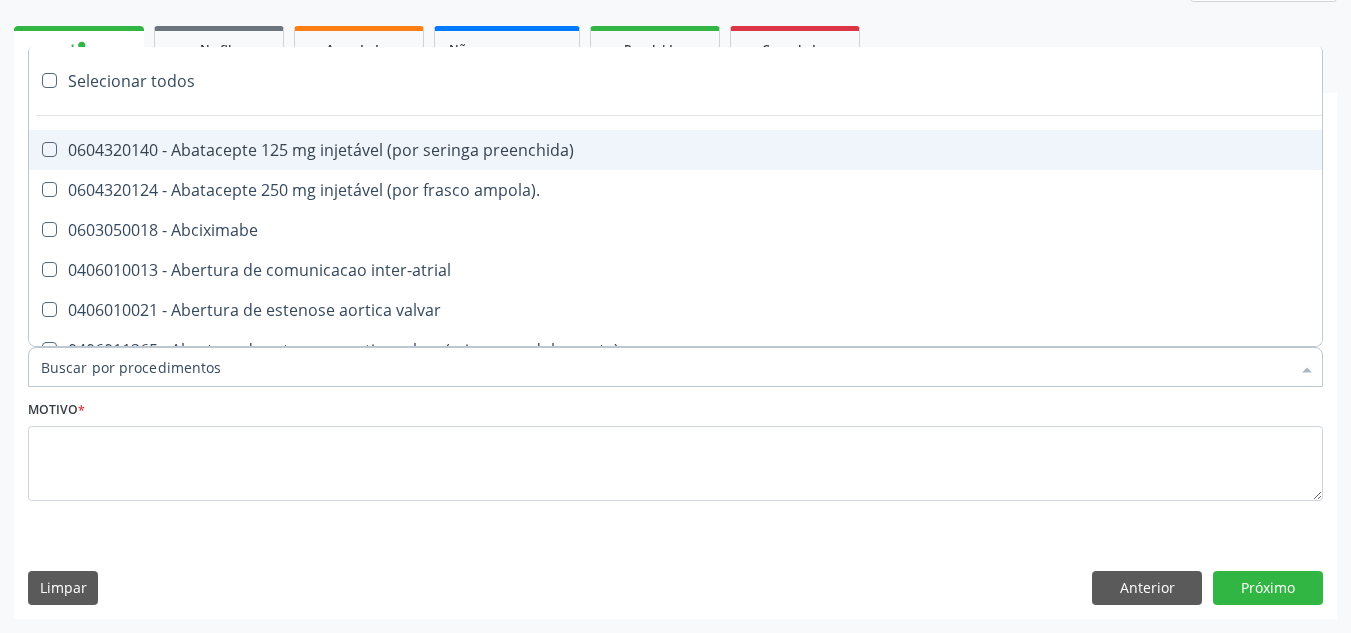 paste on "ORTOPEDISTA" 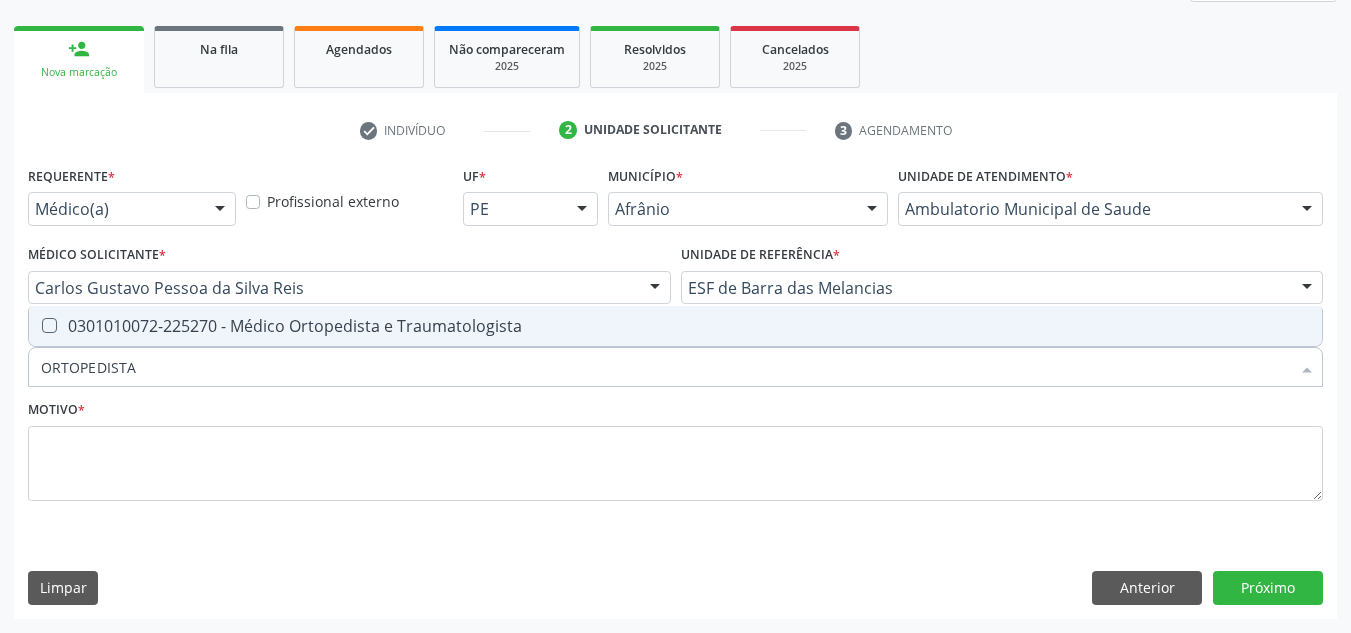 click on "0301010072-225270 - Médico Ortopedista e Traumatologista" at bounding box center [675, 326] 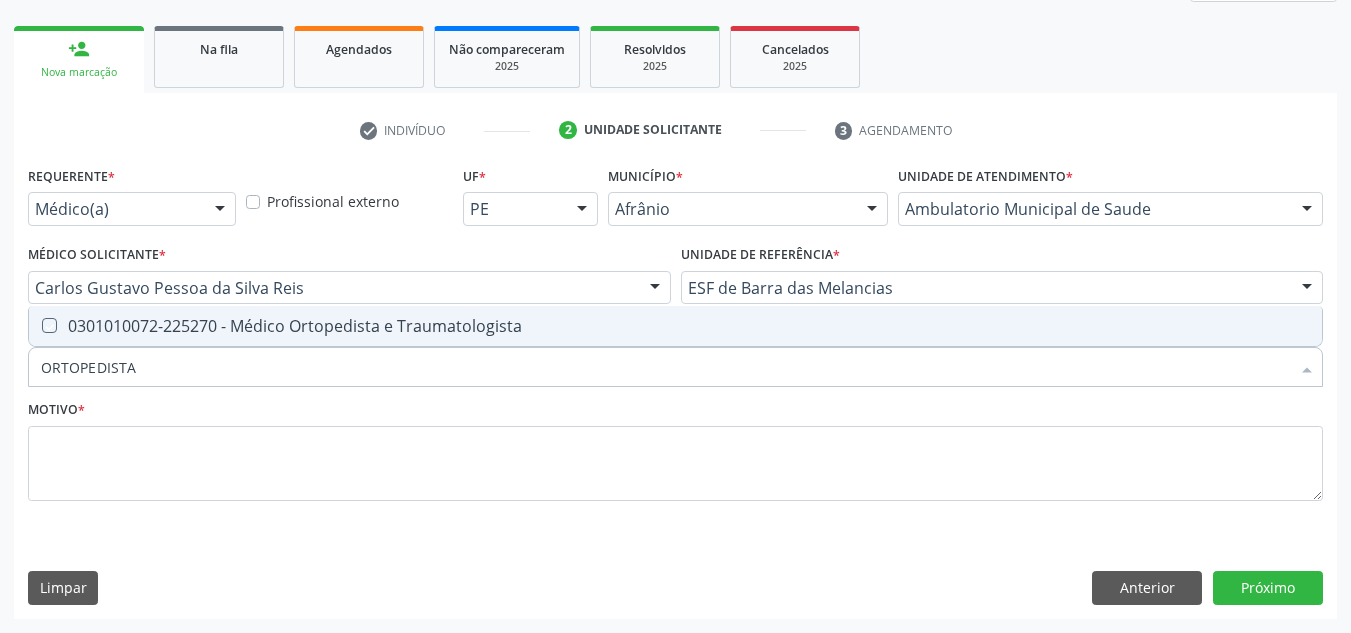 checkbox on "true" 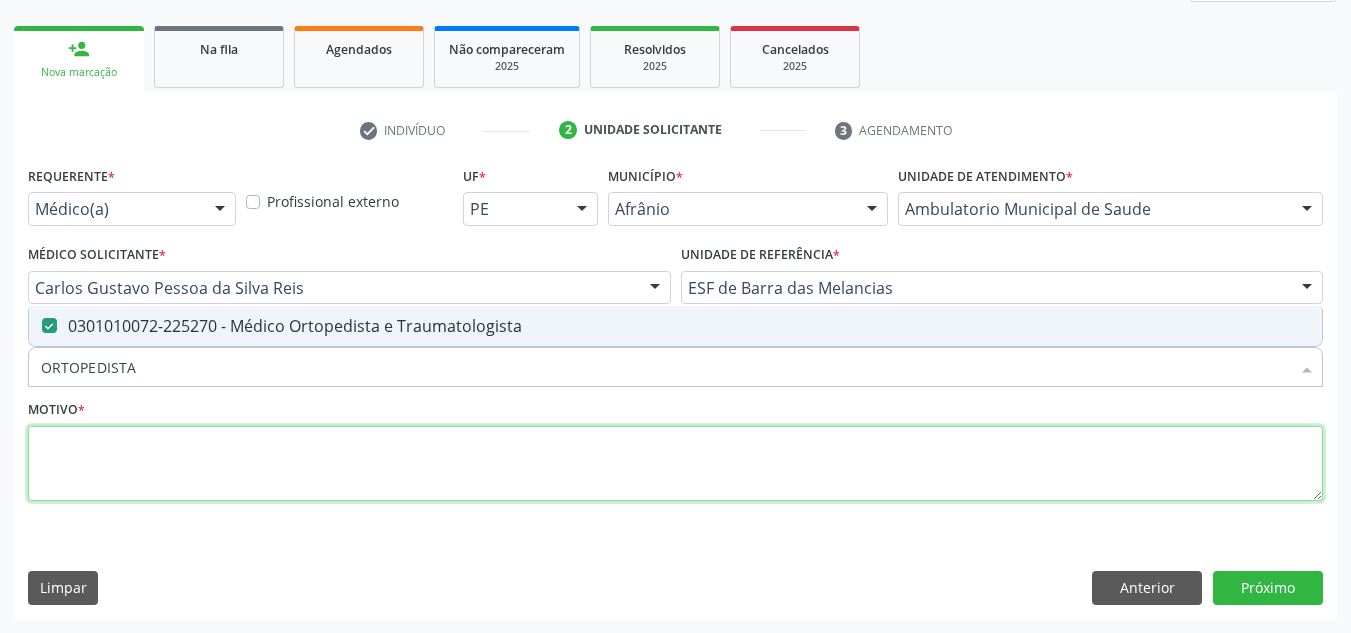 click at bounding box center (675, 464) 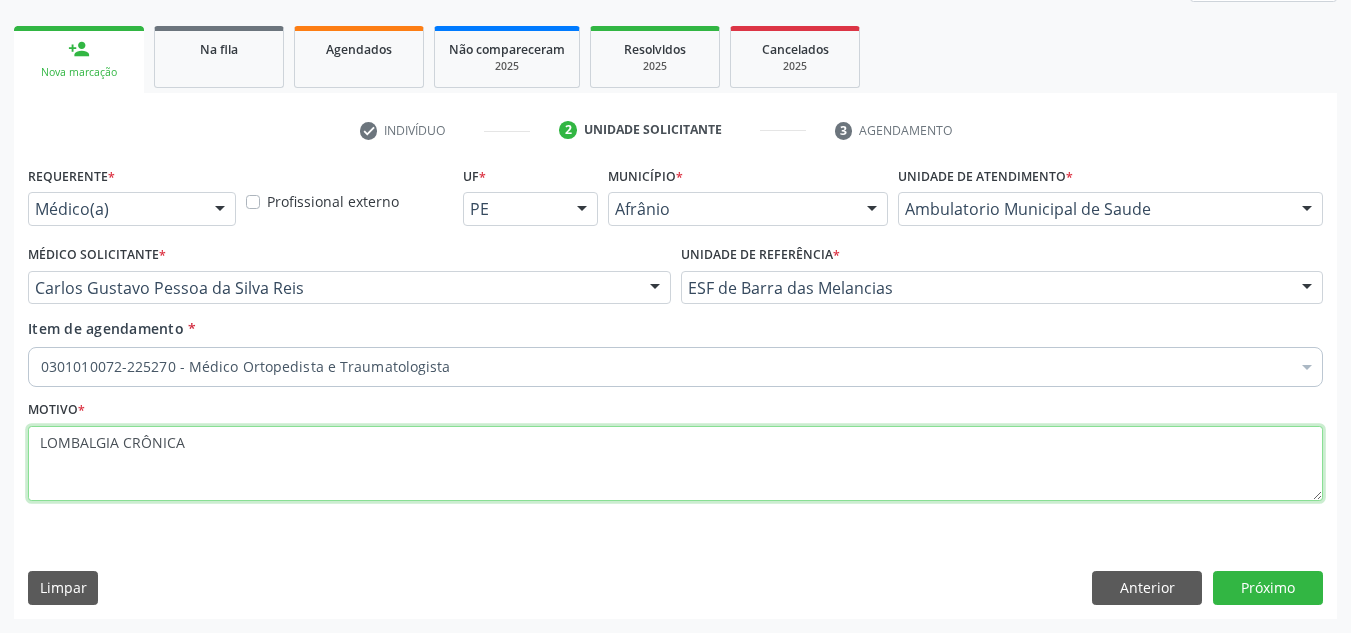 type on "LOMBALGIA CRÔNICA" 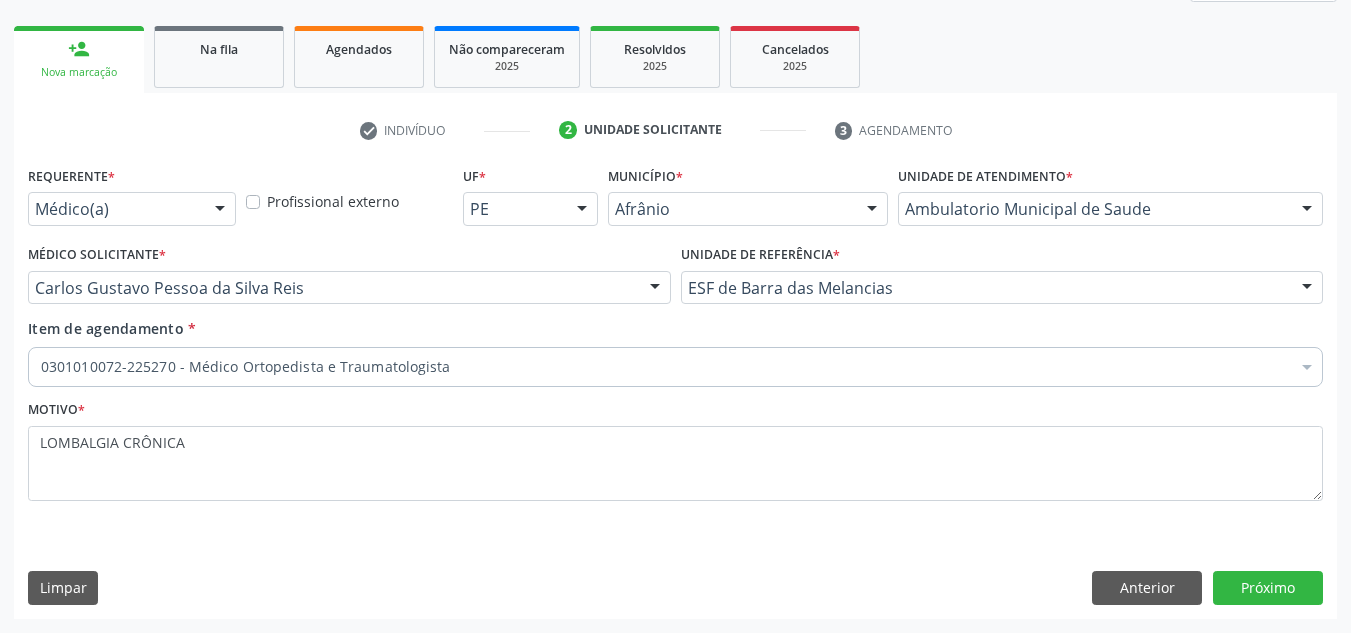 click on "Requerente
*
Médico(a)         Médico(a)   Enfermeiro(a)   Paciente
Nenhum resultado encontrado para: "   "
Não há nenhuma opção para ser exibida.
Profissional externo
UF
*
PE         BA   PE
Nenhum resultado encontrado para: "   "
Não há nenhuma opção para ser exibida.
Município
*
Afrânio         Afrânio   Petrolina
Nenhum resultado encontrado para: "   "
Não há nenhuma opção para ser exibida.
Unidade de atendimento
*
Ambulatorio Municipal de Saude         Academia da Saude de Afranio   Academia da Saude do Bairro Roberto Luis   Academia da Saude do Distrito de Cachoeira do Roberto   Academia da Saude do Distrito de Extrema   Academia da Saude do Jose Ramos   Alves Landim   Ambulatorio Municipal de Saude   Caf Central de Abastecimento Farmaceutico     Centro de Especialidades   Cime   Cuidar" at bounding box center [675, 389] 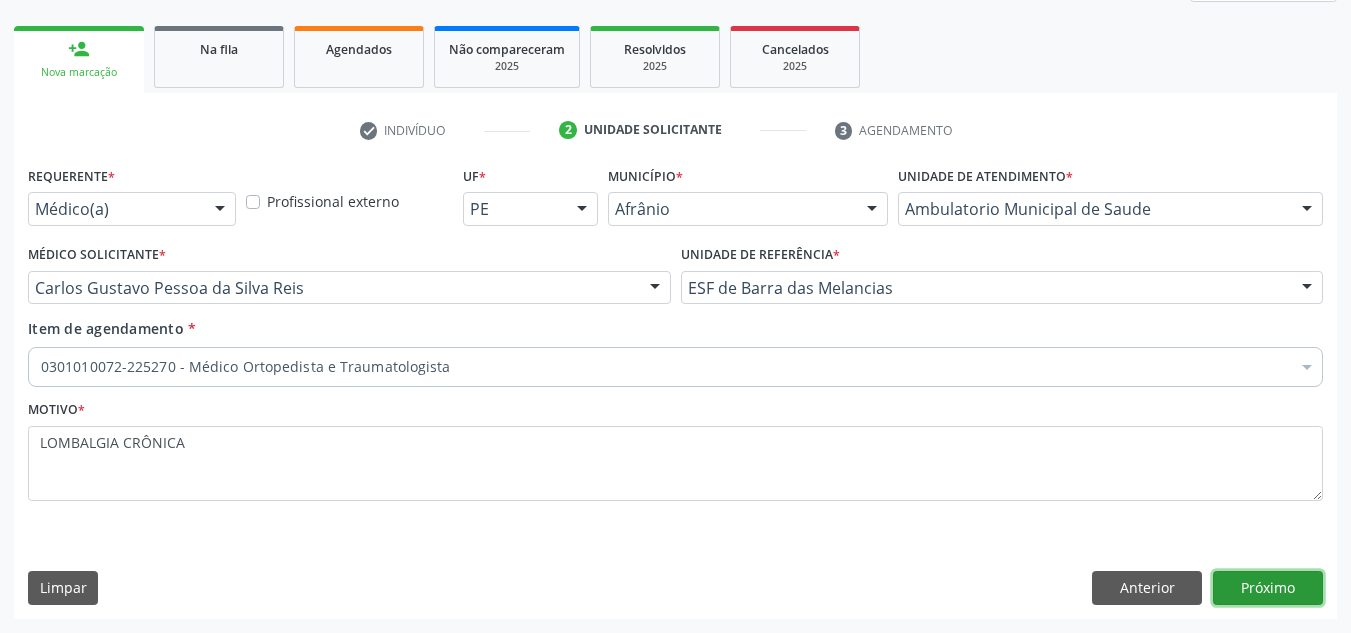 click on "Próximo" at bounding box center [1268, 588] 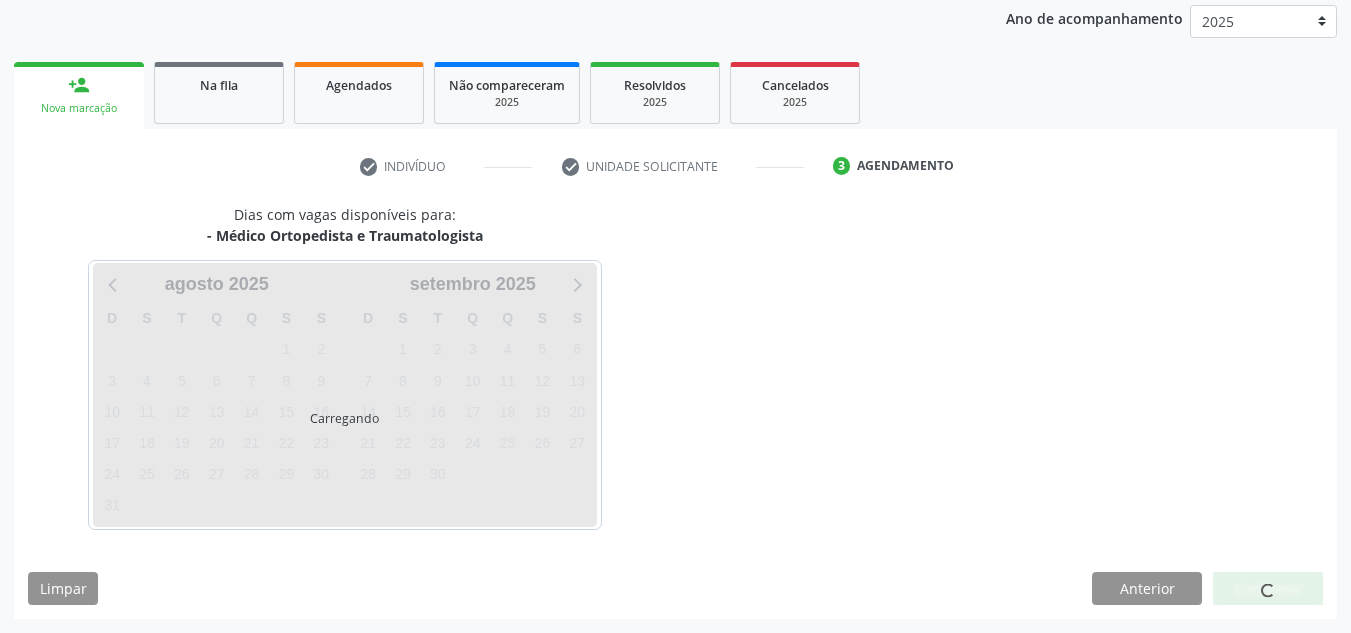 scroll, scrollTop: 237, scrollLeft: 0, axis: vertical 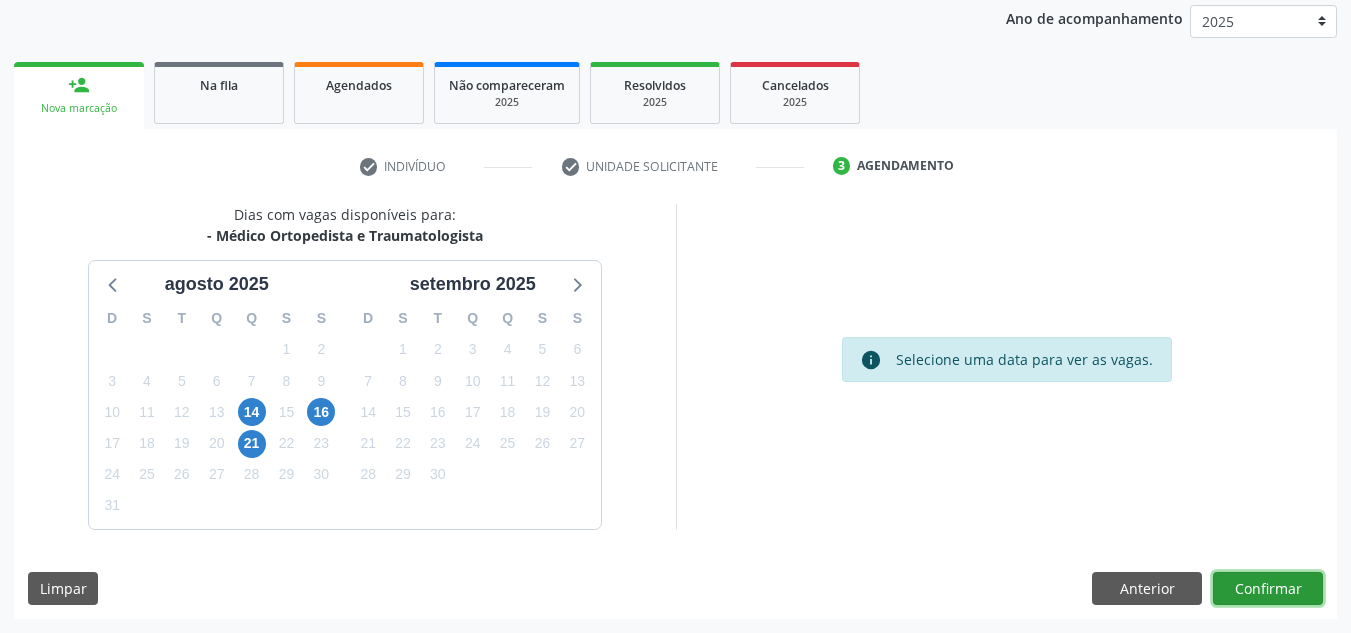 click on "Confirmar" at bounding box center [1268, 589] 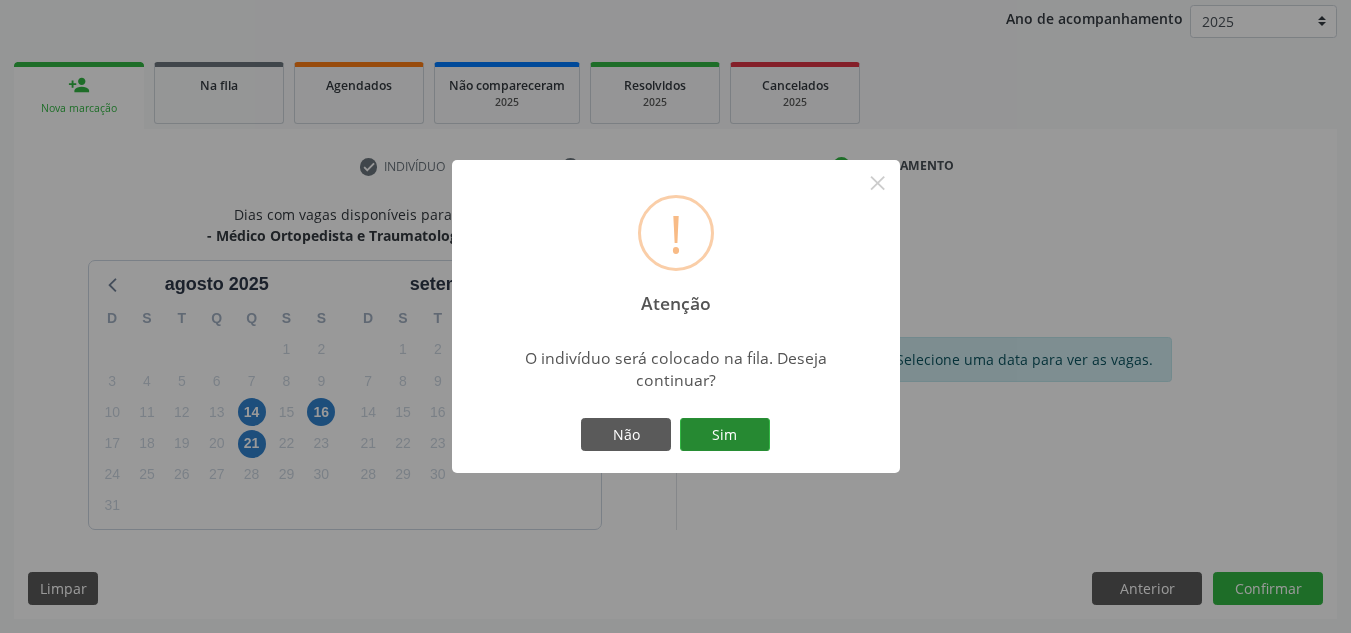 click on "Sim" at bounding box center (725, 435) 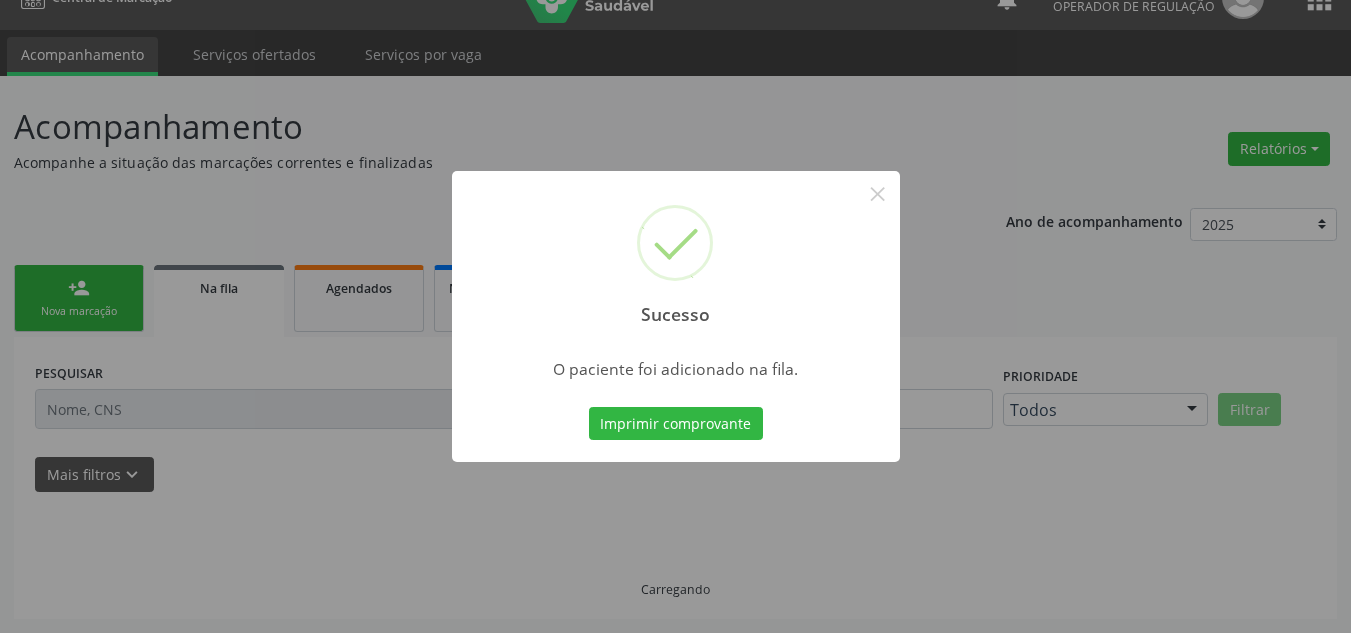 scroll, scrollTop: 34, scrollLeft: 0, axis: vertical 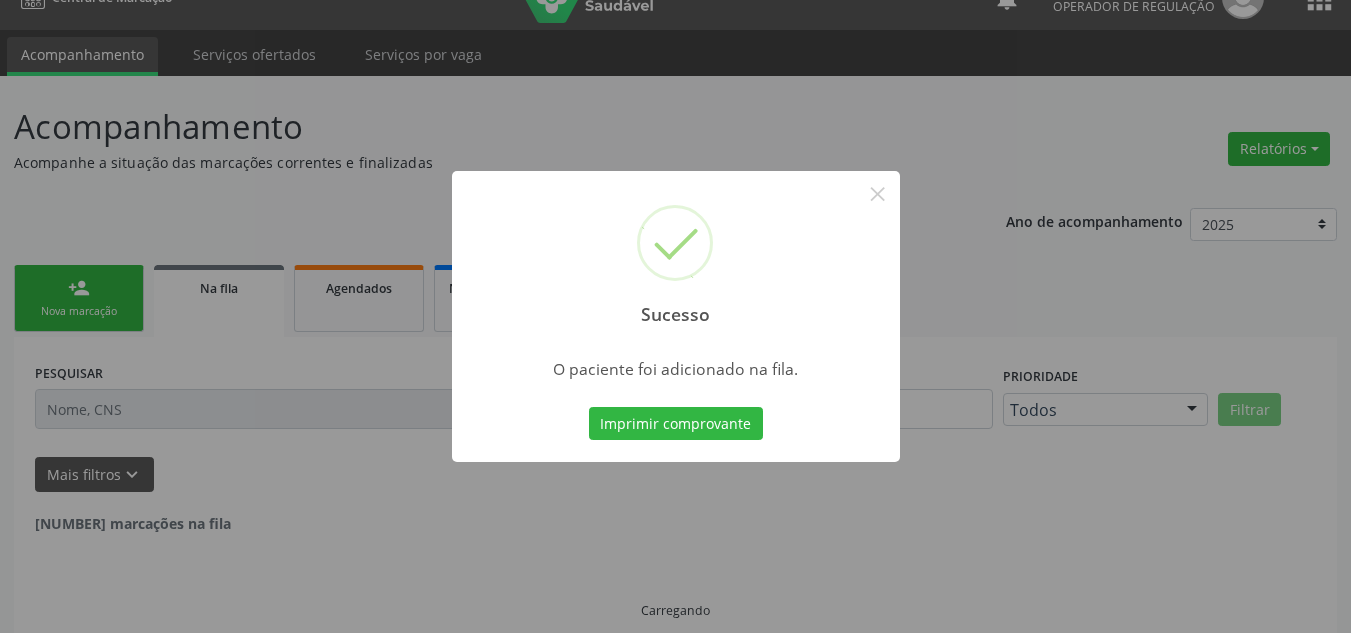 type 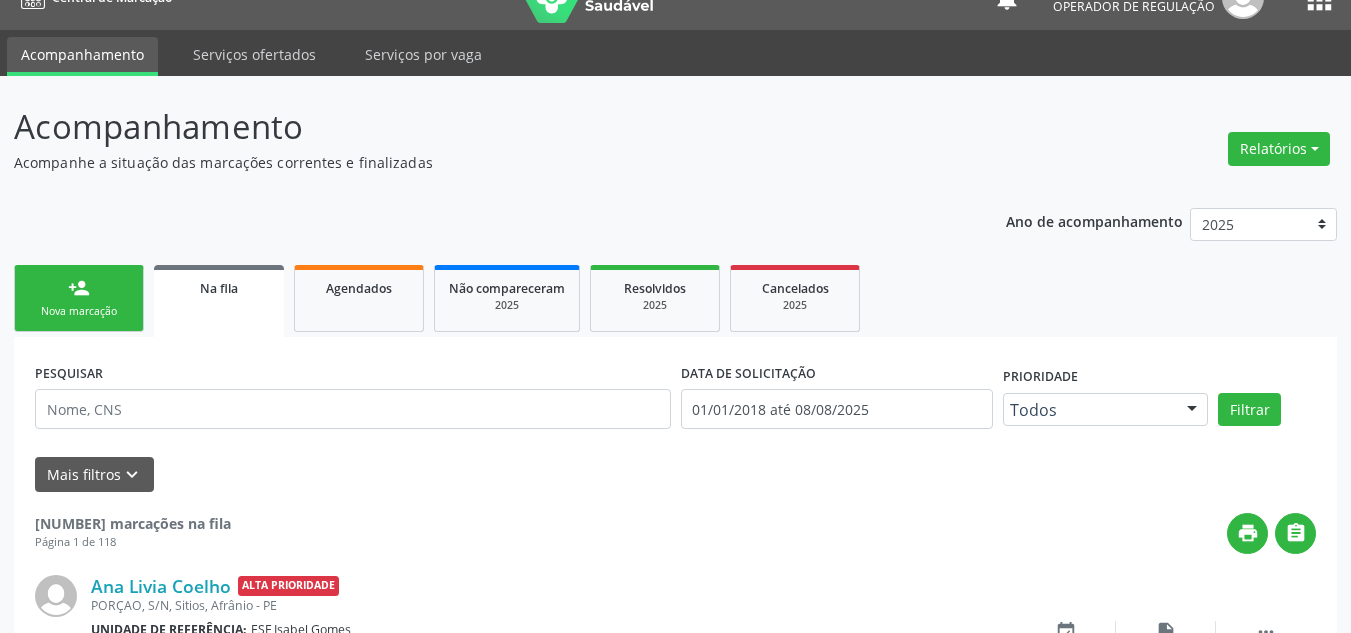 drag, startPoint x: 87, startPoint y: 275, endPoint x: 117, endPoint y: 324, distance: 57.45433 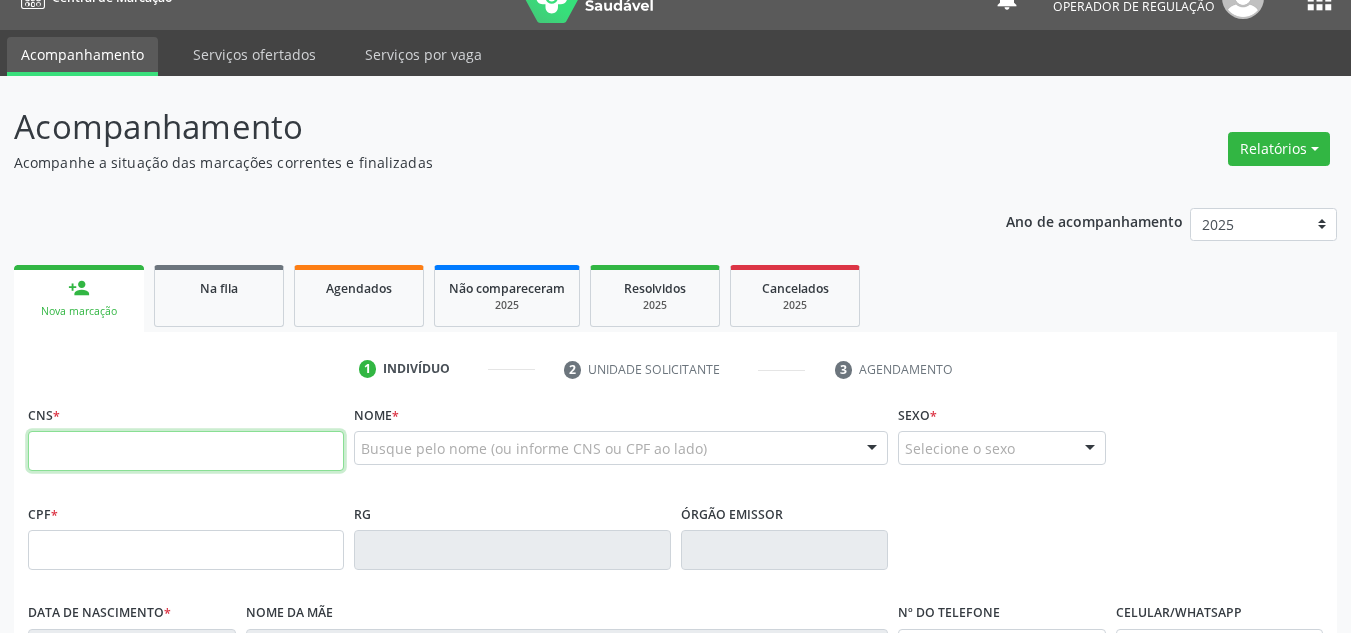 click at bounding box center [186, 451] 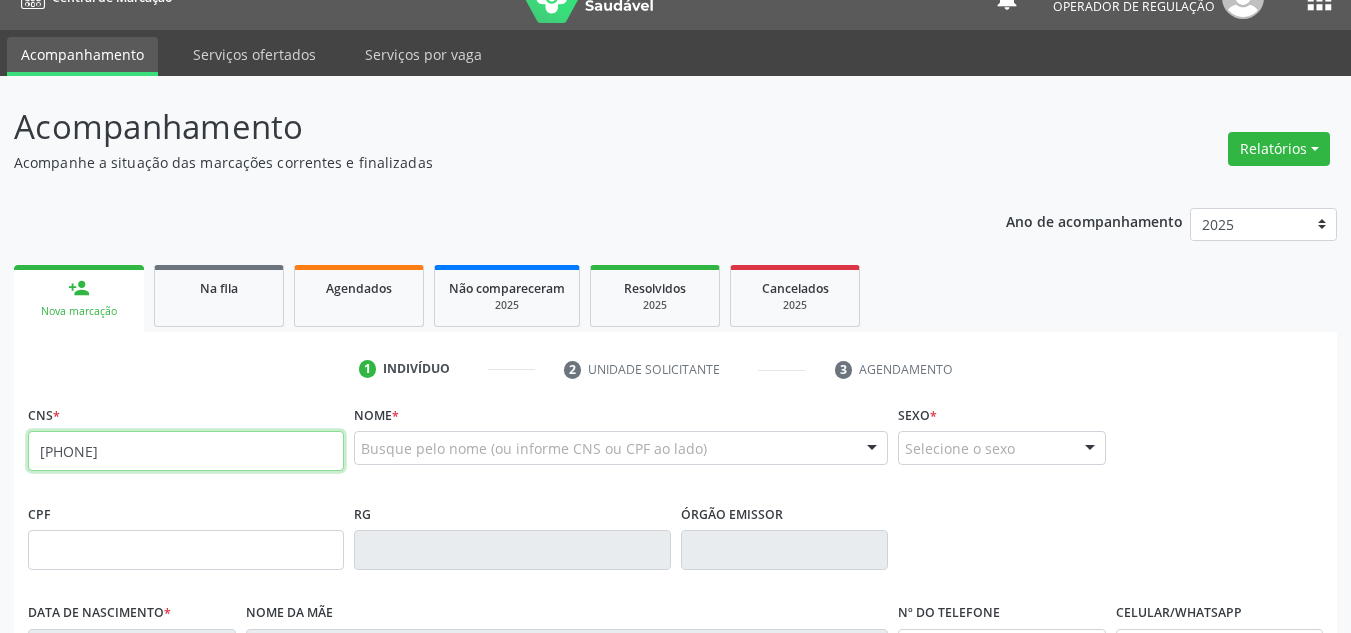 type on "704 2077 2565 9981" 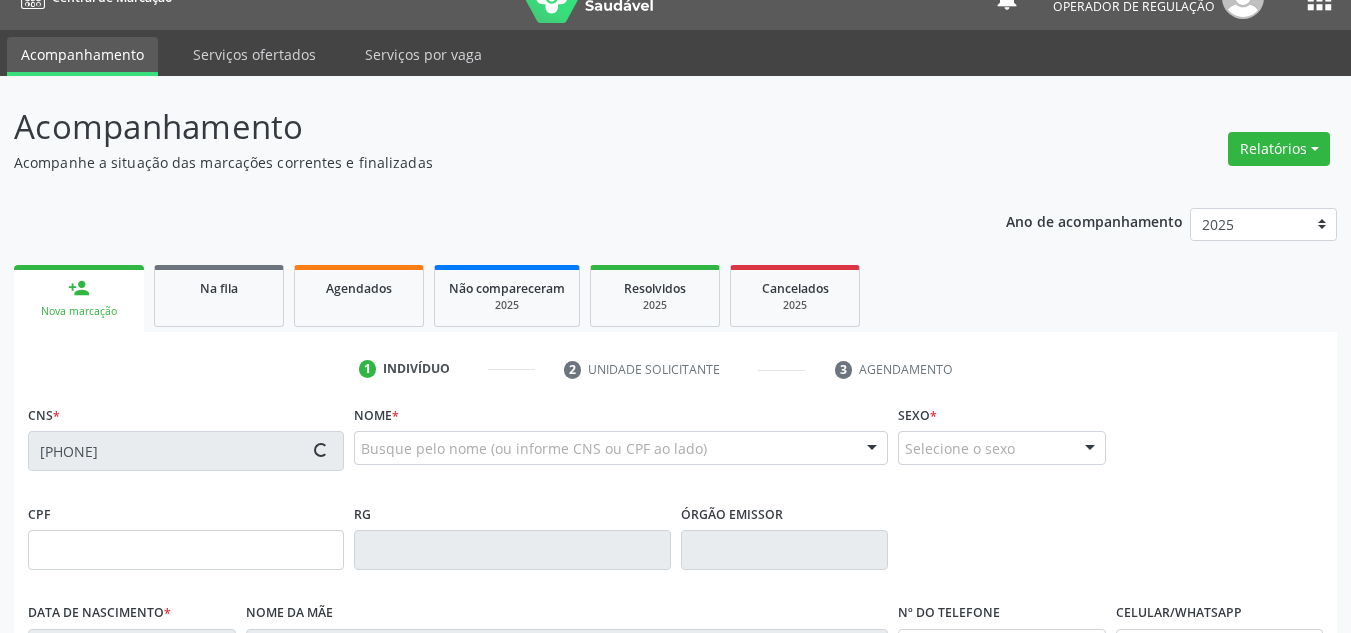 type on "04/02/1976" 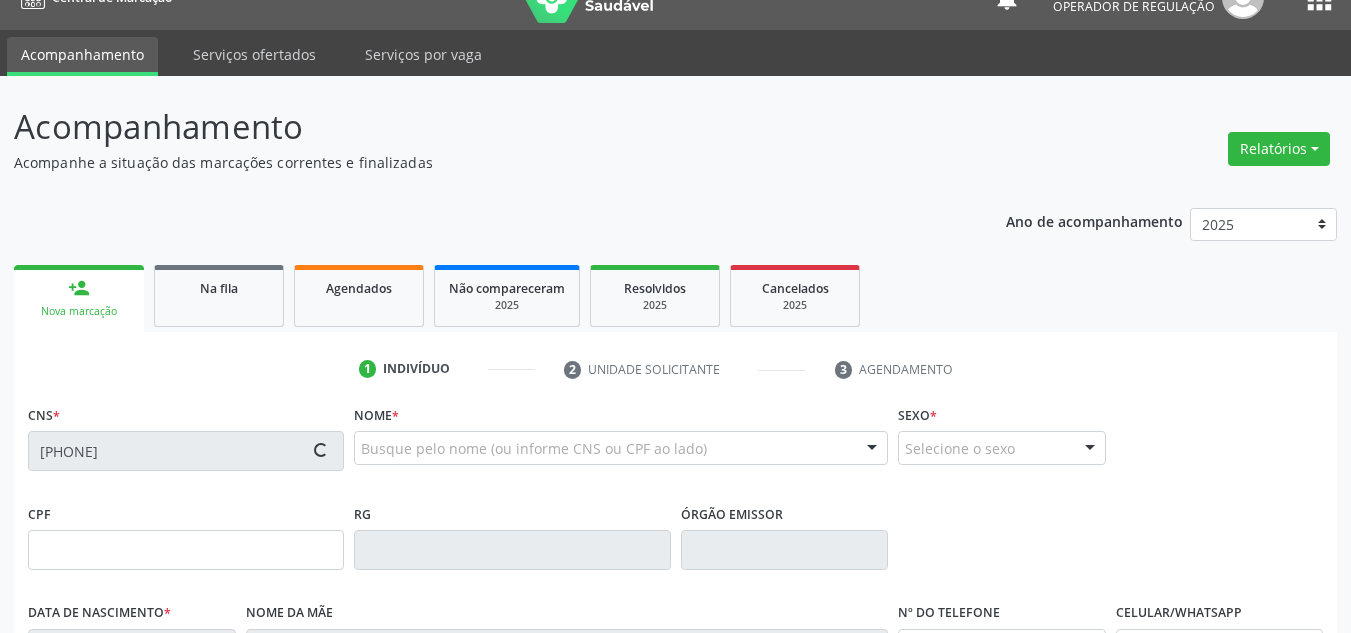 type on "S/N" 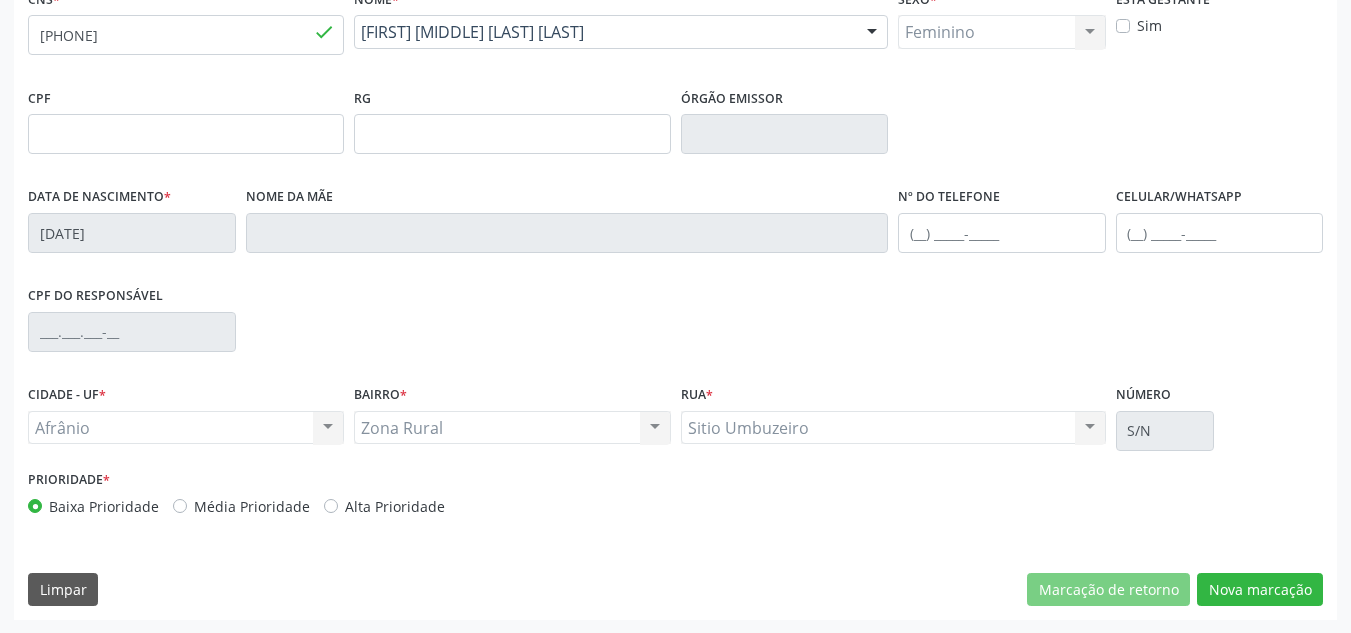 scroll, scrollTop: 451, scrollLeft: 0, axis: vertical 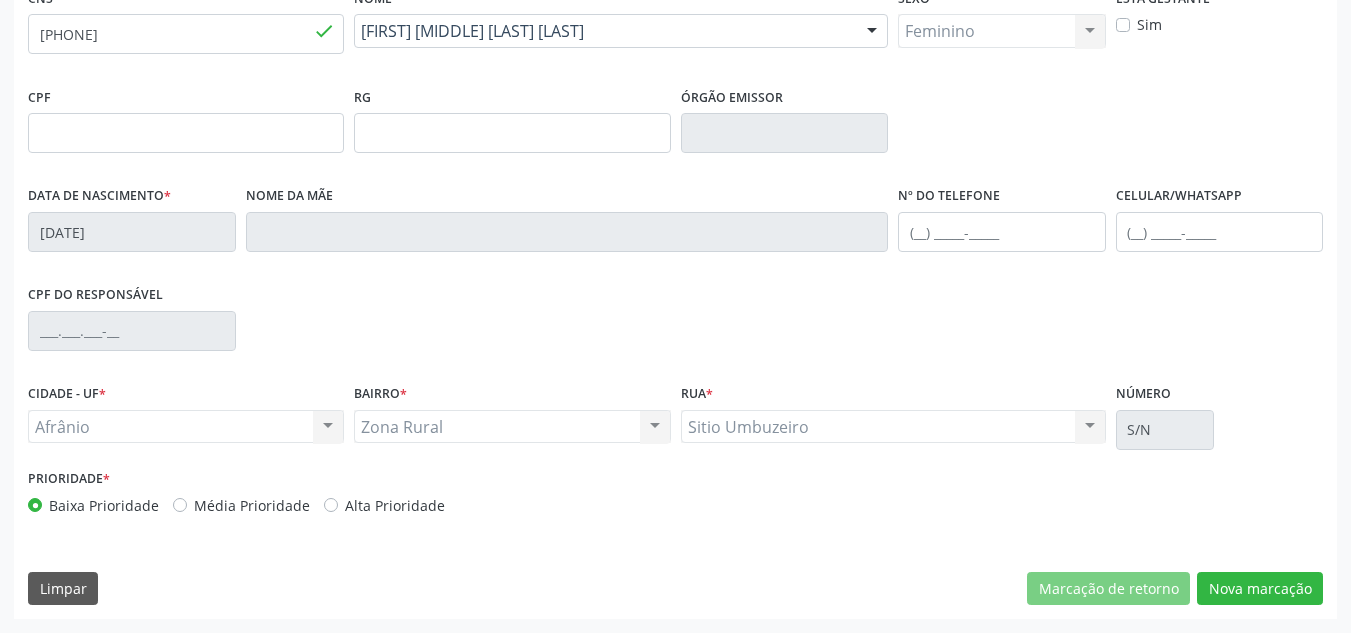 click on "Média Prioridade" at bounding box center [252, 505] 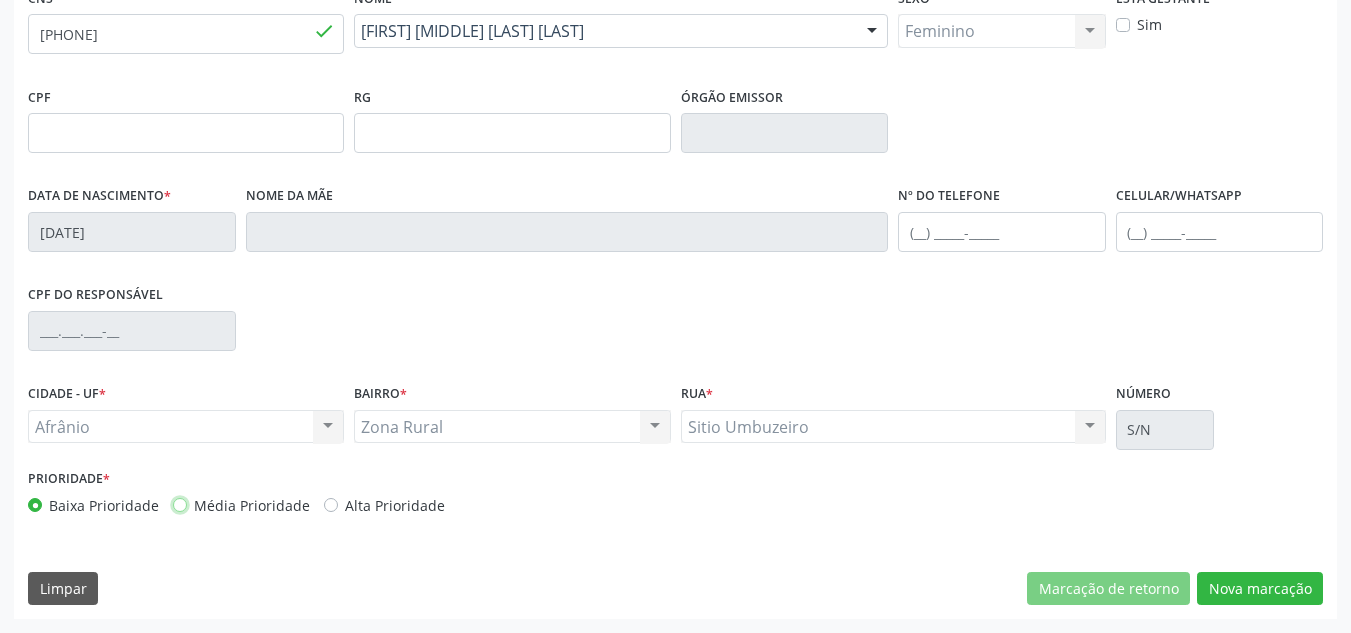 click on "Média Prioridade" at bounding box center (180, 504) 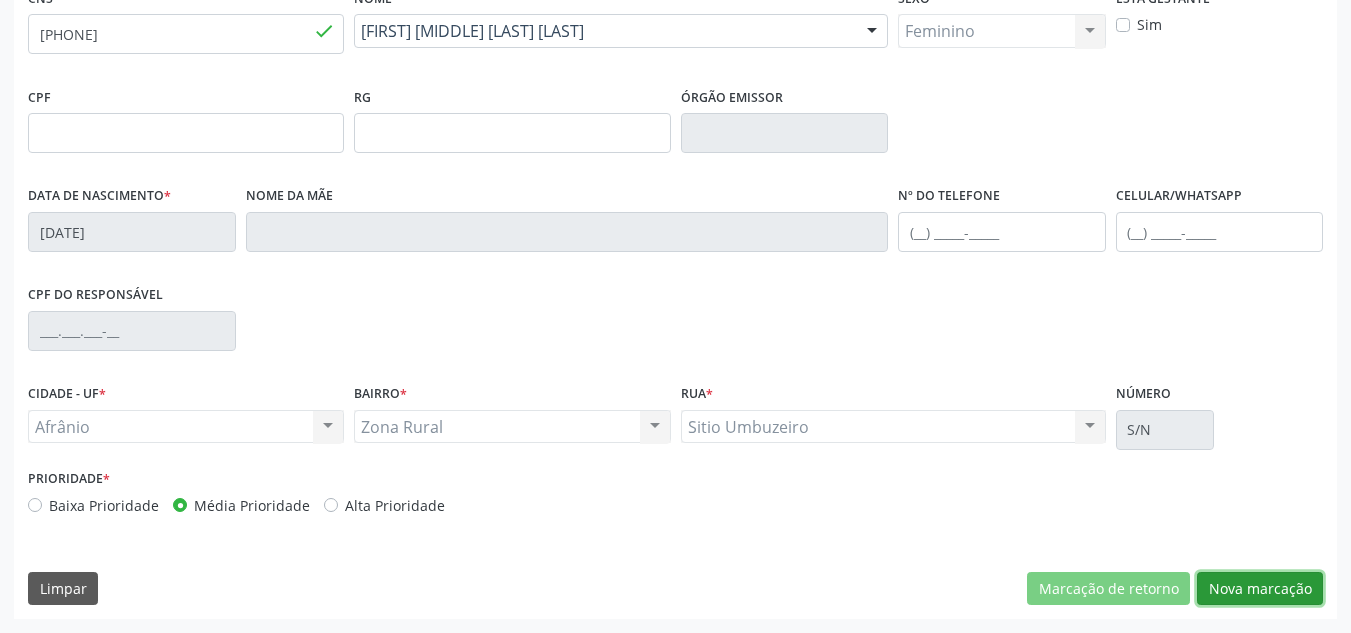click on "Nova marcação" at bounding box center [1260, 589] 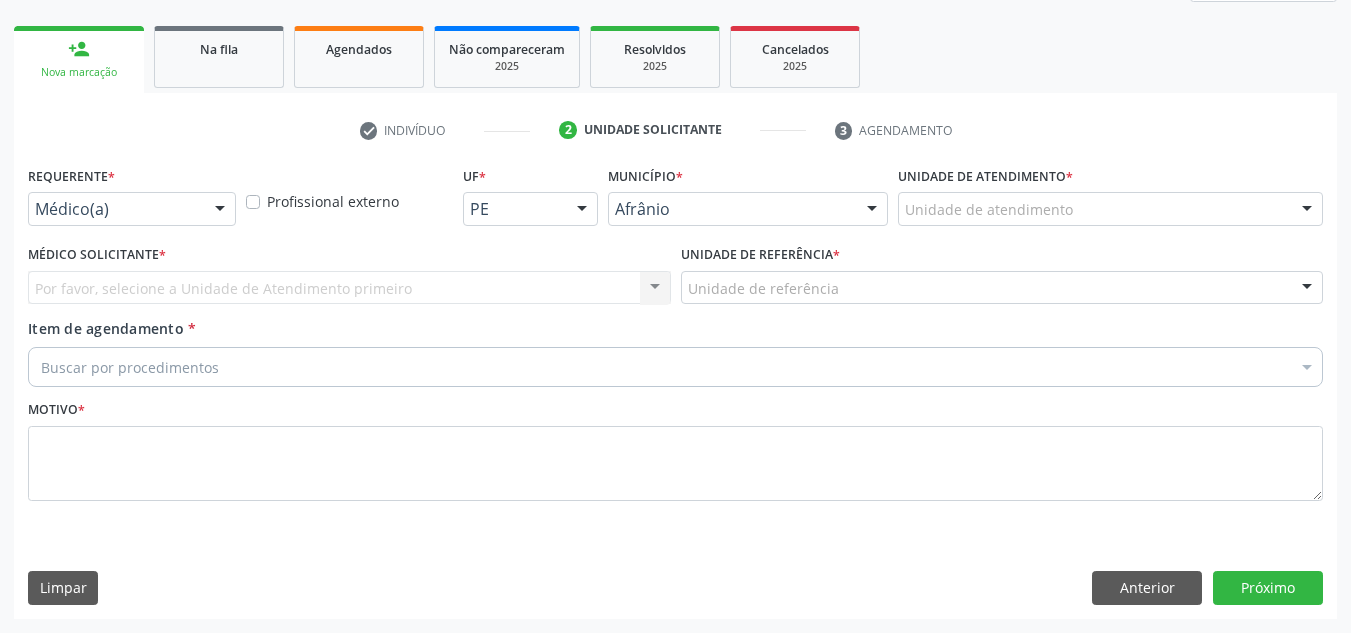 scroll, scrollTop: 273, scrollLeft: 0, axis: vertical 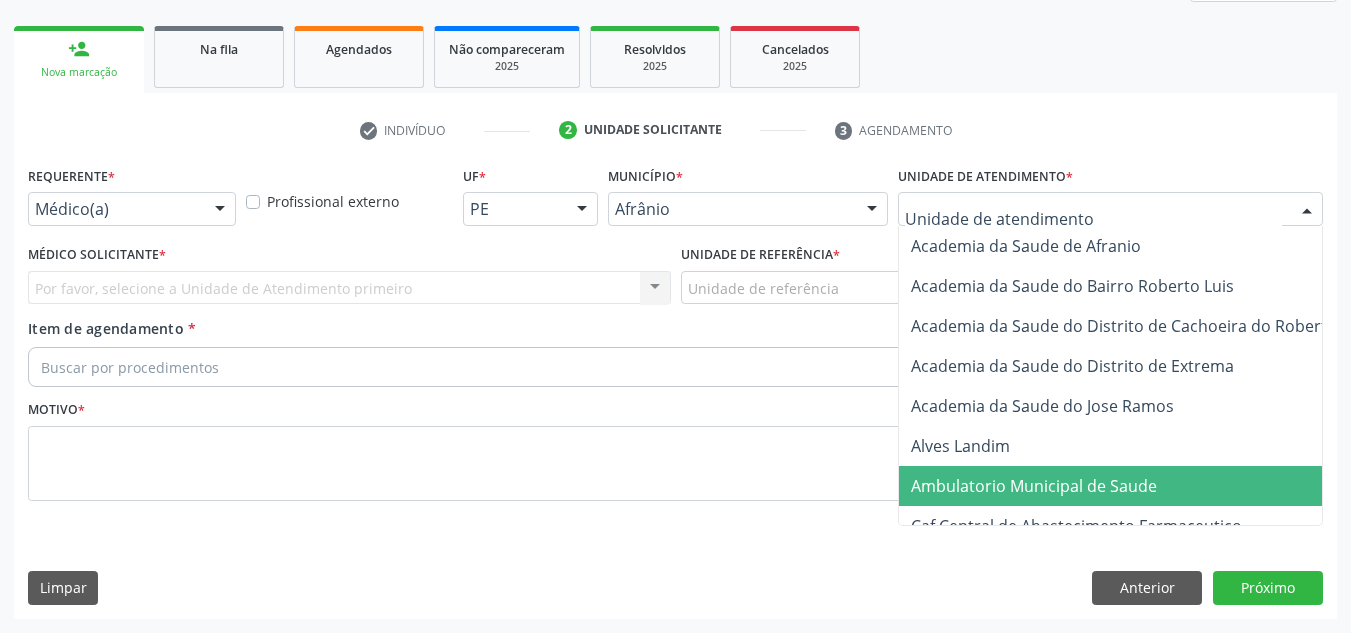 click on "Ambulatorio Municipal de Saude" at bounding box center [1137, 486] 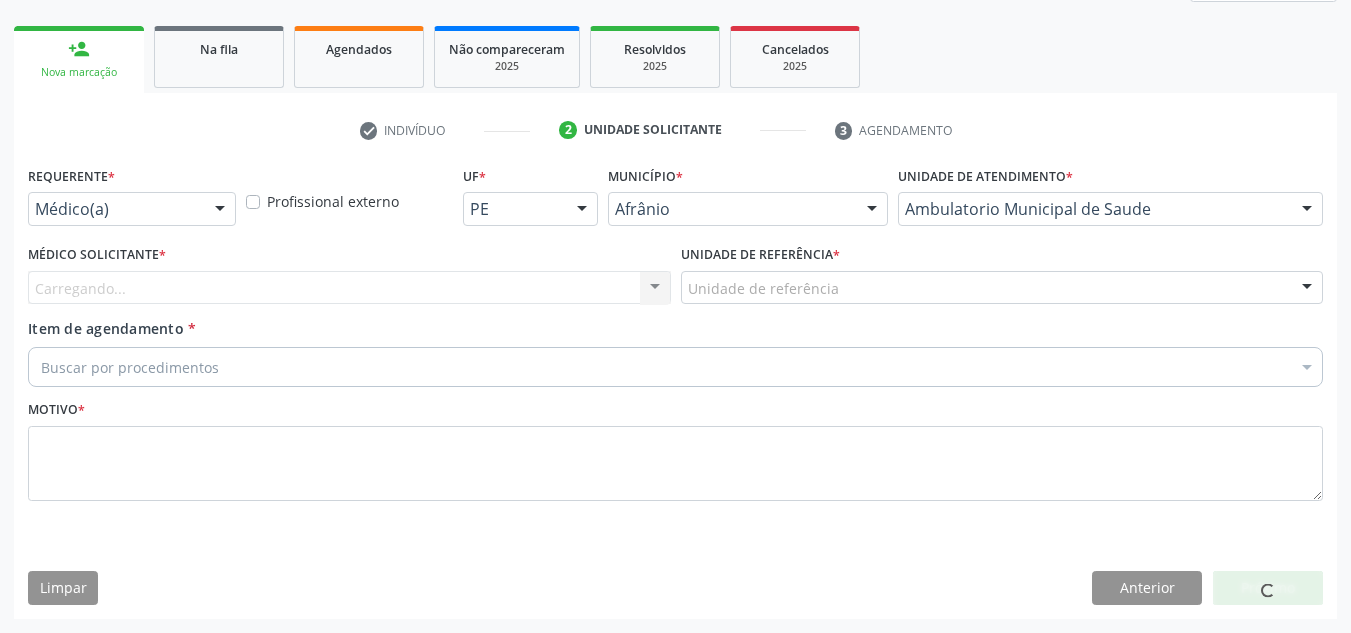 click on "Carregando..." at bounding box center (349, 288) 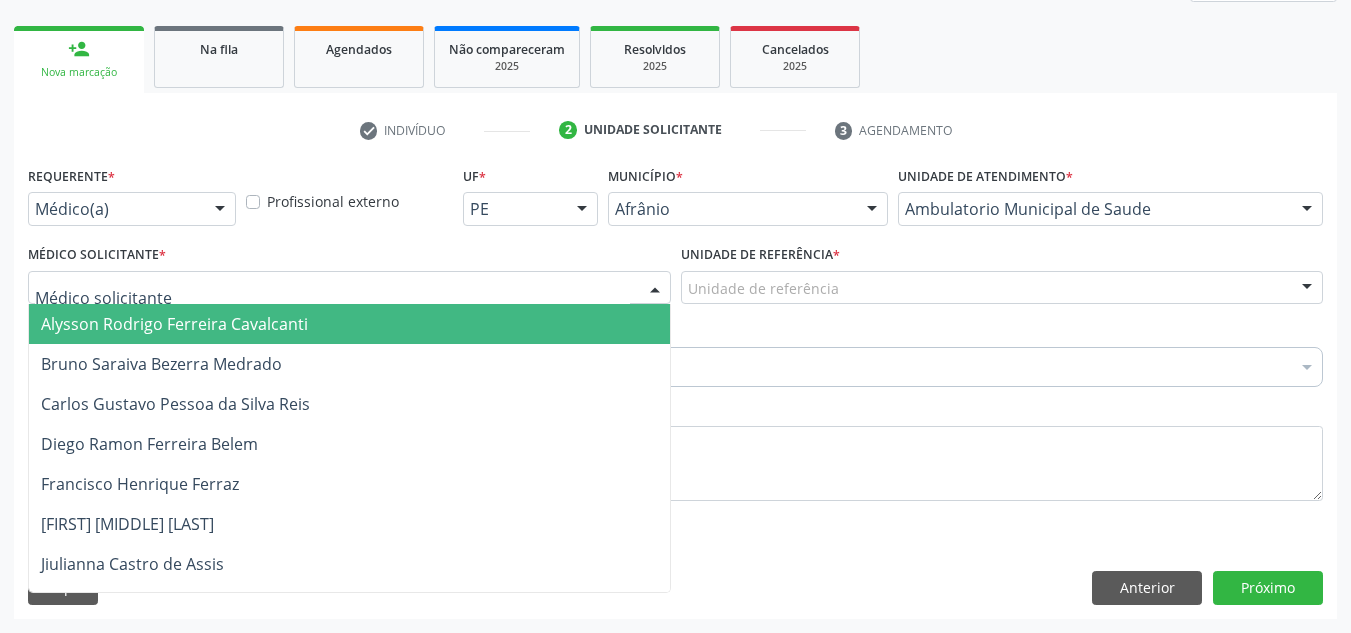 drag, startPoint x: 489, startPoint y: 327, endPoint x: 697, endPoint y: 254, distance: 220.4382 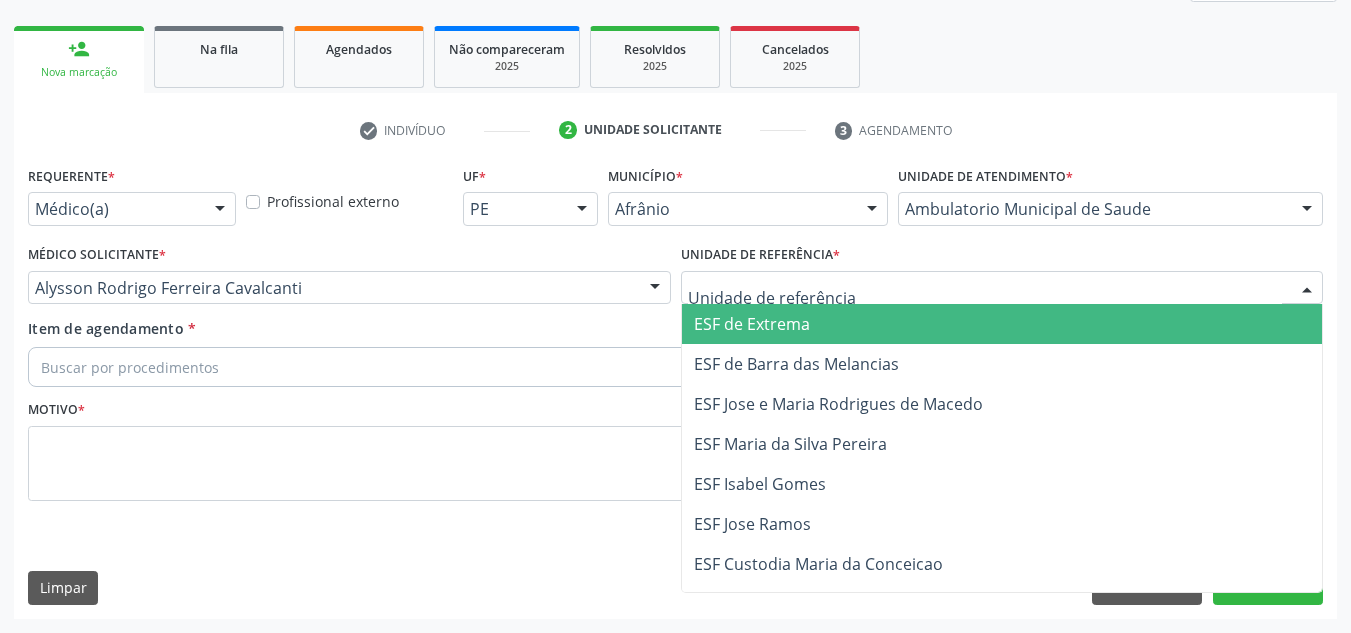 drag, startPoint x: 772, startPoint y: 337, endPoint x: 739, endPoint y: 359, distance: 39.661064 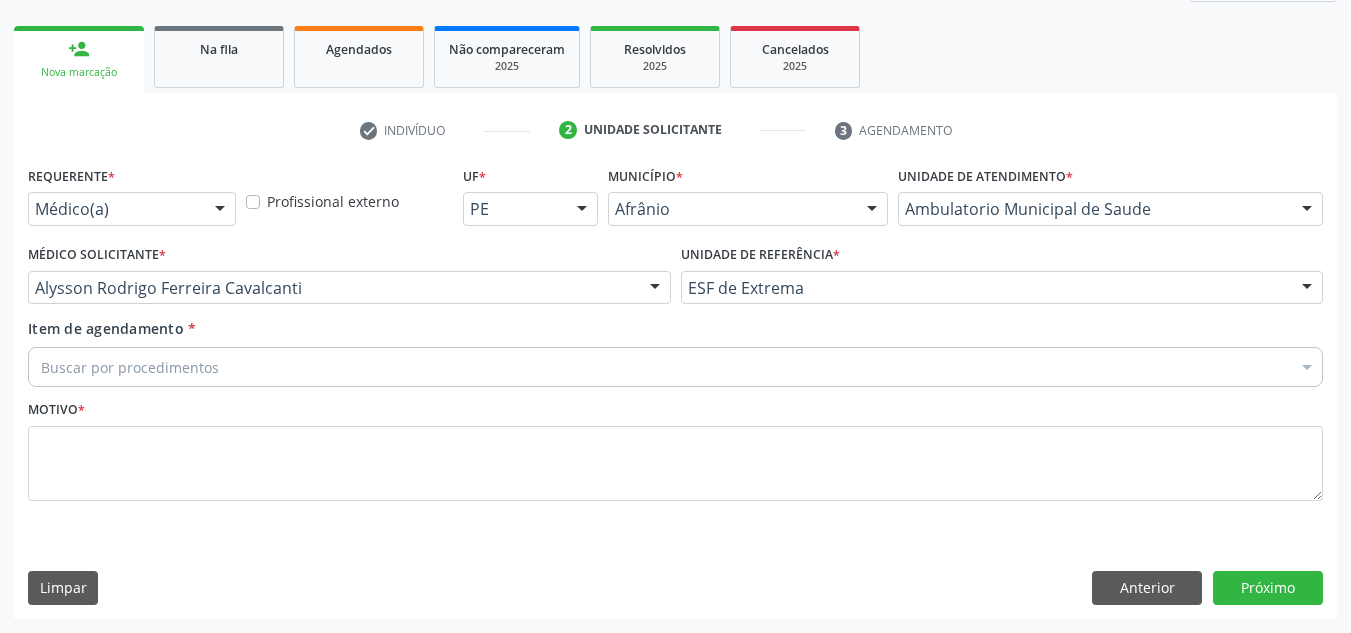 click on "Buscar por procedimentos" at bounding box center [675, 367] 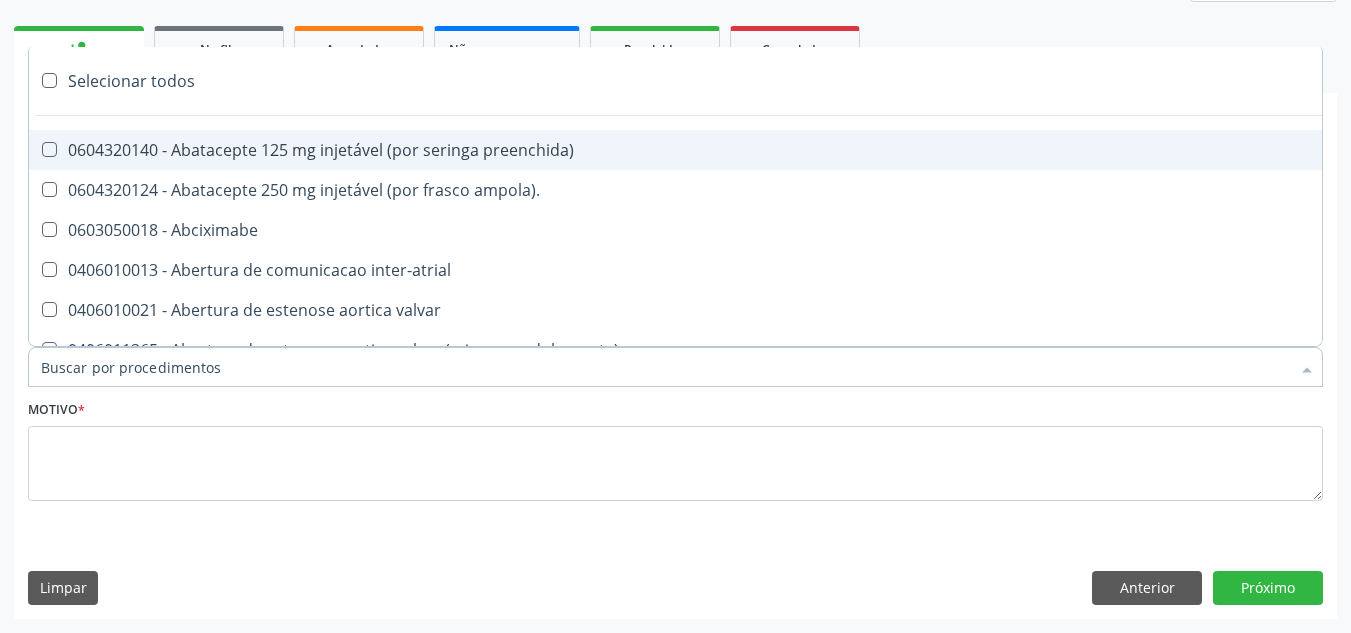 paste on "ORTOPEDISTA" 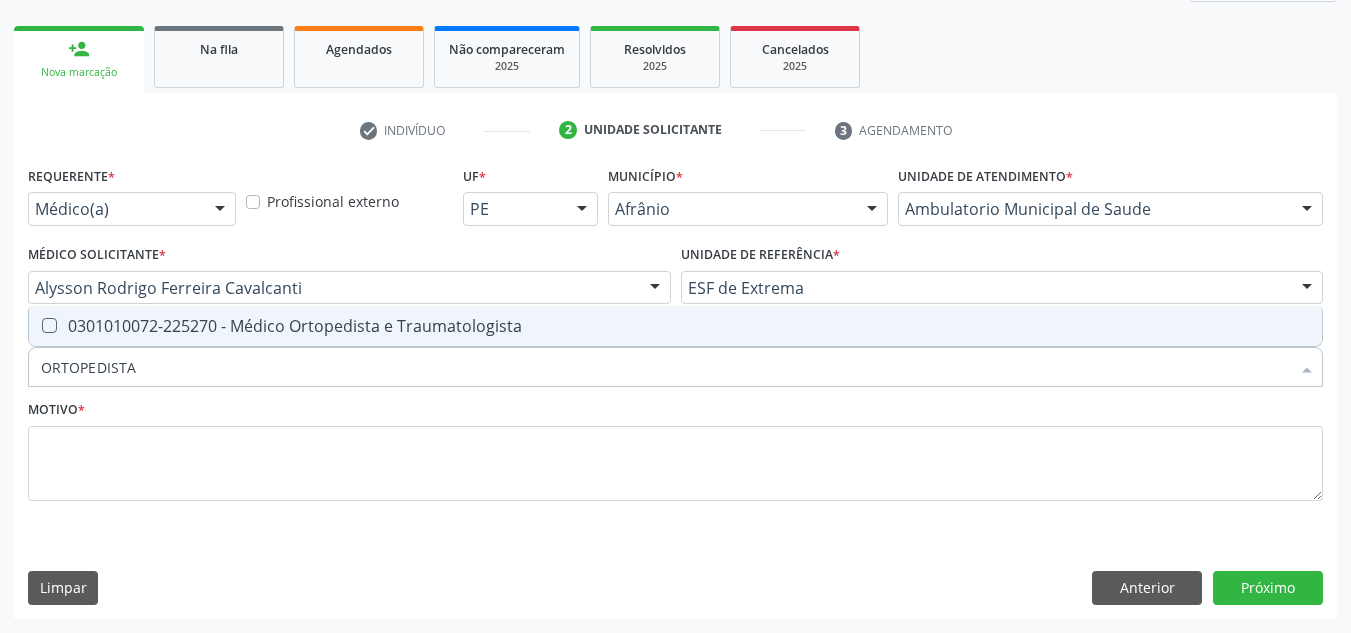 click on "0301010072-225270 - Médico Ortopedista e Traumatologista" at bounding box center (675, 326) 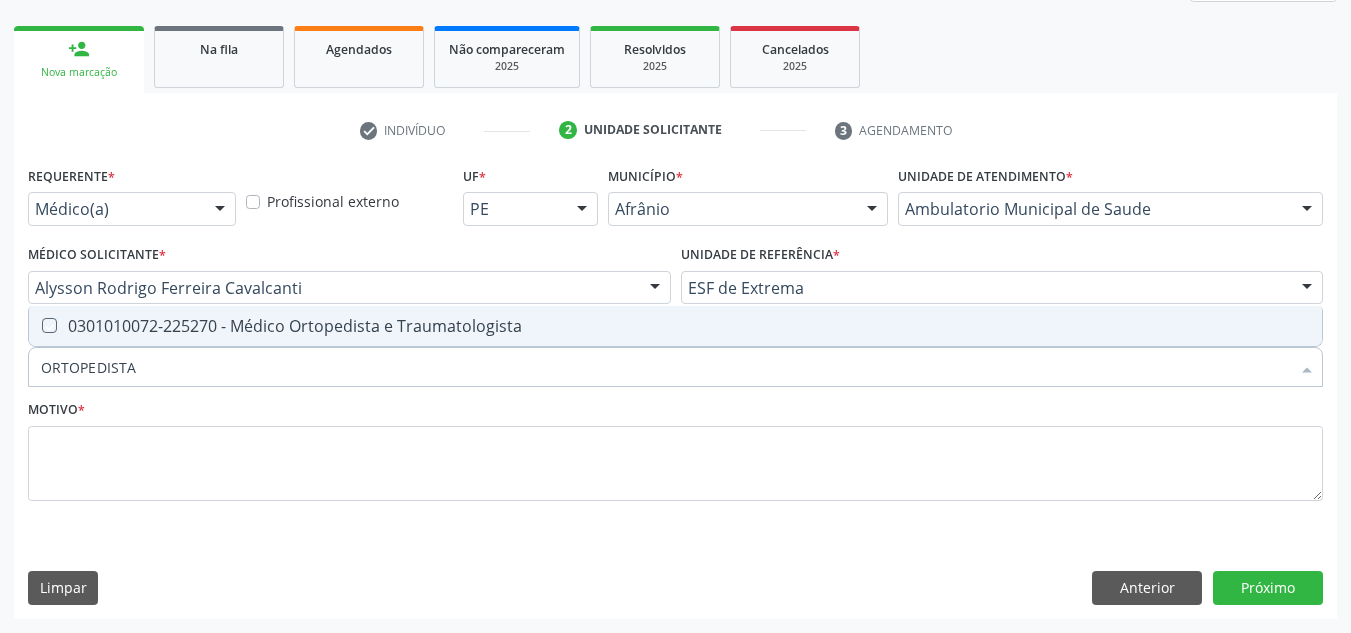 checkbox on "true" 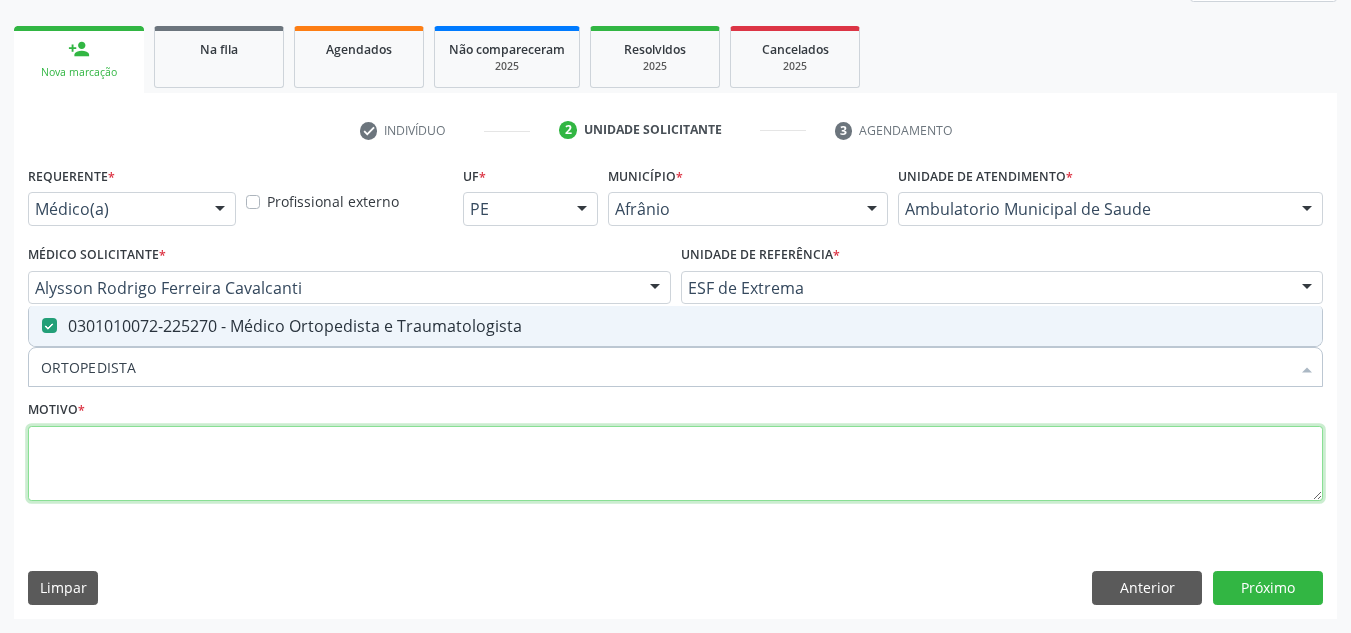 click at bounding box center (675, 464) 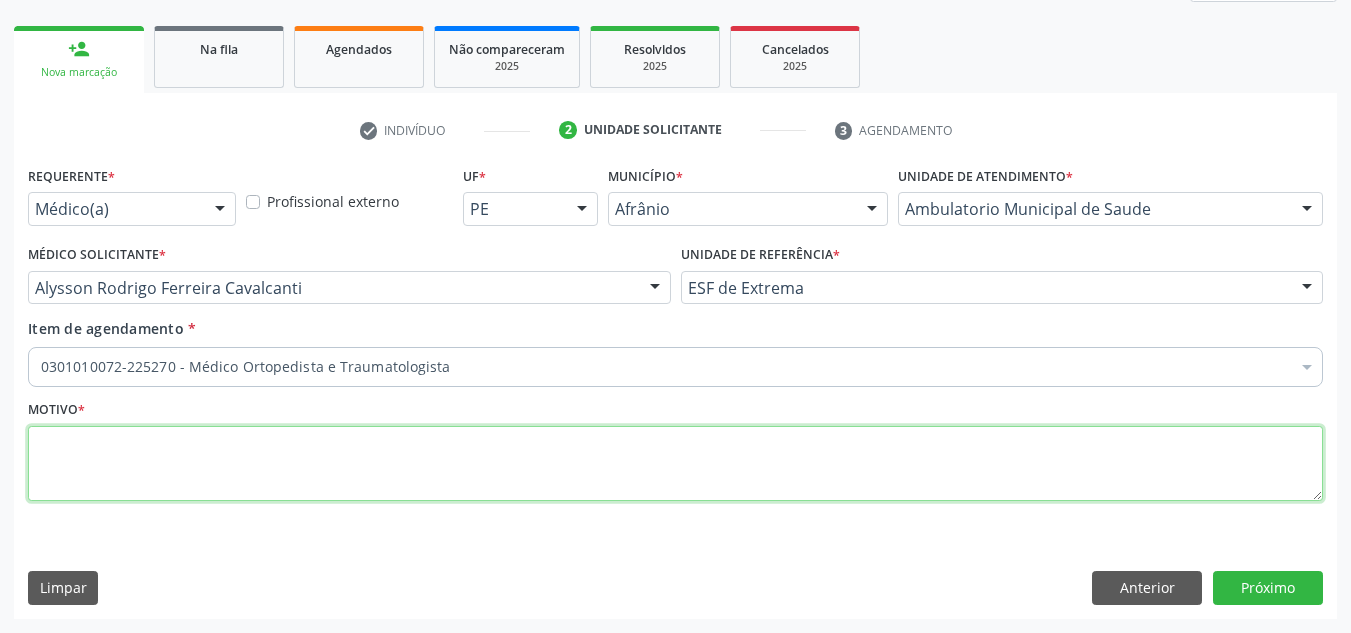 drag, startPoint x: 689, startPoint y: 475, endPoint x: 696, endPoint y: 439, distance: 36.67424 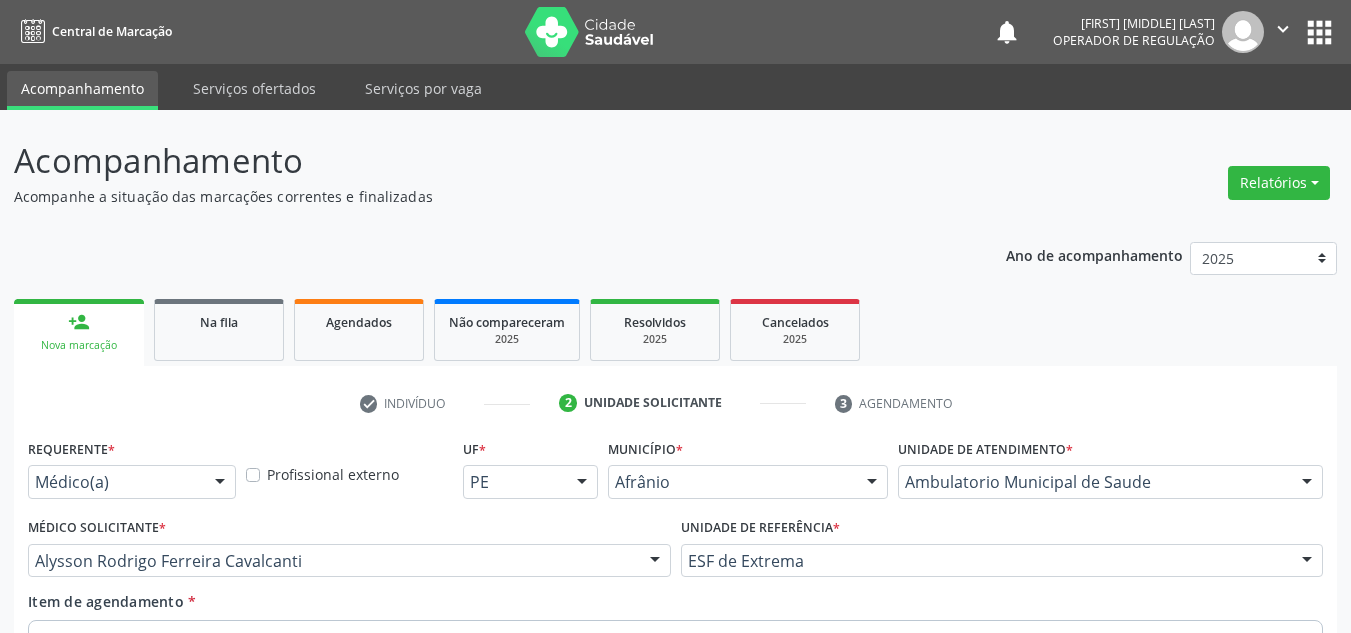 scroll, scrollTop: 273, scrollLeft: 0, axis: vertical 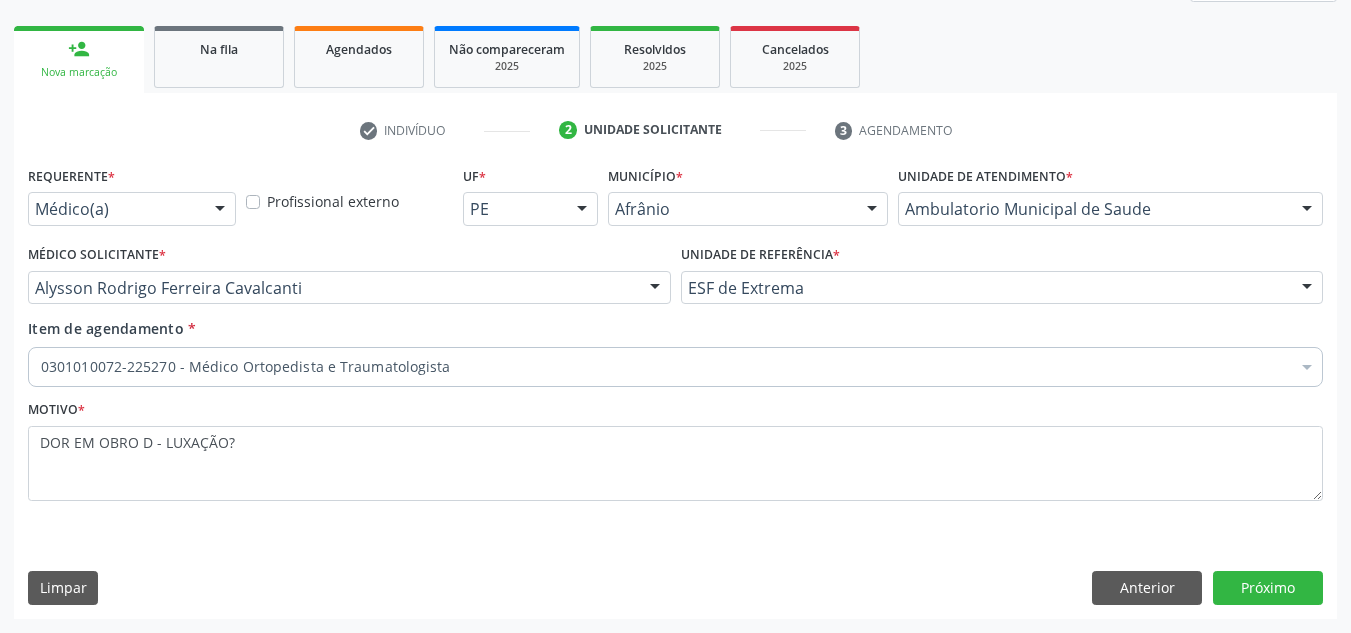 type on "DOR EM OBRO D - LUXAÇÃO?" 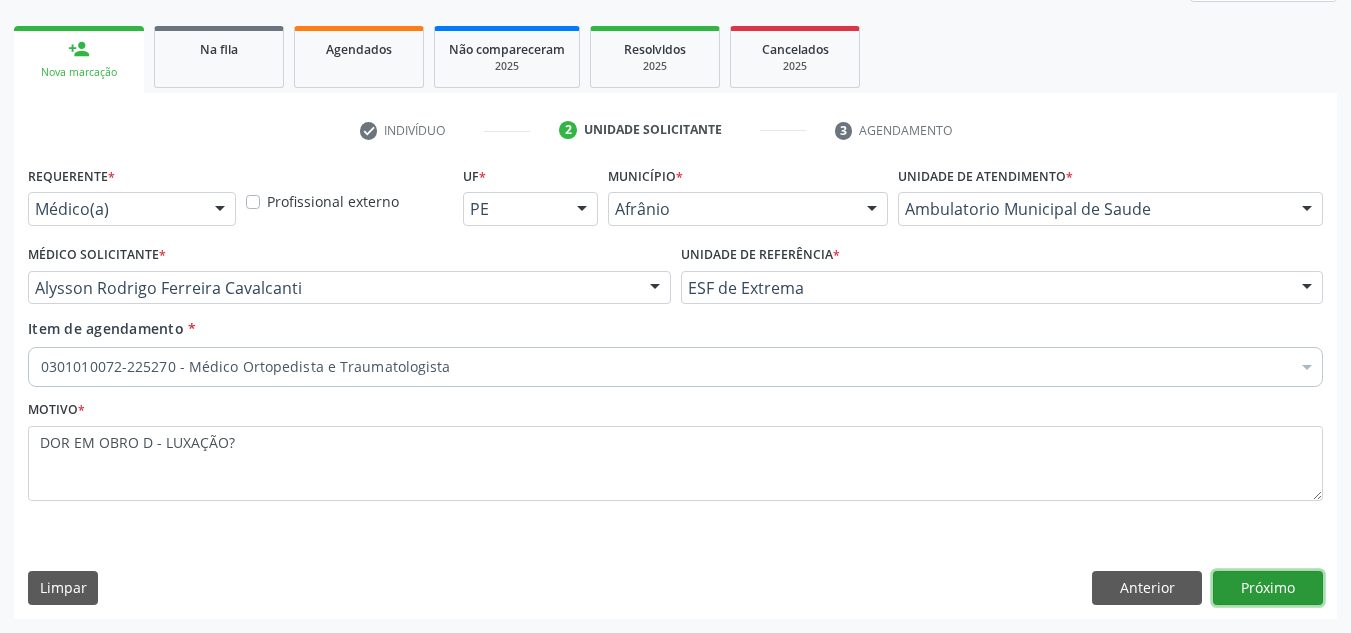 click on "Próximo" at bounding box center (1268, 588) 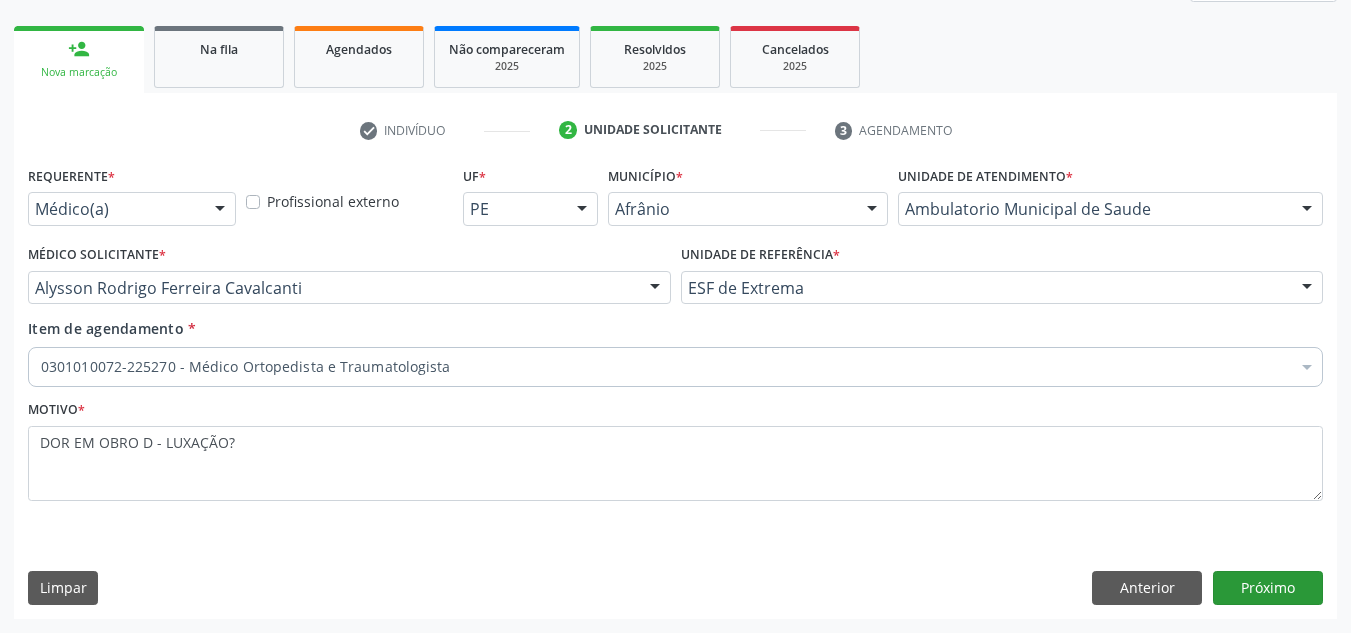 scroll, scrollTop: 237, scrollLeft: 0, axis: vertical 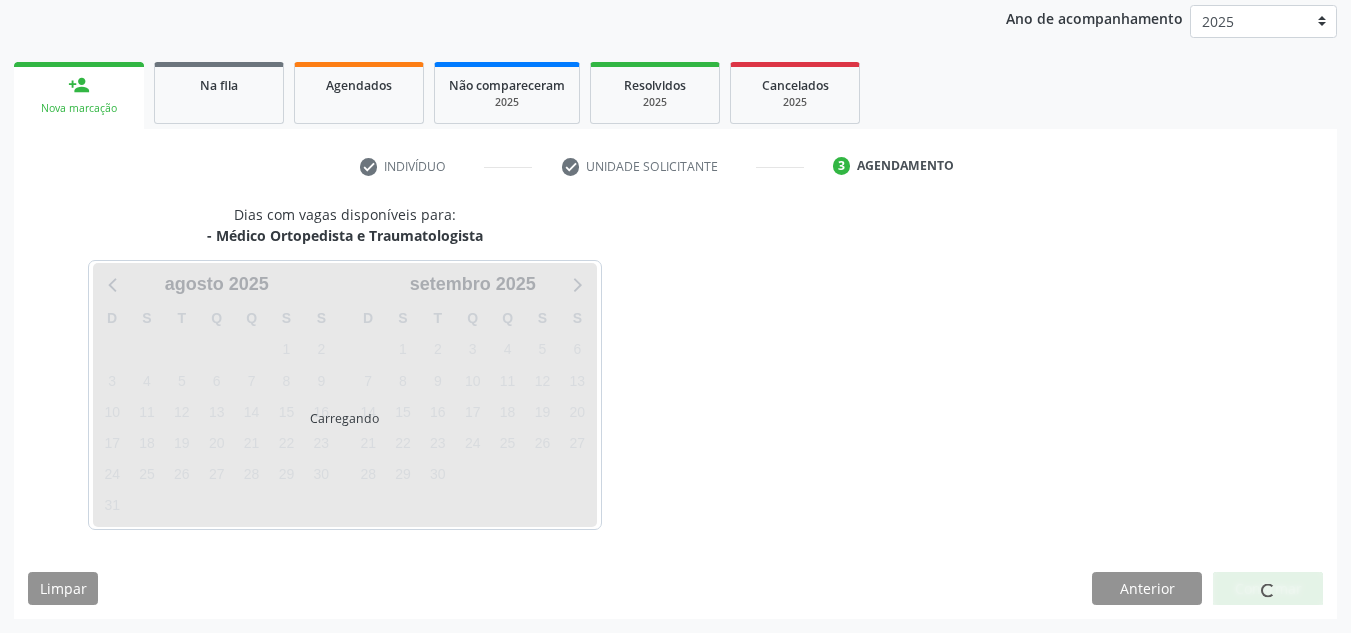 click at bounding box center [1268, 589] 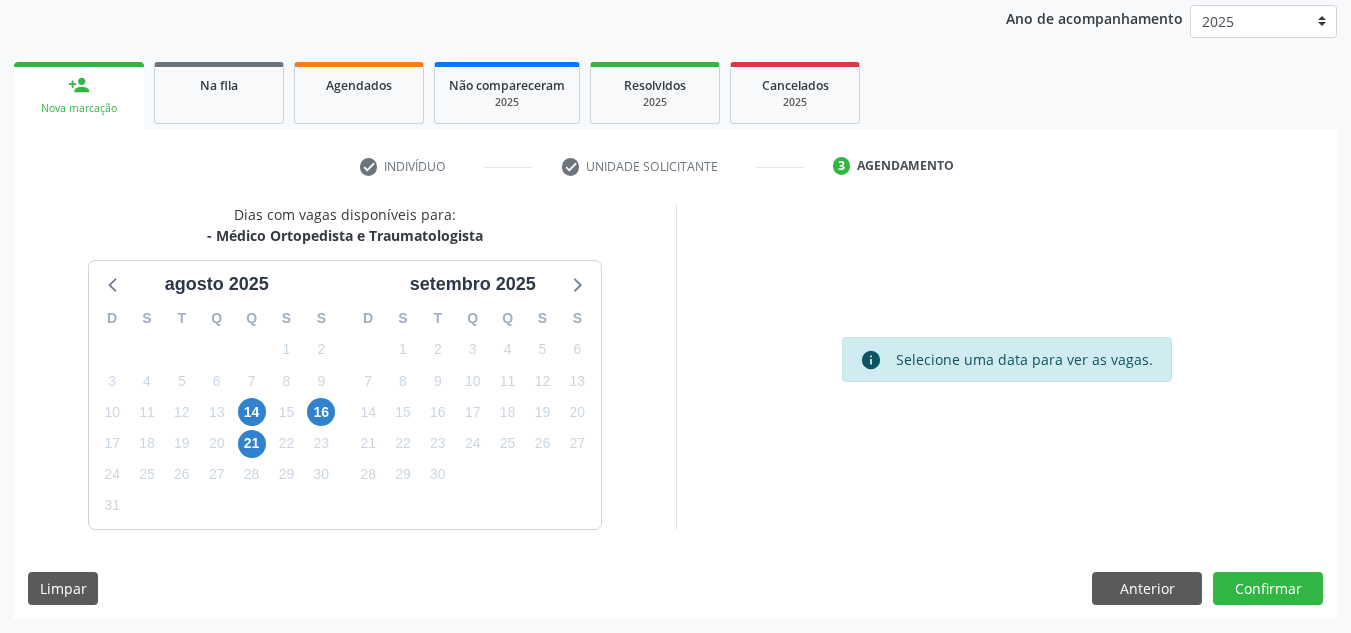 click at bounding box center (1268, 589) 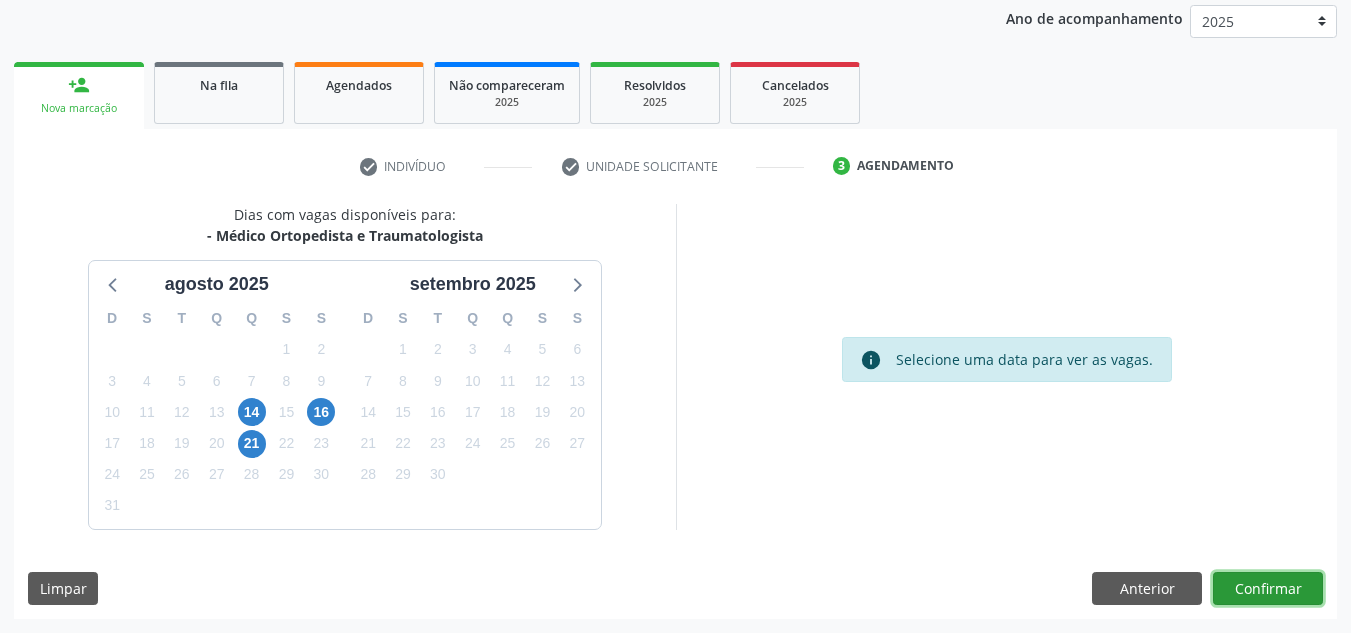 click on "Confirmar" at bounding box center (1268, 589) 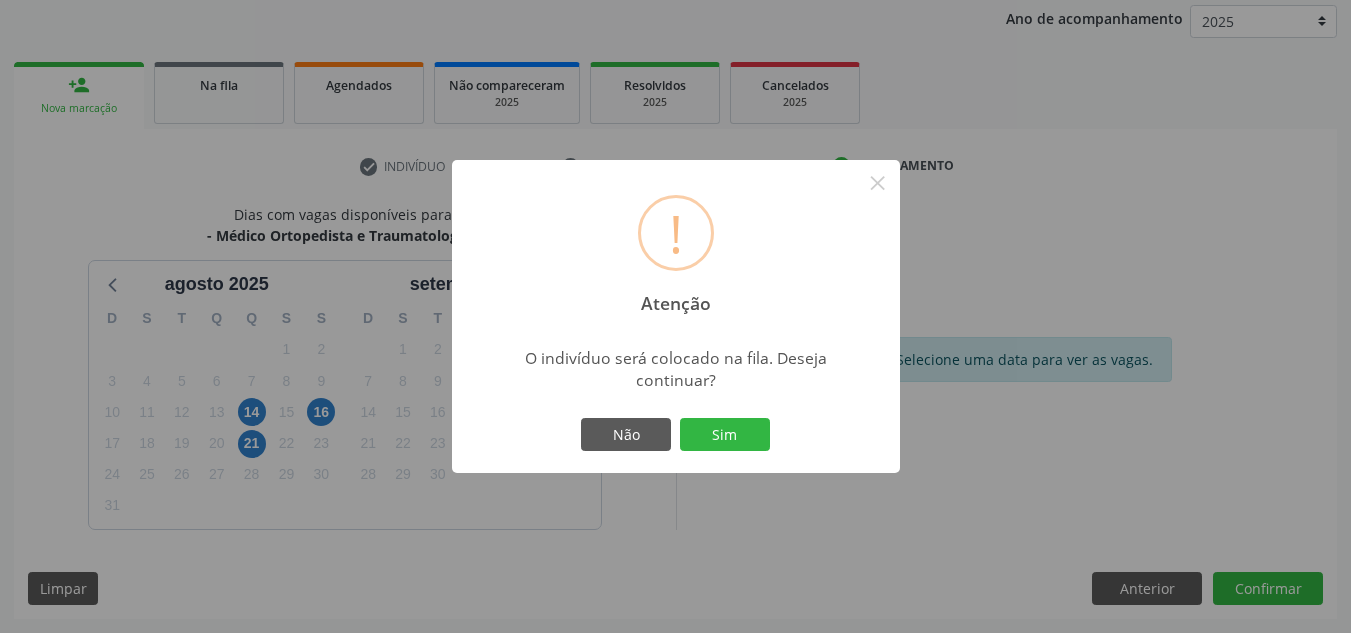 type 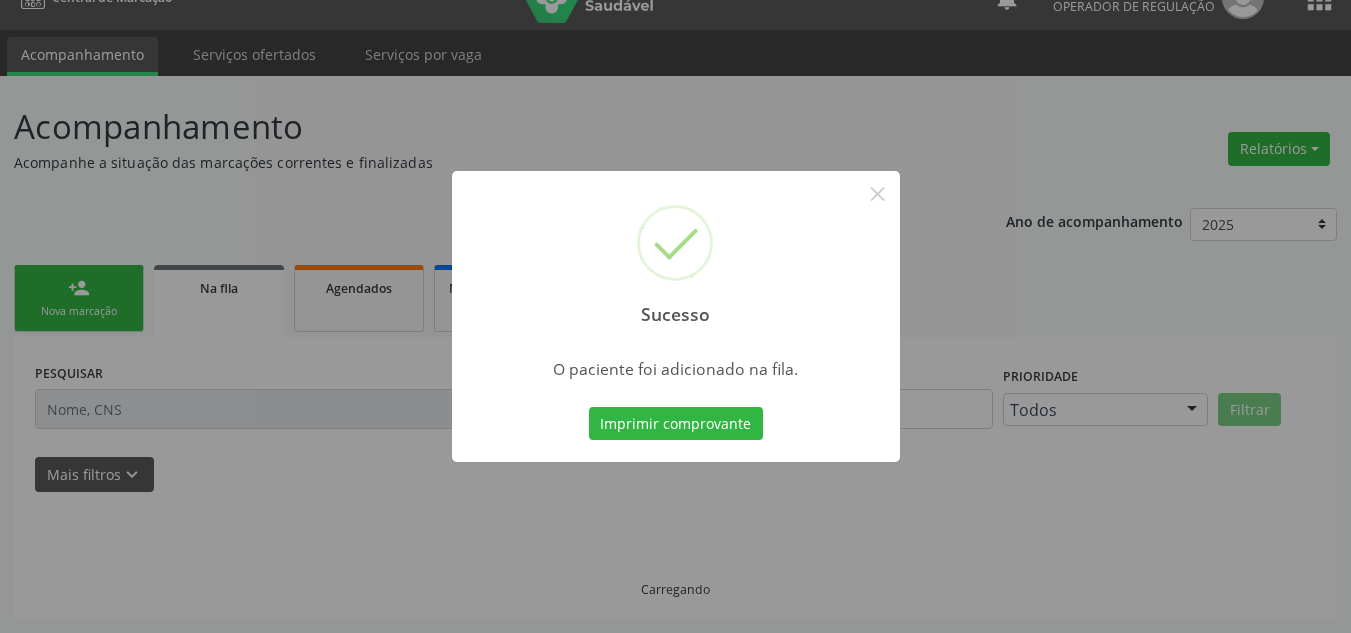 scroll, scrollTop: 34, scrollLeft: 0, axis: vertical 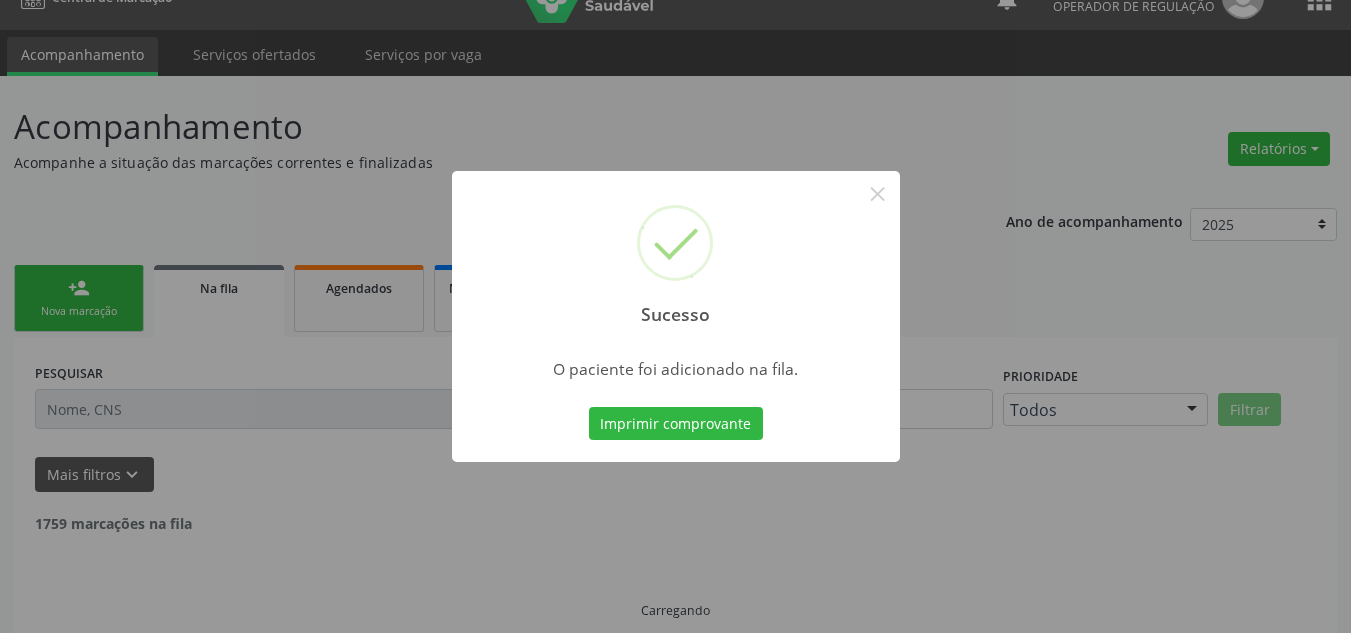 type 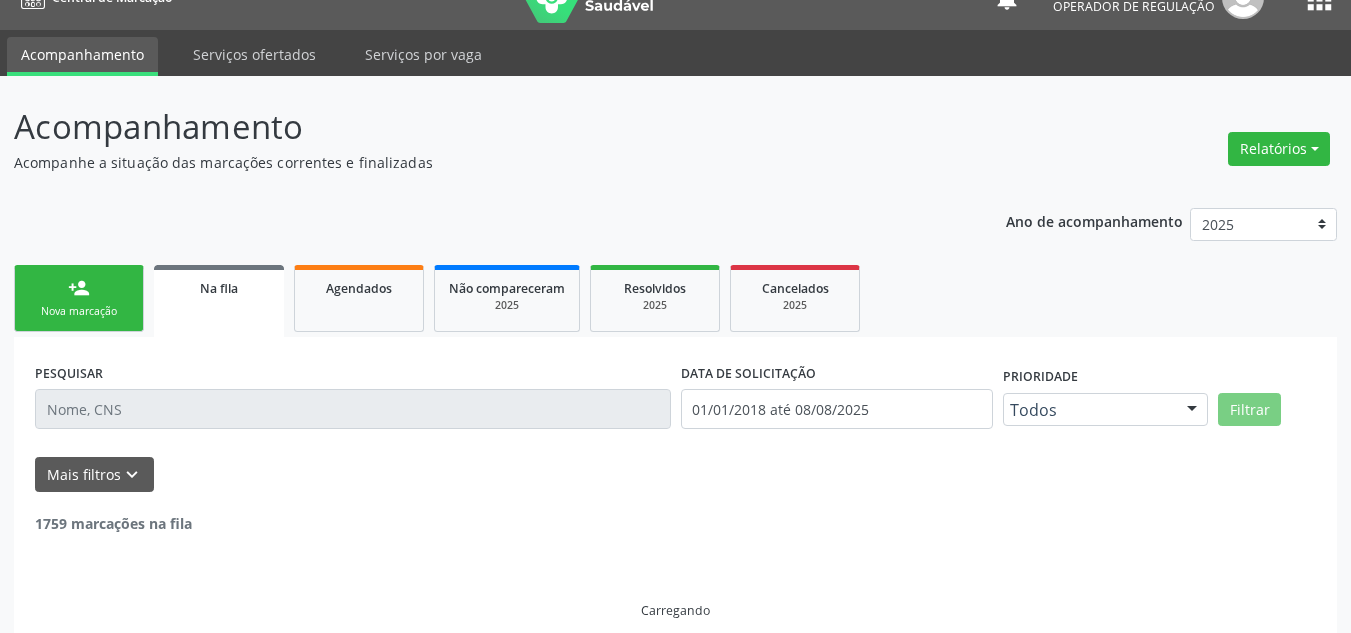 click on "person_add
Nova marcação" at bounding box center (79, 298) 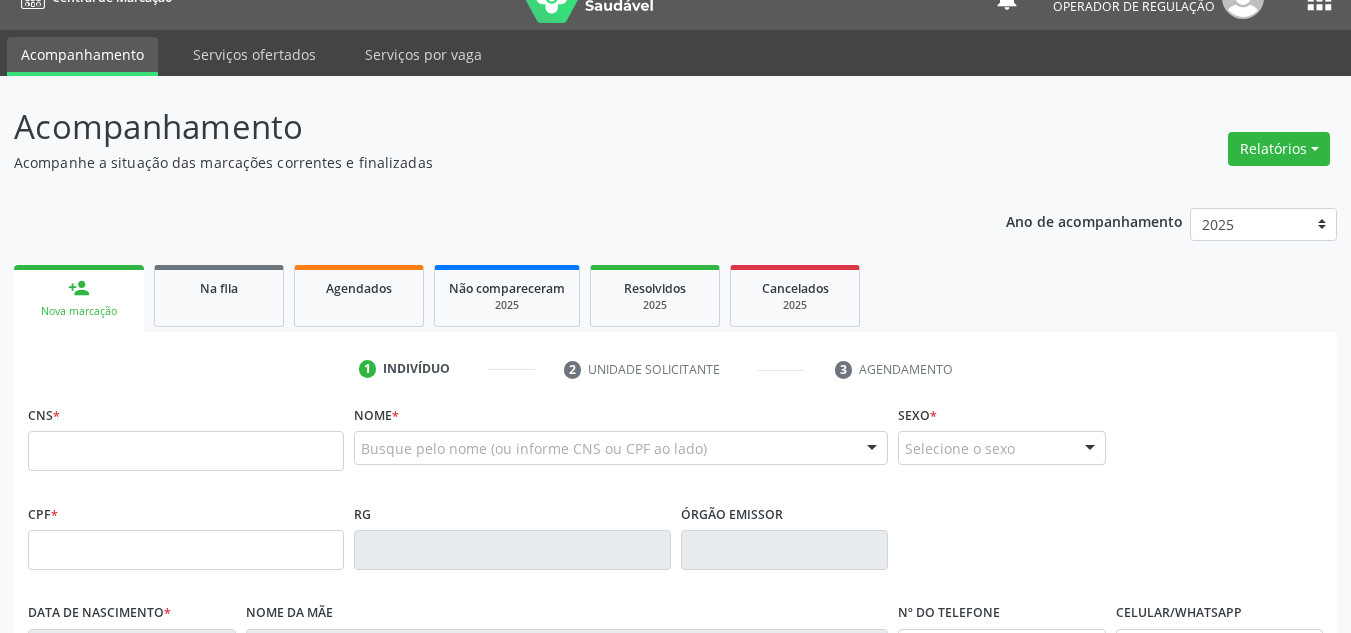 click on "Nova marcação" at bounding box center (79, 311) 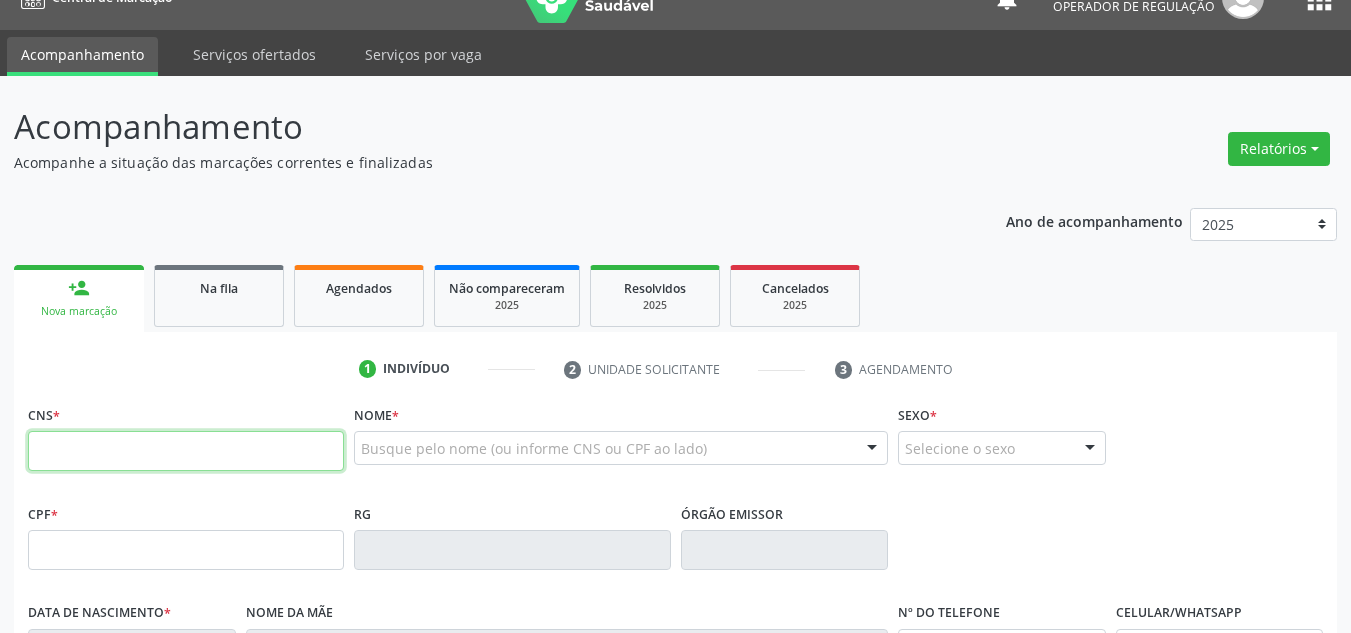 click at bounding box center [186, 451] 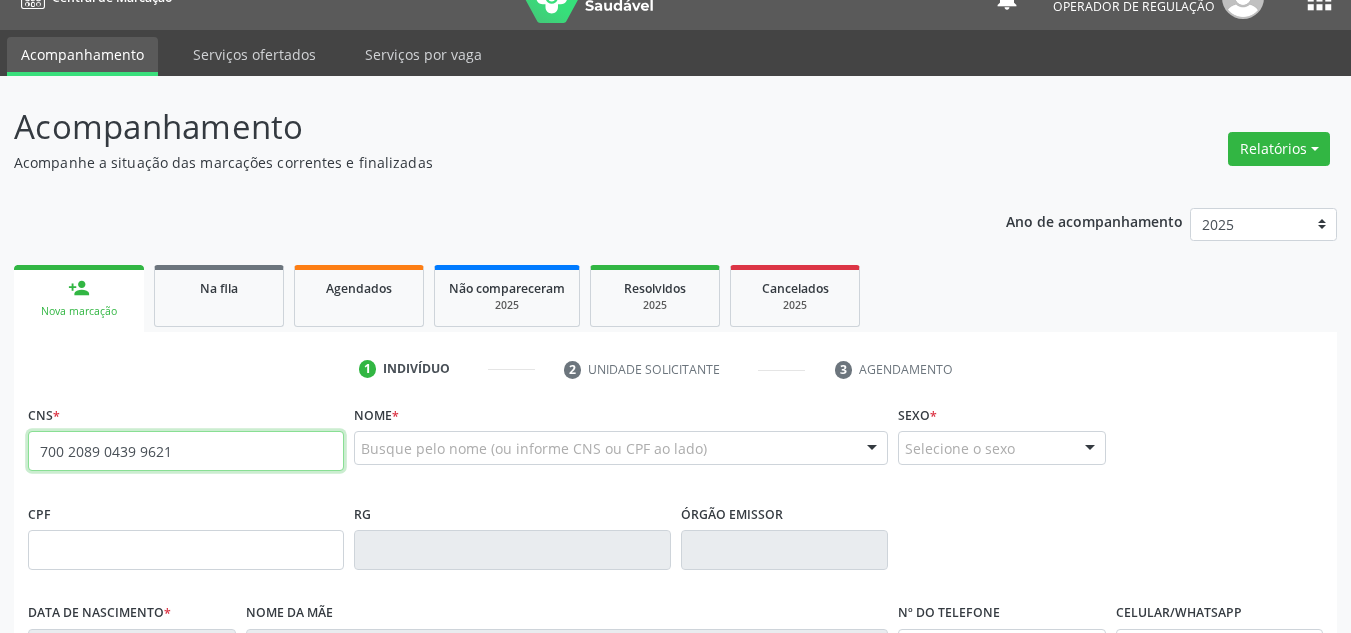 type on "700 2089 0439 9621" 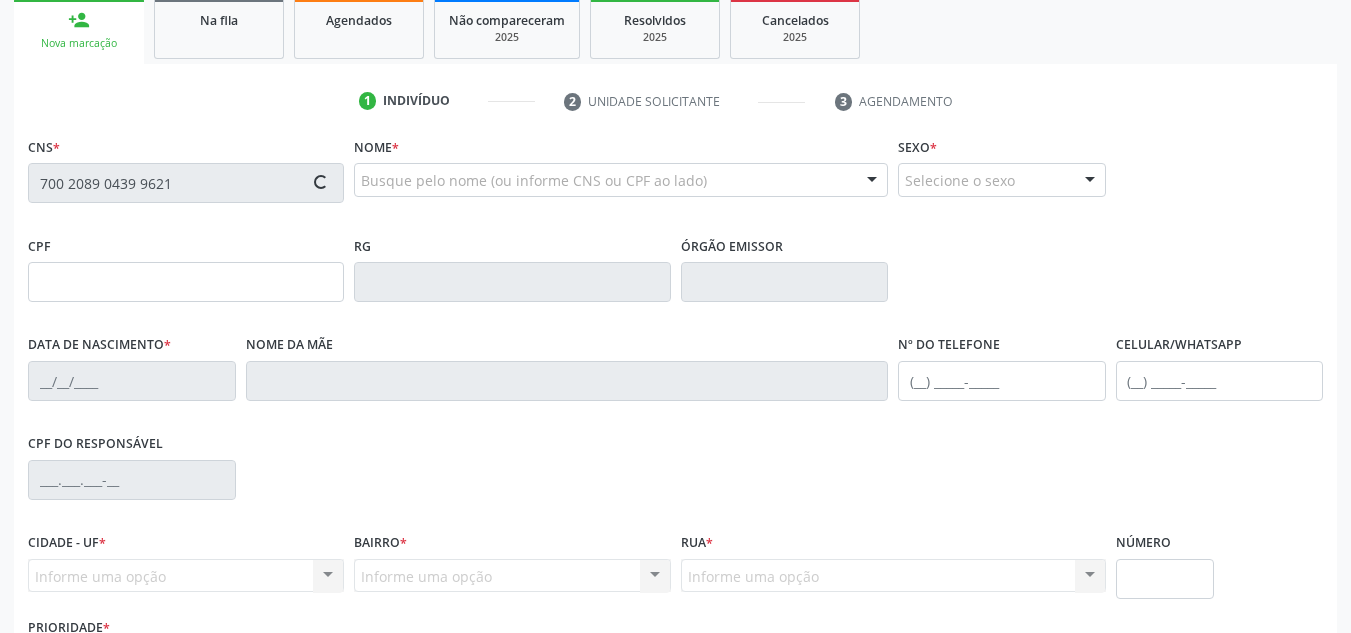 scroll, scrollTop: 334, scrollLeft: 0, axis: vertical 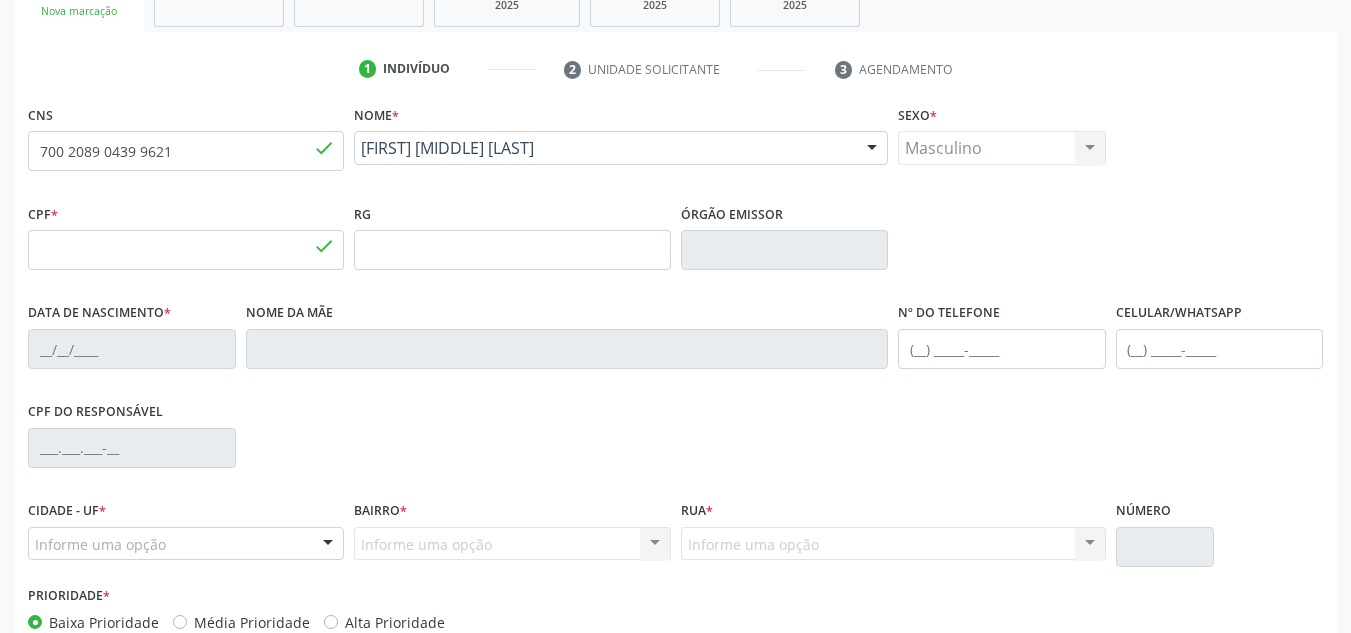 type on "025.255.844-81" 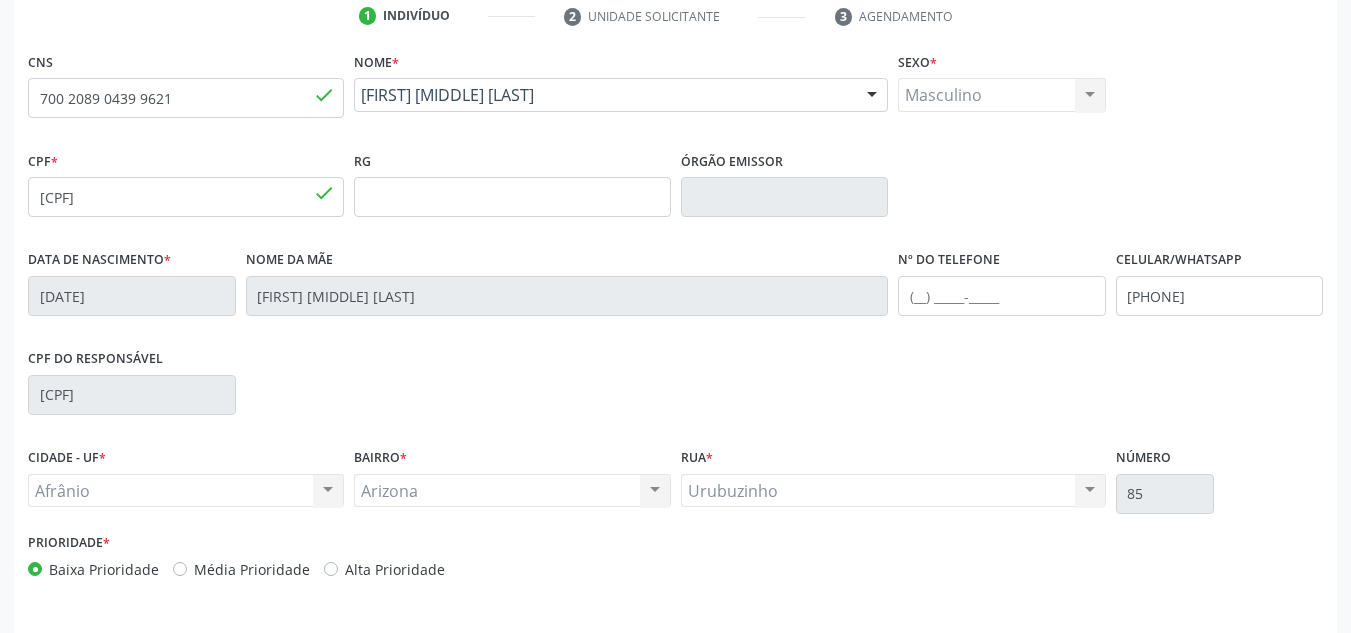 scroll, scrollTop: 451, scrollLeft: 0, axis: vertical 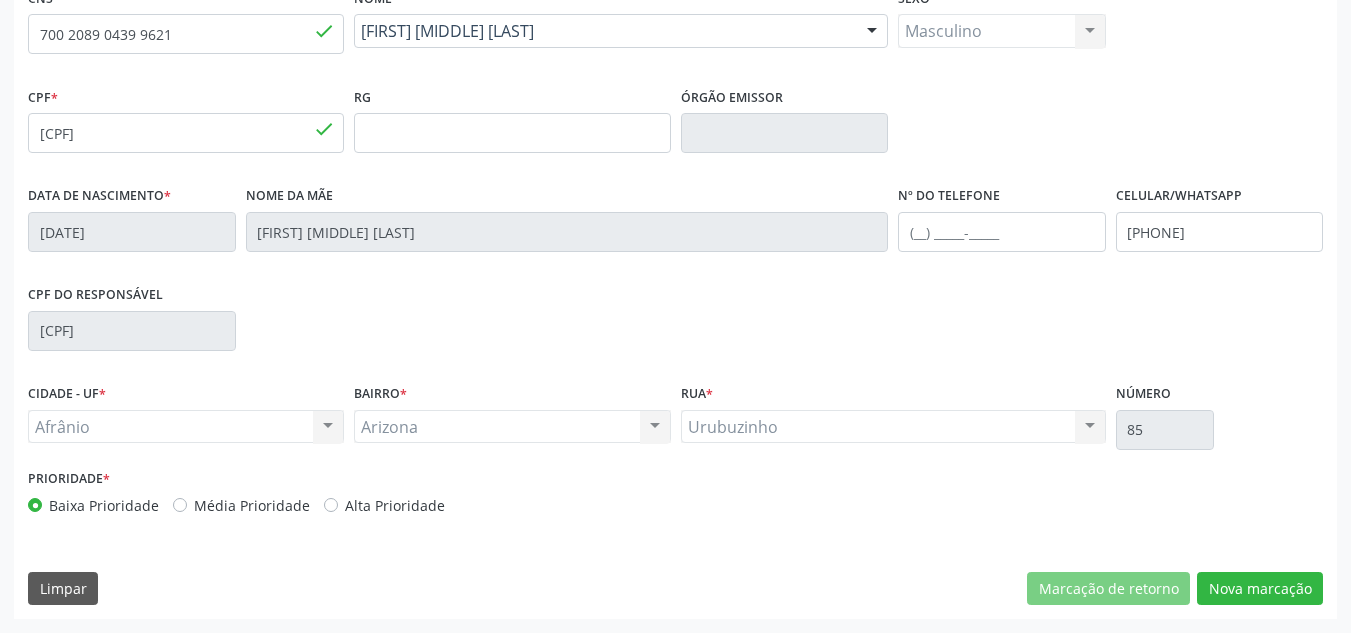 click on "Média Prioridade" at bounding box center [252, 505] 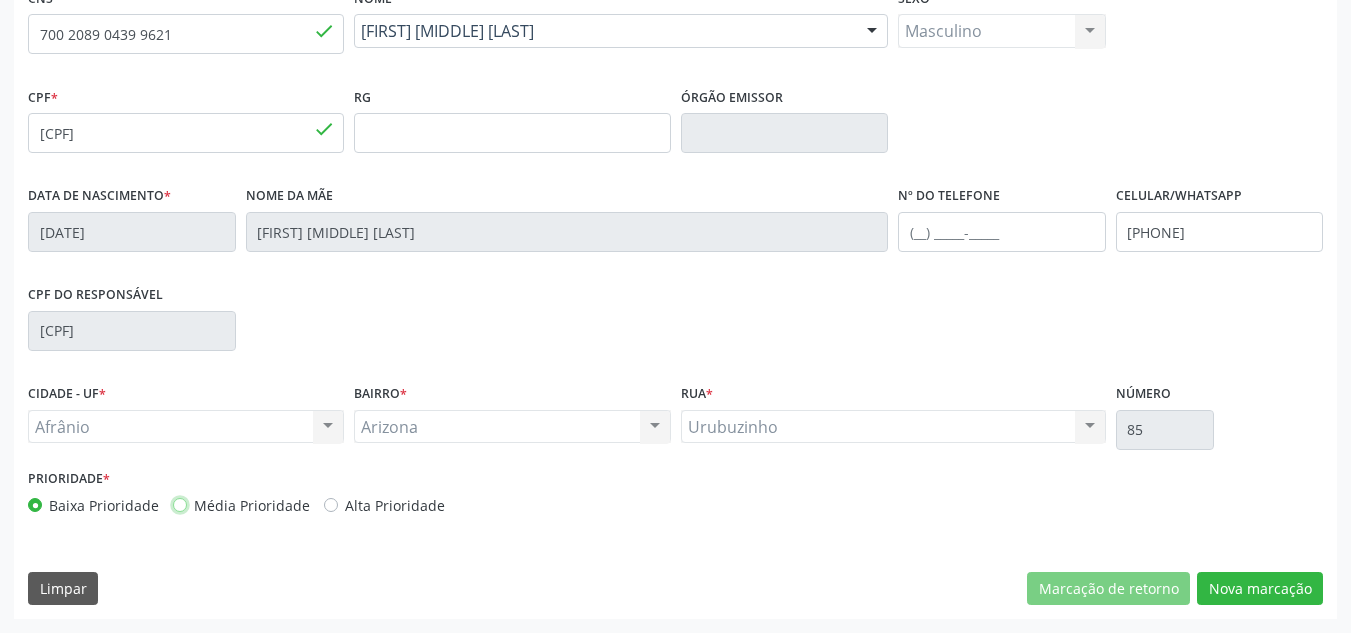 click on "Média Prioridade" at bounding box center (180, 504) 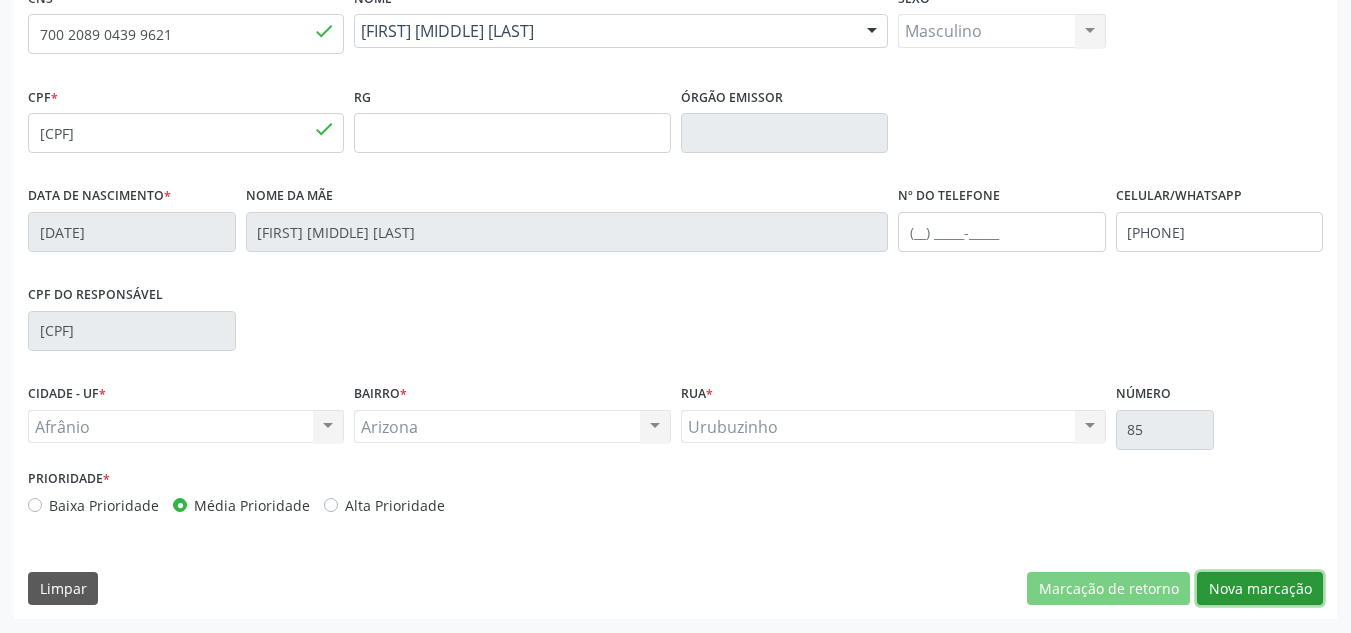 click on "Nova marcação" at bounding box center (1260, 589) 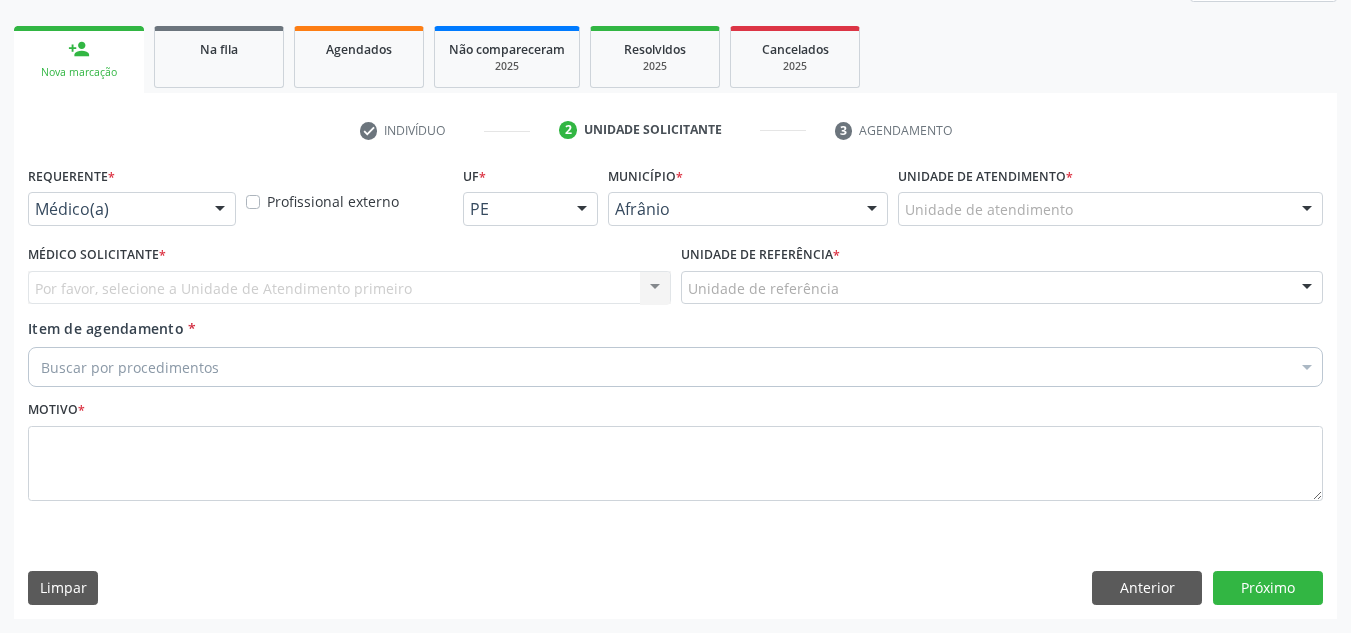 scroll, scrollTop: 273, scrollLeft: 0, axis: vertical 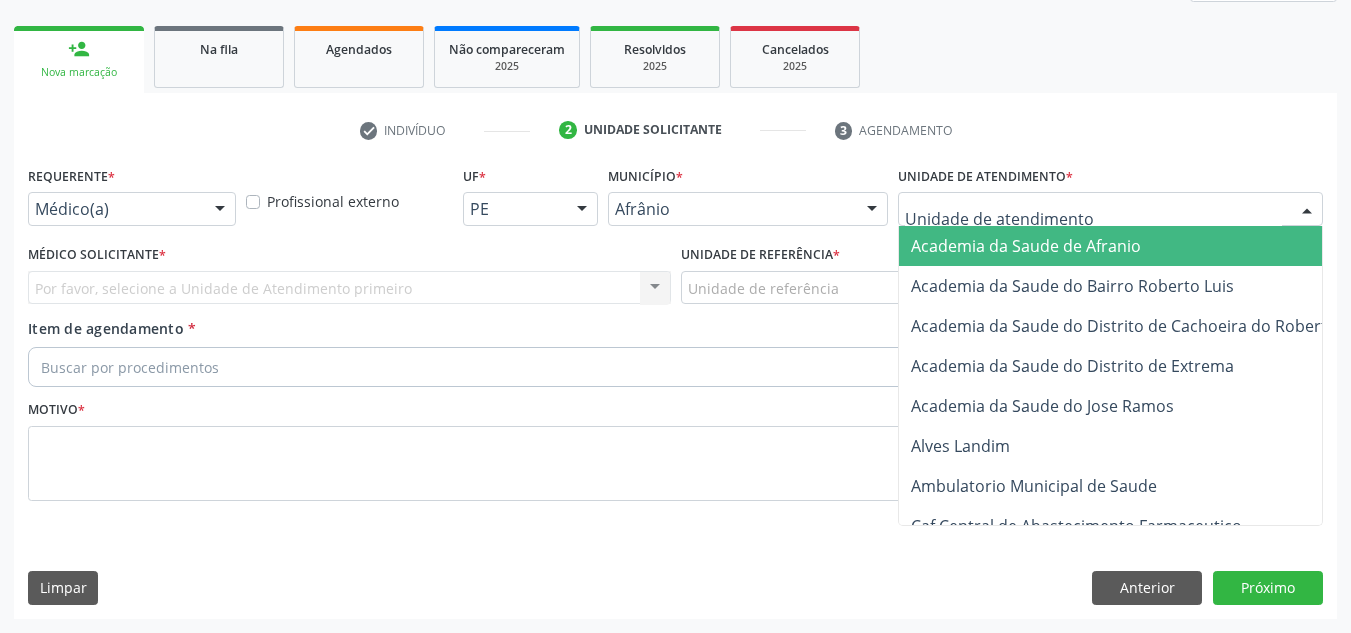 drag, startPoint x: 1031, startPoint y: 210, endPoint x: 987, endPoint y: 313, distance: 112.00446 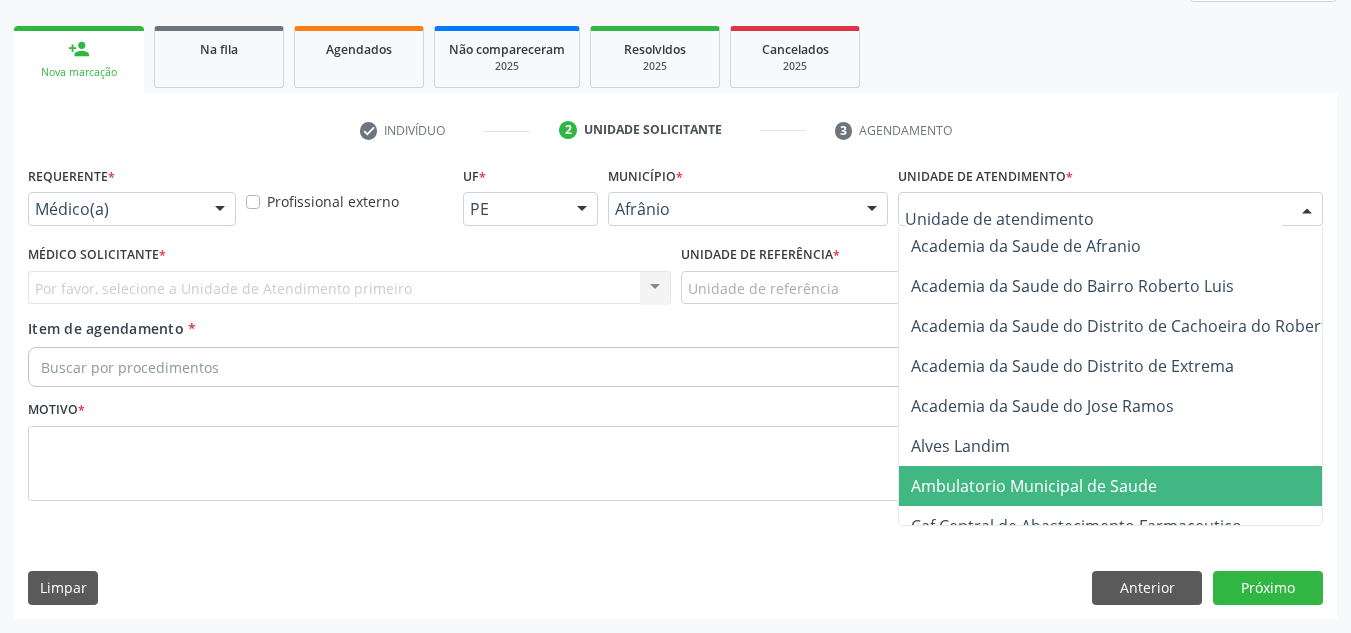 drag, startPoint x: 1027, startPoint y: 459, endPoint x: 1026, endPoint y: 474, distance: 15.033297 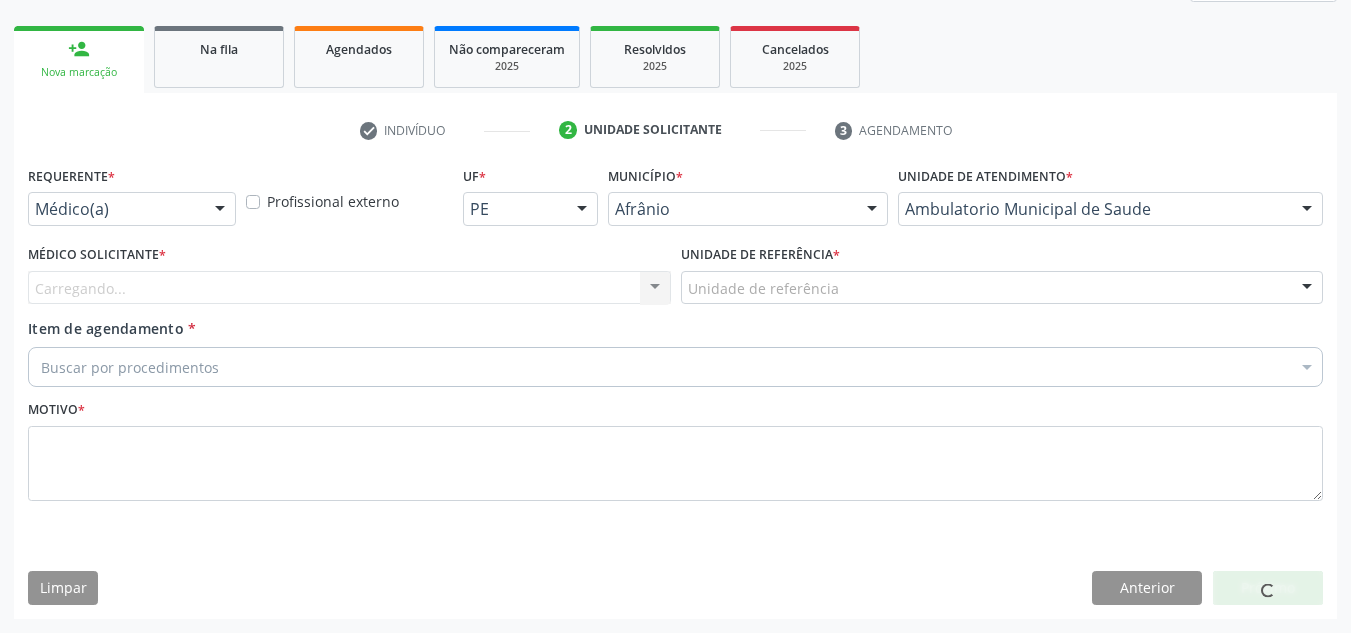 click on "Carregando...
Nenhum resultado encontrado para: "   "
Não há nenhuma opção para ser exibida." at bounding box center (349, 288) 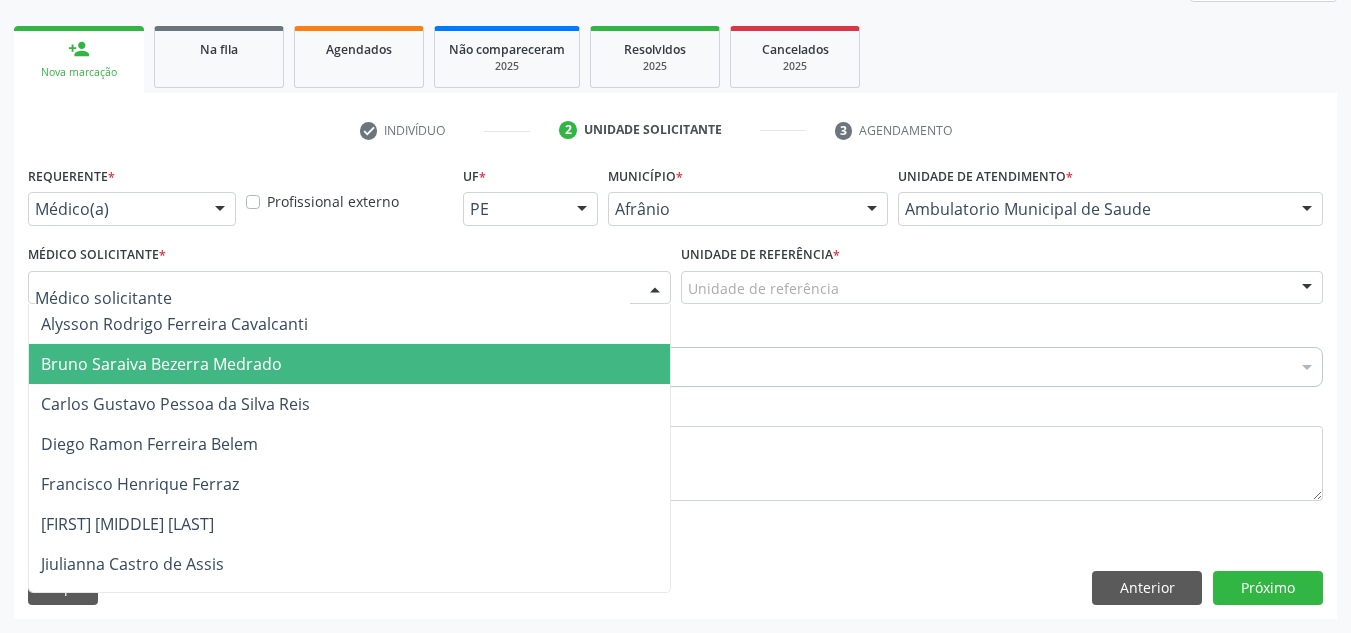 drag, startPoint x: 523, startPoint y: 363, endPoint x: 701, endPoint y: 318, distance: 183.60011 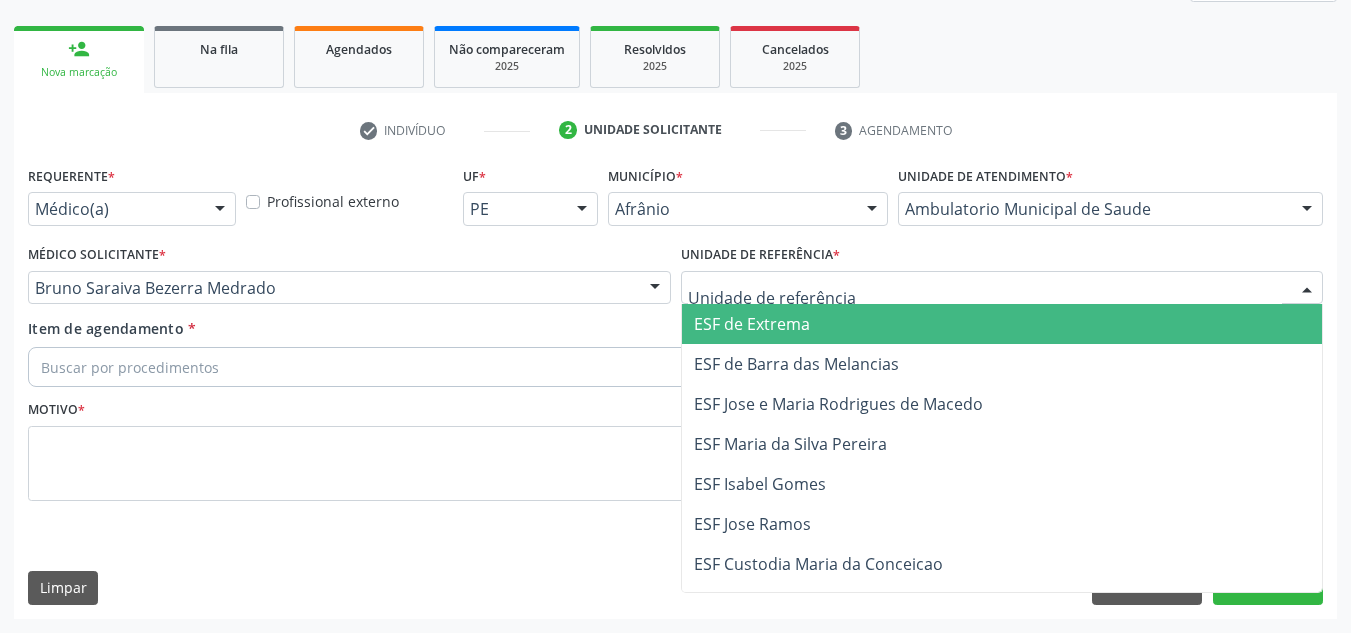 drag, startPoint x: 784, startPoint y: 297, endPoint x: 785, endPoint y: 330, distance: 33.01515 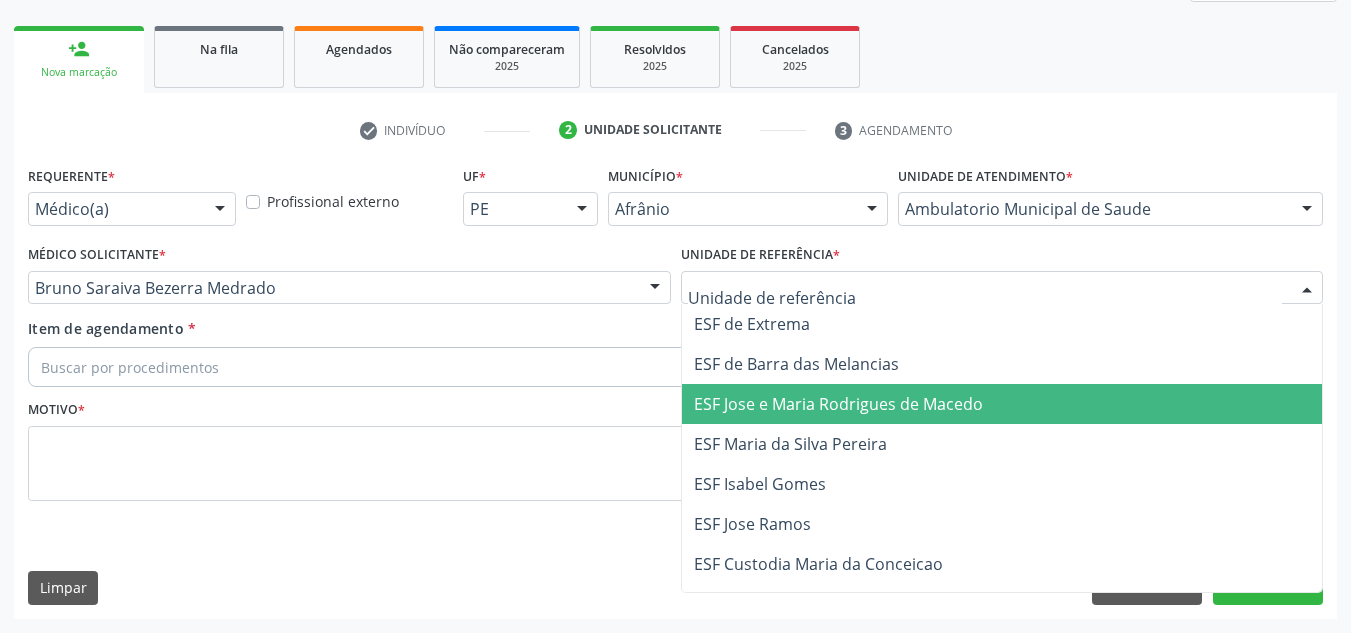 drag, startPoint x: 788, startPoint y: 395, endPoint x: 623, endPoint y: 391, distance: 165.04848 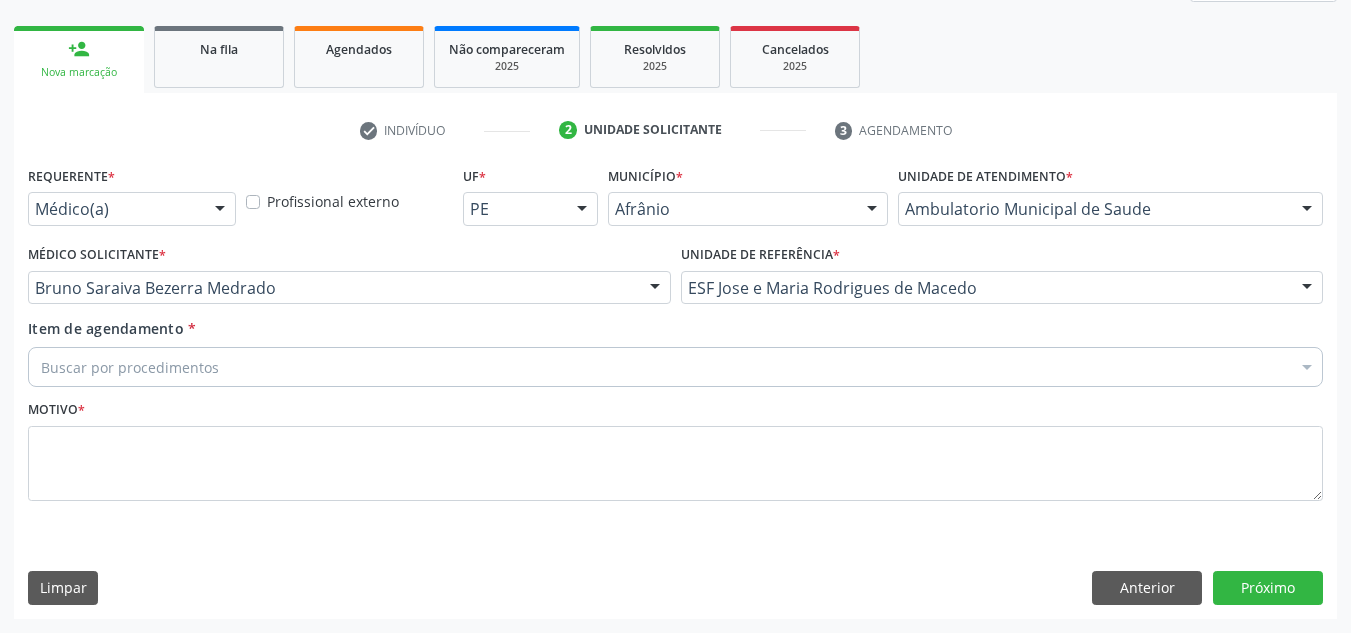 click on "Buscar por procedimentos" at bounding box center [675, 367] 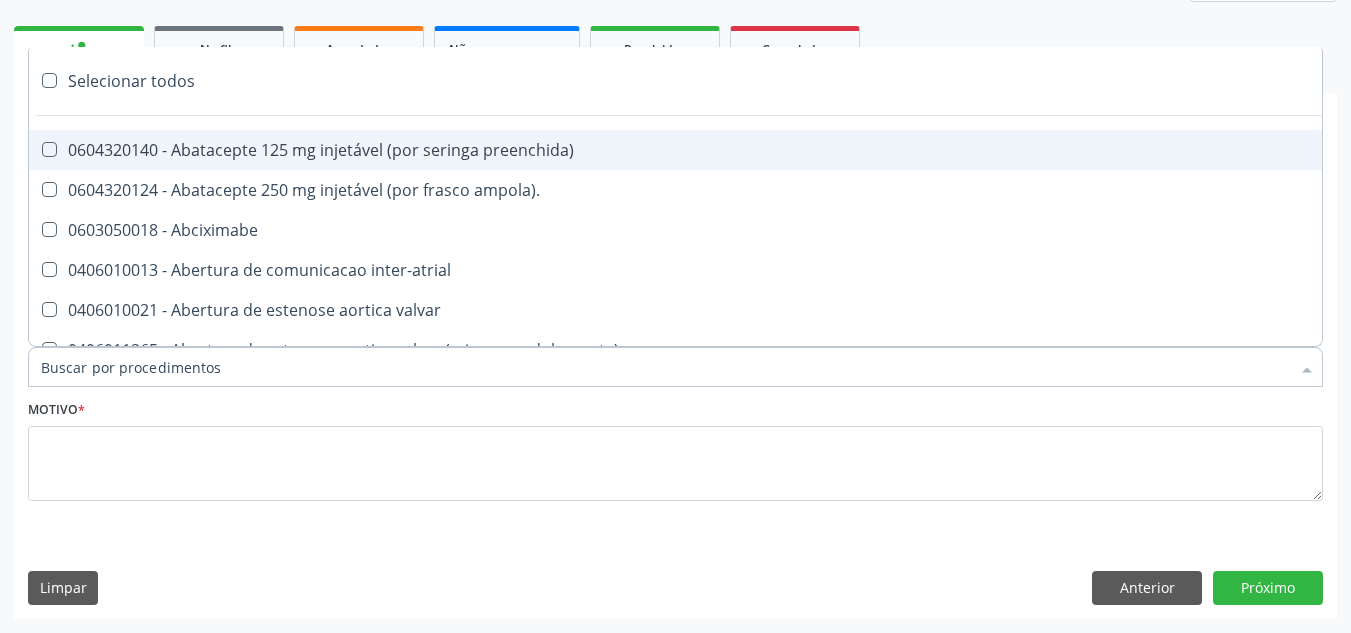 paste on "ORTOPEDISTA" 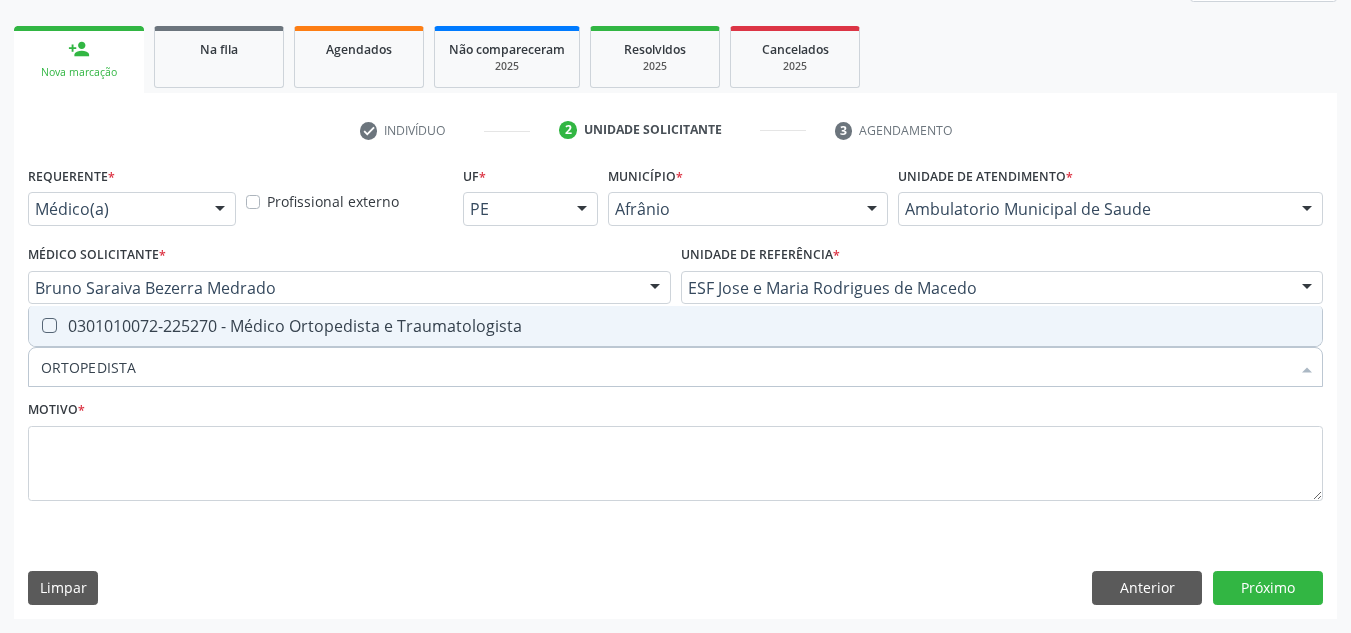 type on "ORTOPEDISTA" 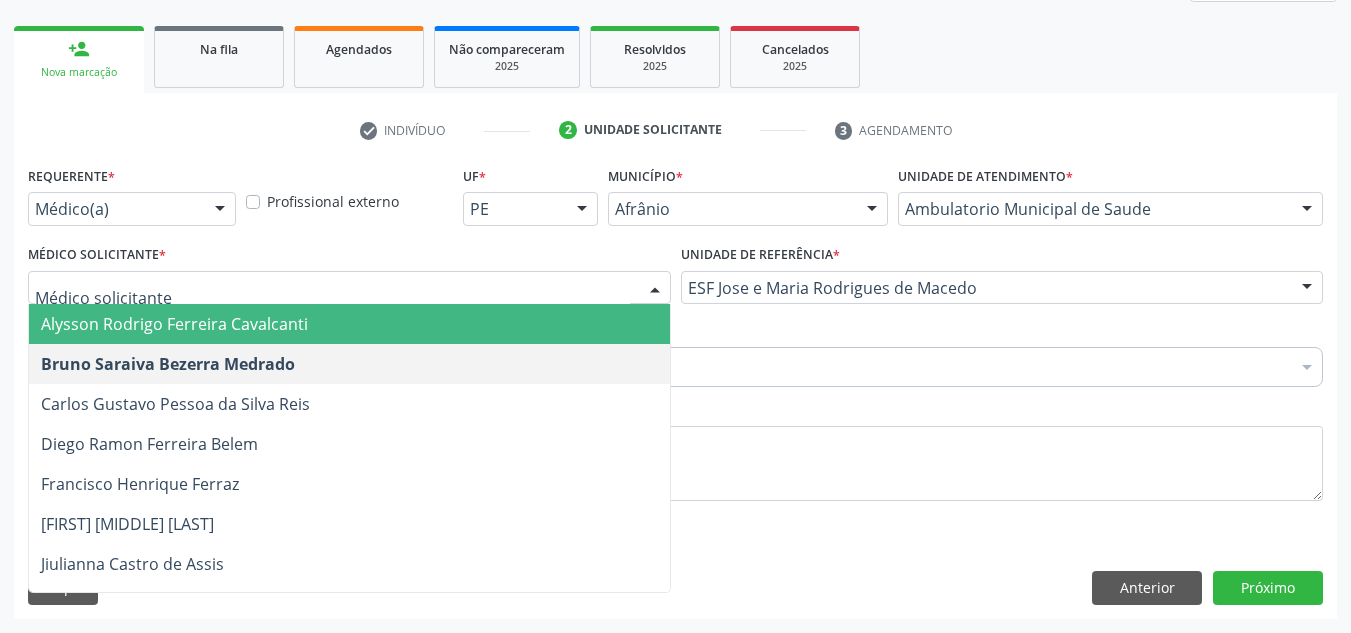 click on "Requerente
*
Médico(a)         Médico(a)   Enfermeiro(a)   Paciente
Nenhum resultado encontrado para: "   "
Não há nenhuma opção para ser exibida.
Profissional externo
UF
*
PE         BA   PE
Nenhum resultado encontrado para: "   "
Não há nenhuma opção para ser exibida.
Município
*
Afrânio         Afrânio   Petrolina
Nenhum resultado encontrado para: "   "
Não há nenhuma opção para ser exibida.
Unidade de atendimento
*
Ambulatorio Municipal de Saude         Academia da Saude de Afranio   Academia da Saude do Bairro Roberto Luis   Academia da Saude do Distrito de Cachoeira do Roberto   Academia da Saude do Distrito de Extrema   Academia da Saude do Jose Ramos   Alves Landim   Ambulatorio Municipal de Saude   Caf Central de Abastecimento Farmaceutico     Centro de Especialidades   Cime   Cuidar" at bounding box center (675, 345) 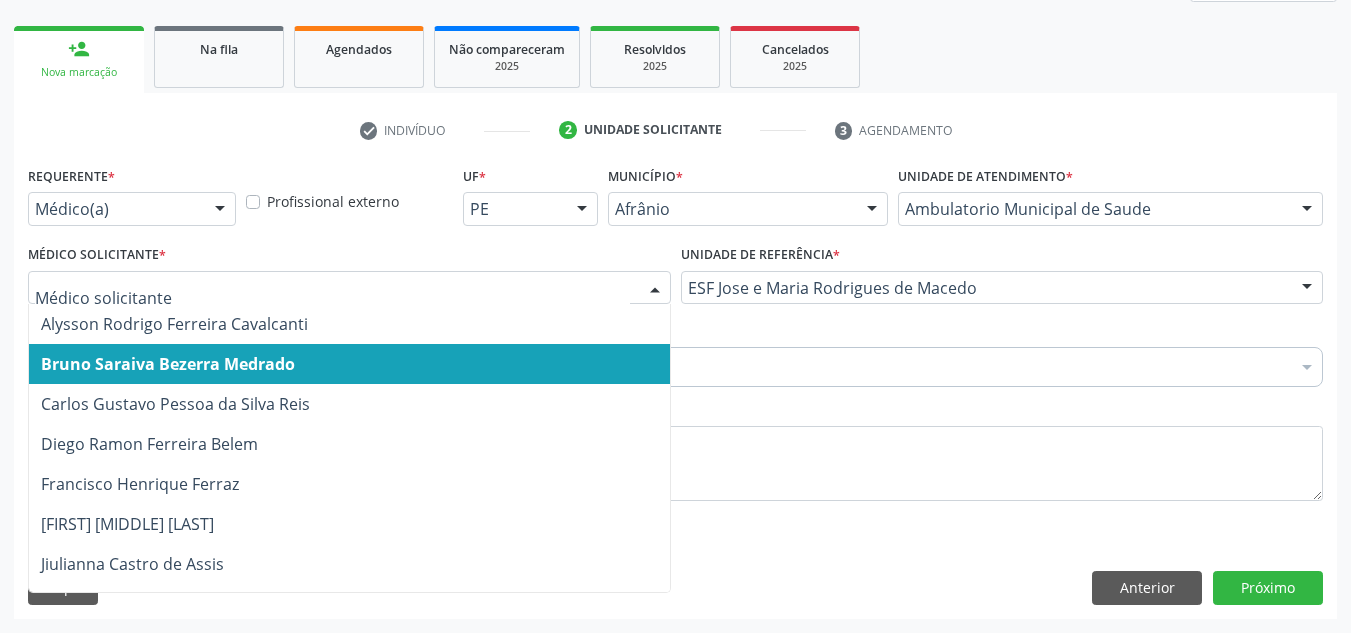 click on "Motivo
*" at bounding box center (675, 448) 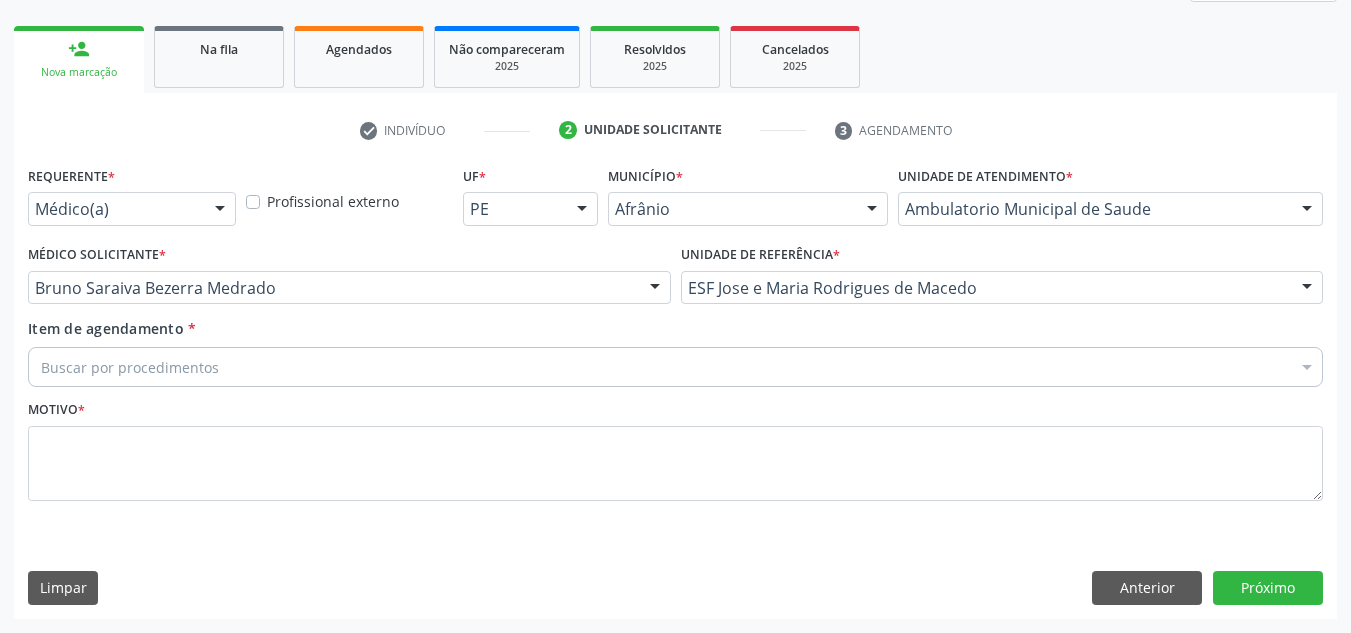 click on "Bruno Saraiva Bezerra Medrado" at bounding box center [349, 288] 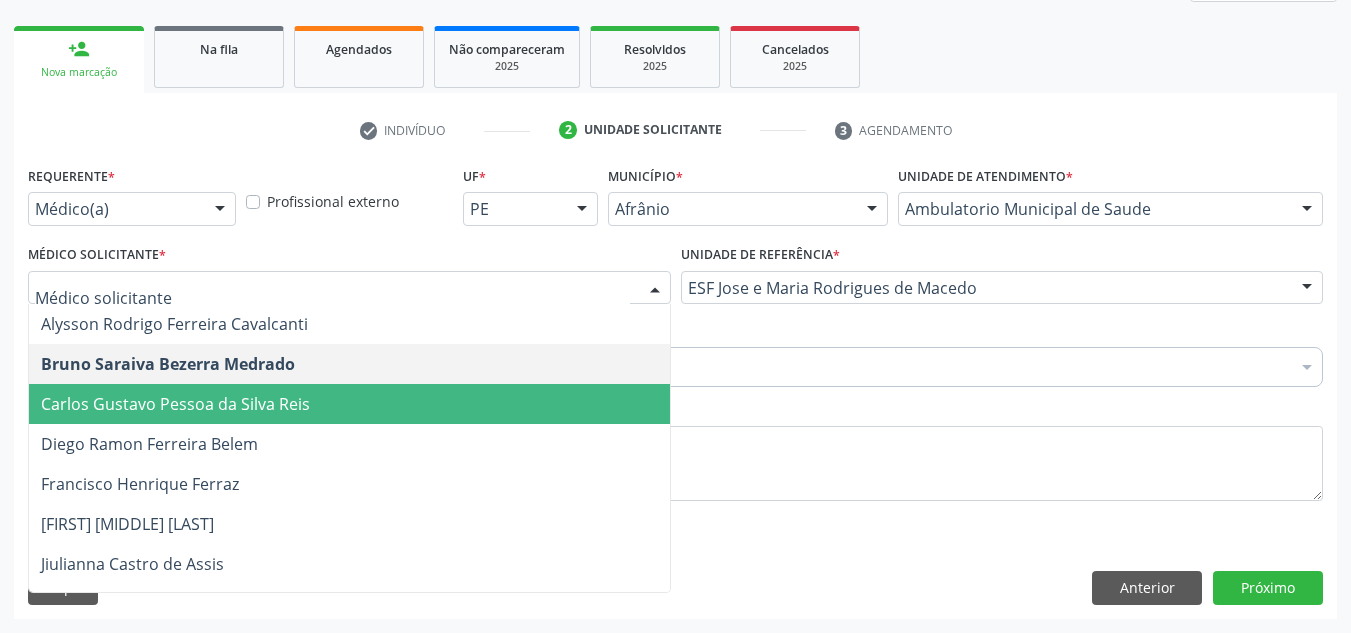 click on "Buscar por procedimentos" at bounding box center [675, 367] 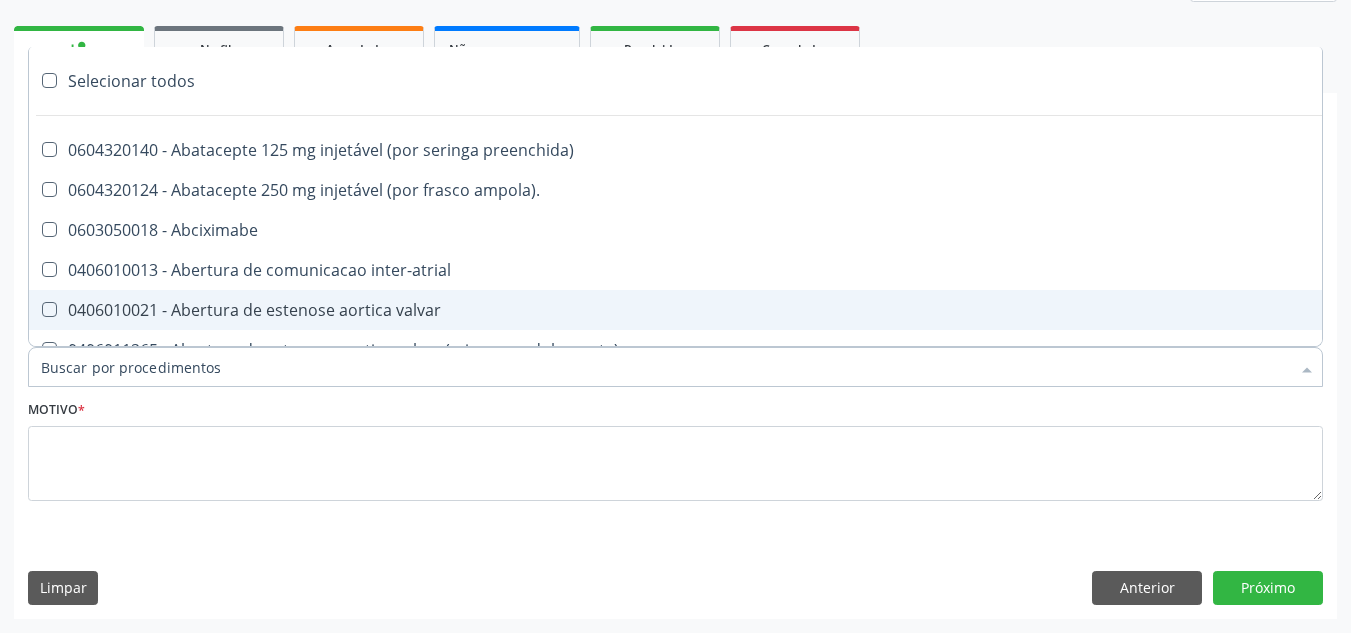 click on "Item de agendamento
*" at bounding box center (665, 367) 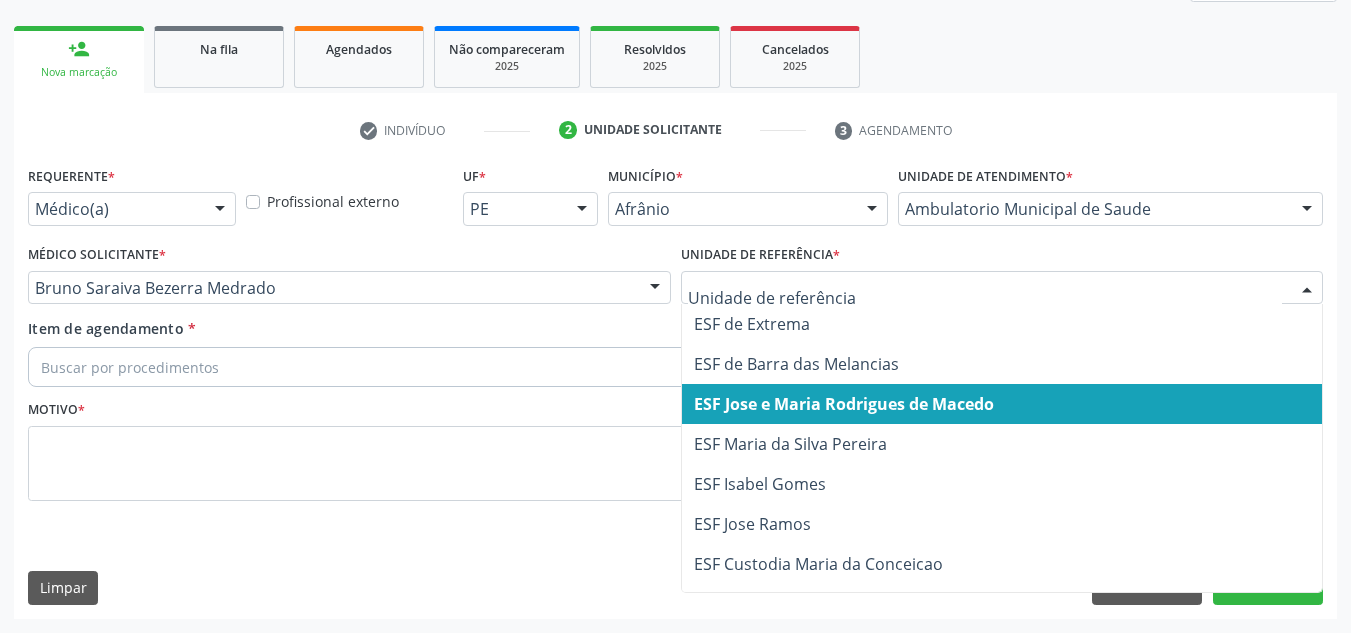 click on "Requerente
*
Médico(a)         Médico(a)   Enfermeiro(a)   Paciente
Nenhum resultado encontrado para: "   "
Não há nenhuma opção para ser exibida.
Profissional externo
UF
*
PE         BA   PE
Nenhum resultado encontrado para: "   "
Não há nenhuma opção para ser exibida.
Município
*
Afrânio         Afrânio   Petrolina
Nenhum resultado encontrado para: "   "
Não há nenhuma opção para ser exibida.
Unidade de atendimento
*
Ambulatorio Municipal de Saude         Academia da Saude de Afranio   Academia da Saude do Bairro Roberto Luis   Academia da Saude do Distrito de Cachoeira do Roberto   Academia da Saude do Distrito de Extrema   Academia da Saude do Jose Ramos   Alves Landim   Ambulatorio Municipal de Saude   Caf Central de Abastecimento Farmaceutico     Centro de Especialidades   Cime   Cuidar" at bounding box center [675, 345] 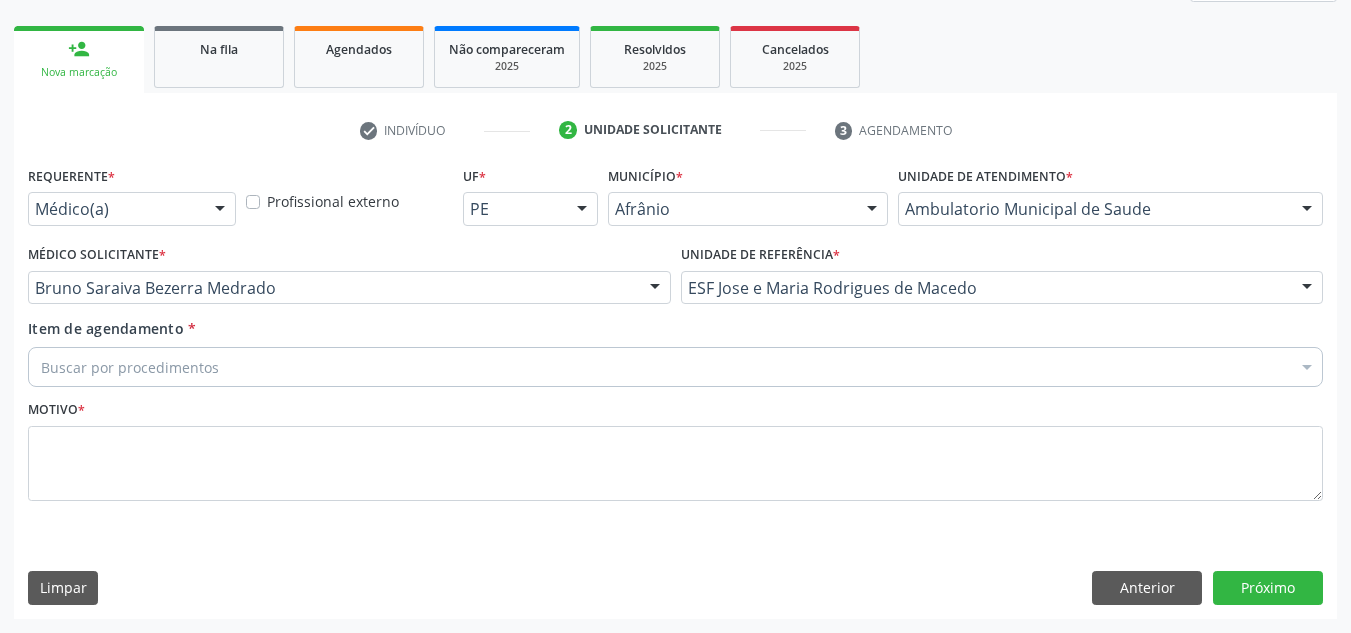 drag, startPoint x: 537, startPoint y: 400, endPoint x: 530, endPoint y: 385, distance: 16.552946 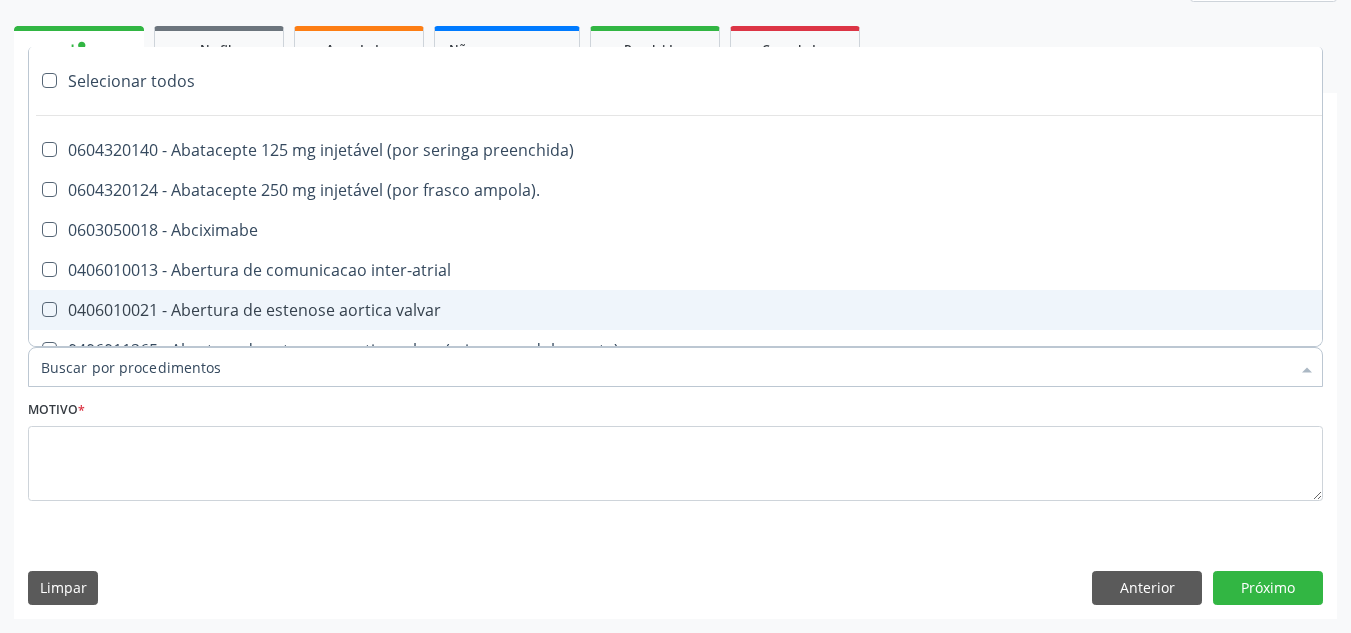 paste on "ORTOPEDISTA" 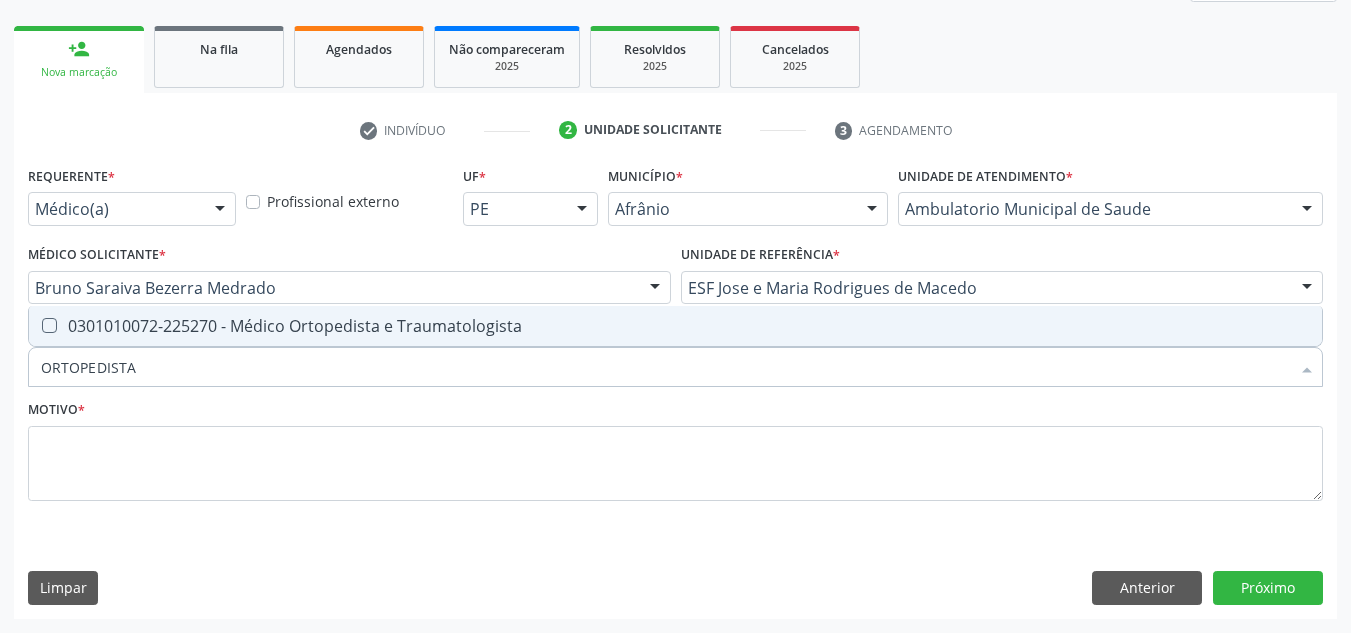 drag, startPoint x: 500, startPoint y: 321, endPoint x: 499, endPoint y: 382, distance: 61.008198 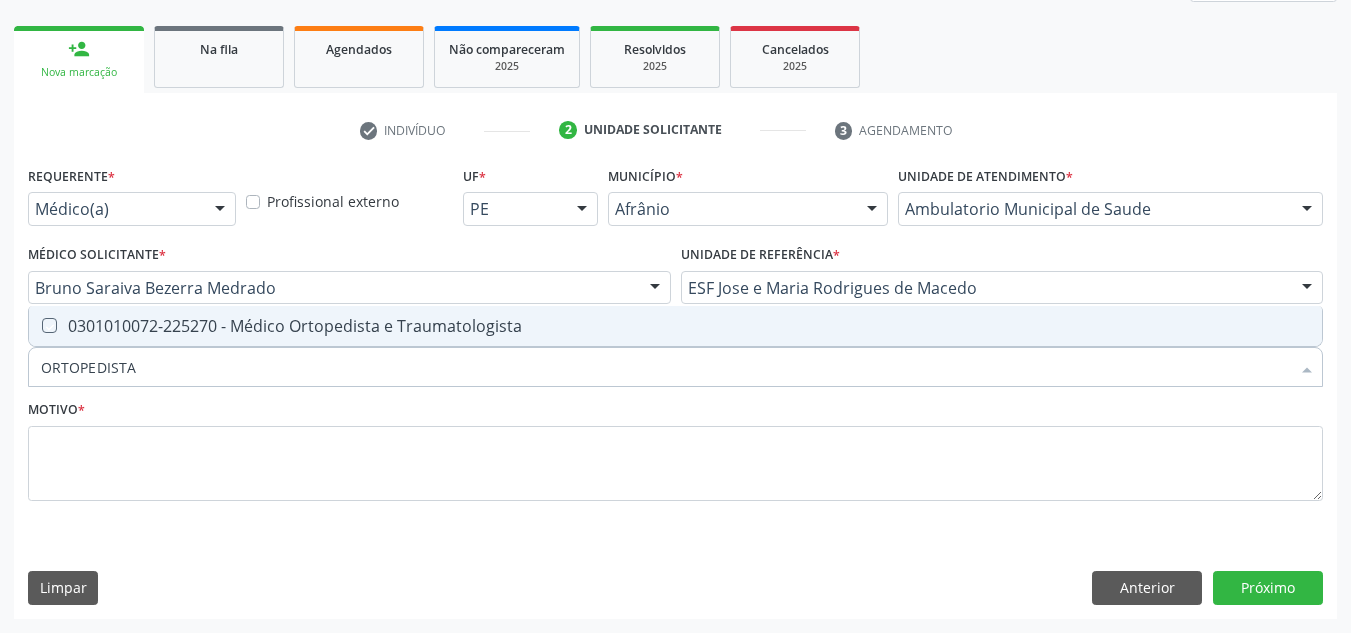 checkbox on "true" 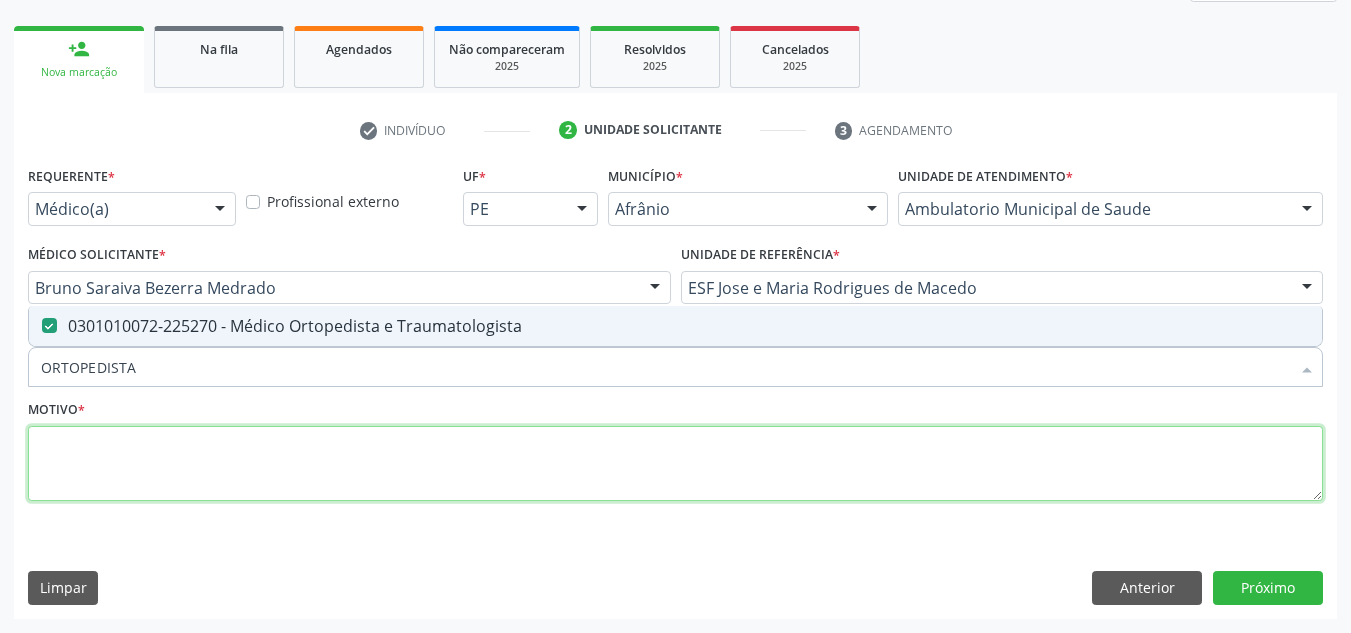 click at bounding box center [675, 464] 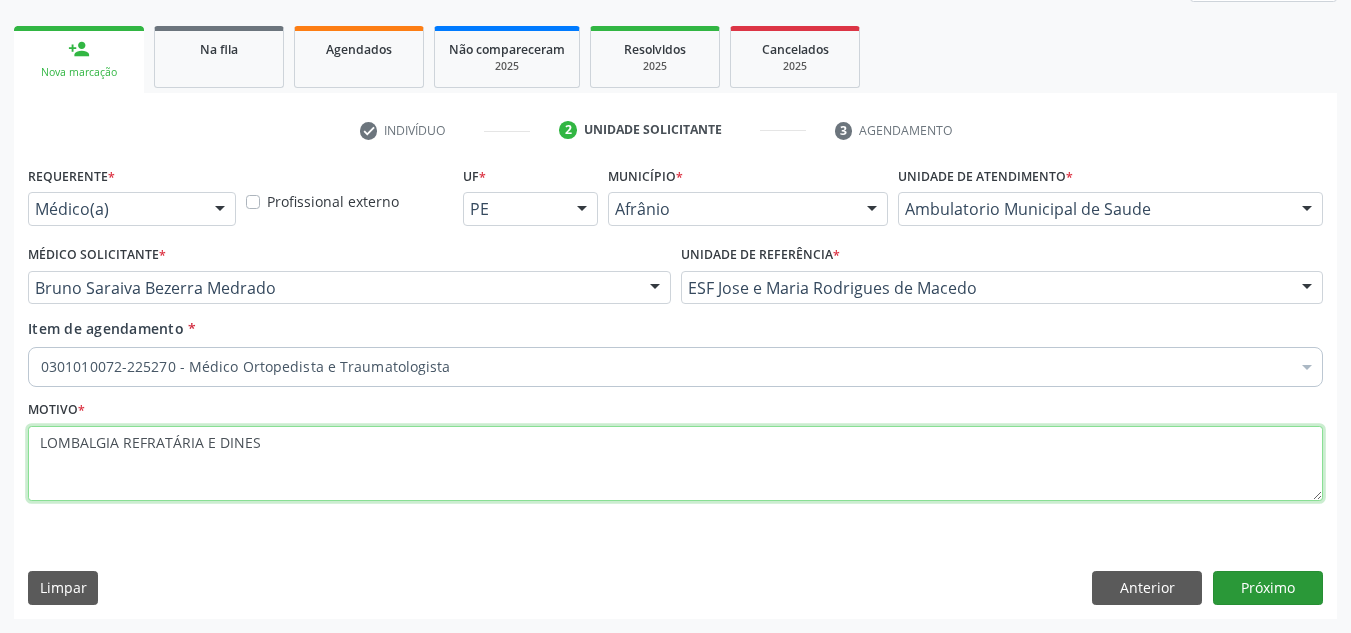 type on "LOMBALGIA REFRATÁRIA E DINES" 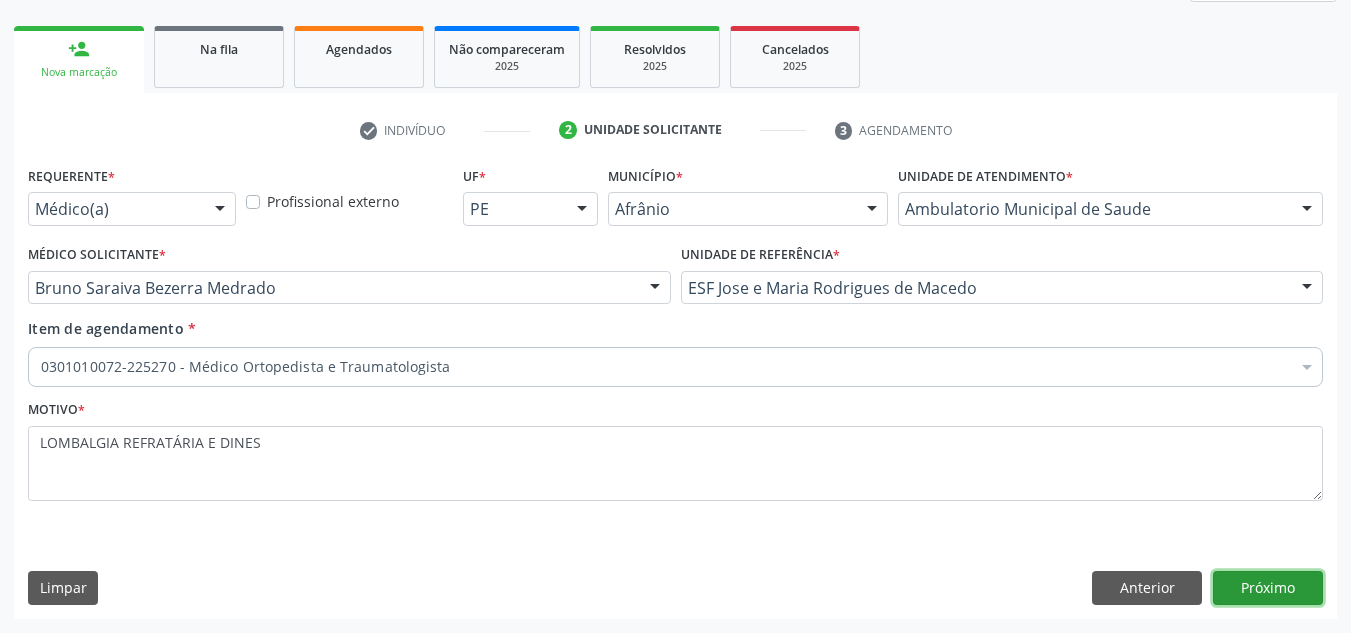 click on "Próximo" at bounding box center [1268, 588] 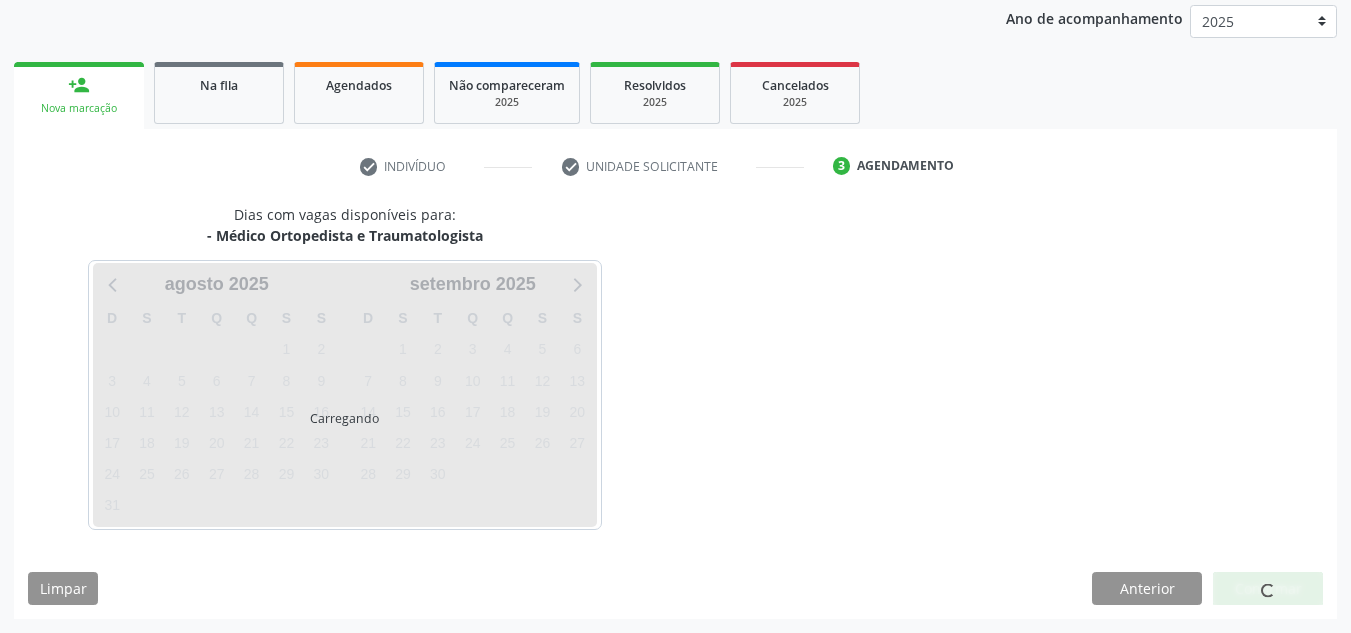 scroll, scrollTop: 237, scrollLeft: 0, axis: vertical 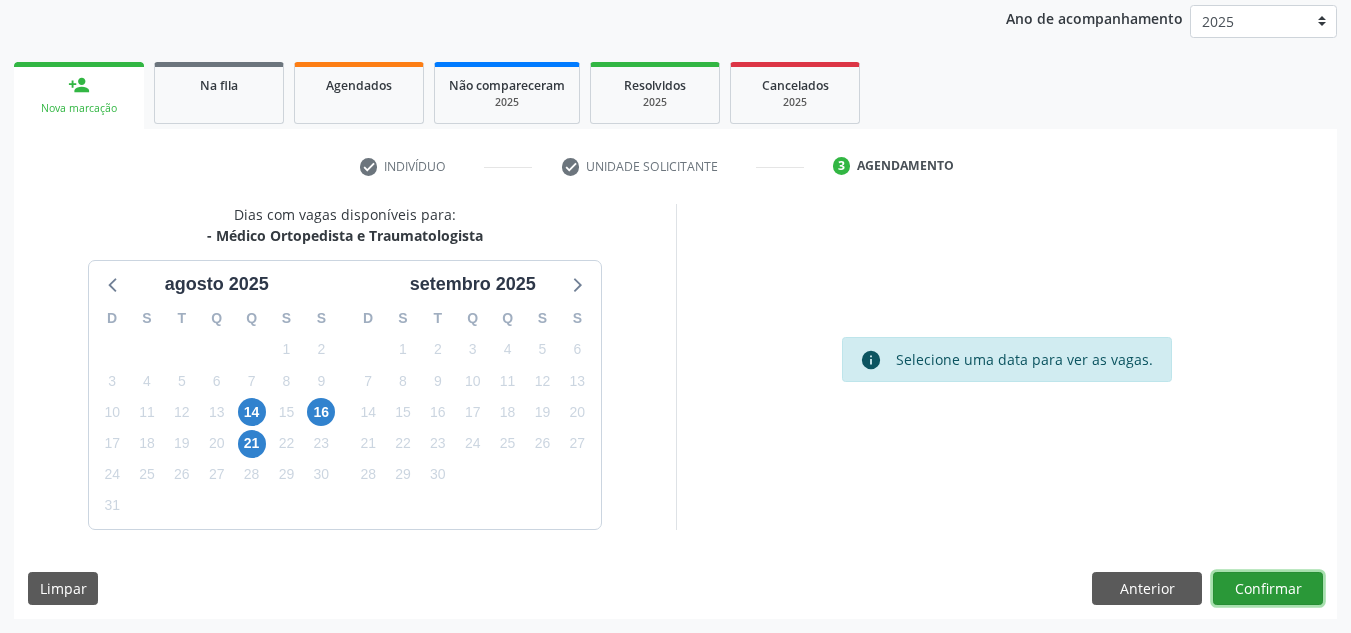 click on "Confirmar" at bounding box center (1268, 589) 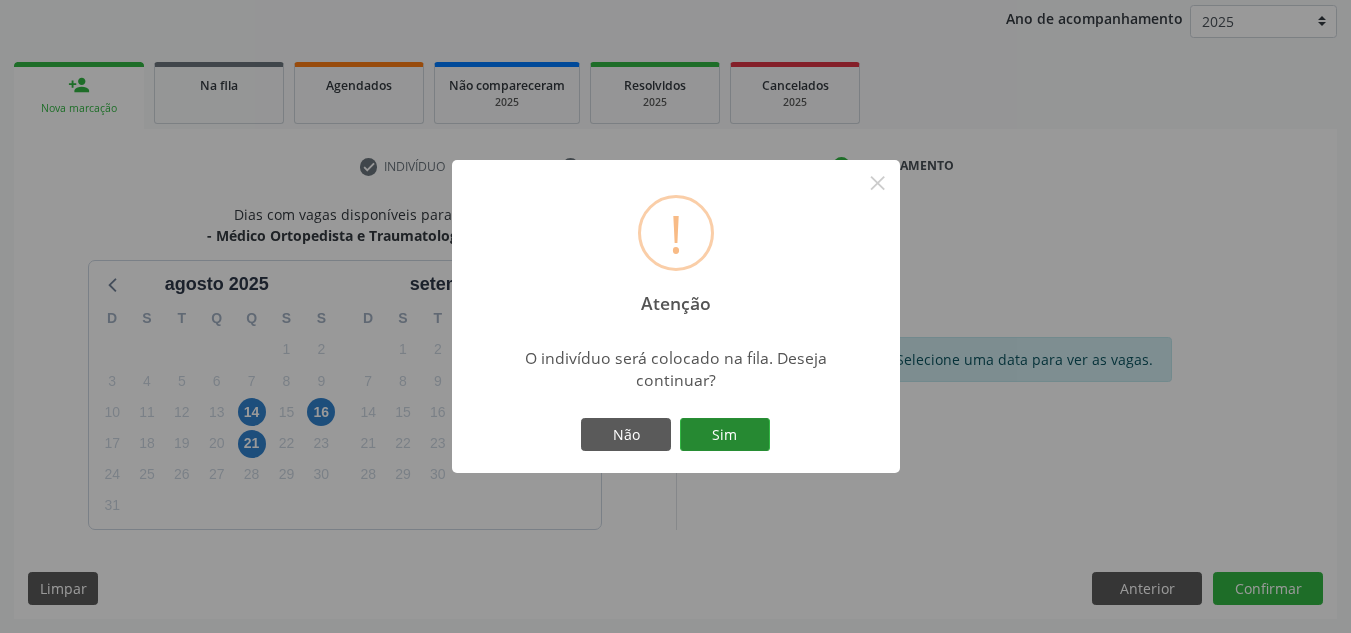 click on "Sim" at bounding box center (725, 435) 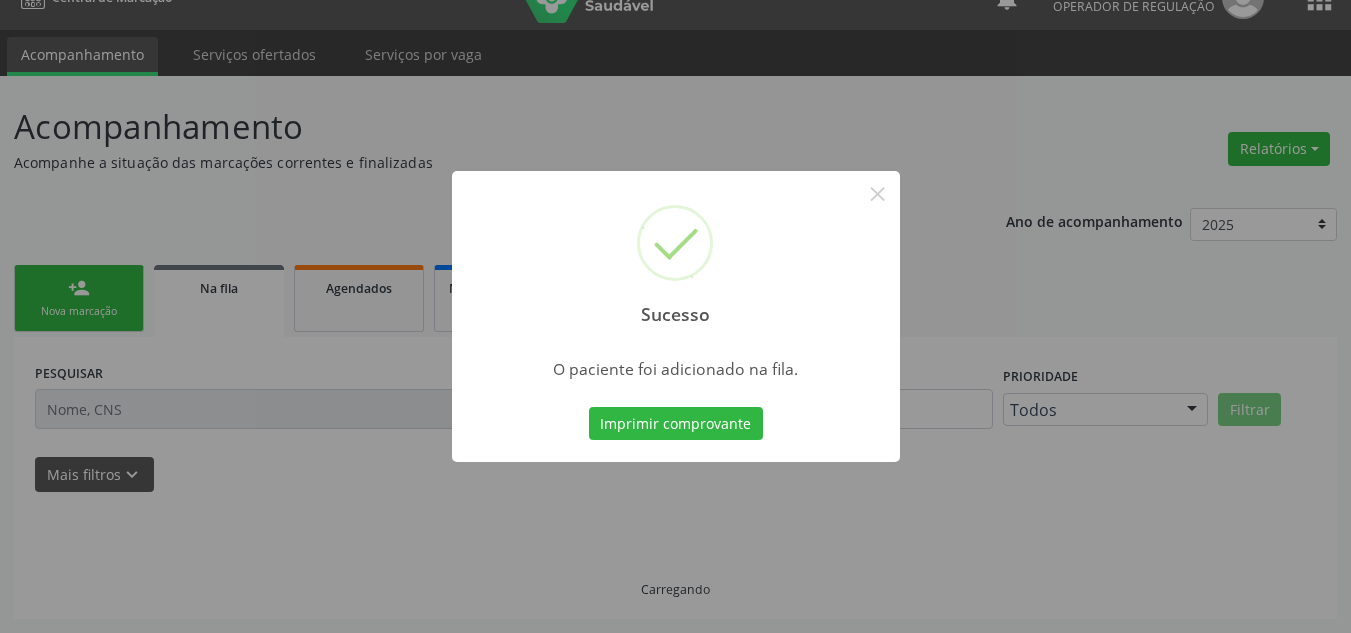 scroll, scrollTop: 34, scrollLeft: 0, axis: vertical 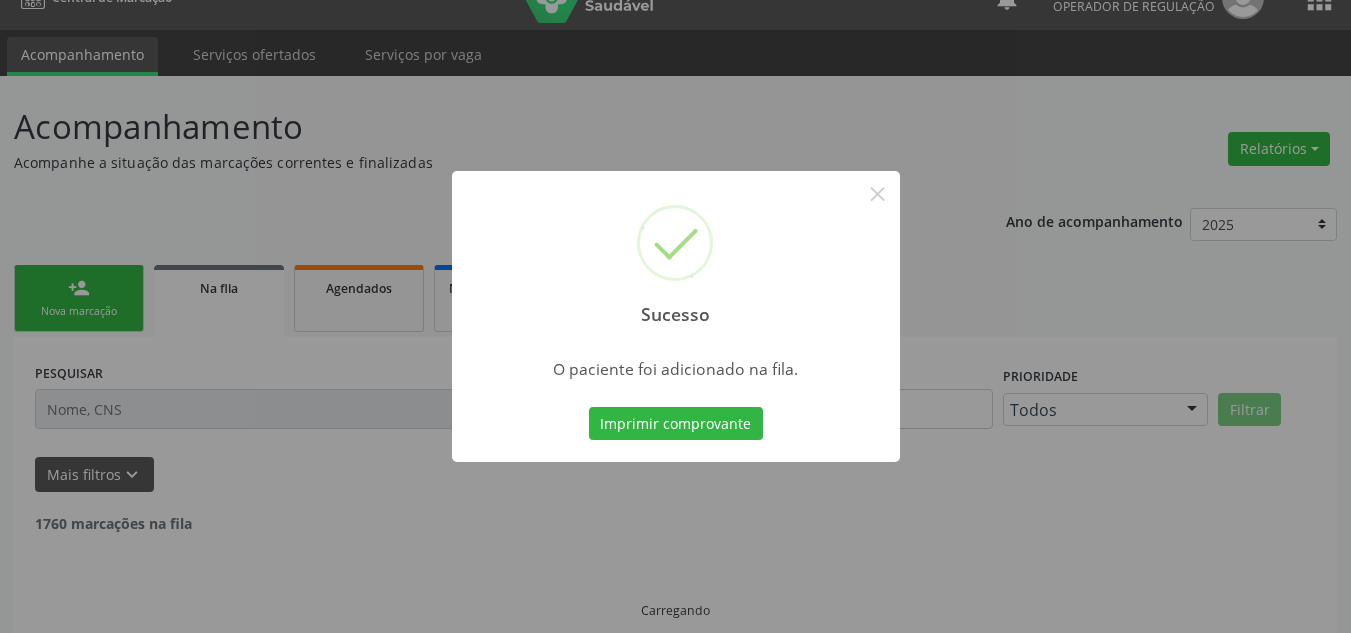 type 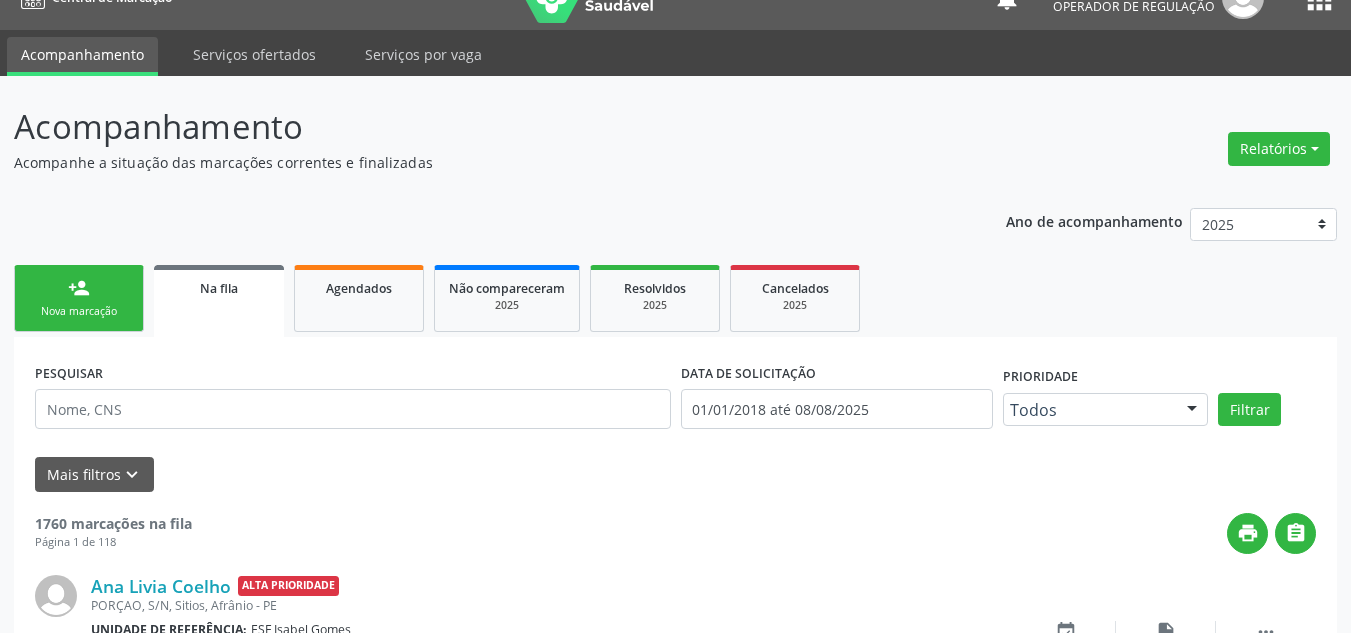 drag, startPoint x: 83, startPoint y: 315, endPoint x: 103, endPoint y: 316, distance: 20.024984 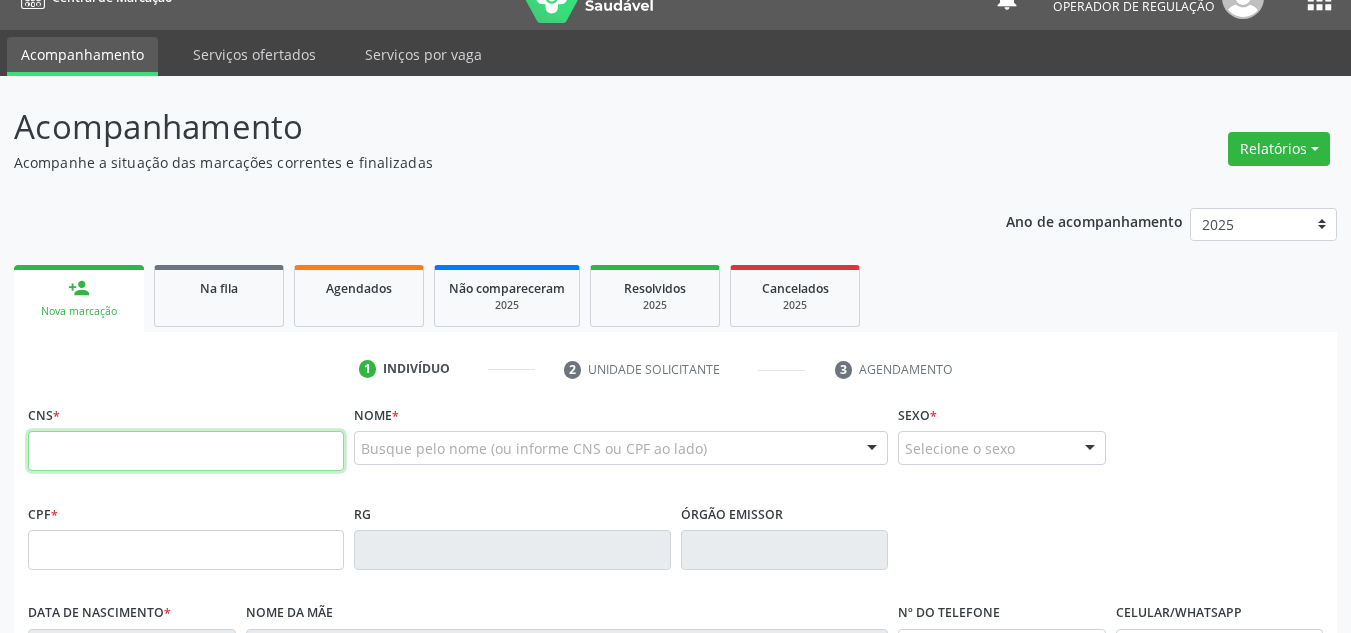 click at bounding box center (186, 451) 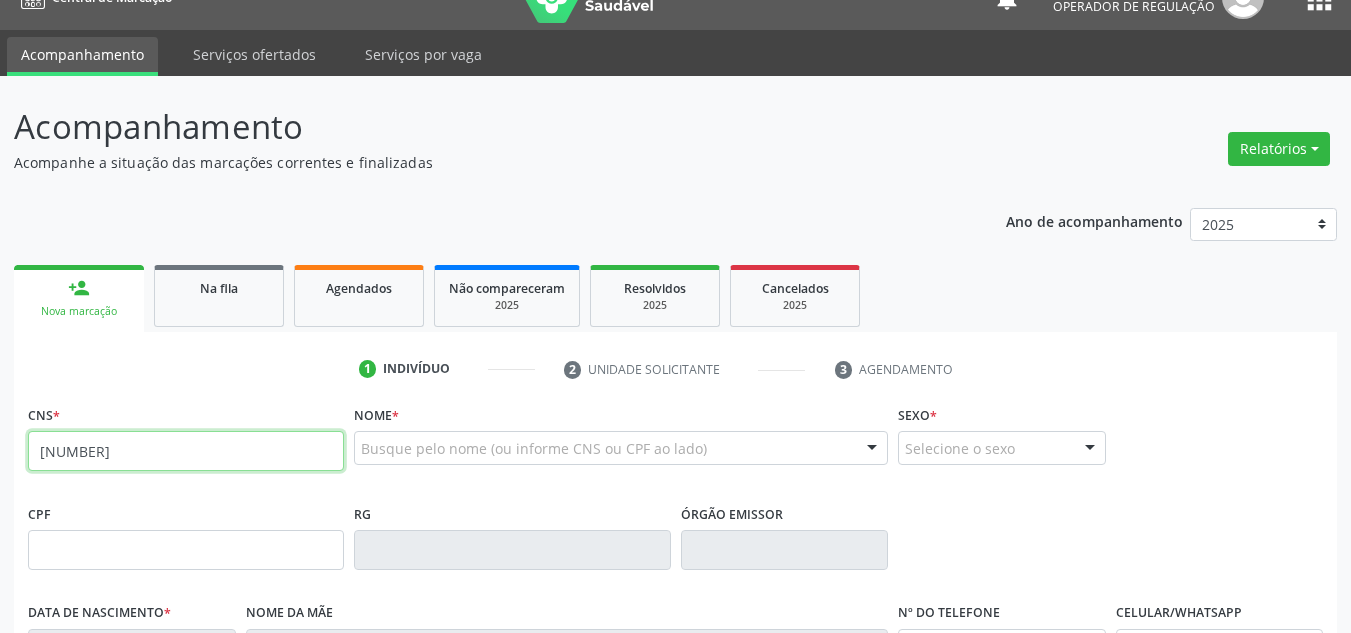 type on "706 0038 4509 6342" 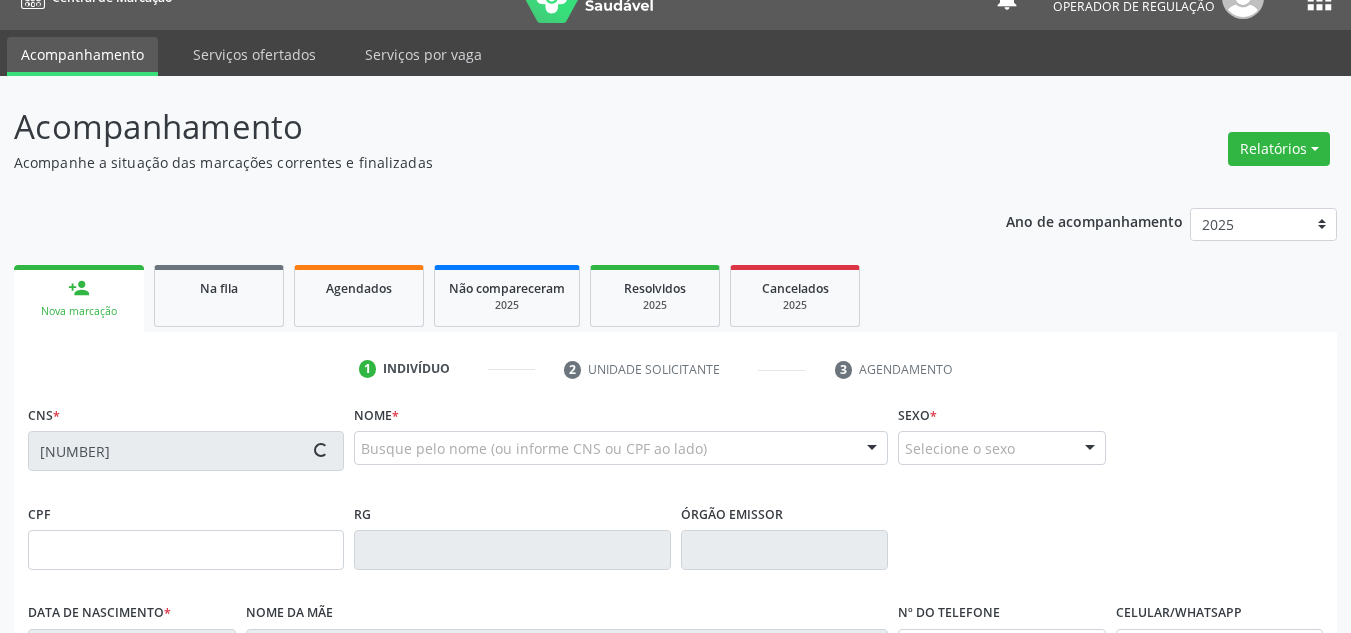 type on "042.254.174-50" 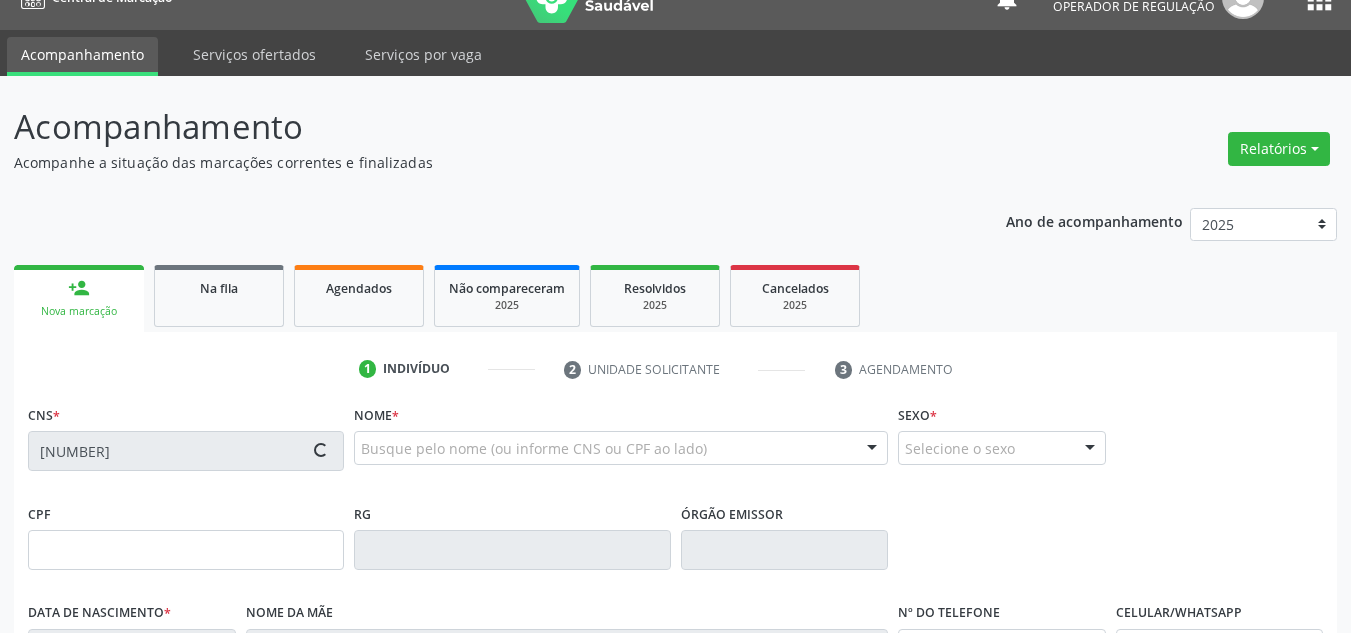 type on "17/02/1979" 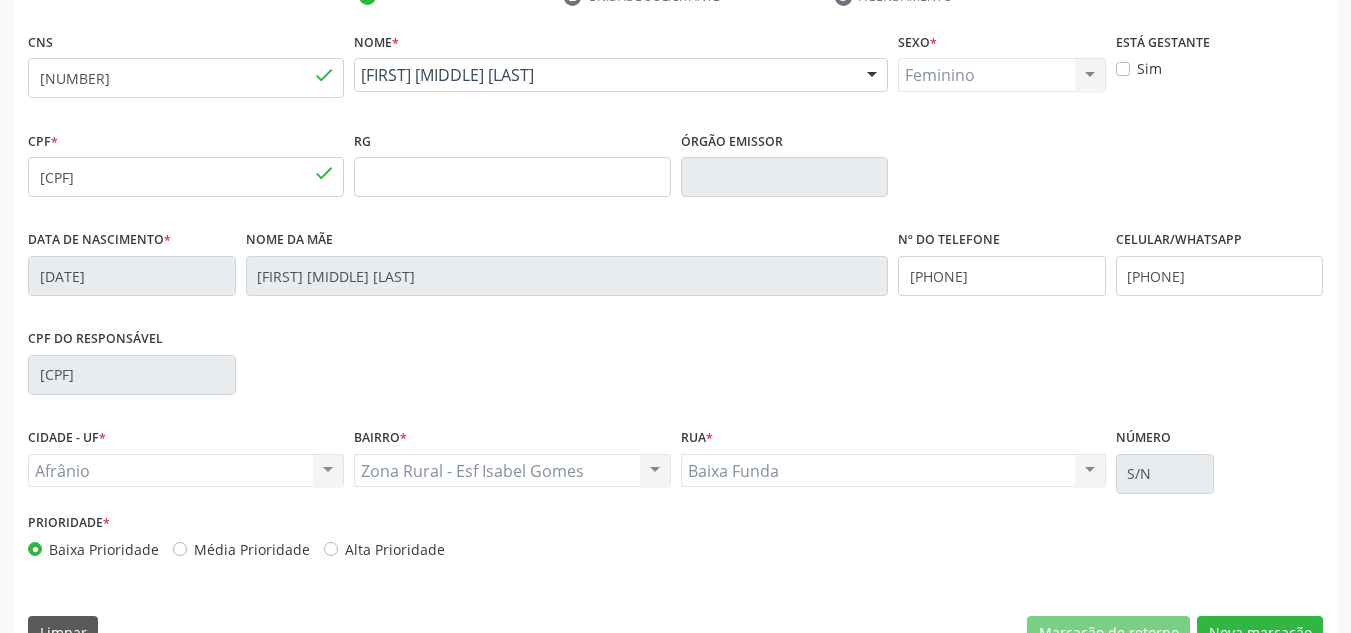 scroll, scrollTop: 451, scrollLeft: 0, axis: vertical 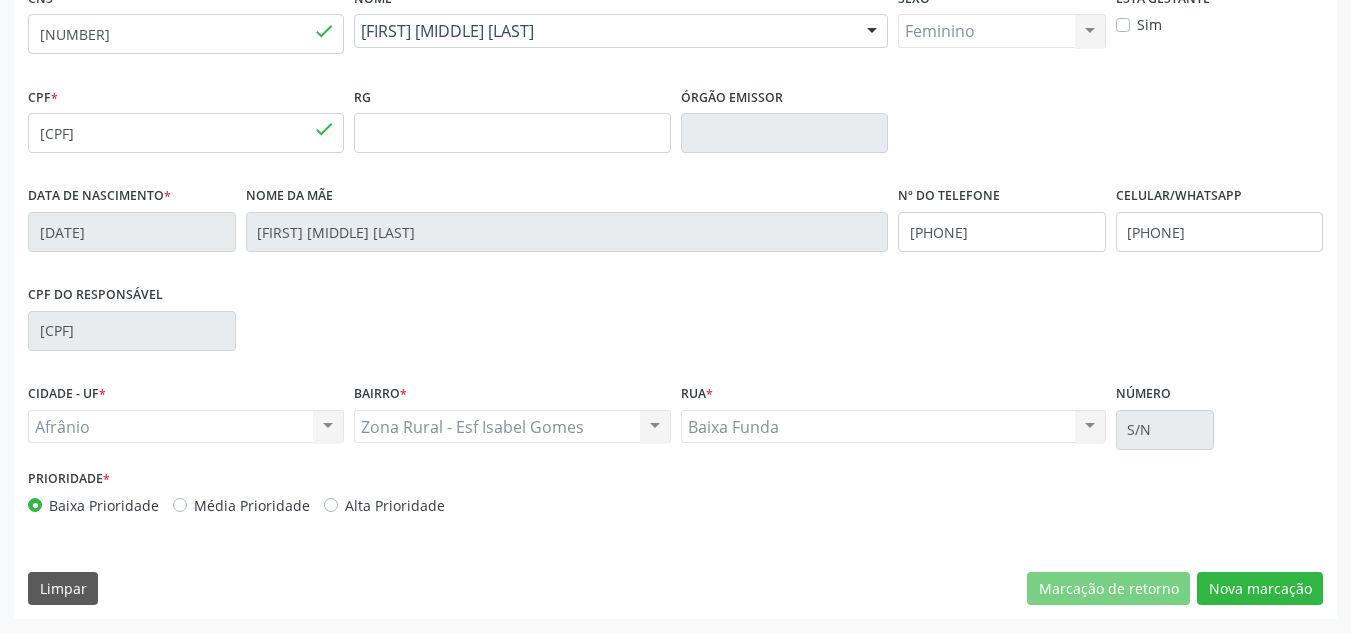 click on "Média Prioridade" at bounding box center [252, 505] 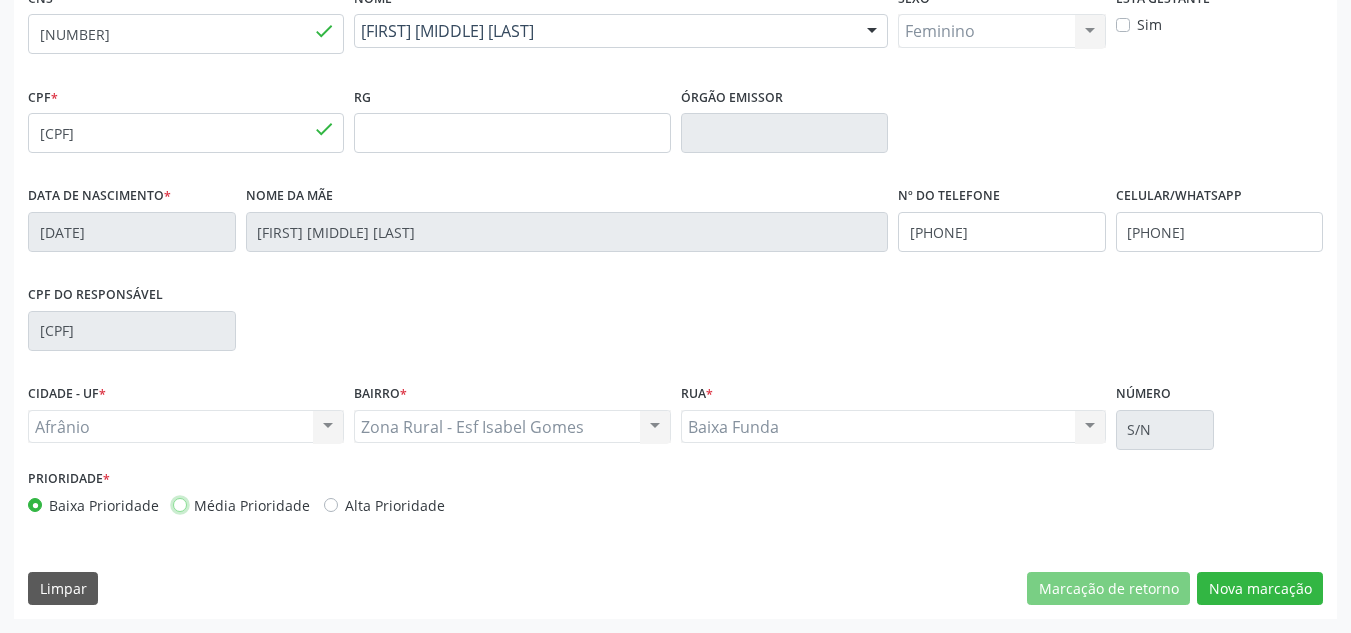 click on "Média Prioridade" at bounding box center [180, 504] 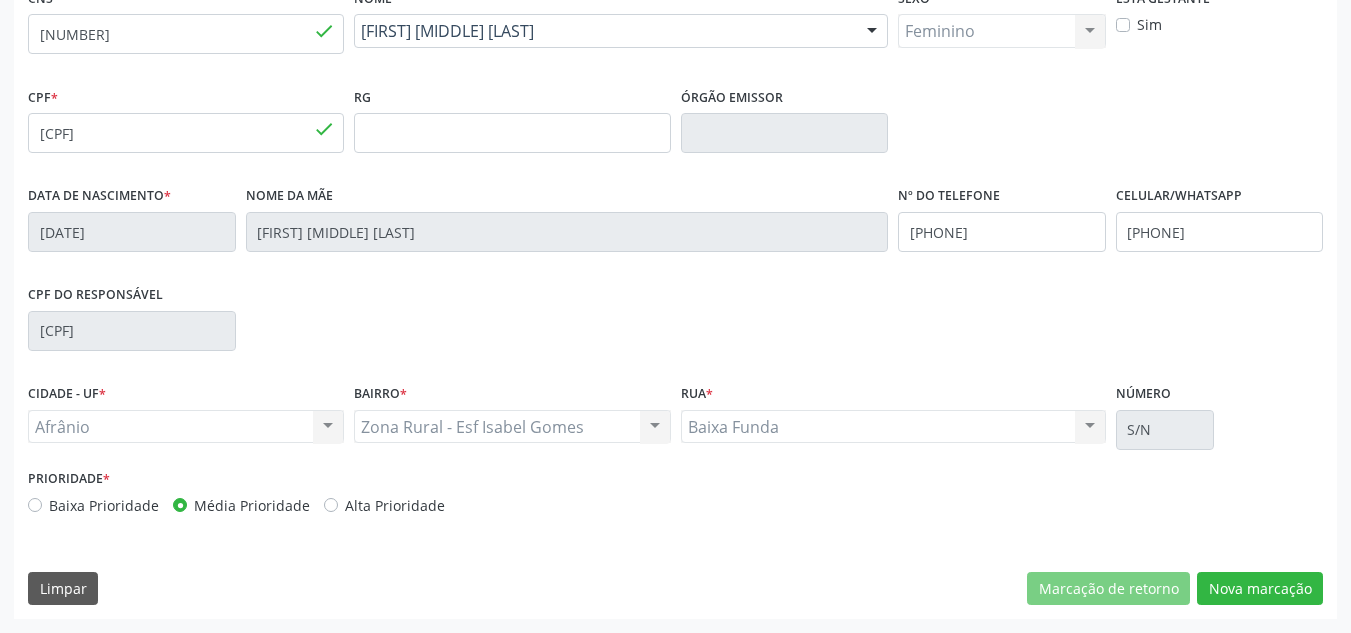 click on "CNS
706 0038 4509 6342       done
Nome
*
Ana Rodrigues de Sousa Macedo
Ana Rodrigues de Sousa Macedo
CNS:
706 0038 4509 6342
CPF:
042.254.174-50
Nascimento:
17/02/1979
Nenhum resultado encontrado para: "   "
Digite o nome
Sexo
*
Feminino         Masculino   Feminino
Nenhum resultado encontrado para: "   "
Não há nenhuma opção para ser exibida.
Está gestante
Sim
CPF
*
042.254.174-50       done
RG
Órgão emissor
Data de nascimento
*
17/02/1979
Nome da mãe
Maria do Carmo Rodrigues de Sousa
Nº do Telefone
(87) 98838-6189
Celular/WhatsApp
(87) 98838-6189
CPF do responsável
027.451.674-80" at bounding box center [675, 301] 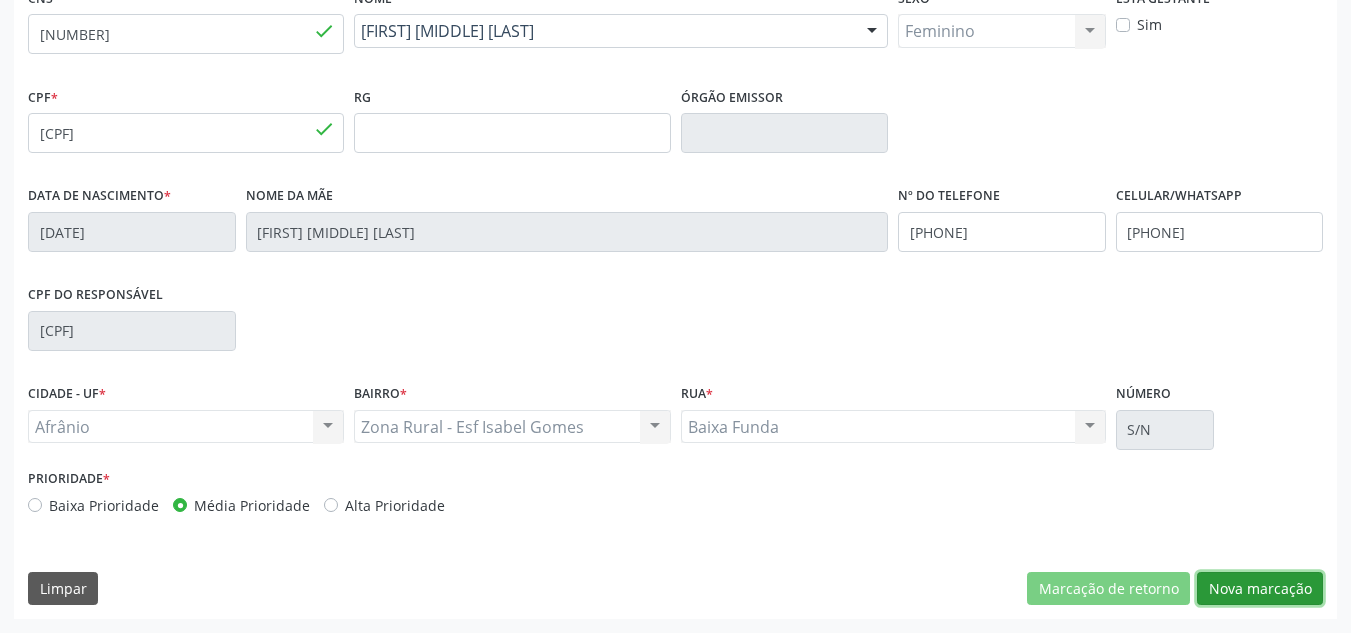 click on "Nova marcação" at bounding box center [1260, 589] 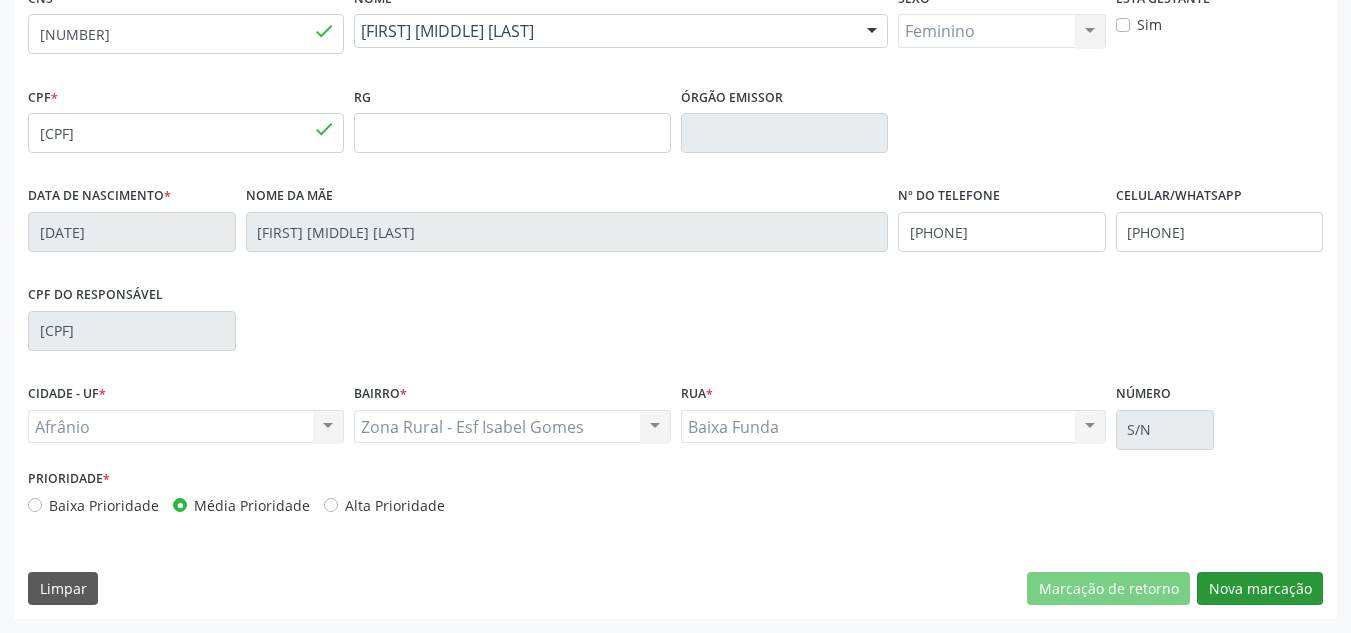 scroll, scrollTop: 273, scrollLeft: 0, axis: vertical 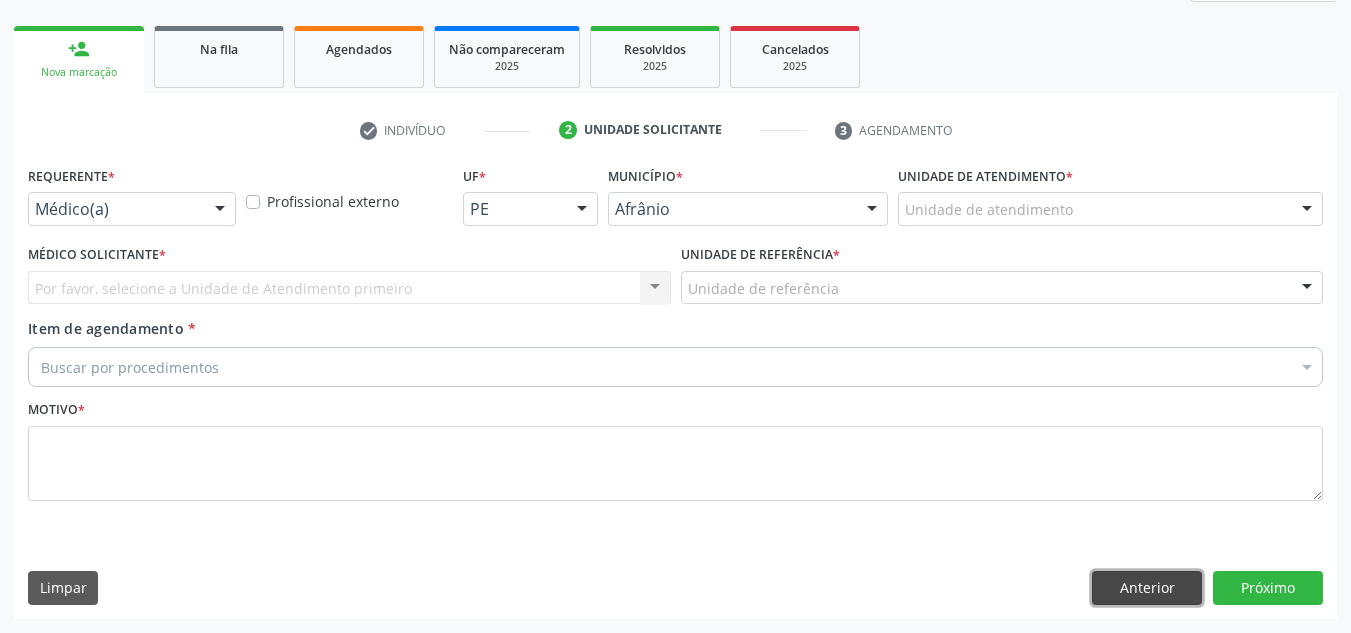 drag, startPoint x: 1171, startPoint y: 600, endPoint x: 1136, endPoint y: 531, distance: 77.36925 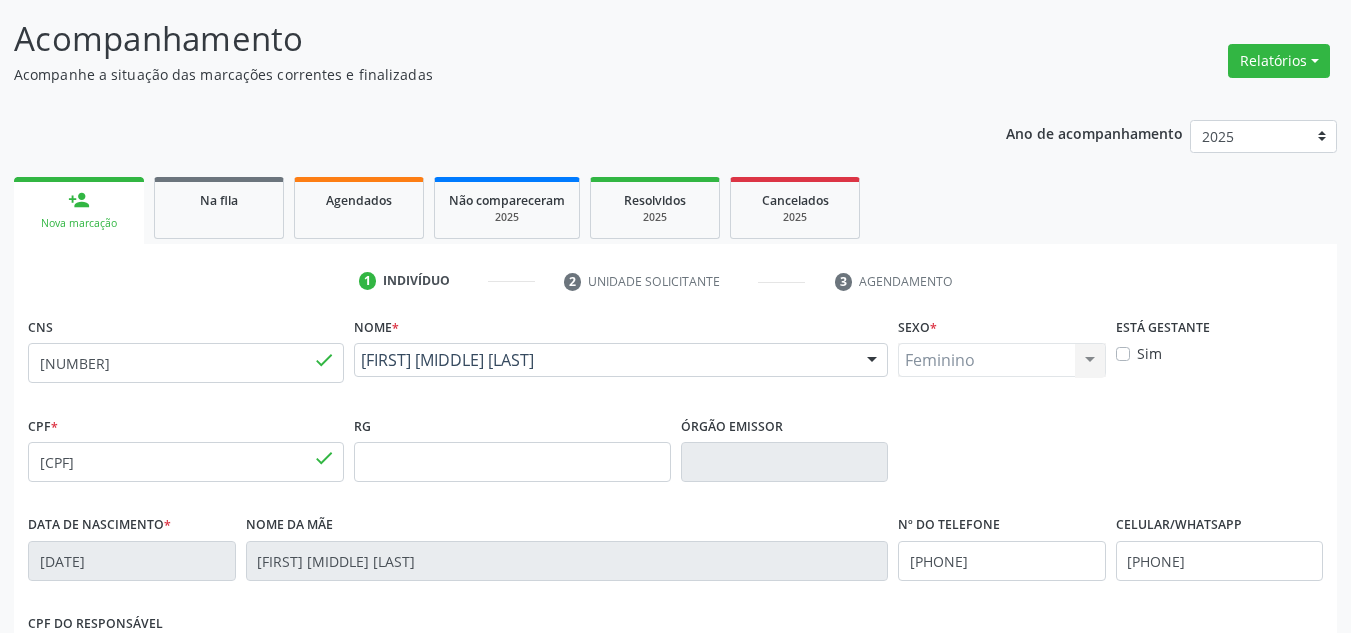 scroll, scrollTop: 0, scrollLeft: 0, axis: both 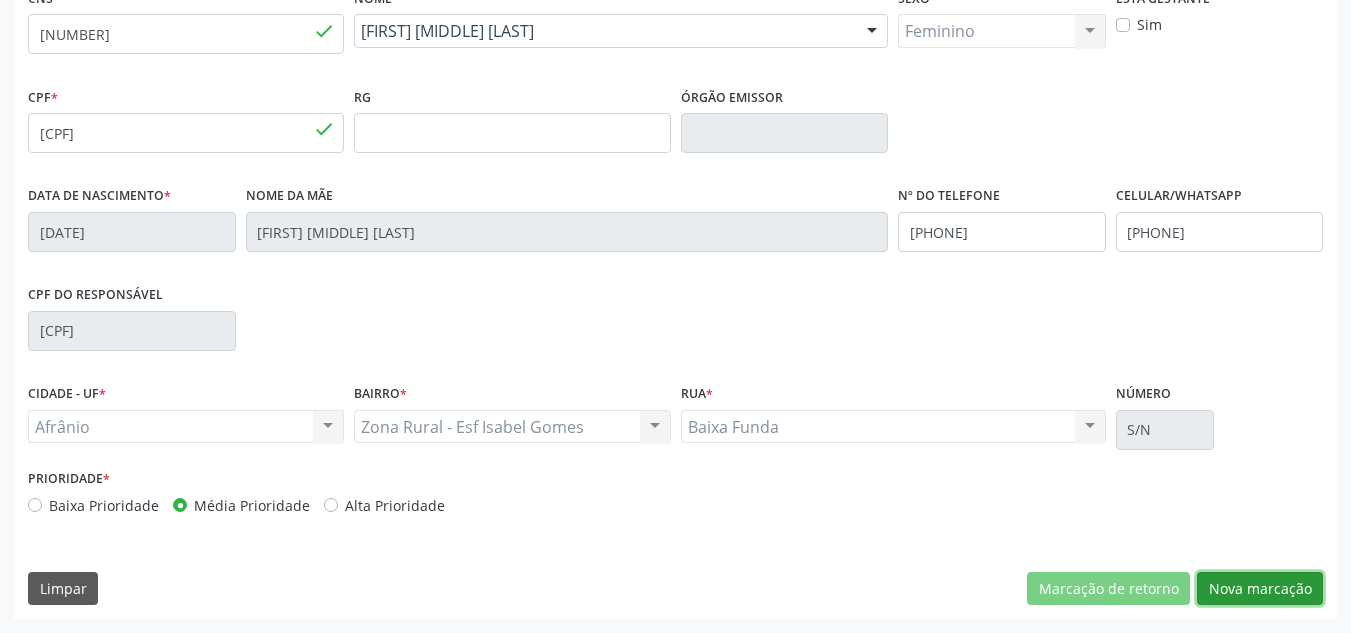 drag, startPoint x: 1218, startPoint y: 574, endPoint x: 1231, endPoint y: 577, distance: 13.341664 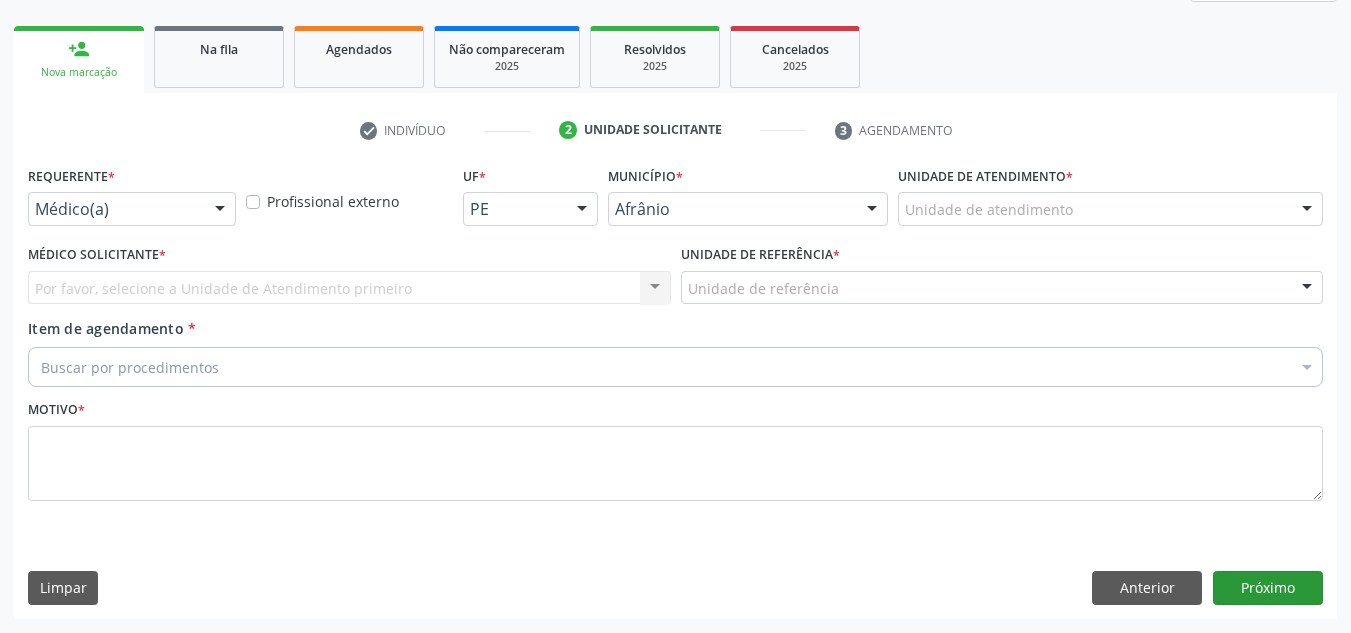scroll, scrollTop: 273, scrollLeft: 0, axis: vertical 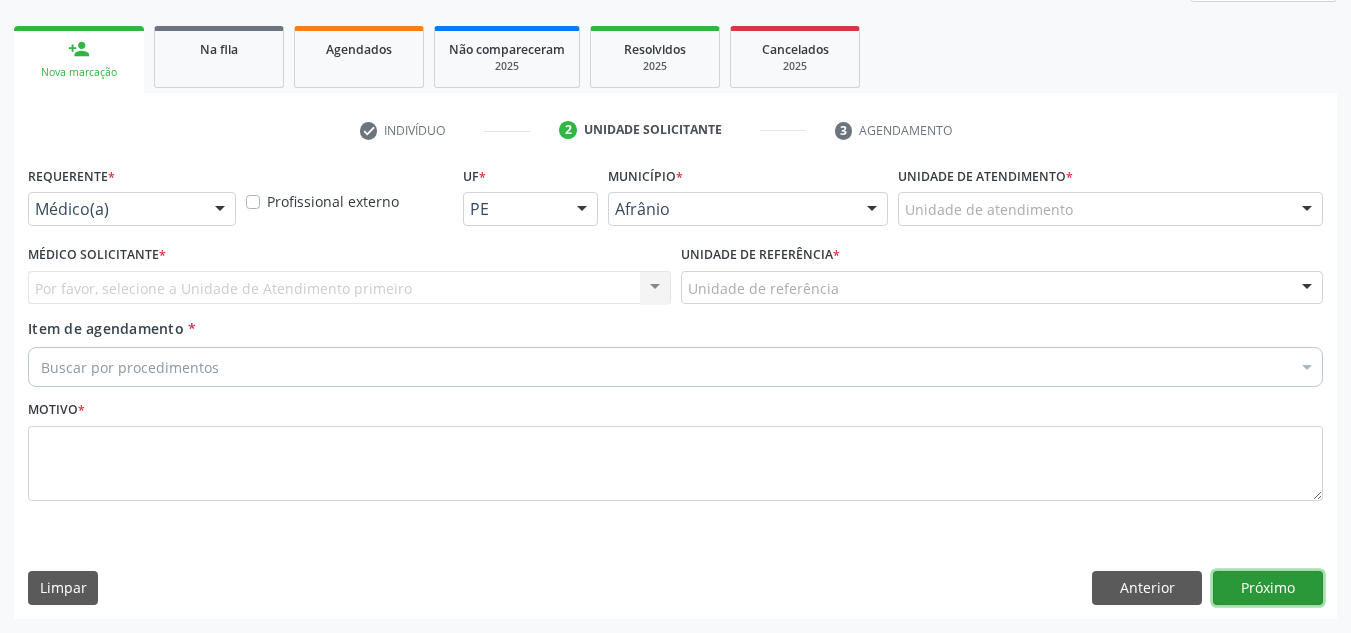 click on "Próximo" at bounding box center [1268, 588] 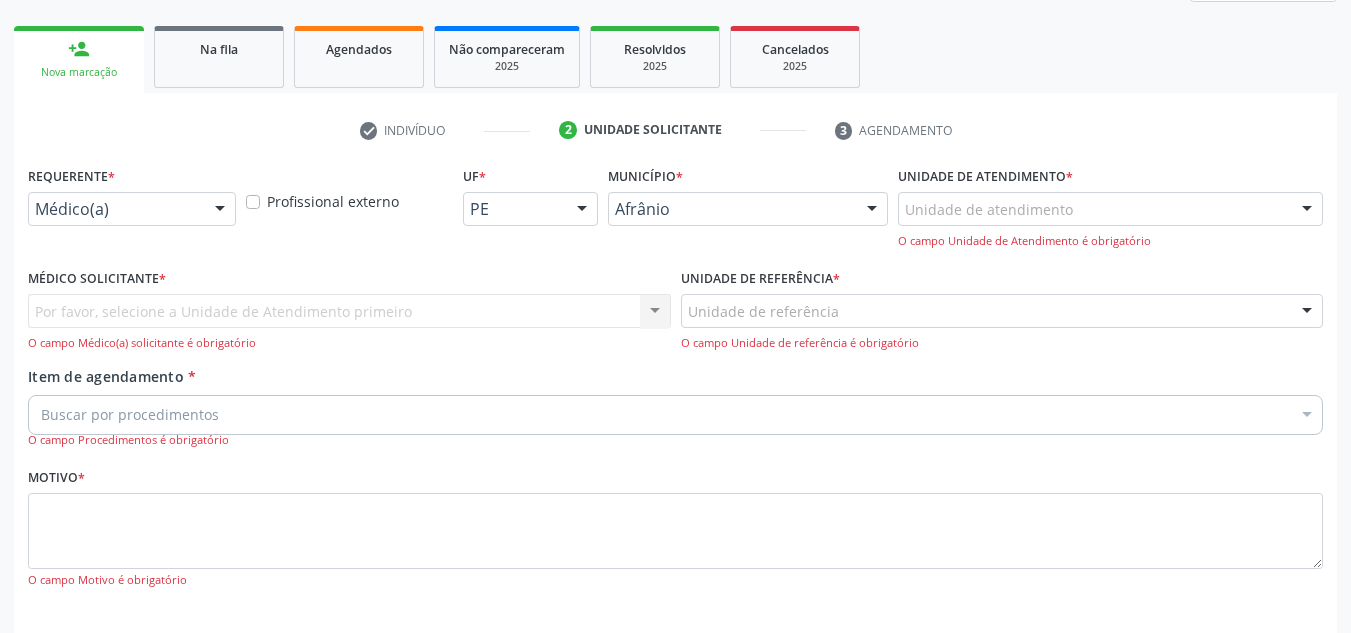 click on "Unidade de atendimento" at bounding box center (1110, 209) 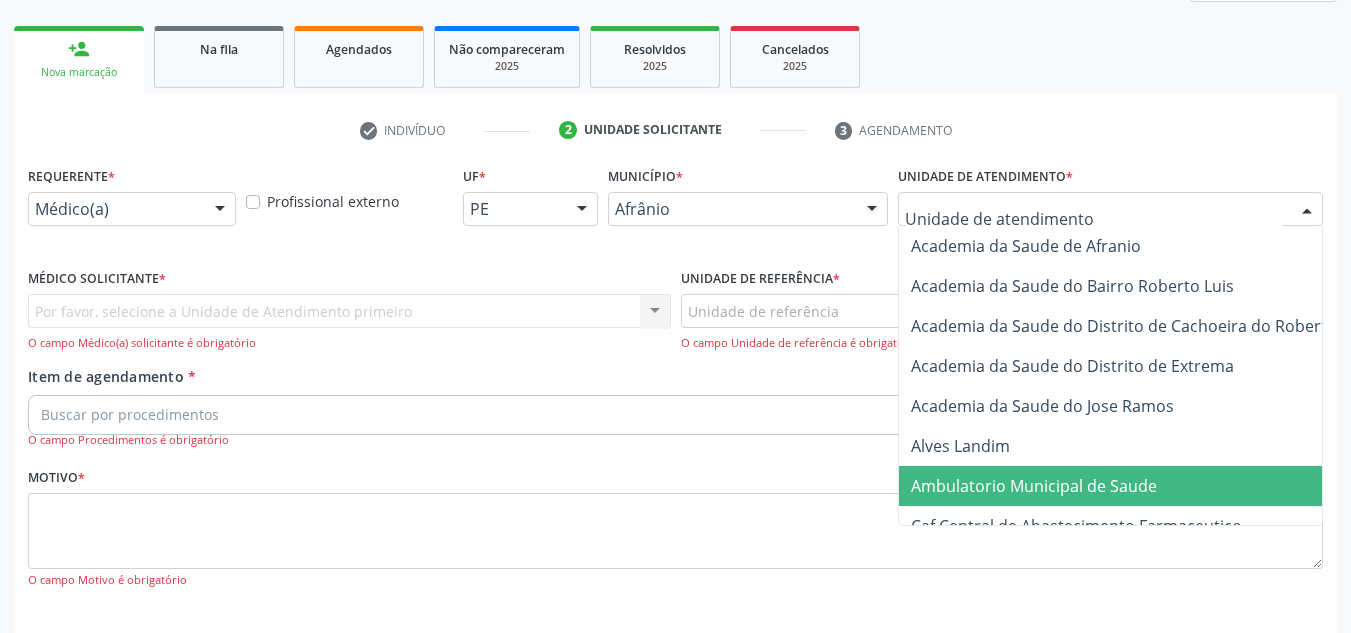 click on "Ambulatorio Municipal de Saude" at bounding box center [1034, 486] 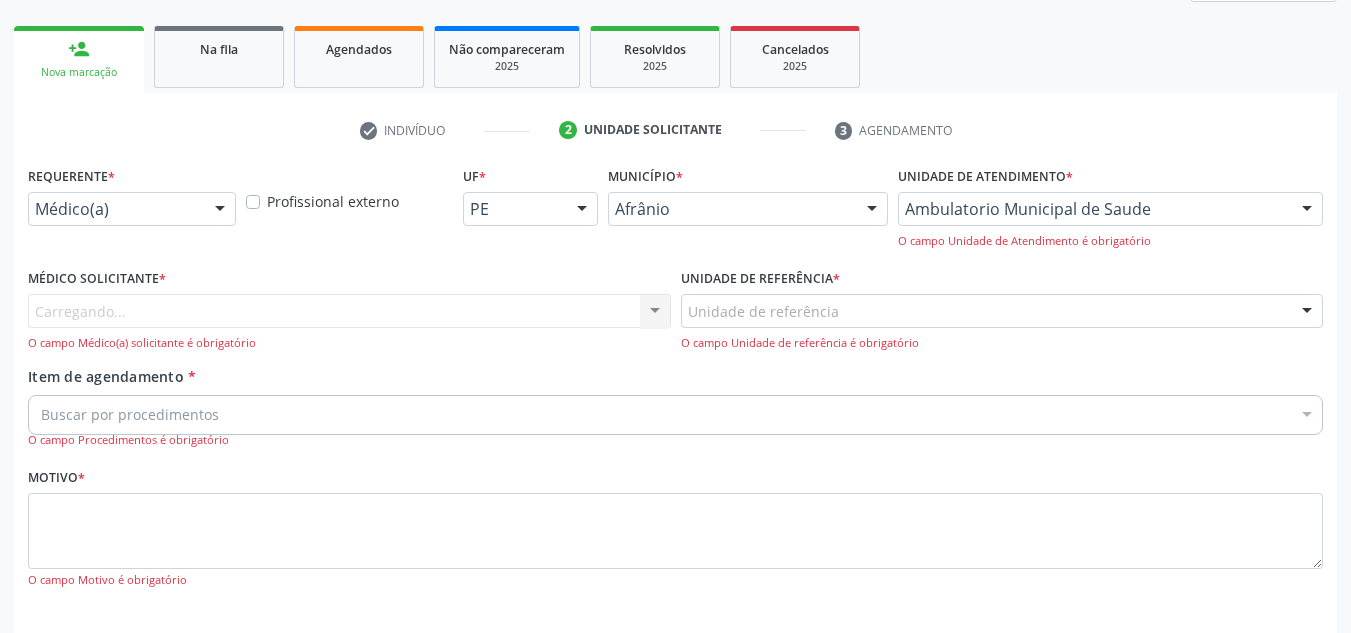 click on "Carregando...
Nenhum resultado encontrado para: "   "
Não há nenhuma opção para ser exibida.
O campo Médico(a) solicitante é obrigatório" at bounding box center [349, 322] 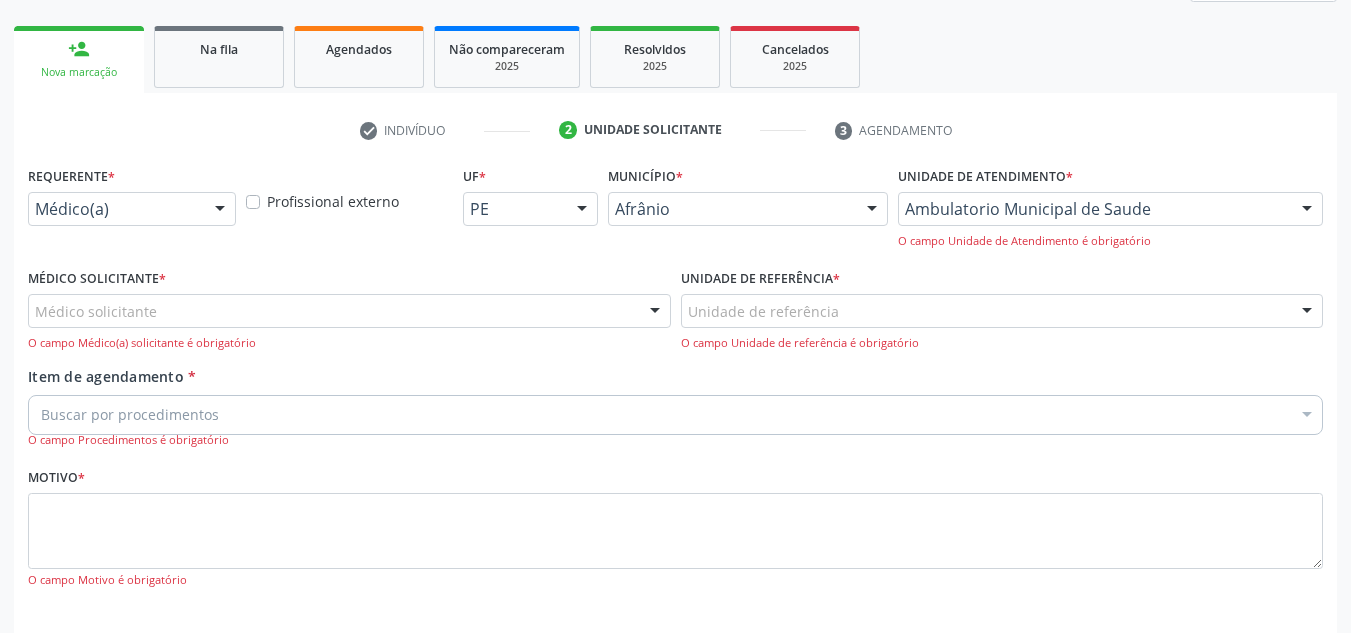 click on "Médico solicitante" at bounding box center [349, 311] 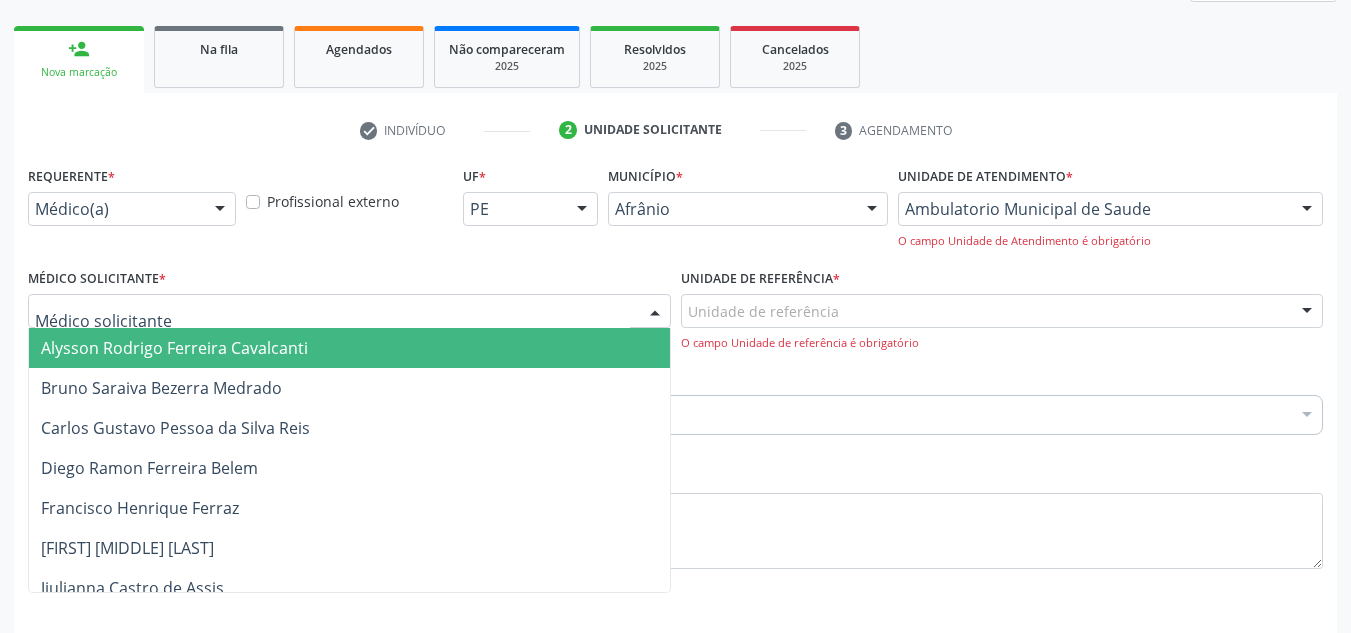 click on "Alysson Rodrigo Ferreira Cavalcanti" at bounding box center (349, 348) 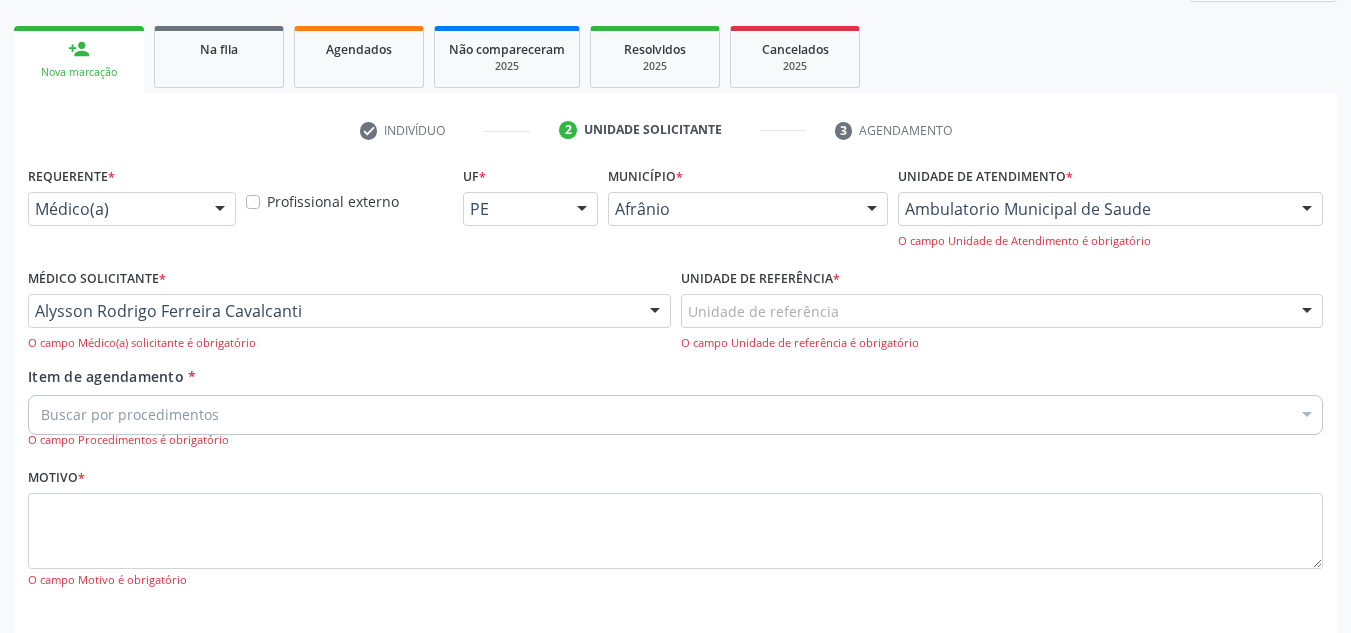 drag, startPoint x: 769, startPoint y: 334, endPoint x: 787, endPoint y: 324, distance: 20.59126 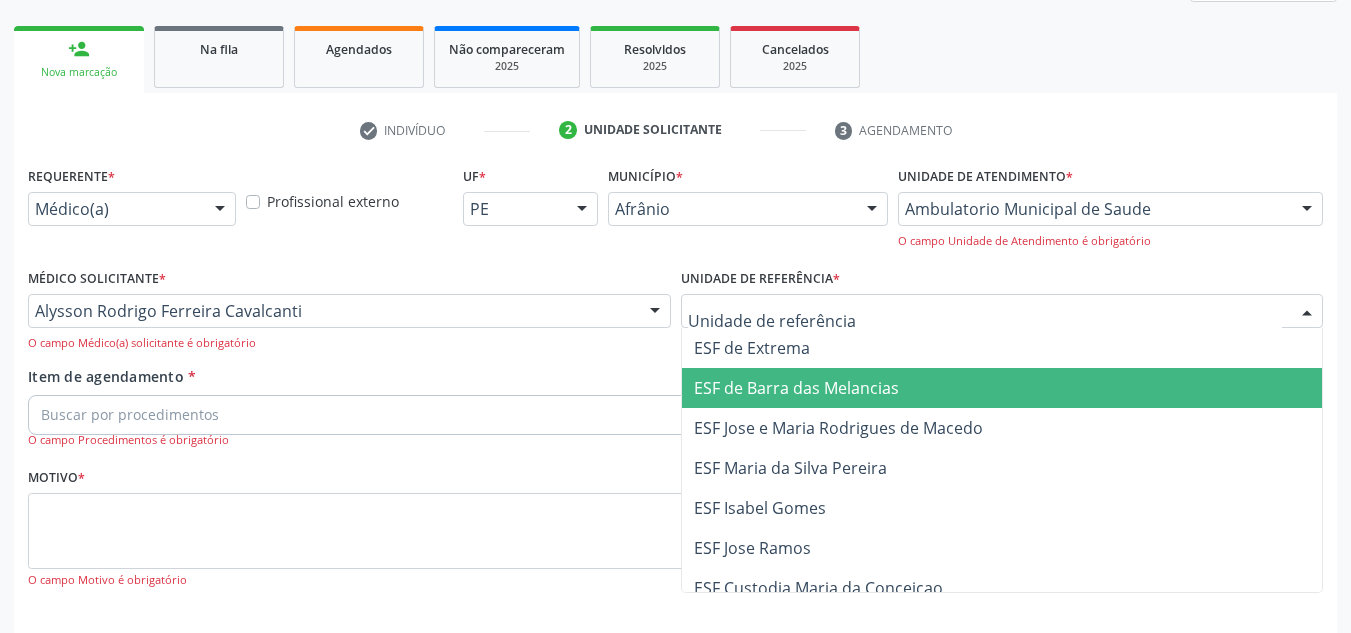 click on "ESF de Barra das Melancias" at bounding box center (796, 388) 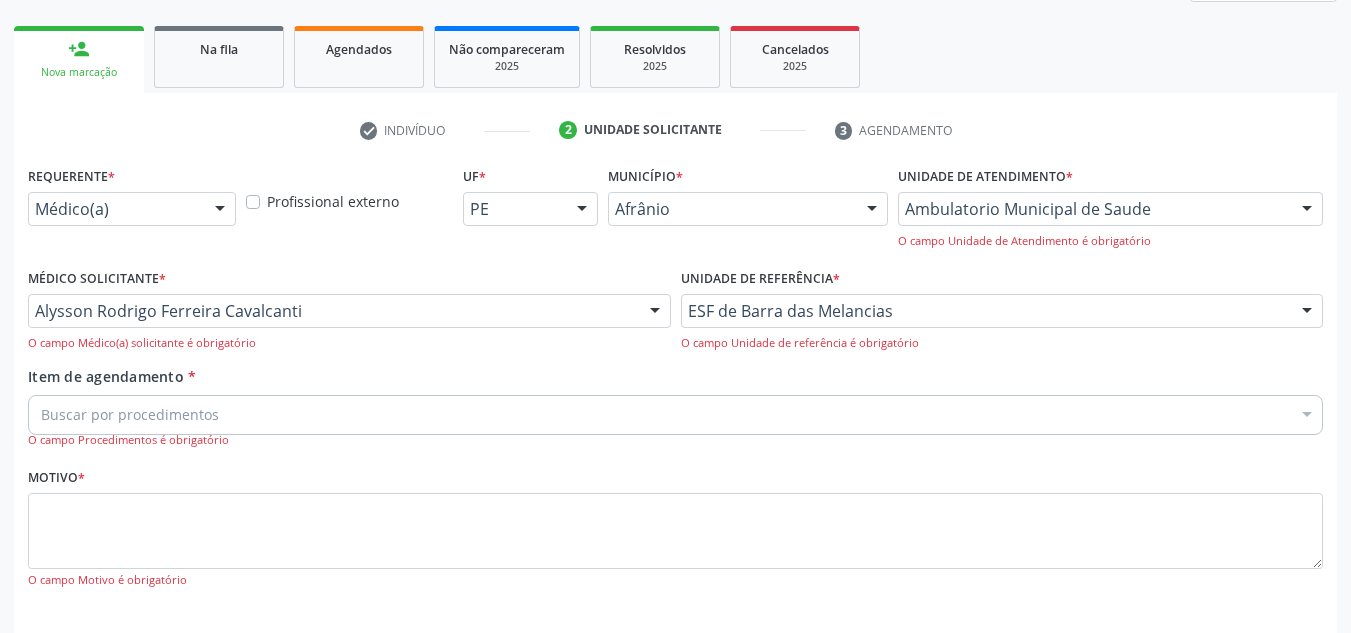 click on "Buscar por procedimentos" at bounding box center [675, 415] 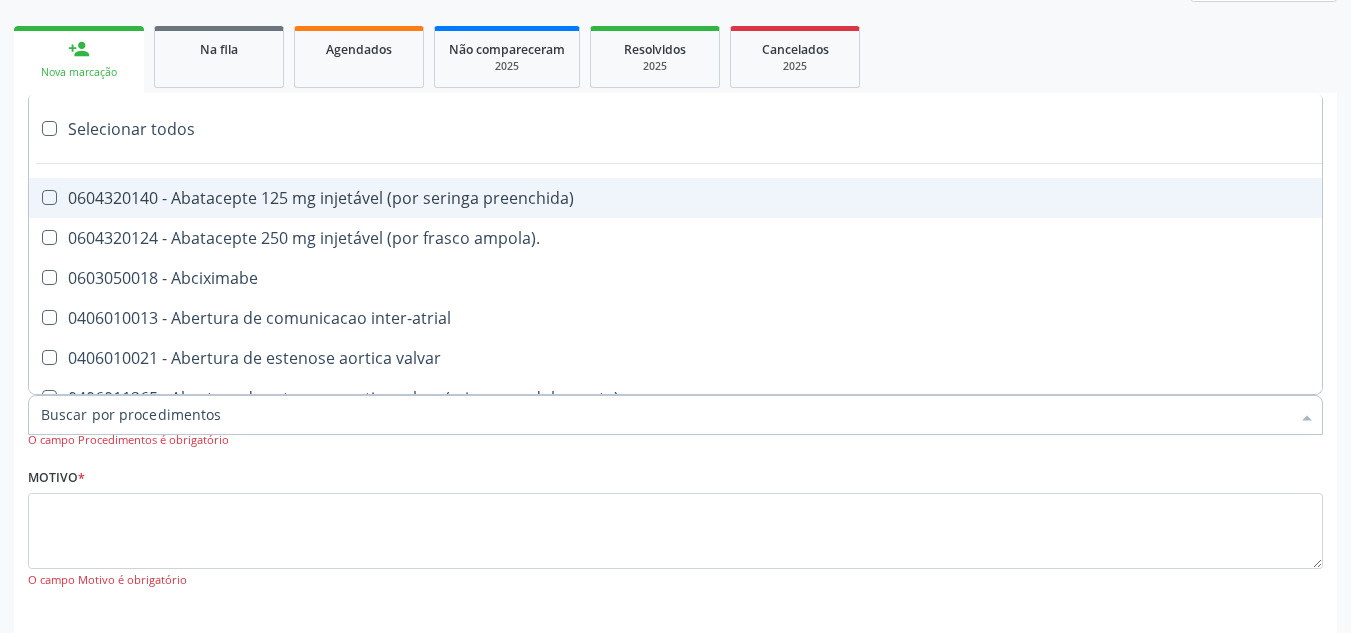 paste on "ORTOPEDISTA" 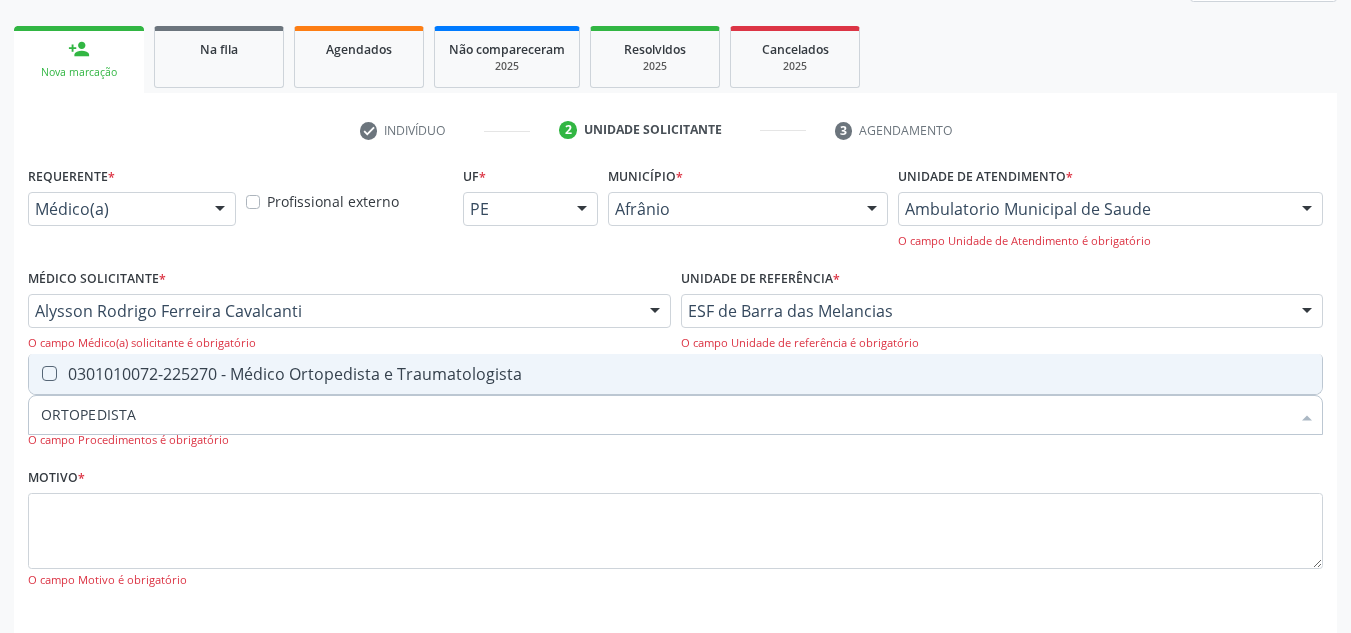 drag, startPoint x: 802, startPoint y: 374, endPoint x: 816, endPoint y: 453, distance: 80.23092 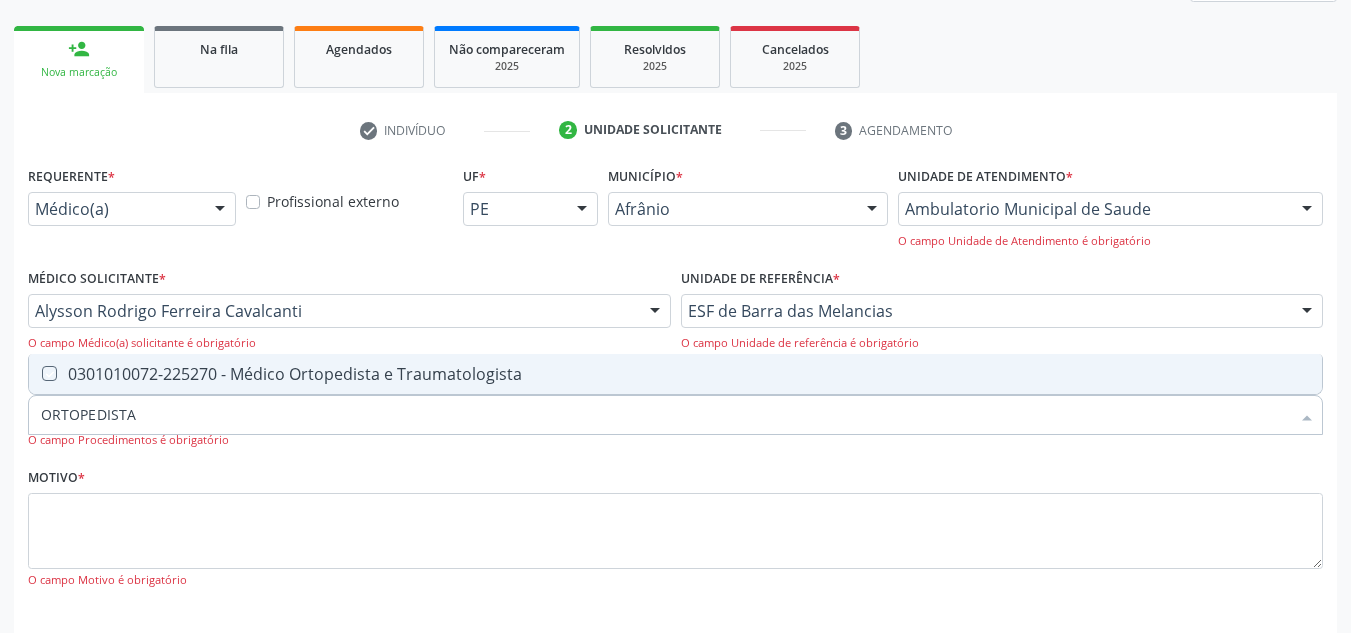 checkbox on "true" 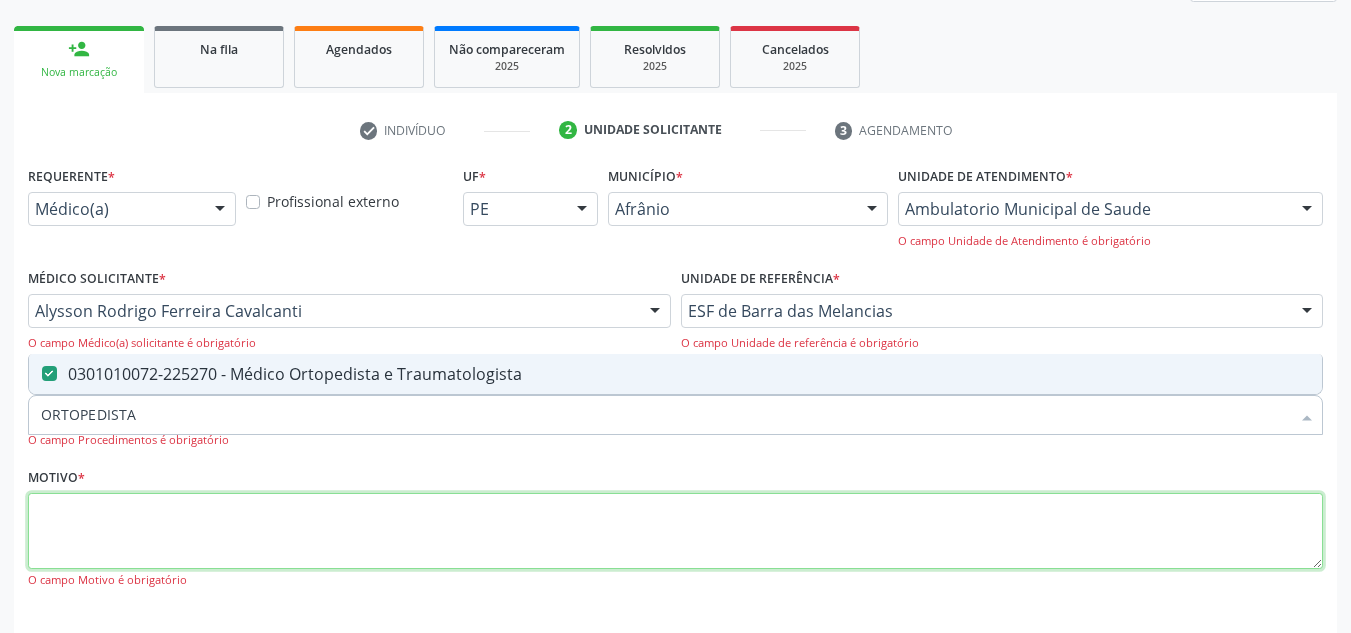 click at bounding box center (675, 531) 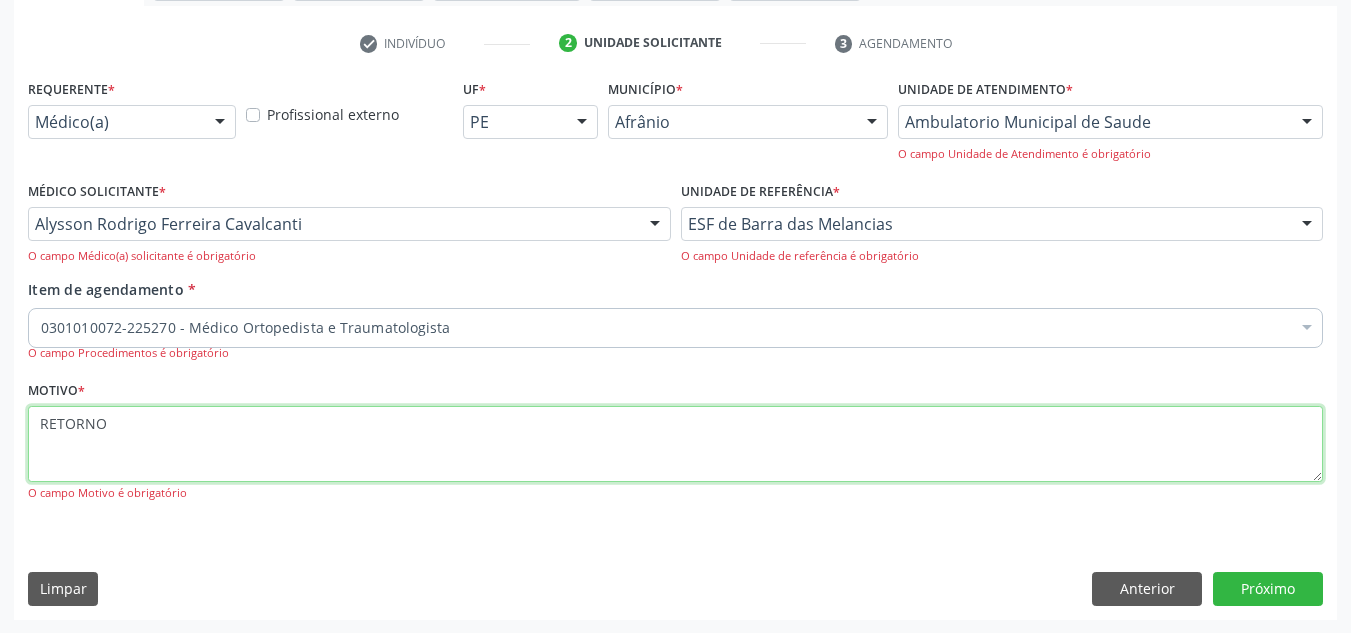 scroll, scrollTop: 361, scrollLeft: 0, axis: vertical 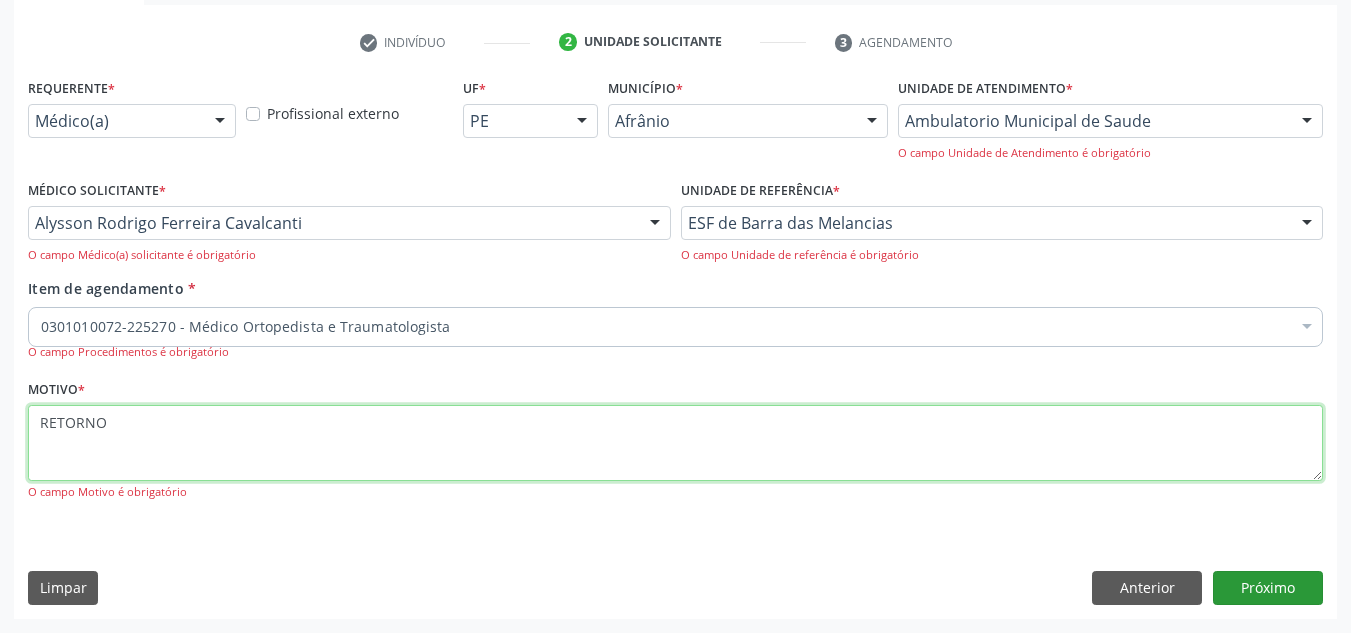 type on "RETORNO" 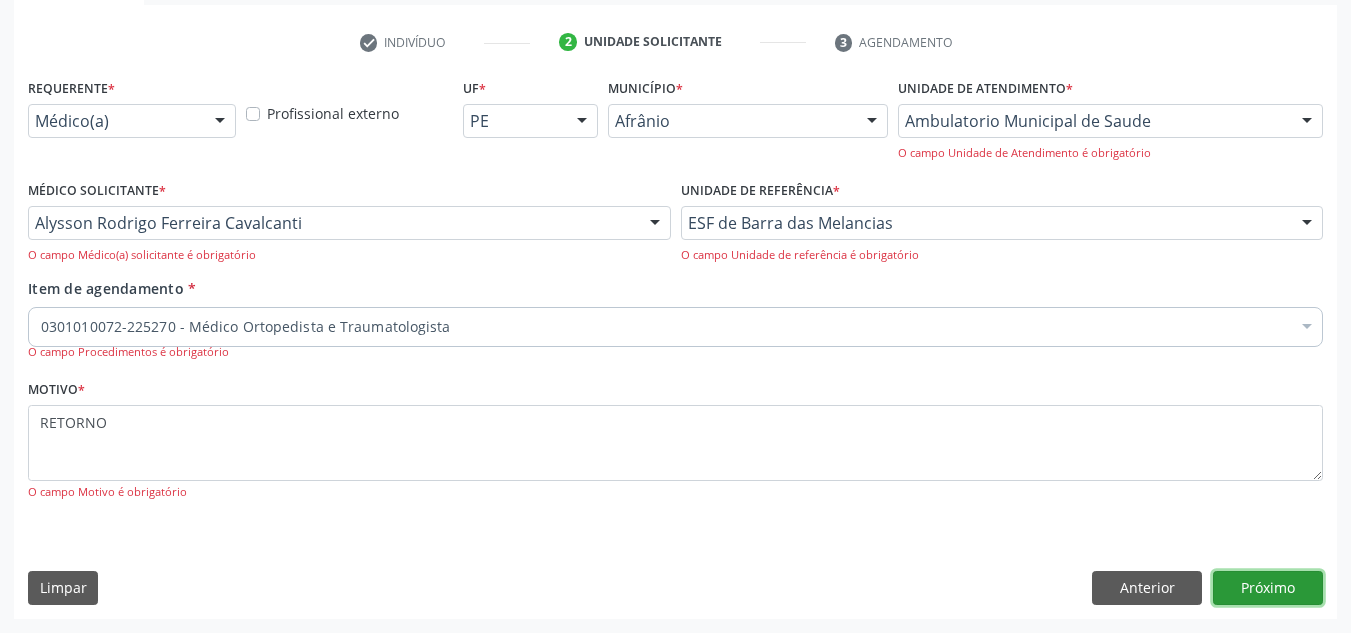 click on "Próximo" at bounding box center [1268, 588] 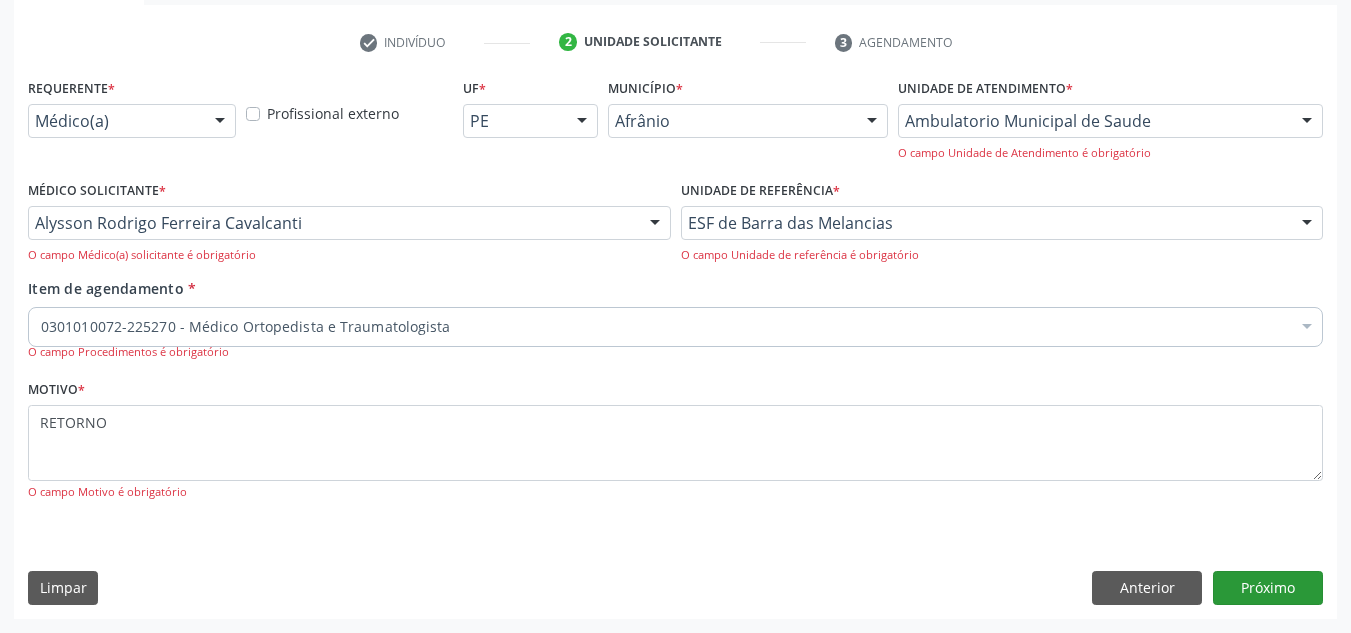 scroll, scrollTop: 237, scrollLeft: 0, axis: vertical 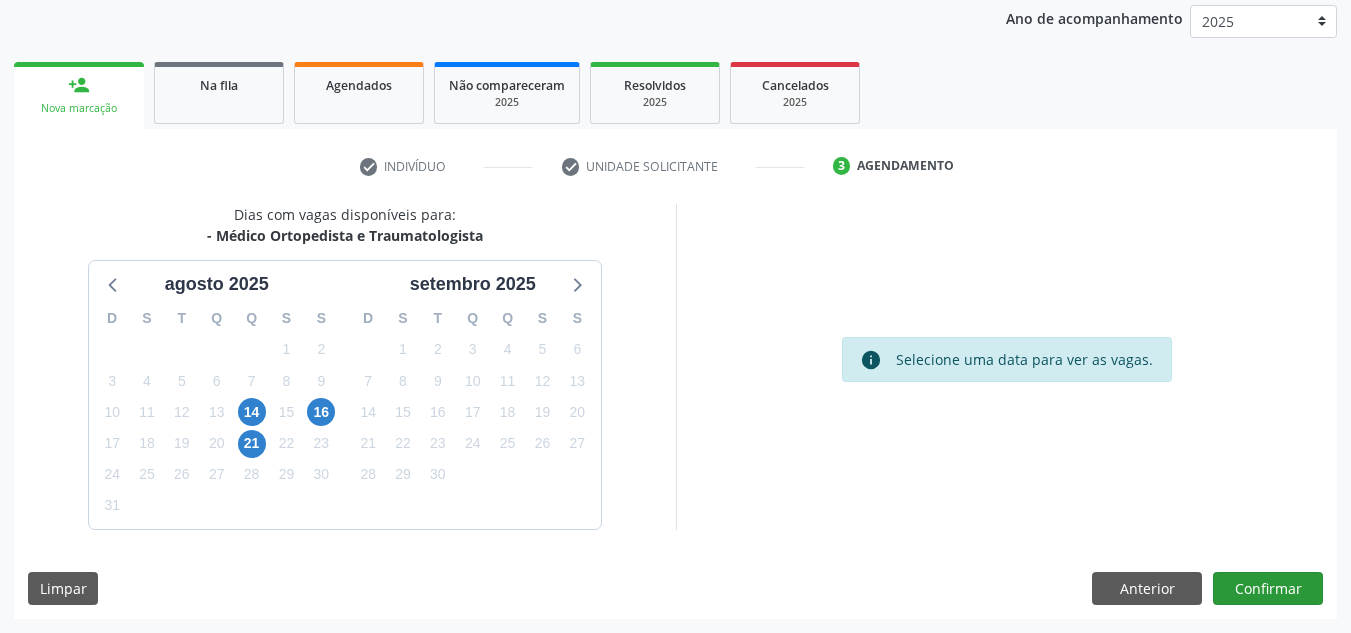 drag, startPoint x: 1210, startPoint y: 569, endPoint x: 1222, endPoint y: 586, distance: 20.808653 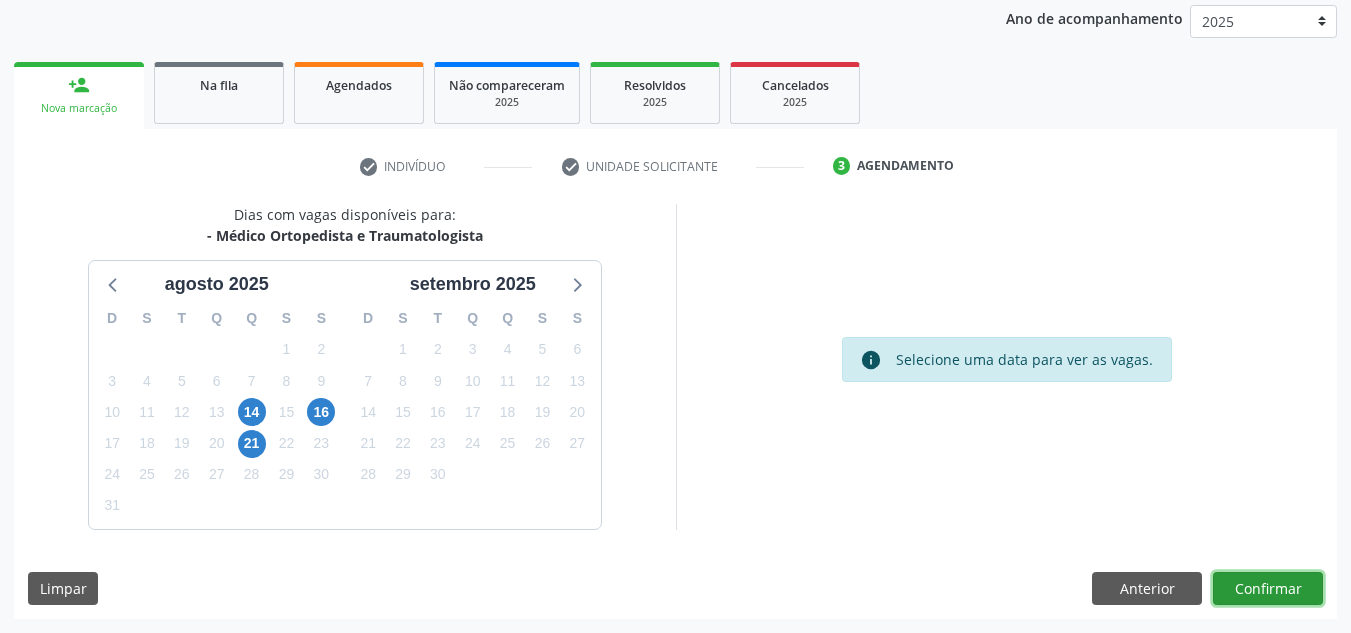 click on "Confirmar" at bounding box center (1268, 589) 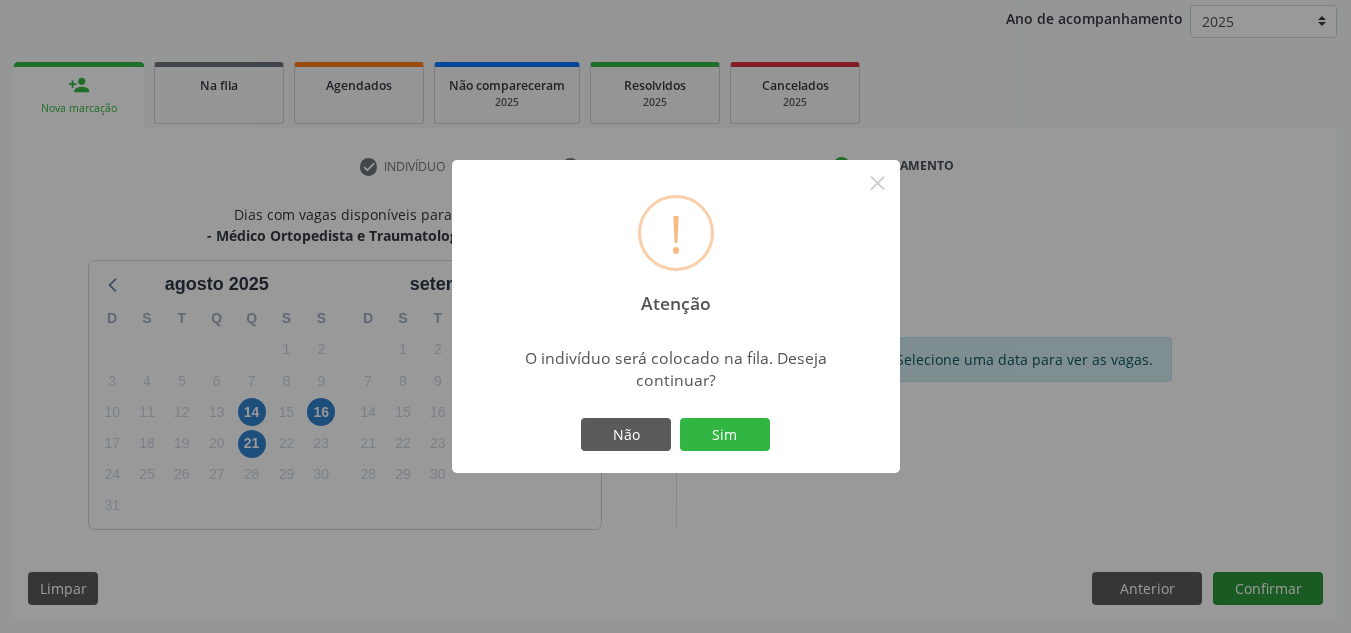 type 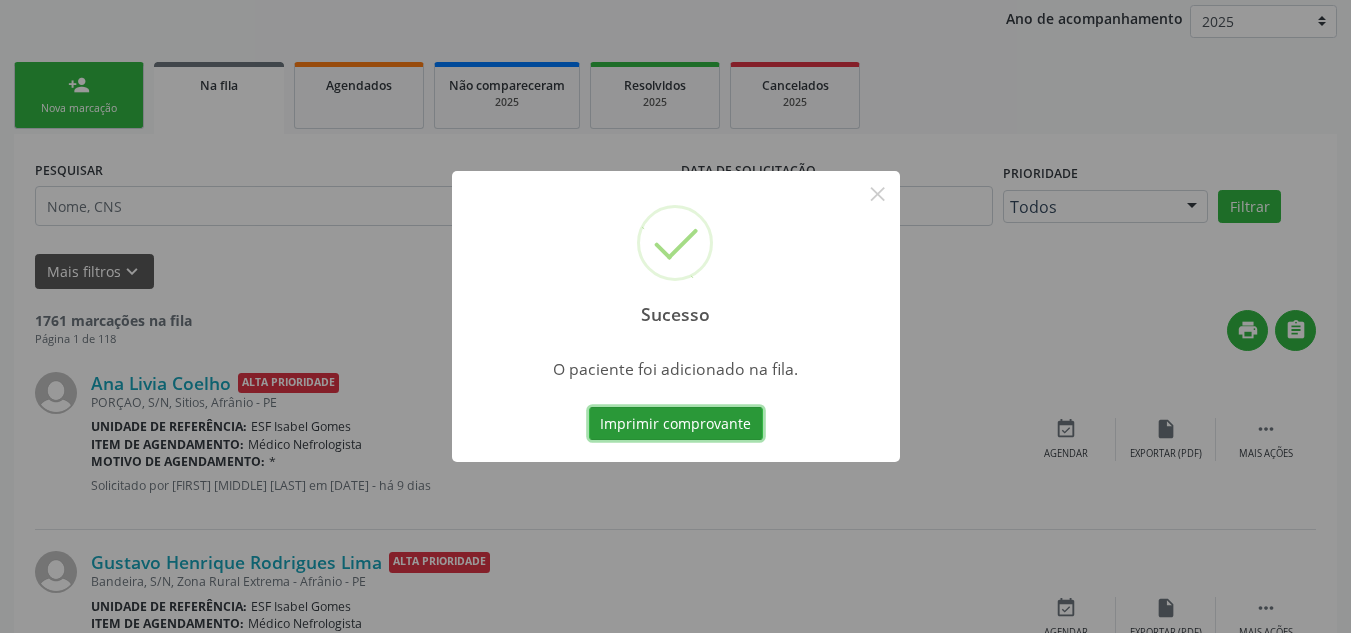 scroll, scrollTop: 34, scrollLeft: 0, axis: vertical 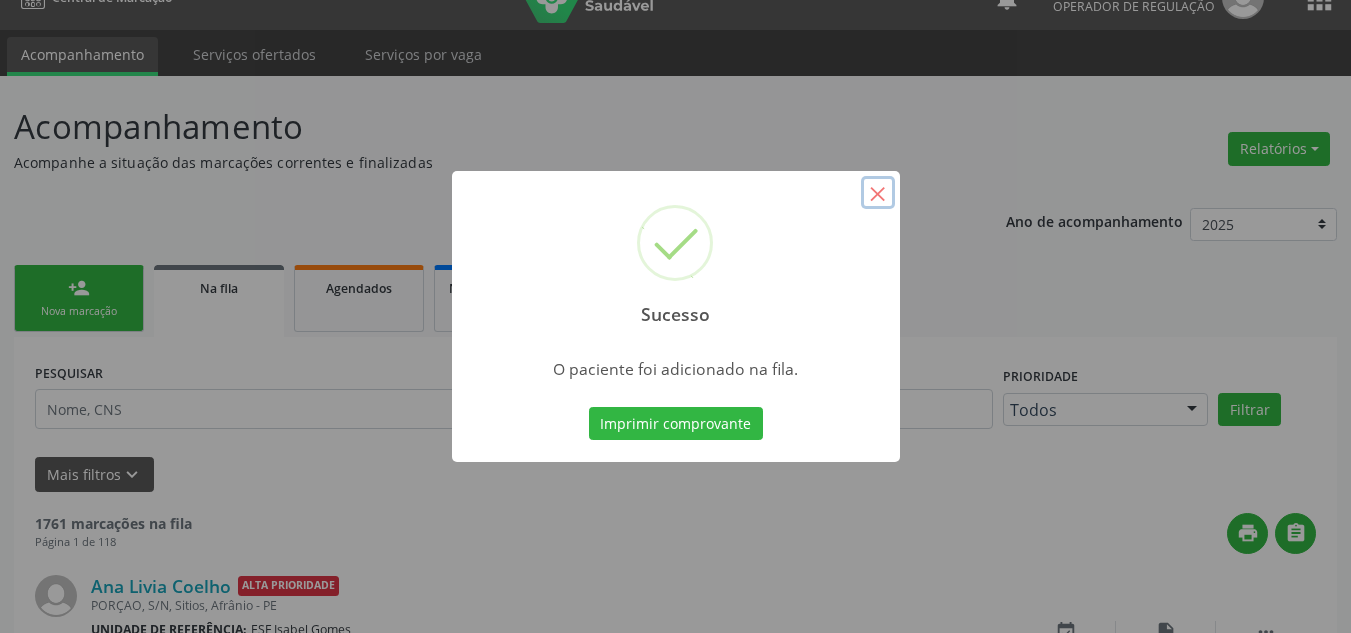 click on "×" at bounding box center [878, 193] 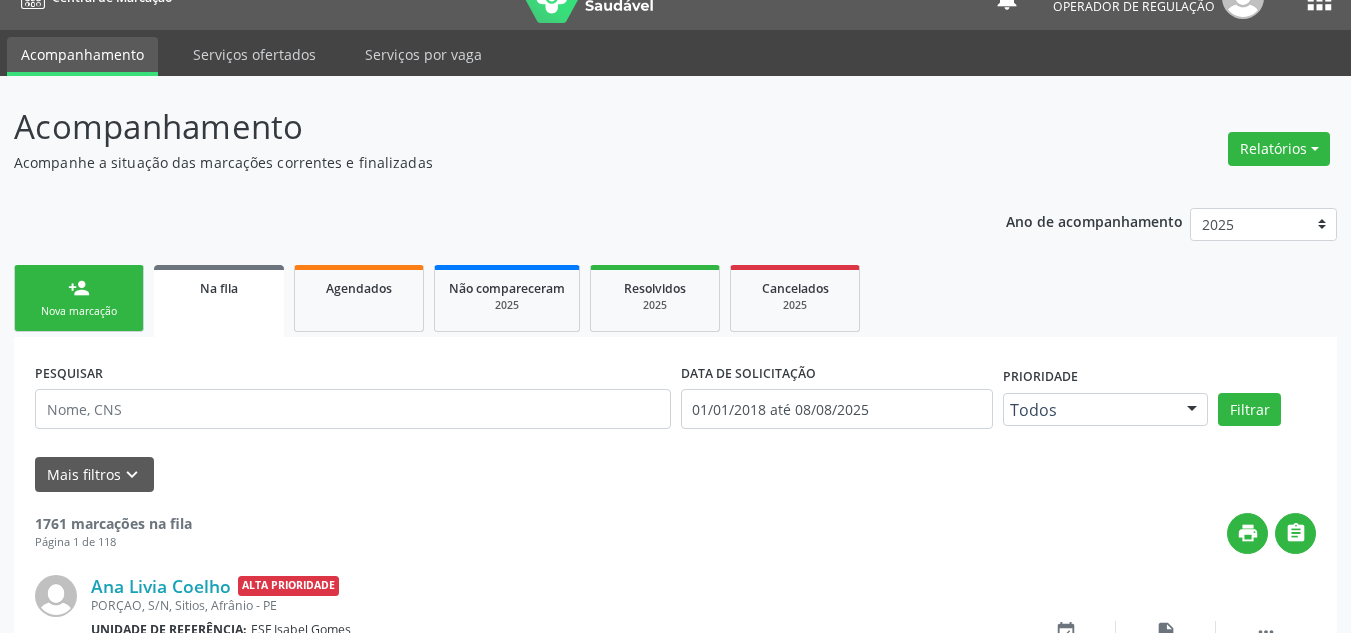 click on "person_add
Nova marcação" at bounding box center (79, 298) 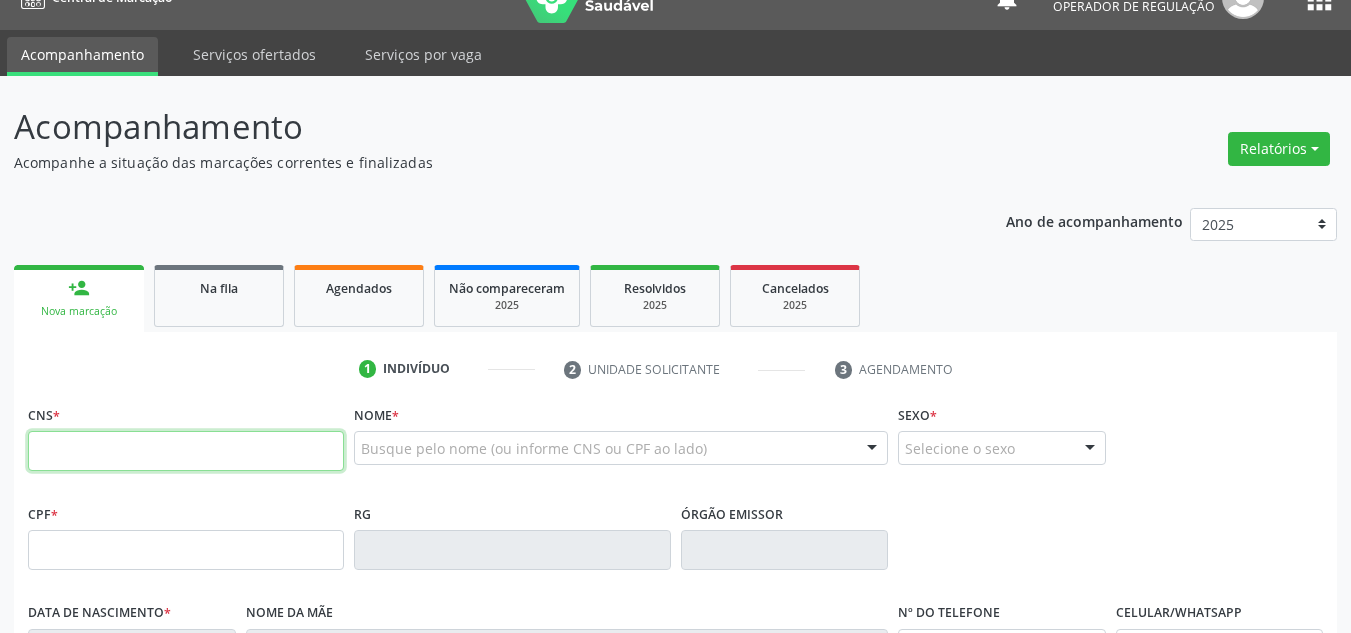 click at bounding box center (186, 451) 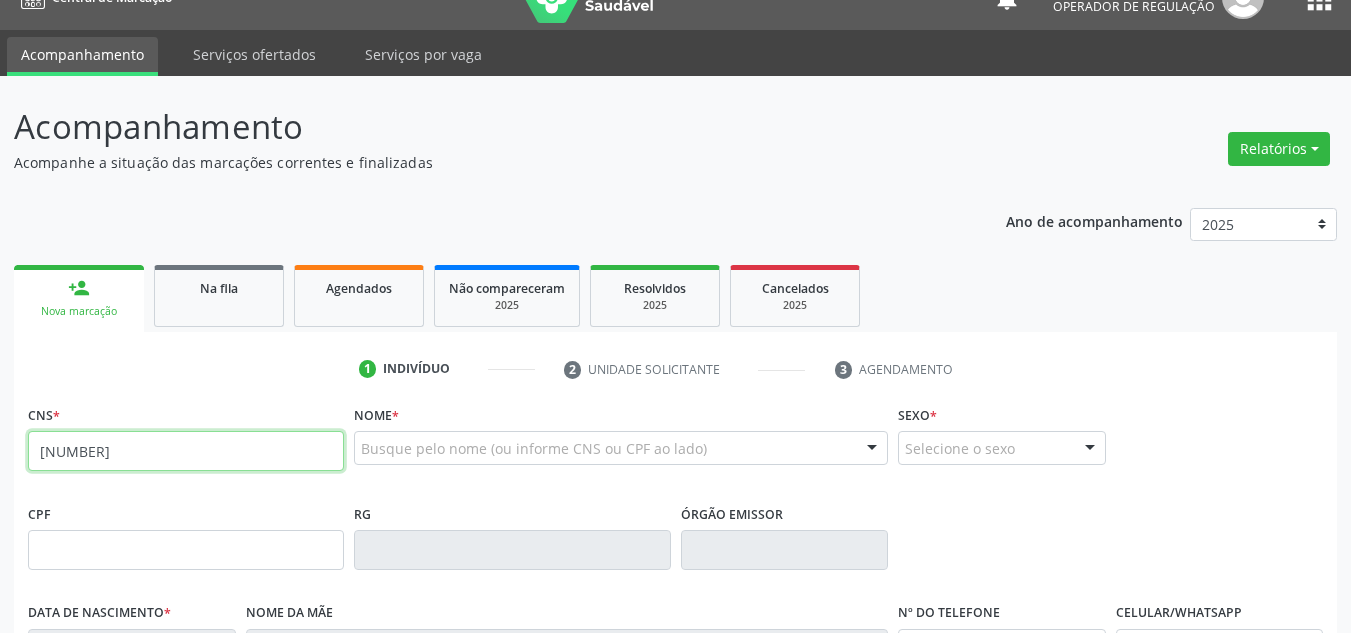 type on "703 4091 5730 1900" 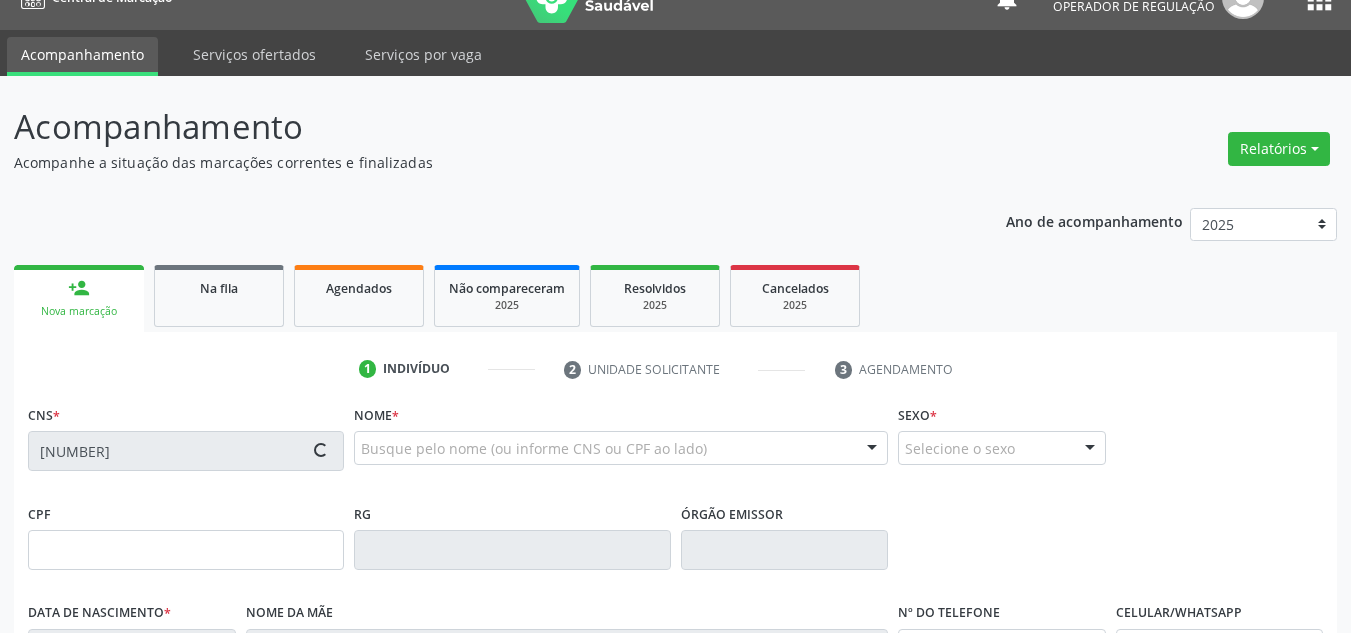 type on "113.528.604-30" 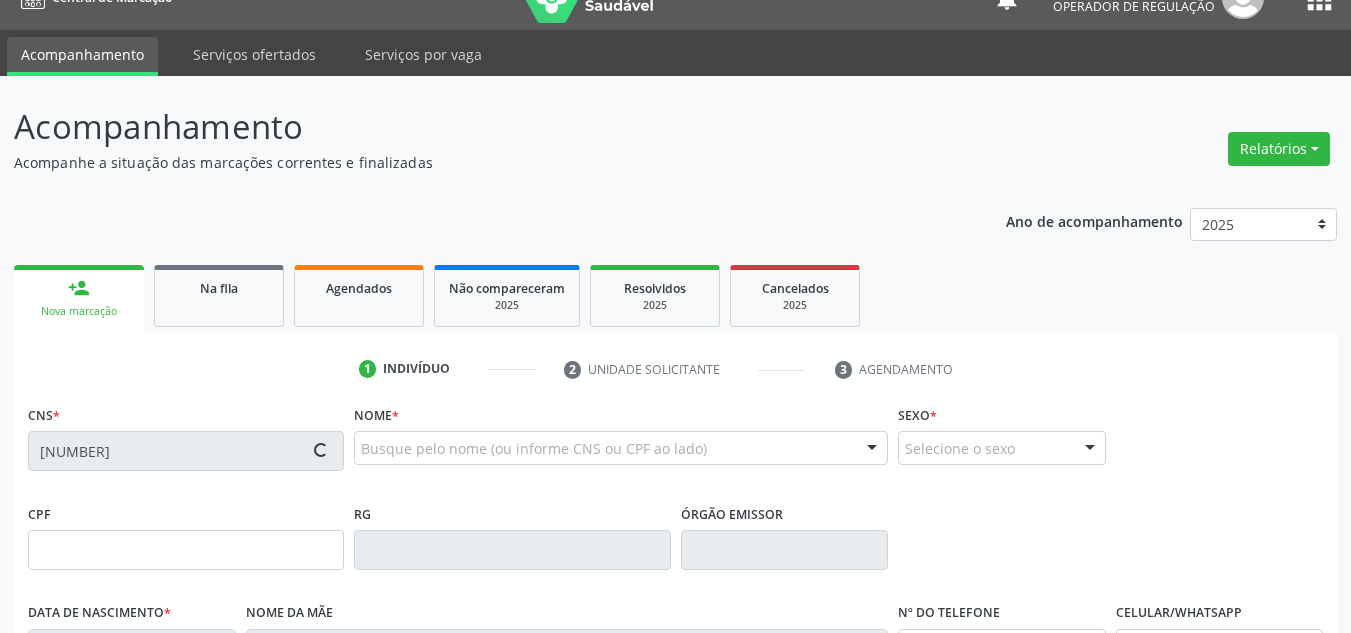 type on "05/05/2004" 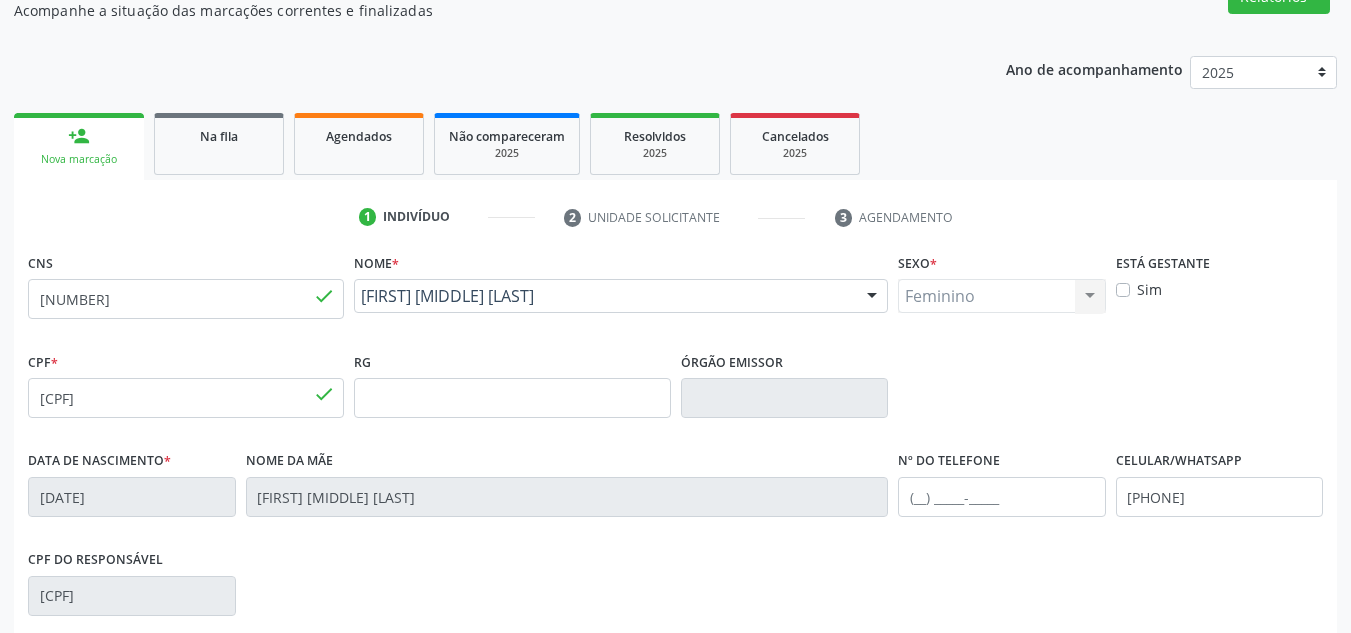 scroll, scrollTop: 151, scrollLeft: 0, axis: vertical 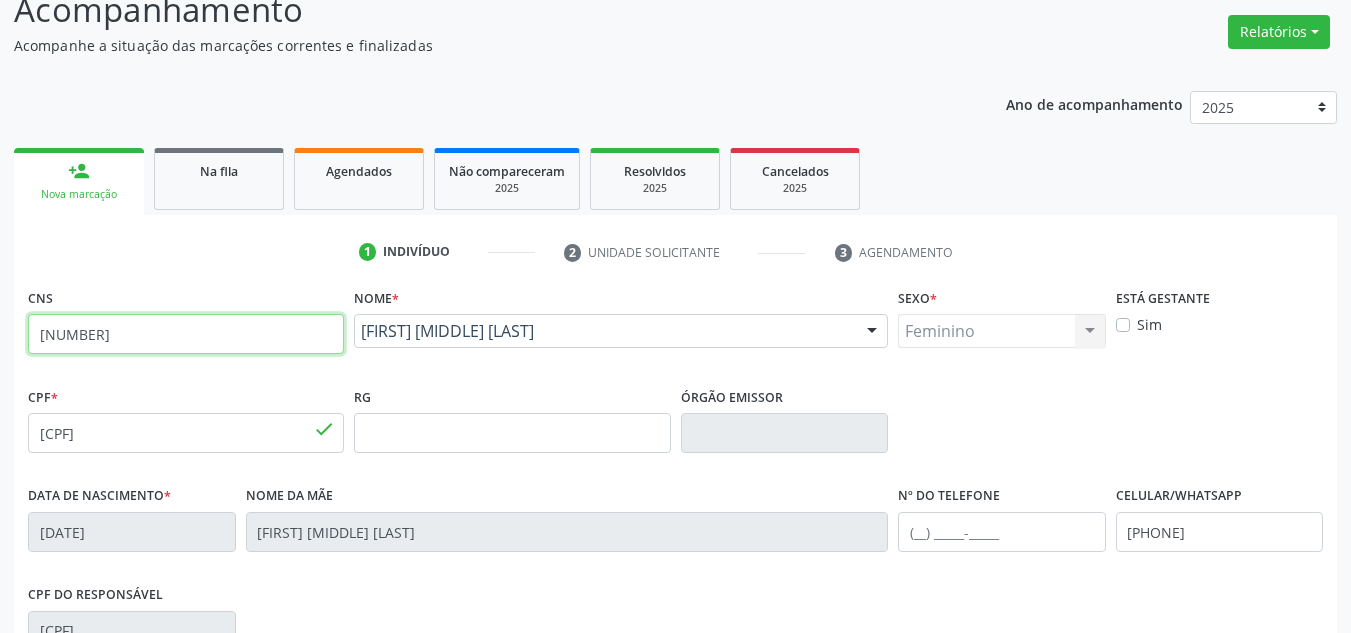 drag, startPoint x: 293, startPoint y: 340, endPoint x: 0, endPoint y: 360, distance: 293.6818 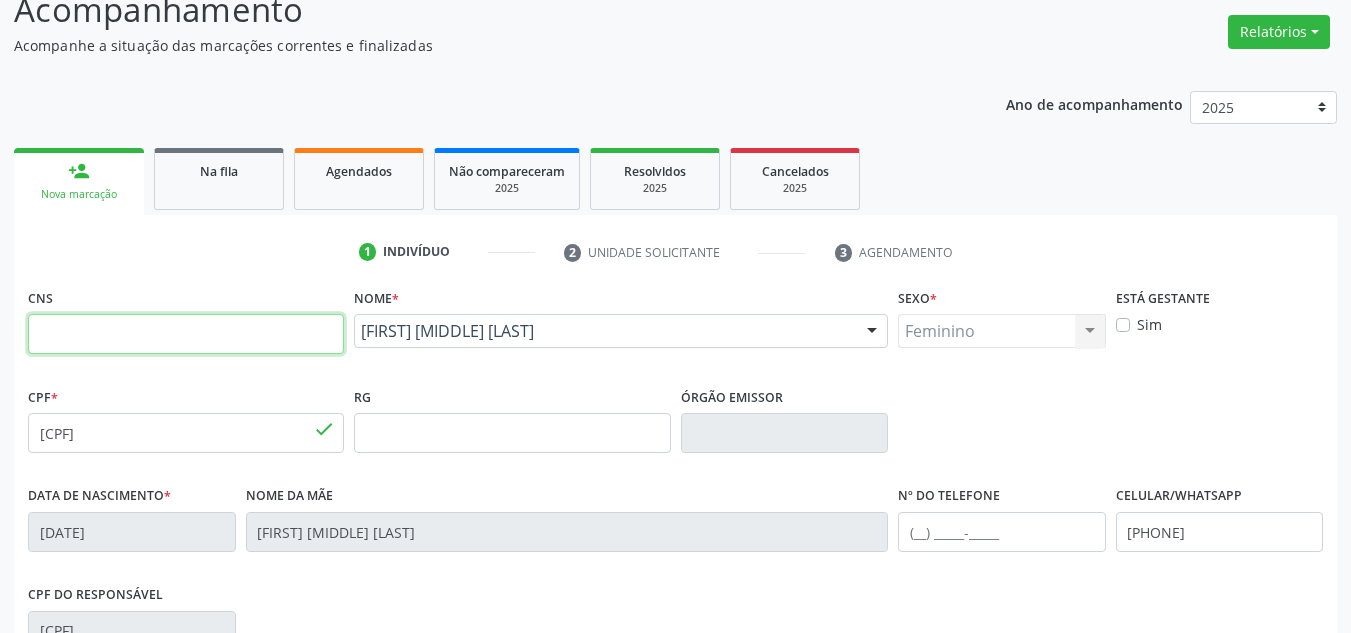 type 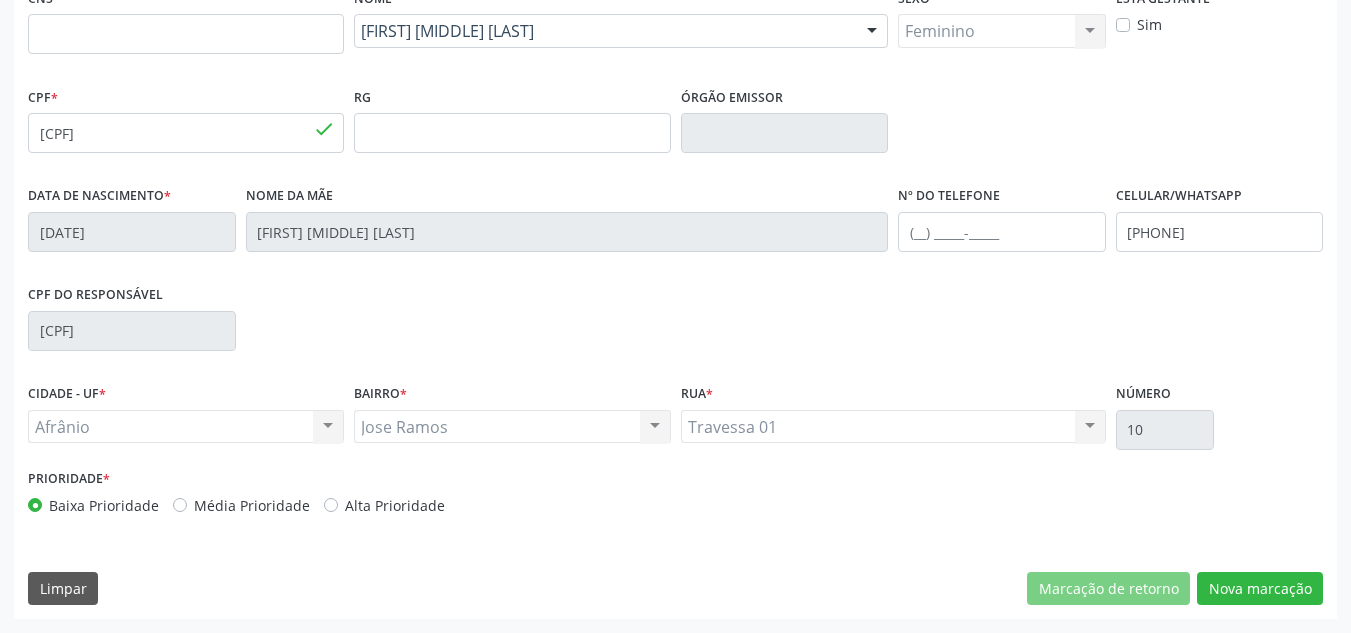 scroll, scrollTop: 51, scrollLeft: 0, axis: vertical 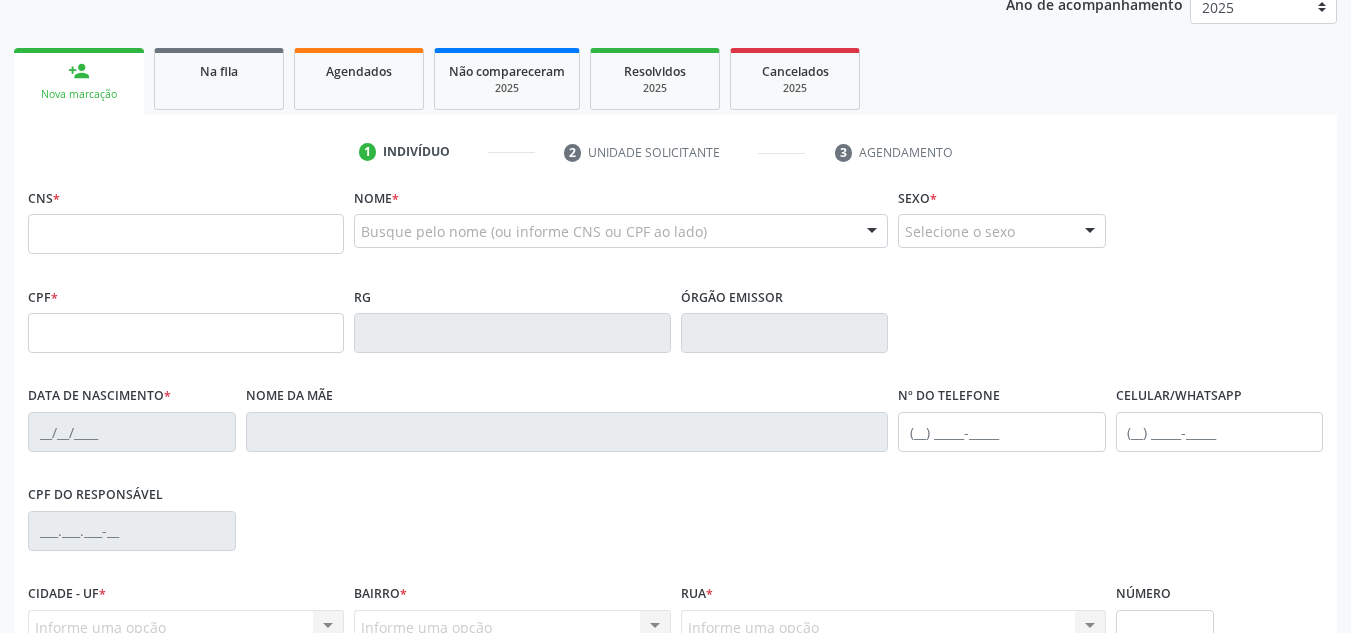 click at bounding box center [186, 234] 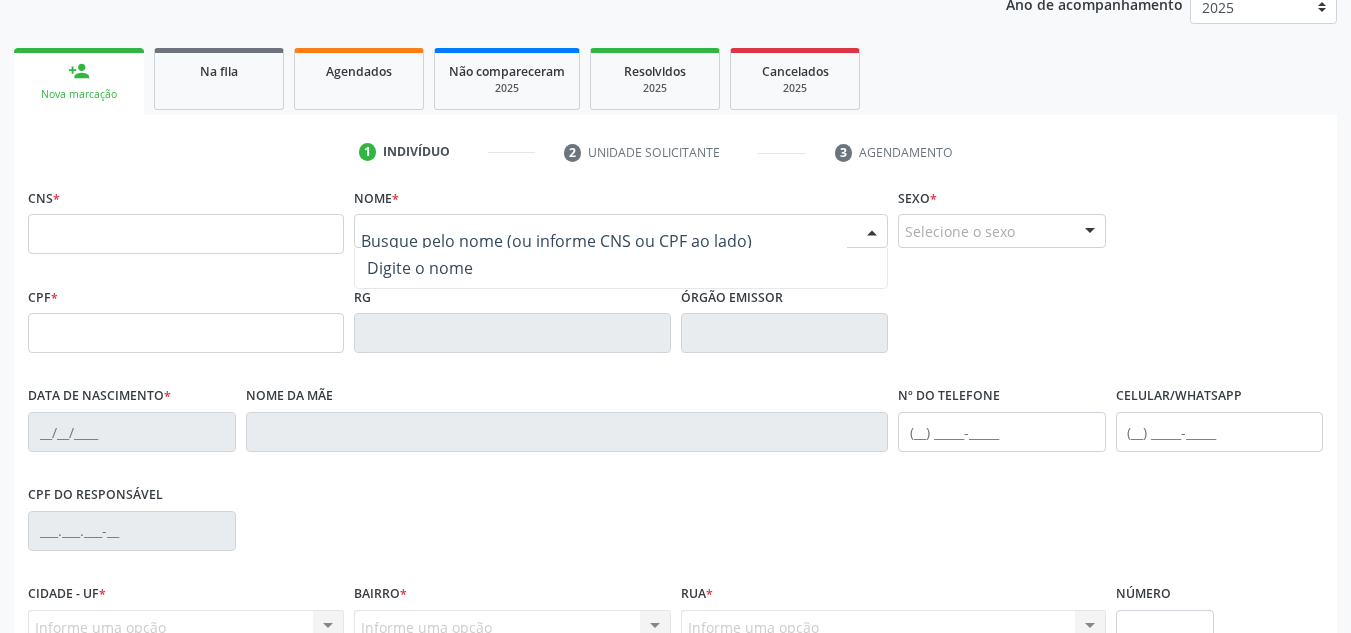 click at bounding box center [604, 241] 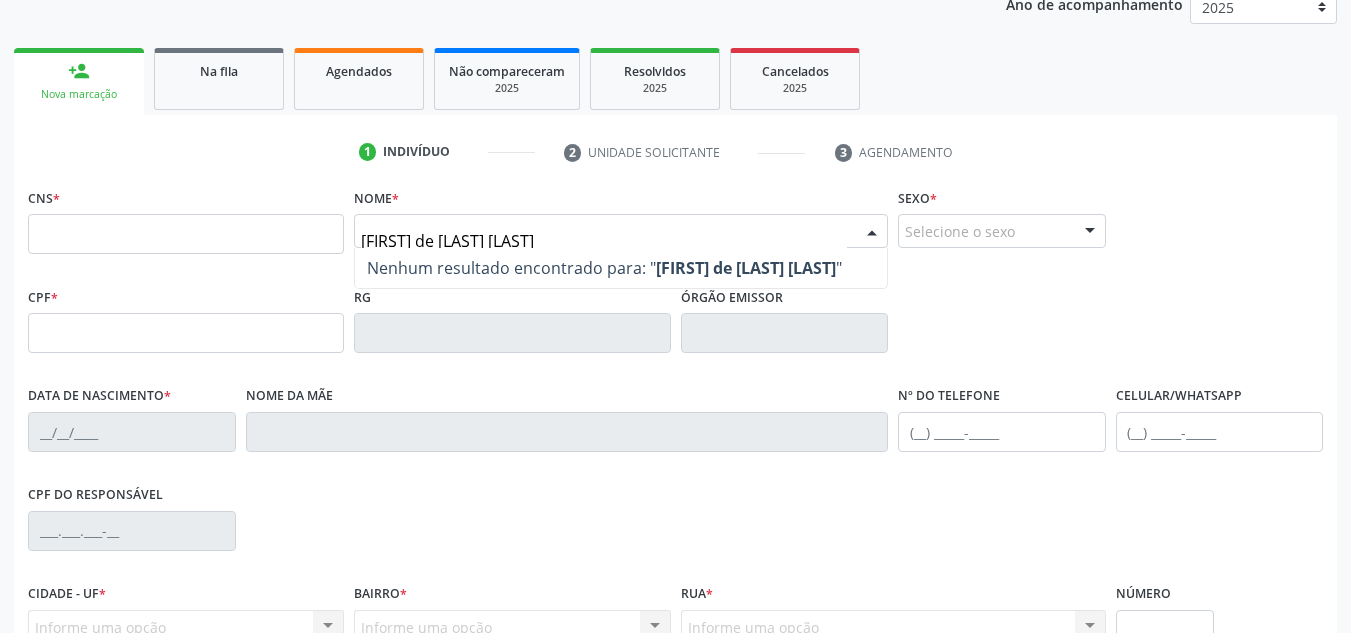 type on "[FIRST] de [LAST] [LAST]" 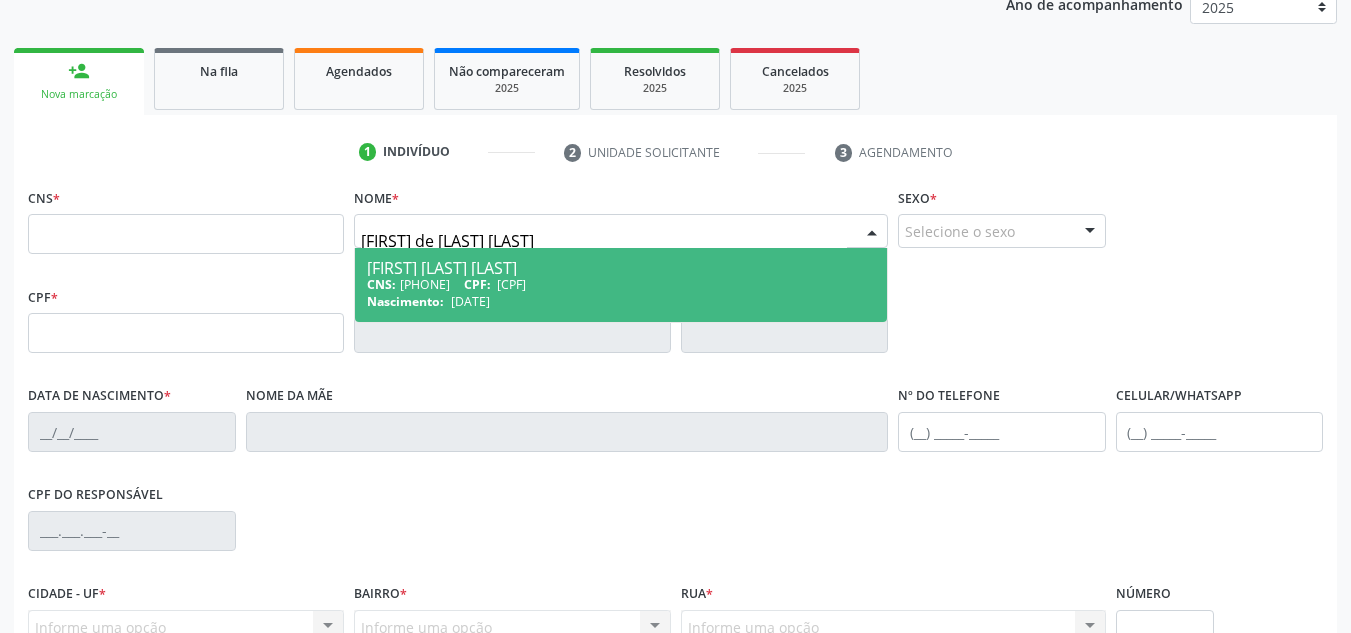 click on "[FIRST] [LAST] [LAST]" at bounding box center (621, 268) 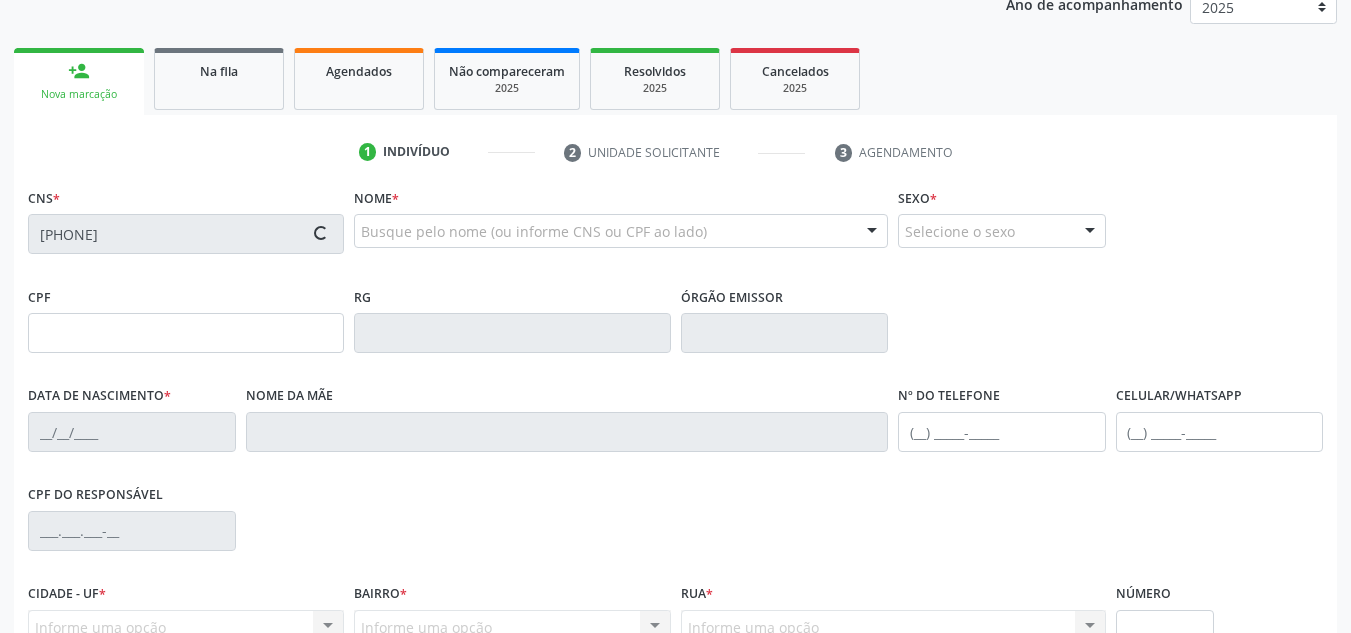 type on "[CPF]" 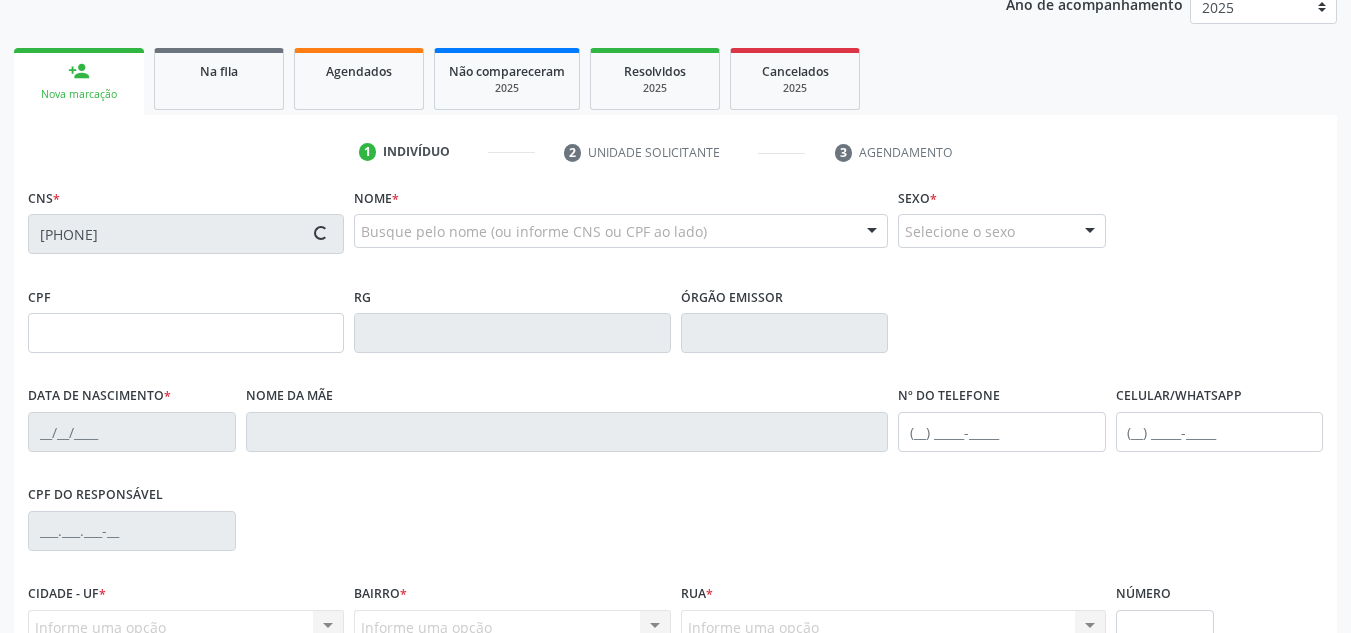 type on "[DATE]" 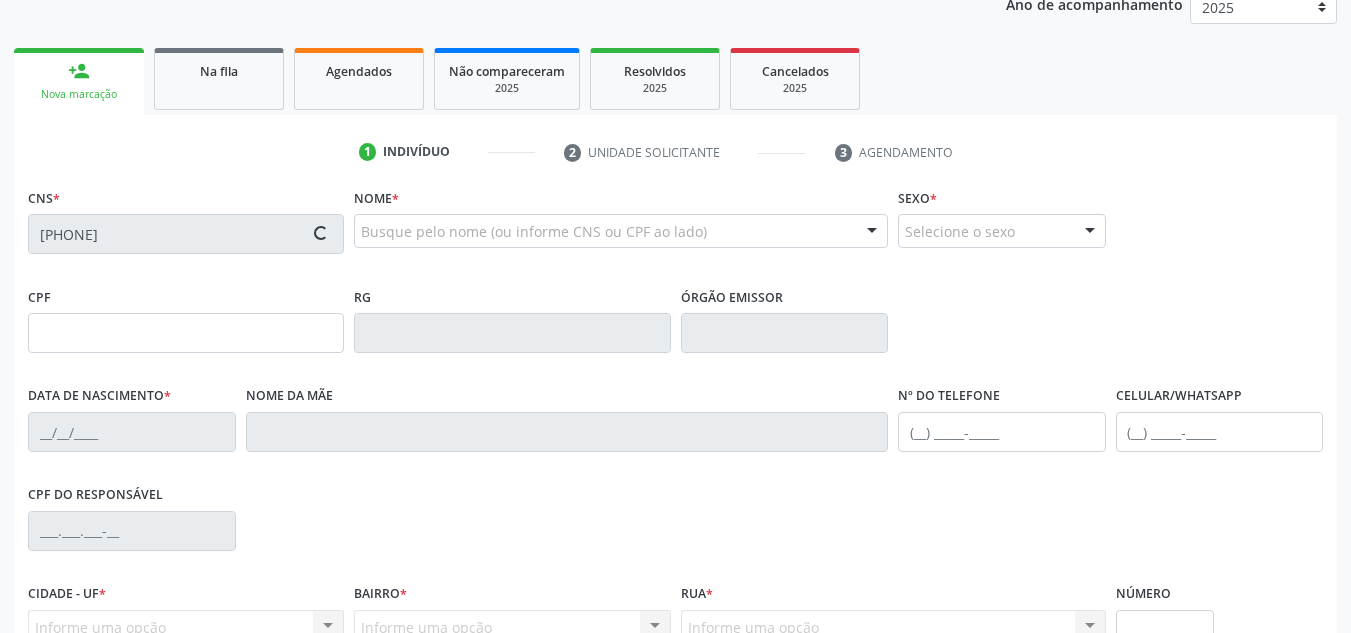 type on "[PHONE]" 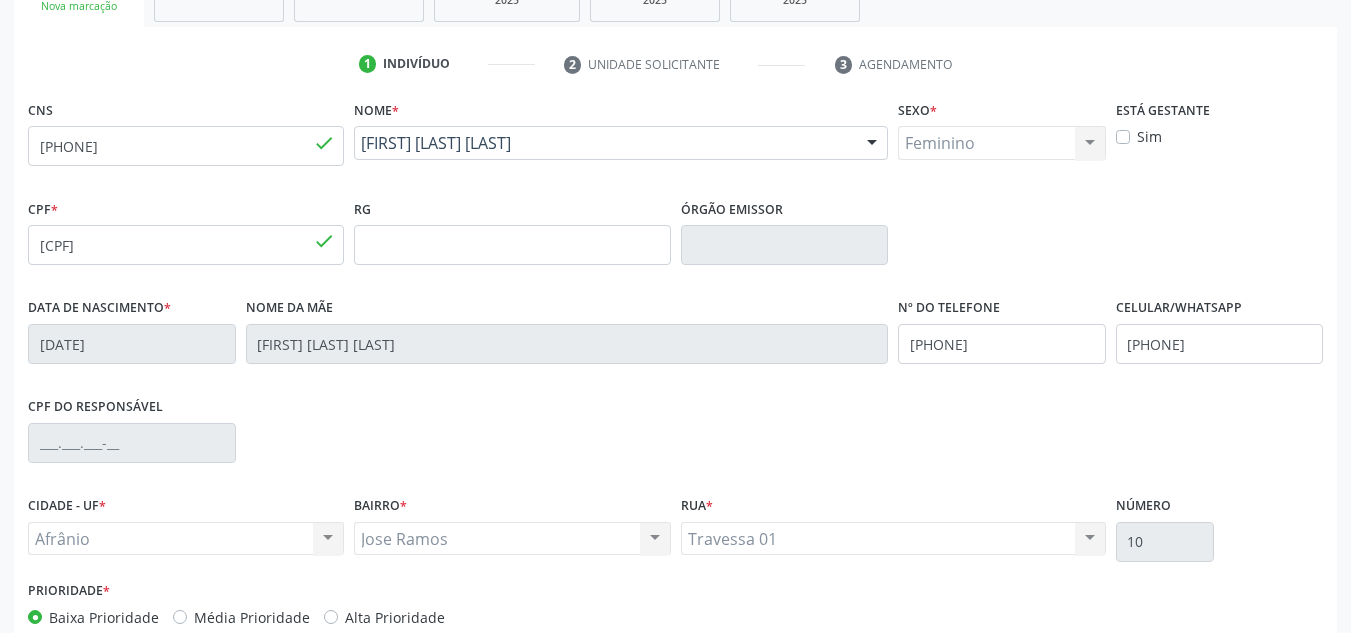 scroll, scrollTop: 451, scrollLeft: 0, axis: vertical 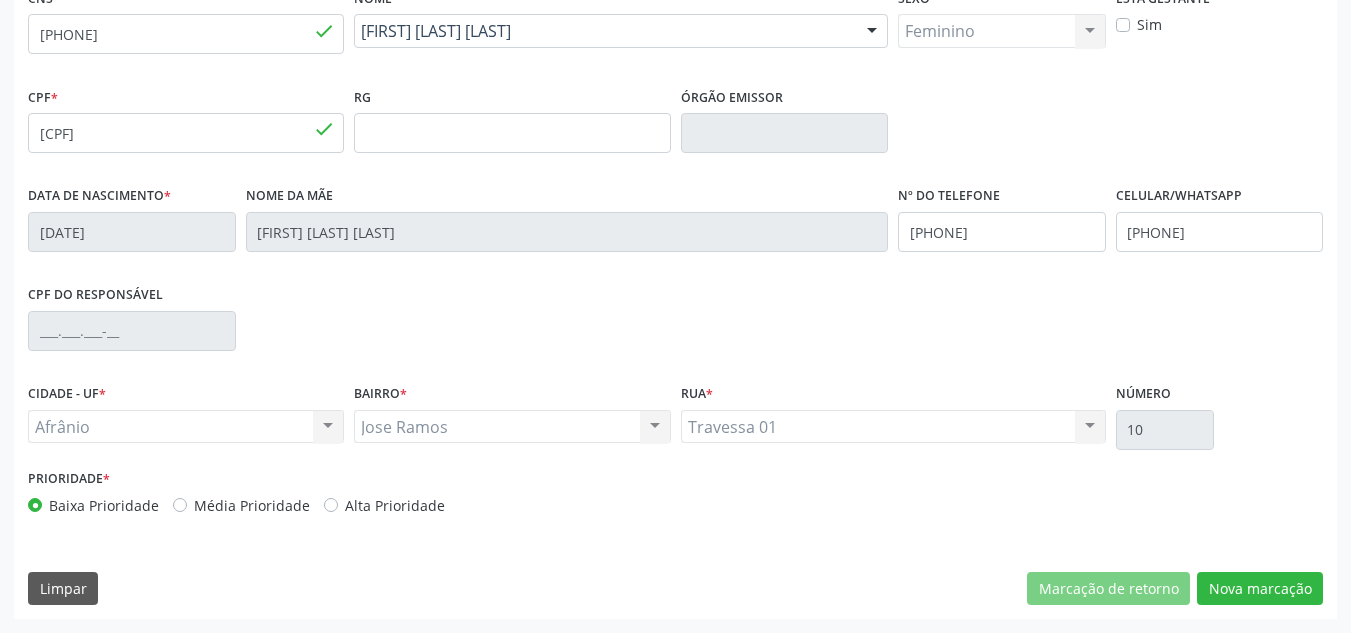 click on "Média Prioridade" at bounding box center (252, 505) 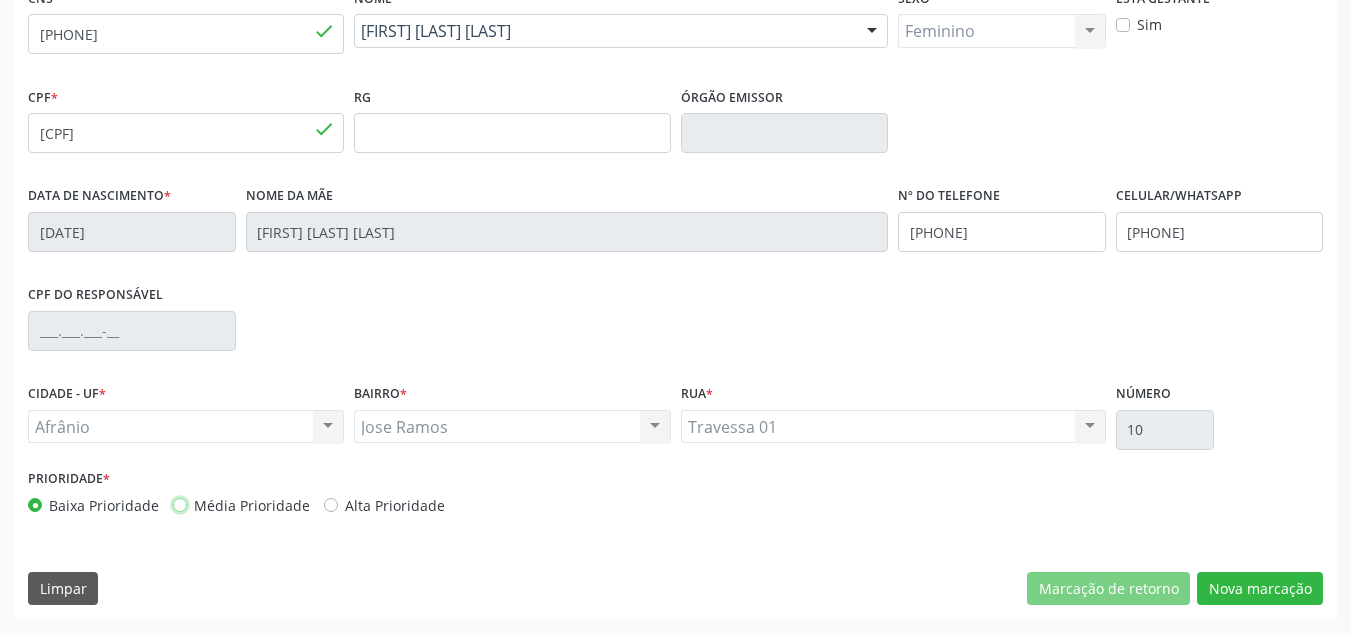 click on "Média Prioridade" at bounding box center (180, 504) 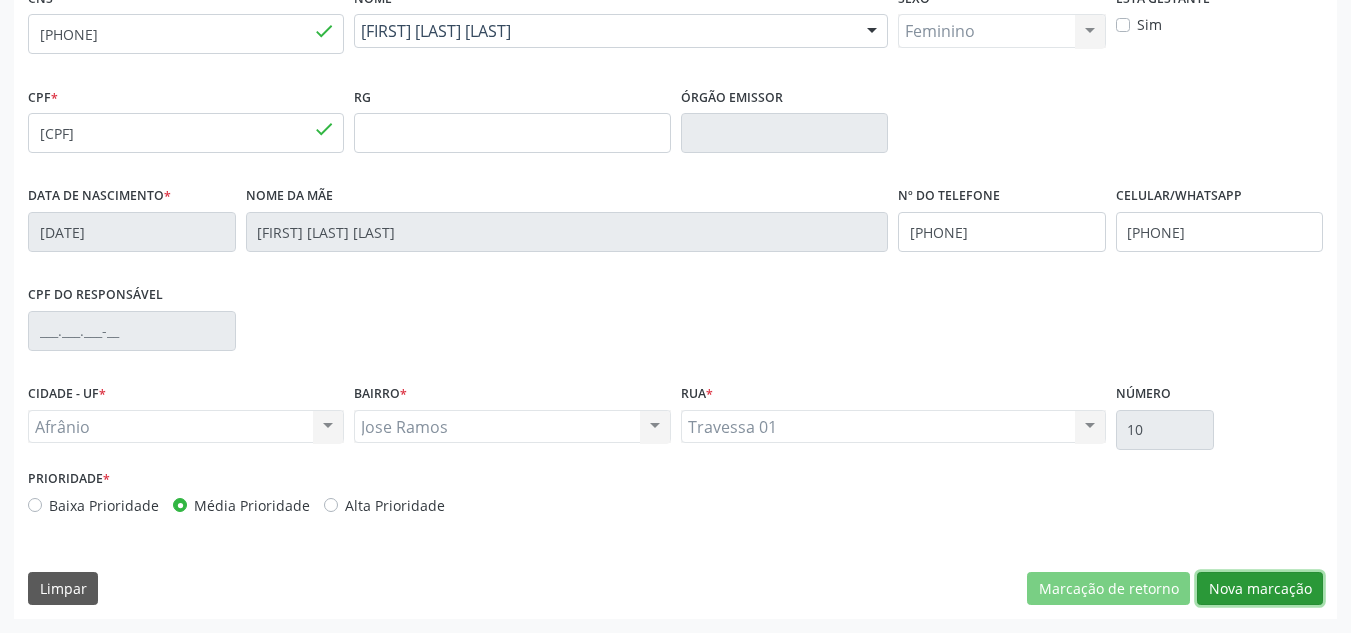 click on "Nova marcação" at bounding box center (1260, 589) 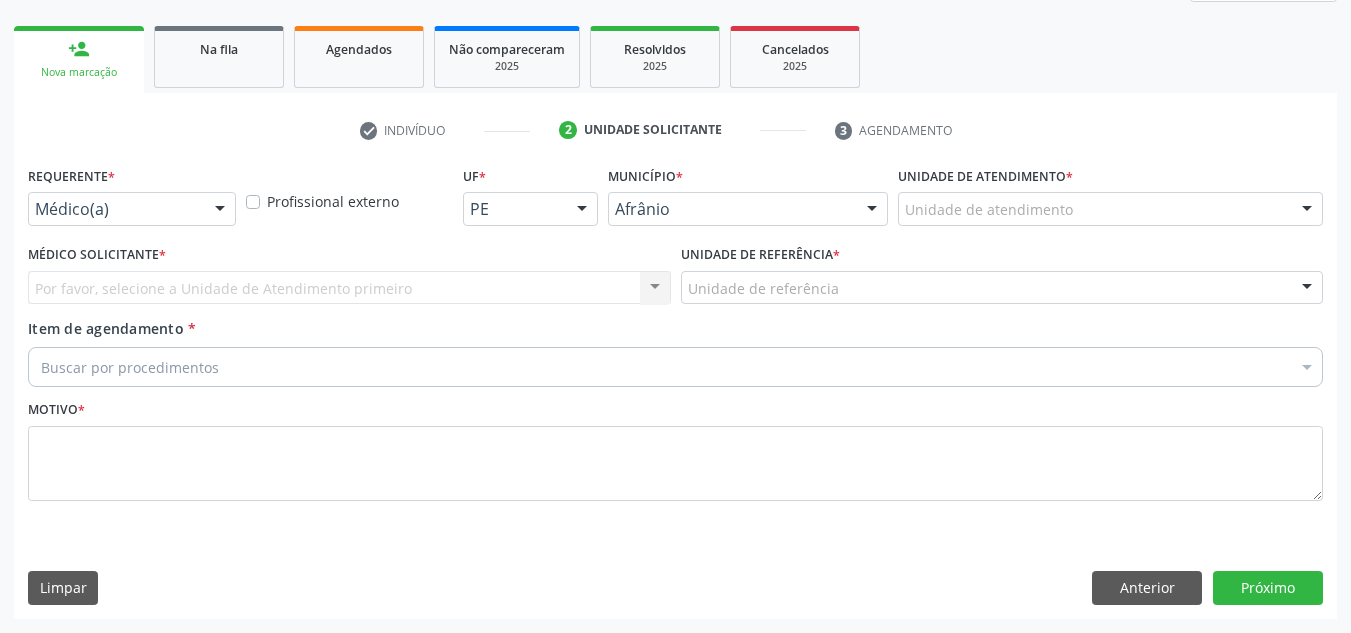 scroll, scrollTop: 273, scrollLeft: 0, axis: vertical 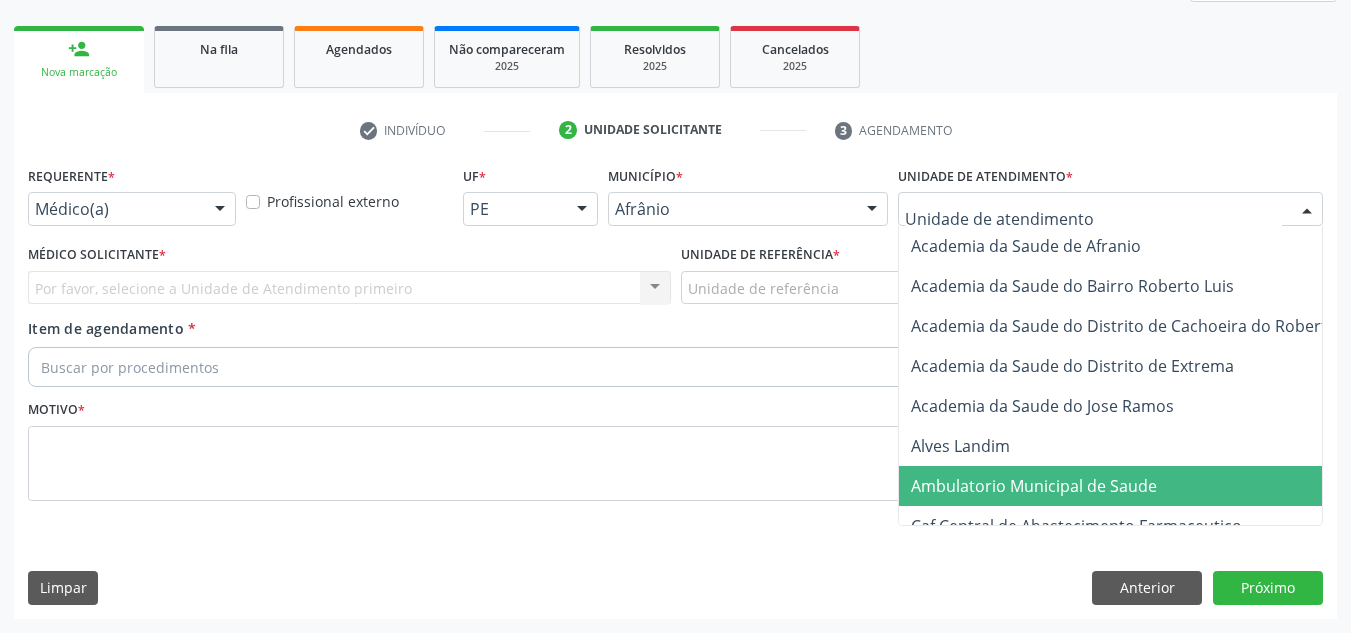 click on "Ambulatorio Municipal de Saude" at bounding box center [1034, 486] 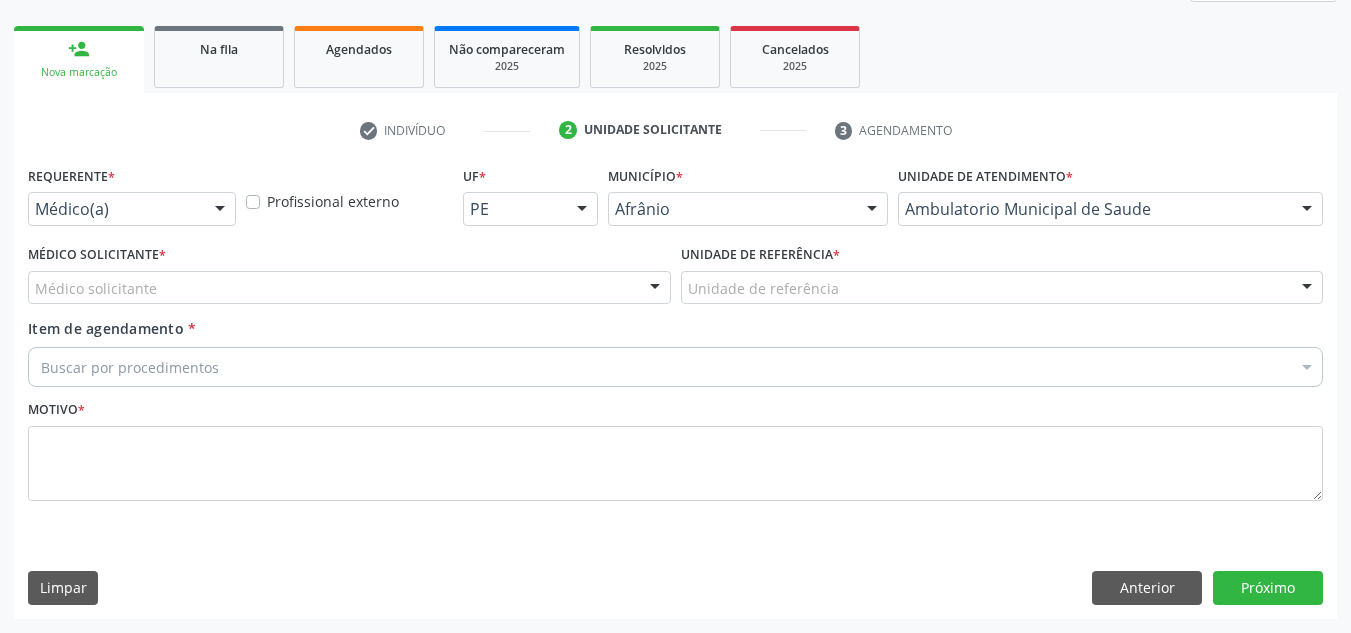 click on "Médico solicitante
Alysson Rodrigo Ferreira Cavalcanti   Bruno Saraiva Bezerra Medrado   Carlos Gustavo Pessoa da Silva Reis   Diego Ramon Ferreira Belem   Francisco Henrique Ferraz   Humberto Artur Silva Santos   Jiulianna Castro de Assis   Joao Monteiro Neto   Josenilson Ramos de Menezes   Lucas Daykson David Macedo de Oliveira   Luis Henrique de Sa Nunes   Paulo Webster Bezerra Araujo   Risomar Fernandes de Sa   Shamara Crystynna Cardoso Santos   Suyenne Gomes de Araujo Freire   Thiago Fagner Inacio Vilar
Nenhum resultado encontrado para: "   "
Não há nenhuma opção para ser exibida." at bounding box center [349, 288] 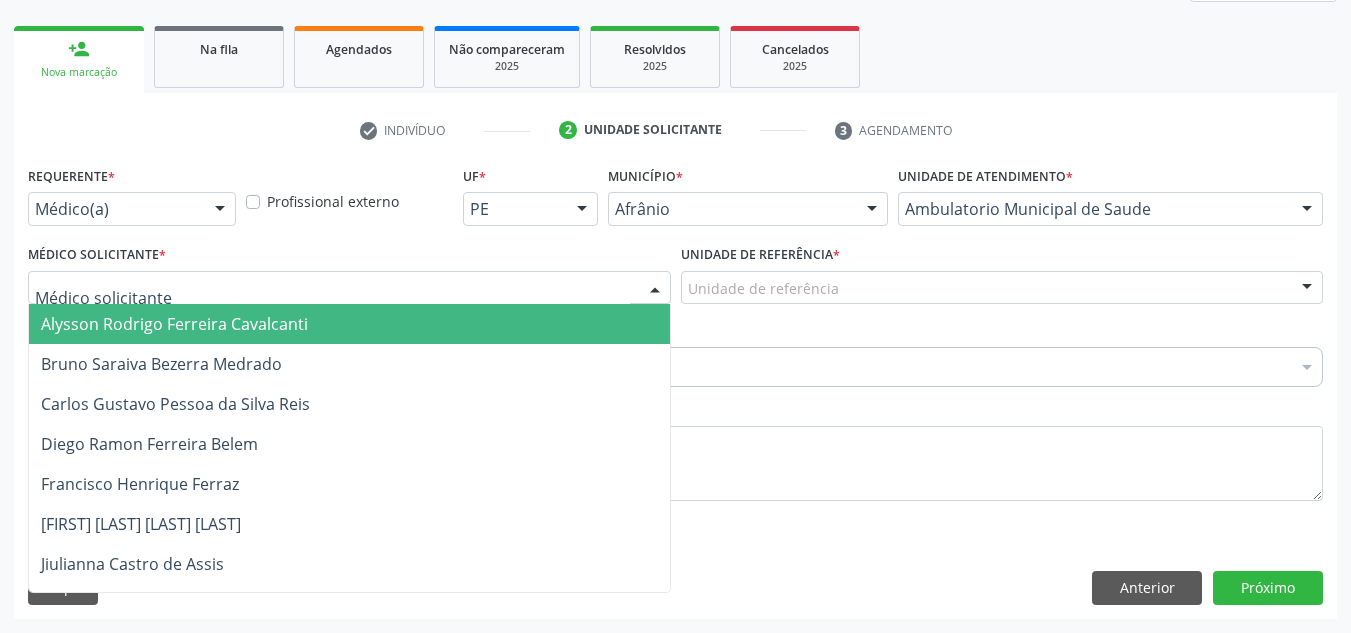 click at bounding box center (349, 288) 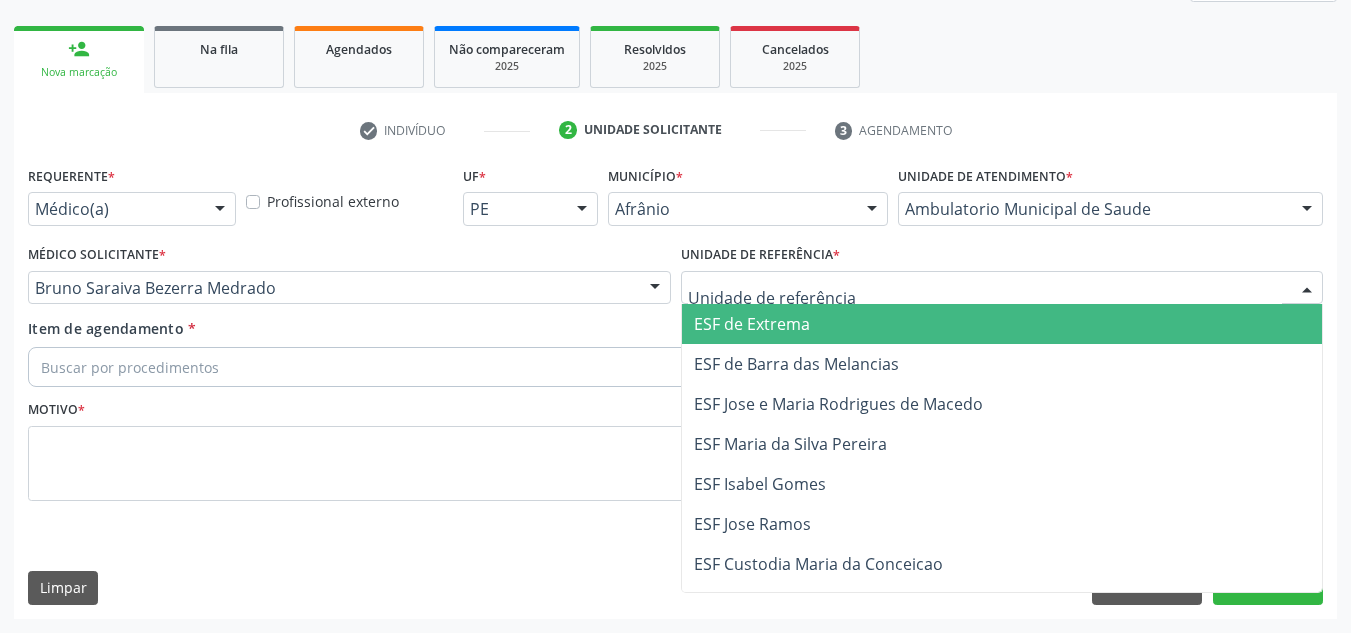 click on "ESF Jose e Maria Rodrigues de Macedo" at bounding box center (1002, 404) 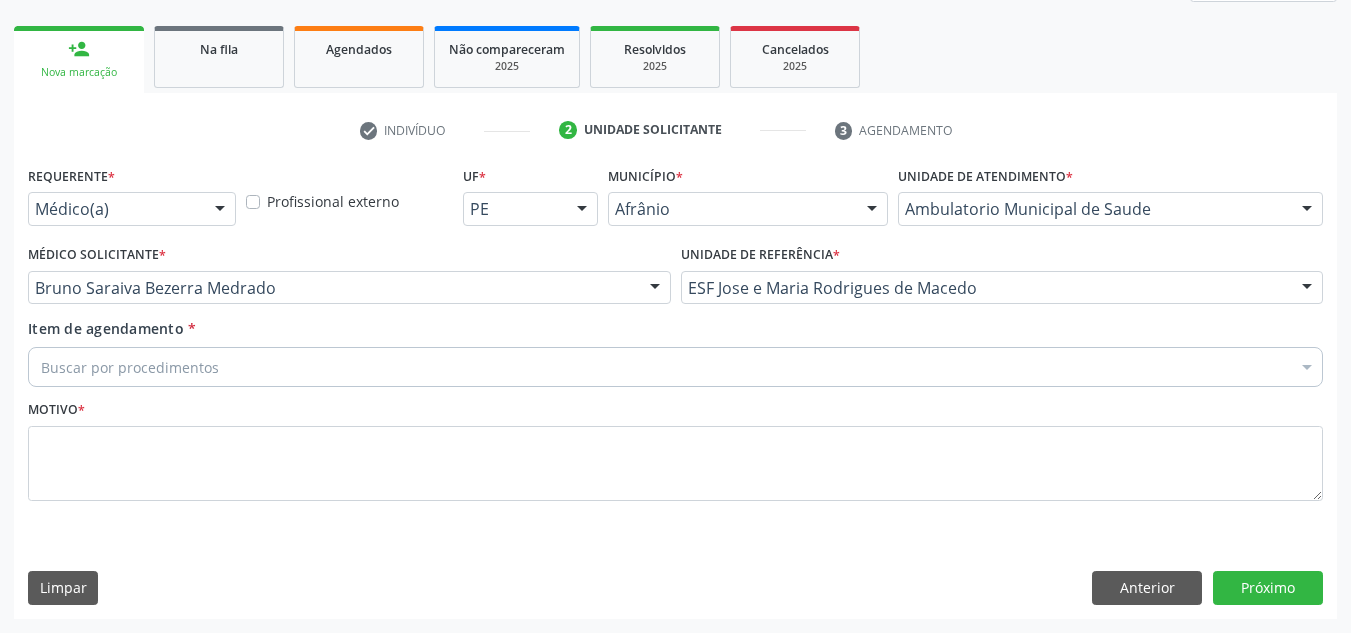 click on "Buscar por procedimentos" at bounding box center [675, 367] 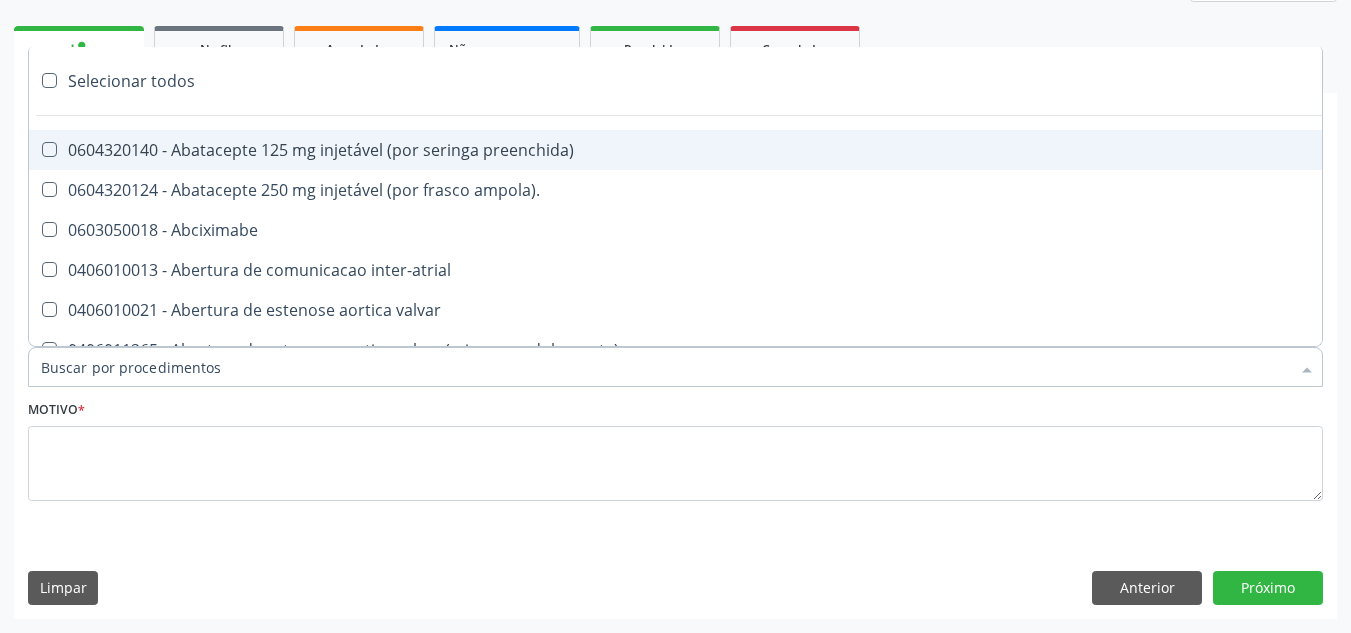 paste on "ORTOPEDISTA" 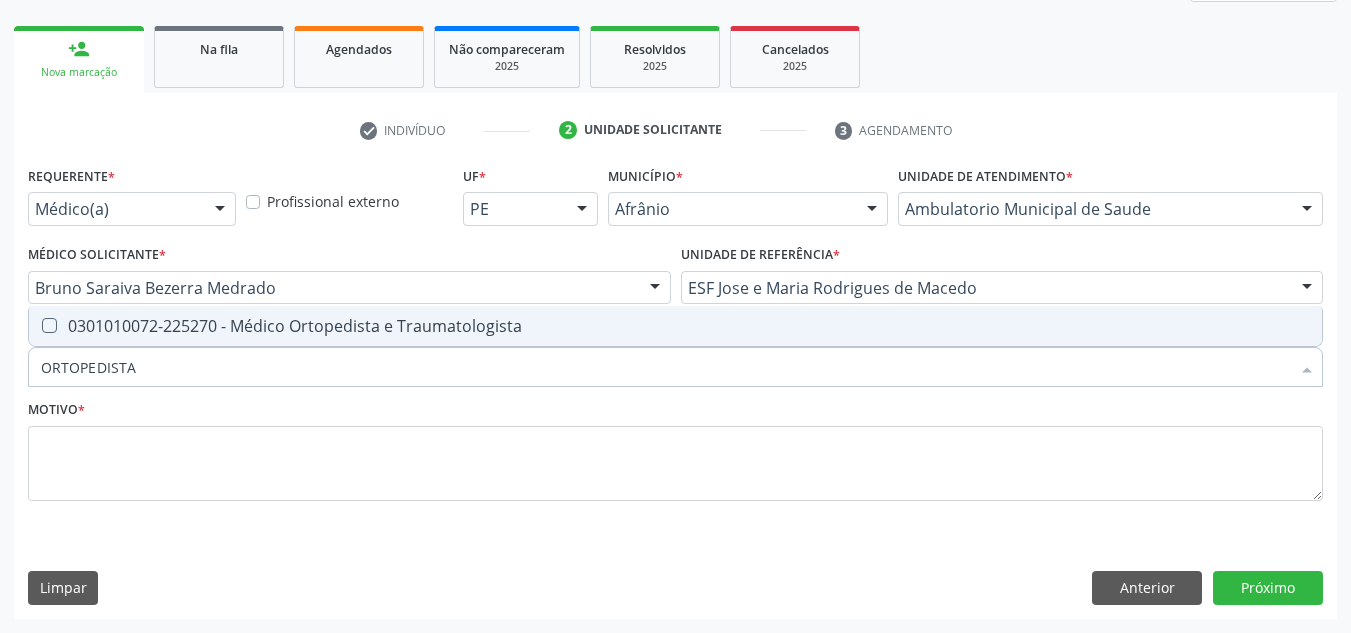 click on "0301010072-225270 - Médico Ortopedista e Traumatologista" at bounding box center (675, 326) 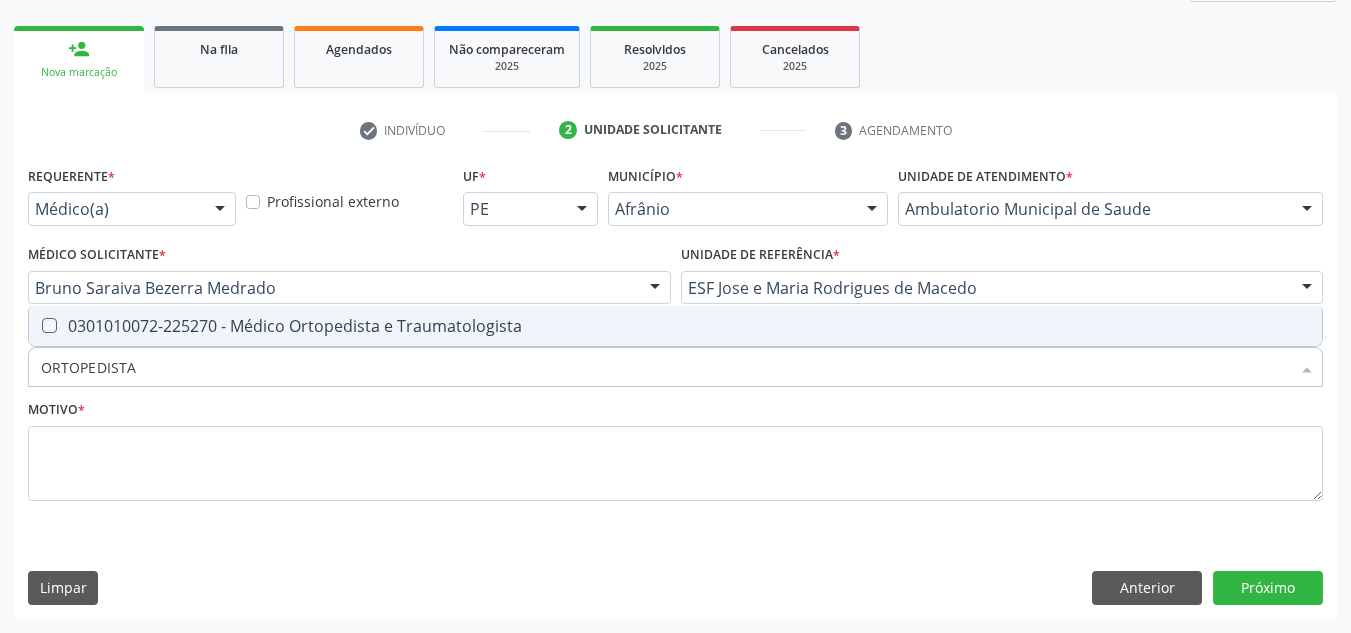 checkbox on "true" 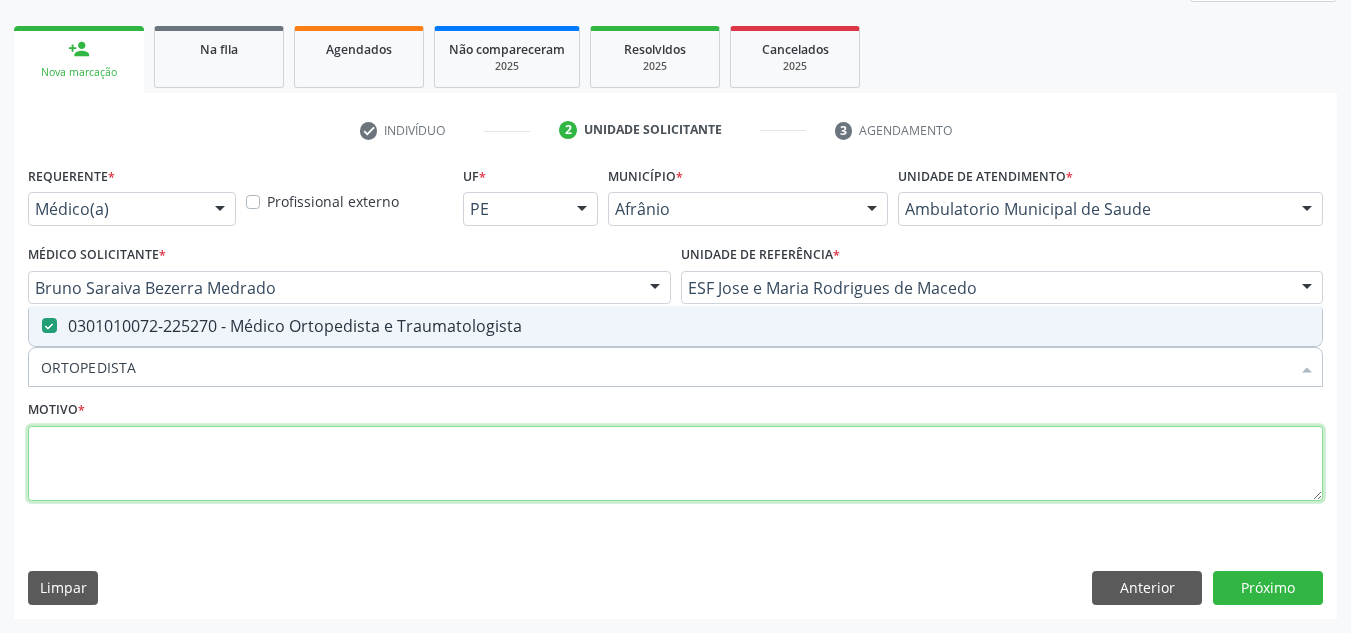 click at bounding box center [675, 464] 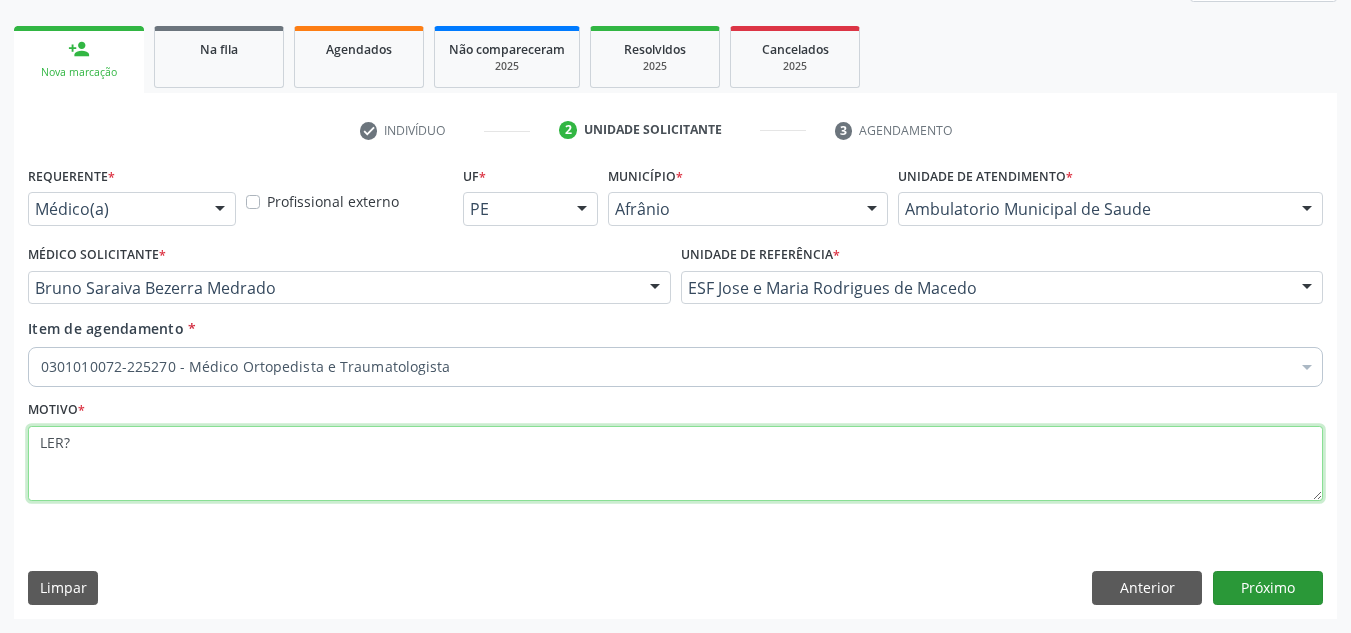 type on "LER?" 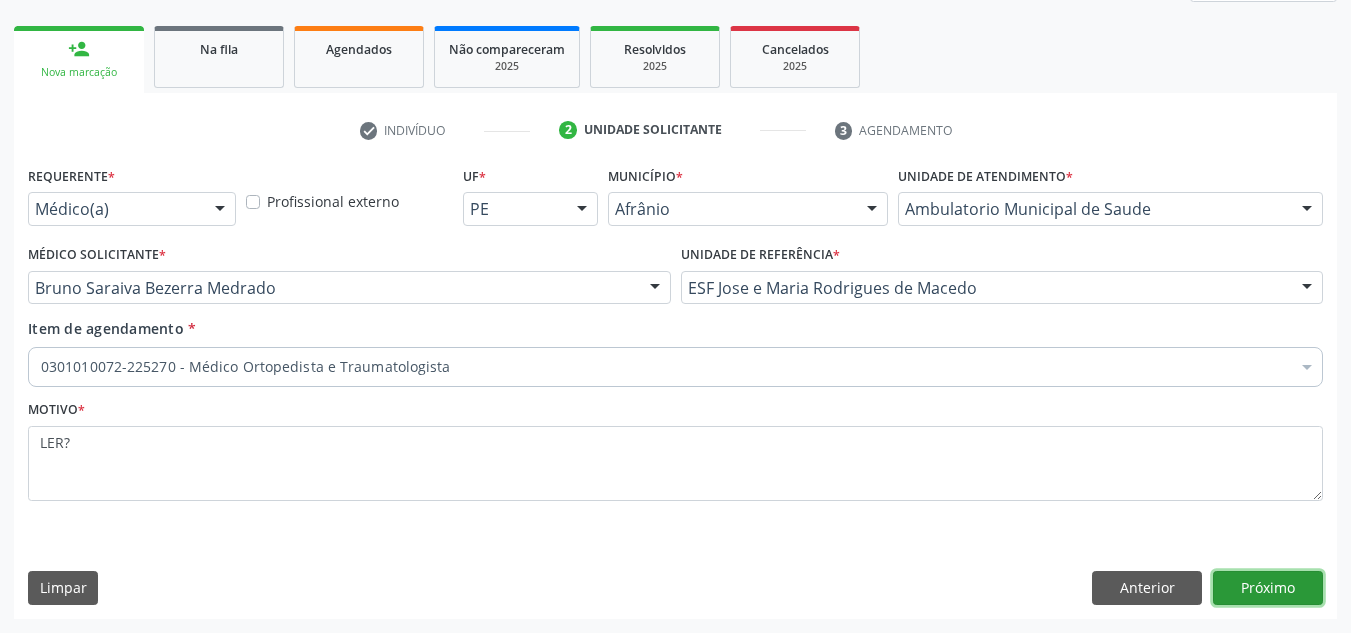 click on "Próximo" at bounding box center (1268, 588) 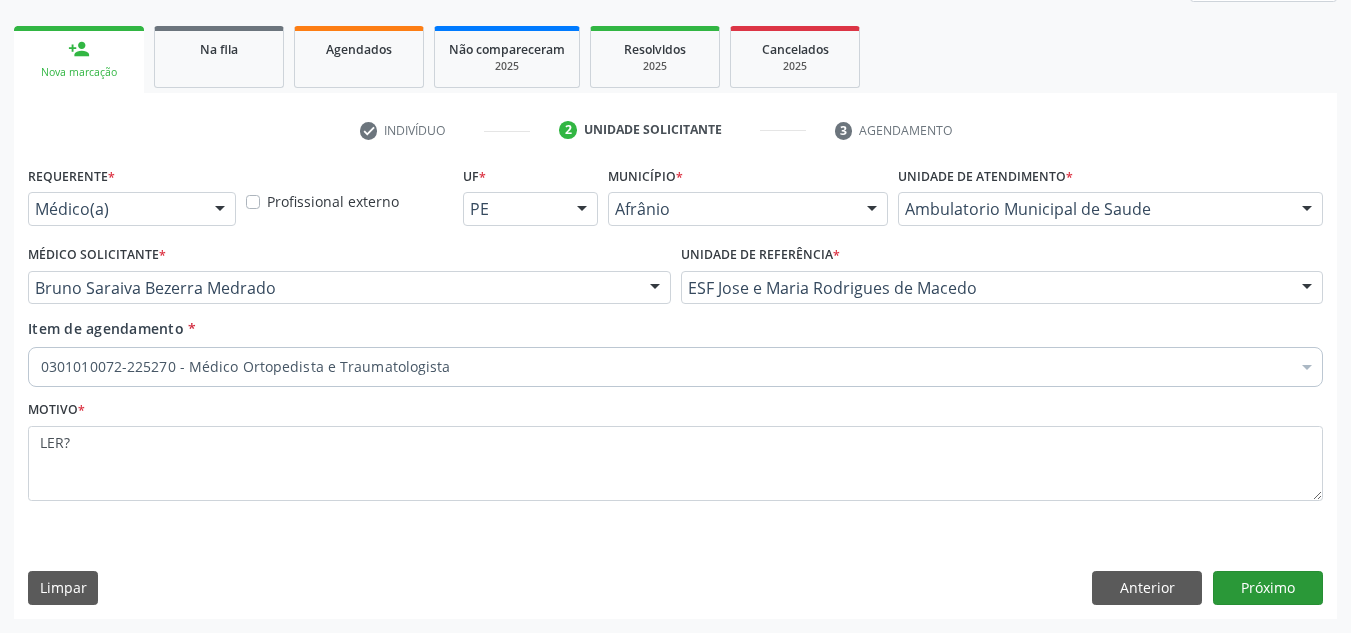 scroll, scrollTop: 237, scrollLeft: 0, axis: vertical 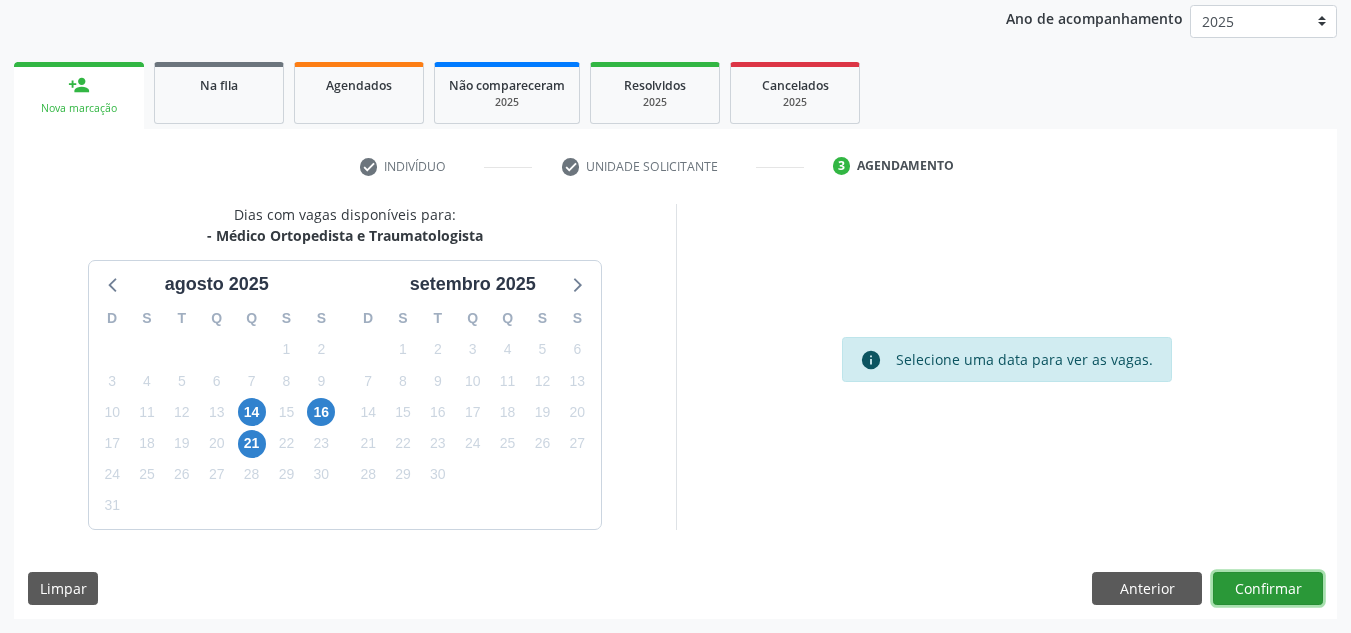 click on "Confirmar" at bounding box center (1268, 589) 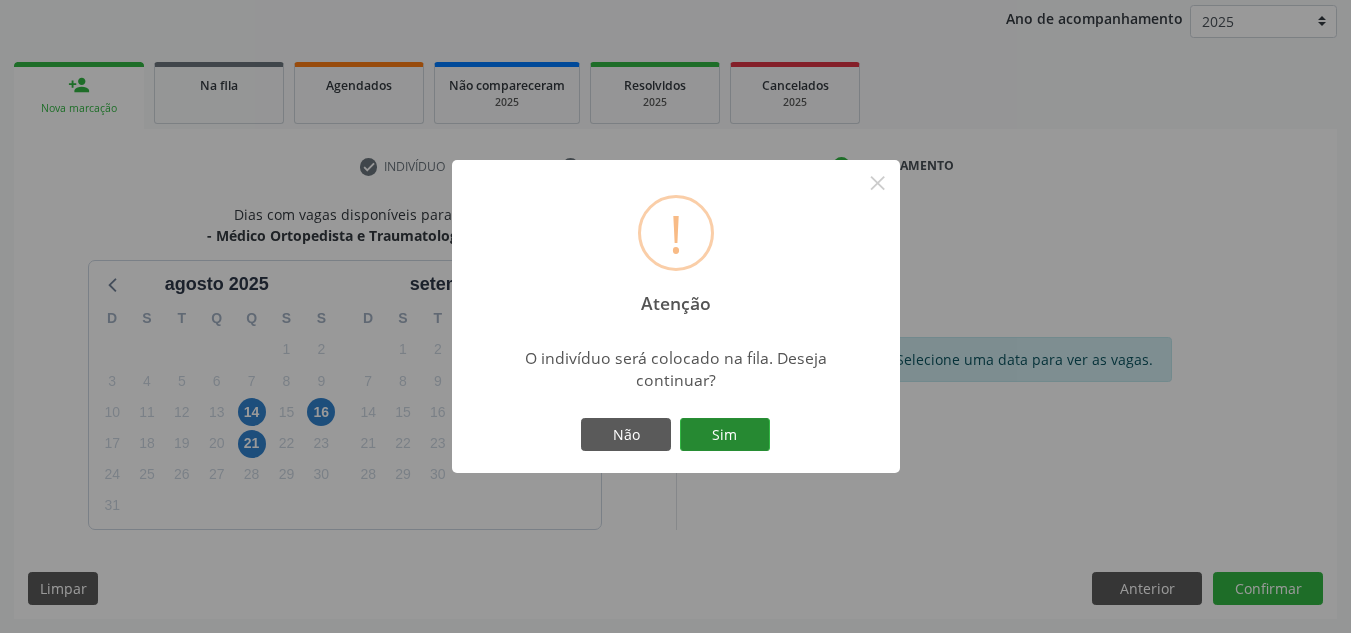 click on "Sim" at bounding box center (725, 435) 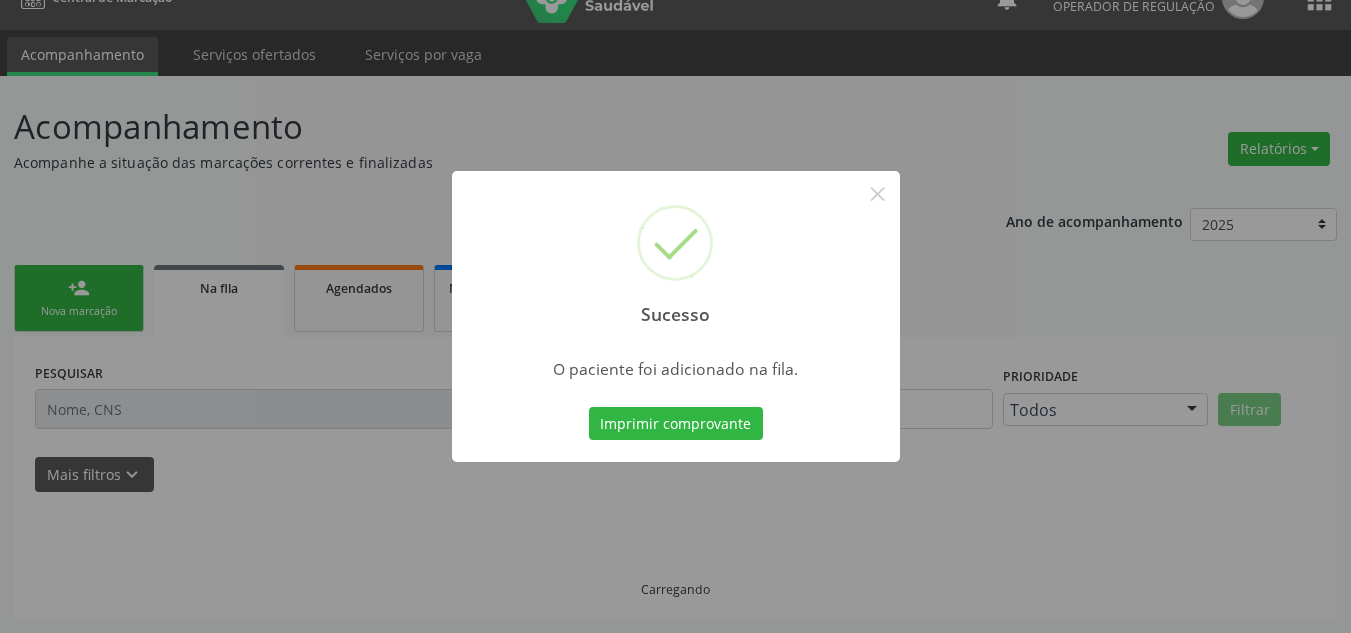 scroll, scrollTop: 34, scrollLeft: 0, axis: vertical 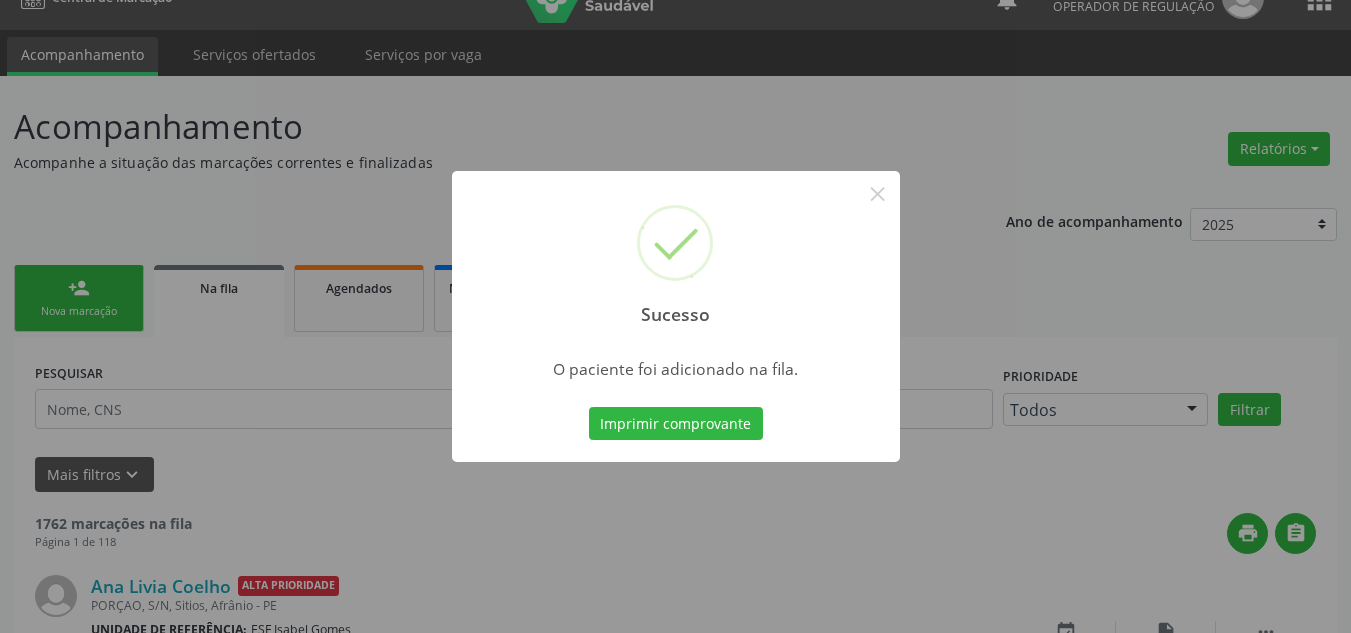 type 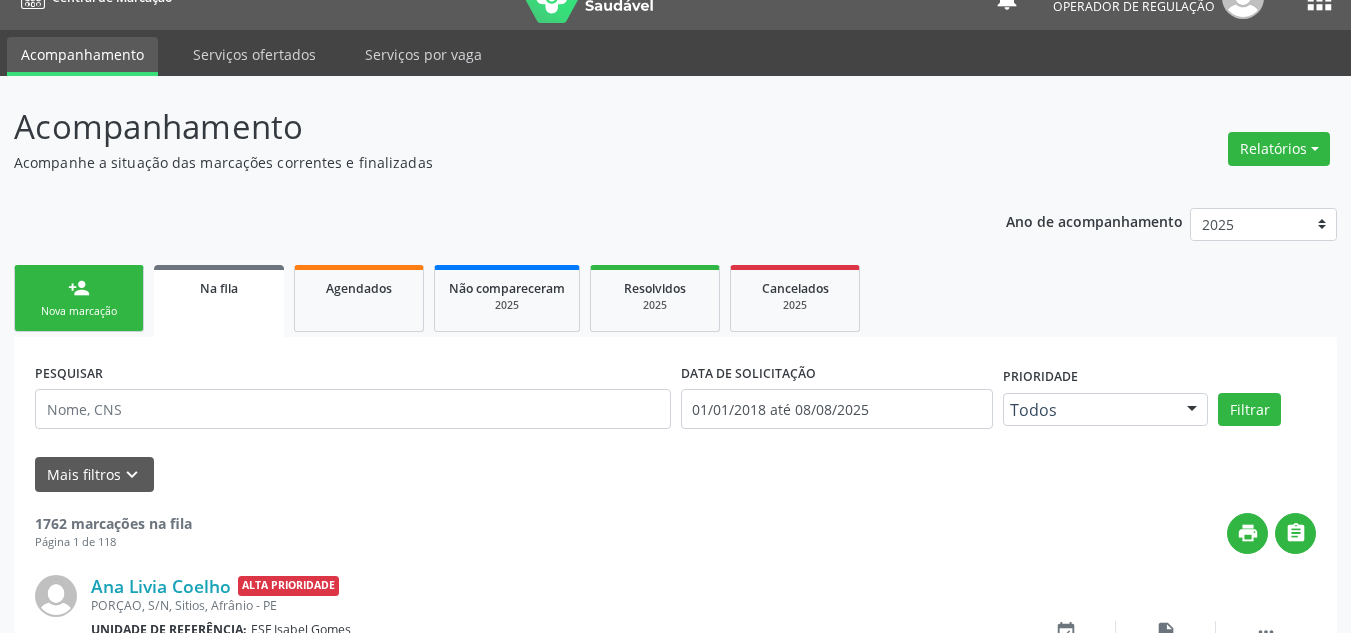 click on "person_add
Nova marcação" at bounding box center [79, 298] 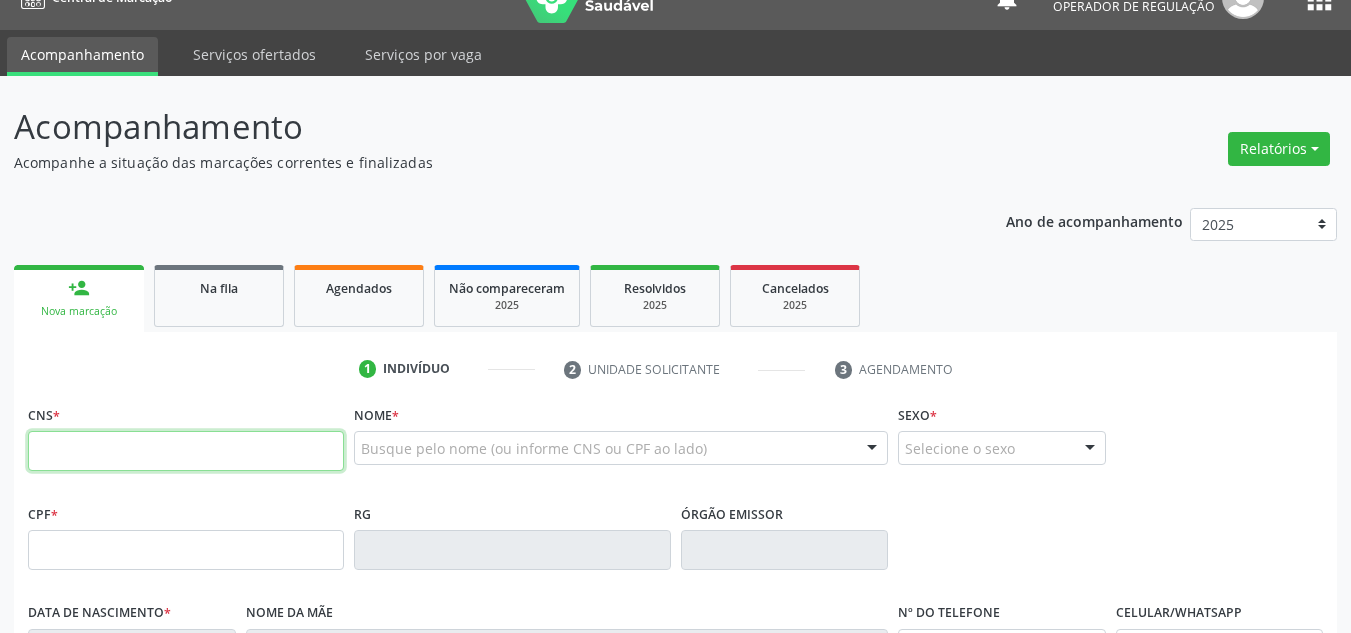 click at bounding box center [186, 451] 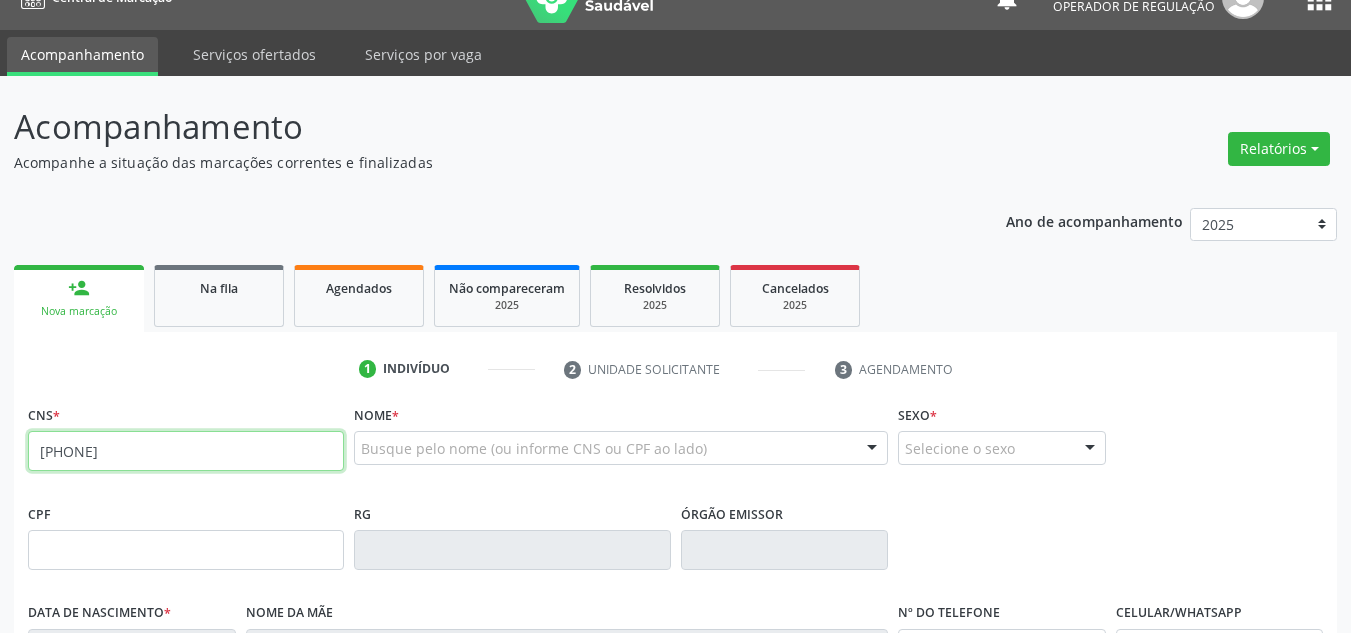 type on "[PHONE]" 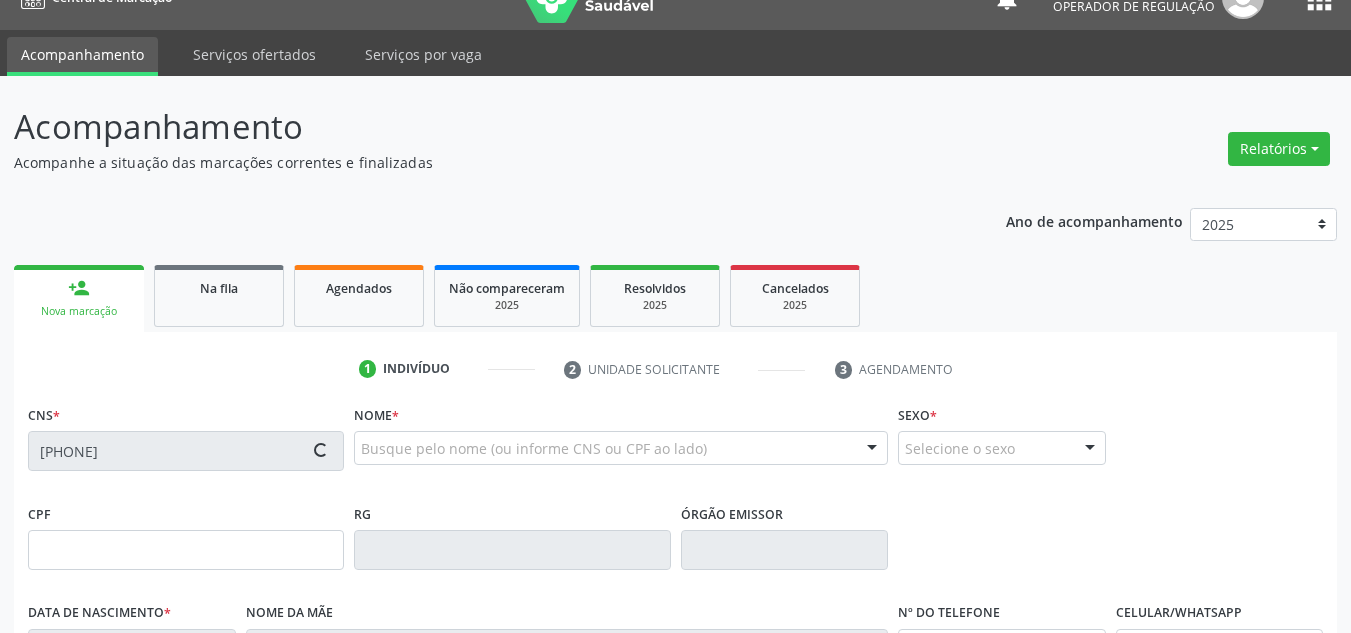 type on "[DATE]" 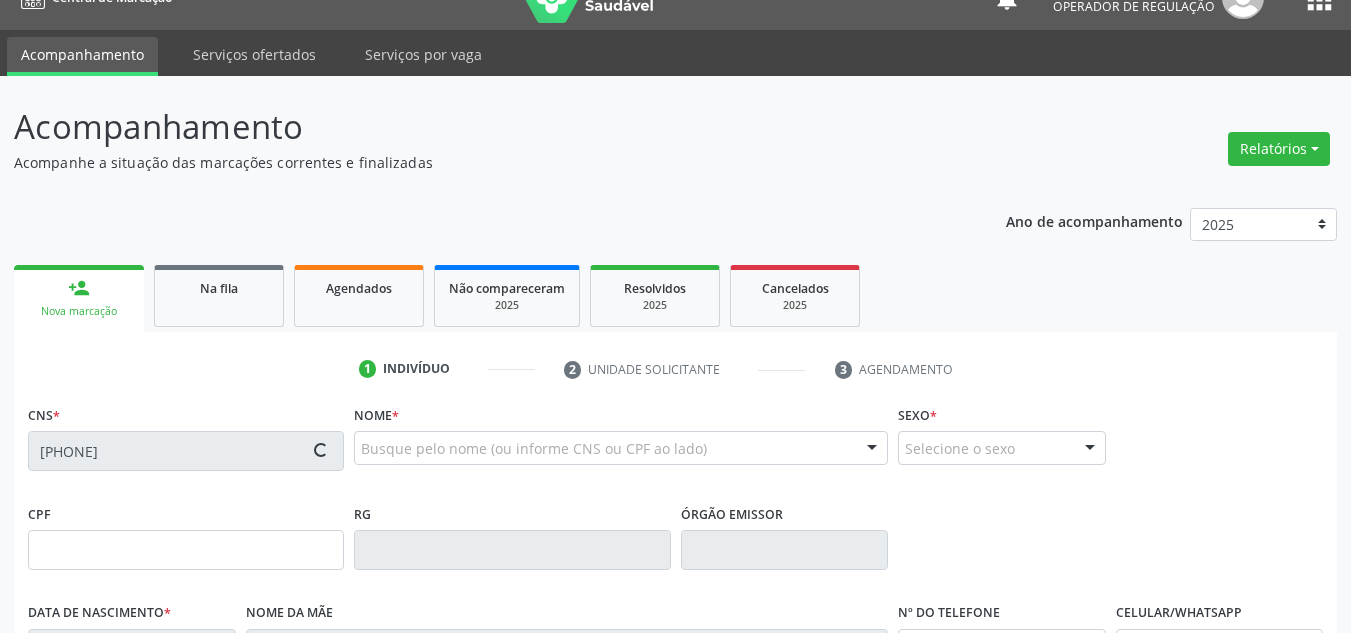 type on "[PHONE]" 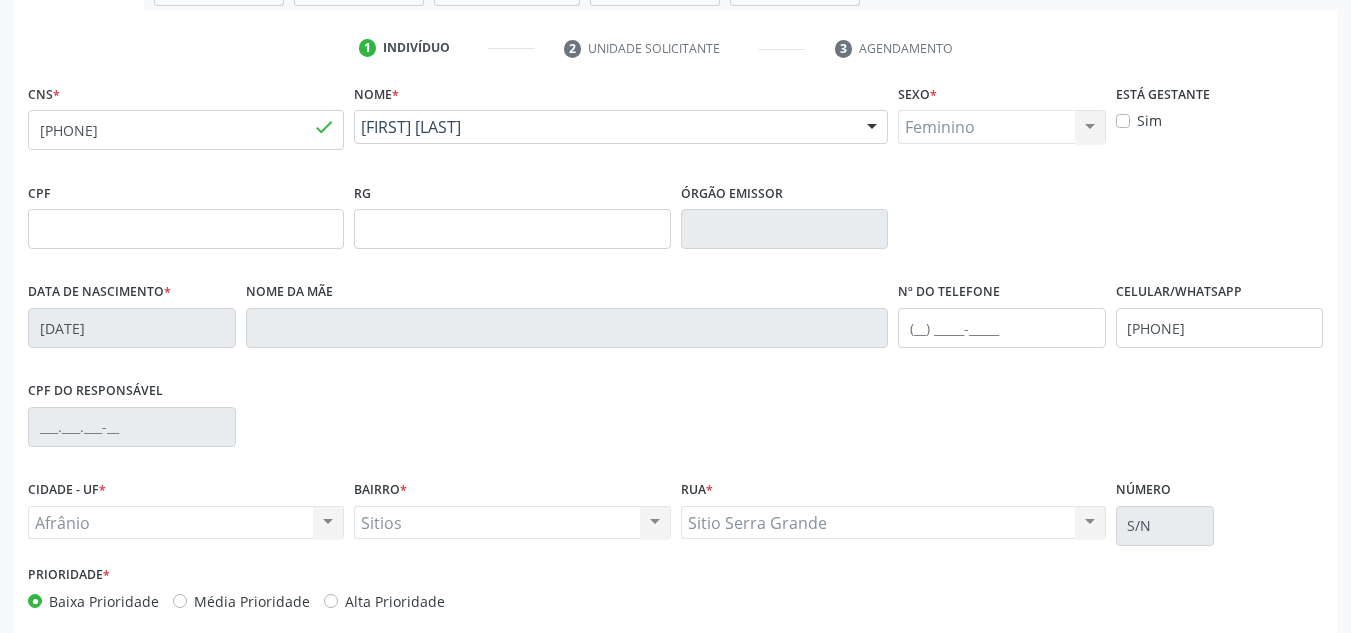 scroll, scrollTop: 434, scrollLeft: 0, axis: vertical 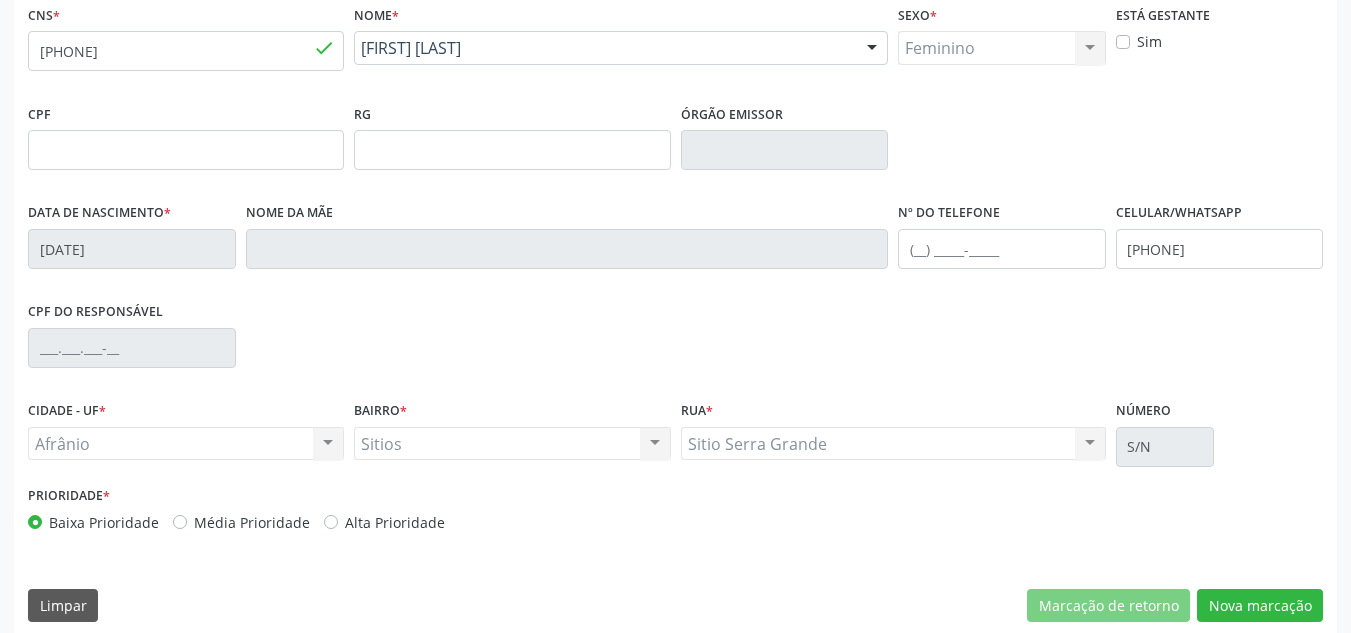 click on "Média Prioridade" at bounding box center (252, 522) 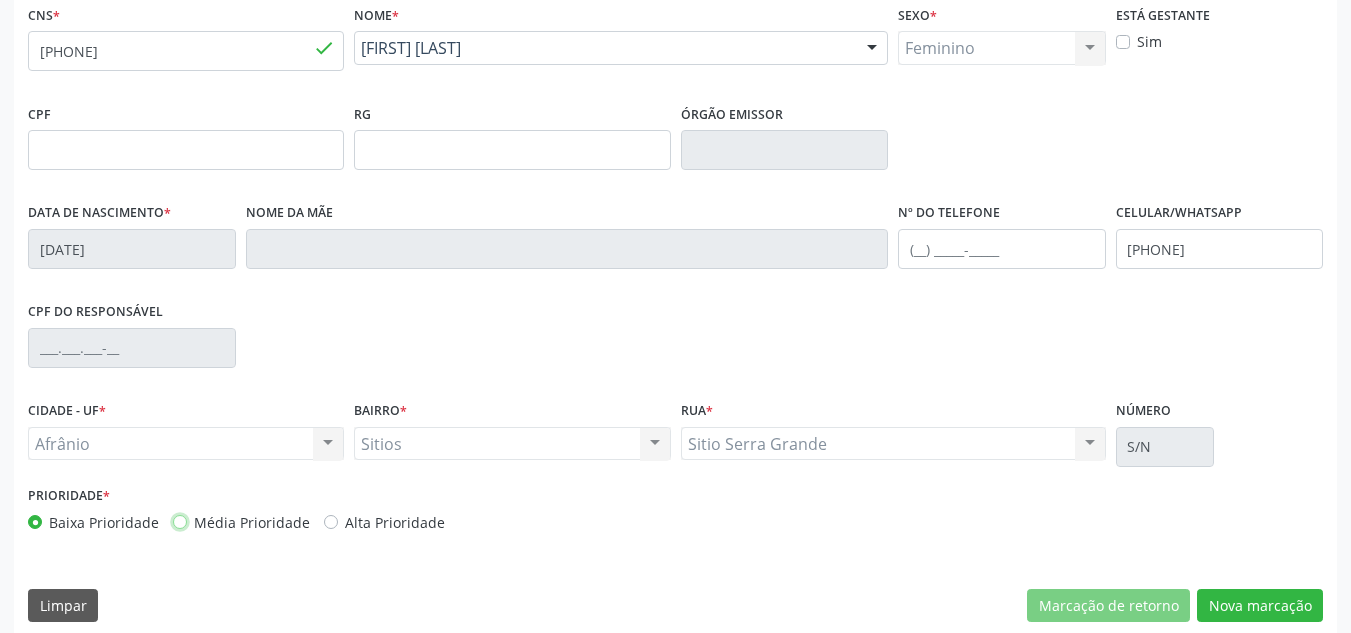 click on "Média Prioridade" at bounding box center (180, 521) 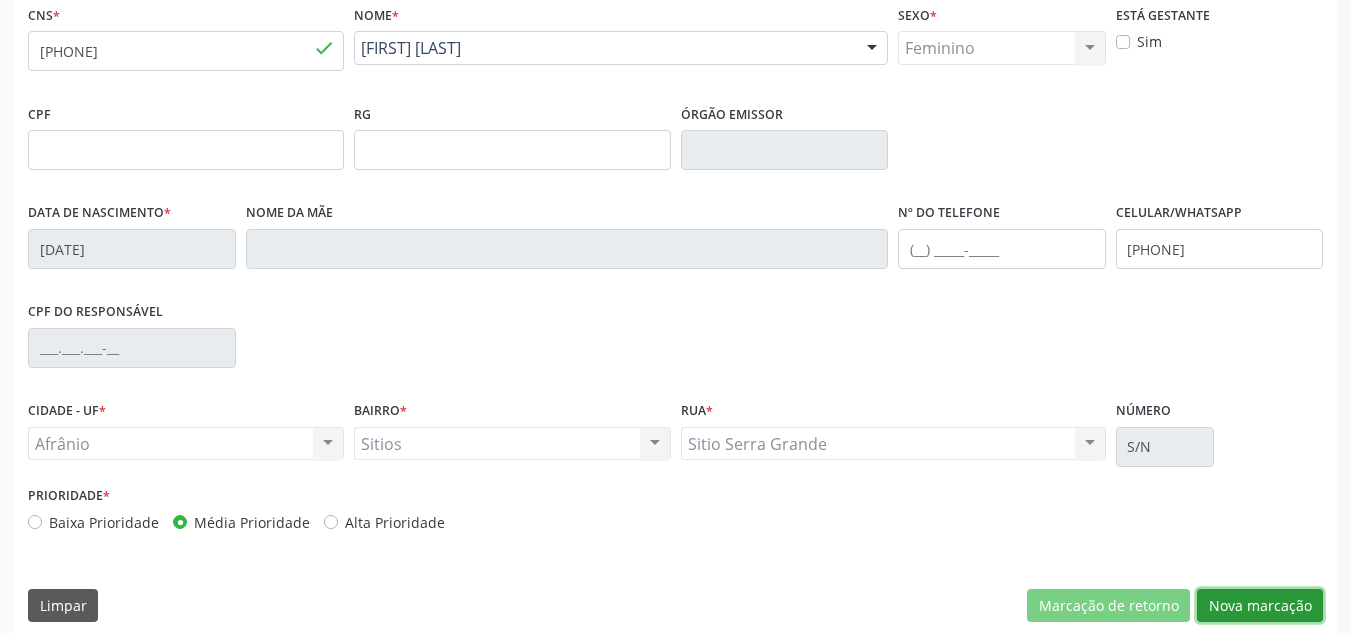 click on "Nova marcação" at bounding box center [1260, 606] 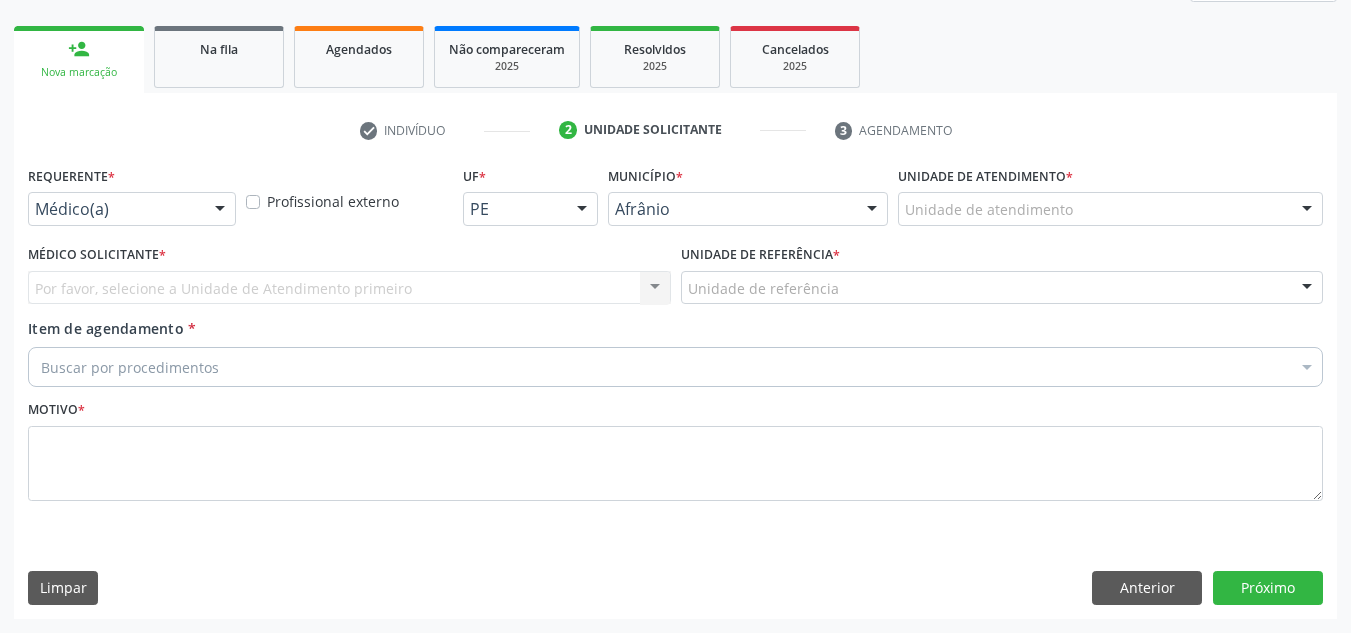 scroll, scrollTop: 273, scrollLeft: 0, axis: vertical 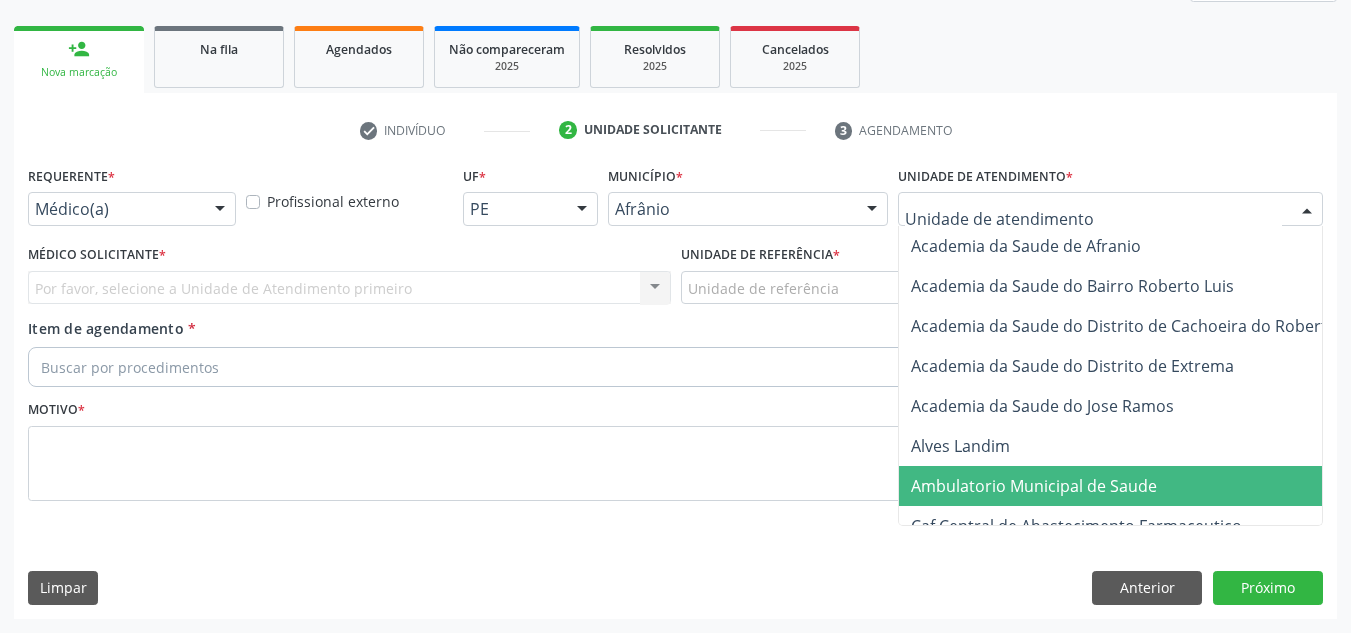 click on "Ambulatorio Municipal de Saude" at bounding box center [1034, 486] 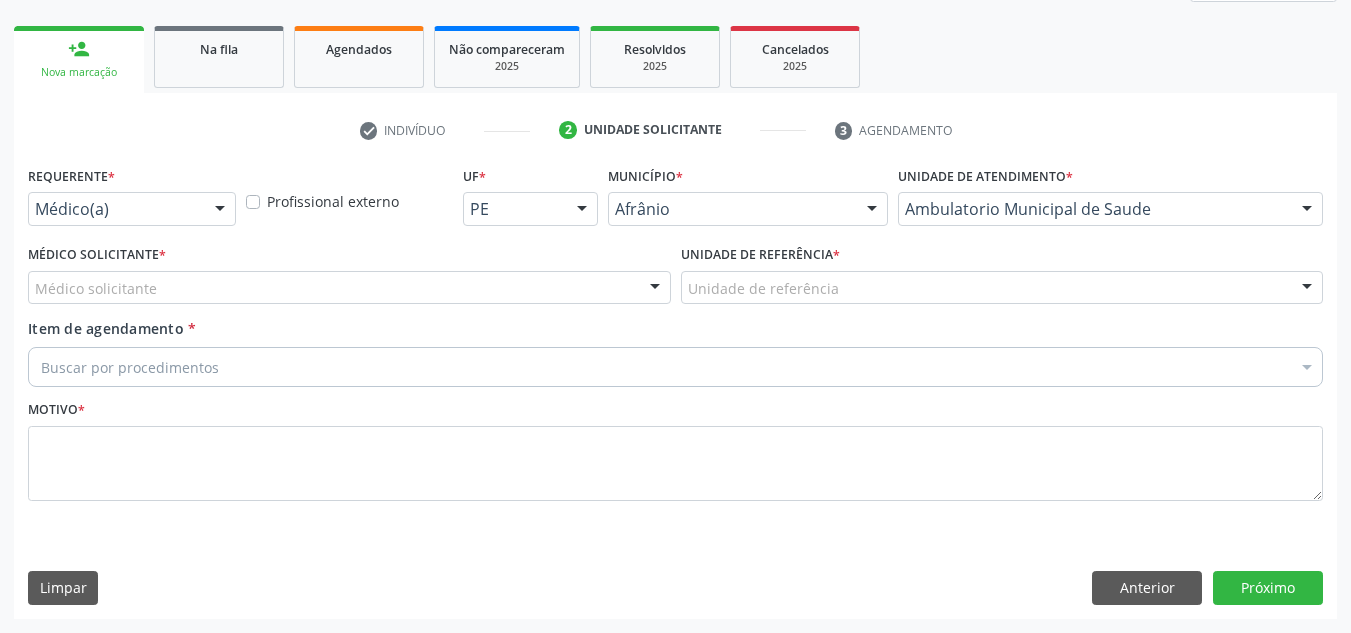 click on "Médico solicitante" at bounding box center (349, 288) 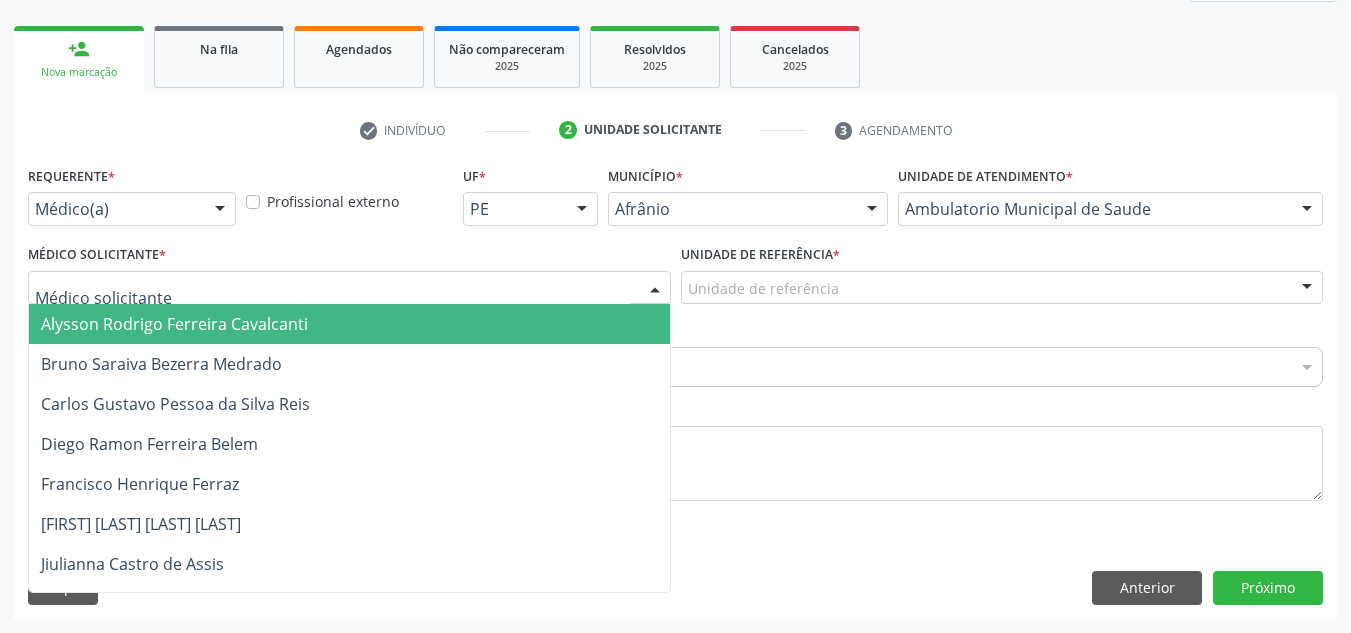 drag, startPoint x: 489, startPoint y: 339, endPoint x: 729, endPoint y: 287, distance: 245.56873 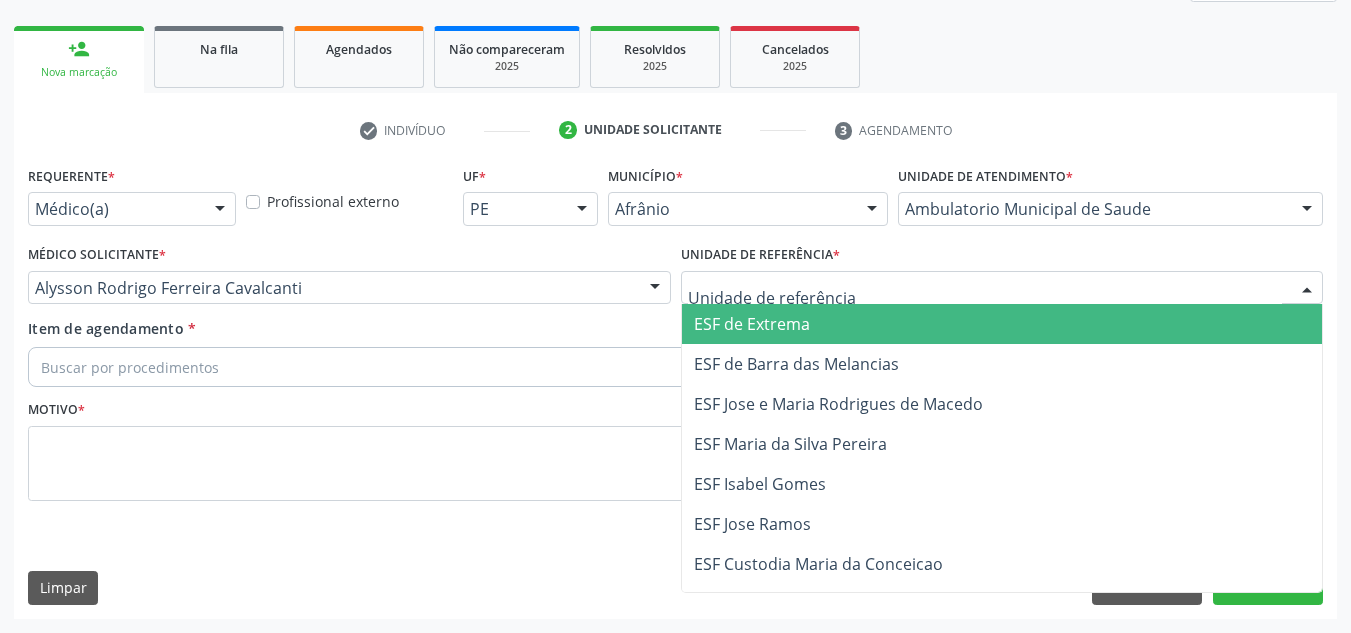 drag, startPoint x: 781, startPoint y: 282, endPoint x: 797, endPoint y: 318, distance: 39.39543 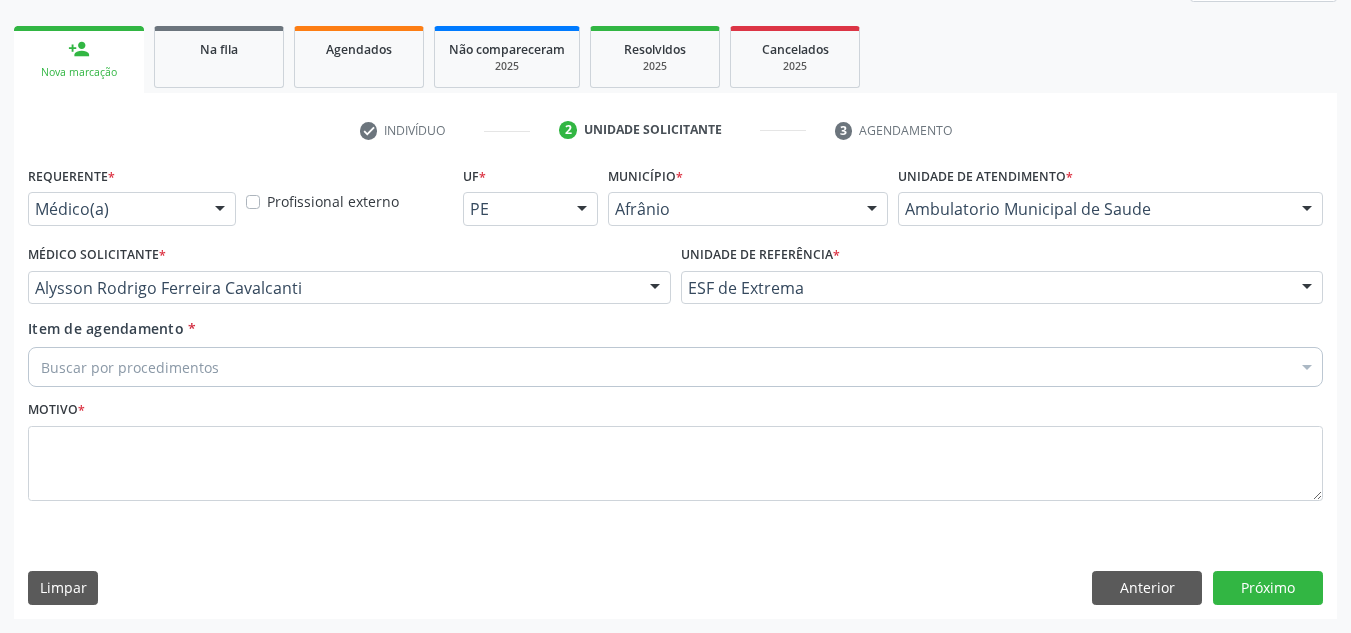 click on "Buscar por procedimentos" at bounding box center [675, 367] 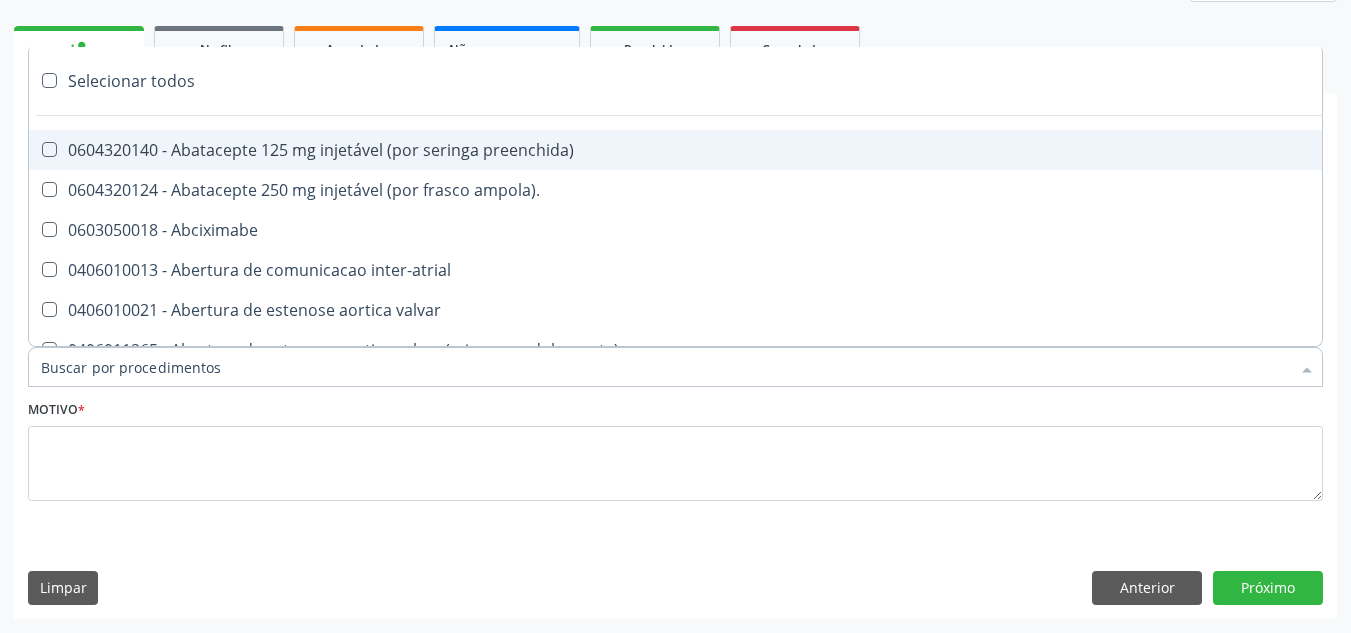 paste on "ORTOPEDISTA" 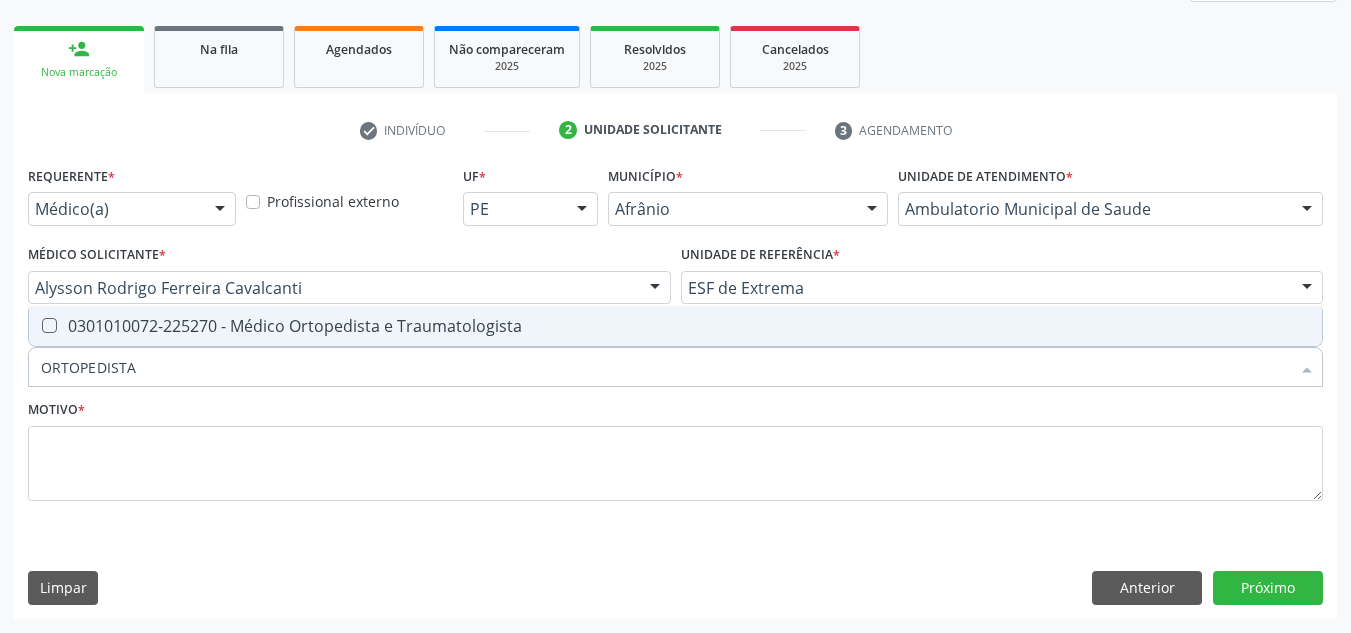 click on "Requerente
*
Médico(a)         Médico(a)   Enfermeiro(a)   Paciente
Nenhum resultado encontrado para: "   "
Não há nenhuma opção para ser exibida.
Profissional externo
UF
*
PE         BA   PE
Nenhum resultado encontrado para: "   "
Não há nenhuma opção para ser exibida.
Município
*
Afrânio         Afrânio   Petrolina
Nenhum resultado encontrado para: "   "
Não há nenhuma opção para ser exibida.
Unidade de atendimento
*
Ambulatorio Municipal de Saude         Academia da Saude de Afranio   Academia da Saude do Bairro Roberto Luis   Academia da Saude do Distrito de Cachoeira do Roberto   Academia da Saude do Distrito de Extrema   Academia da Saude do Jose Ramos   Alves Landim   Ambulatorio Municipal de Saude   Caf Central de Abastecimento Farmaceutico     Centro de Especialidades   Cime   Cuidar" at bounding box center (675, 345) 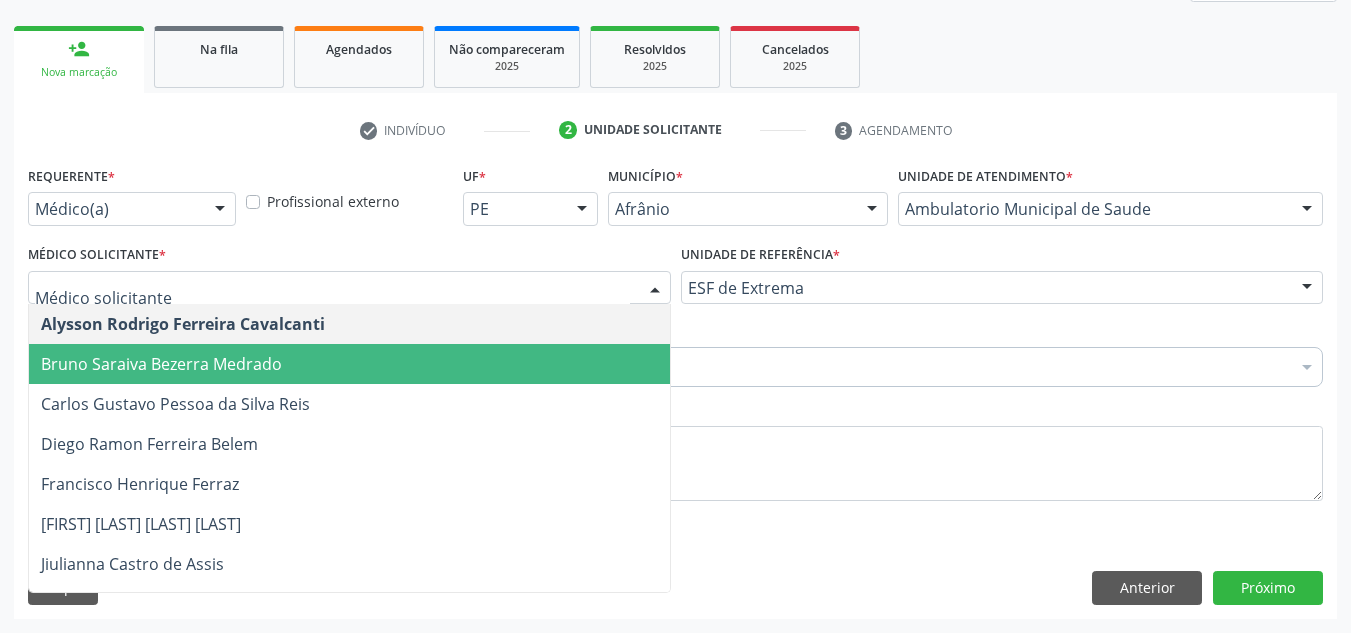 click on "Item de agendamento
*
Buscar por procedimentos
Selecionar todos
0604320140 - Abatacepte 125 mg injetável (por seringa preenchida)
0604320124 - Abatacepte 250 mg injetável (por frasco ampola).
0603050018 - Abciximabe
0406010013 - Abertura de comunicacao inter-atrial
0406010021 - Abertura de estenose aortica valvar
0406011265 - Abertura de estenose aortica valvar (criança e adolescente)
0406010030 - Abertura de estenose pulmonar valvar
0406011273 - Abertura de estenose pulmonar valvar (criança e adolescente)
0301080011 - Abordagem cognitiva comportamental do fumante (por atendimento / paciente)
0307020010 - Acesso a polpa dentaria e medicacao (por dente)
0604660030 - Acetazolamida 250 mg (por comprimido)
0202010783 - Acidez titulável no leite humano (dornic)" at bounding box center (675, 349) 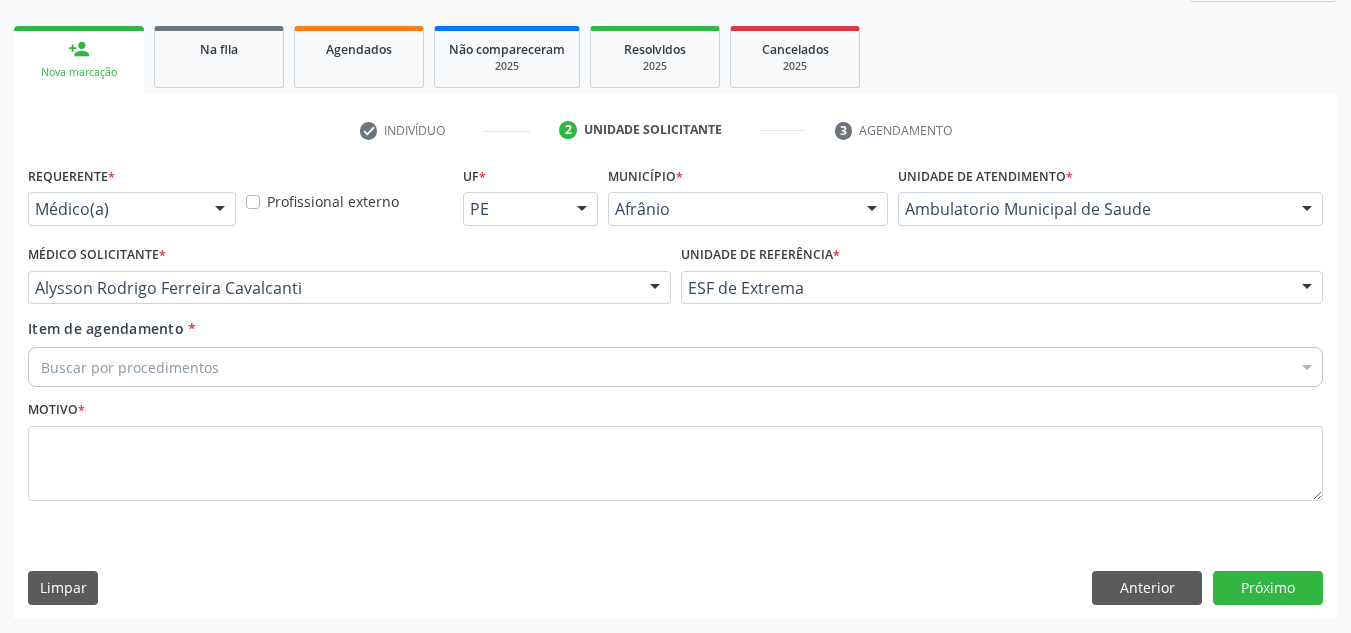 click on "Buscar por procedimentos" at bounding box center [675, 367] 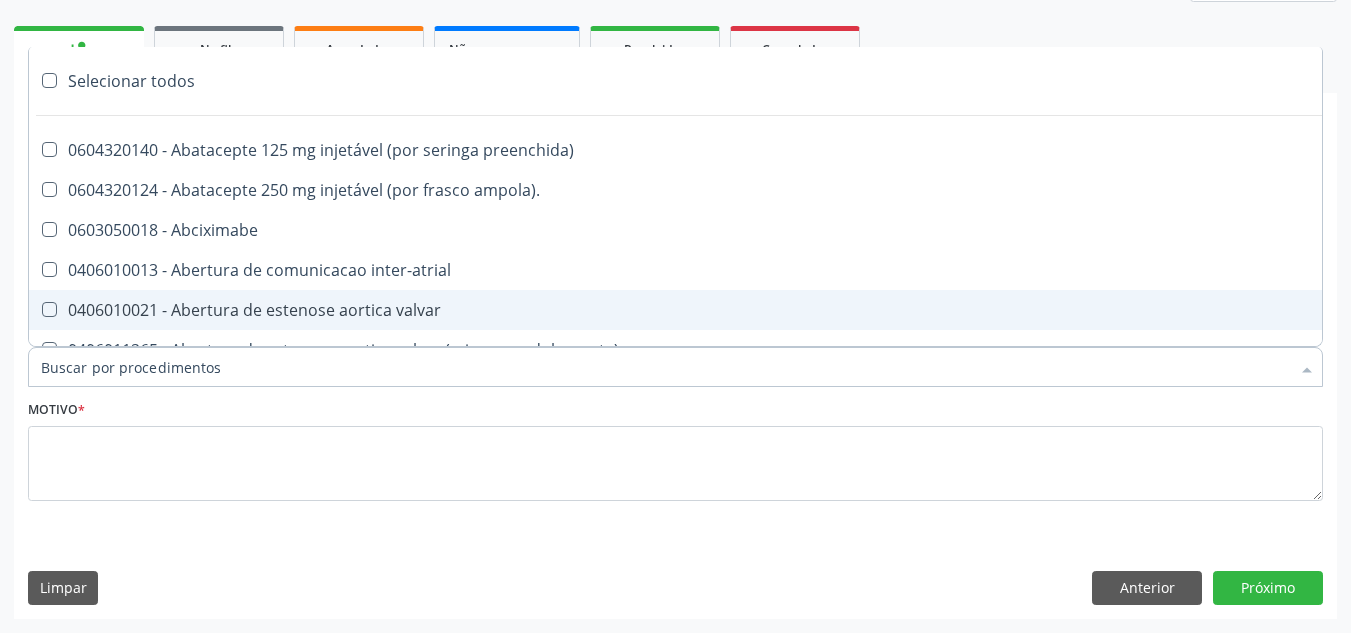 paste on "ORTOPEDISTA" 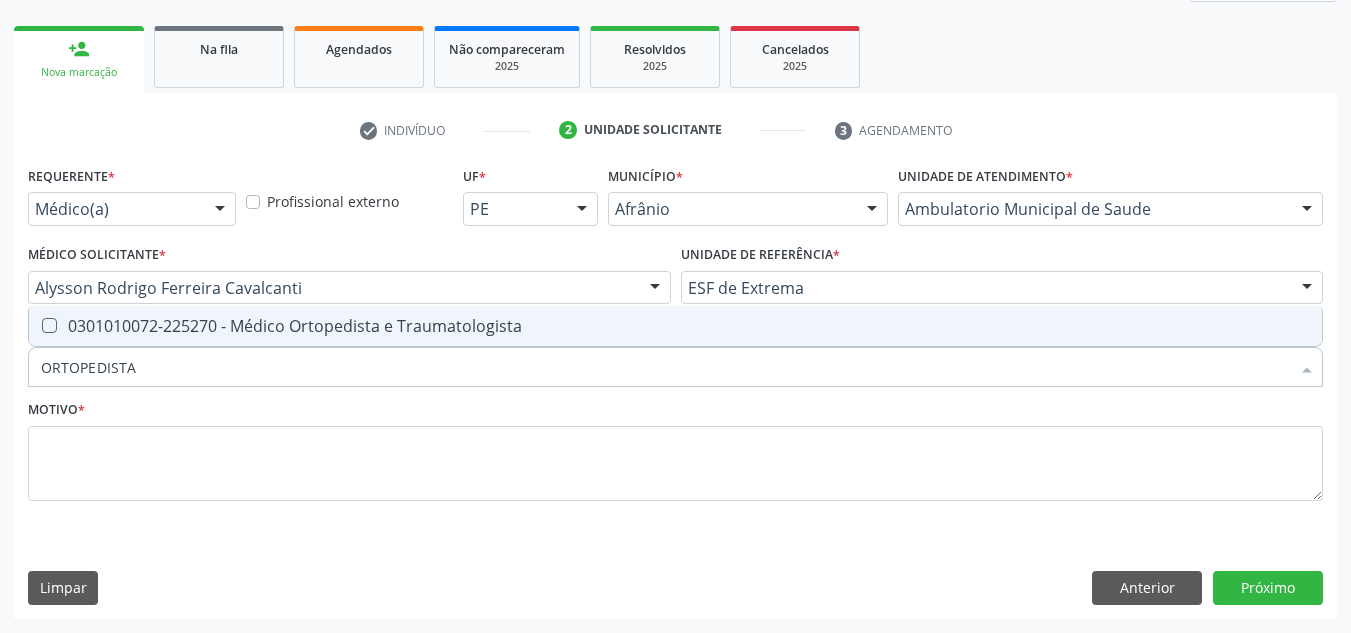 click on "0301010072-225270 - Médico Ortopedista e Traumatologista" at bounding box center [675, 326] 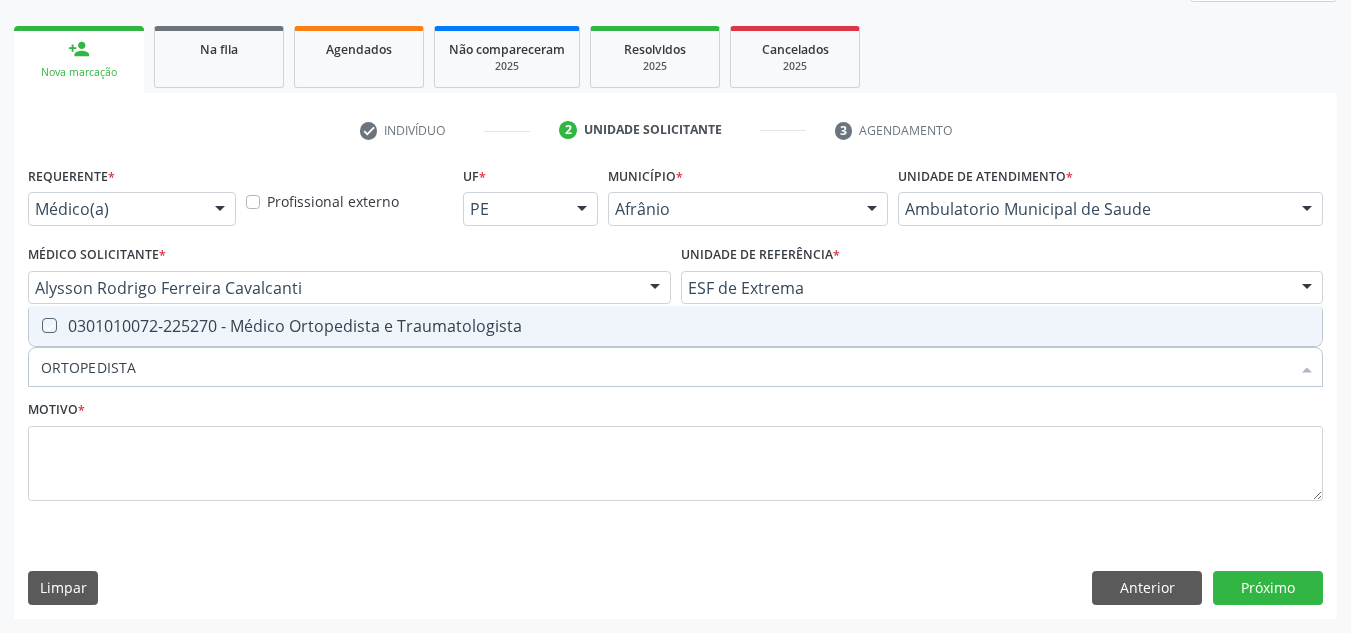 checkbox on "true" 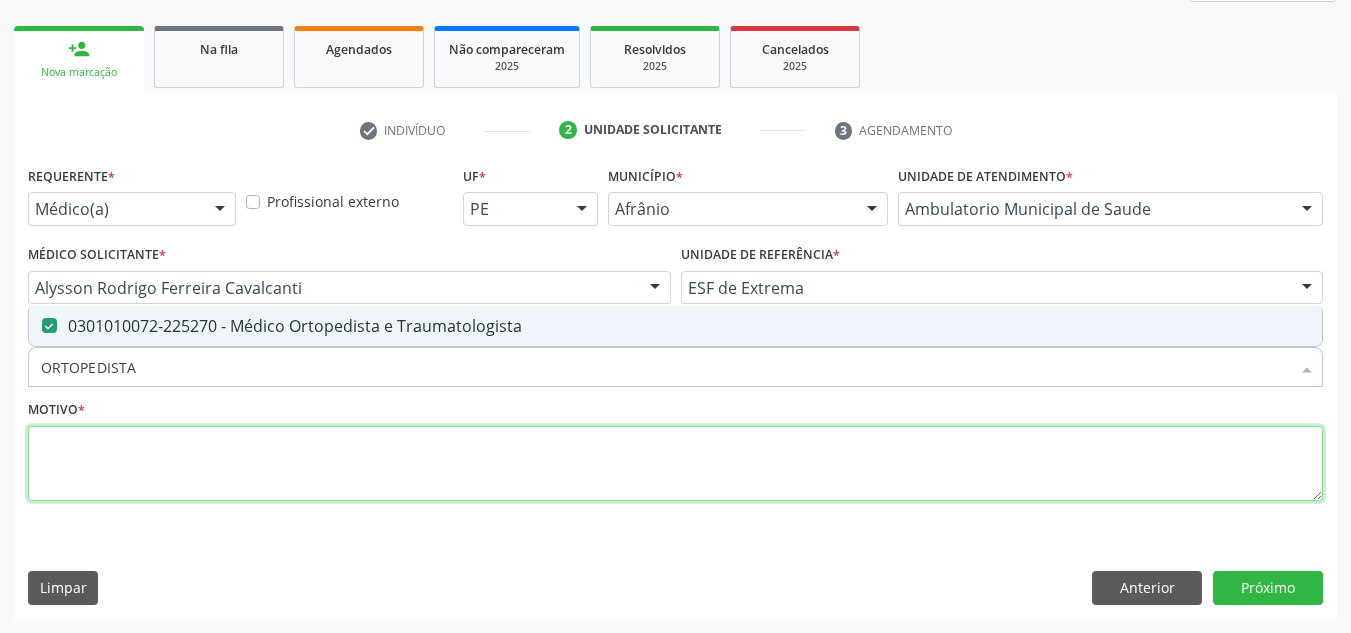 click at bounding box center [675, 464] 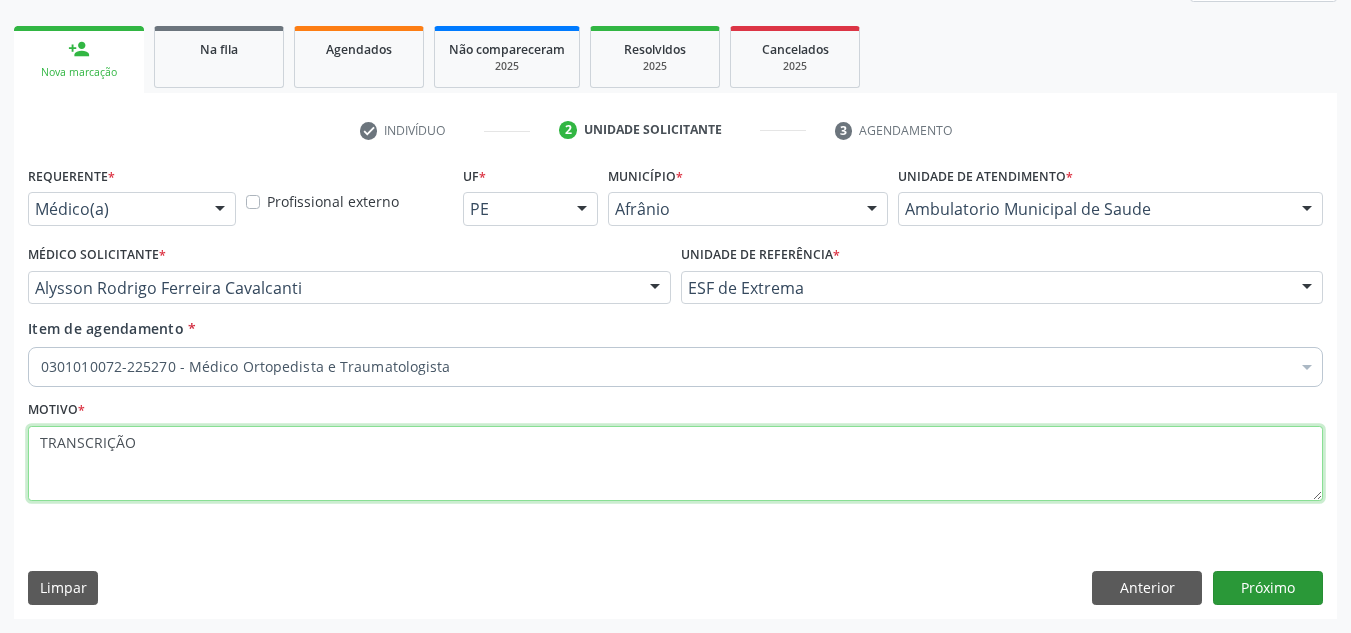 type on "TRANSCRIÇÃO" 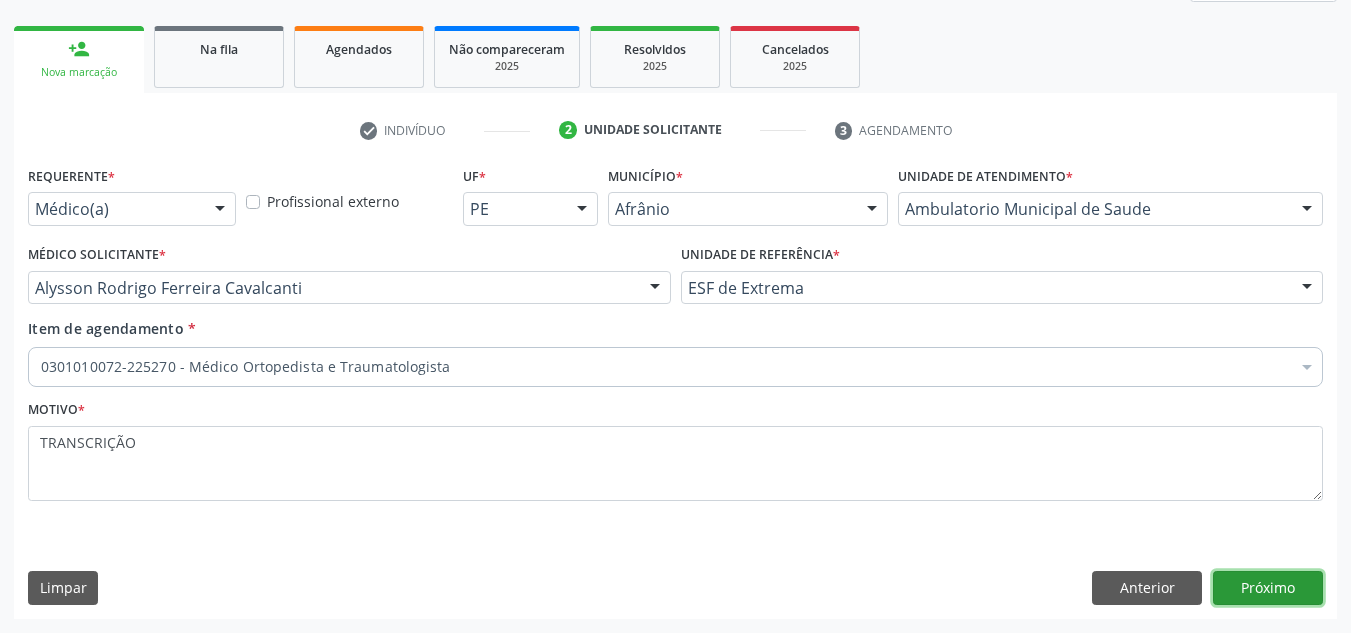 click on "Próximo" at bounding box center [1268, 588] 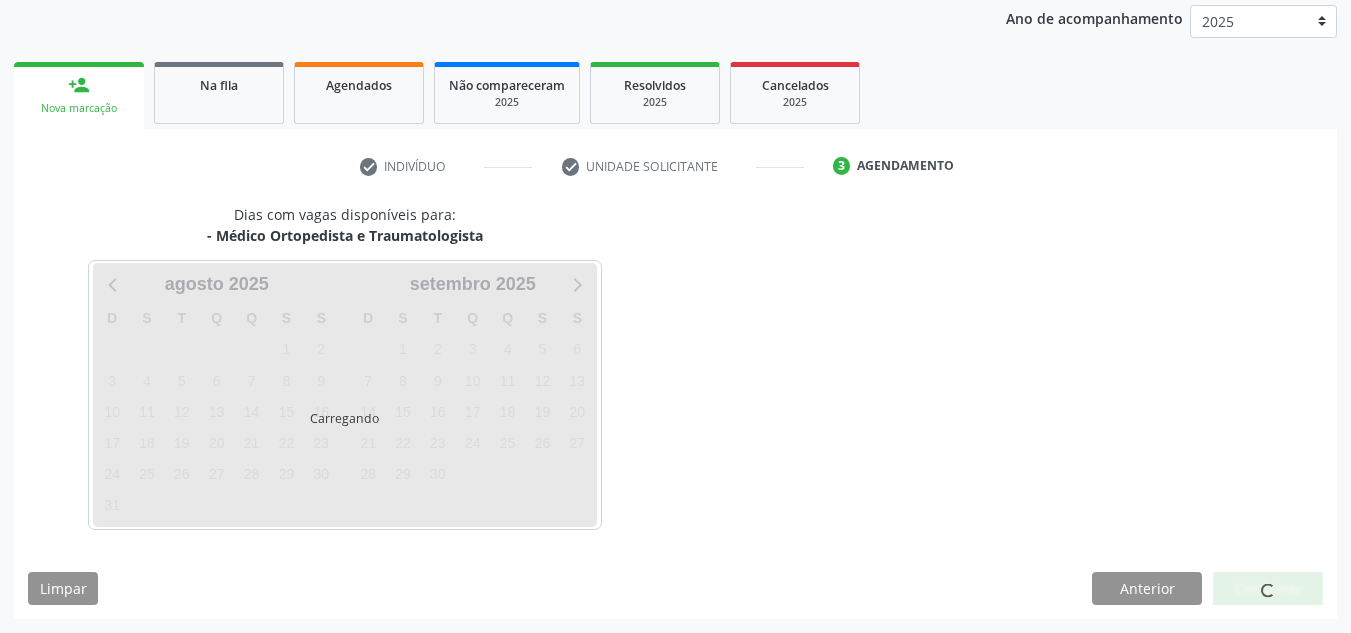 scroll, scrollTop: 237, scrollLeft: 0, axis: vertical 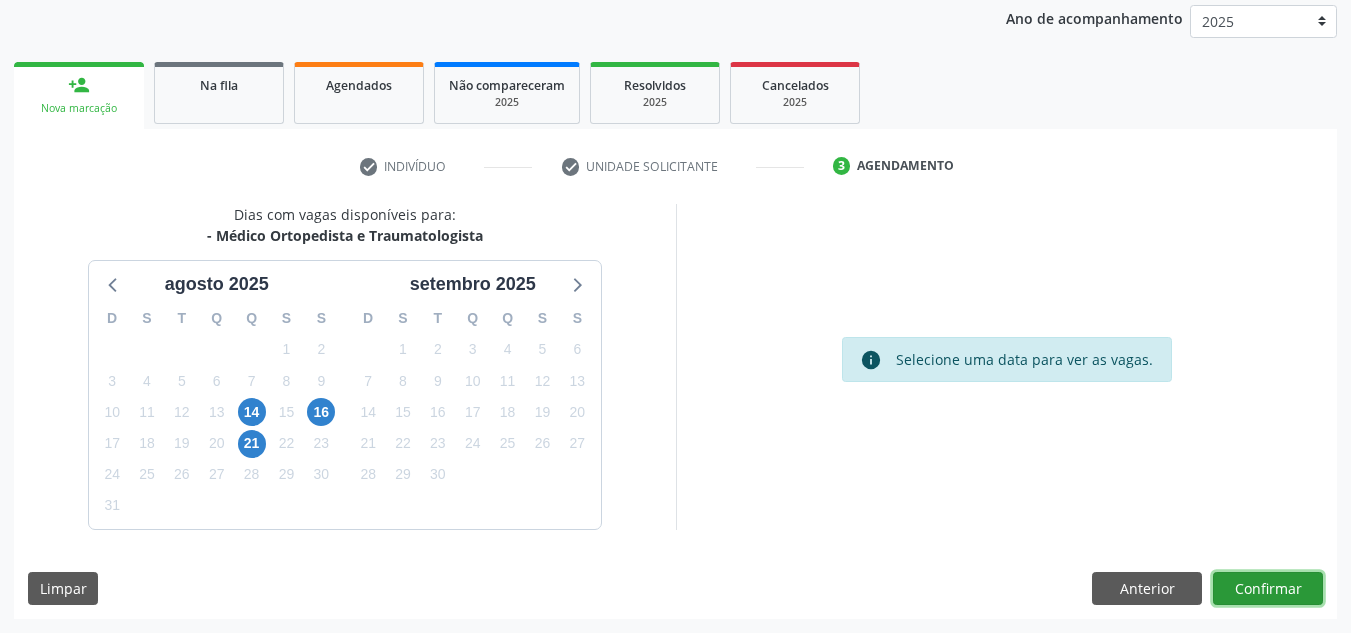 click on "Confirmar" at bounding box center [1268, 589] 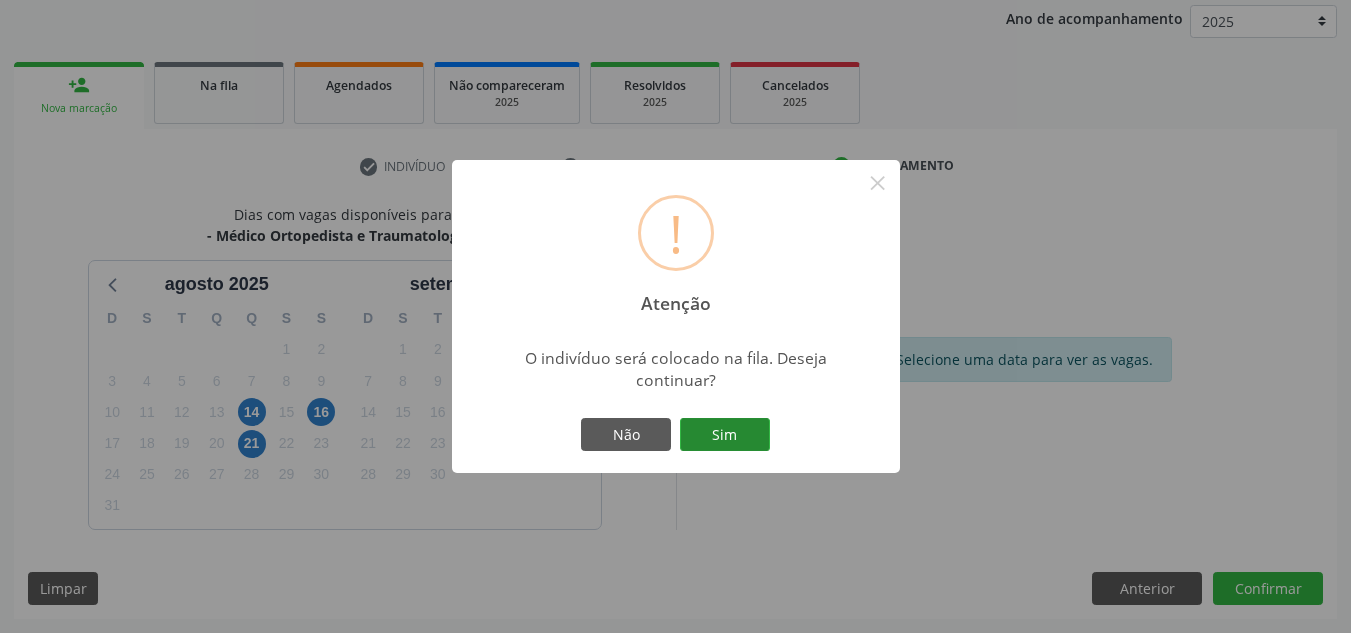 click on "Sim" at bounding box center (725, 435) 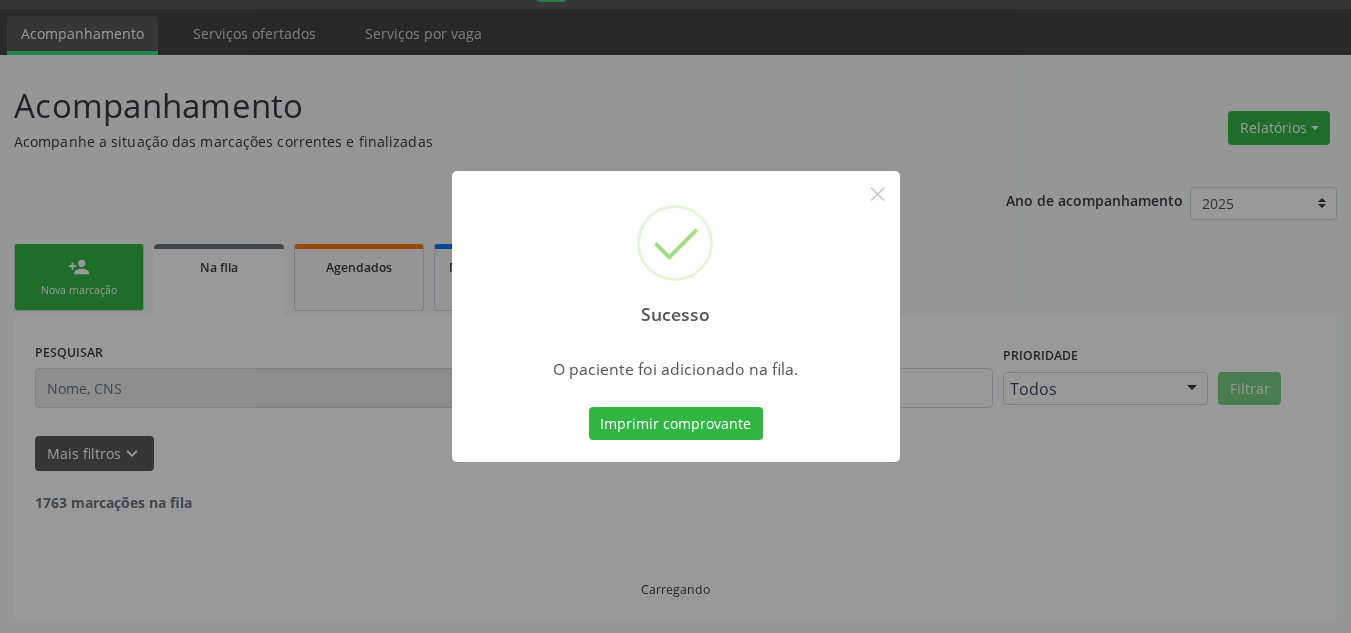 scroll, scrollTop: 34, scrollLeft: 0, axis: vertical 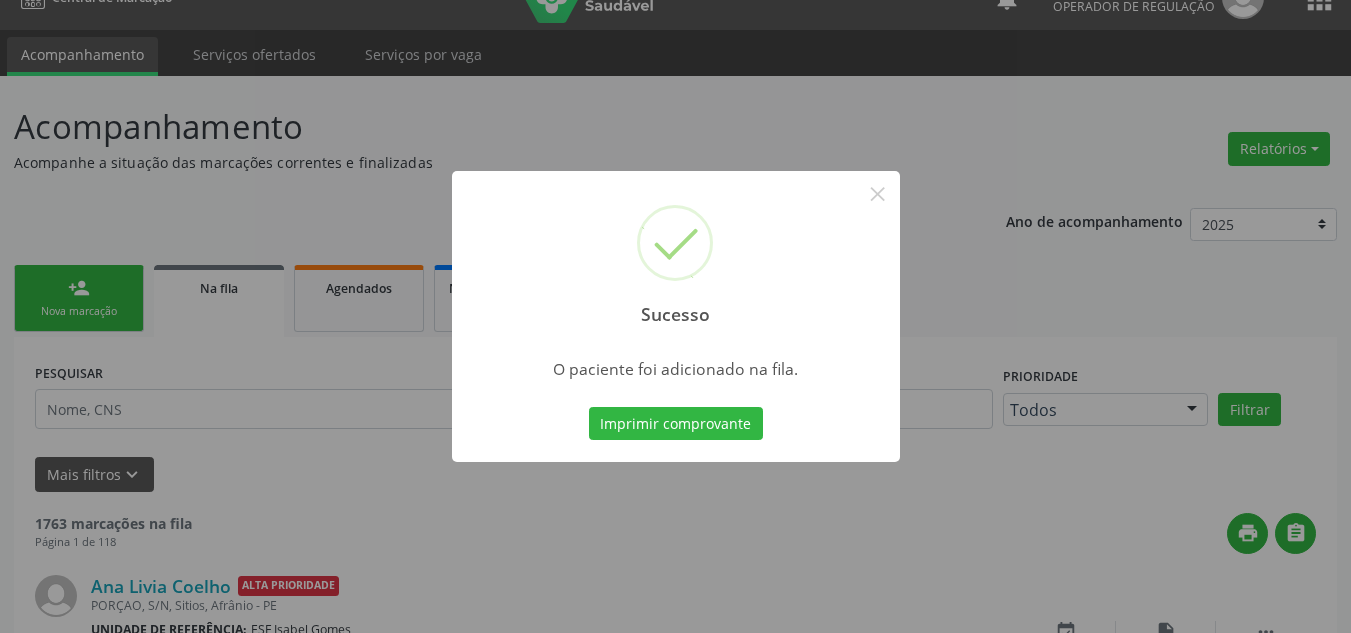 type 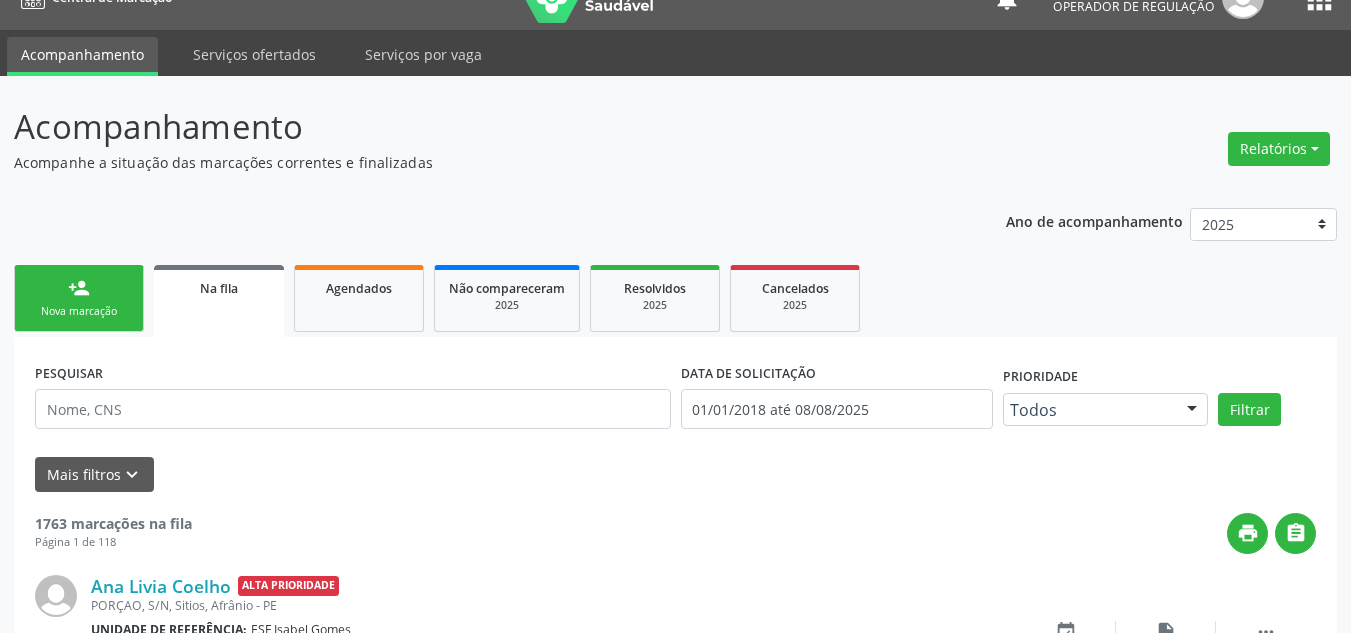 click on "Nova marcação" at bounding box center [79, 311] 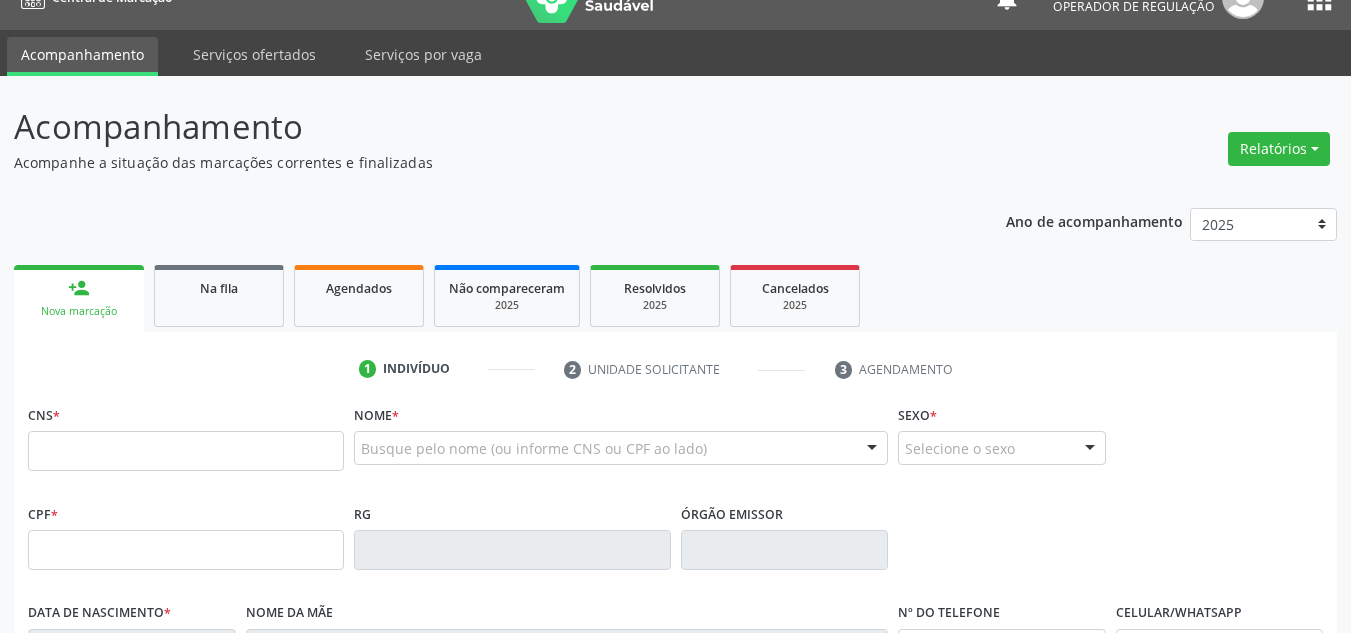 click on "CNS
*" at bounding box center [186, 442] 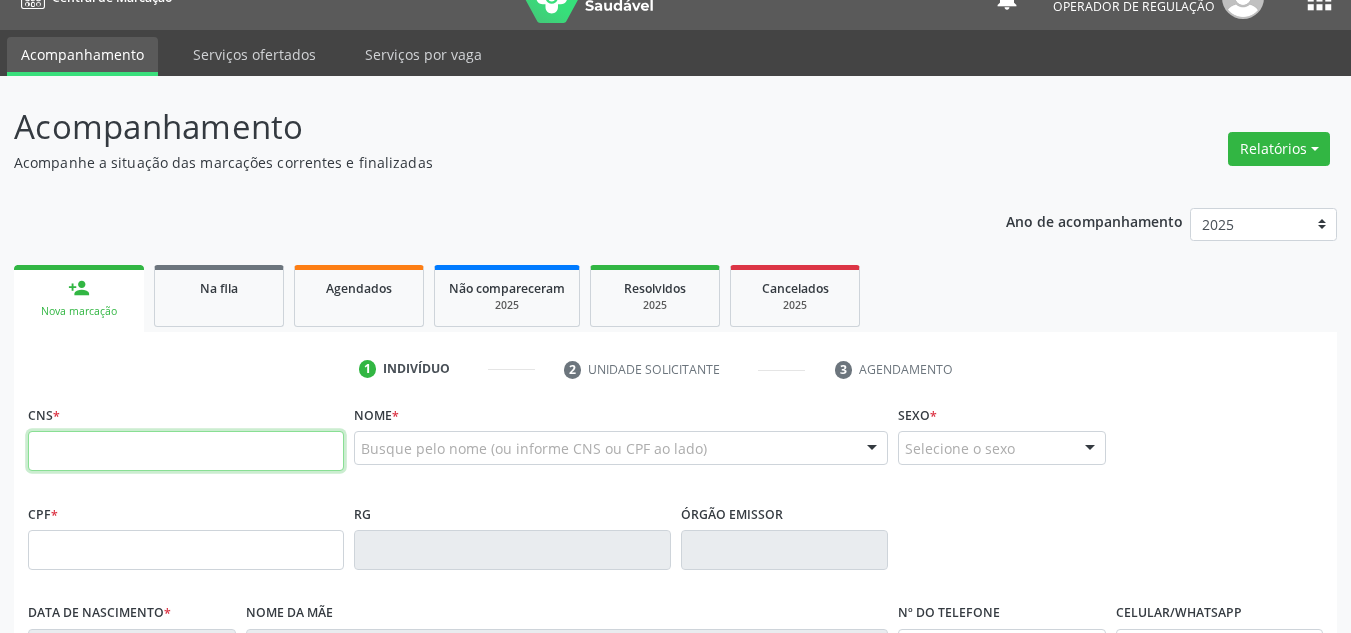 click at bounding box center (186, 451) 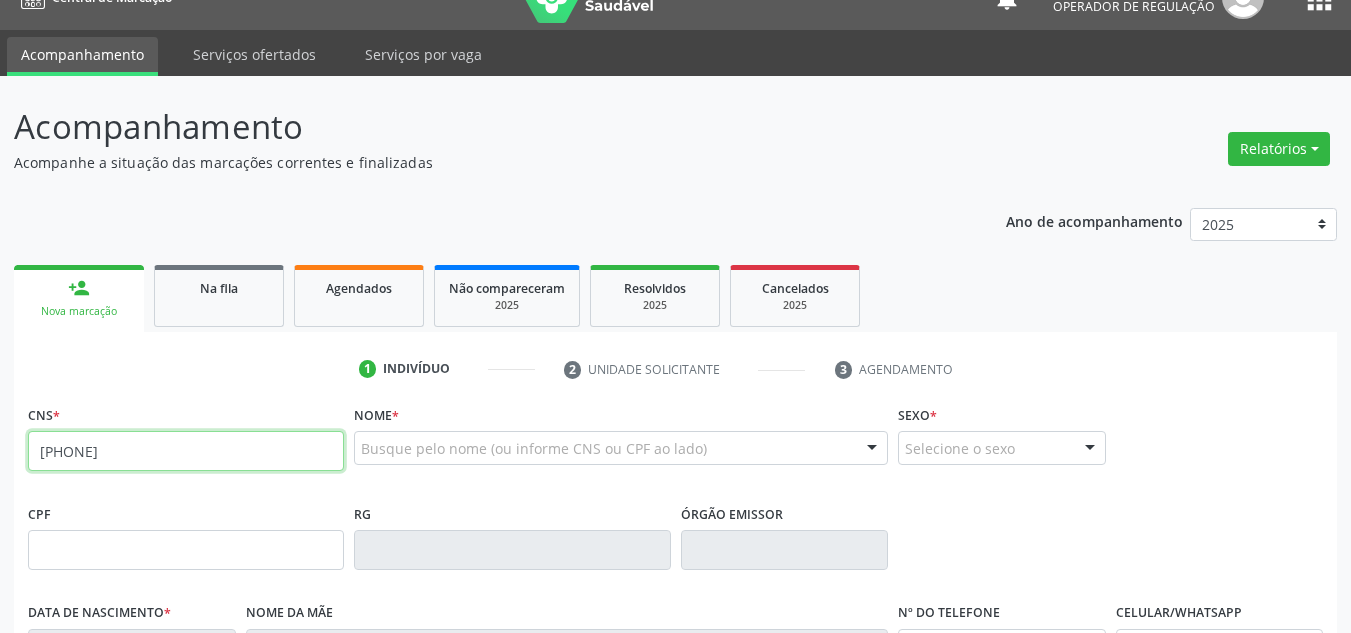 click on "[PHONE]" at bounding box center (186, 451) 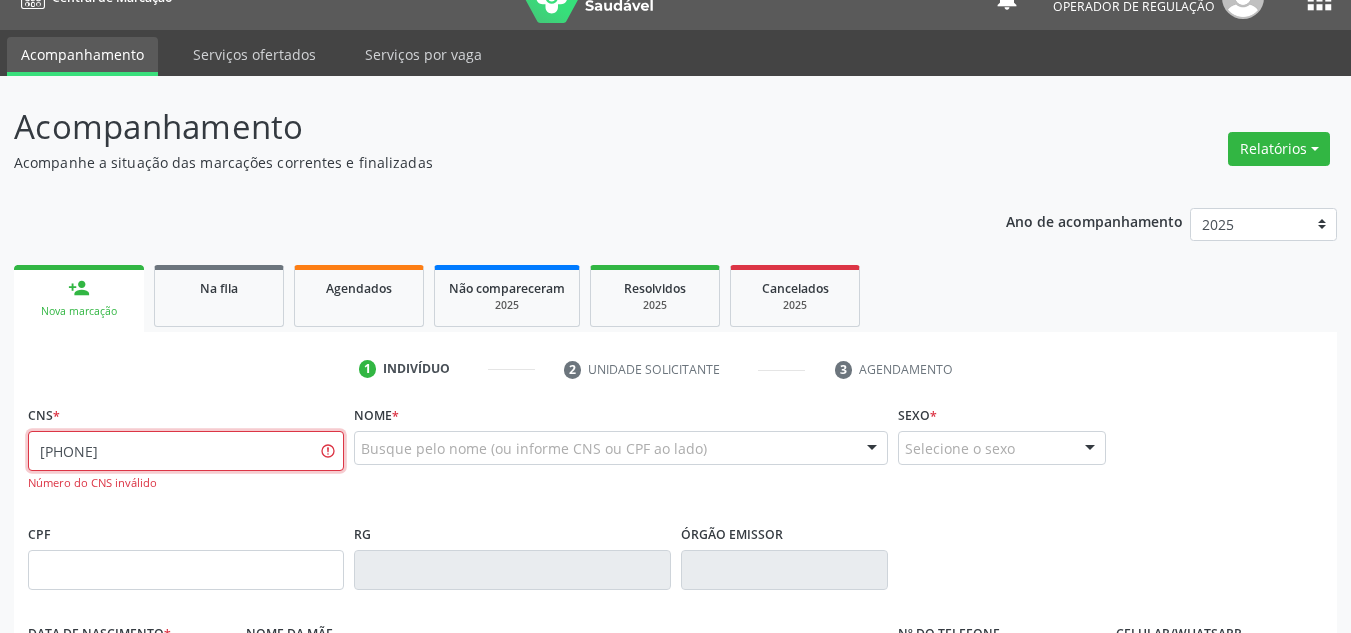 type on "[PHONE]" 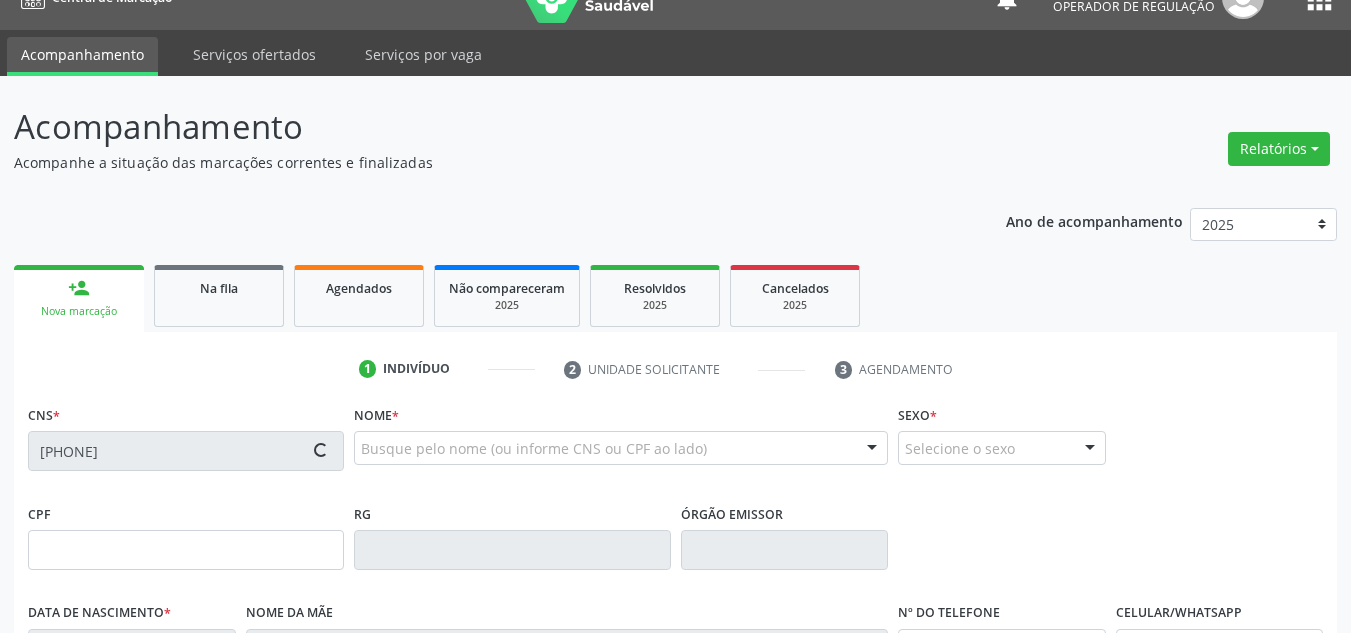type on "[CPF]" 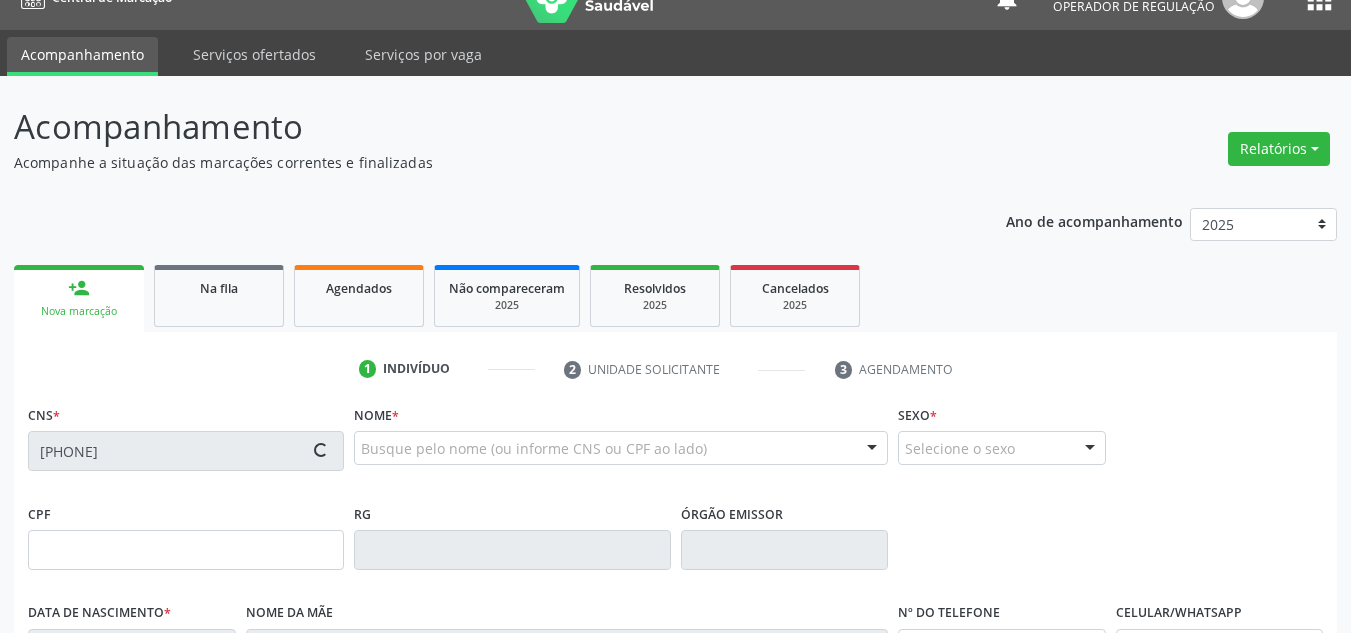 type on "[DATE]" 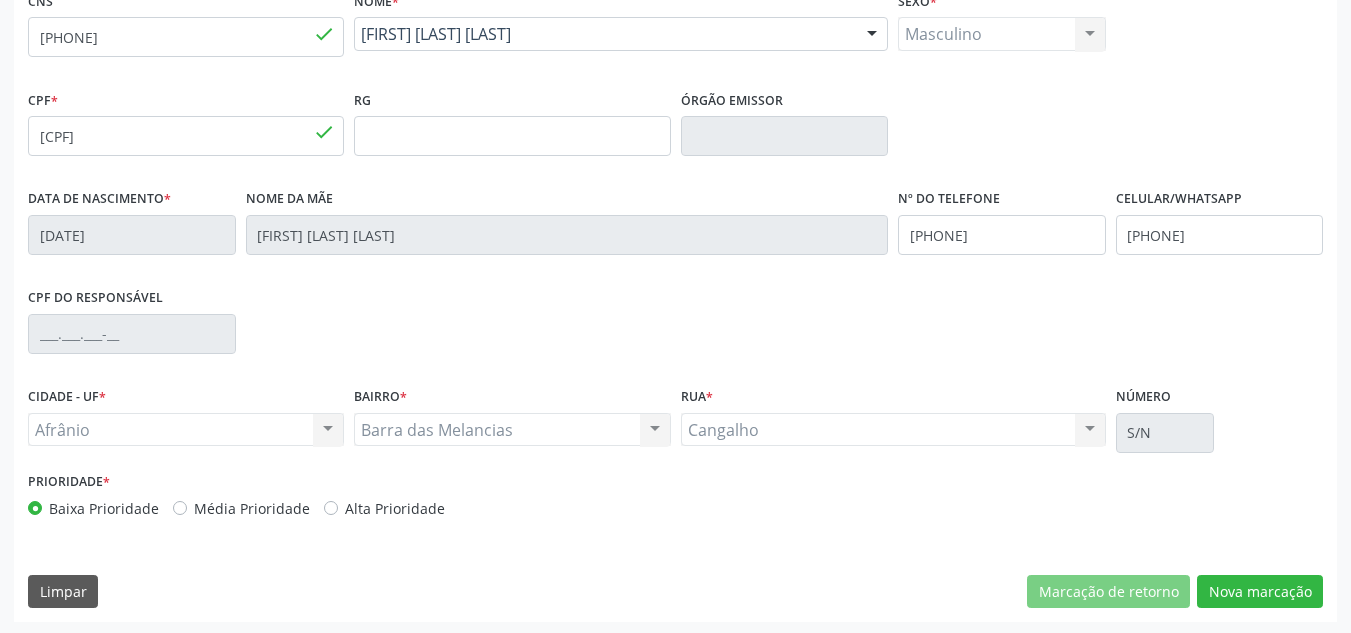 scroll, scrollTop: 451, scrollLeft: 0, axis: vertical 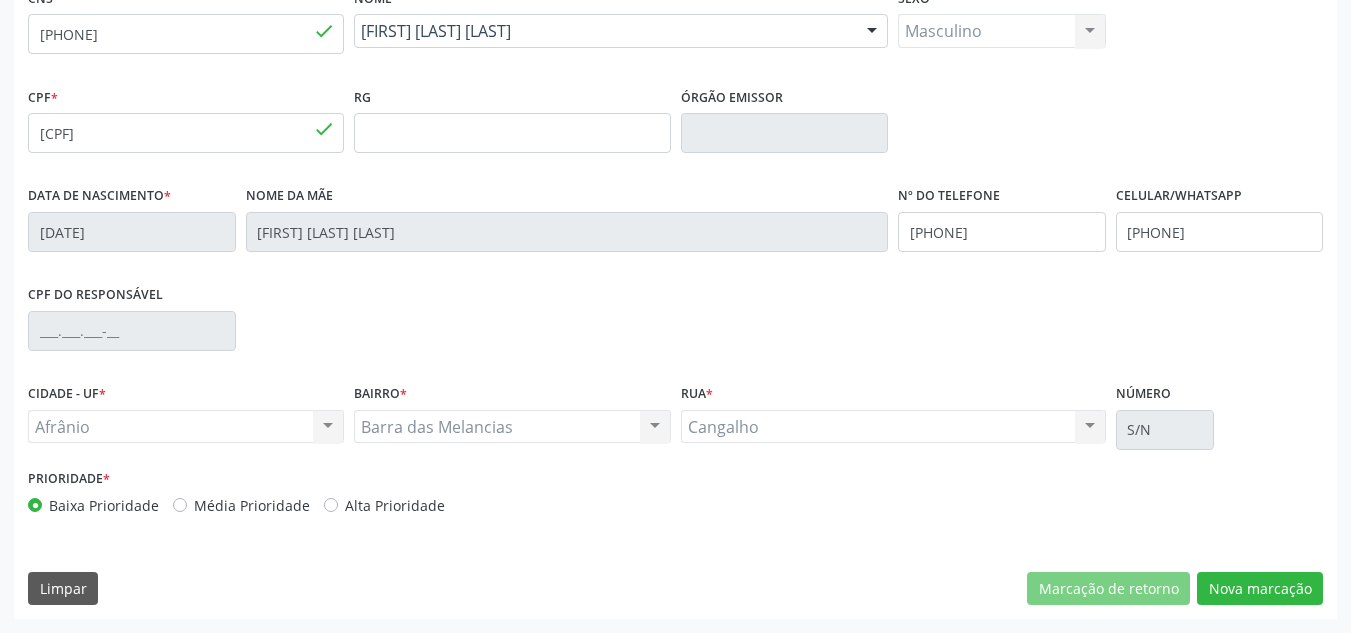 click on "Média Prioridade" at bounding box center [252, 505] 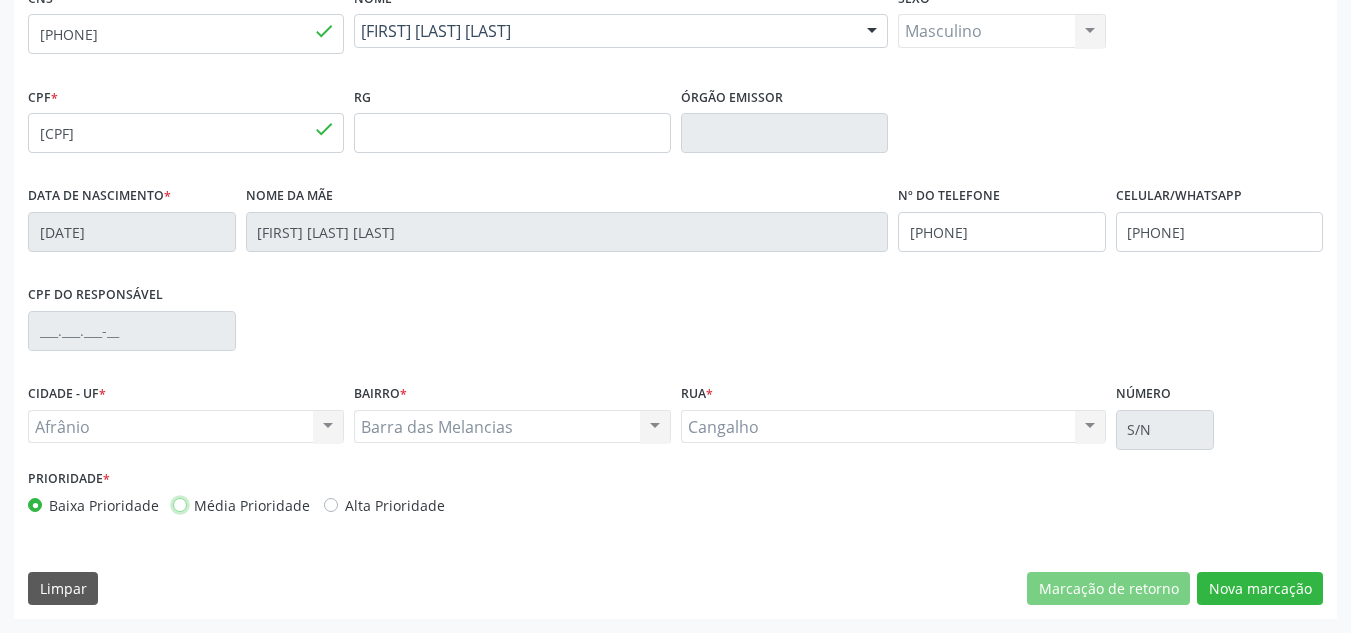 click on "Média Prioridade" at bounding box center [180, 504] 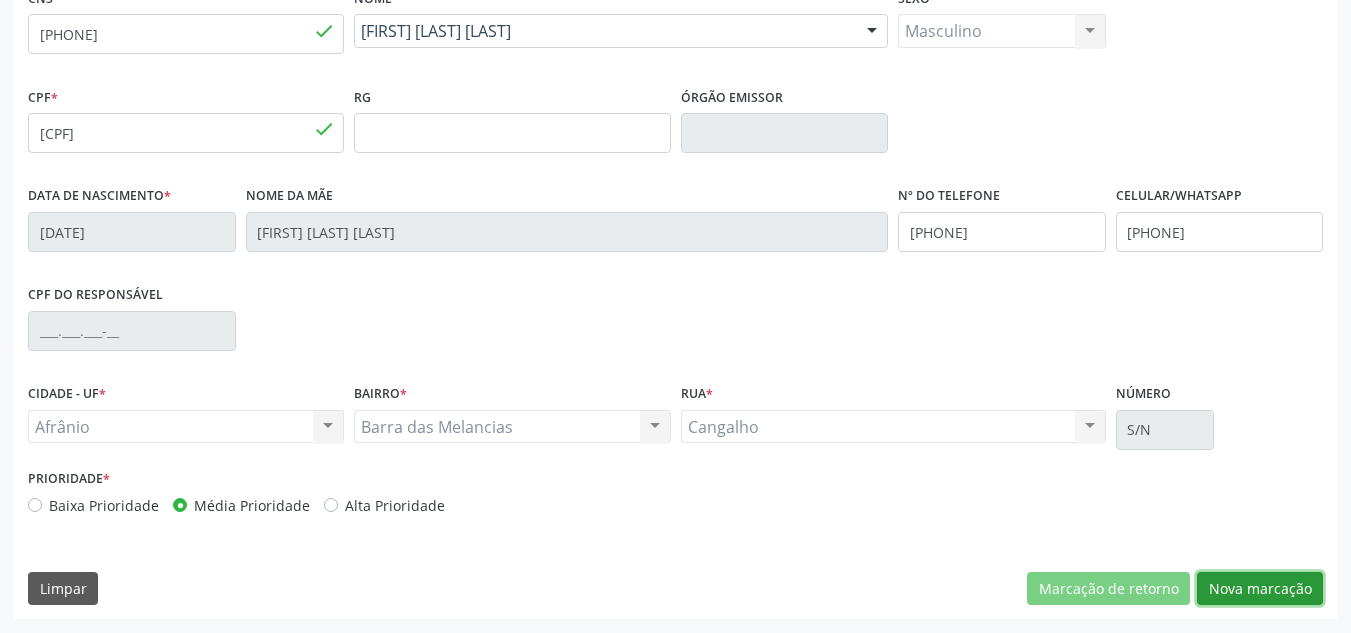 click on "Nova marcação" at bounding box center (1260, 589) 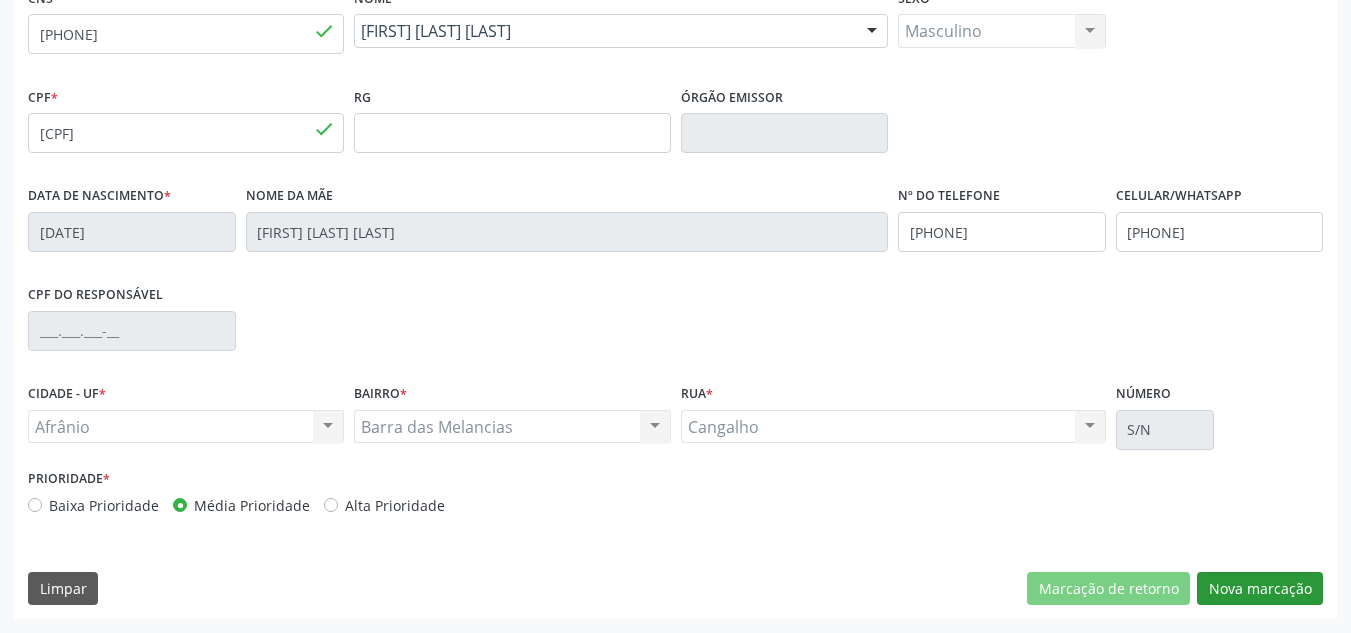 scroll, scrollTop: 273, scrollLeft: 0, axis: vertical 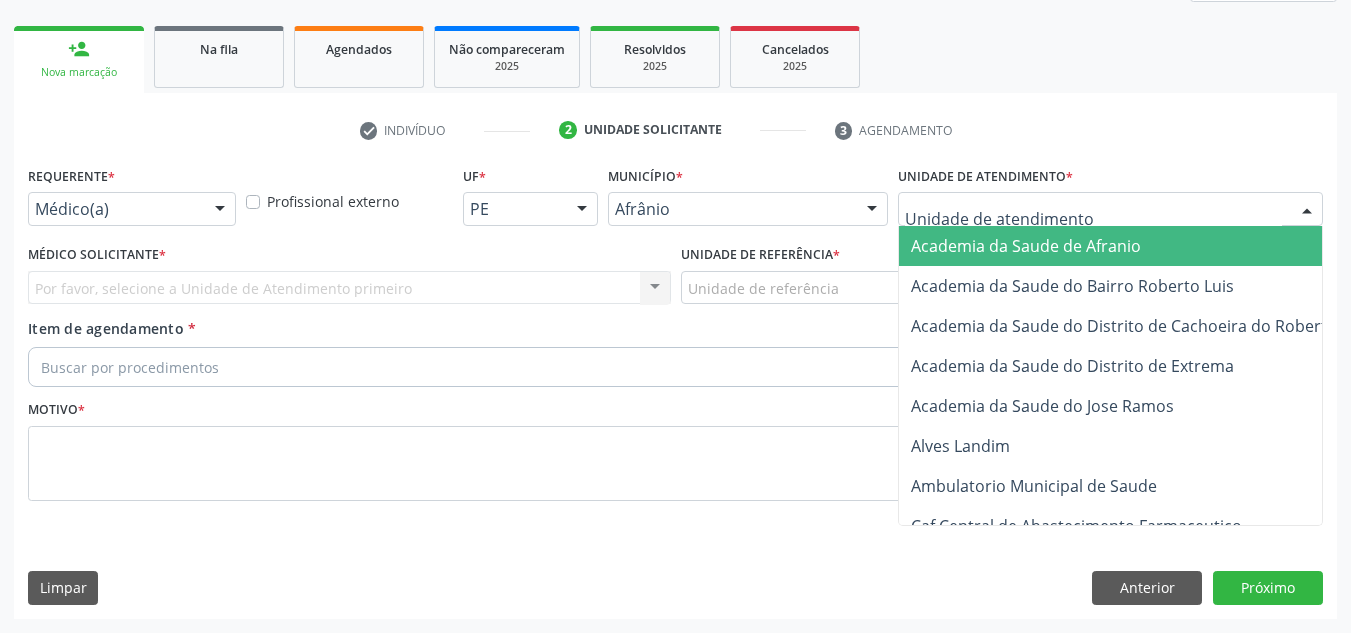 click at bounding box center (1110, 209) 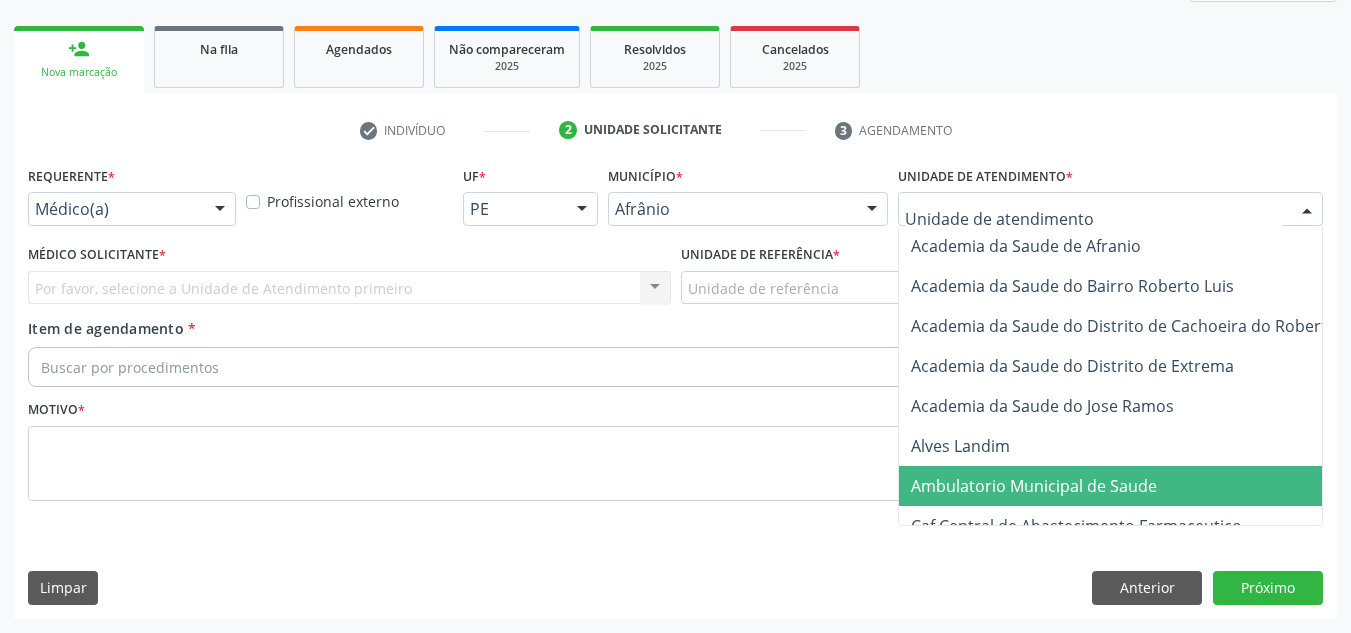 click on "Ambulatorio Municipal de Saude" at bounding box center (1034, 486) 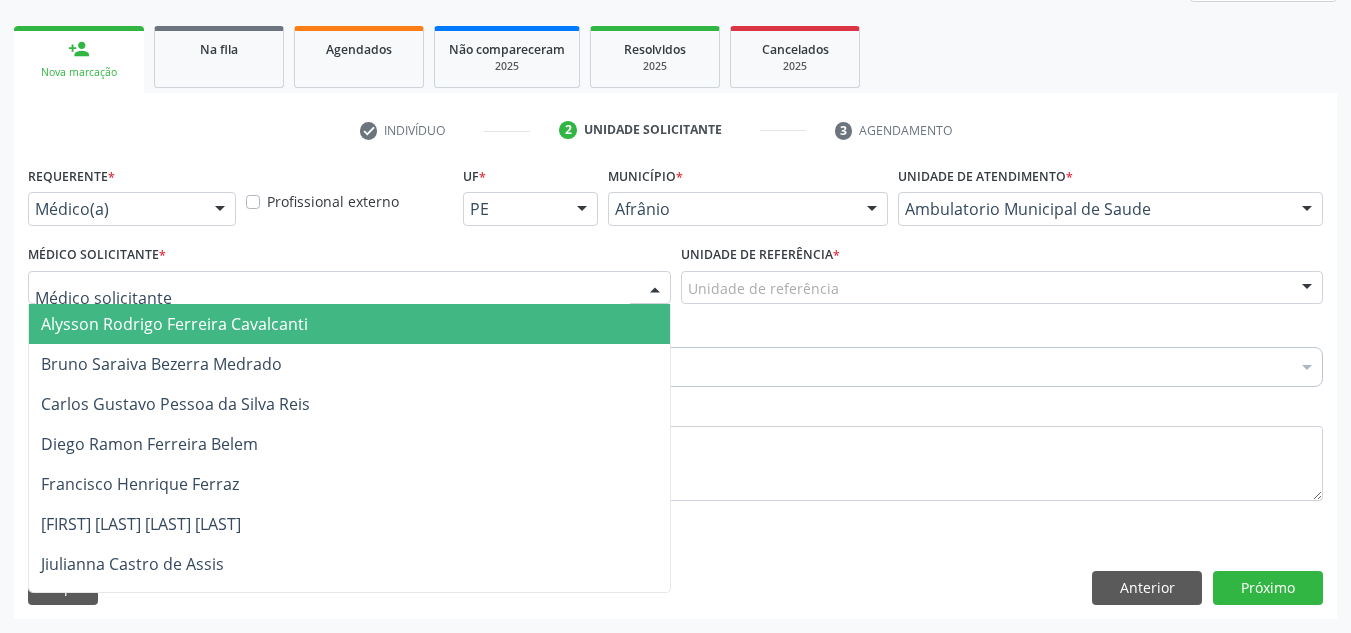 click at bounding box center (349, 288) 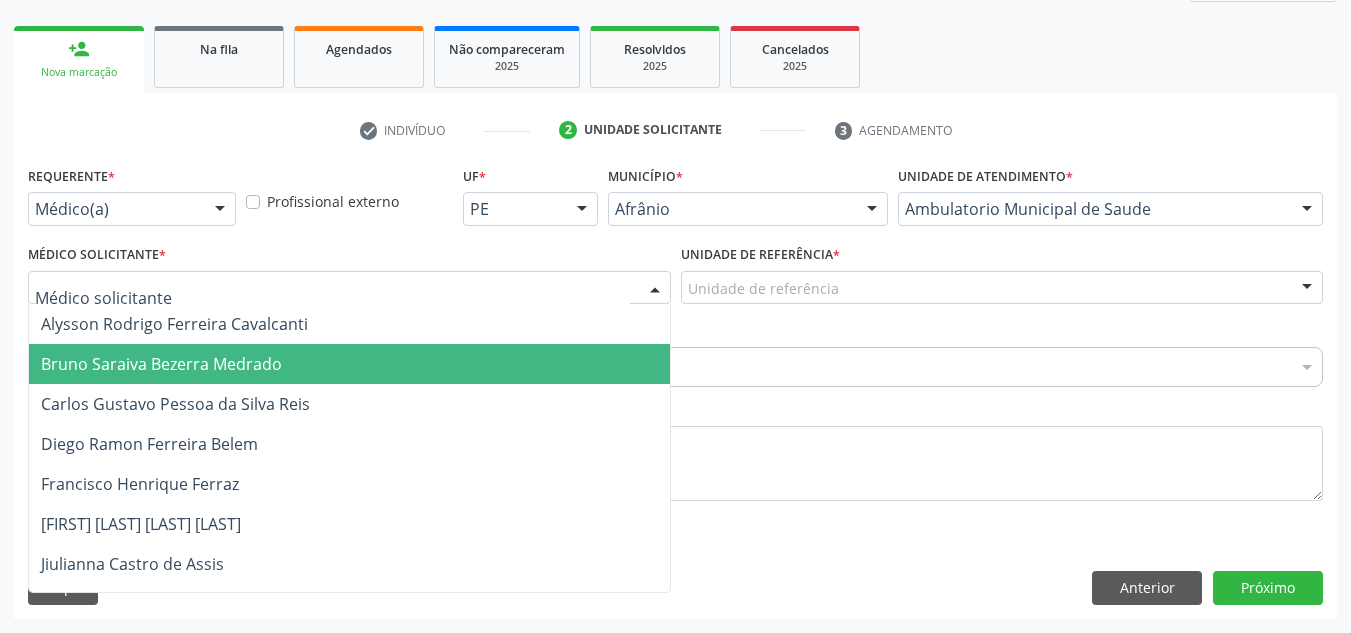 click on "Bruno Saraiva Bezerra Medrado" at bounding box center (349, 364) 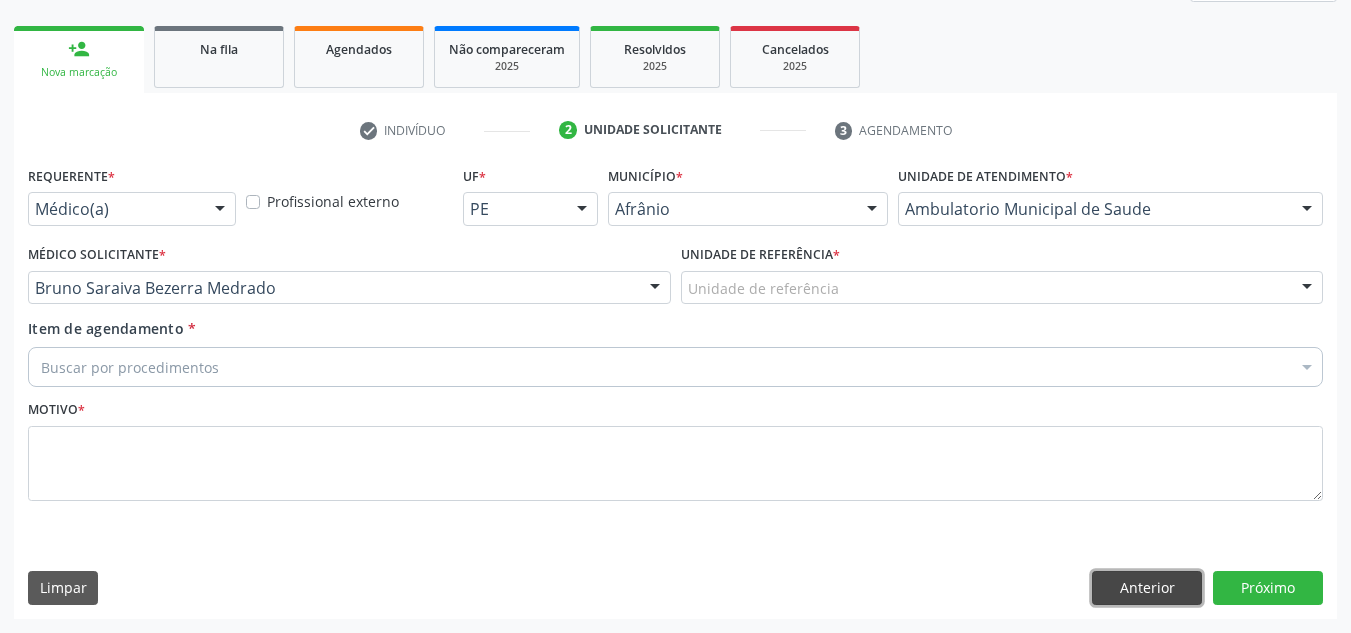 click on "Anterior" at bounding box center [1147, 588] 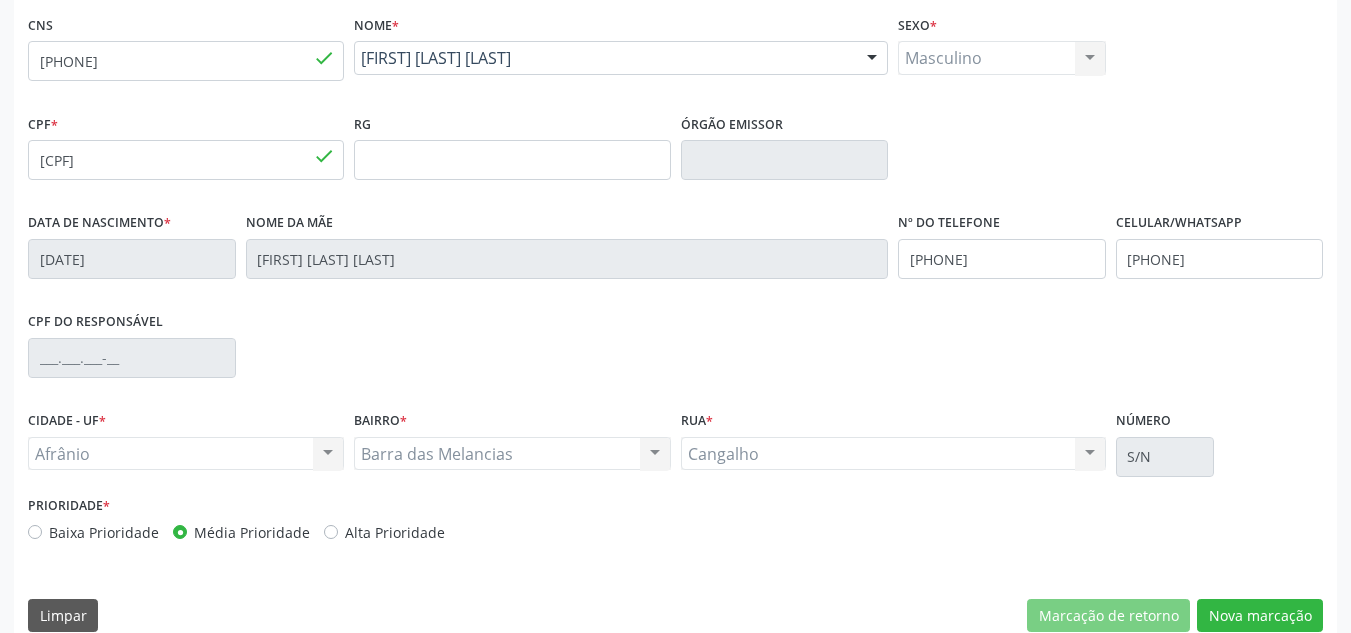 scroll, scrollTop: 451, scrollLeft: 0, axis: vertical 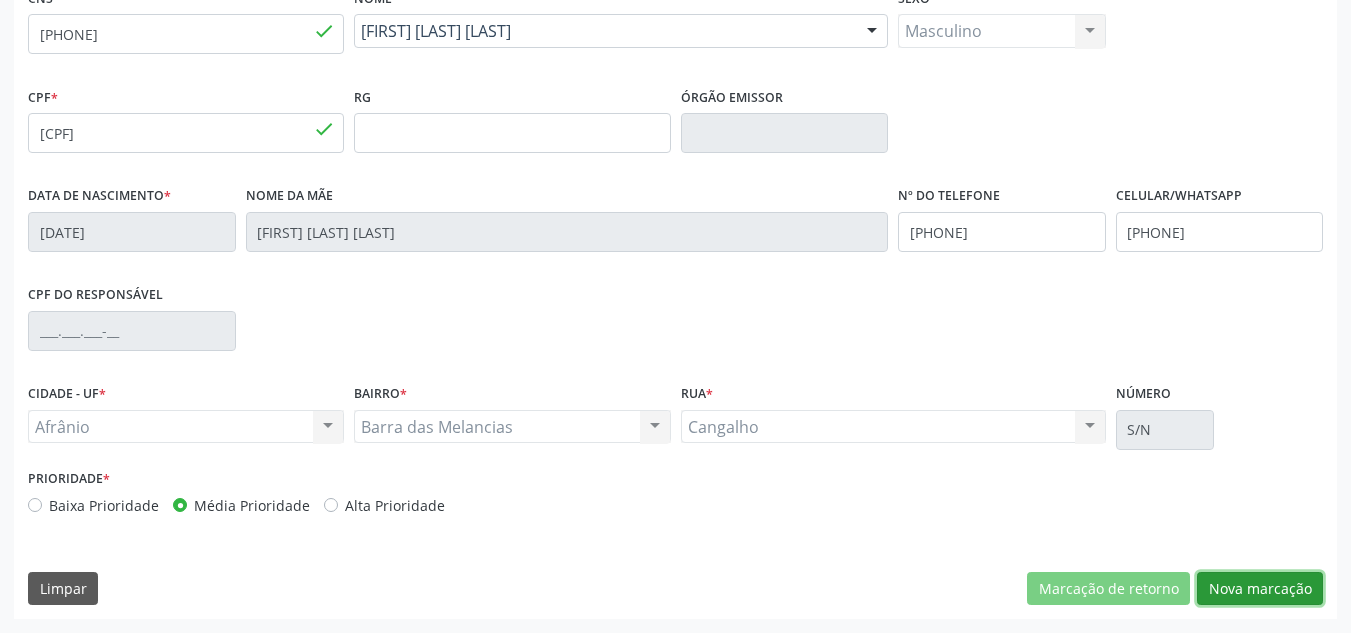 click on "Nova marcação" at bounding box center [1260, 589] 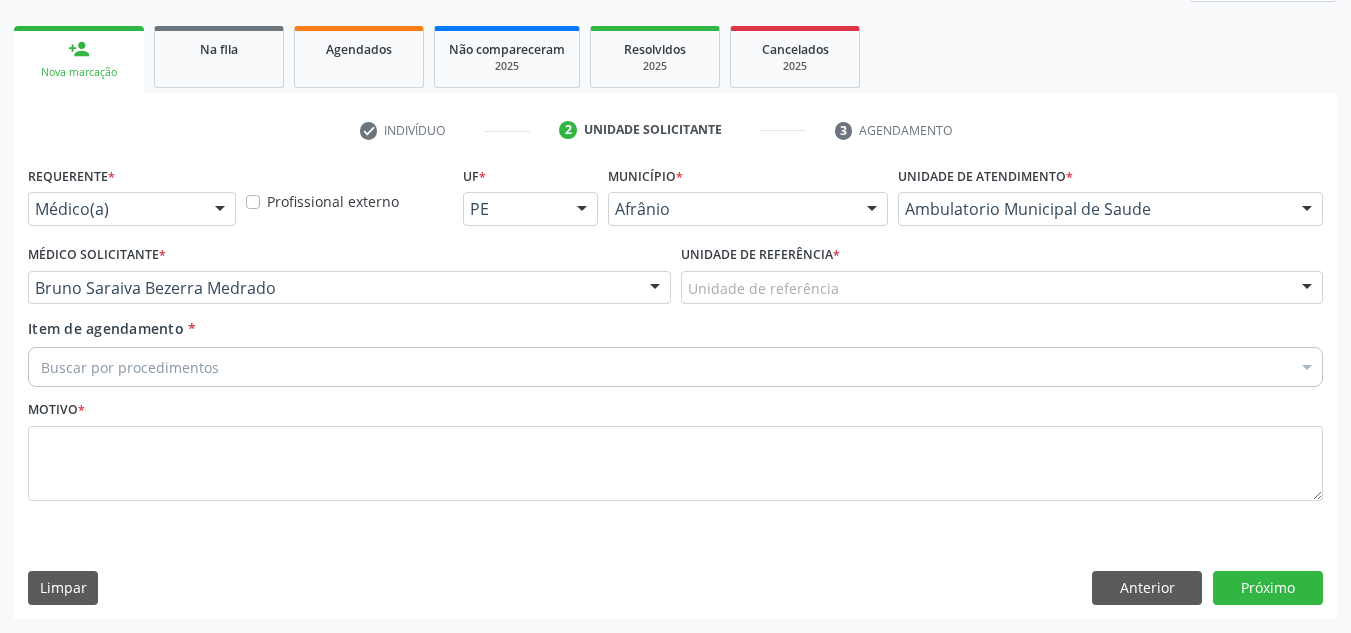 scroll, scrollTop: 273, scrollLeft: 0, axis: vertical 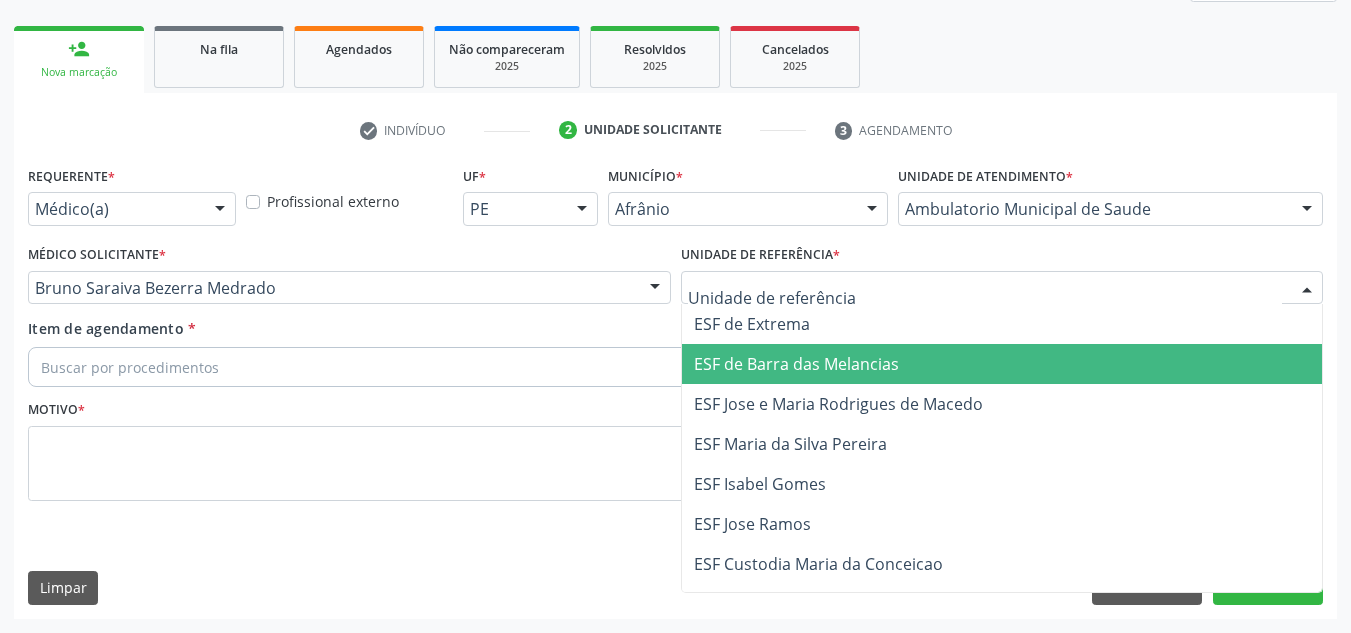 drag, startPoint x: 795, startPoint y: 381, endPoint x: 777, endPoint y: 386, distance: 18.681541 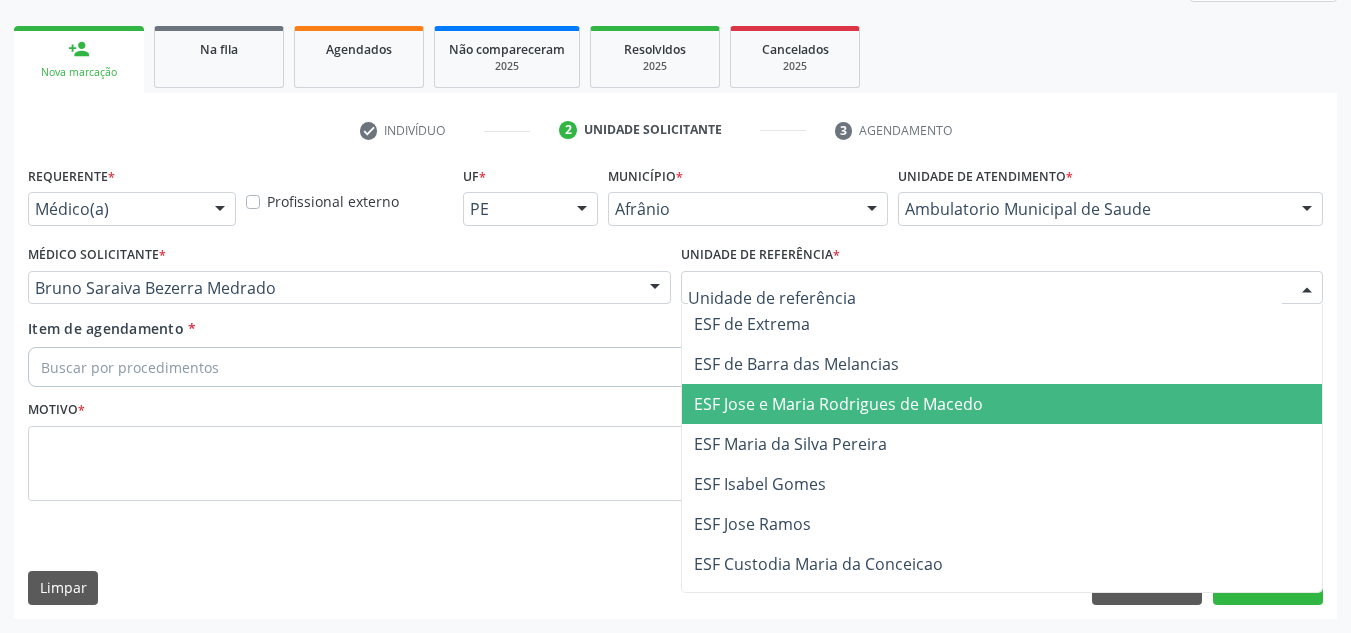 click on "ESF Jose e Maria Rodrigues de Macedo" at bounding box center [838, 404] 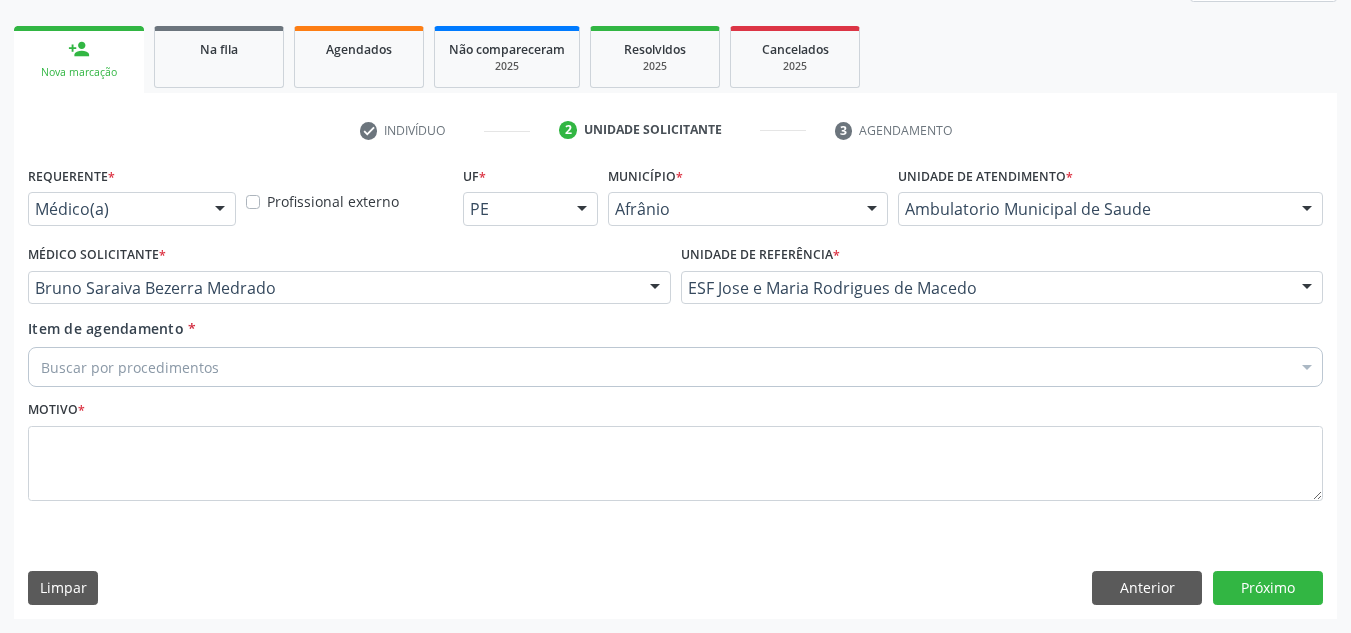click on "Buscar por procedimentos" at bounding box center [675, 367] 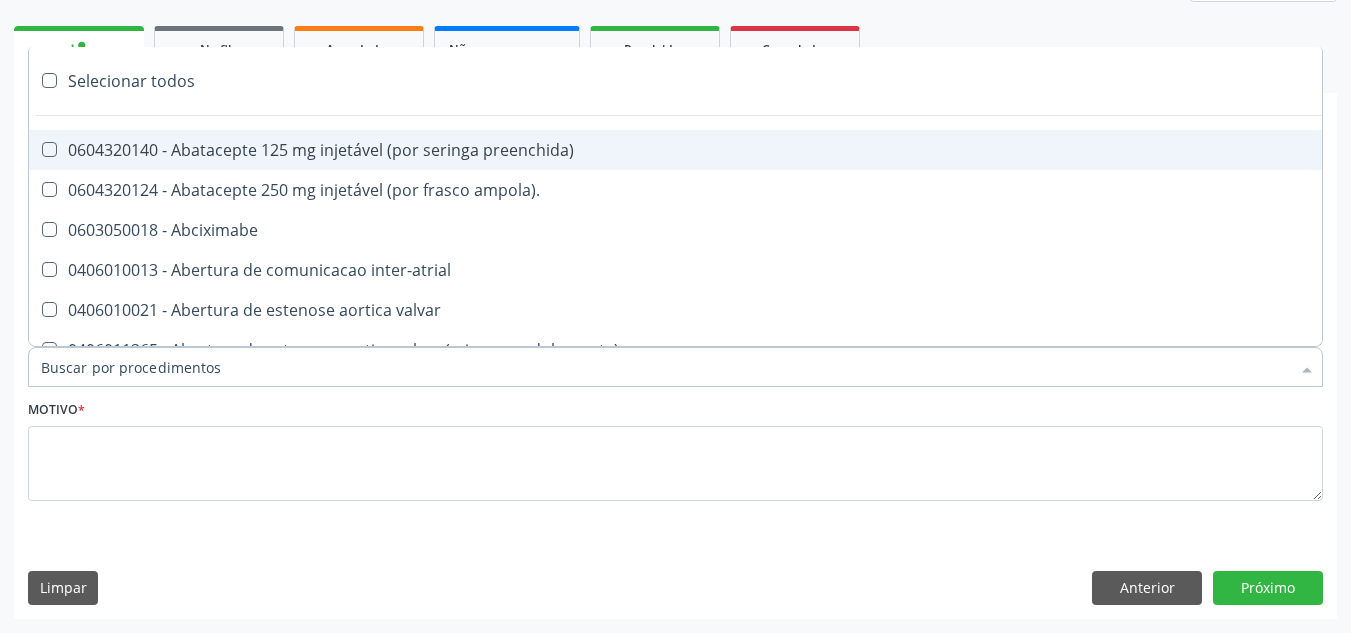 paste on "ORTOPEDISTA" 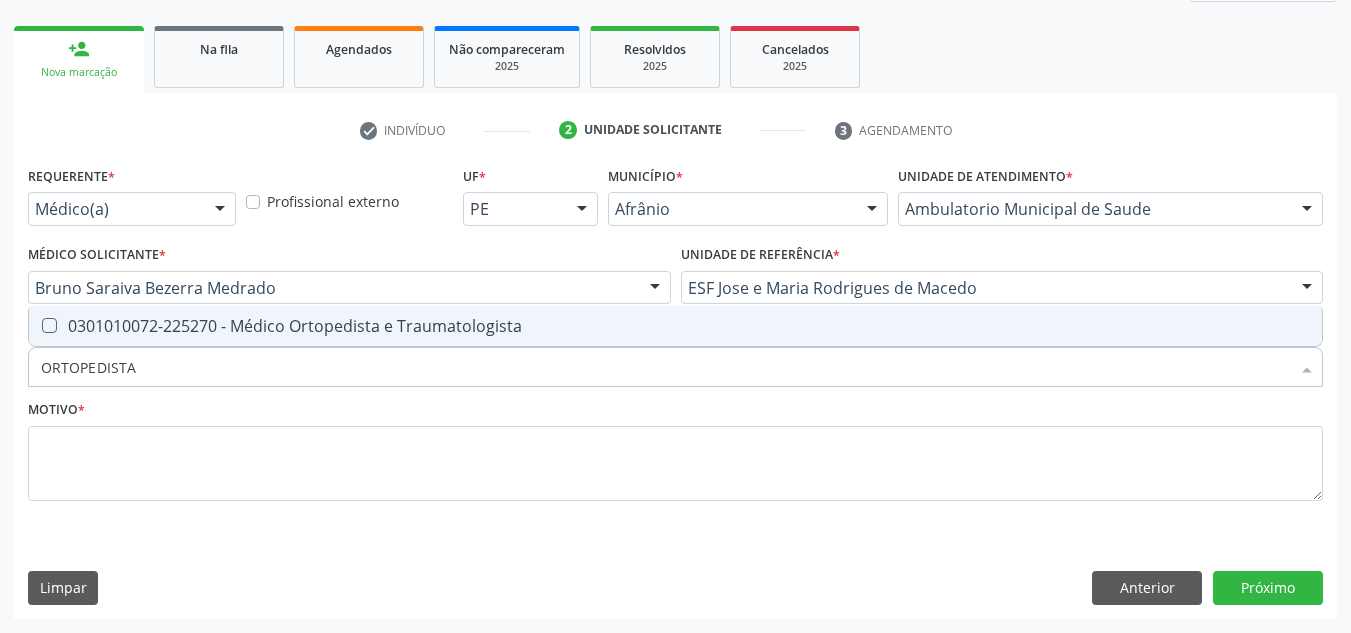 click on "0301010072-225270 - Médico Ortopedista e Traumatologista" at bounding box center (675, 326) 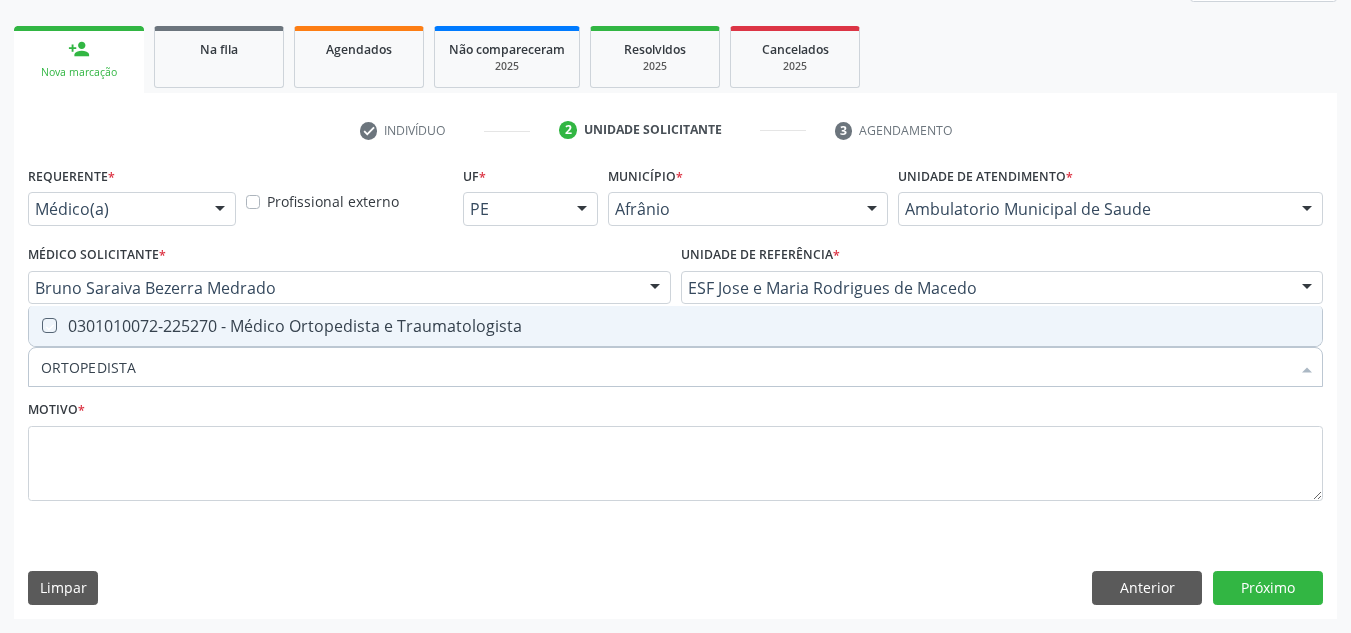 checkbox on "true" 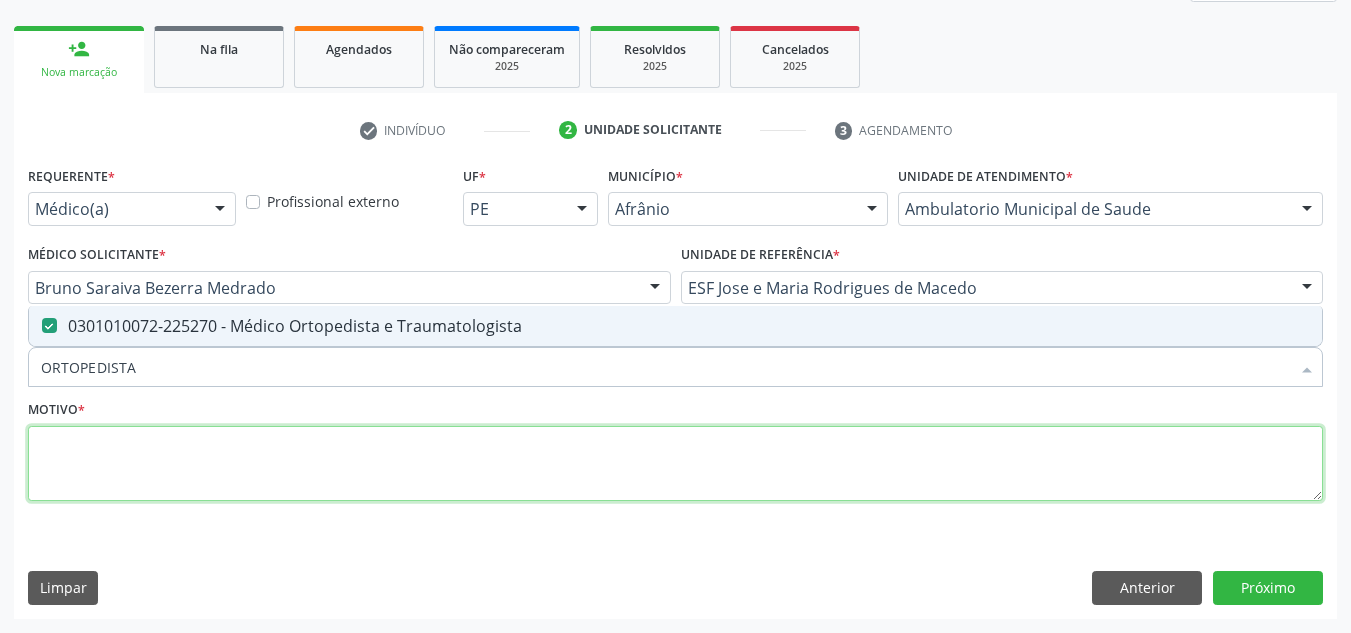 click at bounding box center [675, 464] 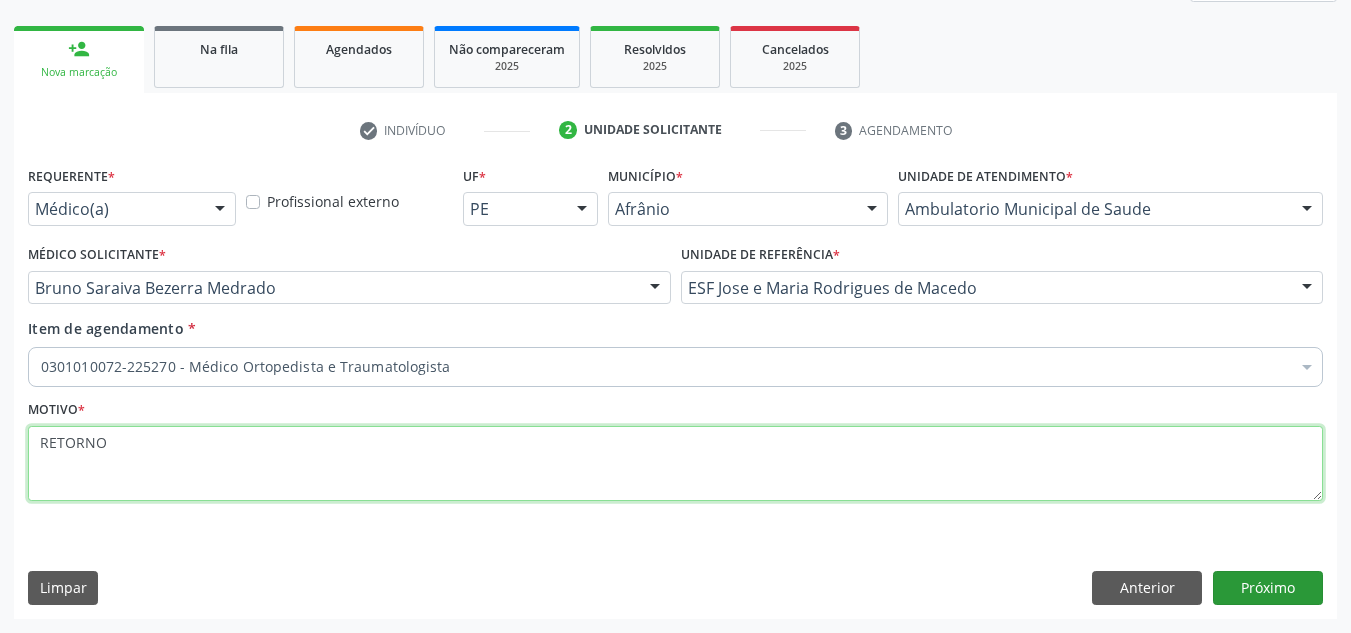 type on "RETORNO" 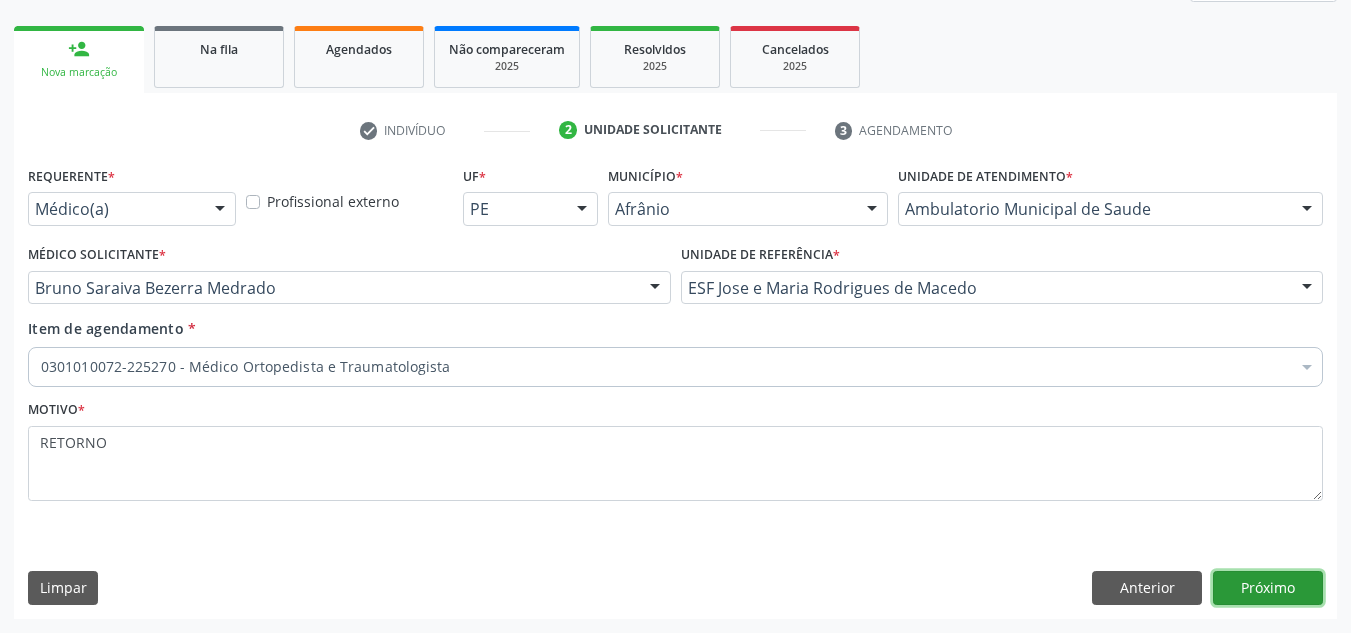 click on "Próximo" at bounding box center [1268, 588] 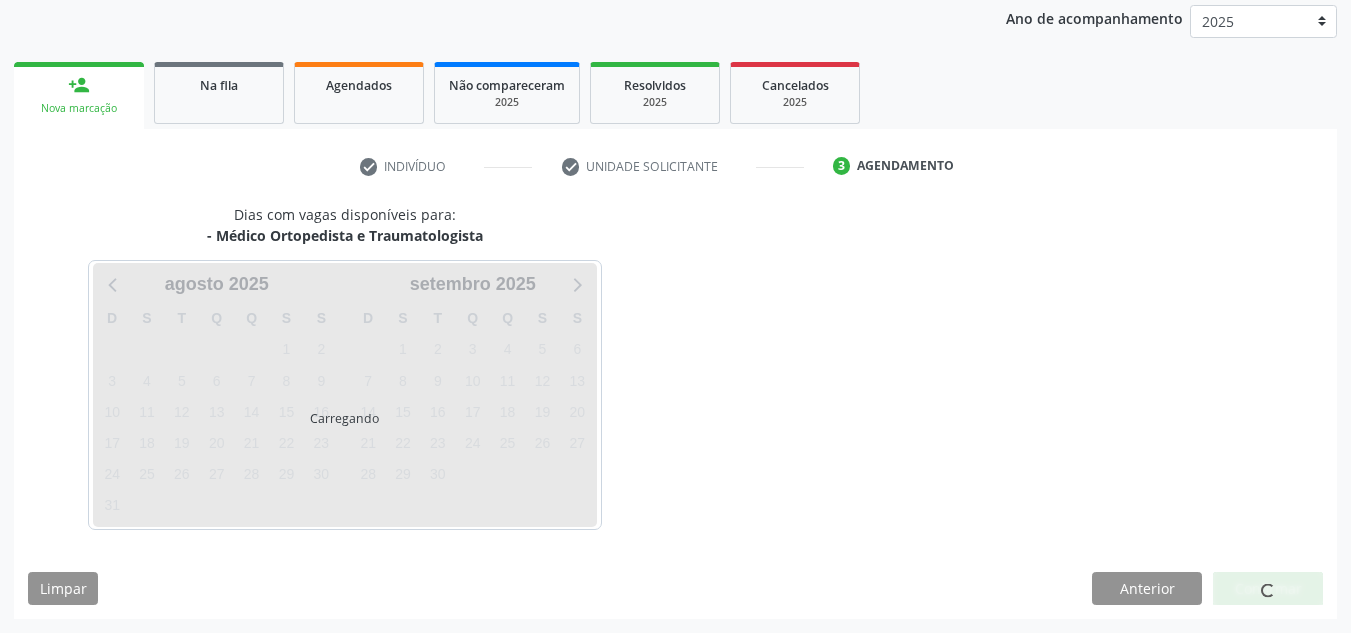 scroll, scrollTop: 237, scrollLeft: 0, axis: vertical 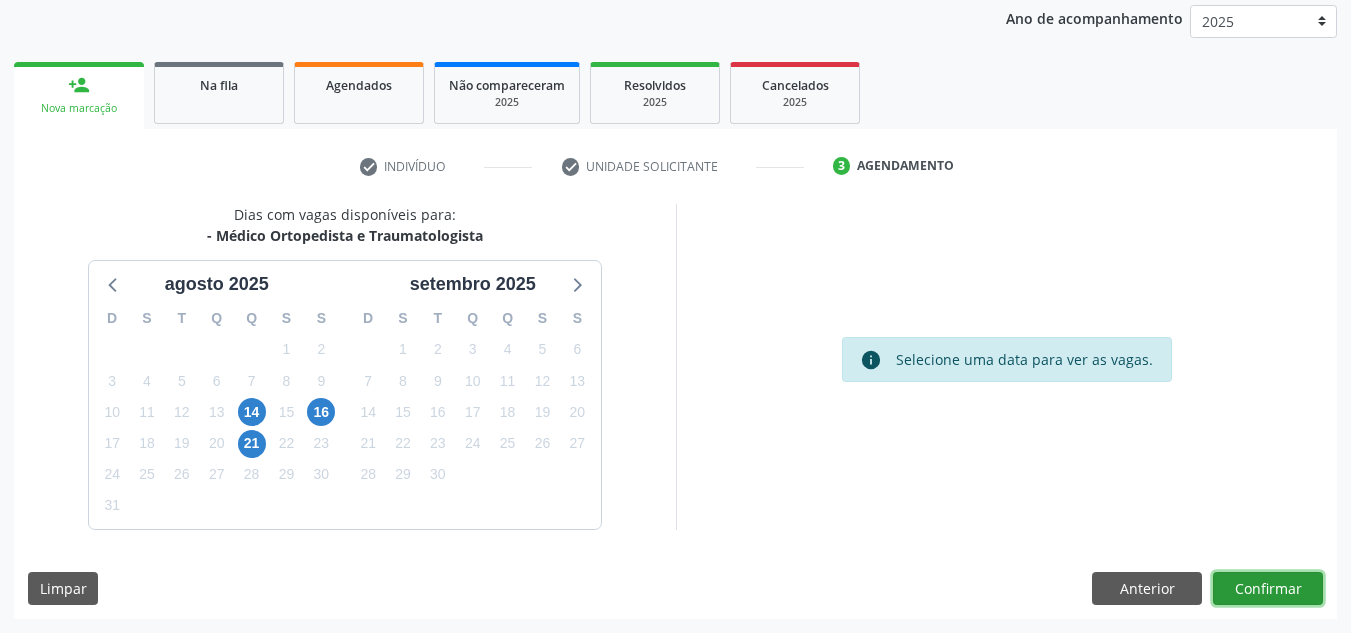 click on "Confirmar" at bounding box center (1268, 589) 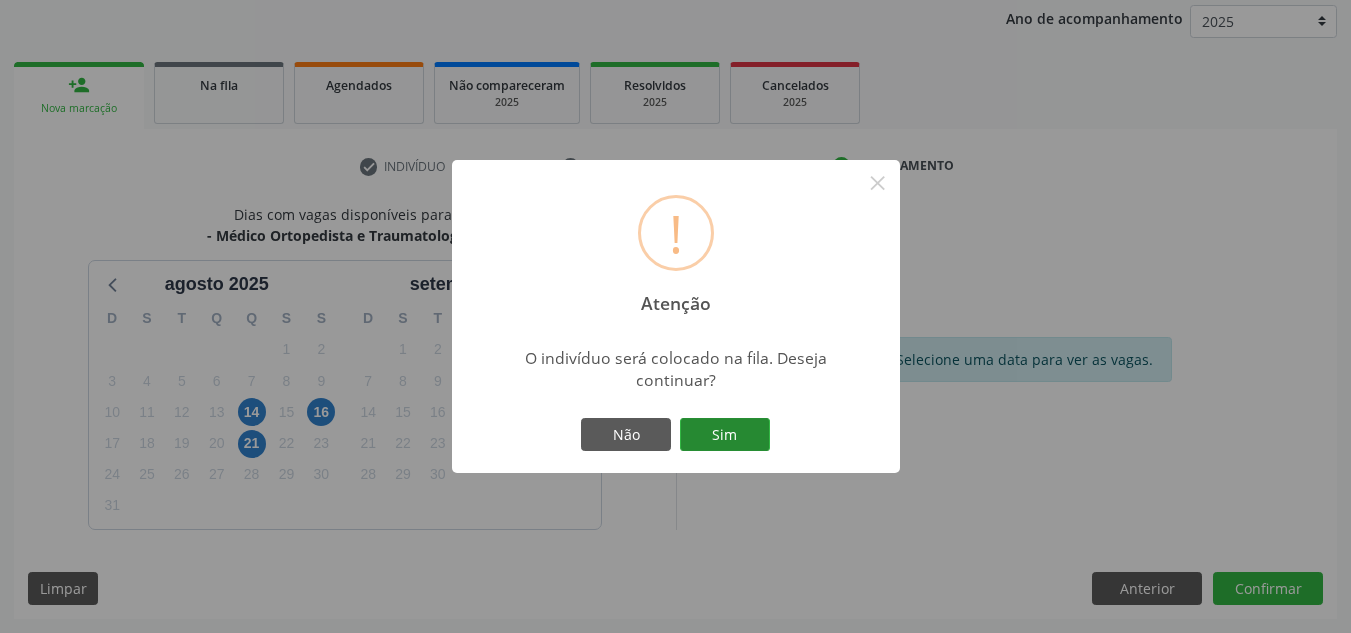 click on "Sim" at bounding box center [725, 435] 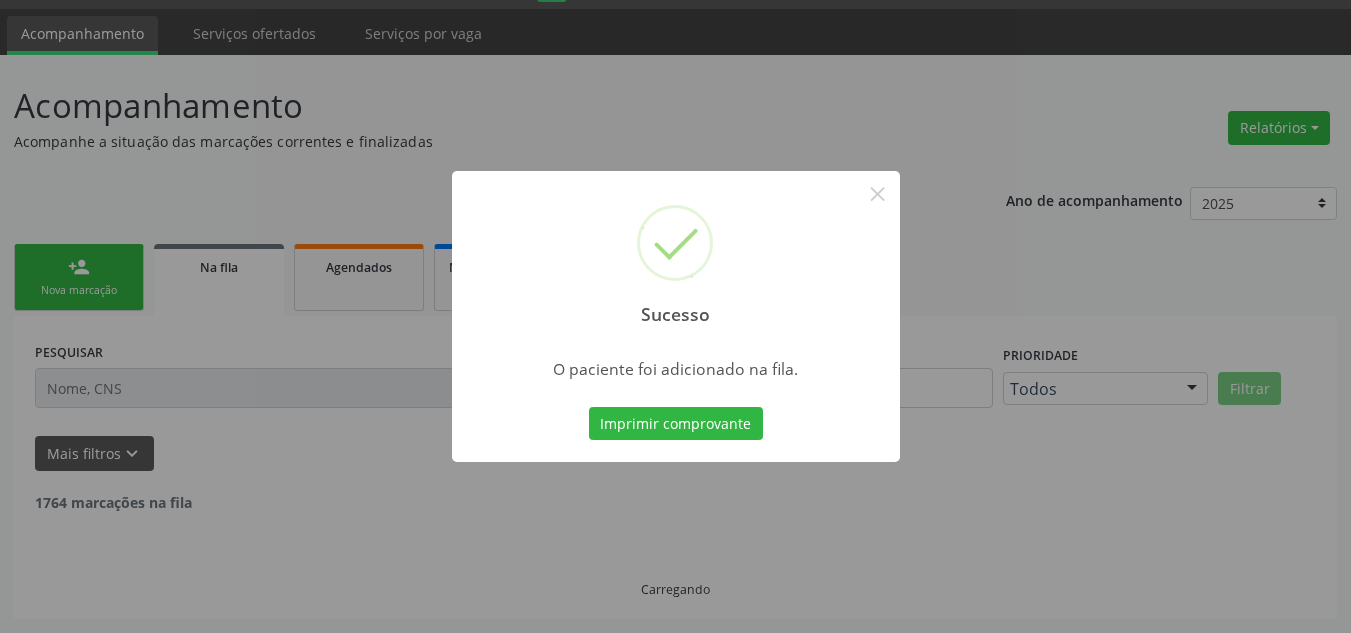 scroll, scrollTop: 34, scrollLeft: 0, axis: vertical 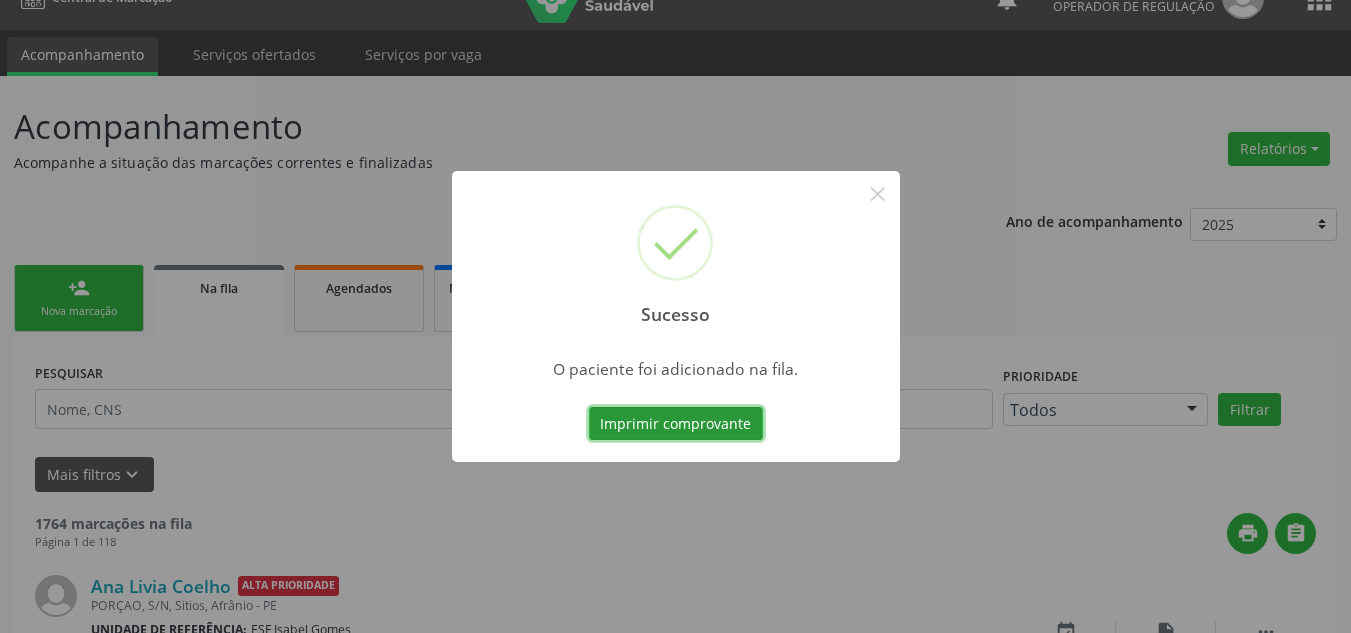type 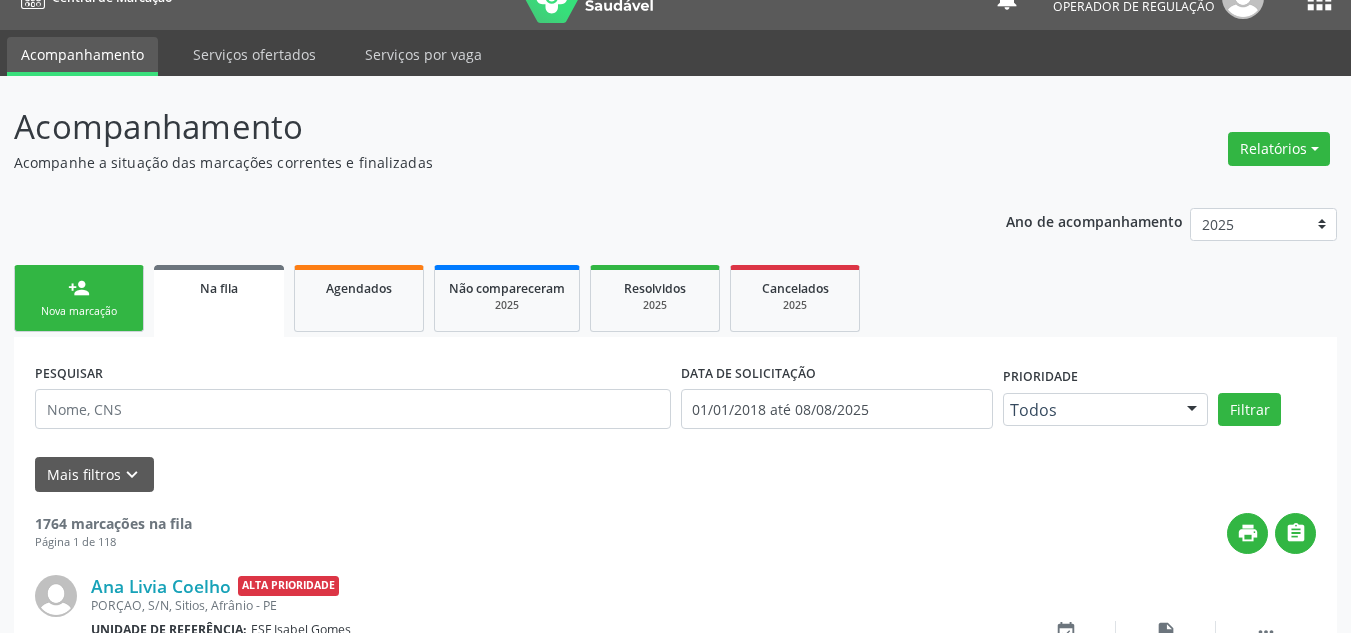 drag, startPoint x: 102, startPoint y: 307, endPoint x: 134, endPoint y: 312, distance: 32.38827 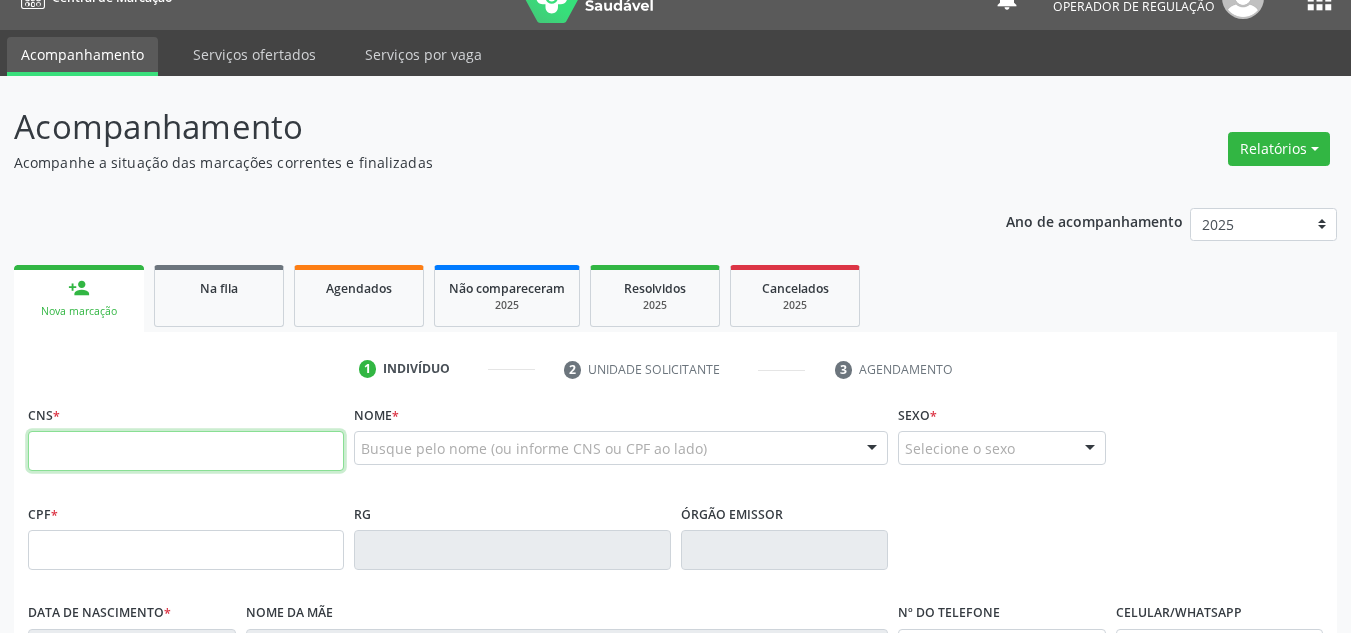 click at bounding box center [186, 451] 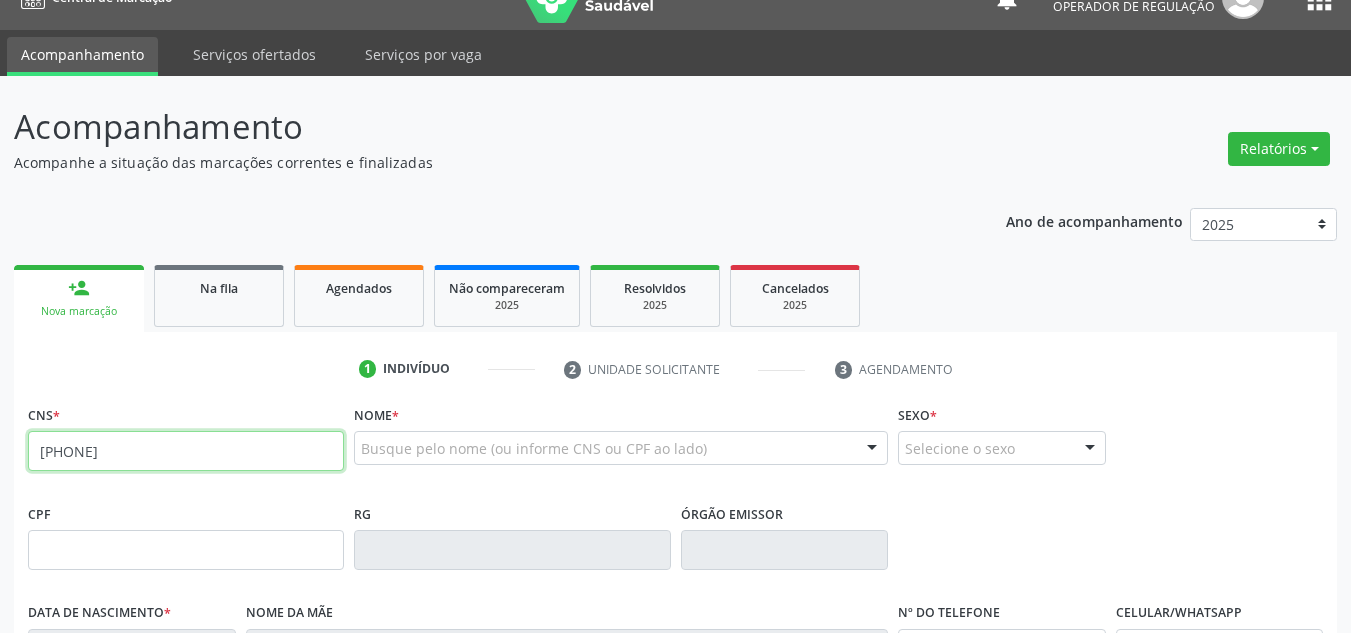 type on "[PHONE]" 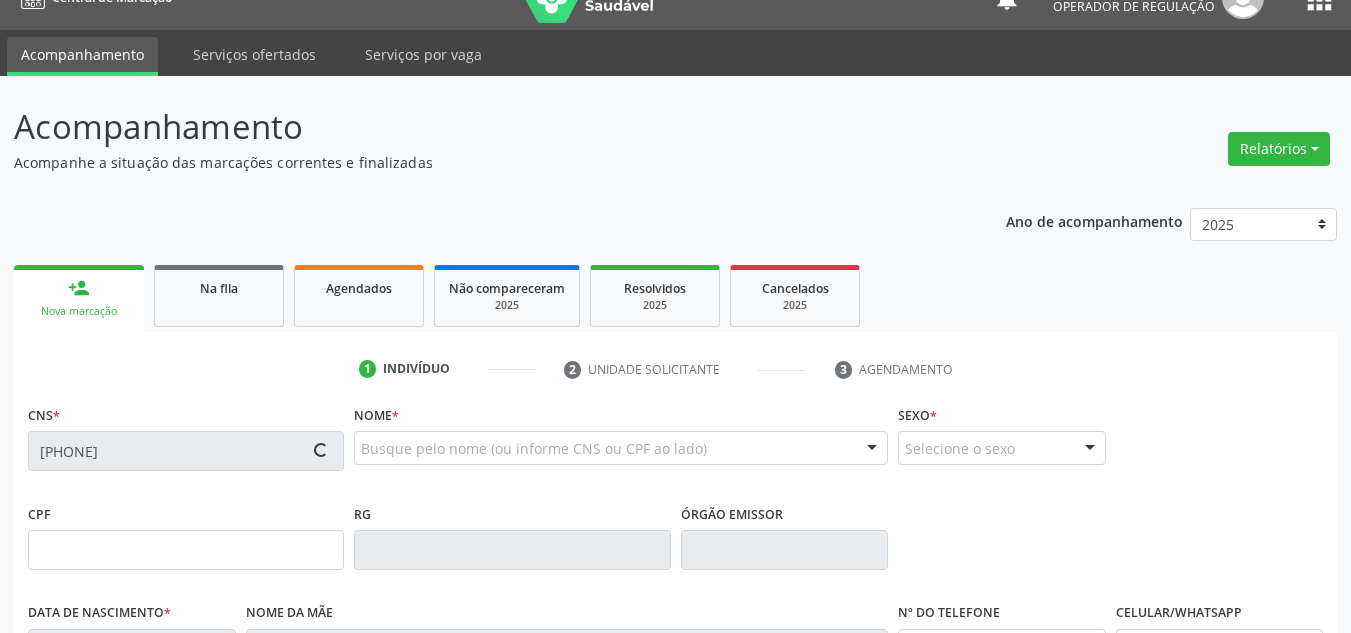 type on "[CPF]" 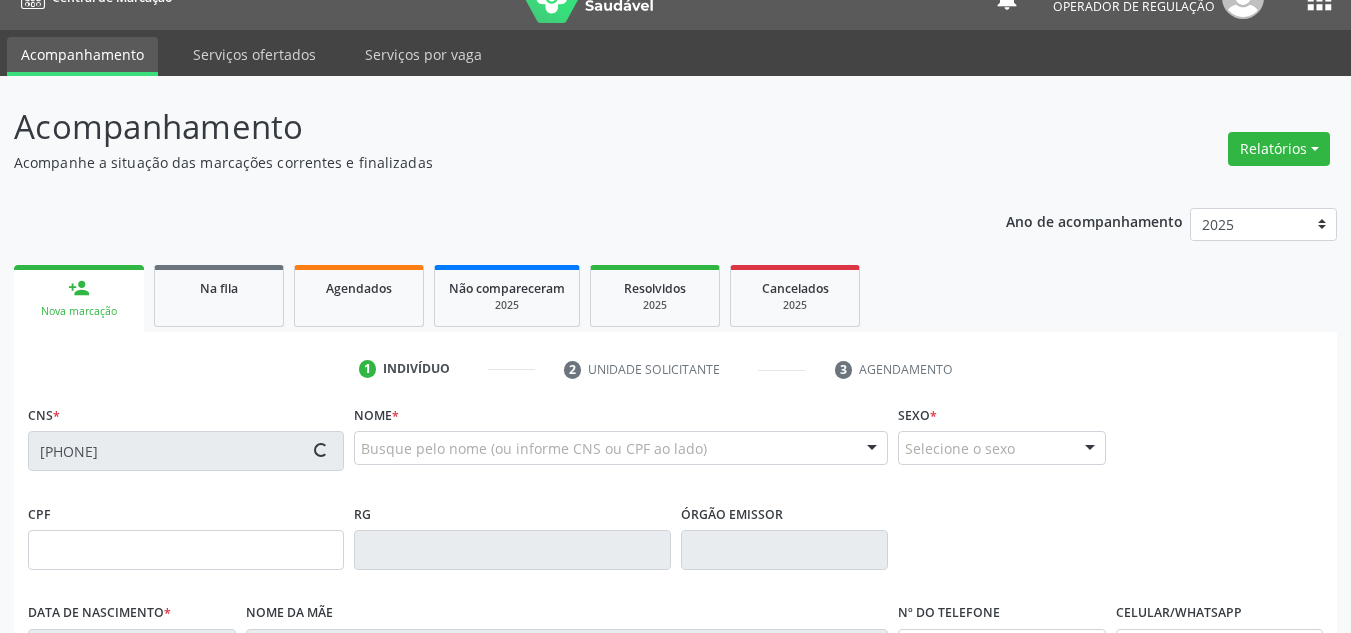 type on "[DATE]" 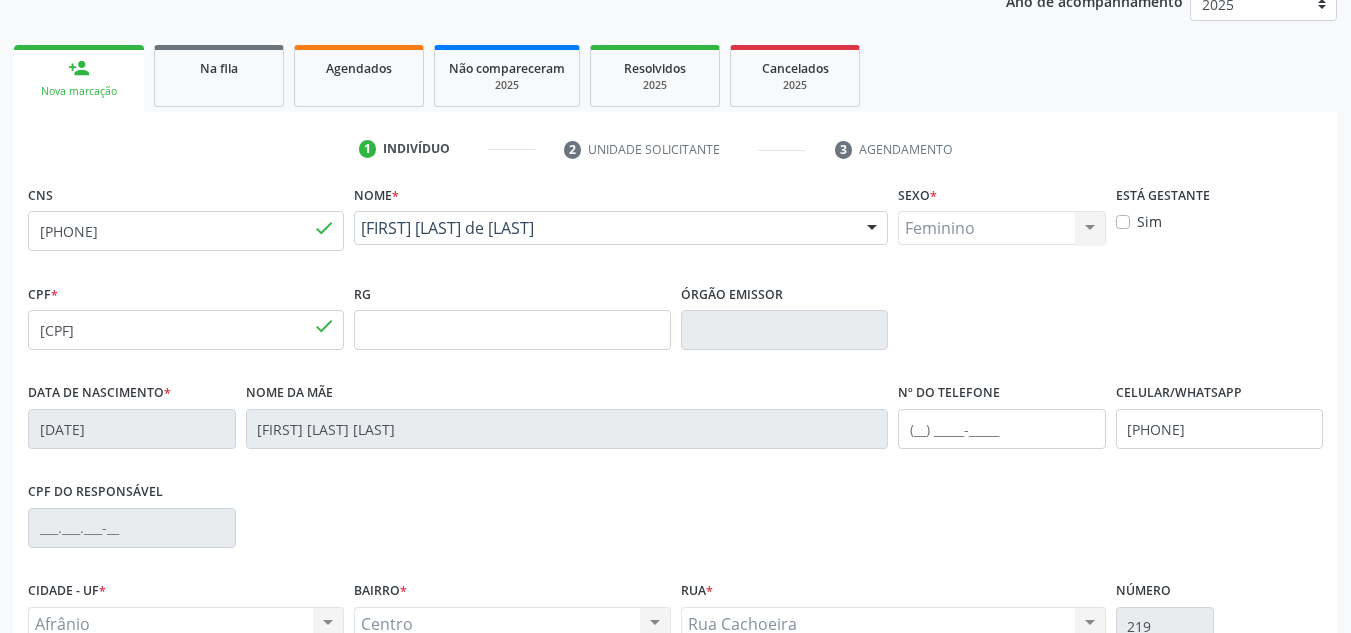 scroll, scrollTop: 451, scrollLeft: 0, axis: vertical 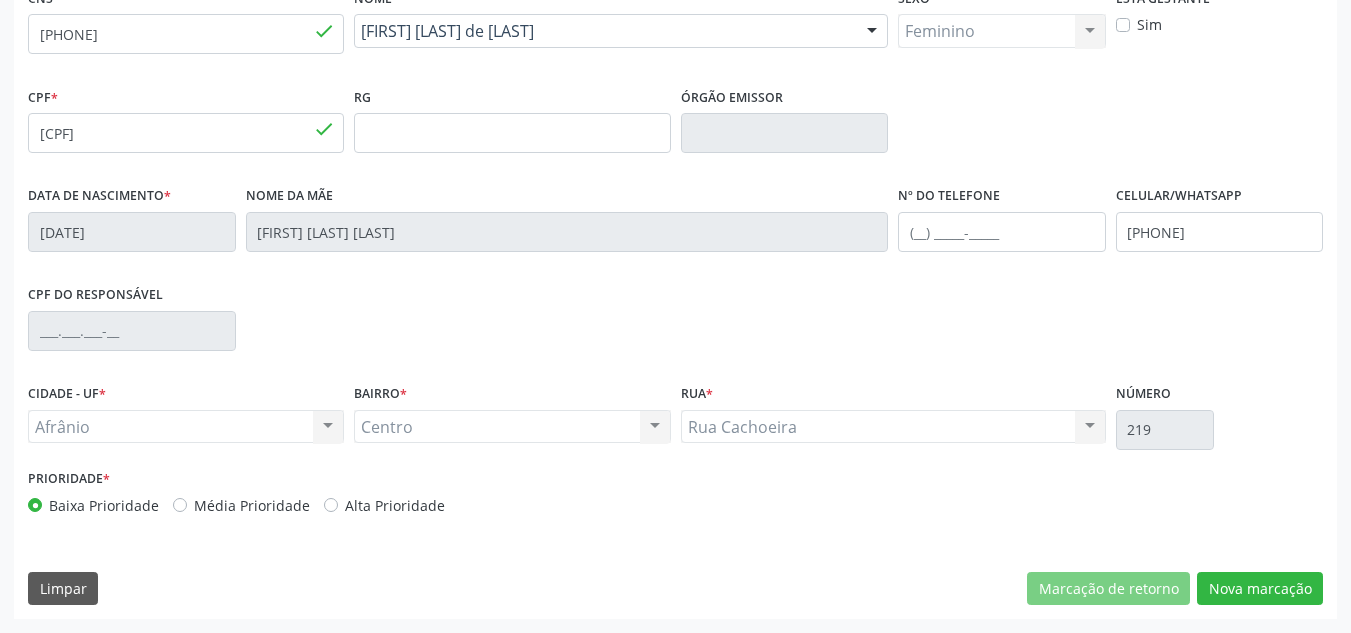 click on "Prioridade
*
Baixa Prioridade
Média Prioridade
Alta Prioridade" at bounding box center (349, 497) 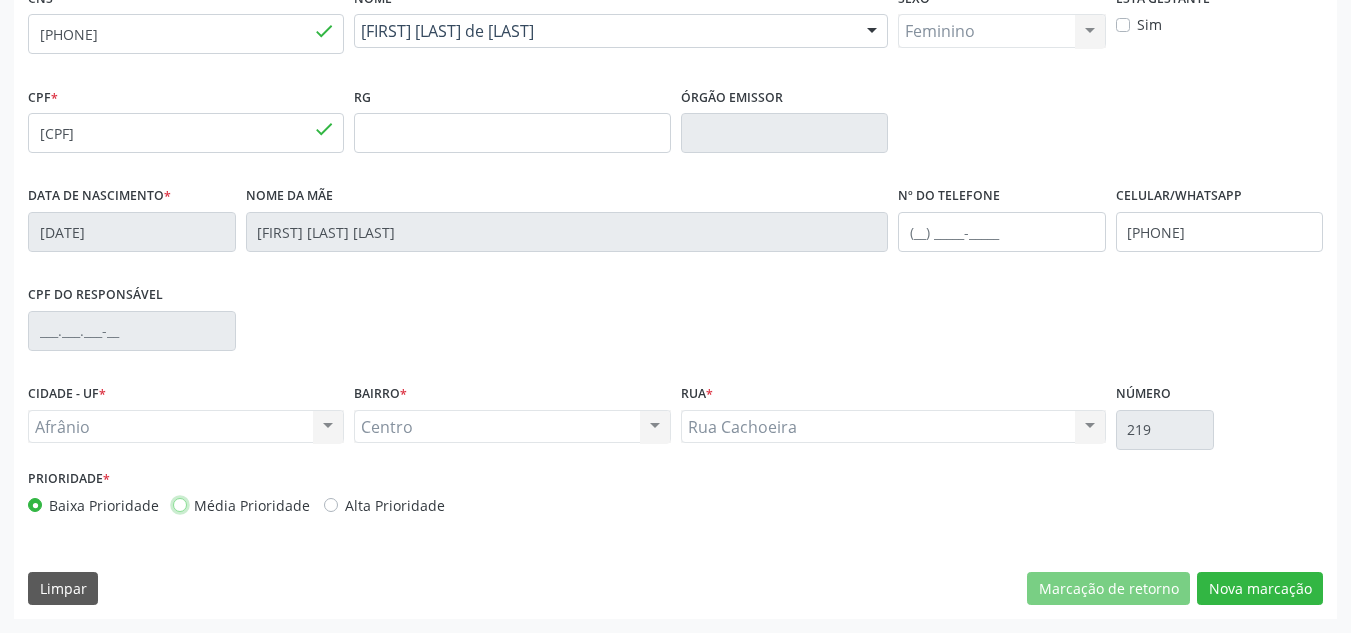 click on "Média Prioridade" at bounding box center [180, 504] 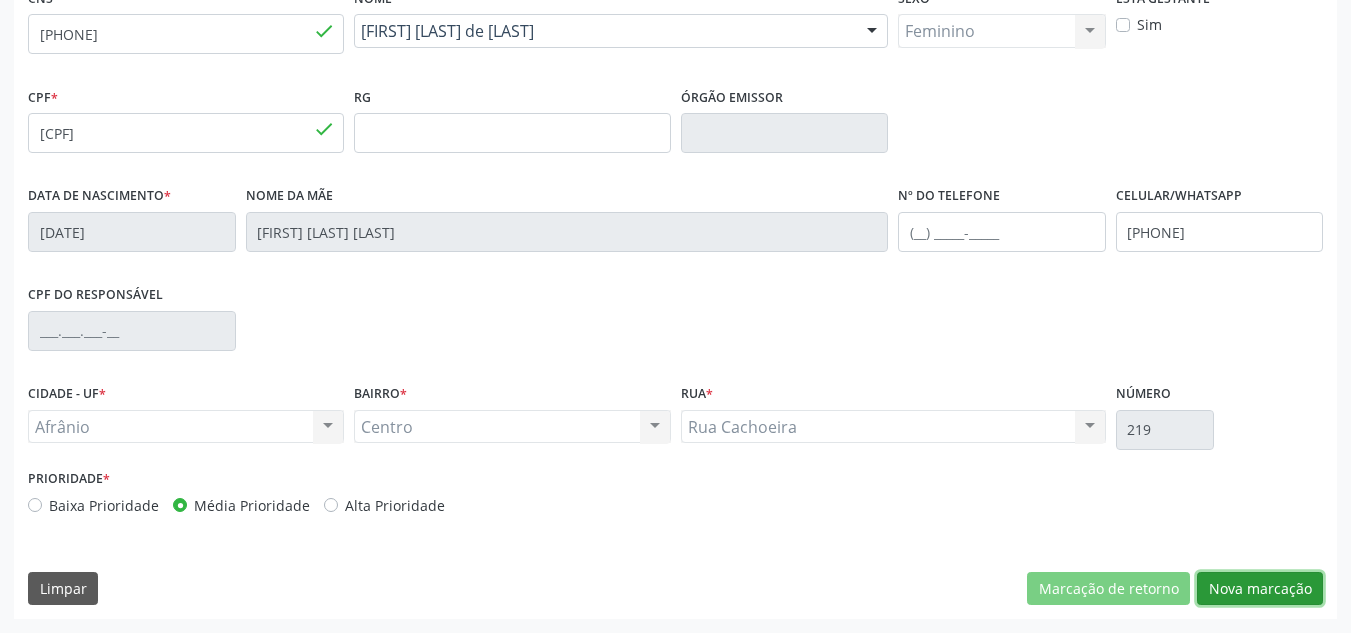 click on "Nova marcação" at bounding box center (1260, 589) 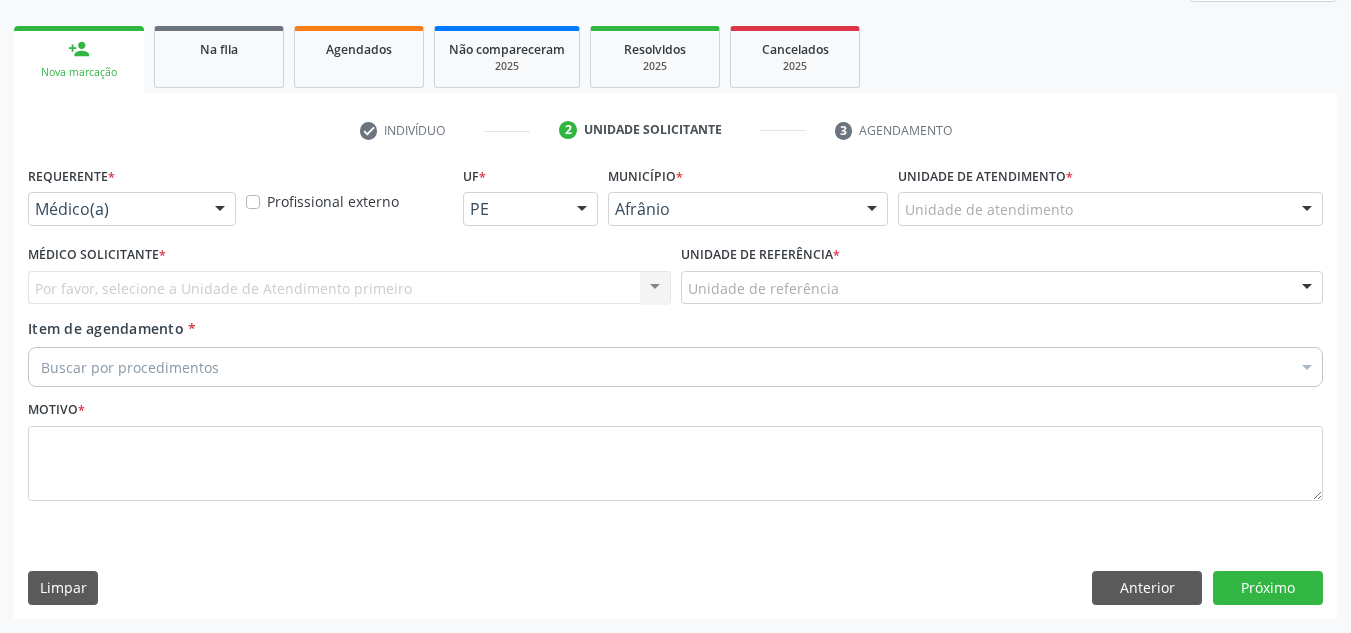 scroll, scrollTop: 273, scrollLeft: 0, axis: vertical 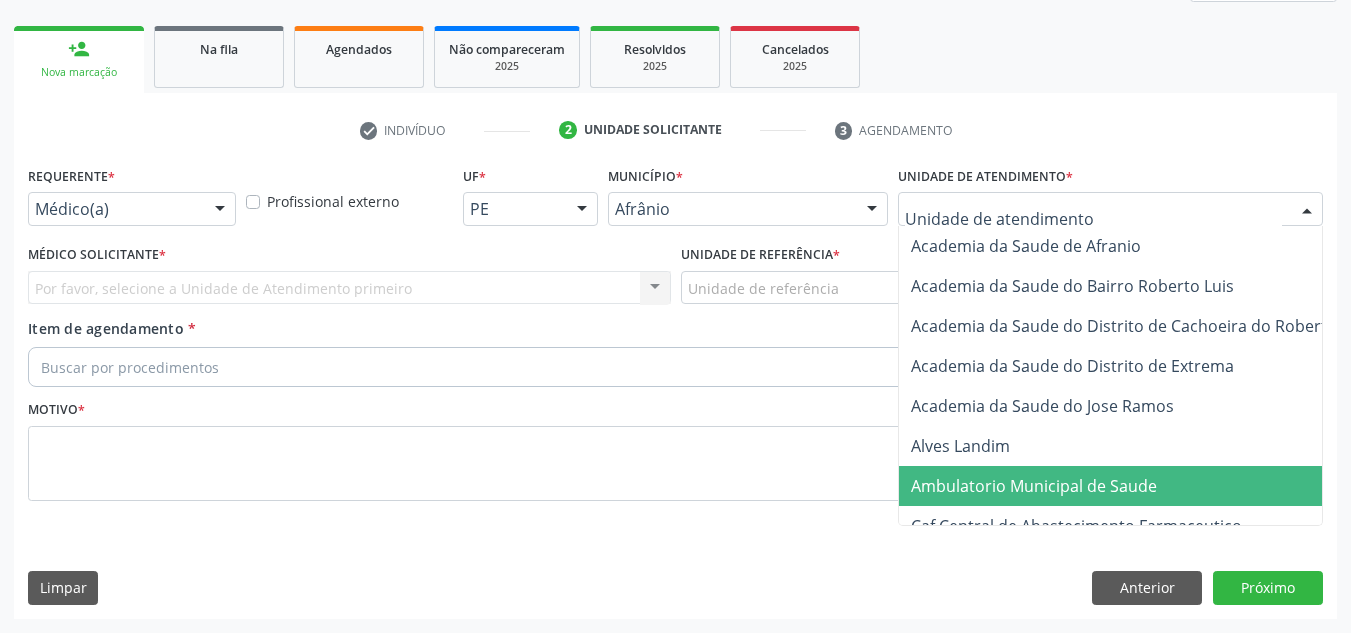 click on "Ambulatorio Municipal de Saude" at bounding box center [1137, 486] 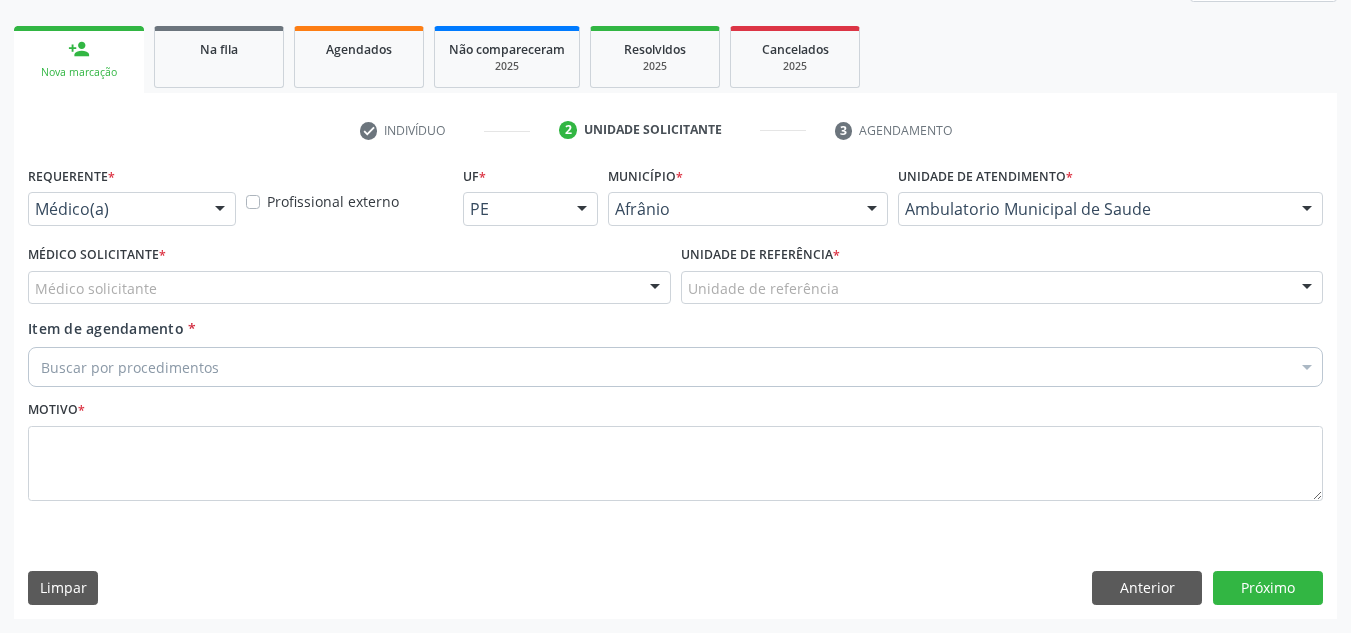 click on "Médico solicitante" at bounding box center [349, 288] 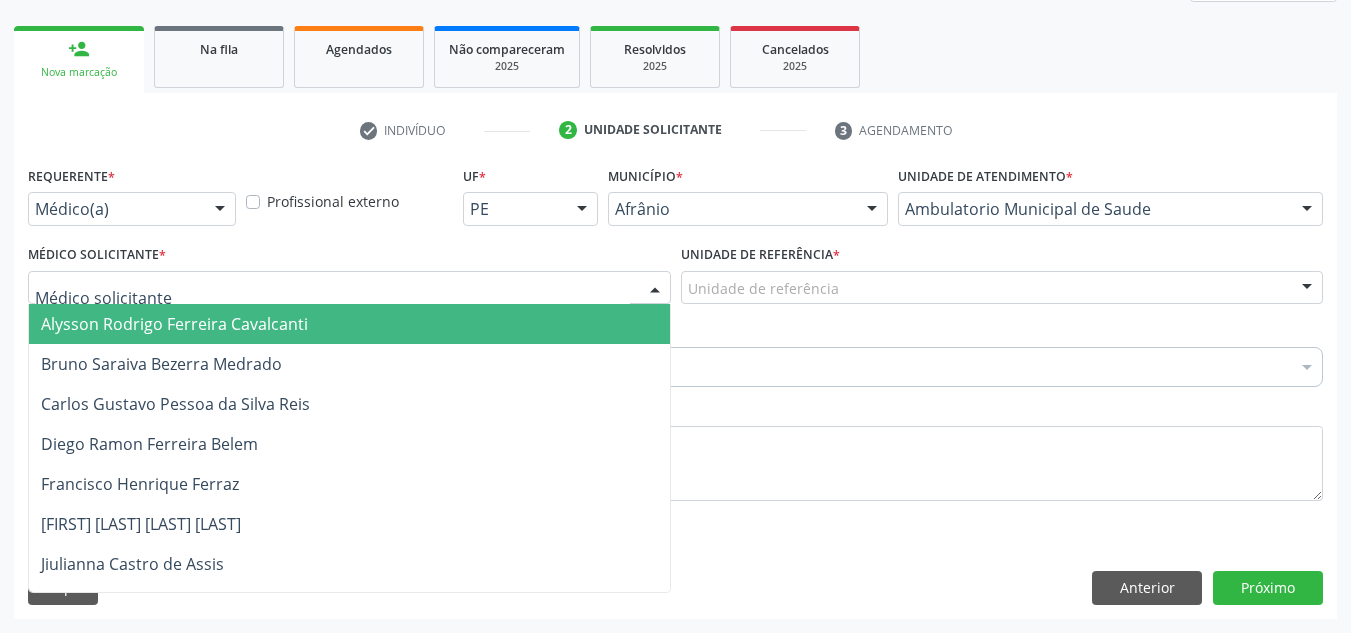 drag, startPoint x: 256, startPoint y: 313, endPoint x: 705, endPoint y: 314, distance: 449.0011 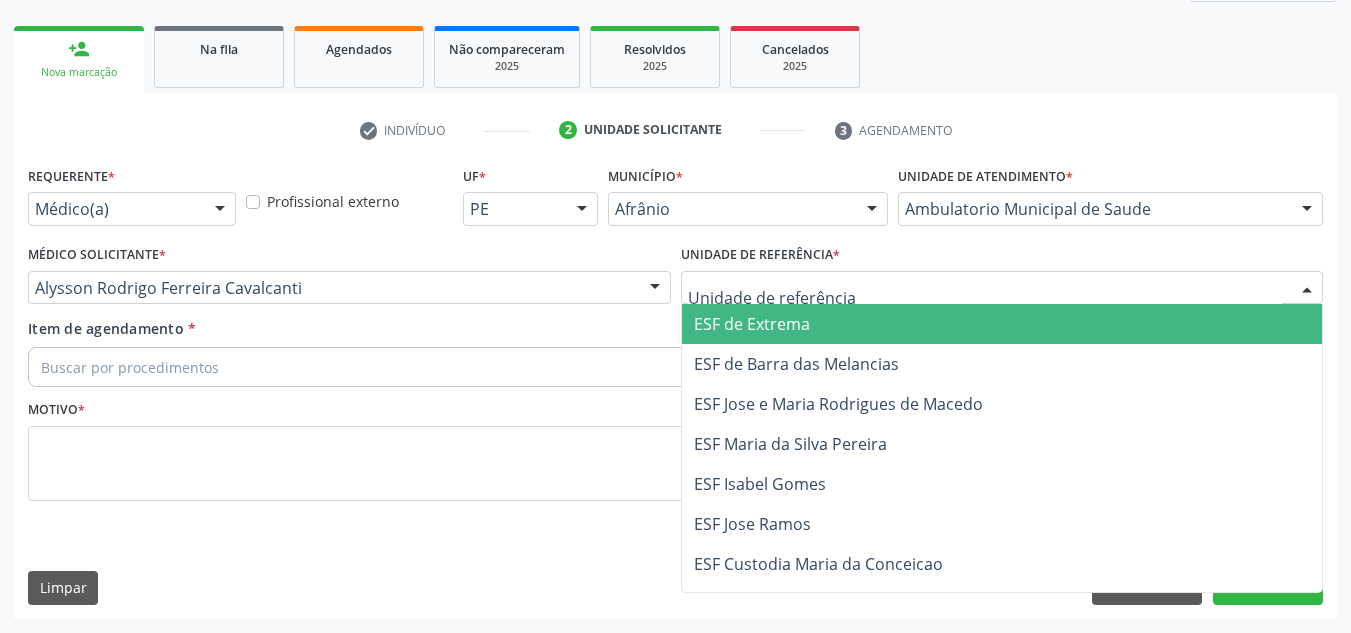 click at bounding box center [1002, 288] 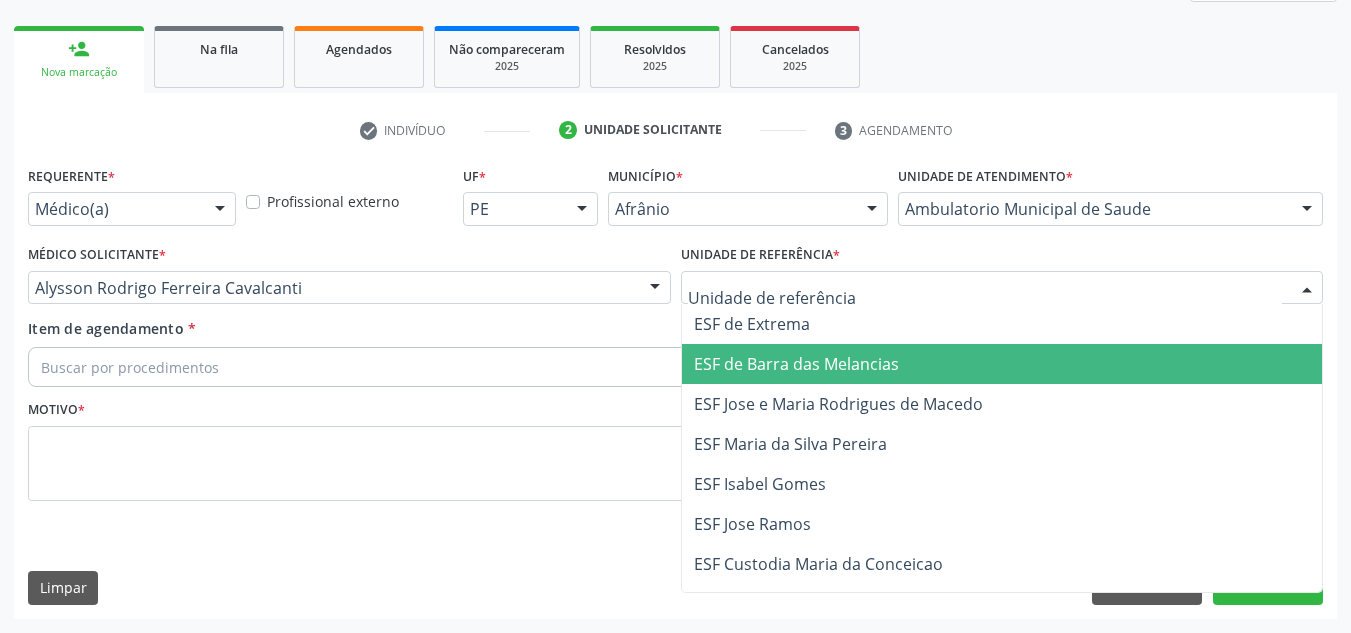 drag, startPoint x: 807, startPoint y: 357, endPoint x: 718, endPoint y: 358, distance: 89.005615 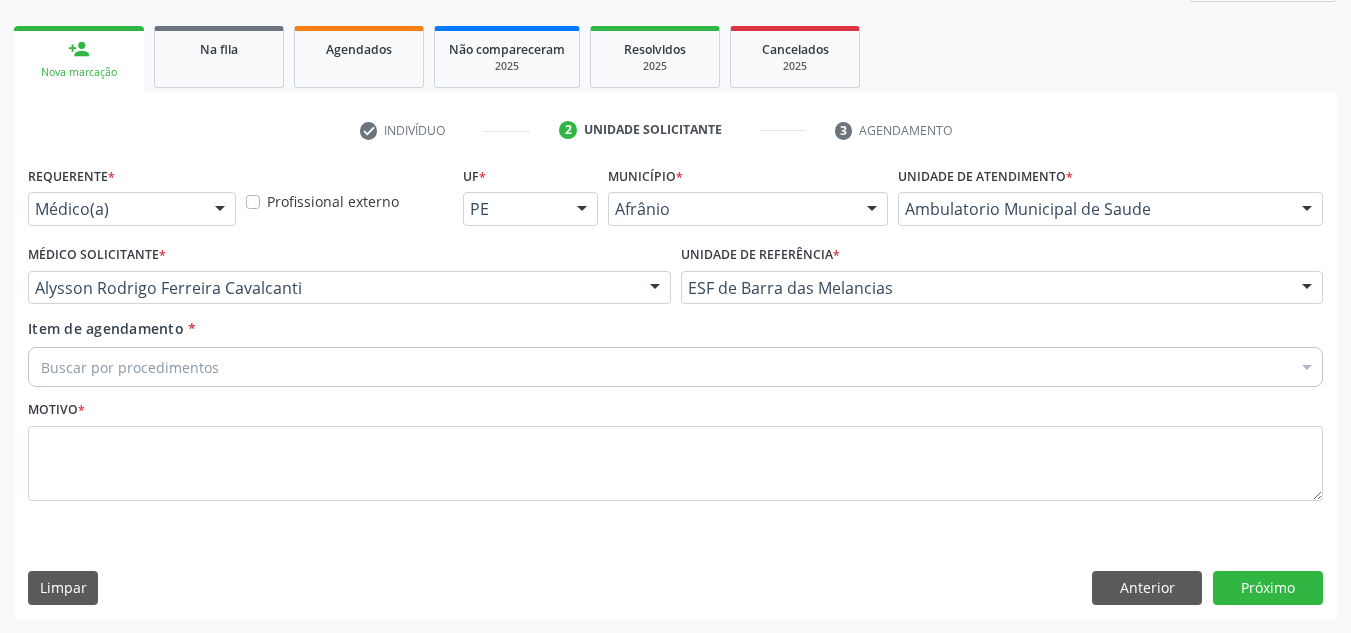 click on "Buscar por procedimentos" at bounding box center [675, 367] 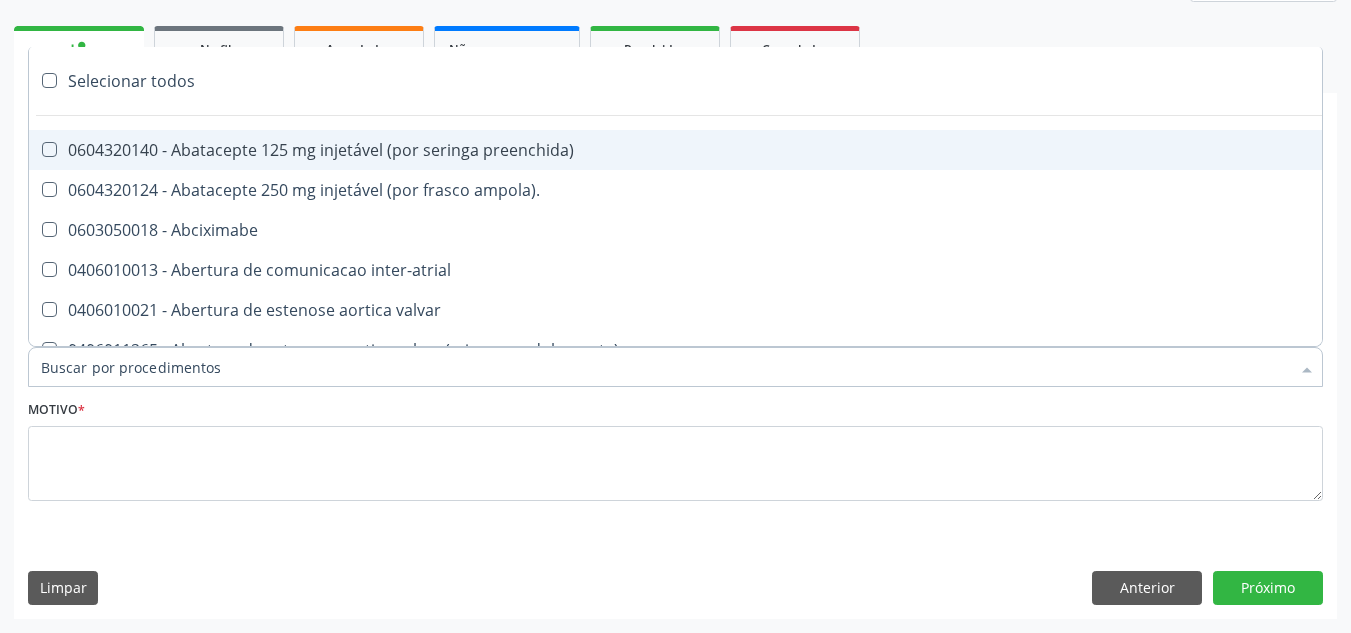 paste on "ORTOPEDISTA" 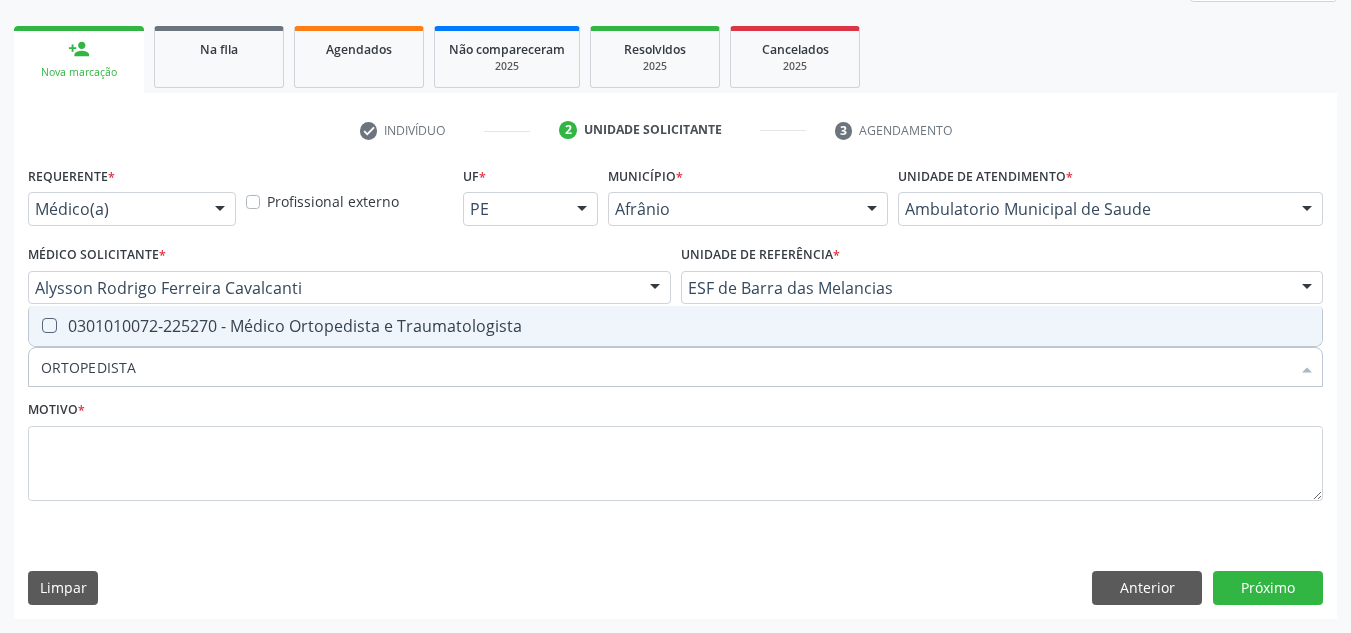 click on "0301010072-225270 - Médico Ortopedista e Traumatologista" at bounding box center [675, 326] 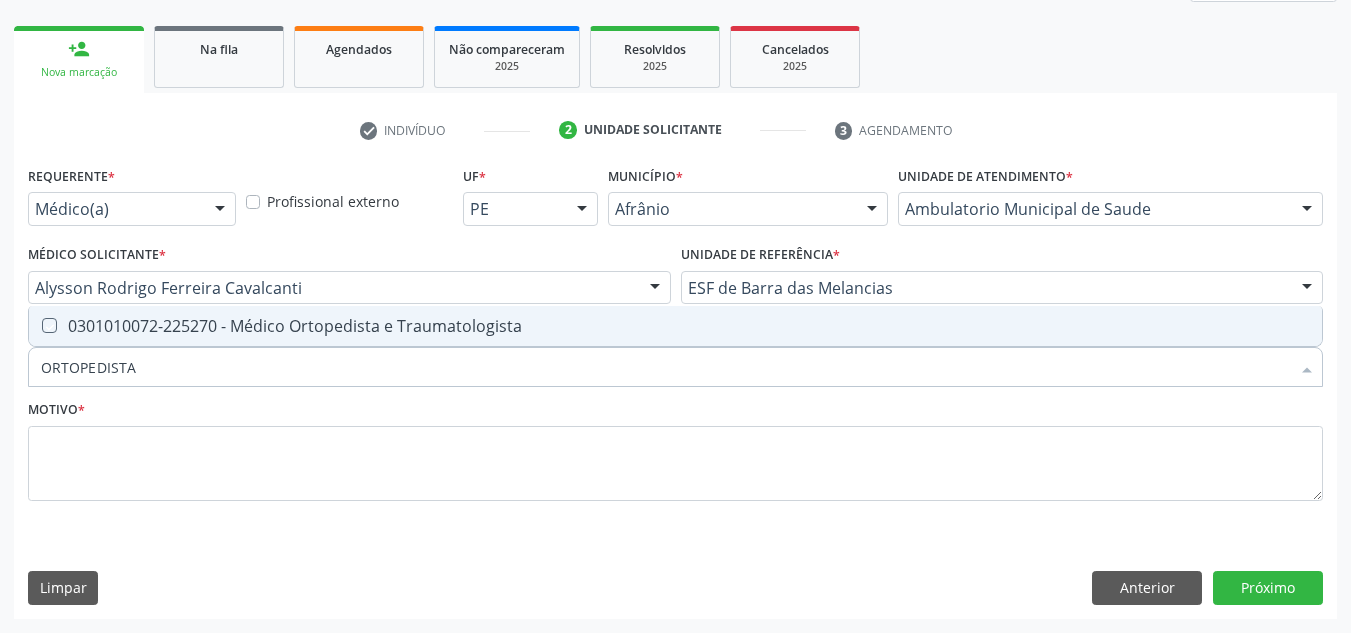 checkbox on "true" 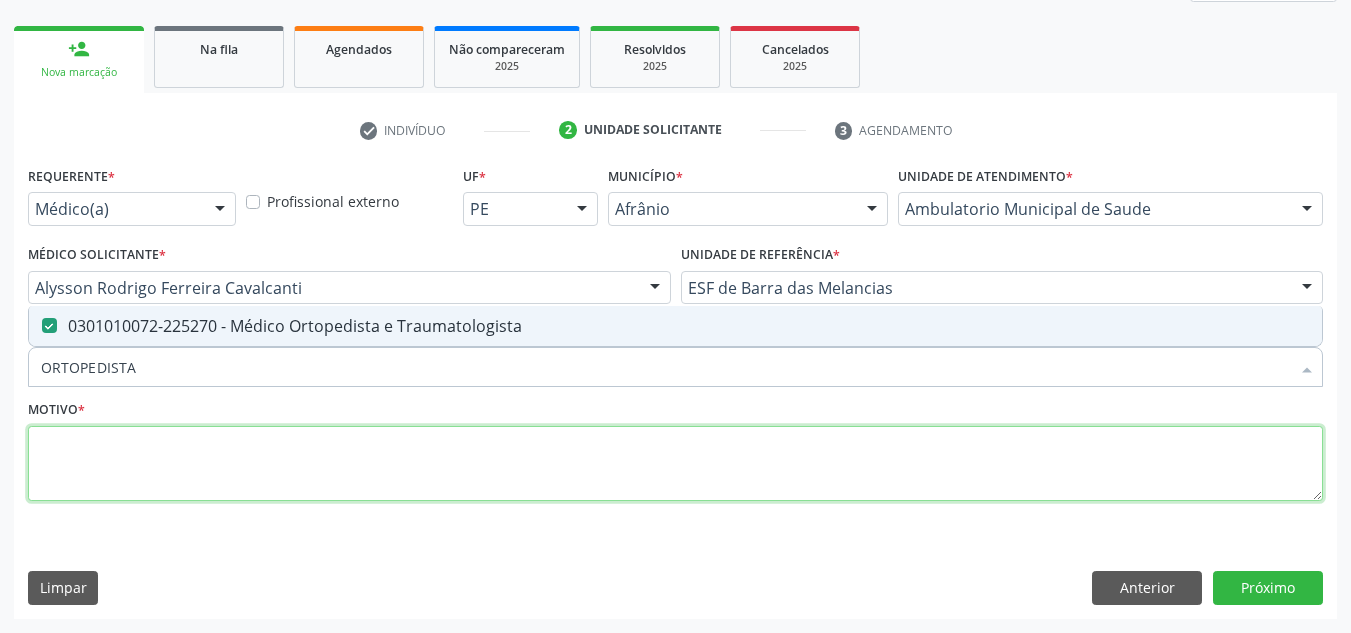 click at bounding box center (675, 464) 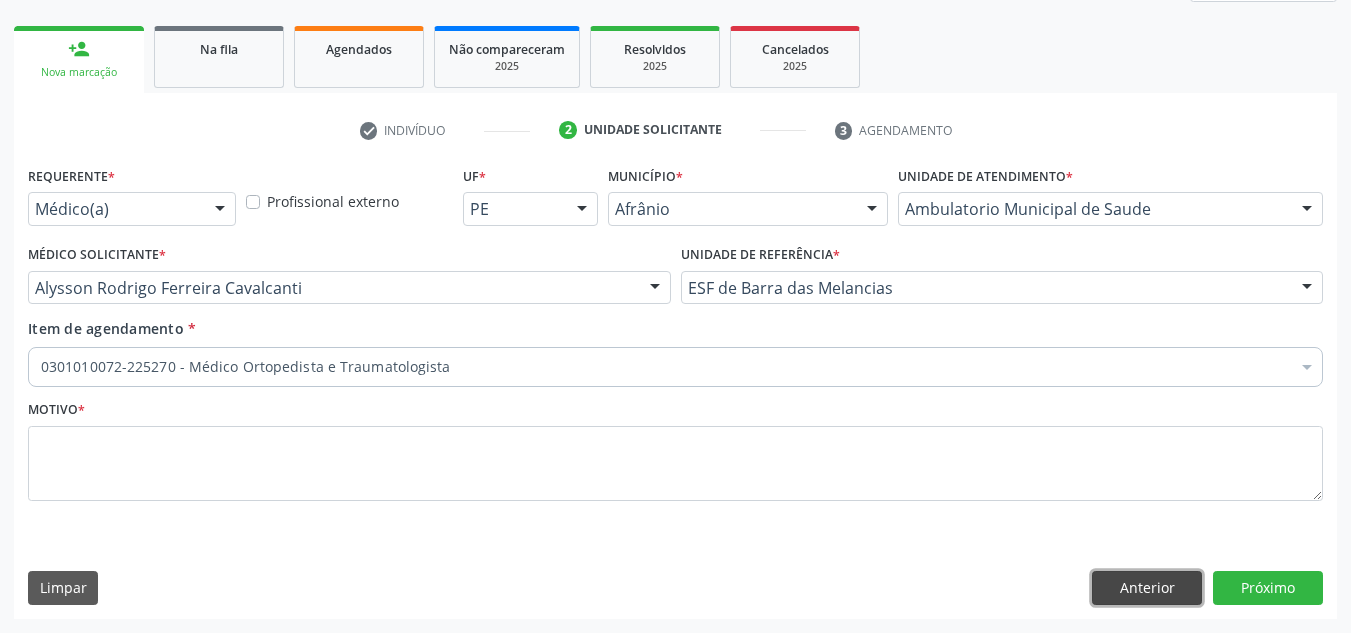 click on "Anterior" at bounding box center (1147, 588) 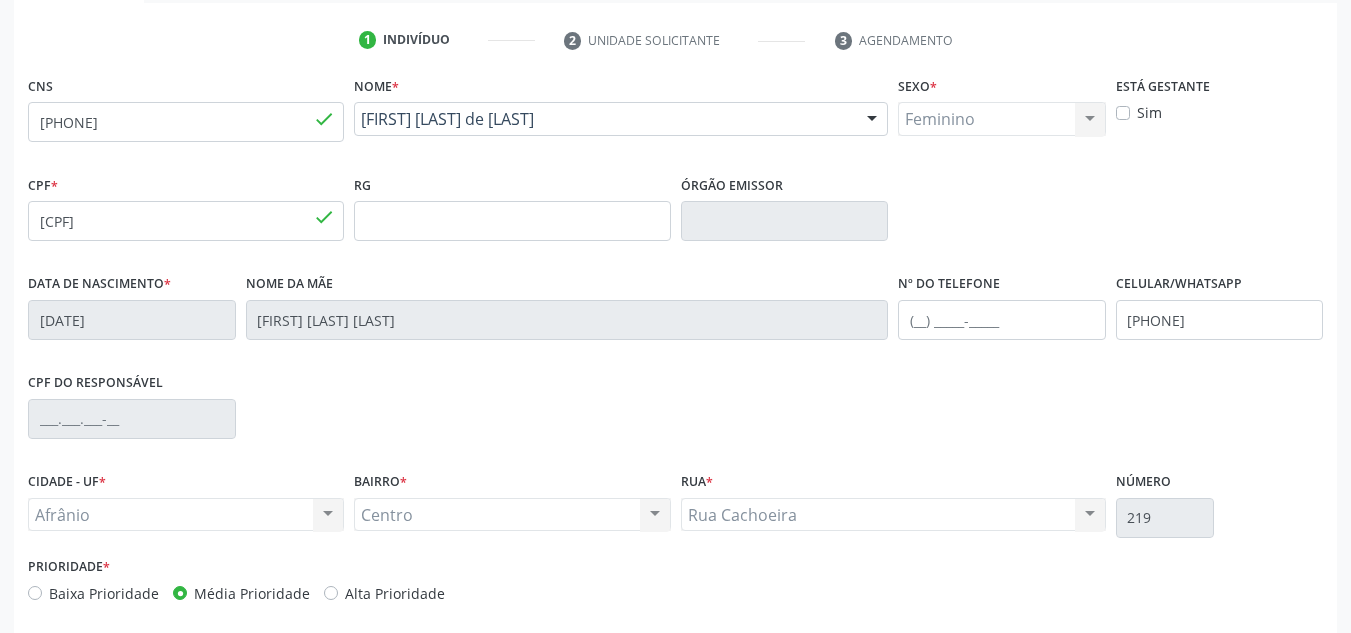 scroll, scrollTop: 451, scrollLeft: 0, axis: vertical 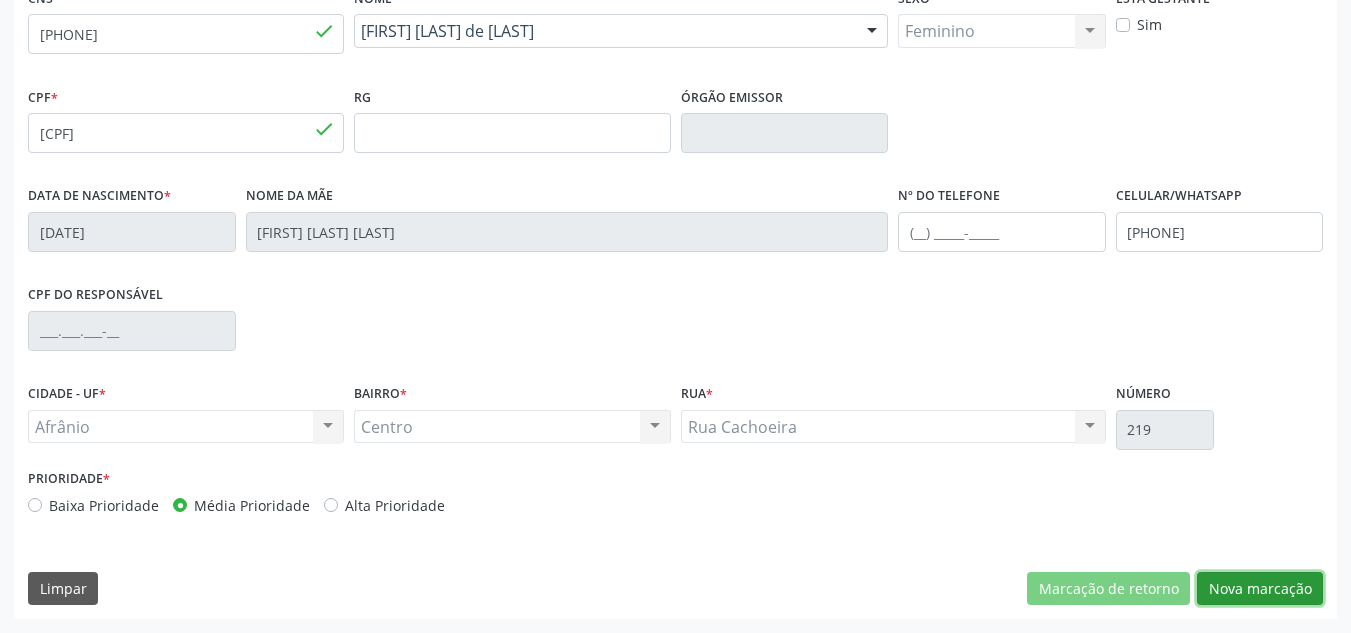 click on "Nova marcação" at bounding box center [1260, 589] 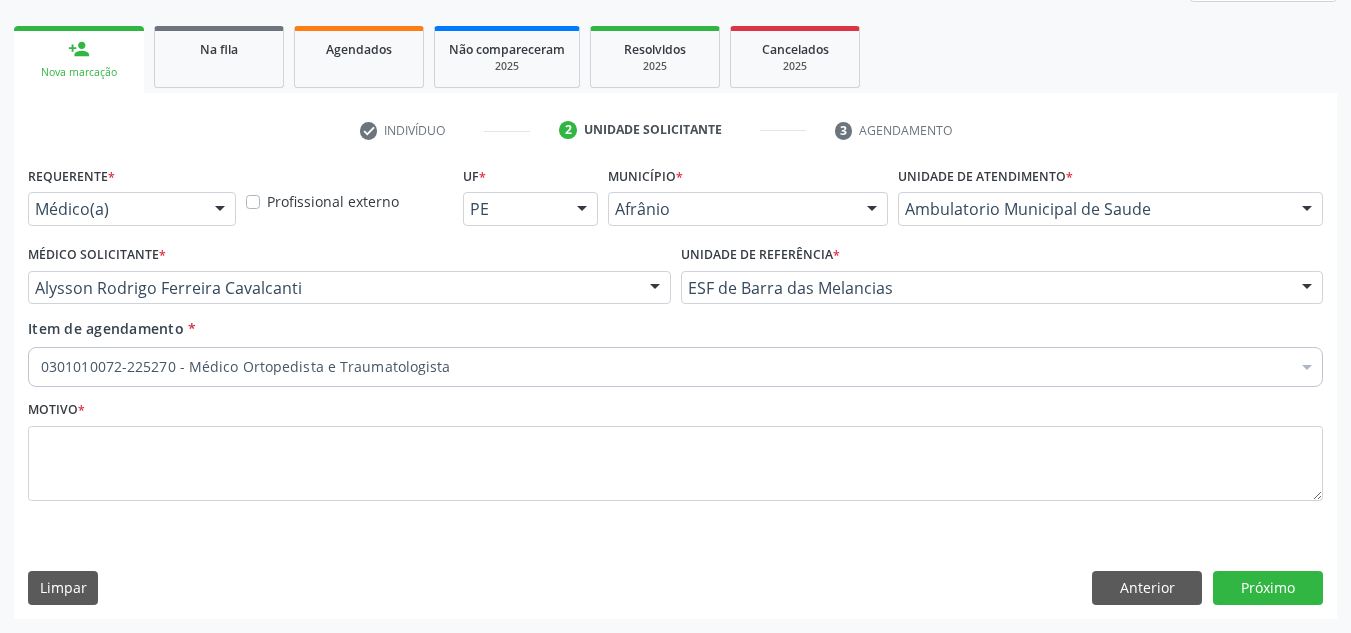 scroll, scrollTop: 273, scrollLeft: 0, axis: vertical 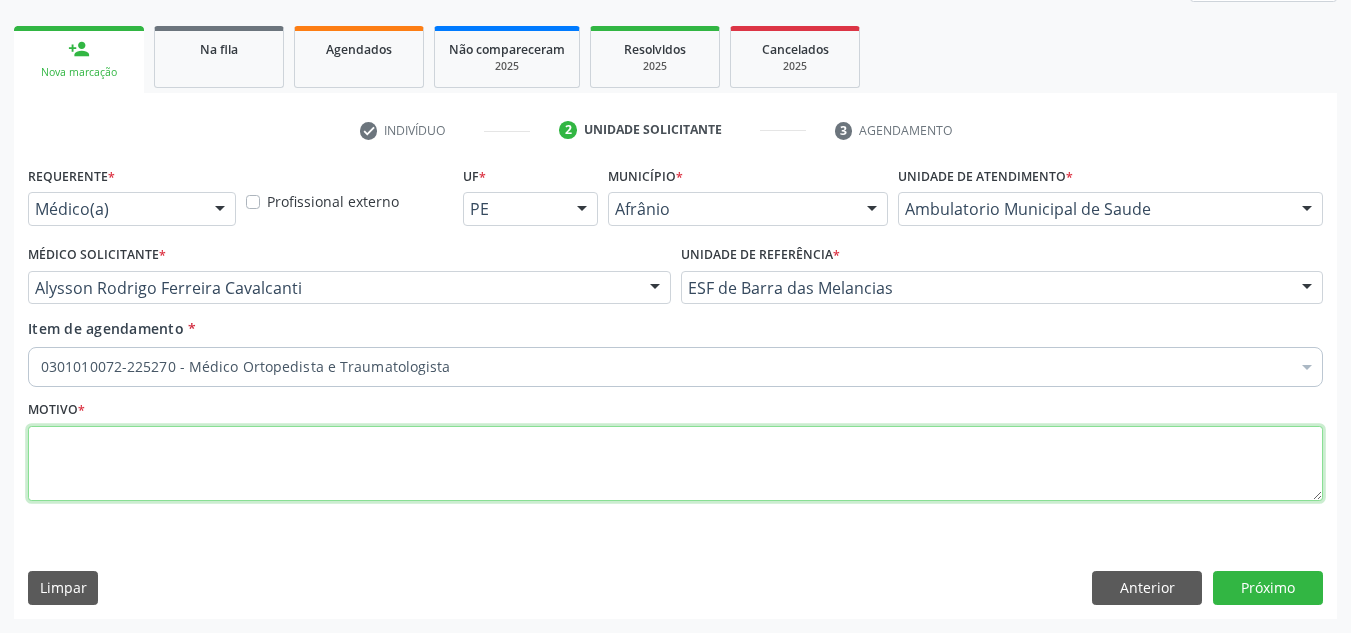 click at bounding box center (675, 464) 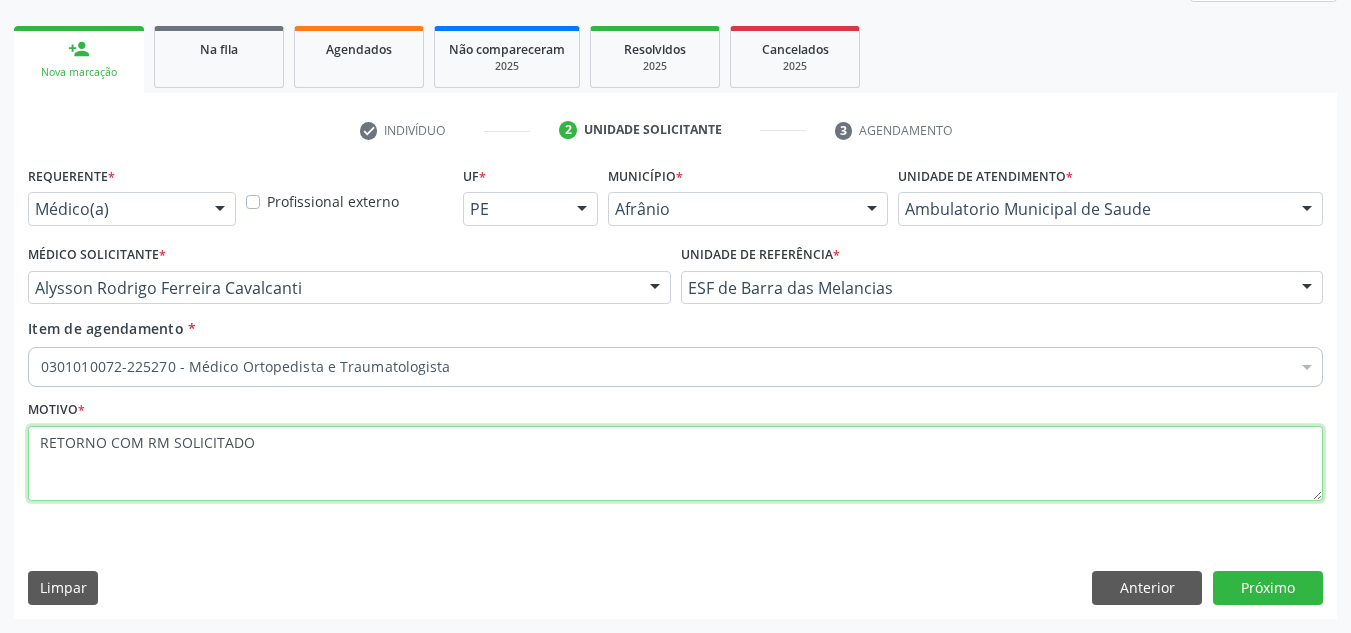 type on "RETORNO COM RM SOLICITADO" 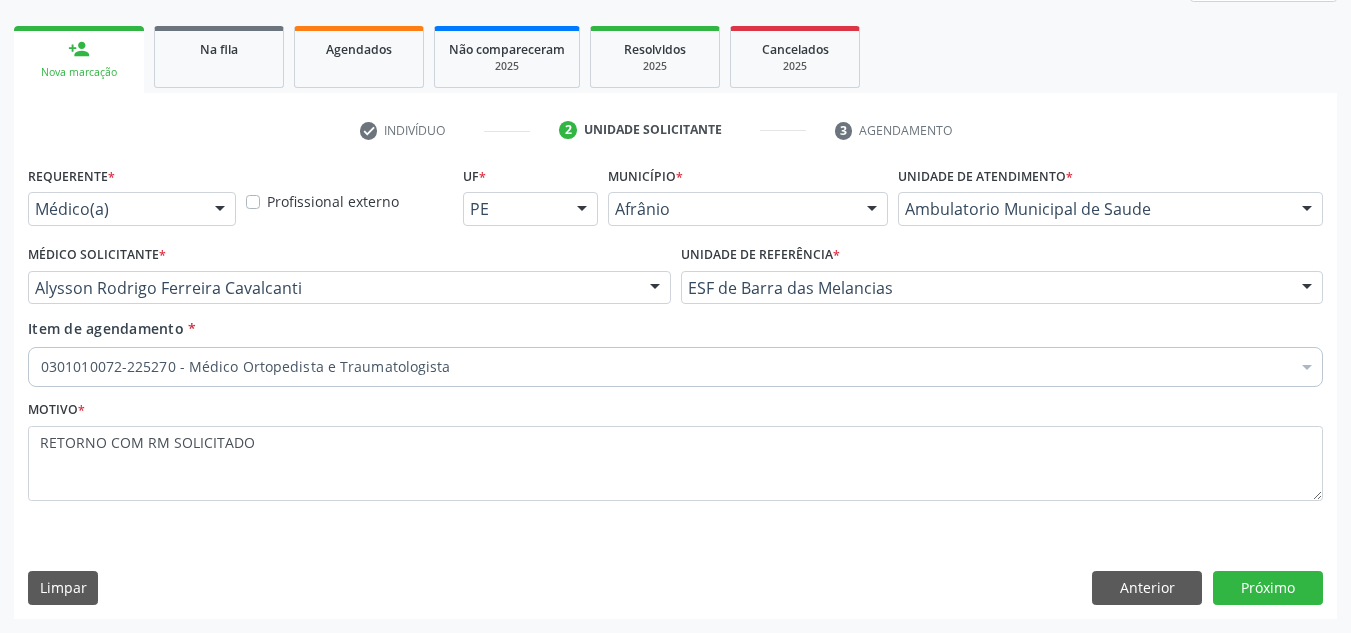click on "Acompanhamento
Acompanhe a situação das marcações correntes e finalizadas
Relatórios
Acompanhamento
Consolidado
Procedimentos realizados
Ano de acompanhamento
2025 2024 2023 2022 2021 2020 2019 2018
person_add
Nova marcação
Na fila   Agendados   Não compareceram
2025
Resolvidos
2025
Cancelados
2025
check
Indivíduo
2
Unidade solicitante
3
Agendamento
CNS
[PHONE]       done
Nome
*
[FIRST] [LAST] de [LAST]
[FIRST] [LAST] de [LAST]
CNS:
[PHONE]
CPF:
[CPF]
Nascimento:
[DATE]
Nenhum resultado encontrado para: "   "
Digite o nome
Sexo
*
Feminino" at bounding box center [675, 235] 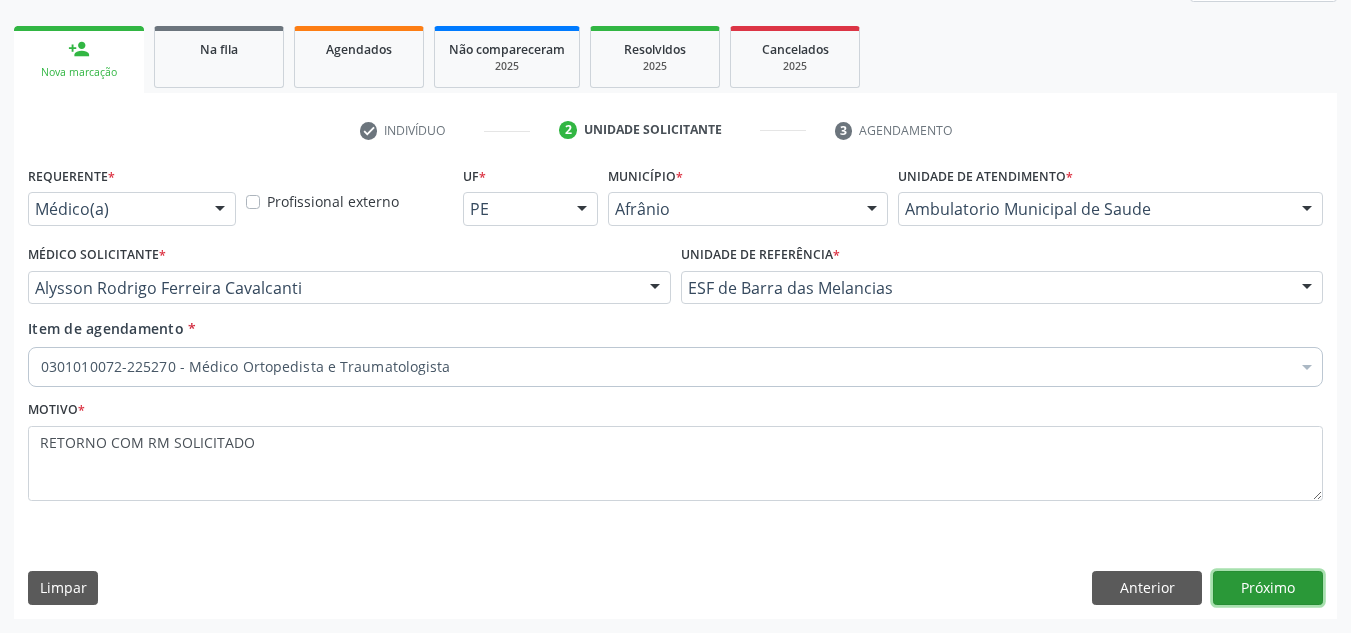click on "Próximo" at bounding box center [1268, 588] 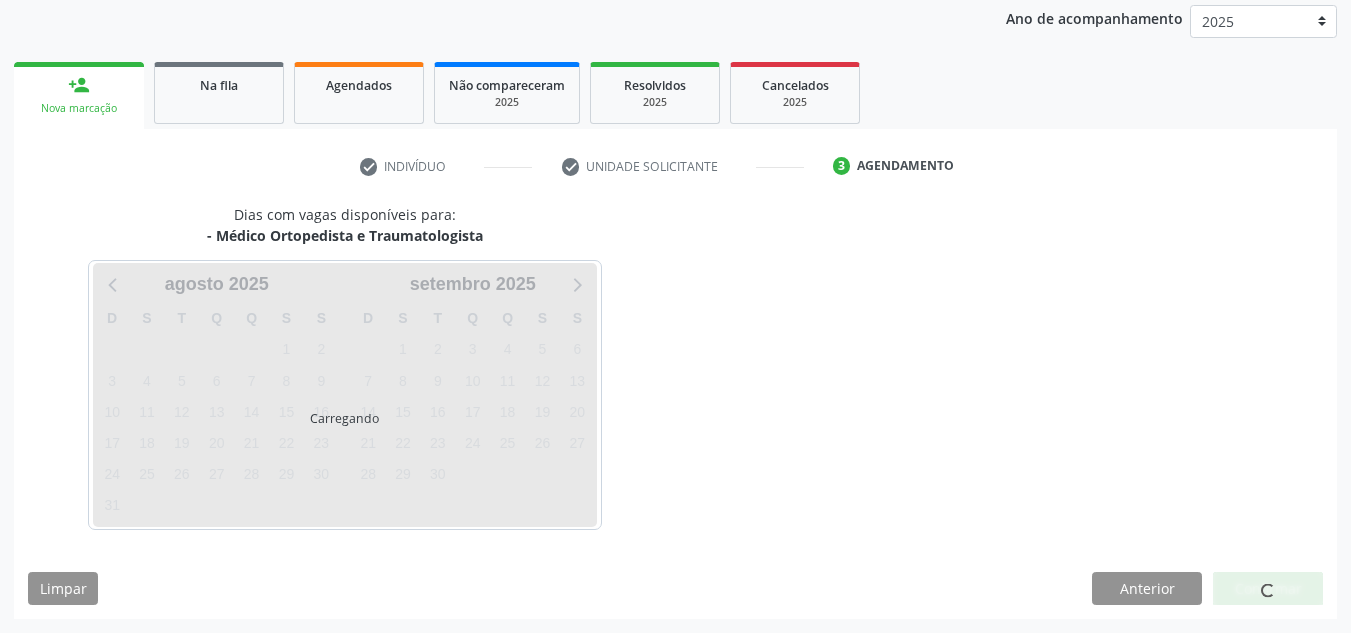 click at bounding box center (1268, 589) 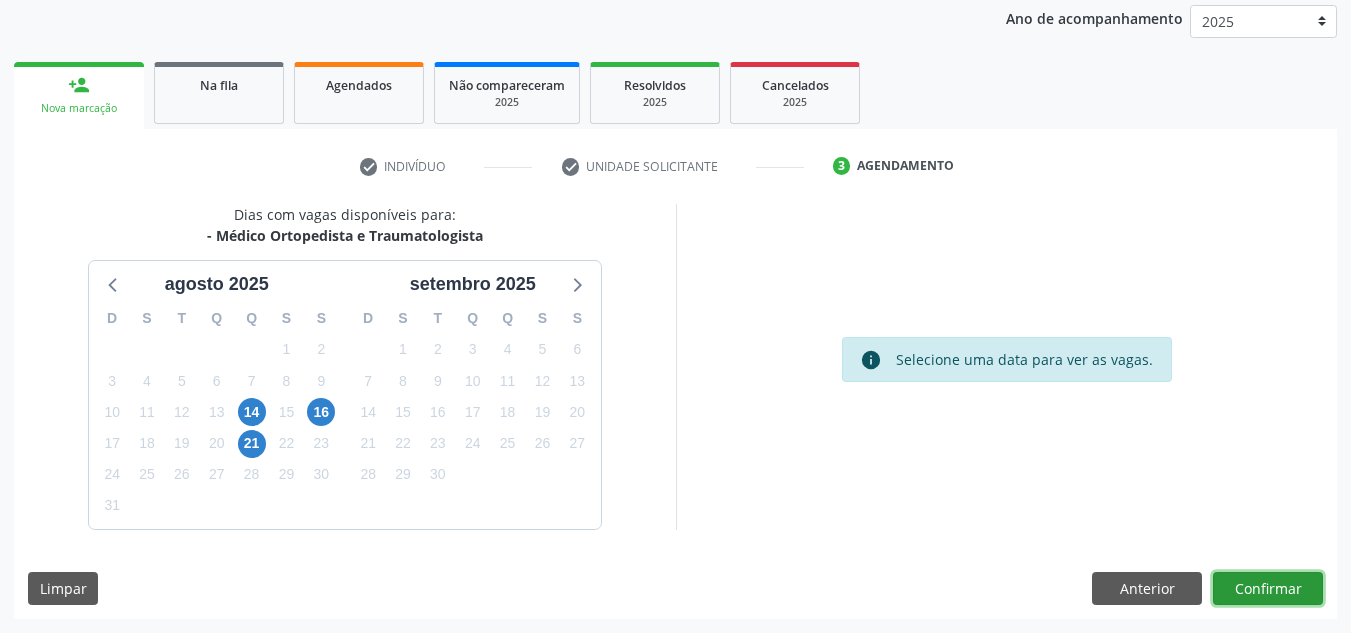 click on "Confirmar" at bounding box center (1268, 589) 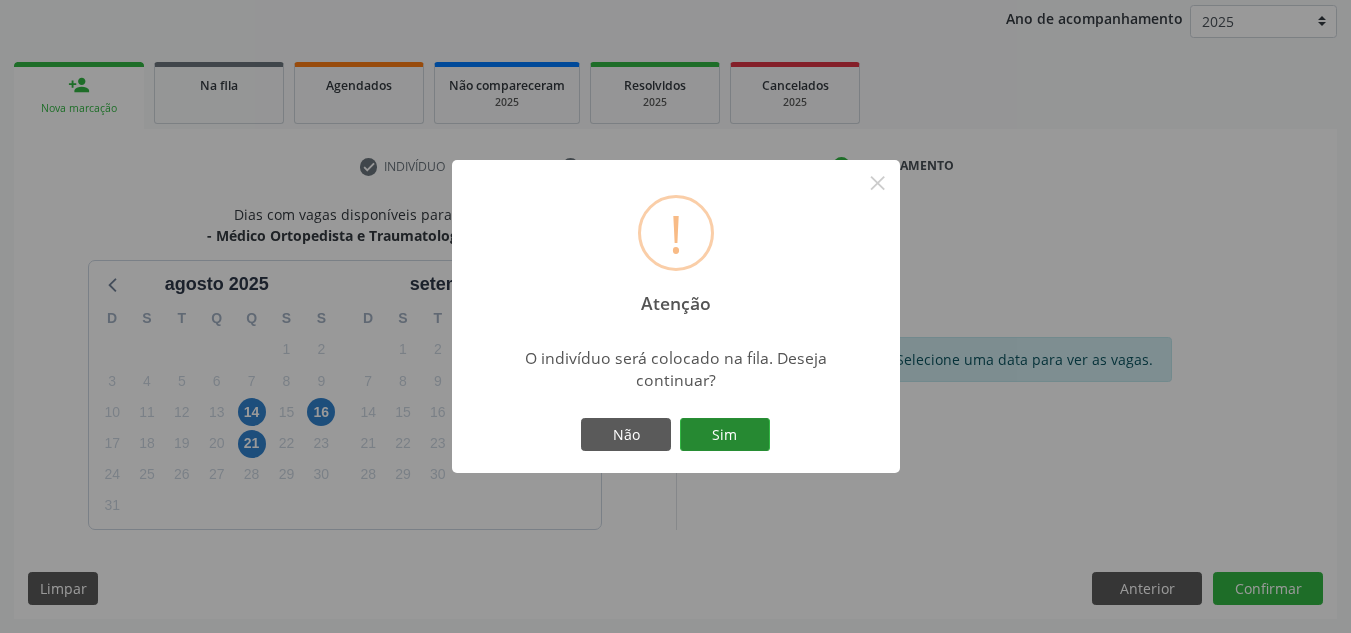 click on "Sim" at bounding box center (725, 435) 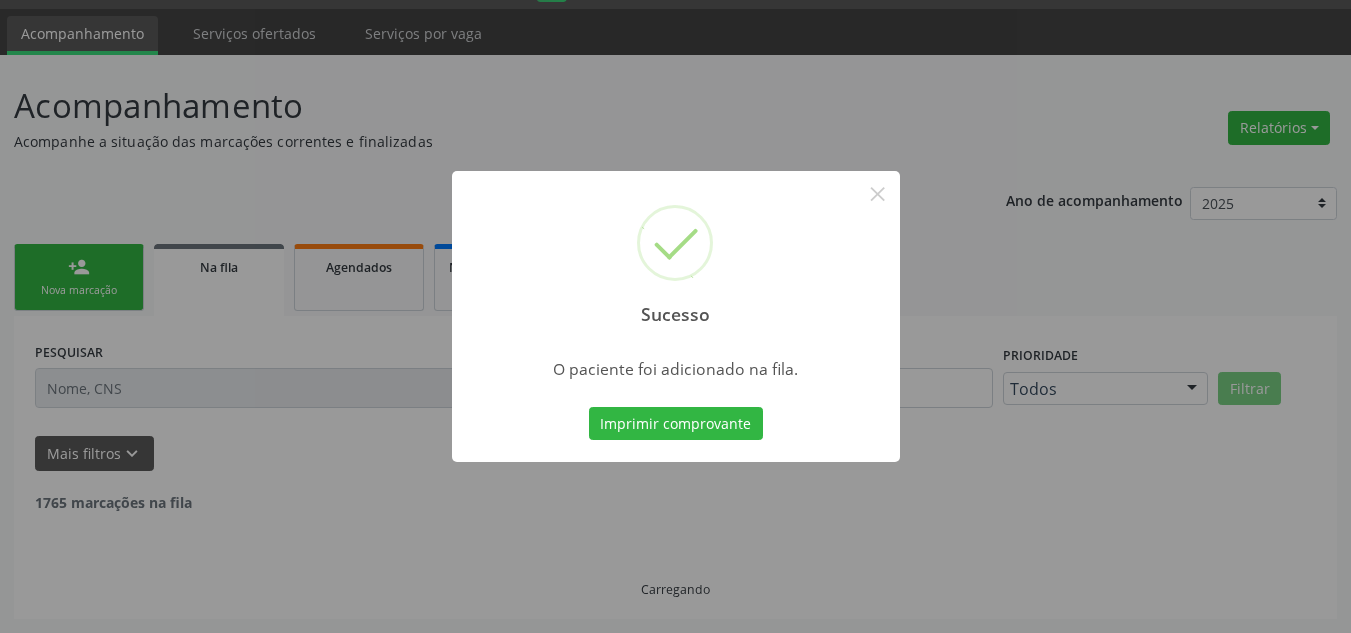 scroll, scrollTop: 34, scrollLeft: 0, axis: vertical 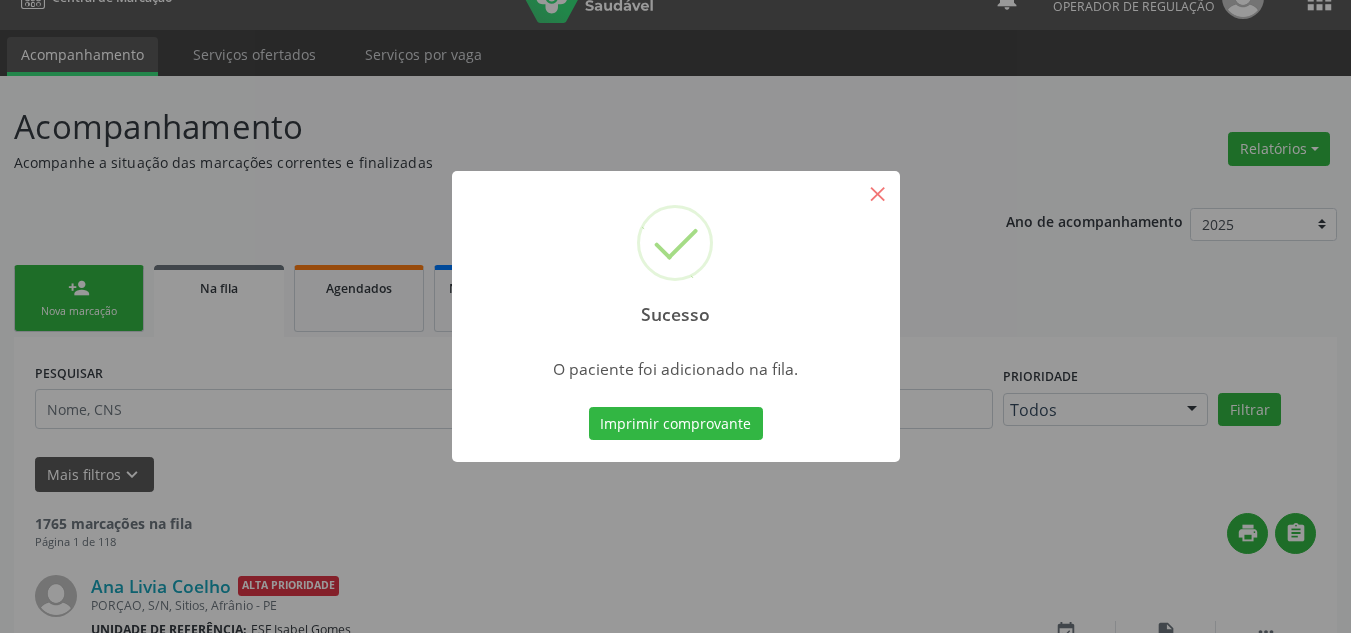 drag, startPoint x: 905, startPoint y: 176, endPoint x: 892, endPoint y: 186, distance: 16.40122 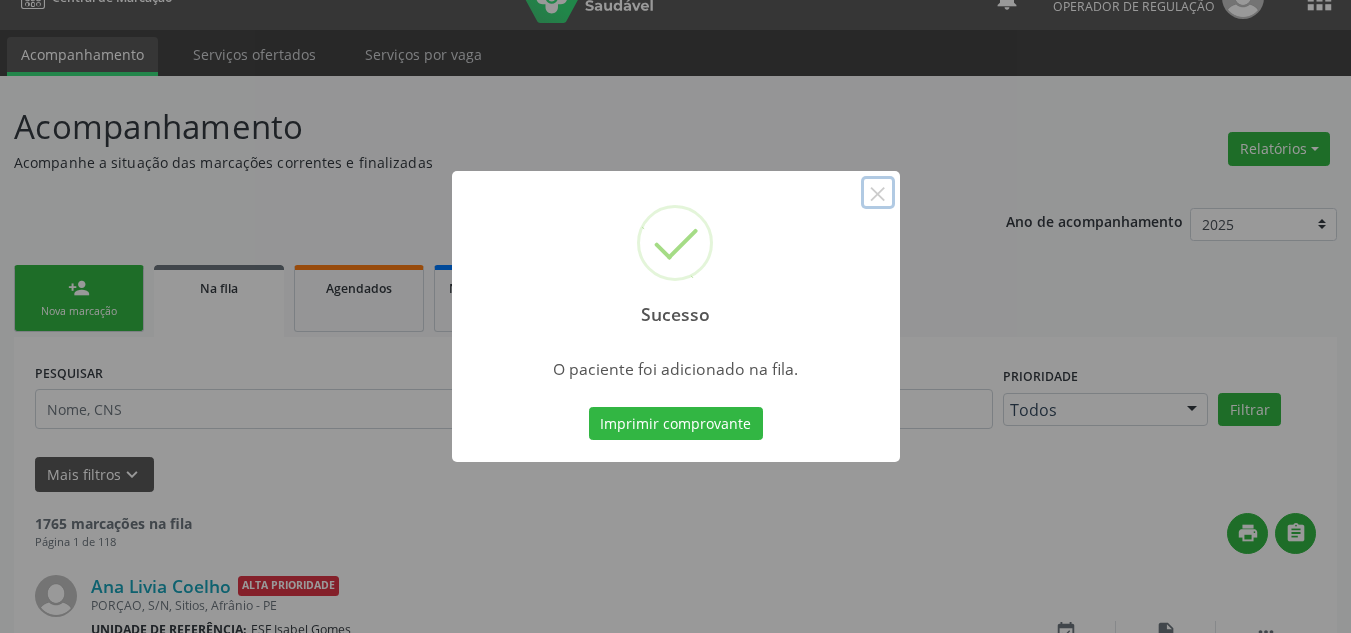 drag, startPoint x: 892, startPoint y: 186, endPoint x: 386, endPoint y: 204, distance: 506.32007 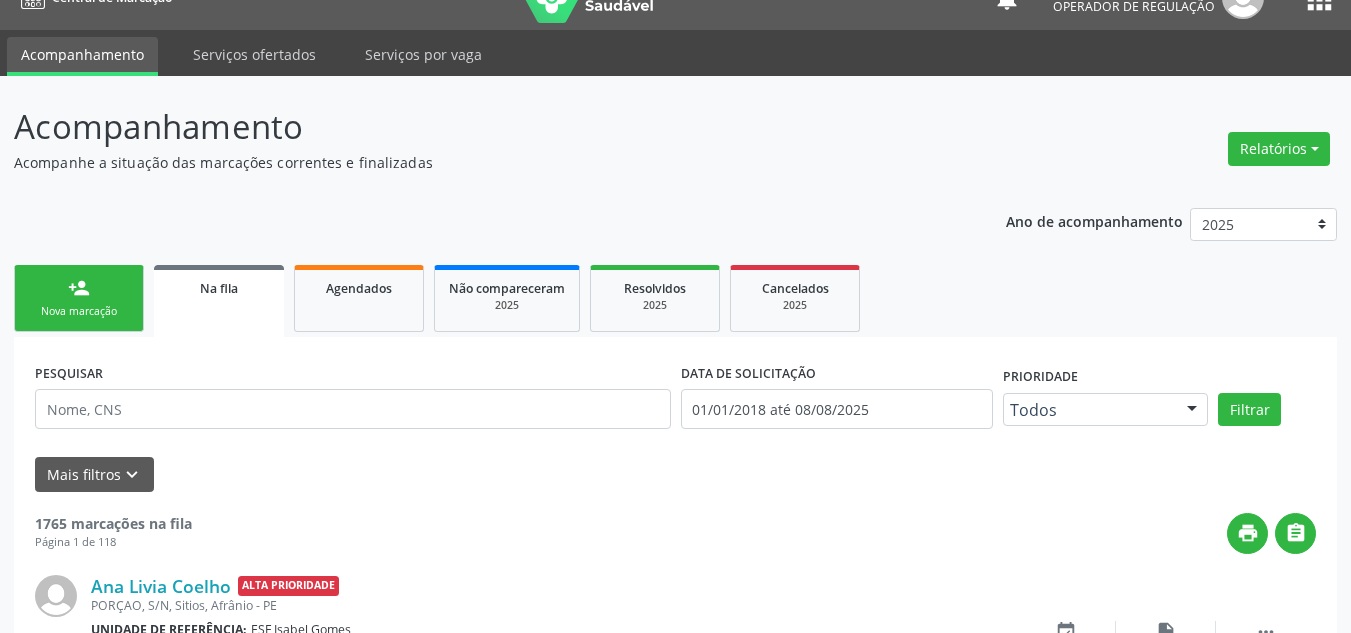 click on "person_add
Nova marcação" at bounding box center [79, 298] 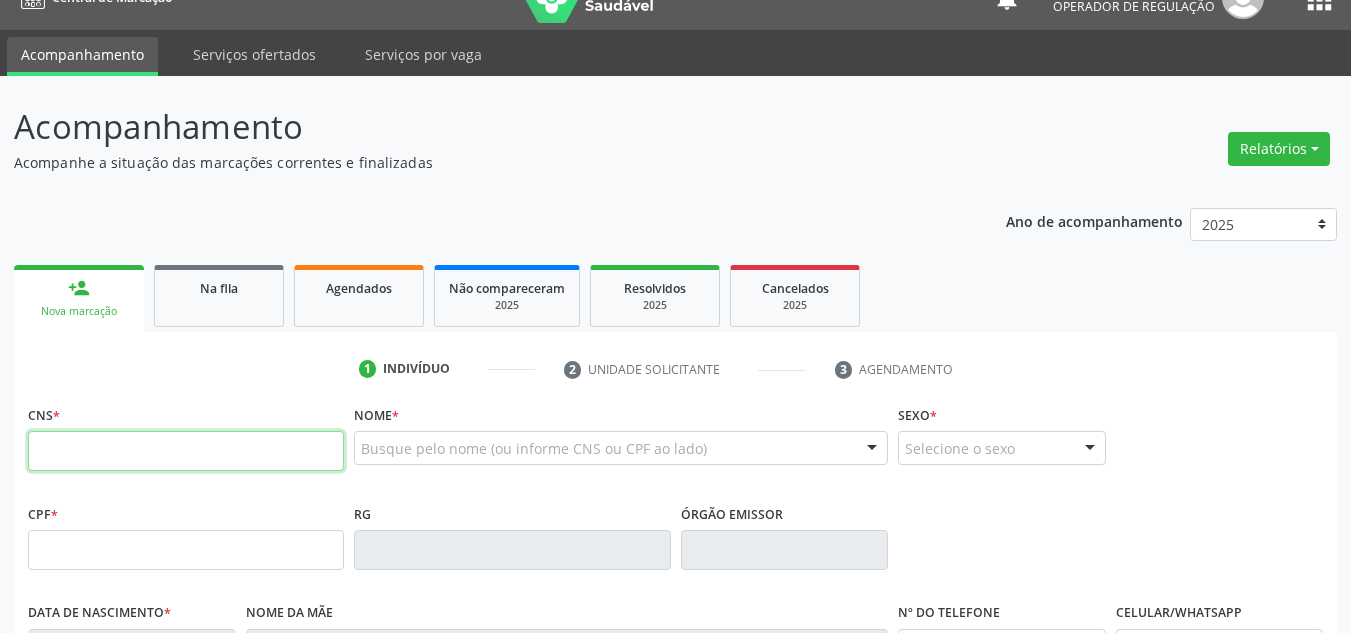click at bounding box center [186, 451] 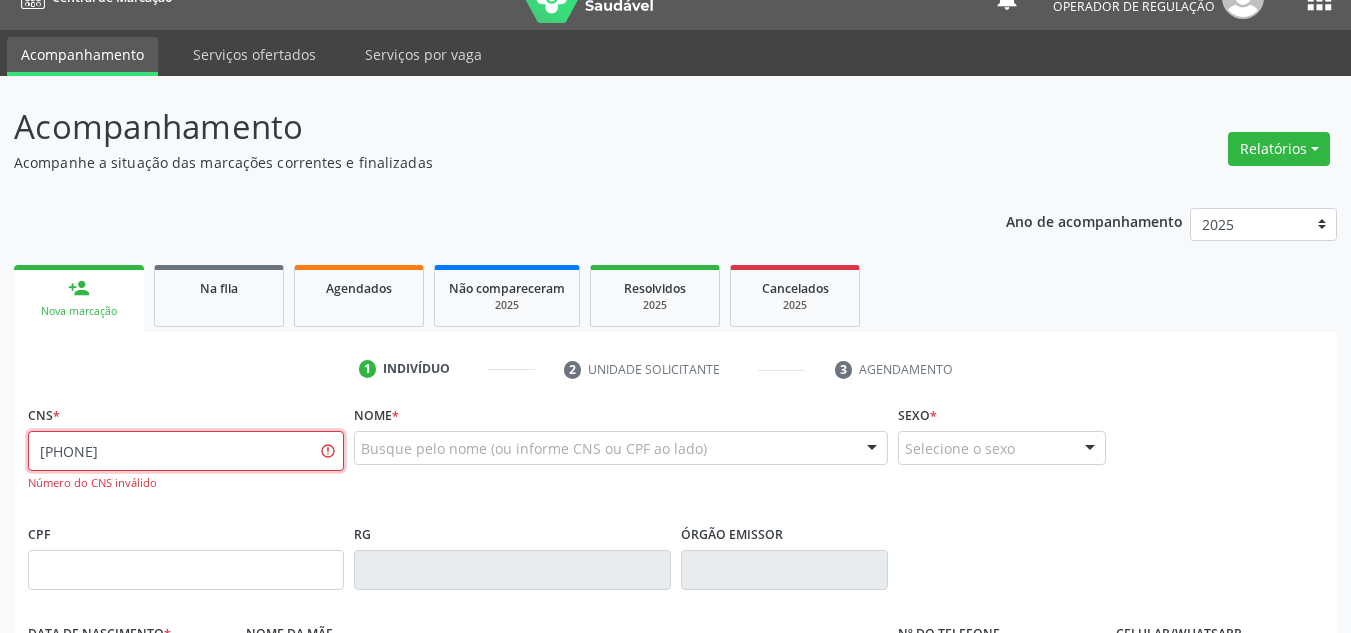 type on "[PHONE]" 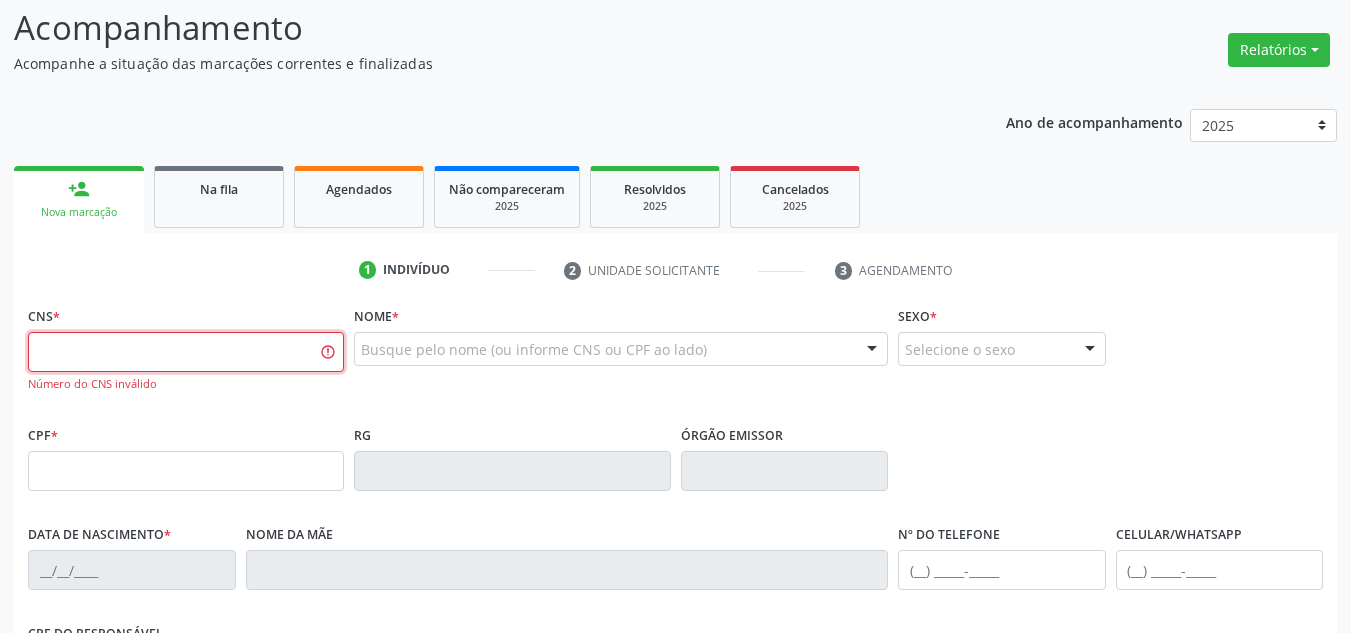 scroll, scrollTop: 134, scrollLeft: 0, axis: vertical 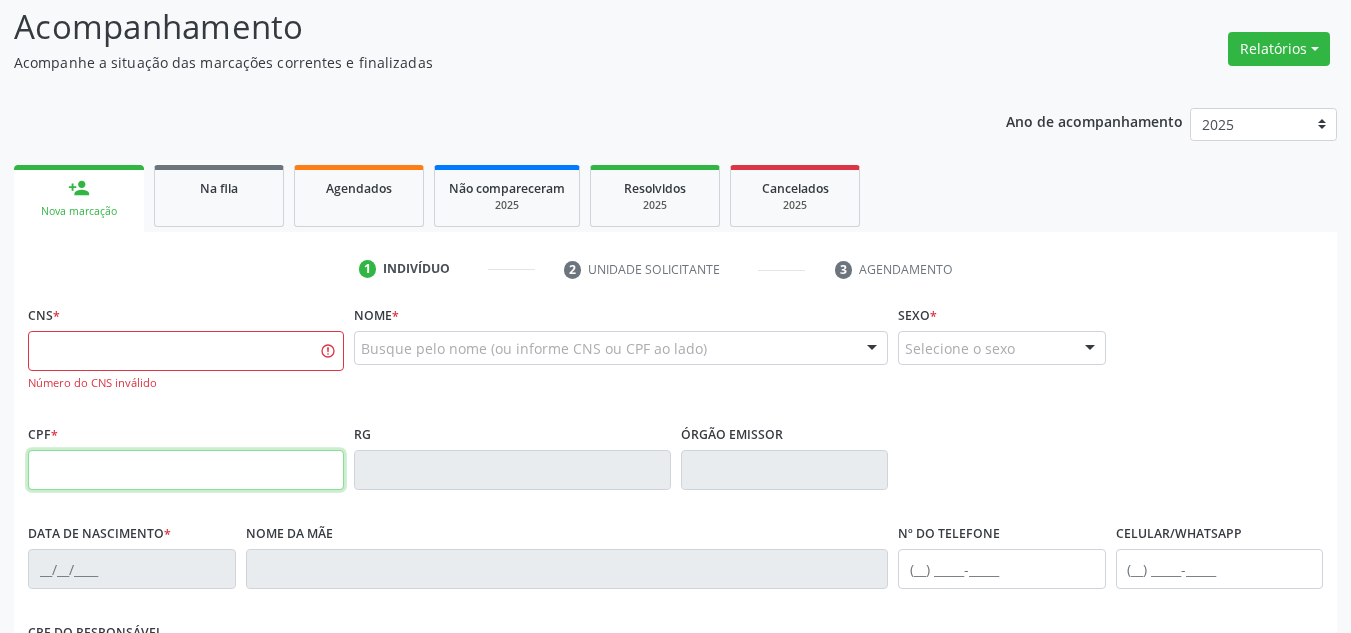 click at bounding box center [186, 470] 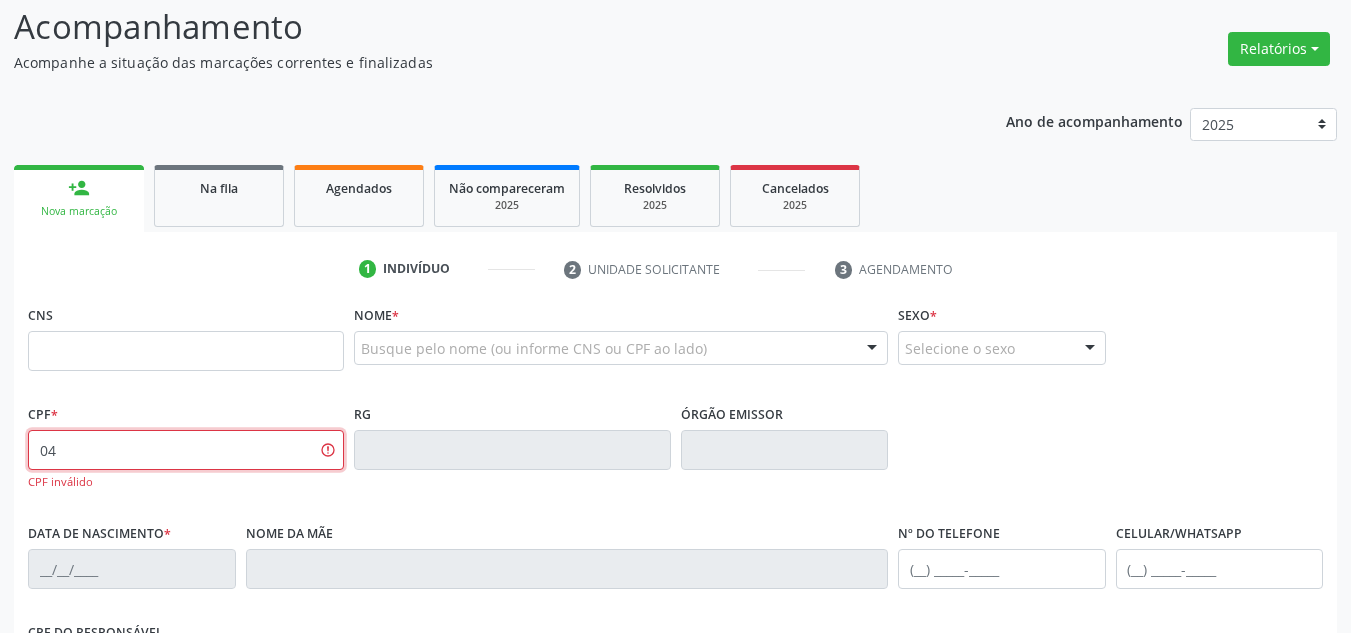 type on "0" 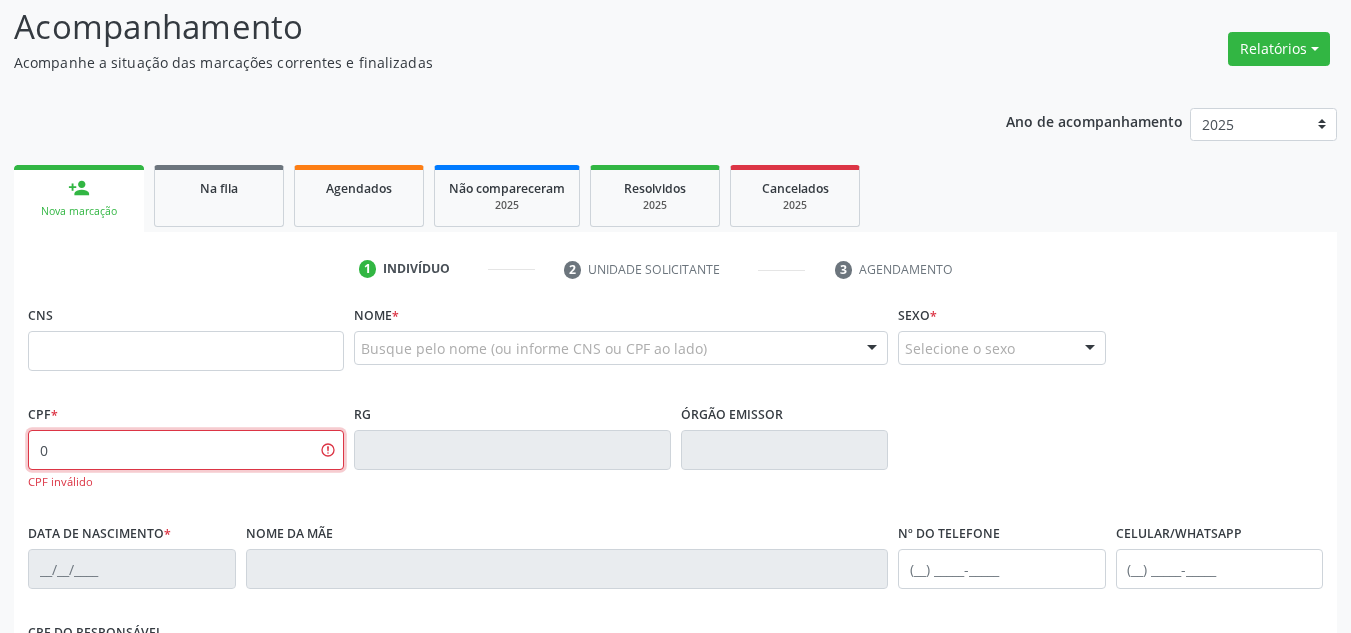 type 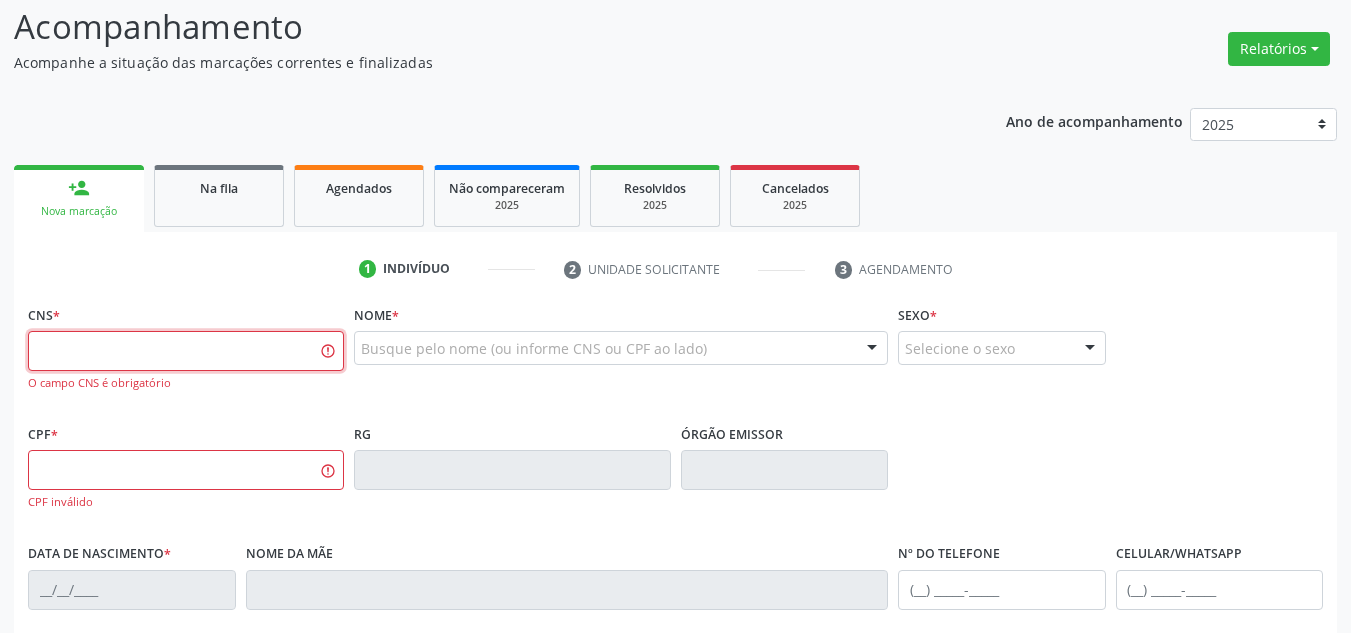 drag, startPoint x: 135, startPoint y: 363, endPoint x: 214, endPoint y: 344, distance: 81.25269 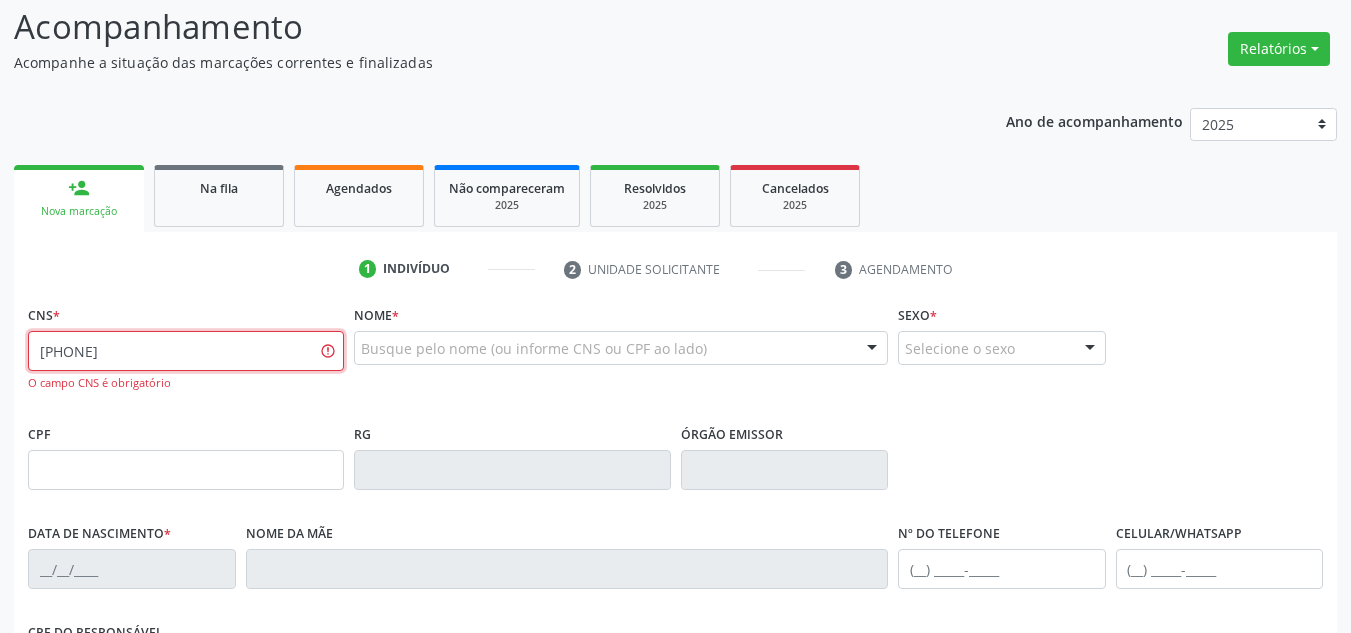 type on "[PHONE]" 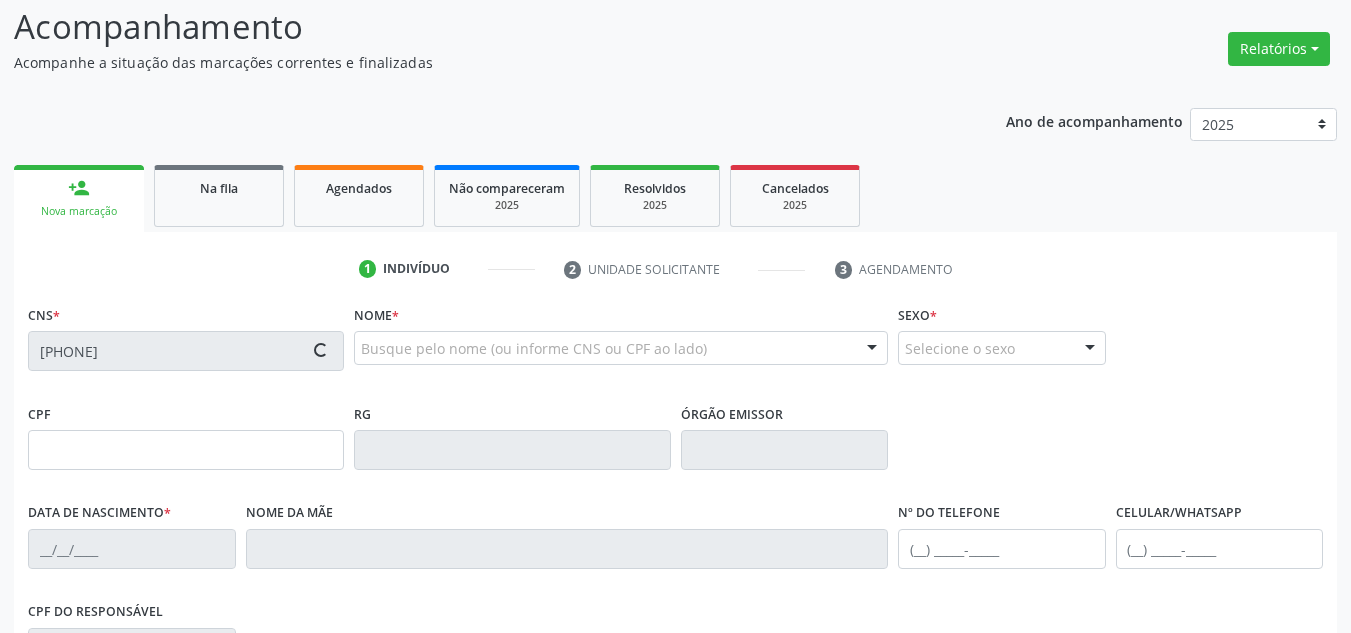 type on "[CPF]" 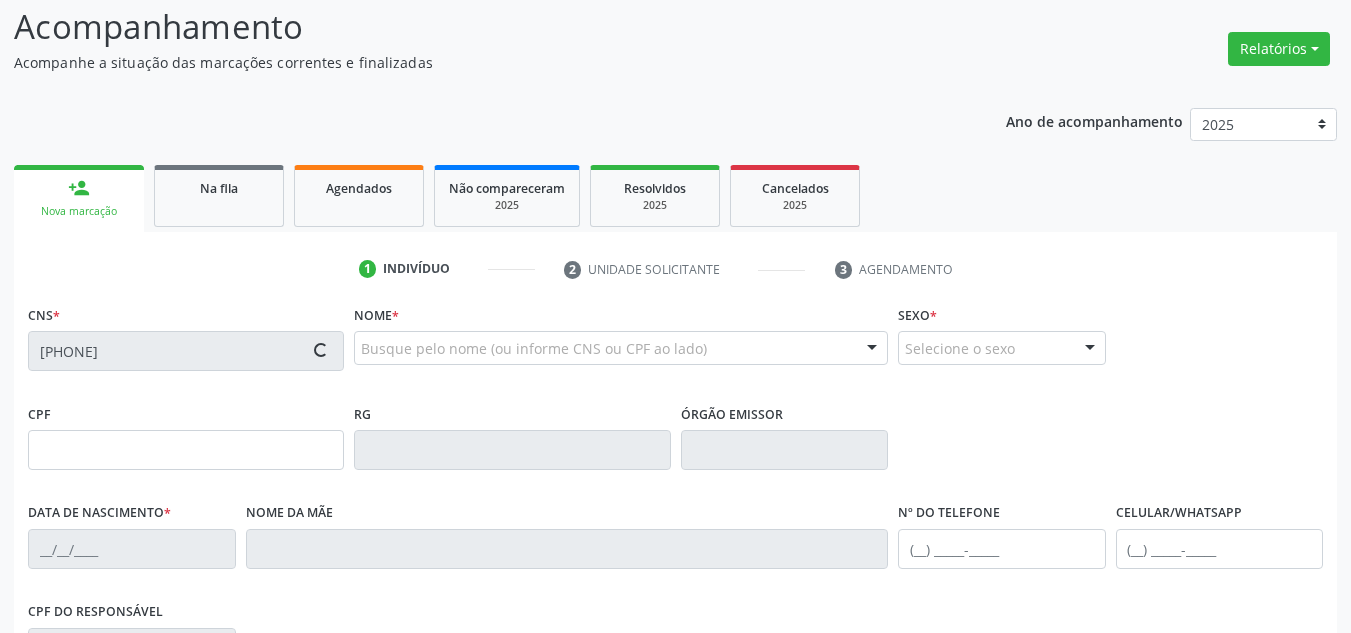 type on "[DATE]" 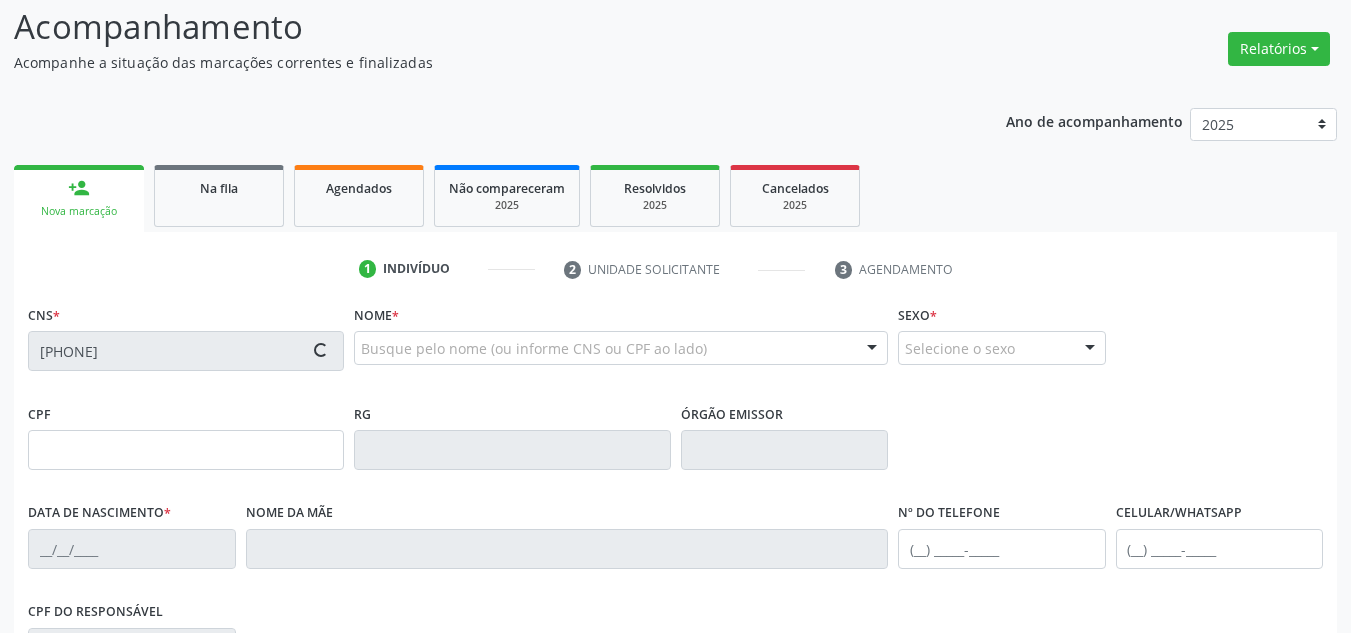 type on "[PHONE]" 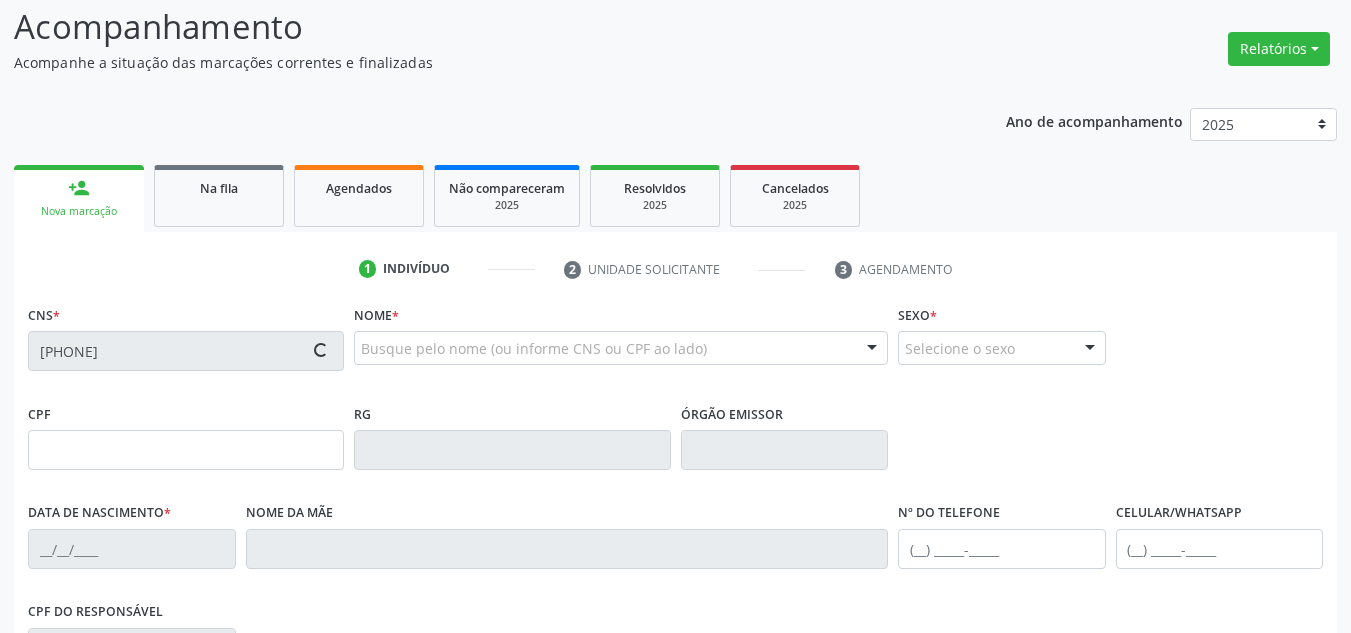 type on "9" 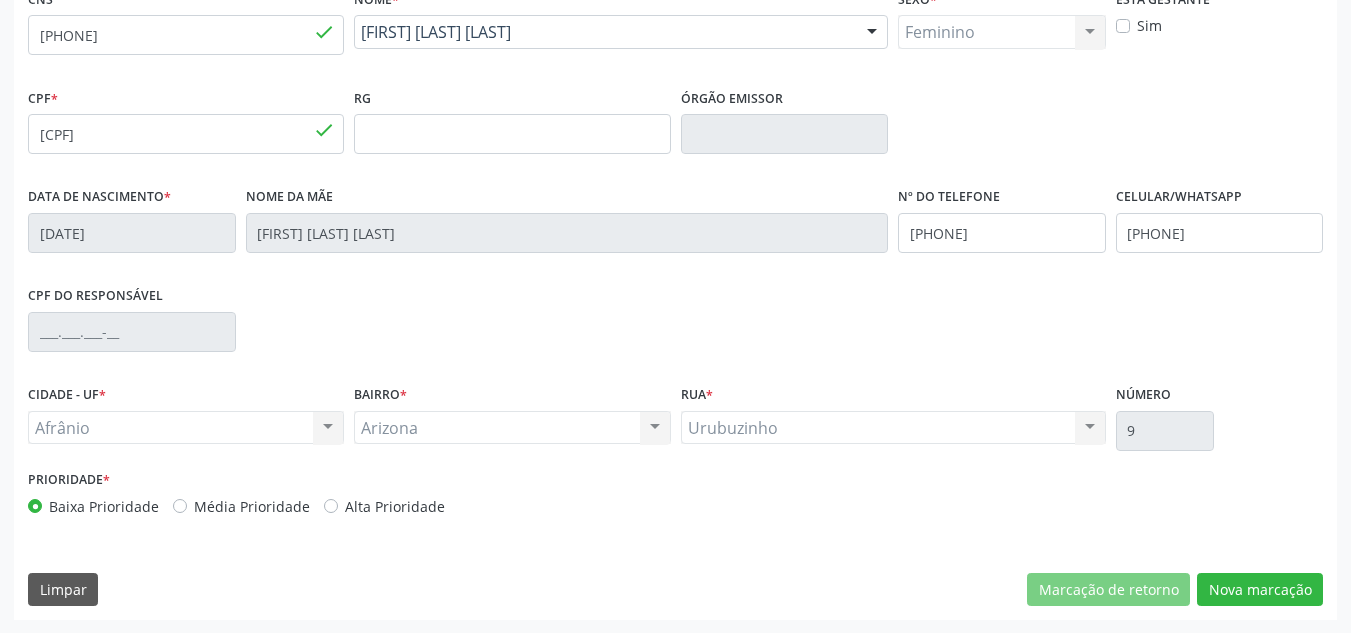 scroll, scrollTop: 451, scrollLeft: 0, axis: vertical 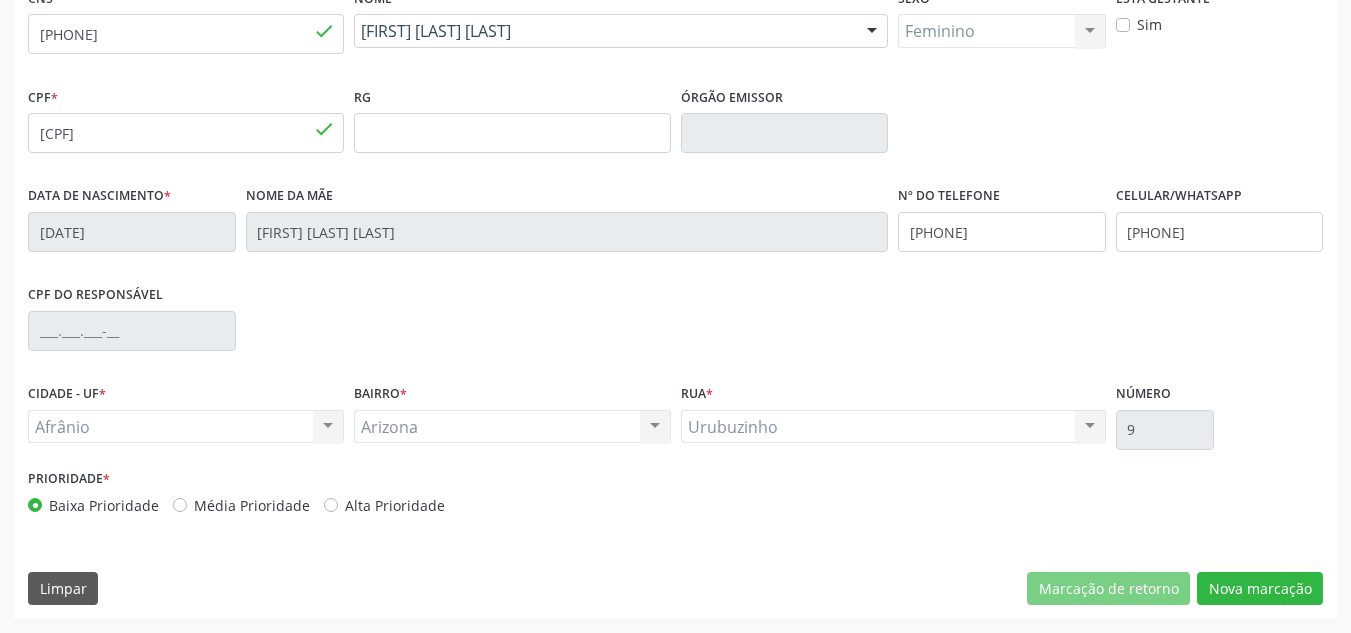 click on "Média Prioridade" at bounding box center (241, 505) 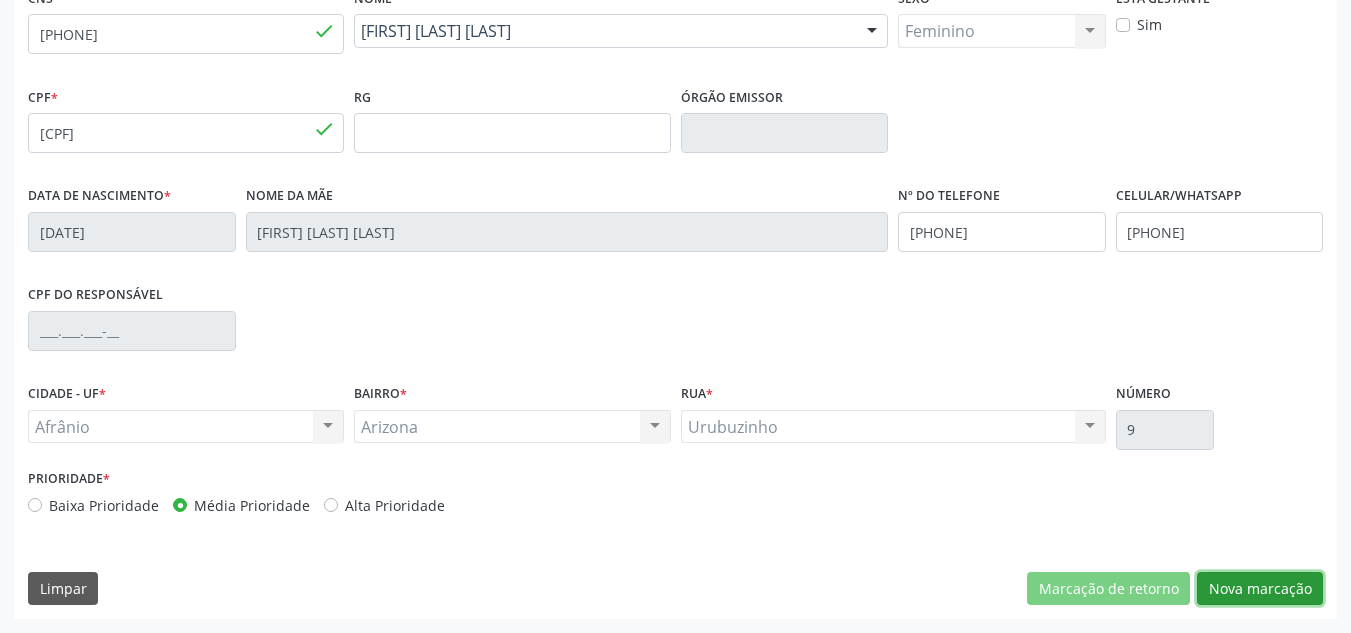click on "Nova marcação" at bounding box center (1260, 589) 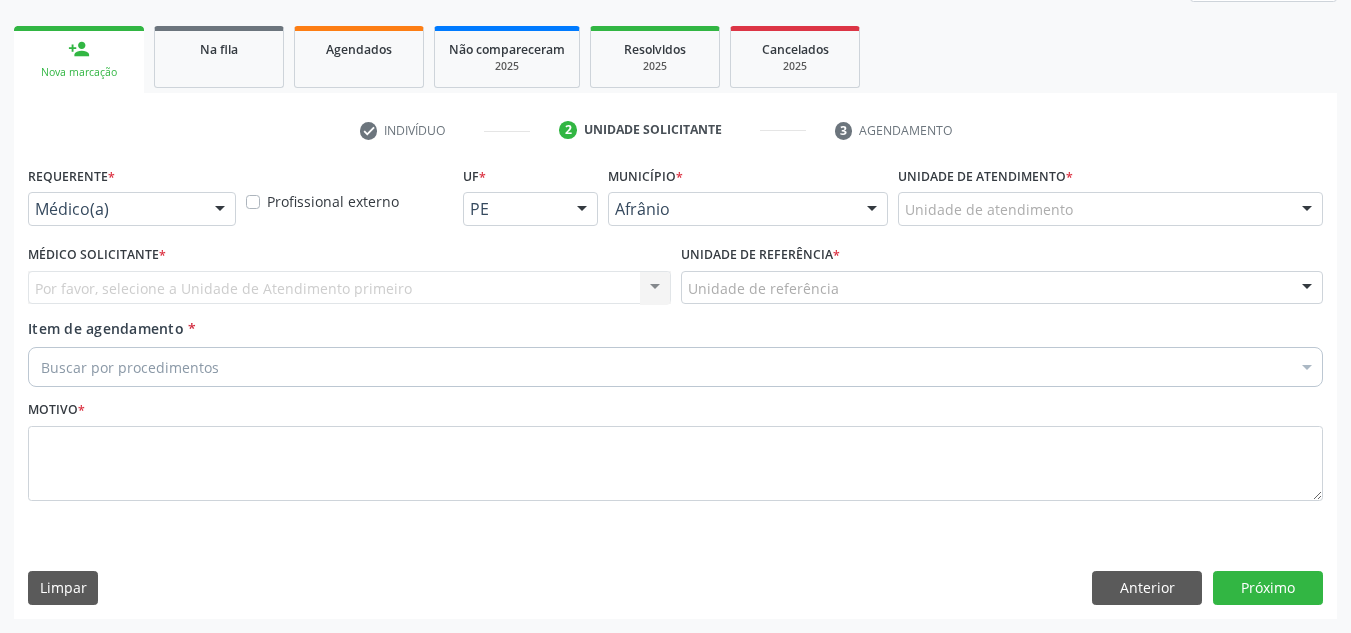 scroll, scrollTop: 273, scrollLeft: 0, axis: vertical 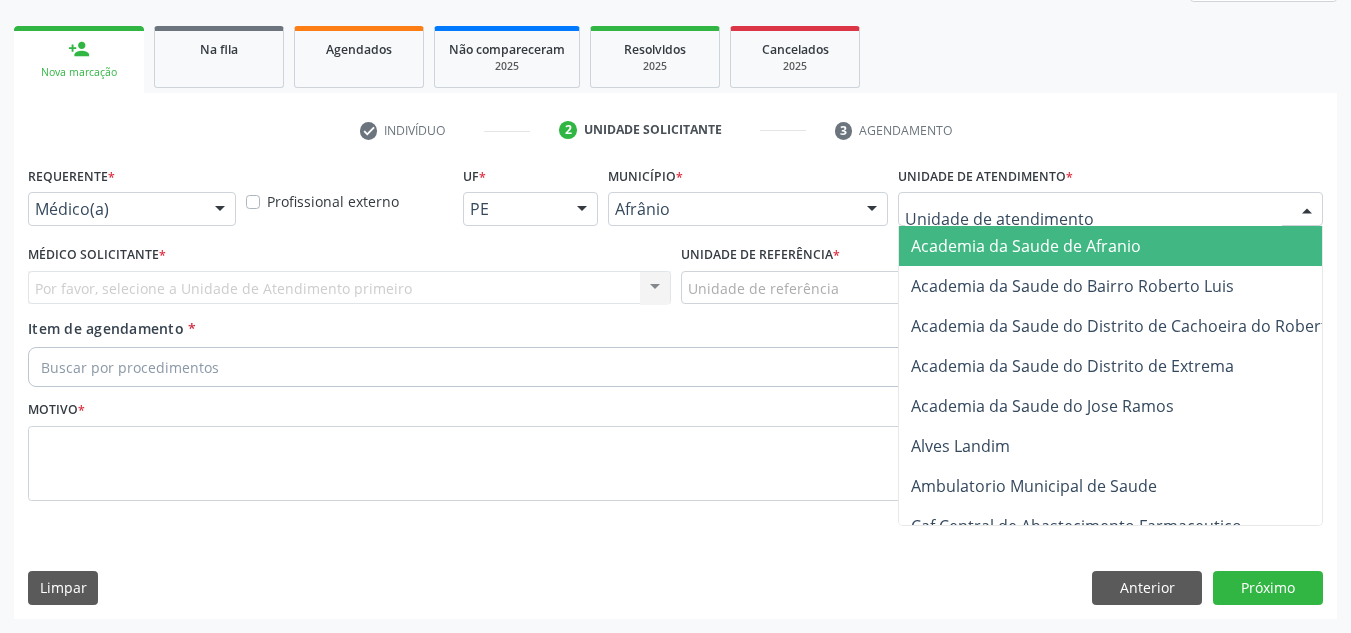 drag, startPoint x: 1153, startPoint y: 201, endPoint x: 1156, endPoint y: 306, distance: 105.04285 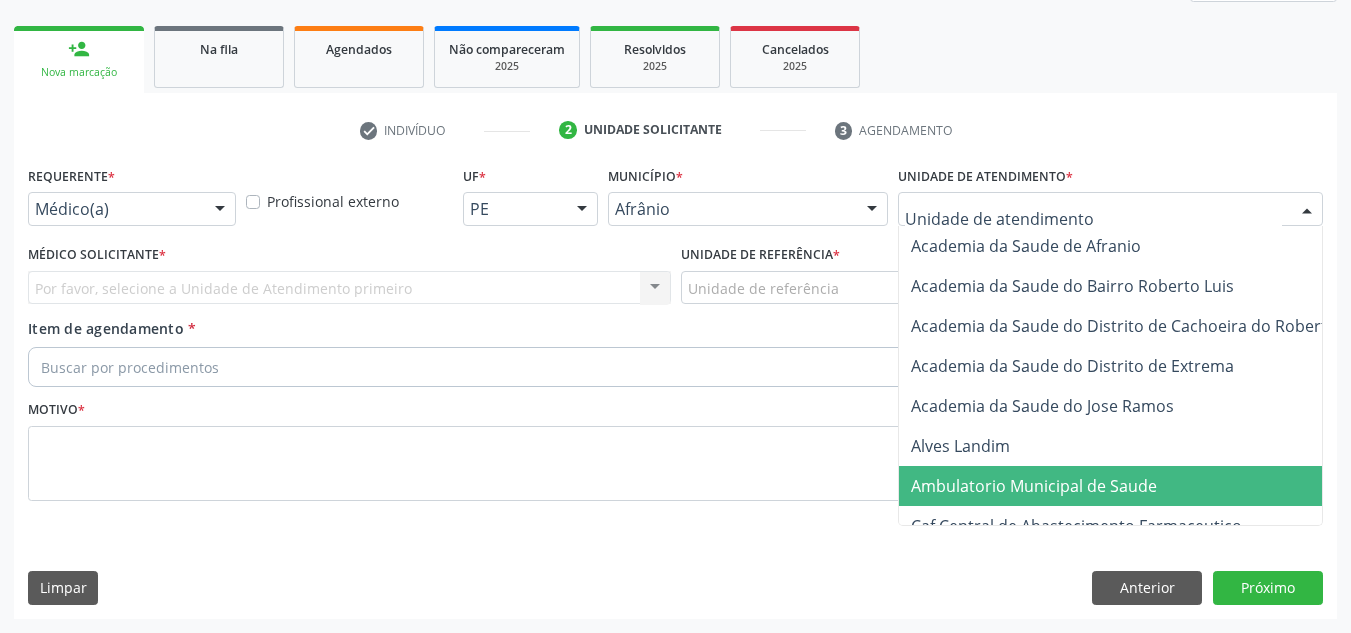 click on "Ambulatorio Municipal de Saude" at bounding box center [1034, 486] 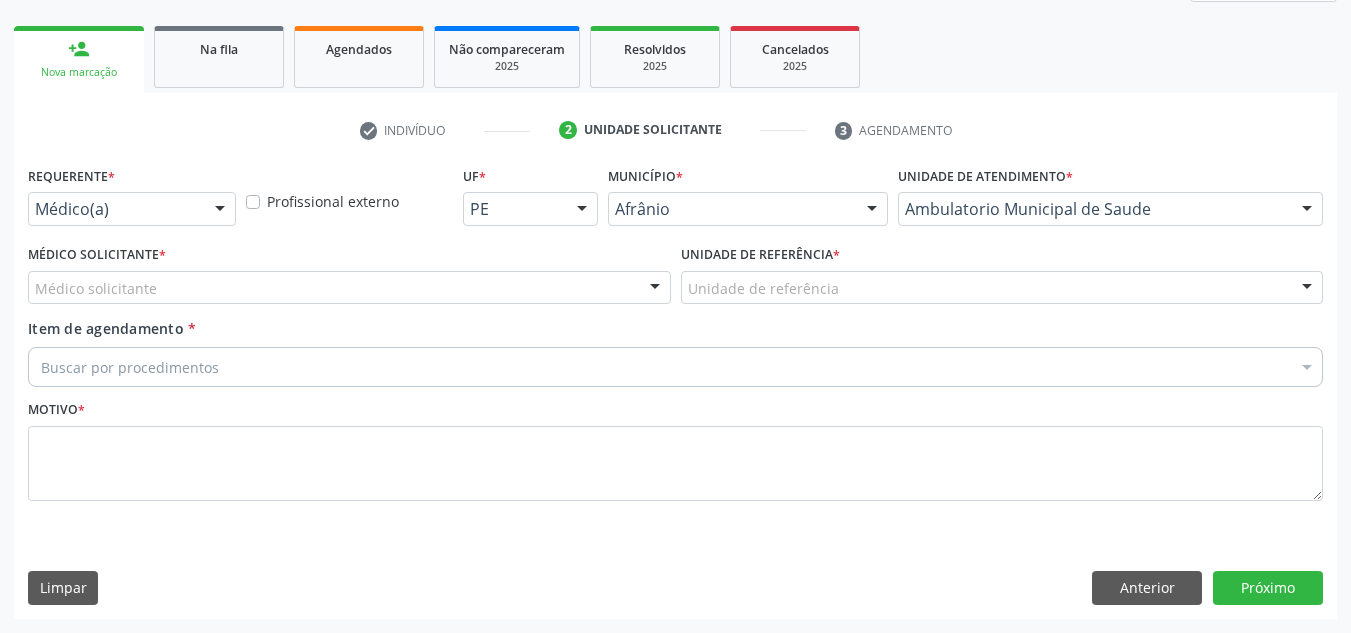 click on "Médico Solicitante
*
Médico solicitante
Alysson Rodrigo Ferreira Cavalcanti   Bruno Saraiva Bezerra Medrado   Carlos Gustavo Pessoa da Silva Reis   Diego Ramon Ferreira Belem   Francisco Henrique Ferraz   Humberto Artur Silva Santos   Jiulianna Castro de Assis   Joao Monteiro Neto   Josenilson Ramos de Menezes   Lucas Daykson David Macedo de Oliveira   Luis Henrique de Sa Nunes   Paulo Webster Bezerra Araujo   Risomar Fernandes de Sa   Shamara Crystynna Cardoso Santos   Suyenne Gomes de Araujo Freire   Thiago Fagner Inacio Vilar
Nenhum resultado encontrado para: "   "
Não há nenhuma opção para ser exibida." at bounding box center (349, 272) 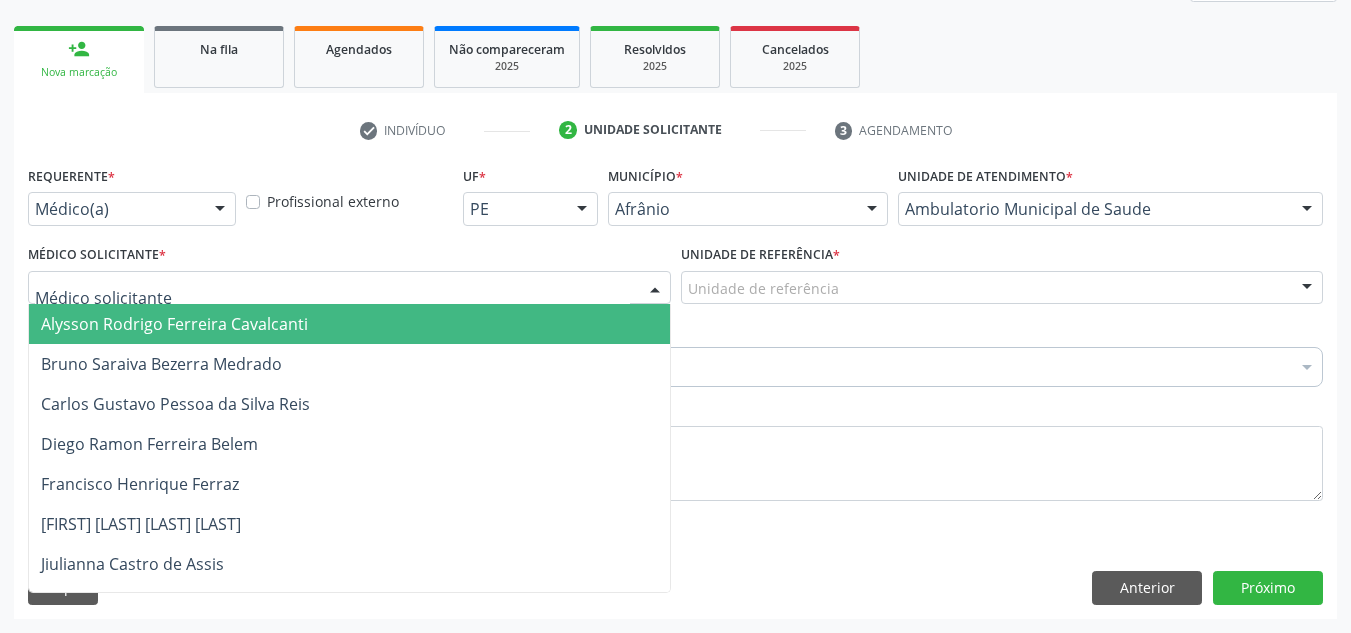 click at bounding box center (349, 288) 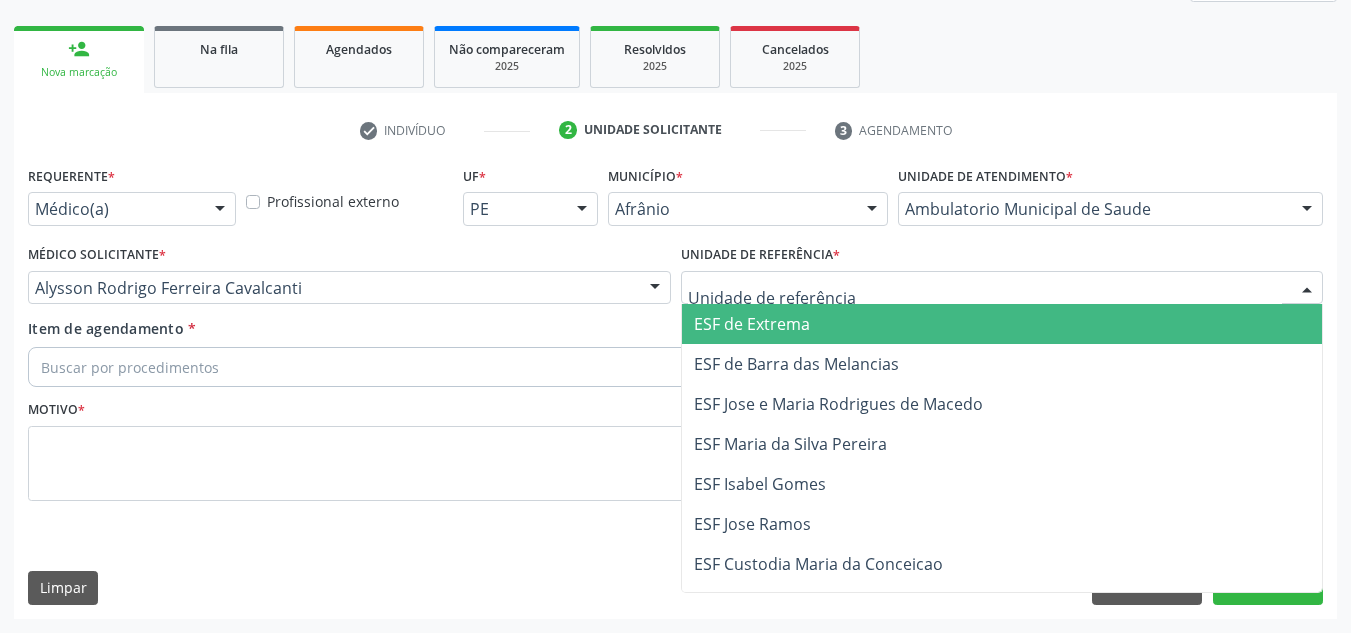 drag, startPoint x: 819, startPoint y: 299, endPoint x: 826, endPoint y: 329, distance: 30.805843 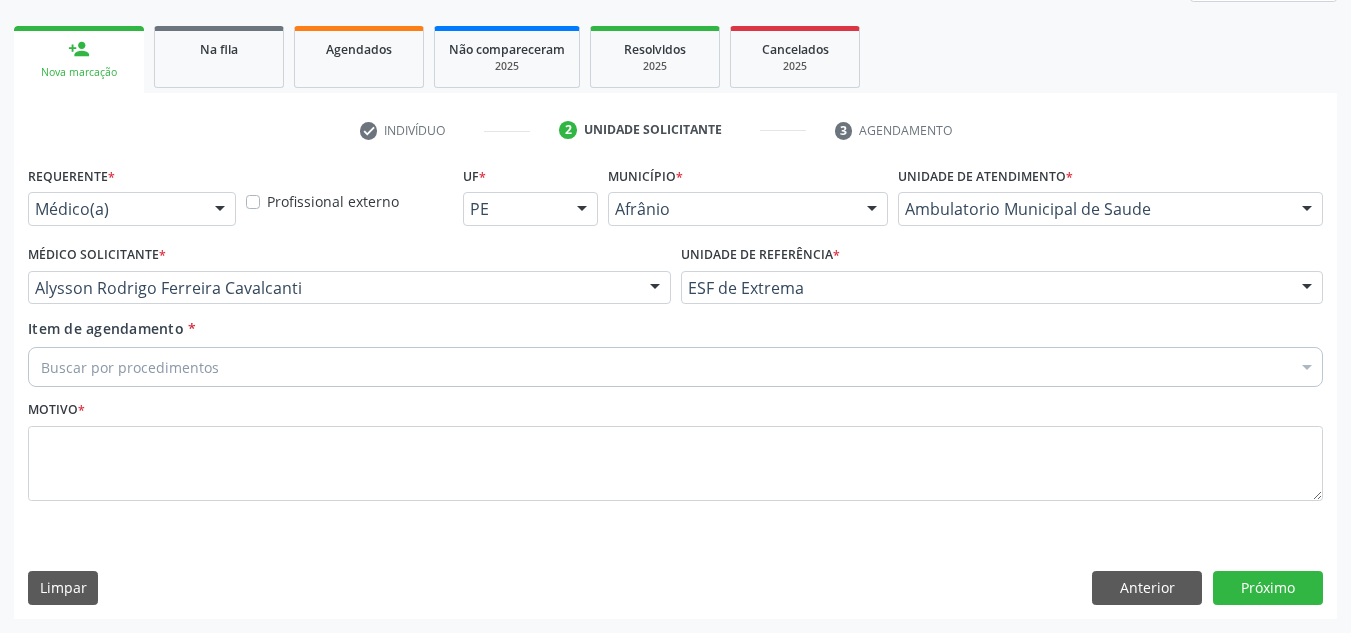 click on "Item de agendamento
*
Buscar por procedimentos
Selecionar todos
0604320140 - Abatacepte 125 mg injetável (por seringa preenchida)
0604320124 - Abatacepte 250 mg injetável (por frasco ampola).
0603050018 - Abciximabe
0406010013 - Abertura de comunicacao inter-atrial
0406010021 - Abertura de estenose aortica valvar
0406011265 - Abertura de estenose aortica valvar (criança e adolescente)
0406010030 - Abertura de estenose pulmonar valvar
0406011273 - Abertura de estenose pulmonar valvar (criança e adolescente)
0301080011 - Abordagem cognitiva comportamental do fumante (por atendimento / paciente)
0307020010 - Acesso a polpa dentaria e medicacao (por dente)
0604660030 - Acetazolamida 250 mg (por comprimido)
0202010783 - Acidez titulável no leite humano (dornic)" at bounding box center (675, 349) 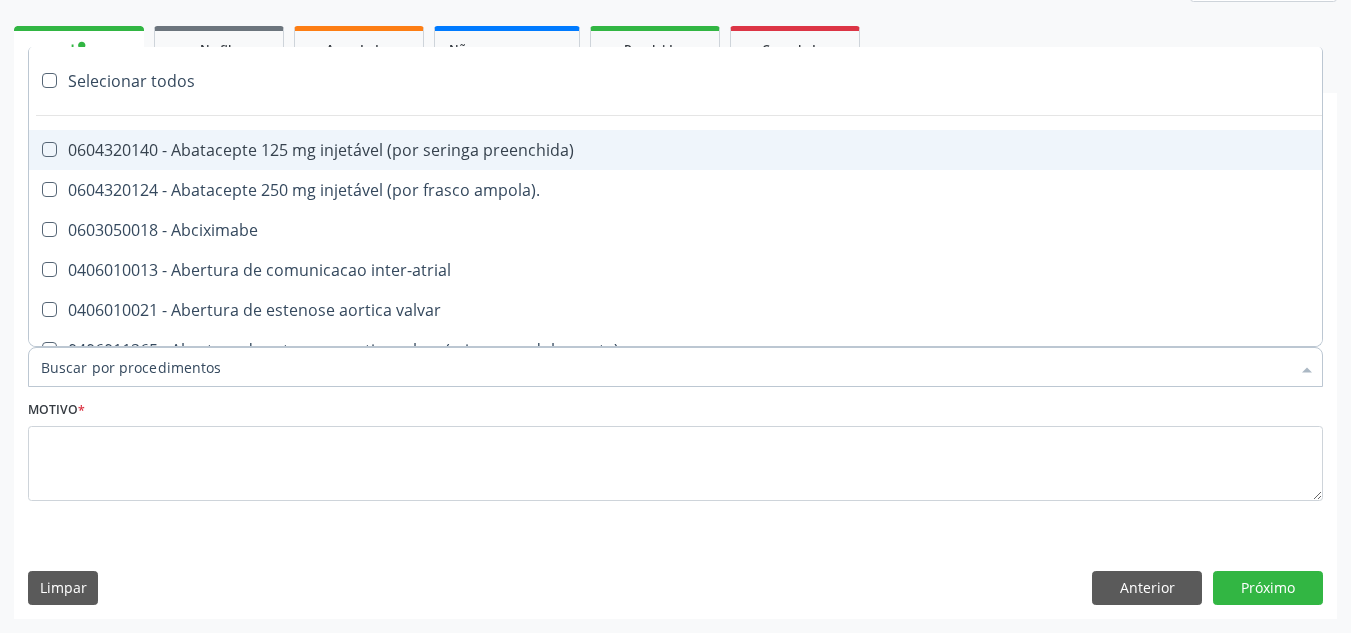 paste on "ORTOPEDISTA" 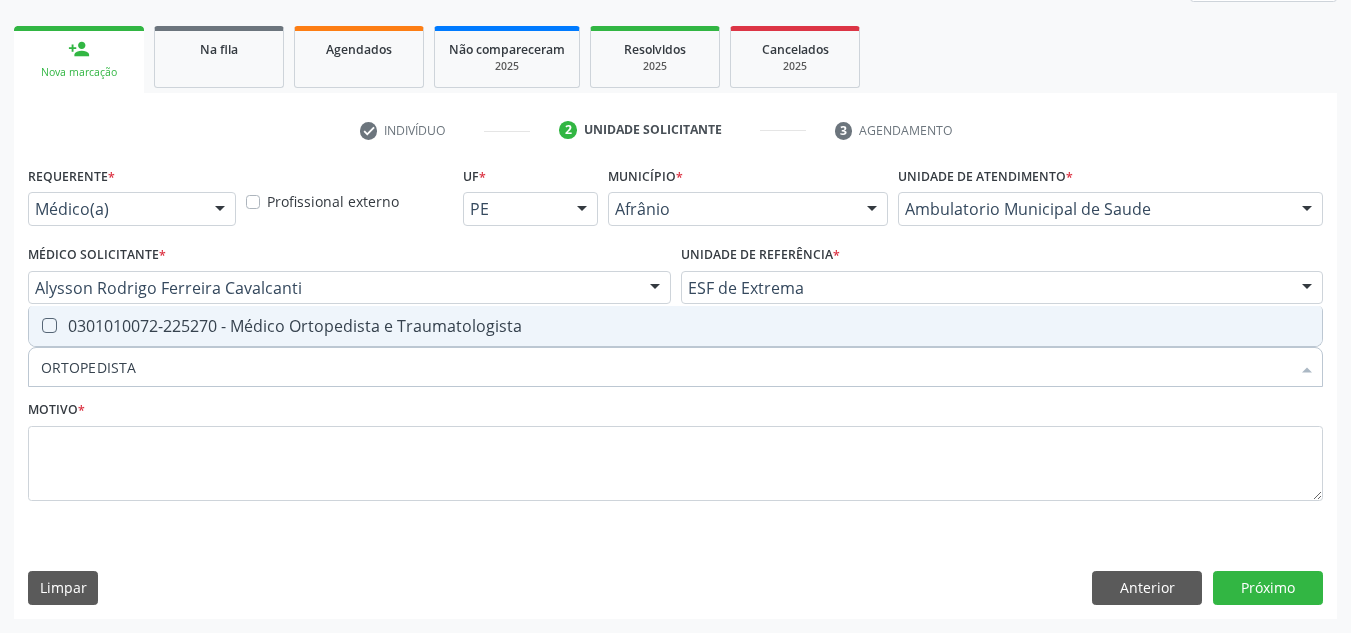 click on "0301010072-225270 - Médico Ortopedista e Traumatologista" at bounding box center [675, 326] 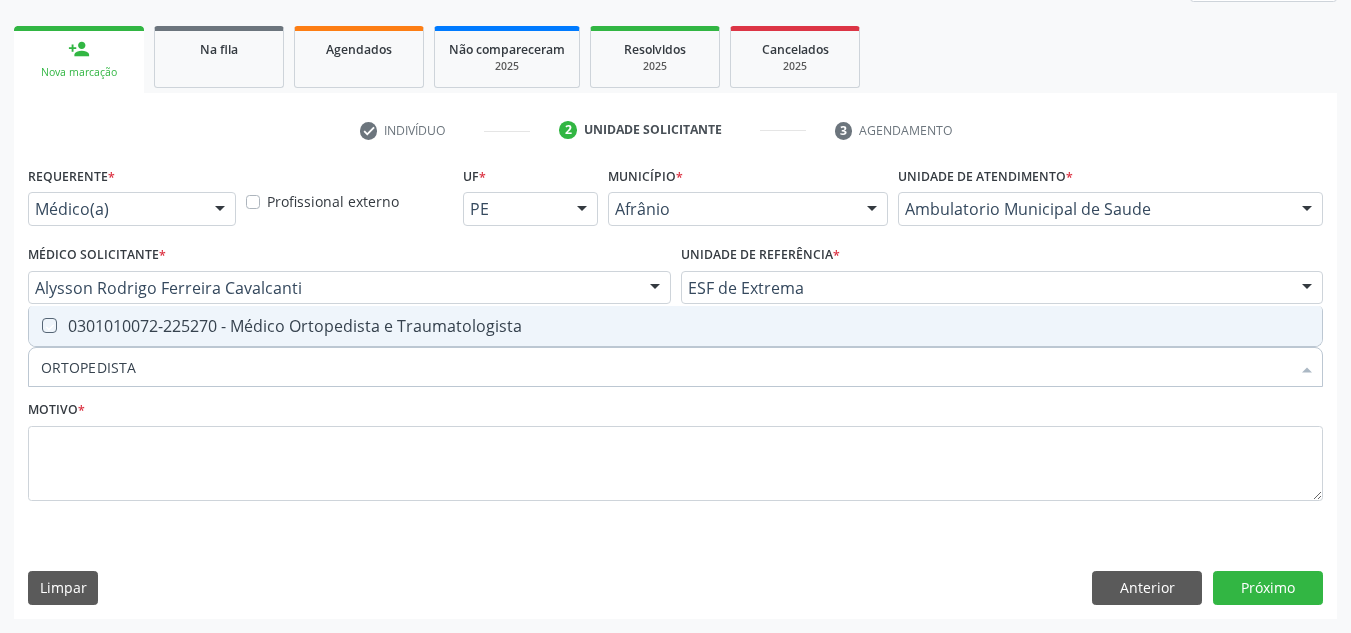 checkbox on "true" 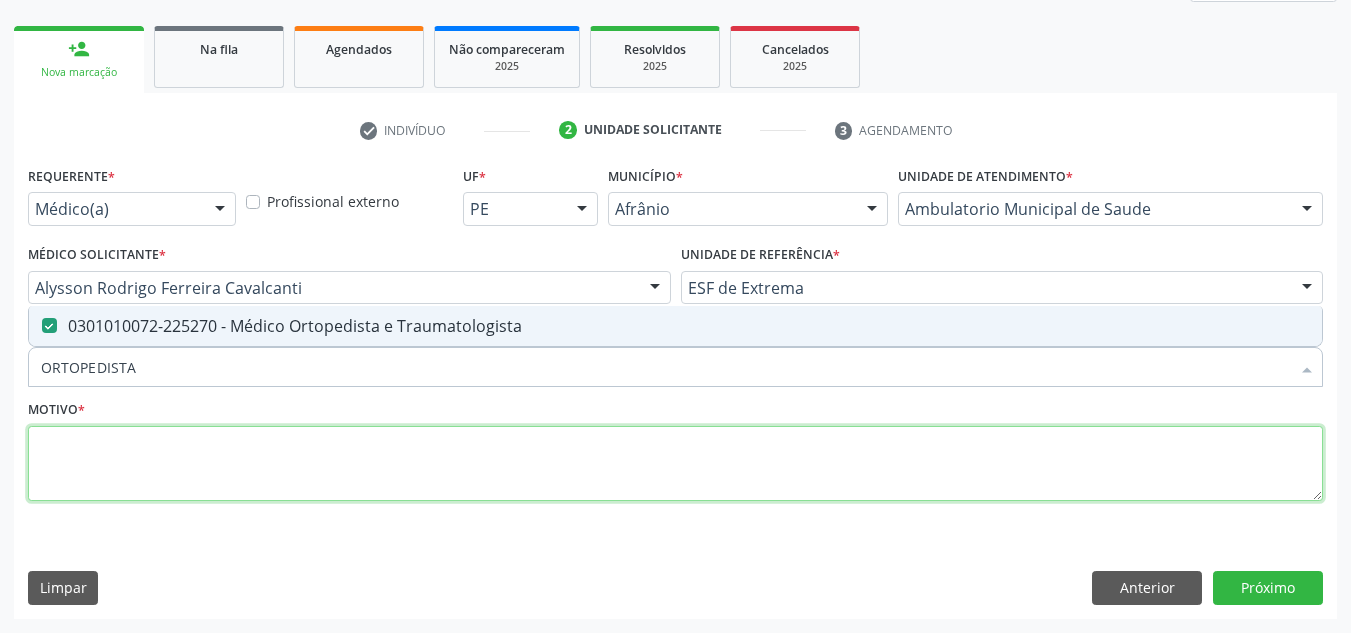 click at bounding box center [675, 464] 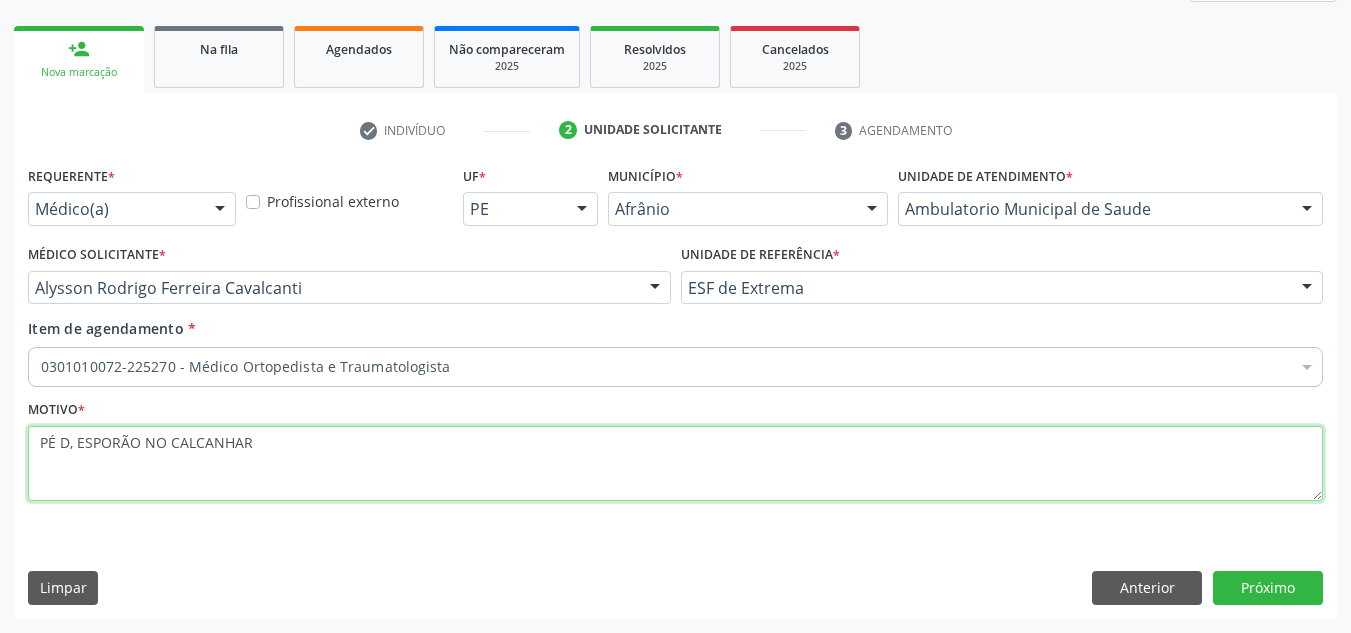 type on "PÉ D, ESPORÃO NO CALCANHAR" 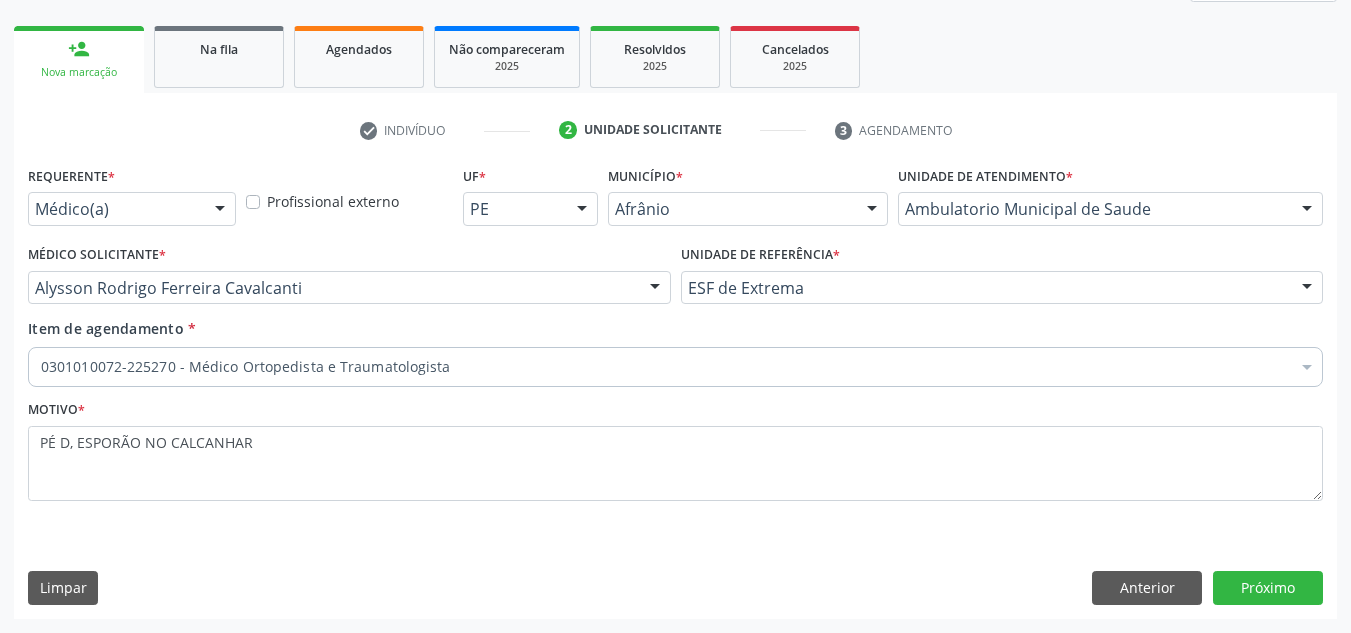 click on "Requerente
*
Médico(a)         Médico(a)   Enfermeiro(a)   Paciente
Nenhum resultado encontrado para: "   "
Não há nenhuma opção para ser exibida.
Profissional externo
UF
*
PE         BA   PE
Nenhum resultado encontrado para: "   "
Não há nenhuma opção para ser exibida.
Município
*
Afrânio         Afrânio   Petrolina
Nenhum resultado encontrado para: "   "
Não há nenhuma opção para ser exibida.
Unidade de atendimento
*
Ambulatorio Municipal de Saude         Academia da Saude de Afranio   Academia da Saude do Bairro Roberto Luis   Academia da Saude do Distrito de Cachoeira do Roberto   Academia da Saude do Distrito de Extrema   Academia da Saude do Jose Ramos   Alves Landim   Ambulatorio Municipal de Saude   Caf Central de Abastecimento Farmaceutico     Centro de Especialidades   Cime   Cuidar" at bounding box center (675, 389) 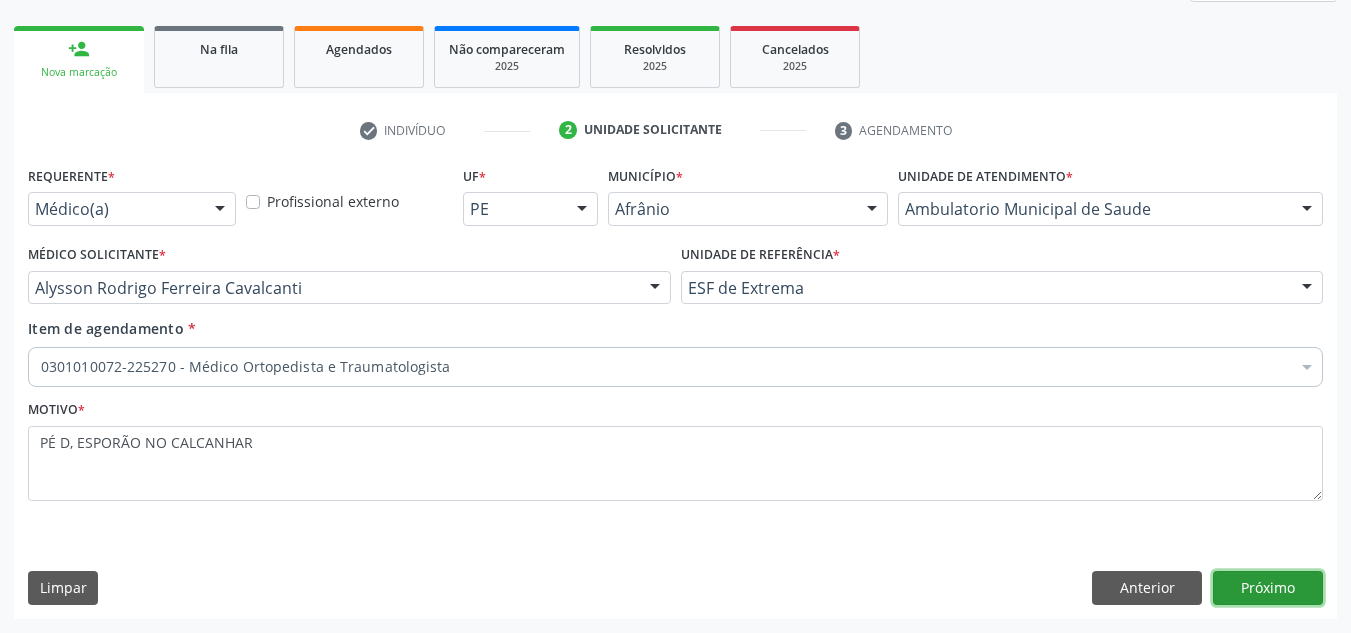 click on "Próximo" at bounding box center (1268, 588) 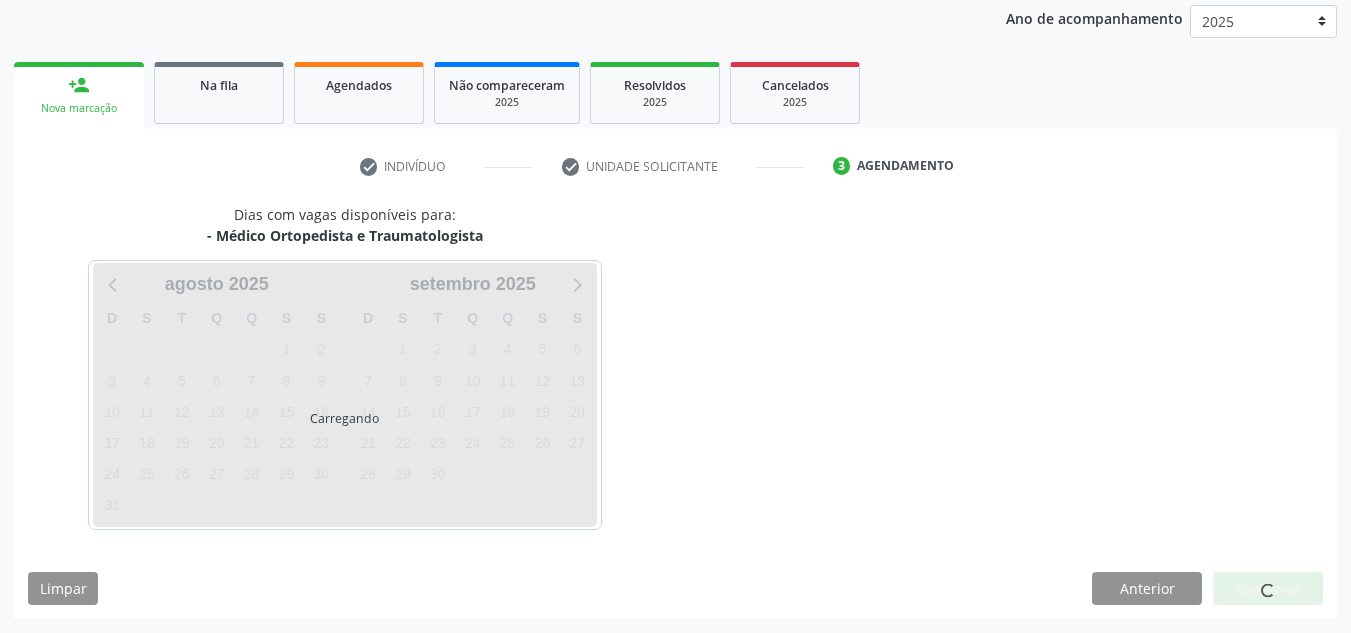scroll, scrollTop: 237, scrollLeft: 0, axis: vertical 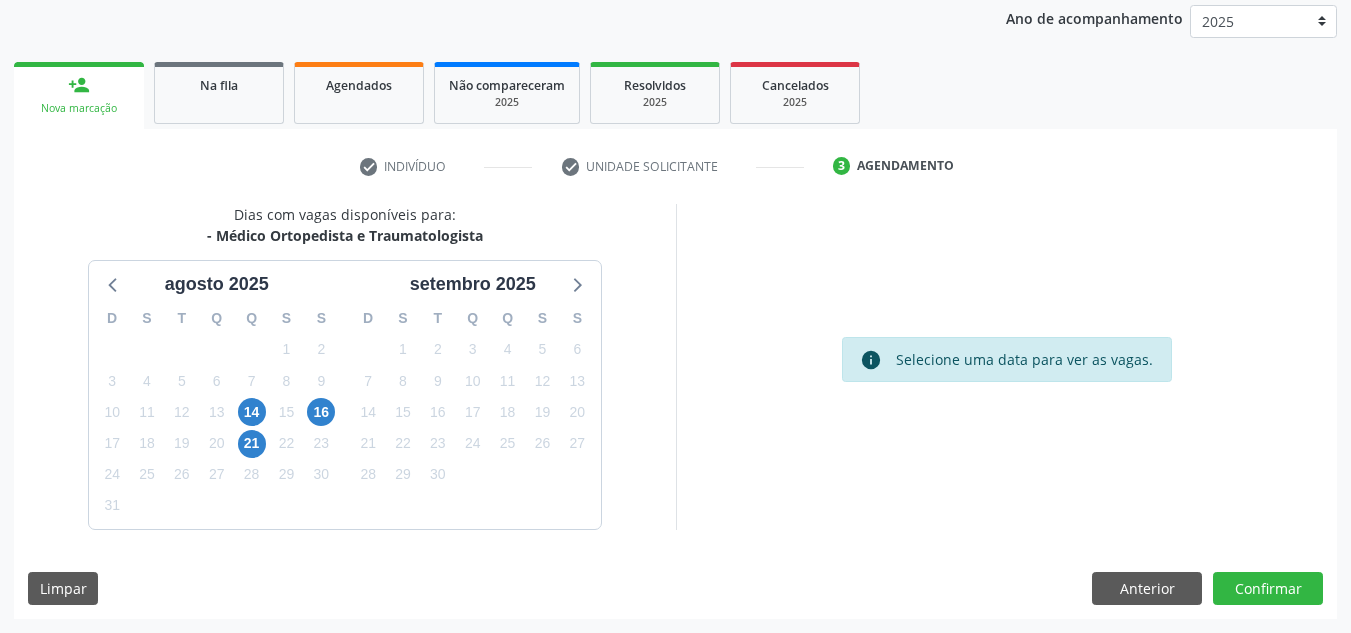 click on "Dias com vagas disponíveis para:
- Médico Ortopedista e Traumatologista
agosto 2025 D S T Q Q S S 27 28 29 30 31 1 2 3 4 5 6 7 8 9 10 11 12 13 14 15 16 17 18 19 20 21 22 23 24 25 26 27 28 29 30 31 1 2 3 4 5 6 setembro 2025 D S T Q Q S S 31 1 2 3 4 5 6 7 8 9 10 11 12 13 14 15 16 17 18 19 20 21 22 23 24 25 26 27 28 29 30 1 2 3 4 5 6 7 8 9 10 11
info
Selecione uma data para ver as vagas.
Limpar
Anterior
Confirmar" at bounding box center [675, 411] 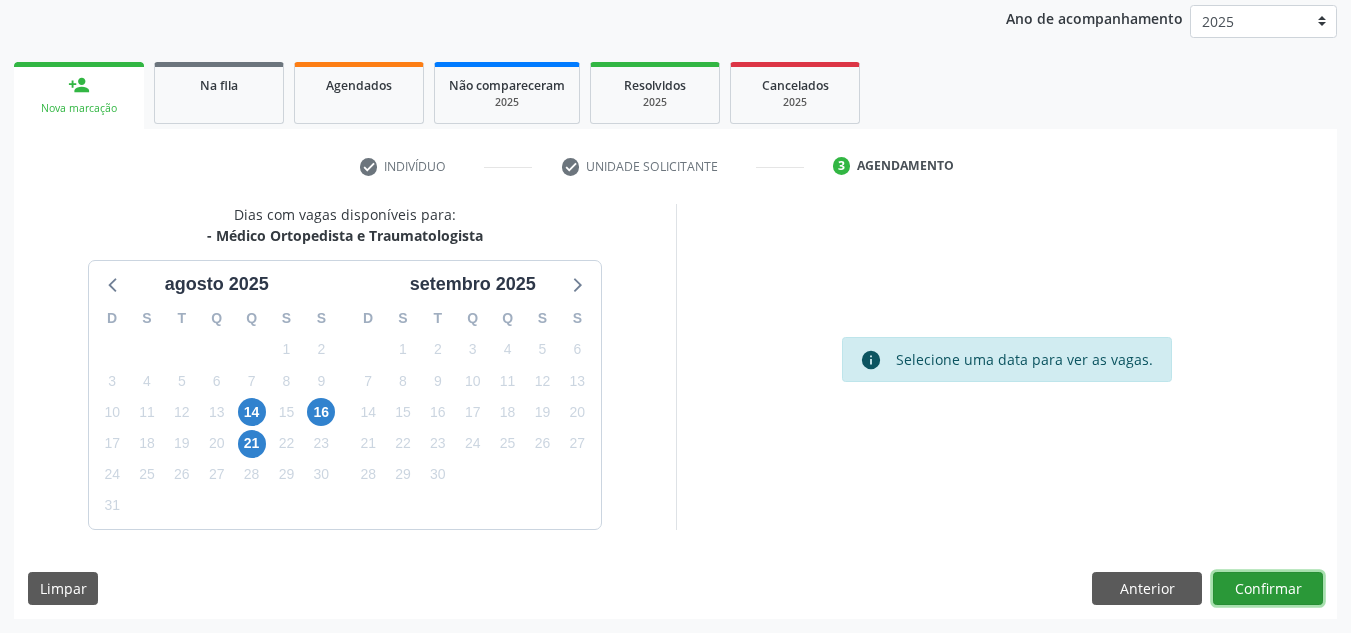 click on "Confirmar" at bounding box center (1268, 589) 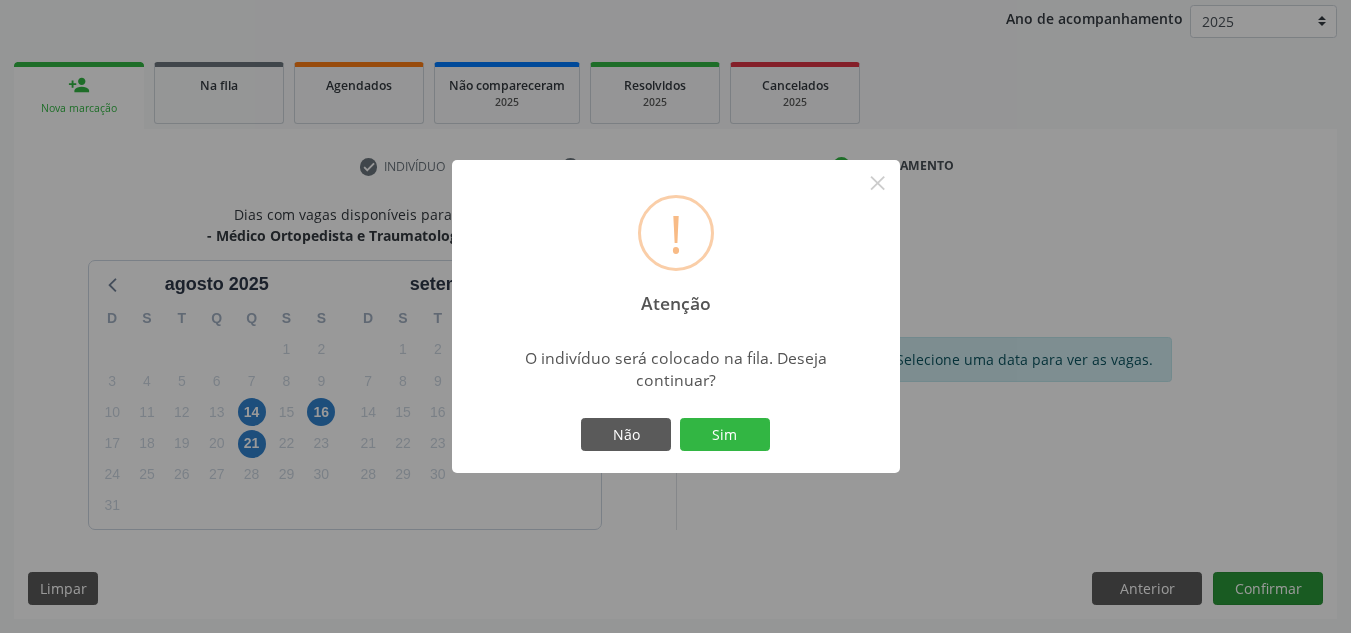 type 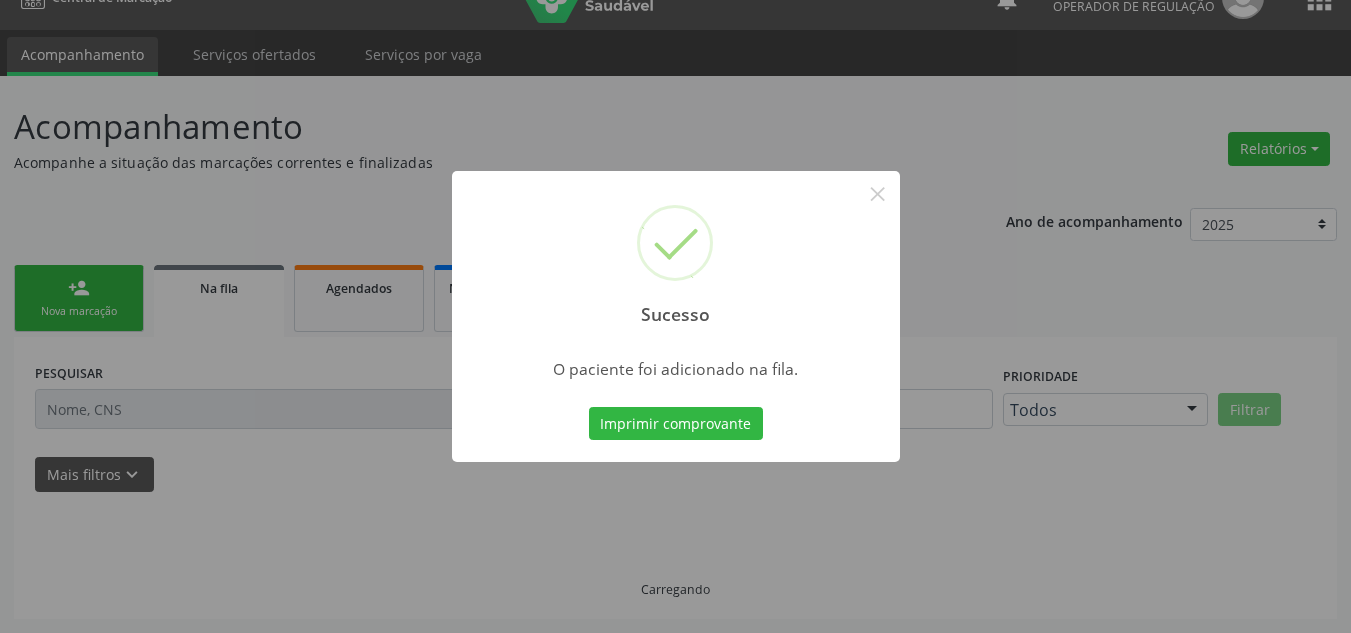 scroll, scrollTop: 34, scrollLeft: 0, axis: vertical 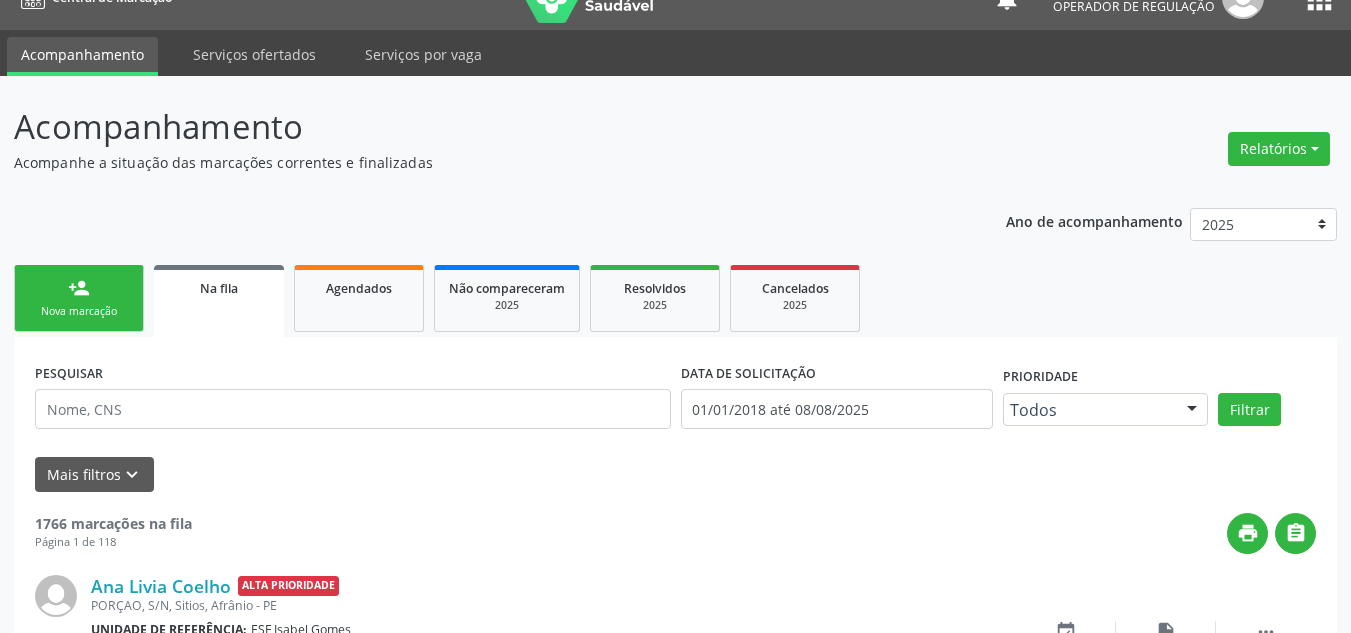 click on "person_add
Nova marcação" at bounding box center [79, 298] 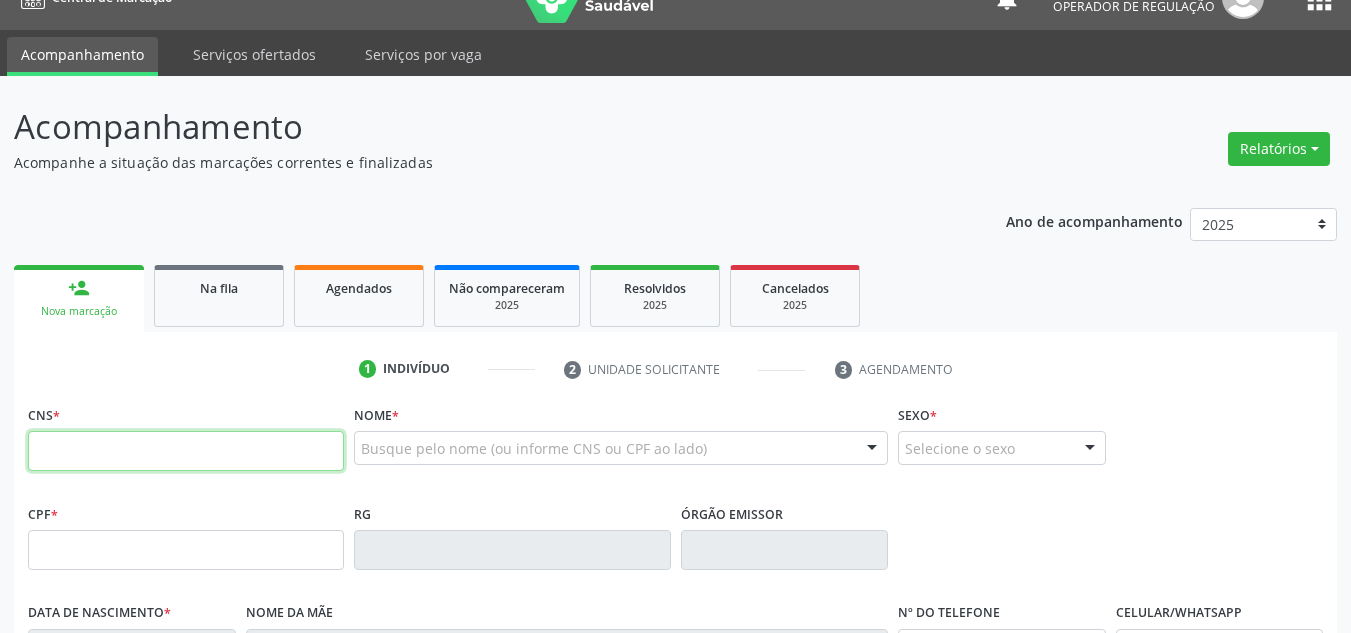 click at bounding box center (186, 451) 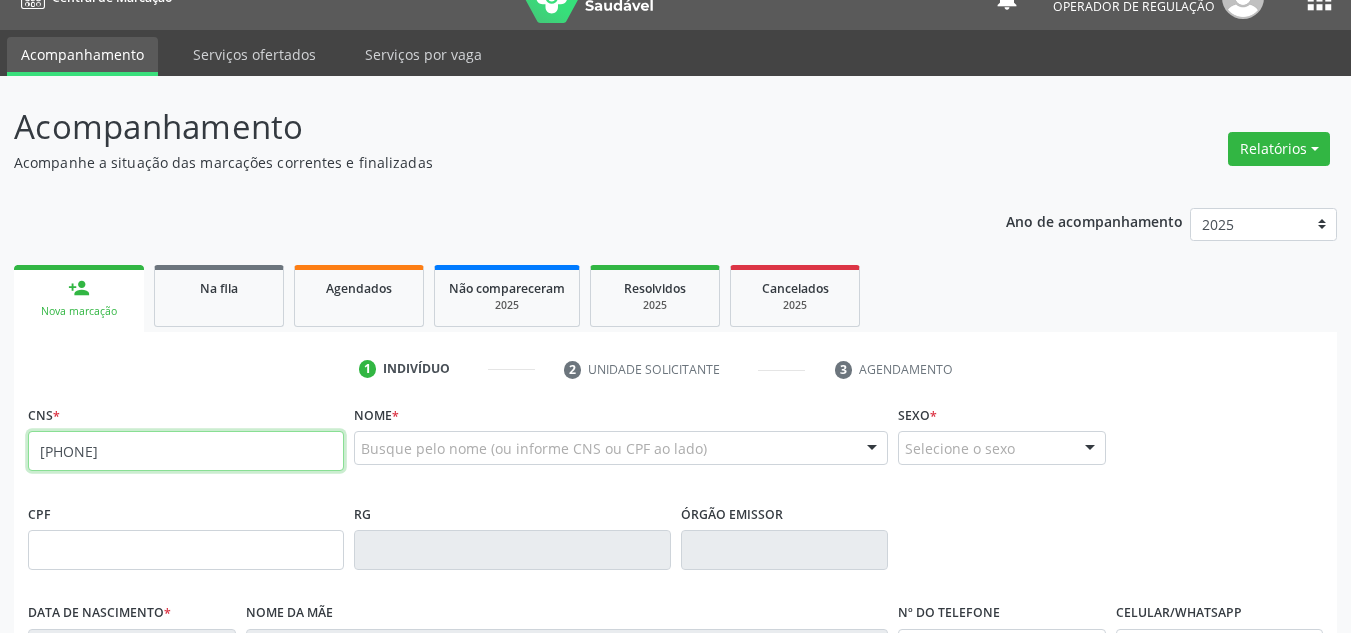 type on "[PHONE]" 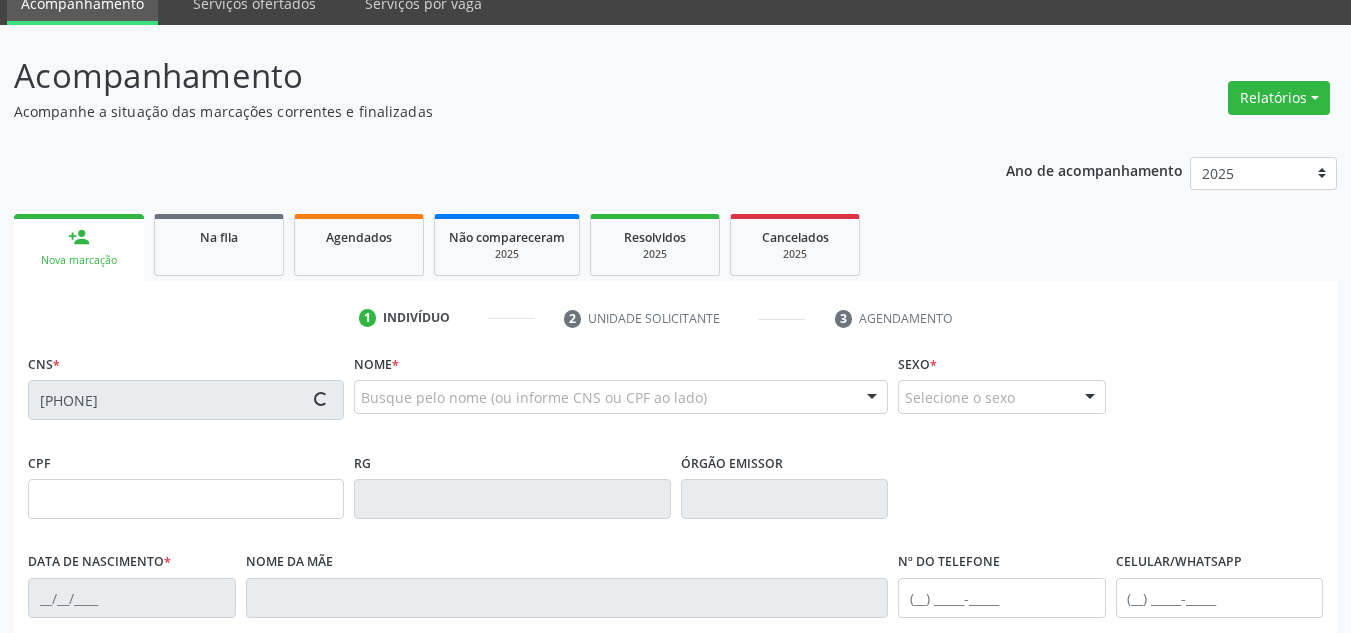 type on "[CPF]" 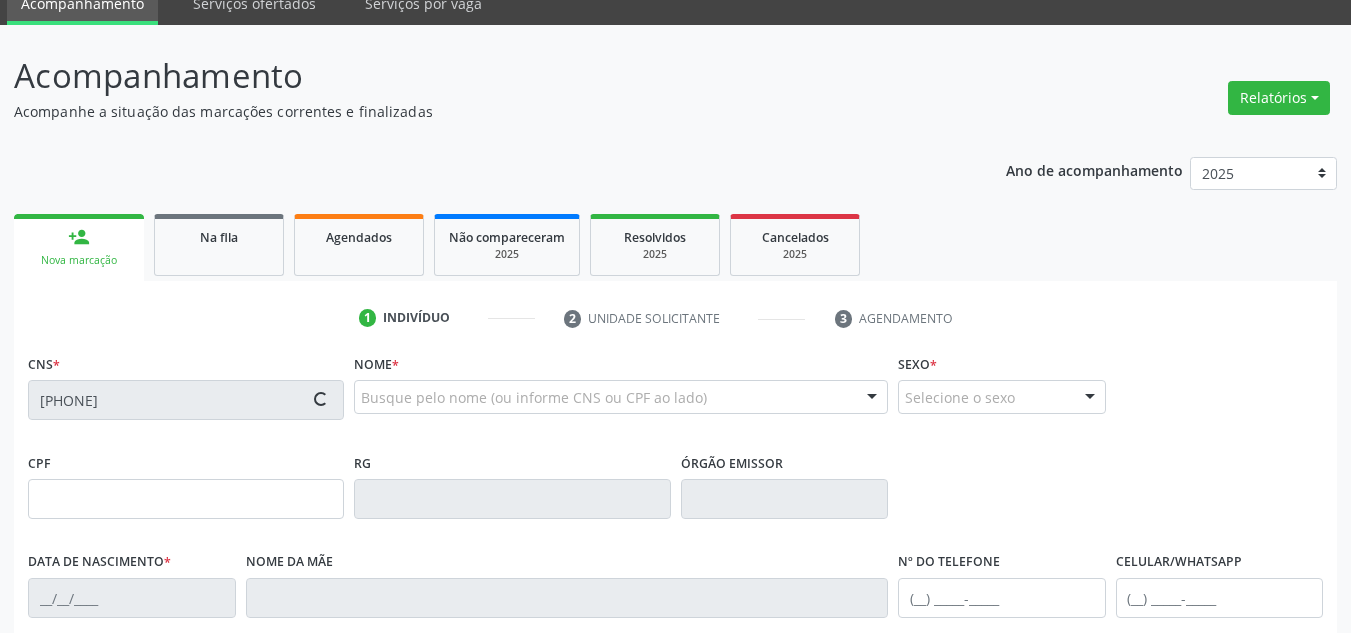 type on "[DATE]" 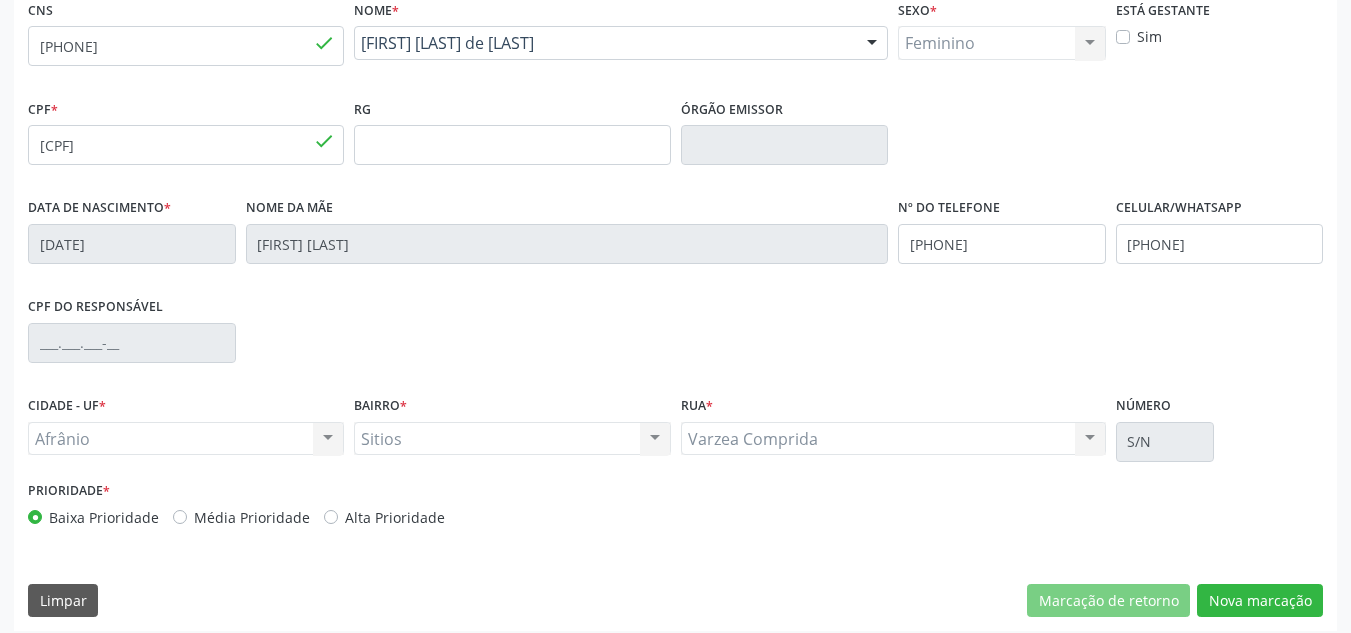 scroll, scrollTop: 451, scrollLeft: 0, axis: vertical 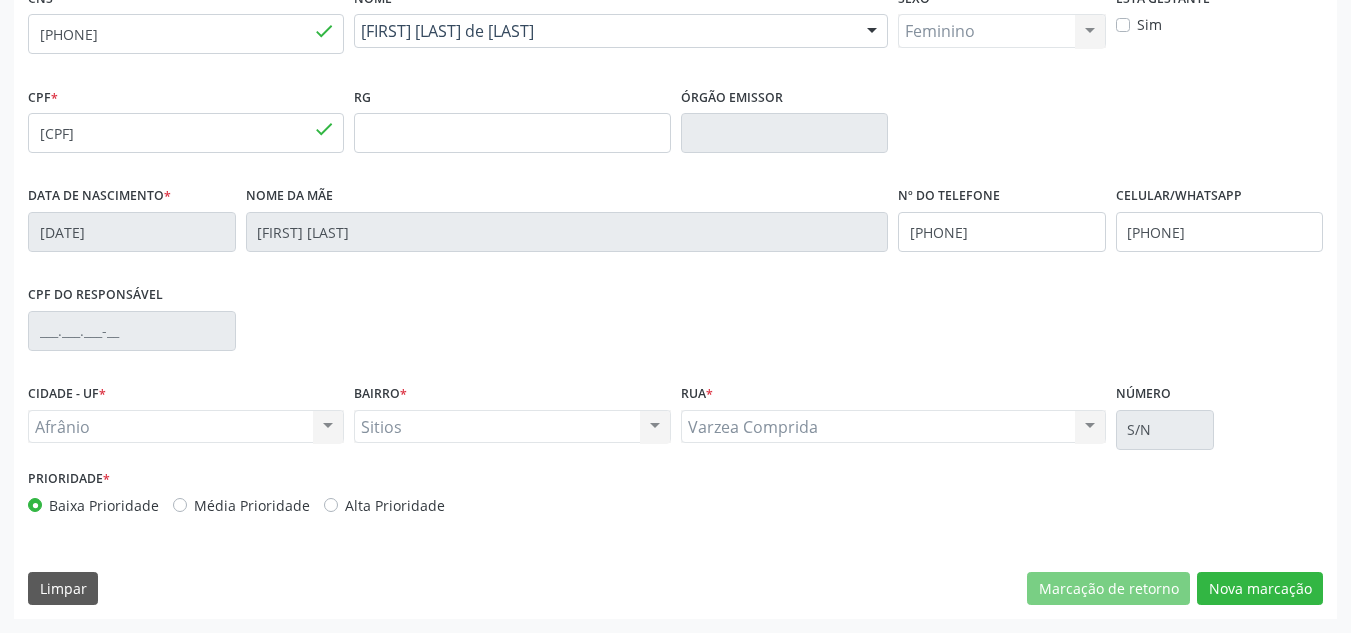click on "Média Prioridade" at bounding box center (252, 505) 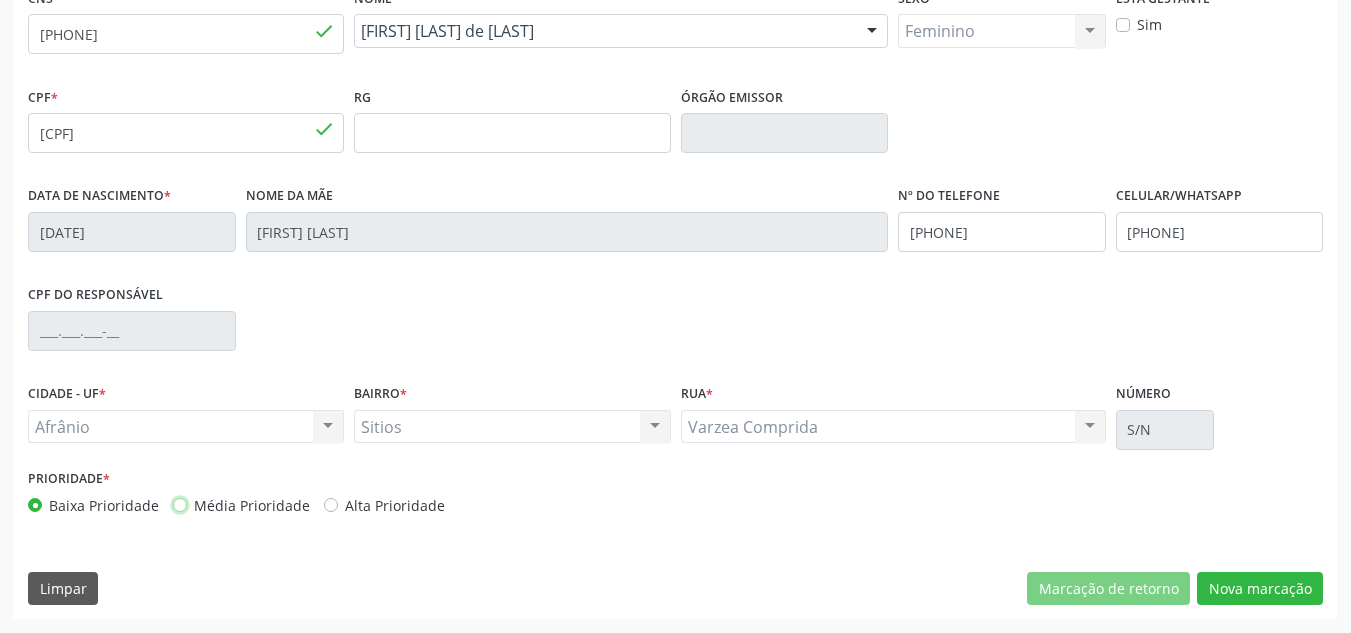 click on "Média Prioridade" at bounding box center (180, 504) 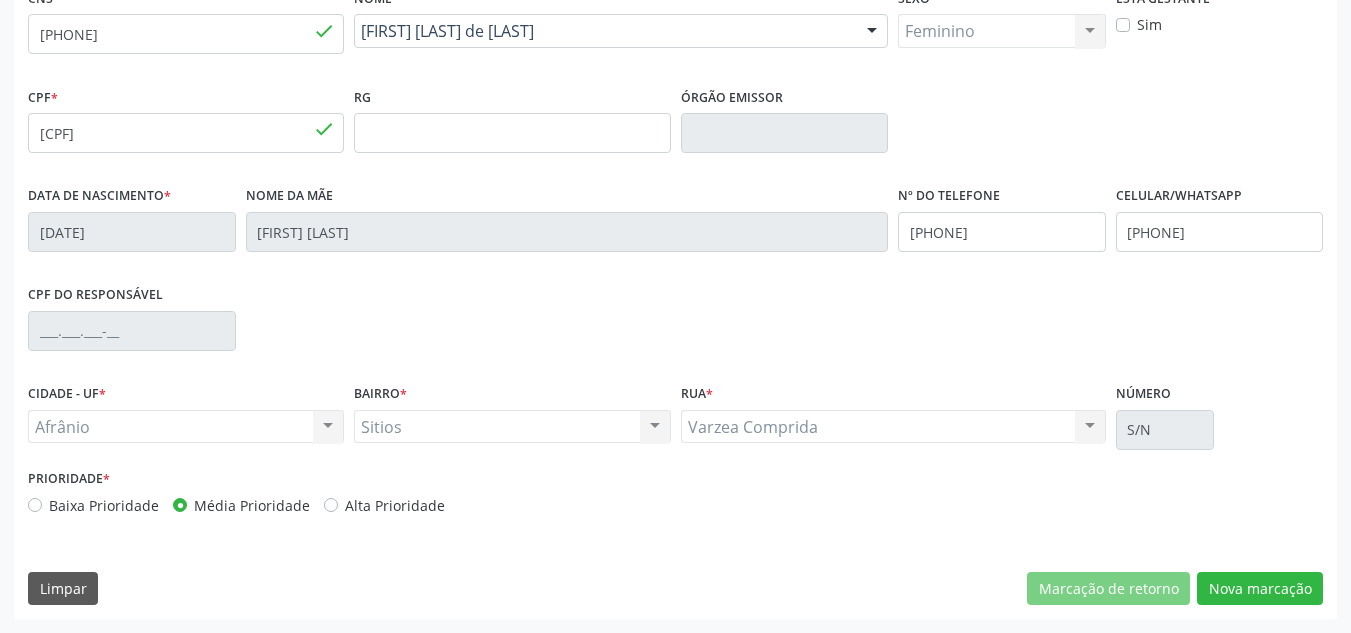 click on "CNS
[PHONE]       done
Nome
*
[FIRST] [LAST] de [LAST]
[FIRST] [LAST] de [LAST]
CNS:
[PHONE]
CPF:
[CPF]
Nascimento:
[DATE]
Nenhum resultado encontrado para: "   "
Digite o nome
Sexo
*
Feminino         Masculino   Feminino
Nenhum resultado encontrado para: "   "
Não há nenhuma opção para ser exibida.
Está gestante
Sim
CPF
*
[CPF]       done
RG
Órgão emissor
Data de nascimento
*
[DATE]
Nome da mãe
[LAST] [LAST]
Nº do Telefone
[PHONE]
Celular/WhatsApp
[PHONE]
CPF do responsável
CIDADE - UF
*" at bounding box center [675, 301] 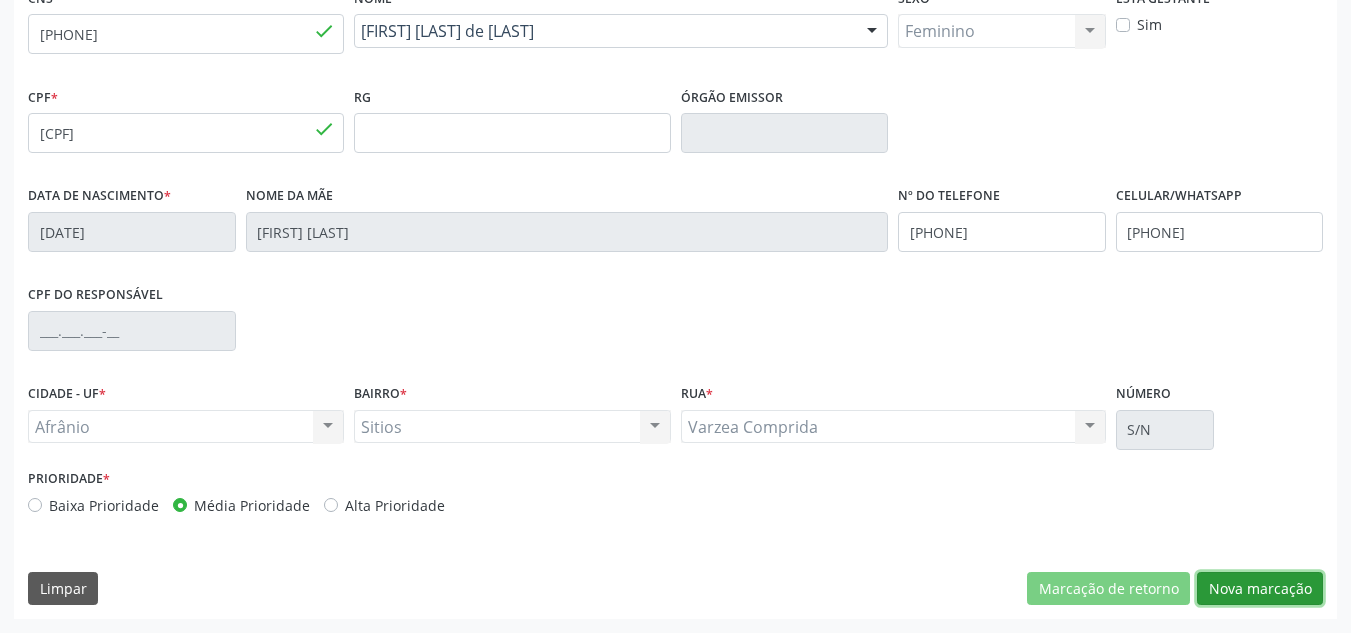 click on "Nova marcação" at bounding box center (1260, 589) 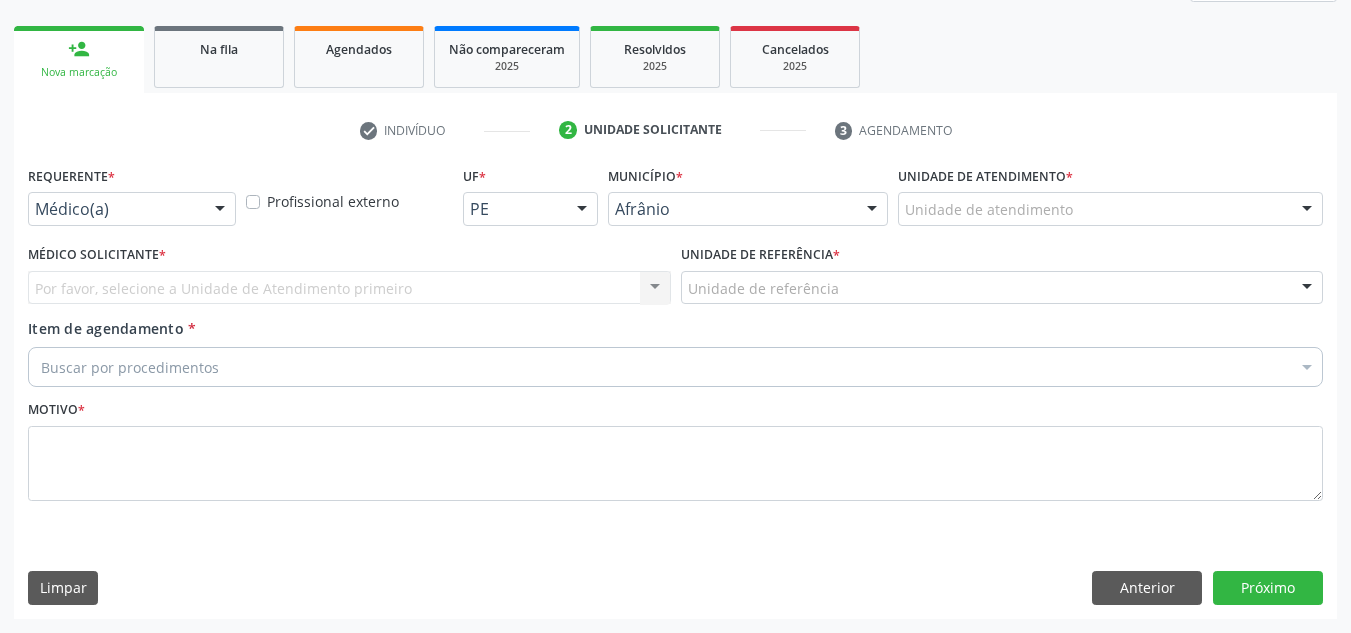 click on "Unidade de atendimento" at bounding box center [1110, 209] 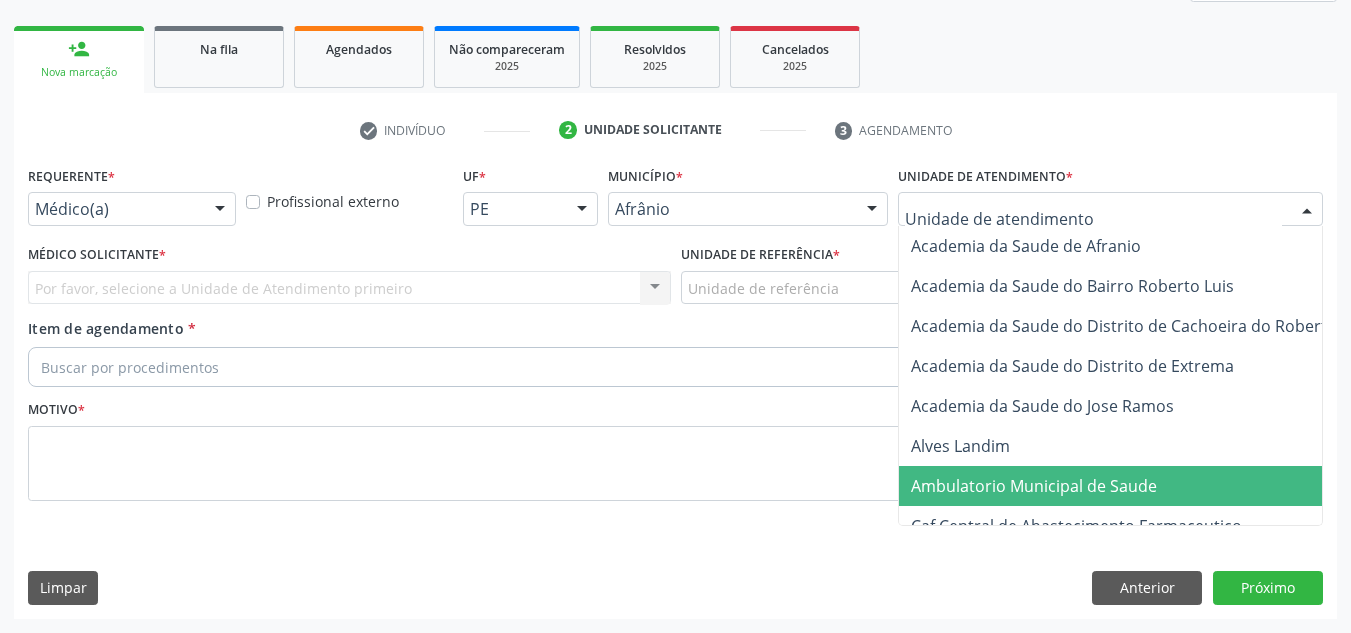 click on "Ambulatorio Municipal de Saude" at bounding box center [1034, 486] 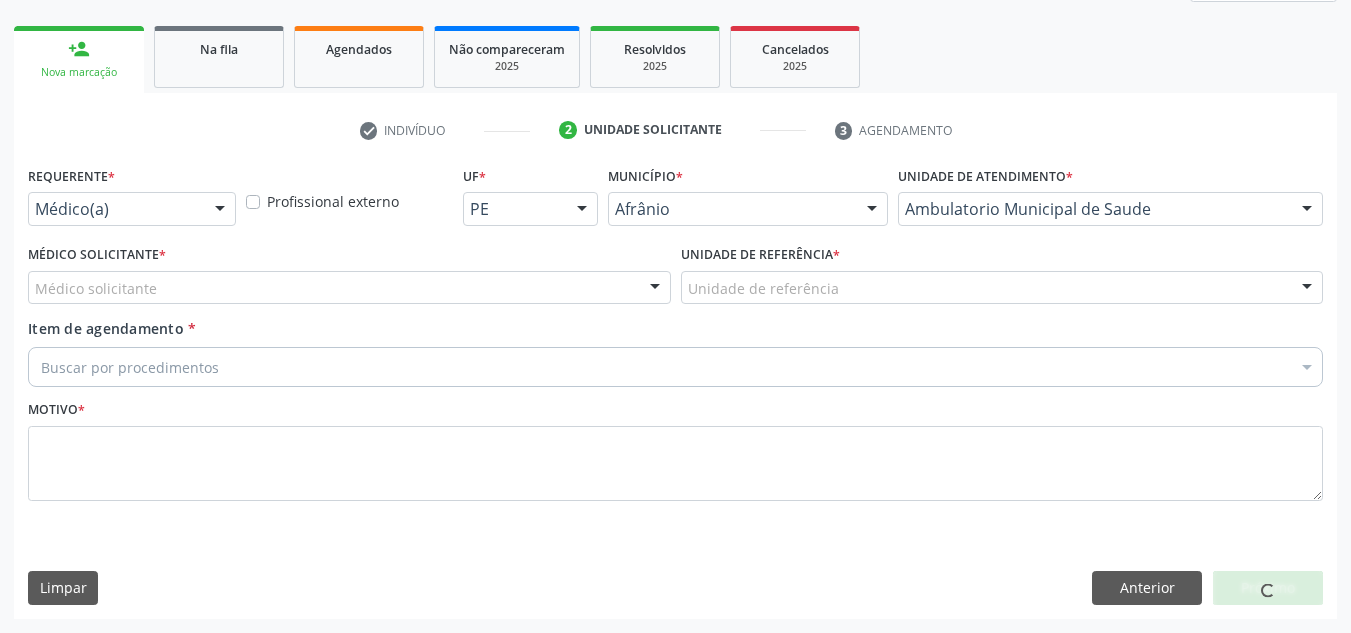 click on "Médico Solicitante
*
Médico solicitante
Alysson Rodrigo Ferreira Cavalcanti   Bruno Saraiva Bezerra Medrado   Carlos Gustavo Pessoa da Silva Reis   Diego Ramon Ferreira Belem   Francisco Henrique Ferraz   Humberto Artur Silva Santos   Jiulianna Castro de Assis   Joao Monteiro Neto   Josenilson Ramos de Menezes   Lucas Daykson David Macedo de Oliveira   Luis Henrique de Sa Nunes   Paulo Webster Bezerra Araujo   Risomar Fernandes de Sa   Shamara Crystynna Cardoso Santos   Suyenne Gomes de Araujo Freire   Thiago Fagner Inacio Vilar
Nenhum resultado encontrado para: "   "
Não há nenhuma opção para ser exibida." at bounding box center (349, 272) 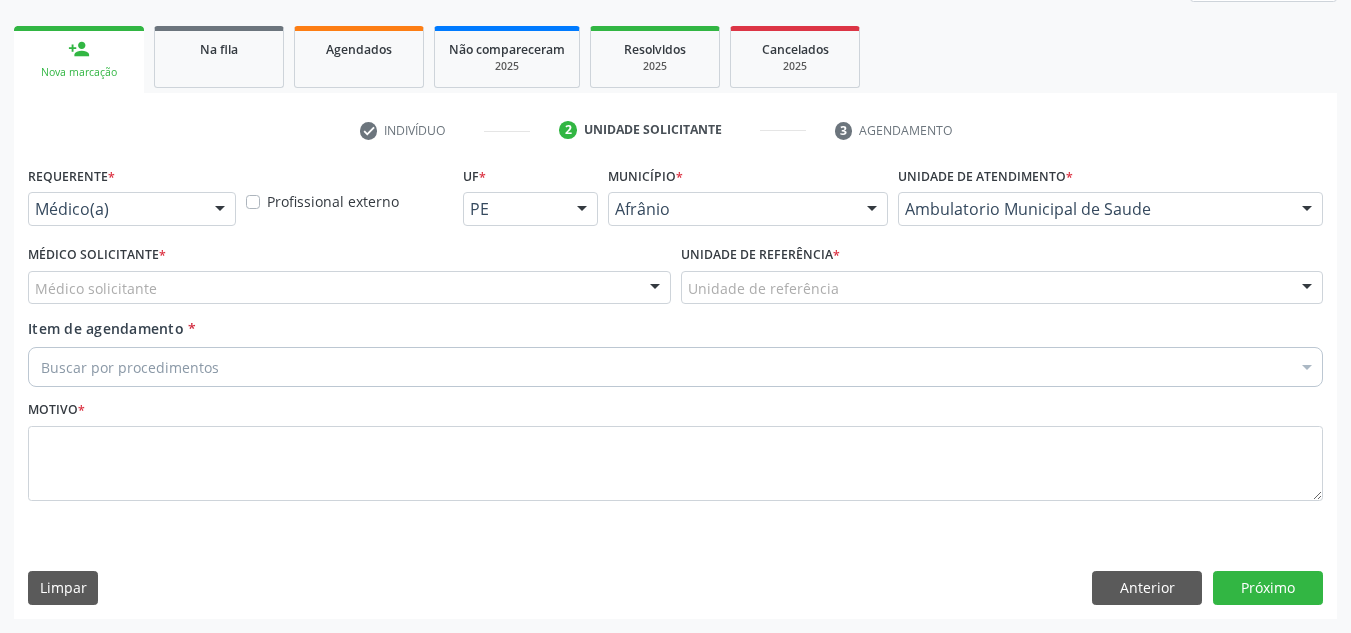 click on "Médico solicitante" at bounding box center [349, 288] 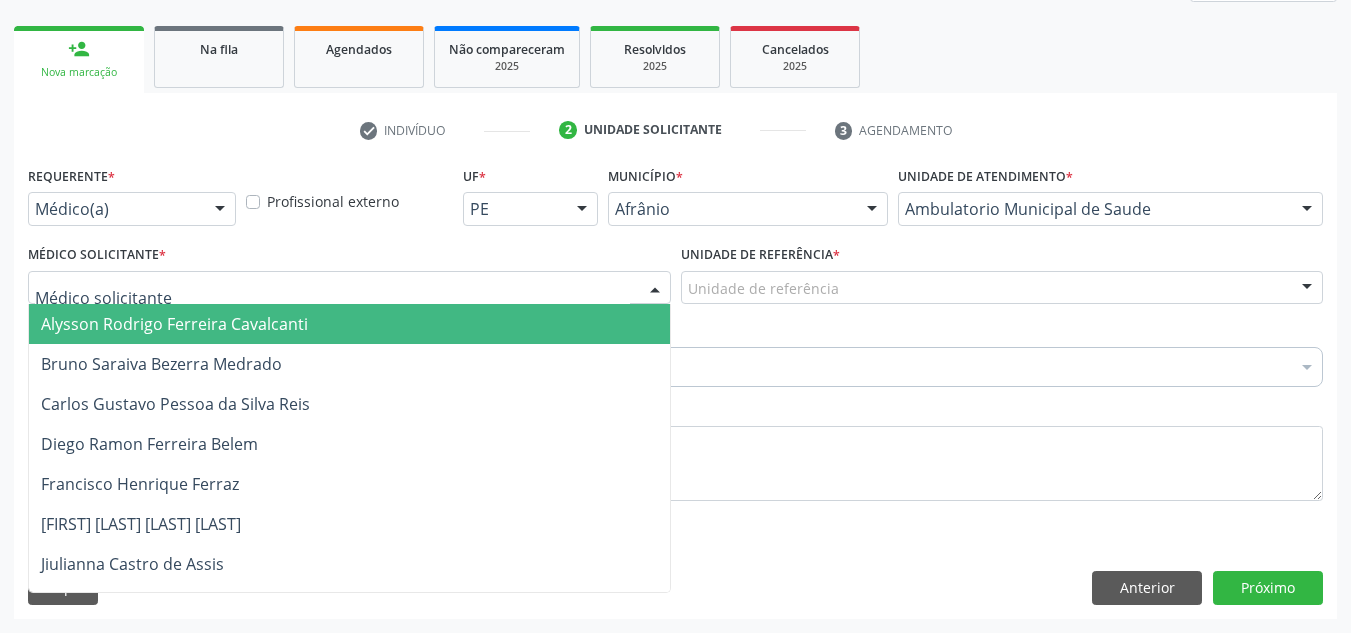 click on "Alysson Rodrigo Ferreira Cavalcanti" at bounding box center [349, 324] 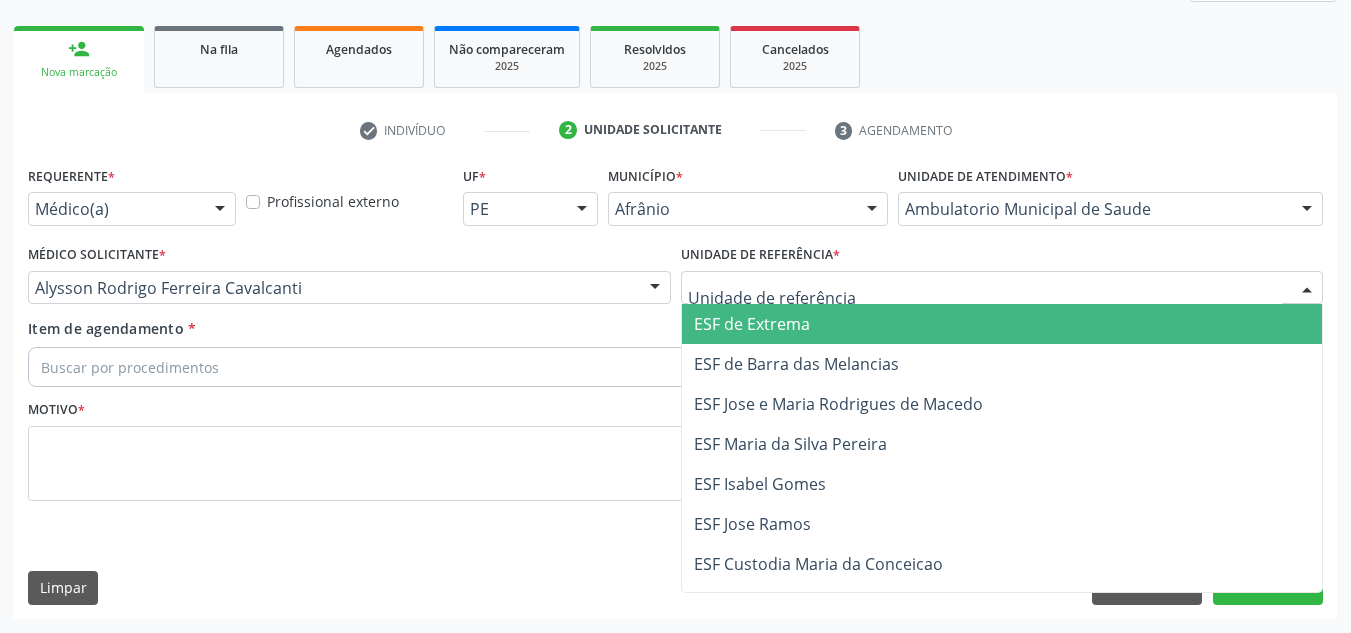 click on "ESF de Barra das Melancias" at bounding box center [1002, 364] 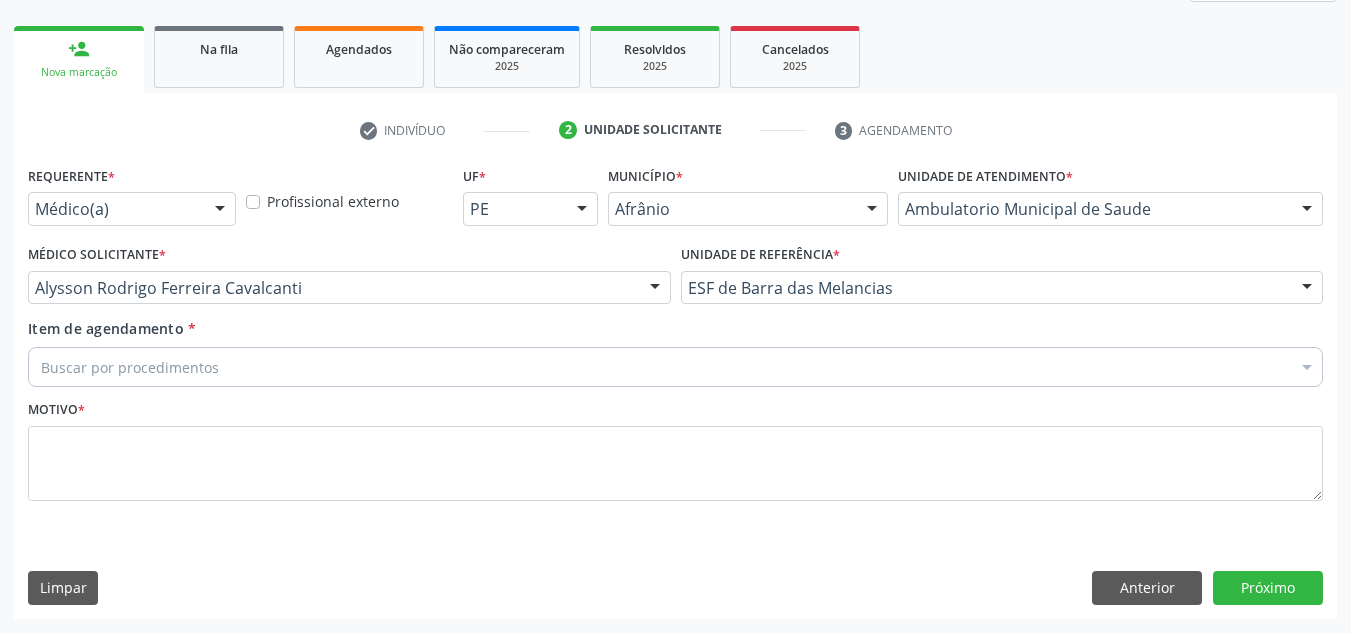 click on "Buscar por procedimentos" at bounding box center [675, 367] 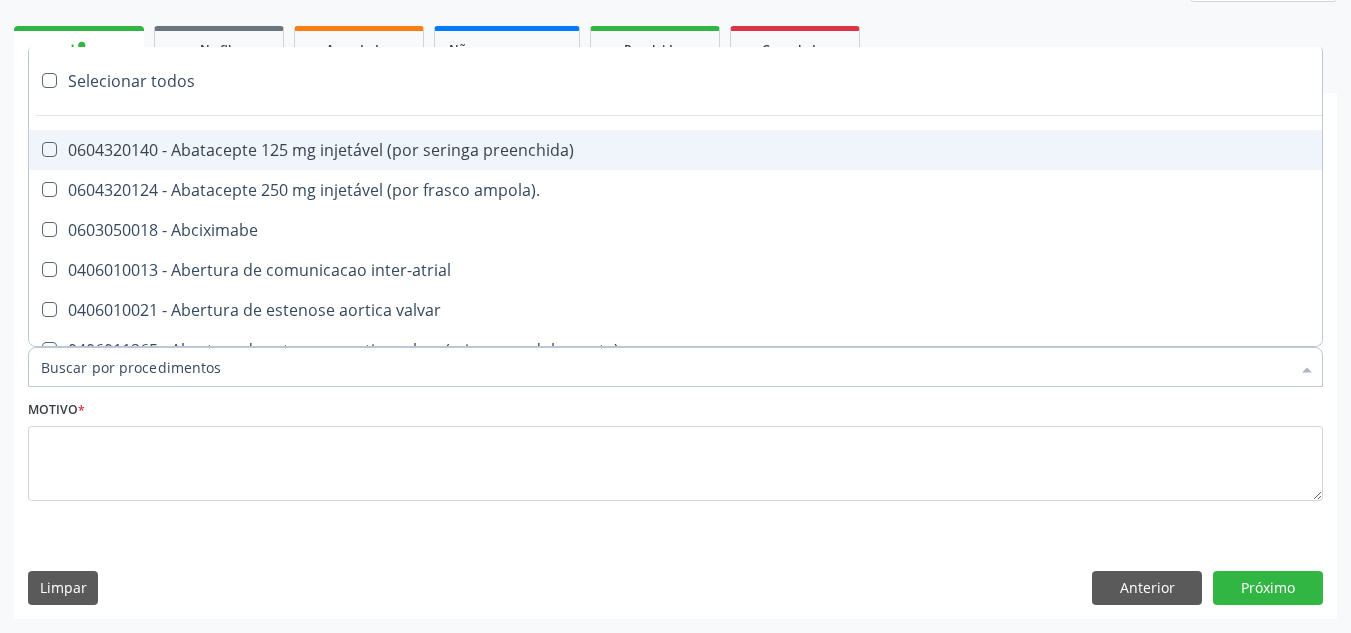 paste on "ORTOPEDISTA" 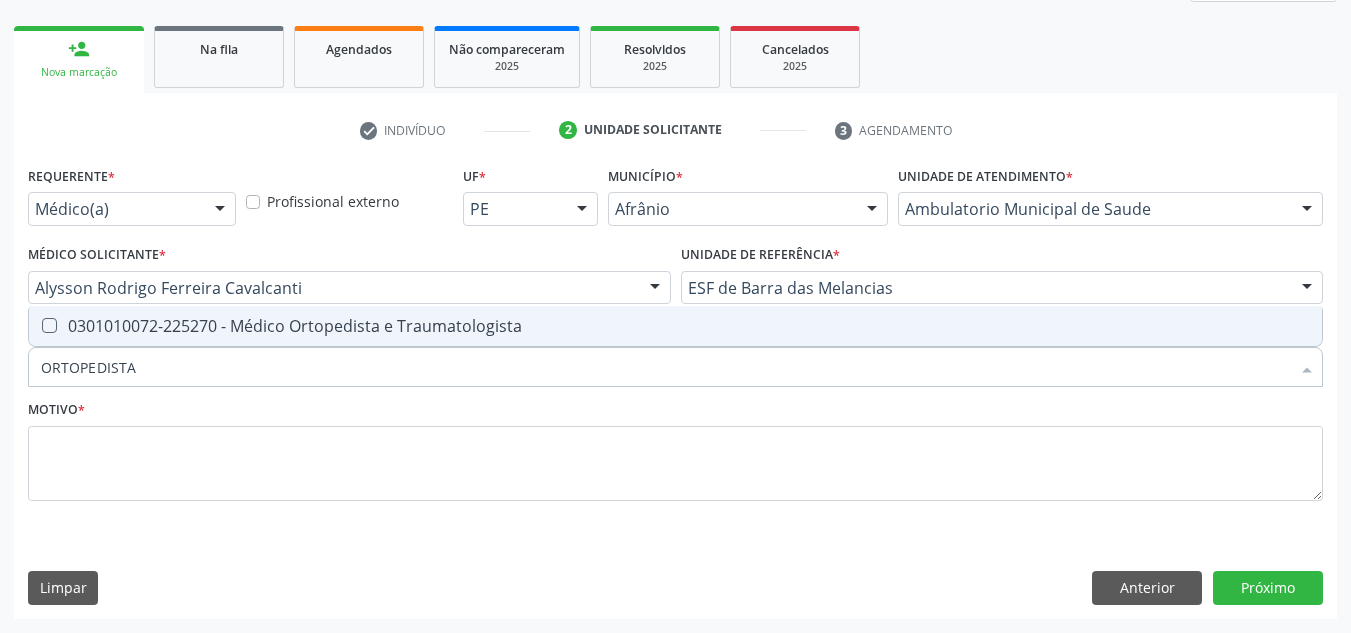 drag, startPoint x: 790, startPoint y: 331, endPoint x: 778, endPoint y: 428, distance: 97.73945 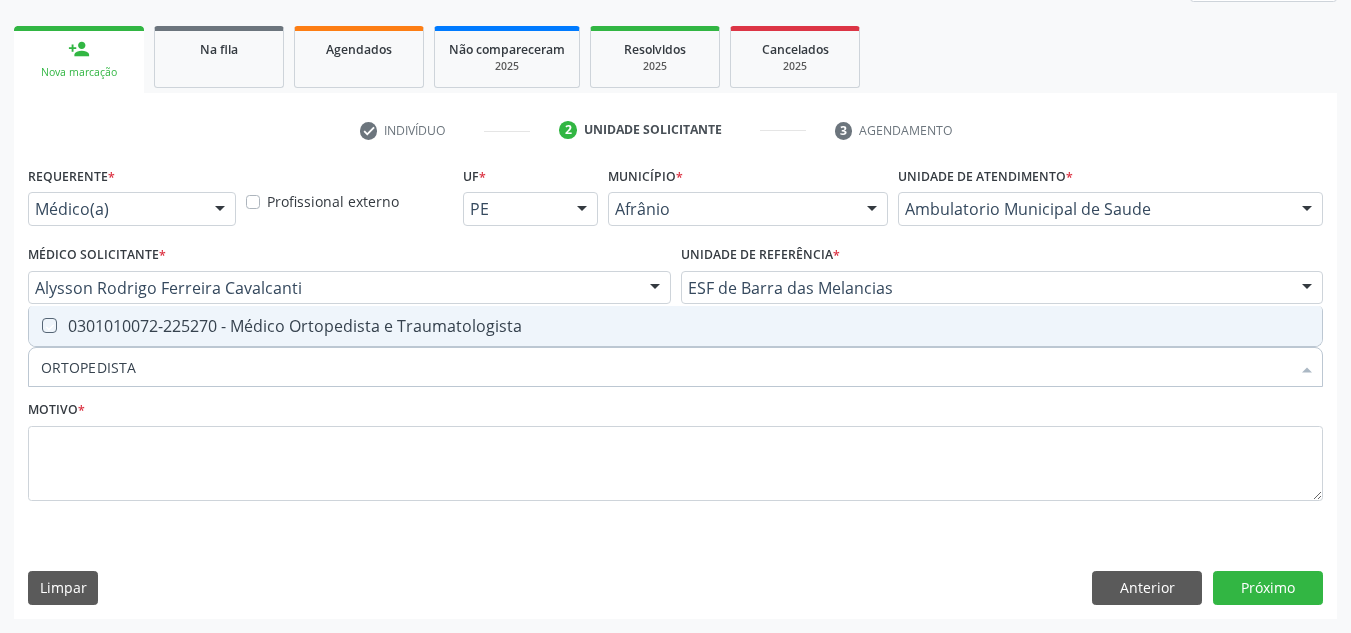 checkbox on "true" 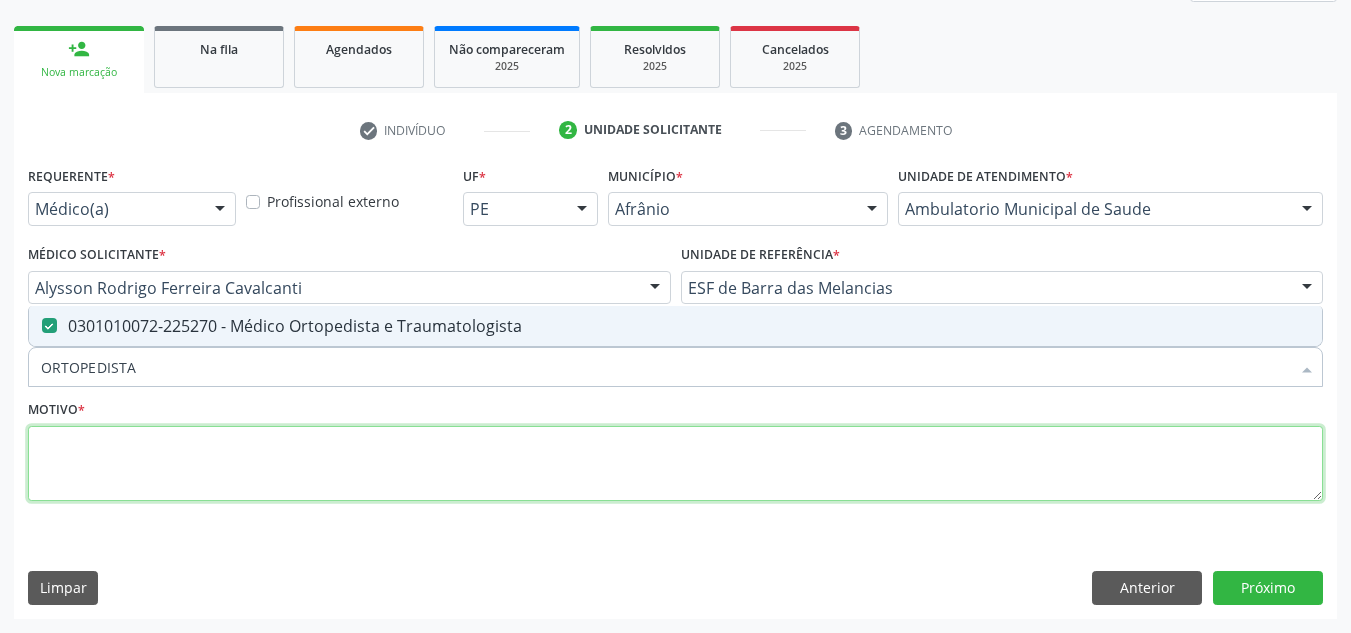 click at bounding box center [675, 464] 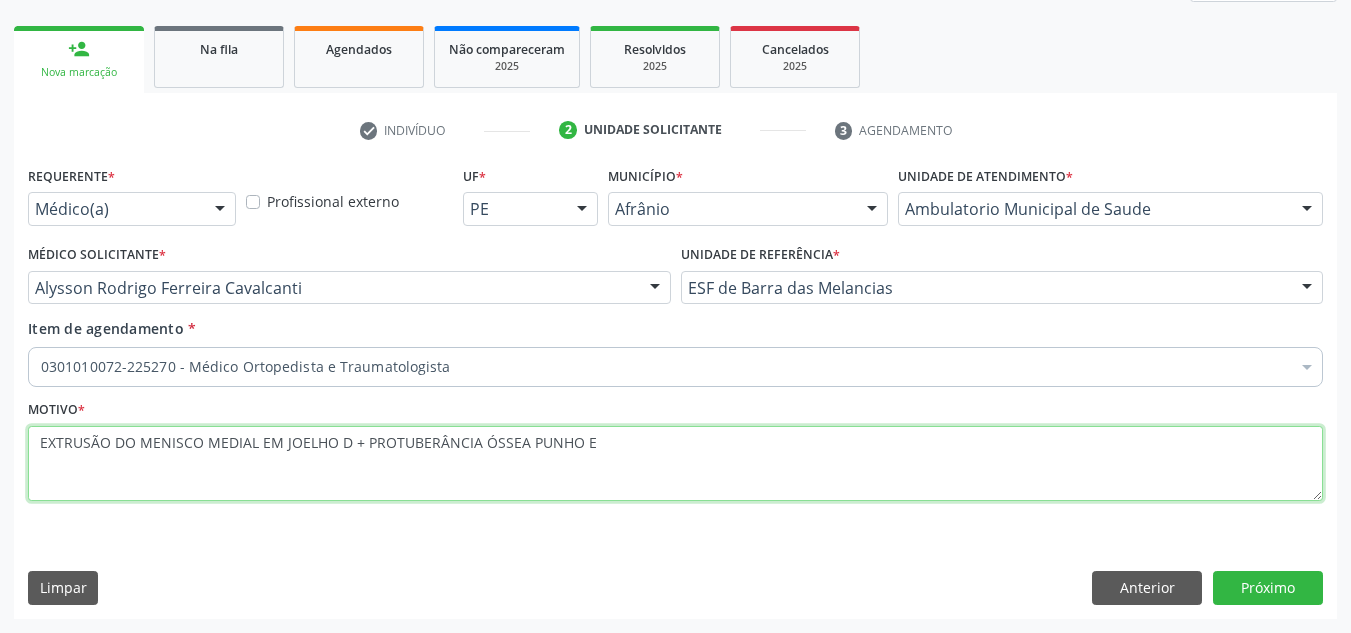 type on "EXTRUSÃO DO MENISCO MEDIAL EM JOELHO D + PROTUBERÂNCIA ÓSSEA PUNHO E" 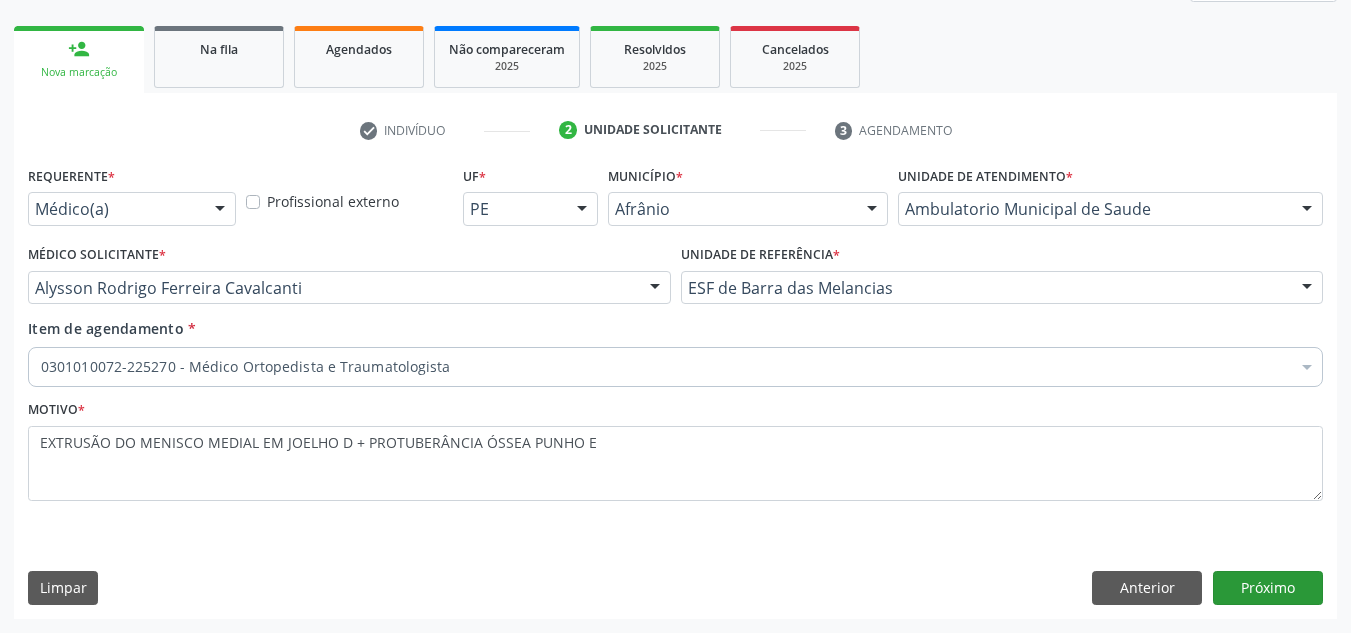 drag, startPoint x: 1299, startPoint y: 607, endPoint x: 1299, endPoint y: 596, distance: 11 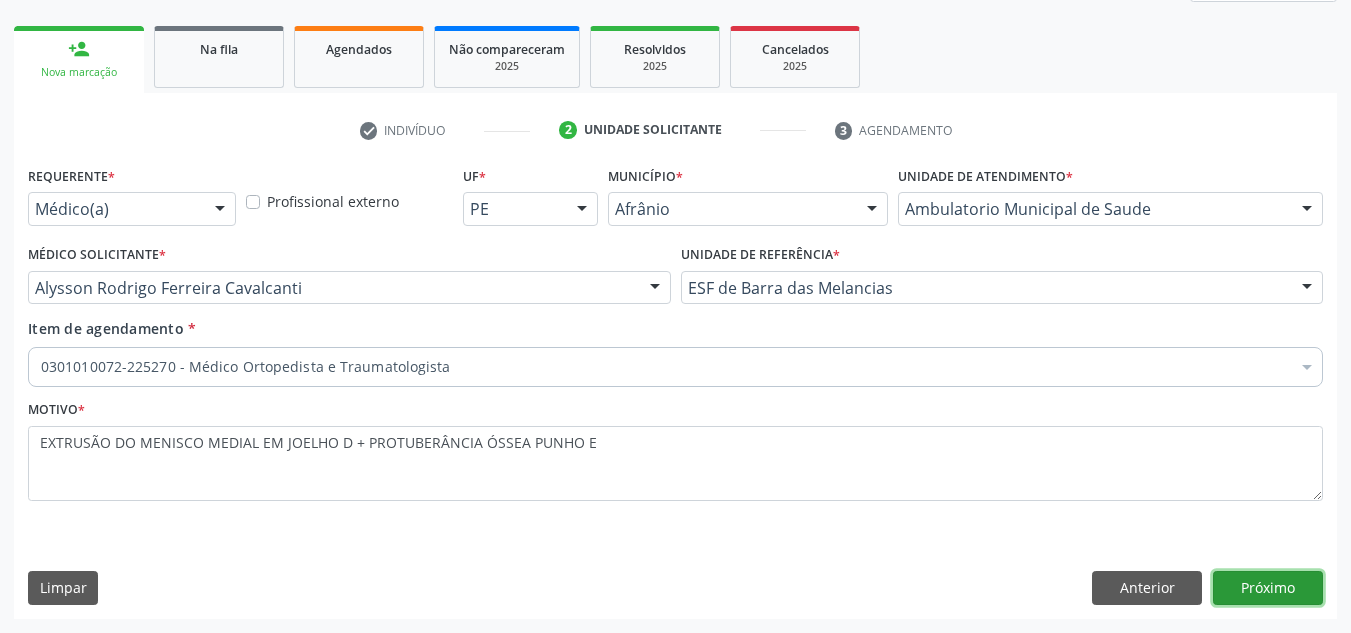 click on "Próximo" at bounding box center [1268, 588] 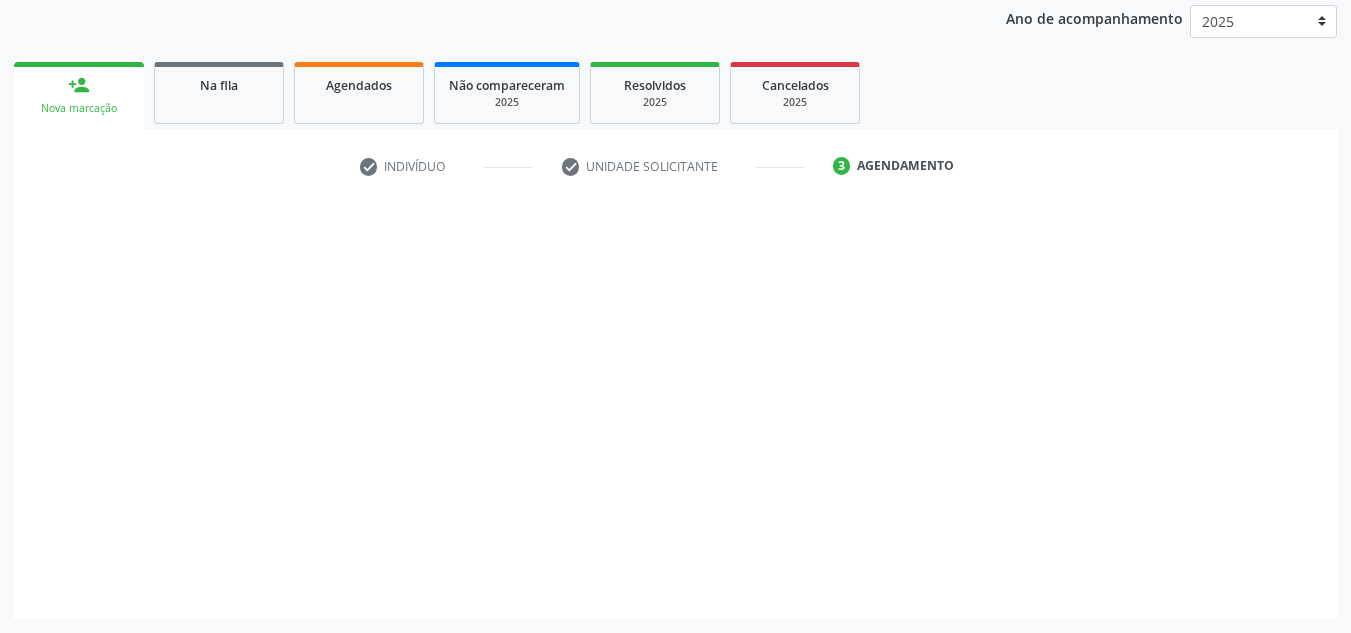 scroll, scrollTop: 237, scrollLeft: 0, axis: vertical 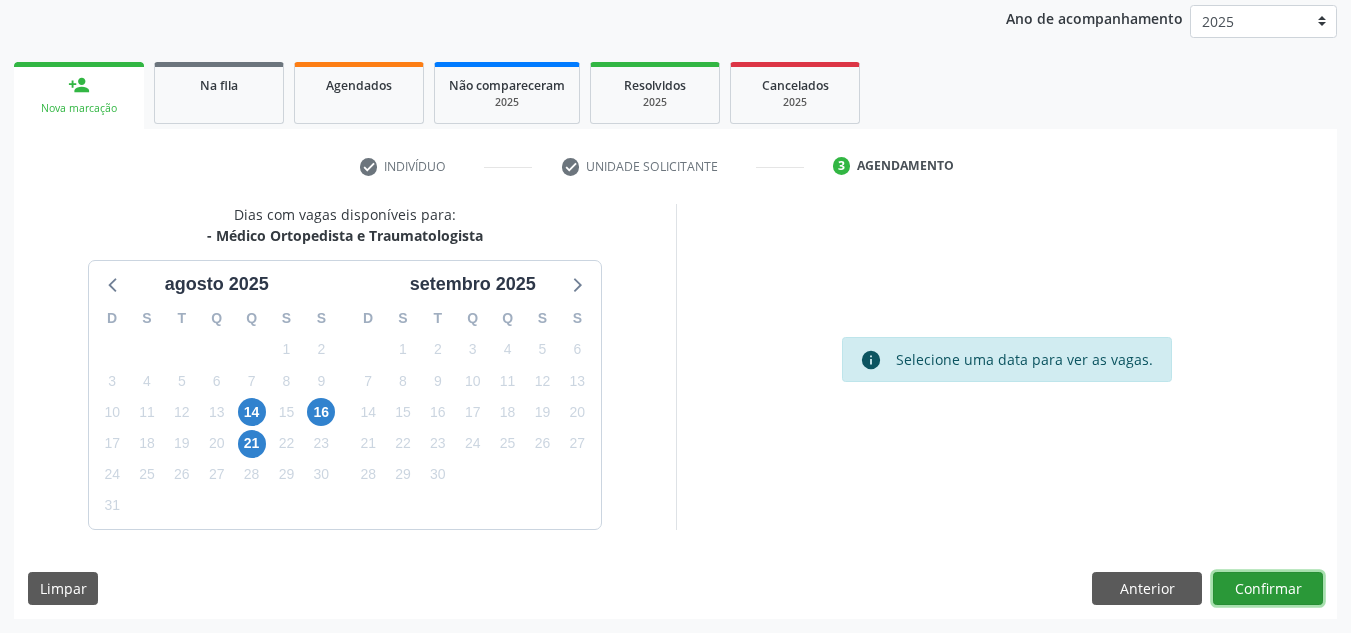 click on "Confirmar" at bounding box center [1268, 589] 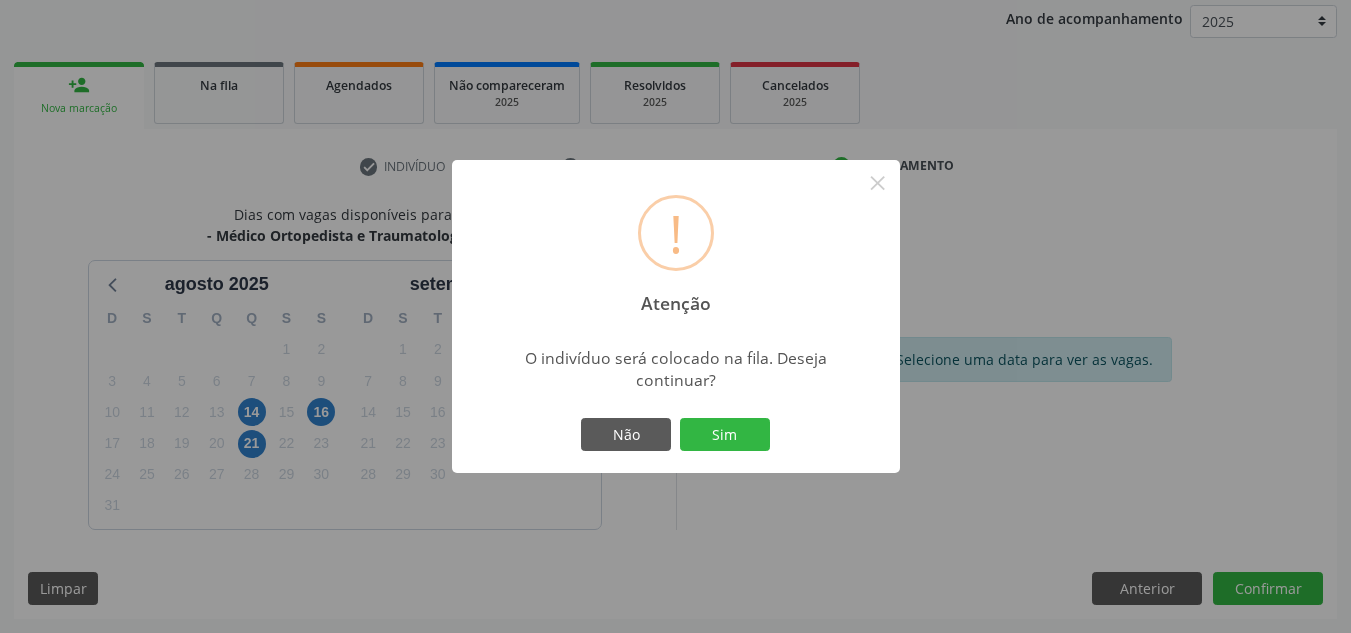 click on "! Atenção × O indivíduo será colocado na fila. Deseja continuar? Não Sim" at bounding box center [676, 317] 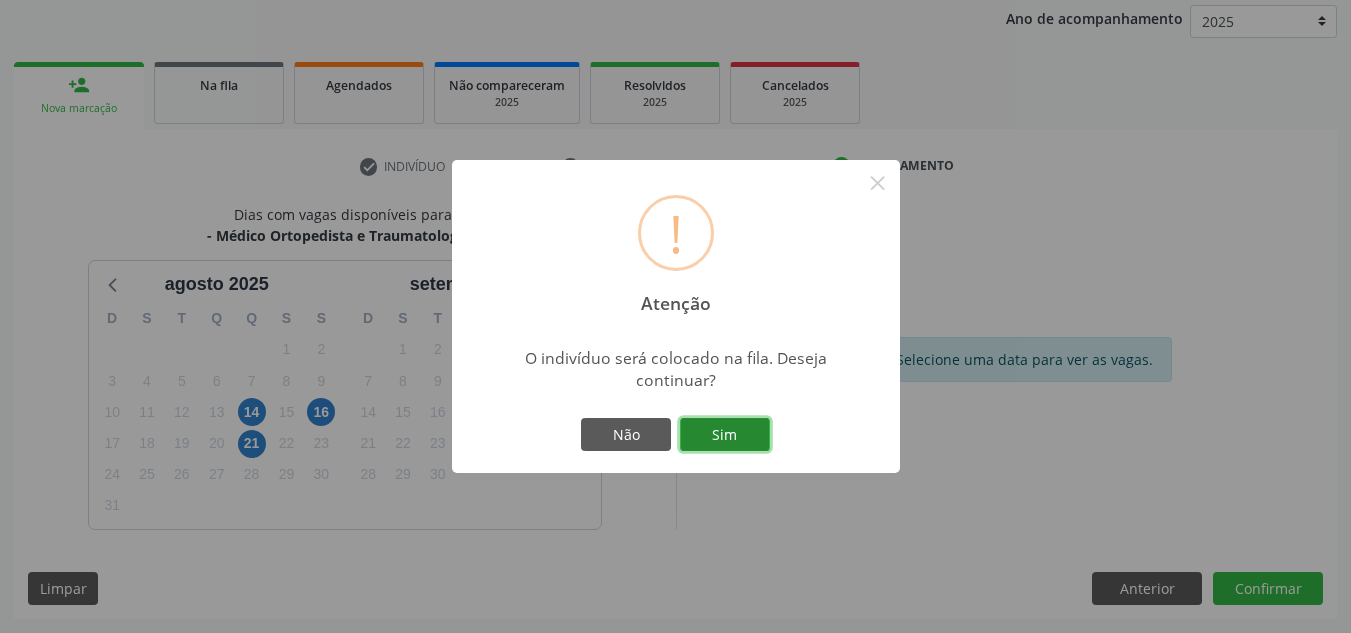 click on "Sim" at bounding box center (725, 435) 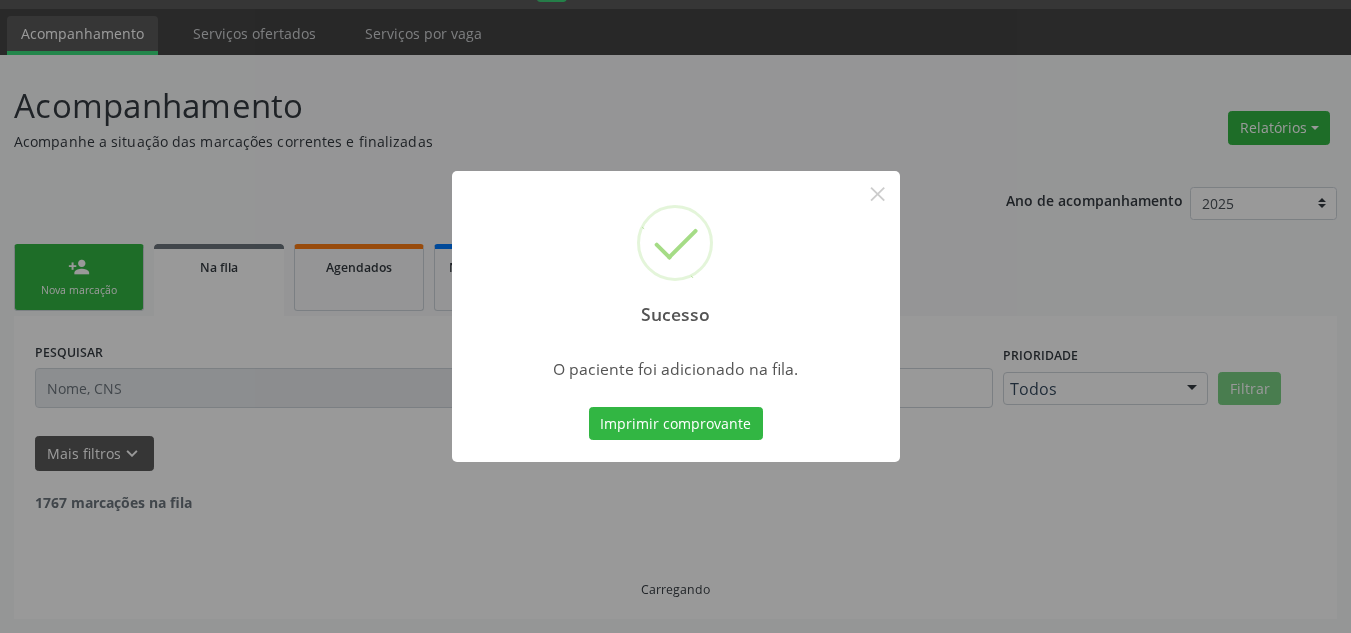 scroll, scrollTop: 34, scrollLeft: 0, axis: vertical 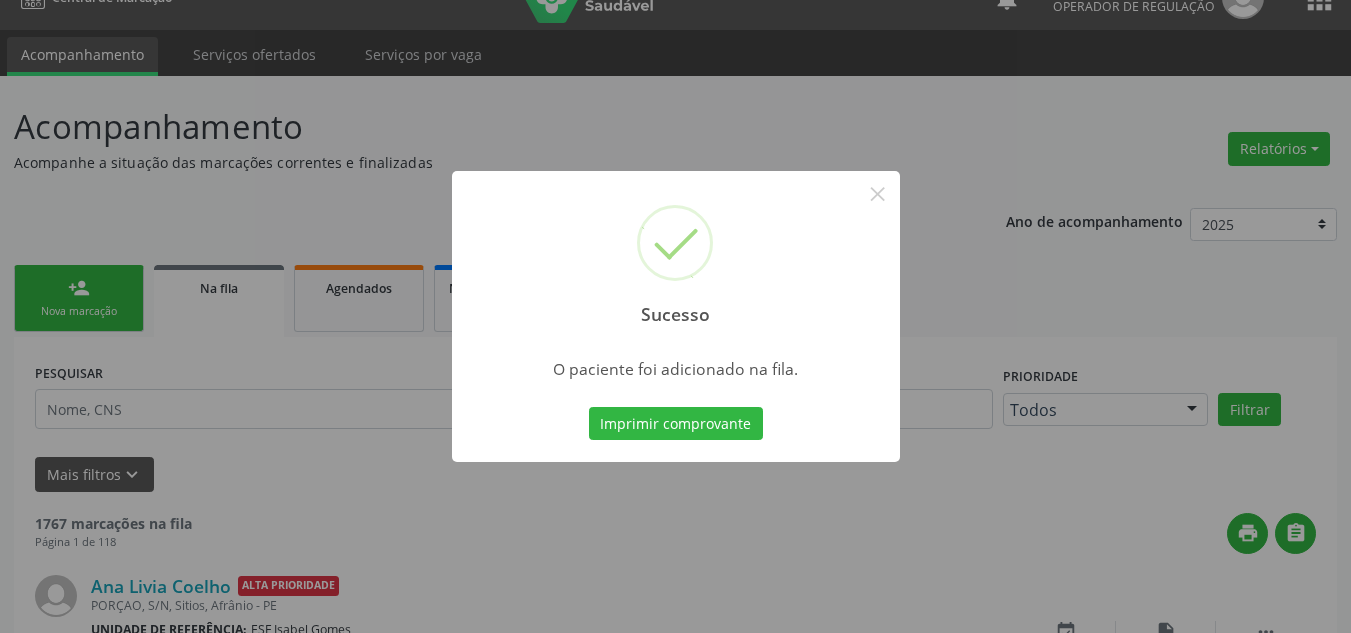 click on "Sucesso × O paciente foi adicionado na fila. Imprimir comprovante Cancel" at bounding box center [675, 316] 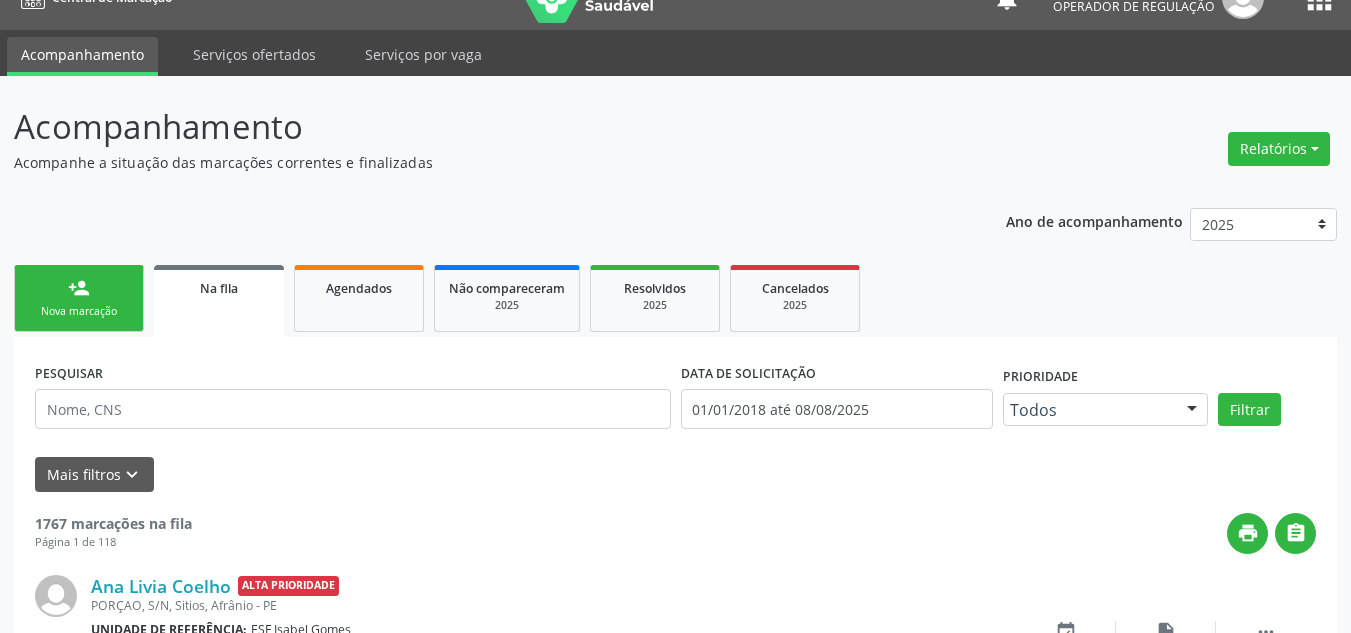 click on "person_add
Nova marcação" at bounding box center (79, 298) 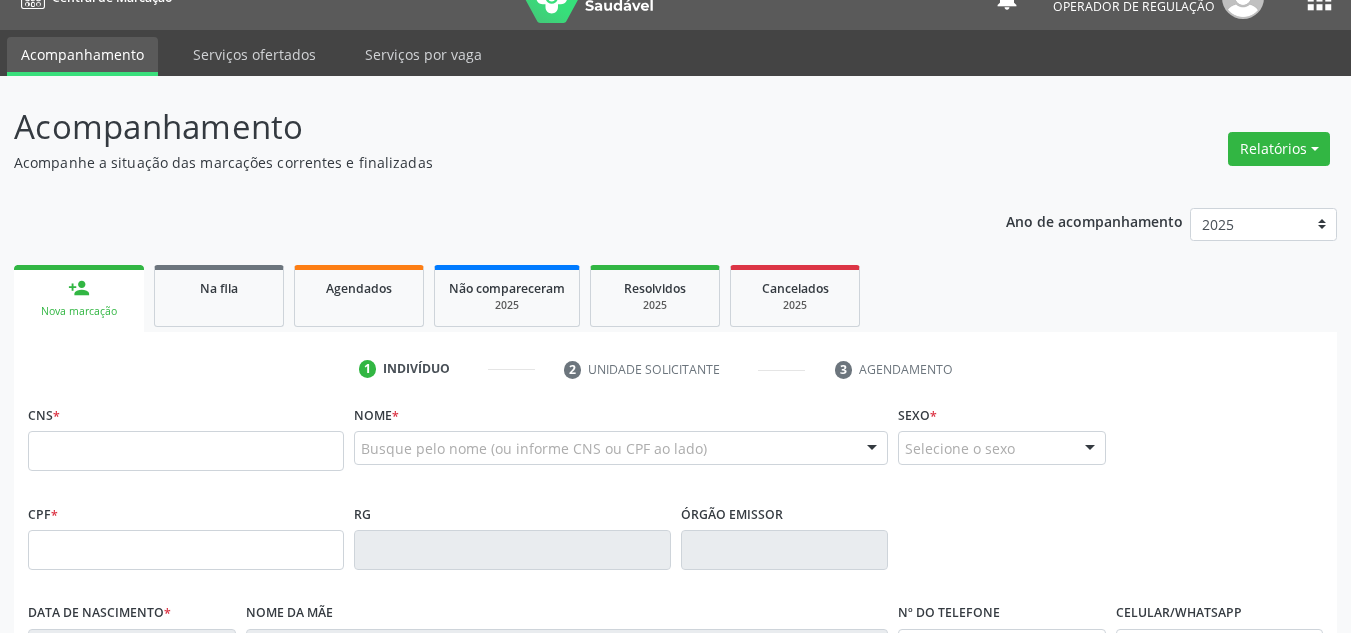click on "person_add
Nova marcação" at bounding box center [79, 298] 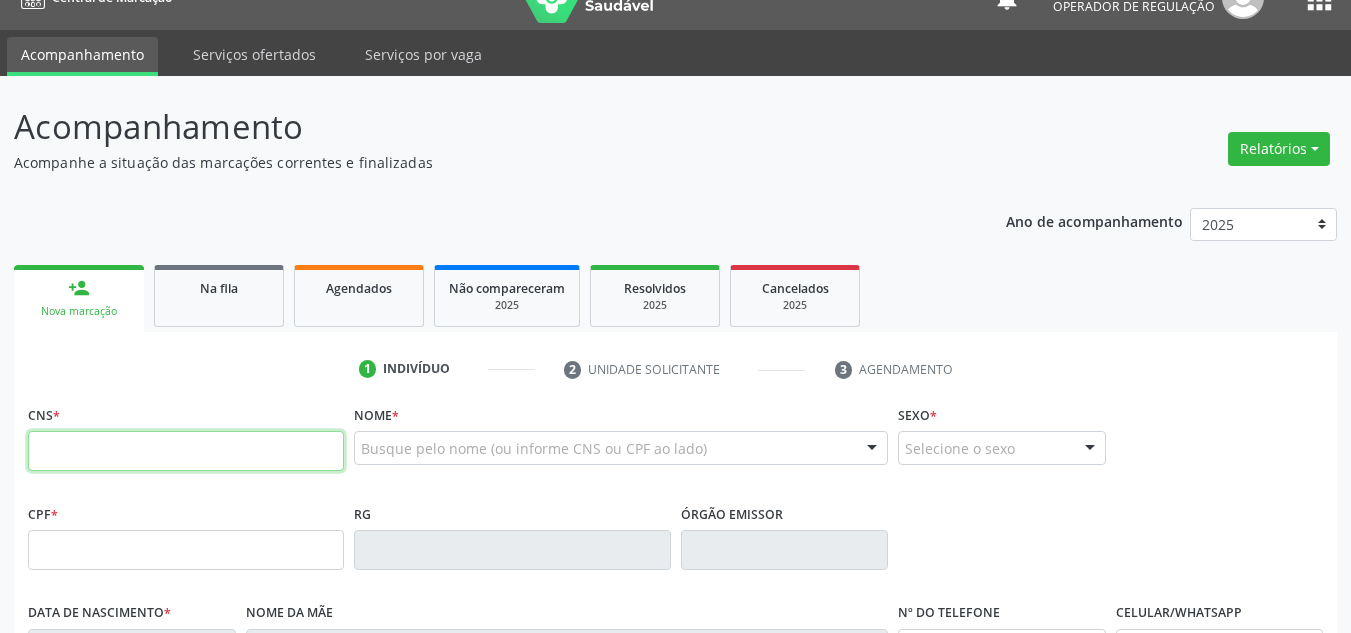 click at bounding box center [186, 451] 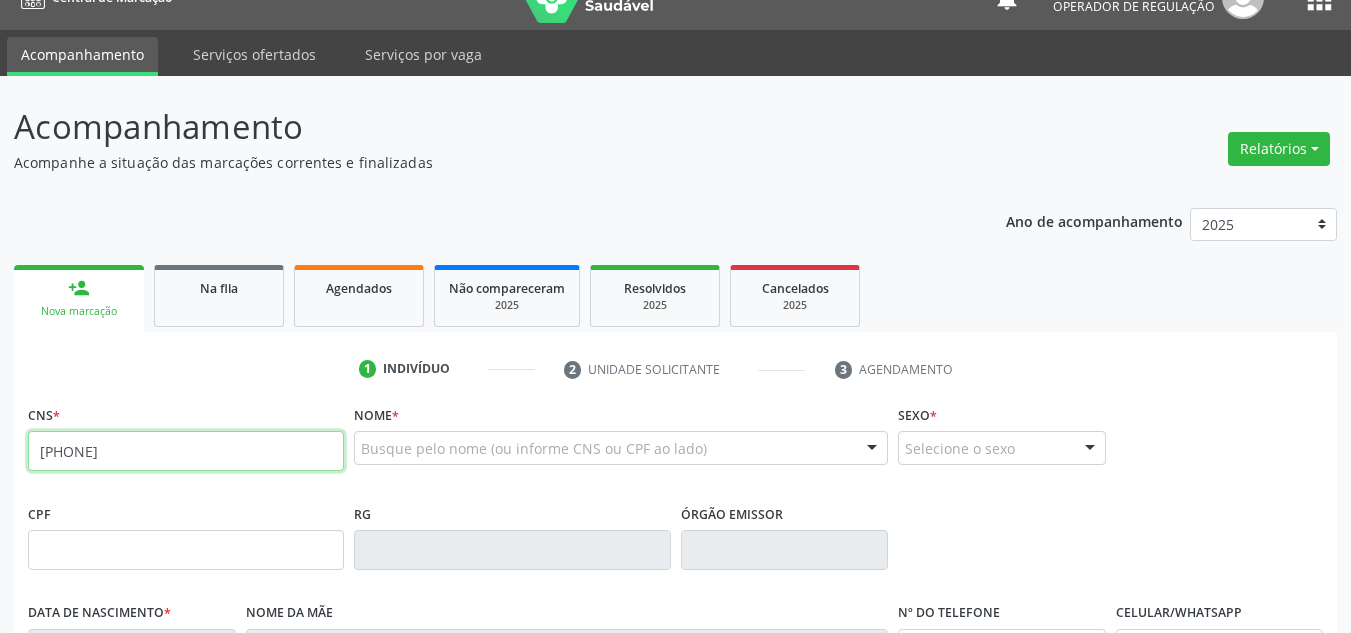 type on "[PHONE]" 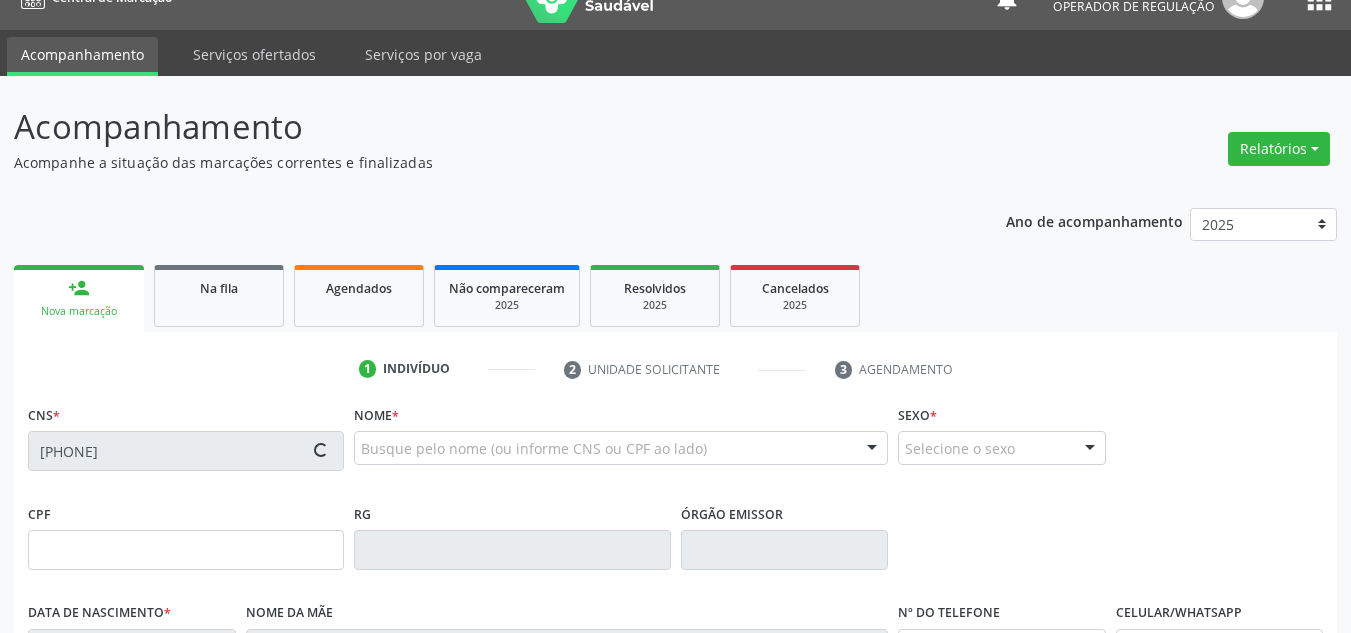type on "[CPF]" 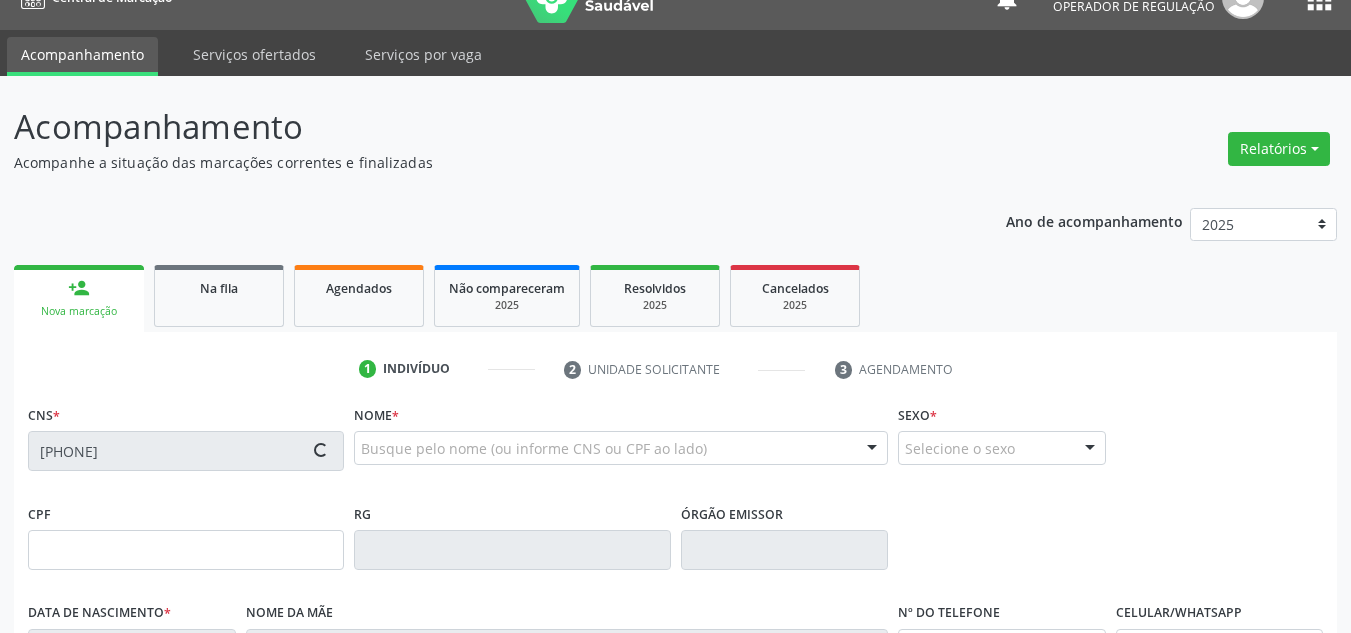 type on "[DATE]" 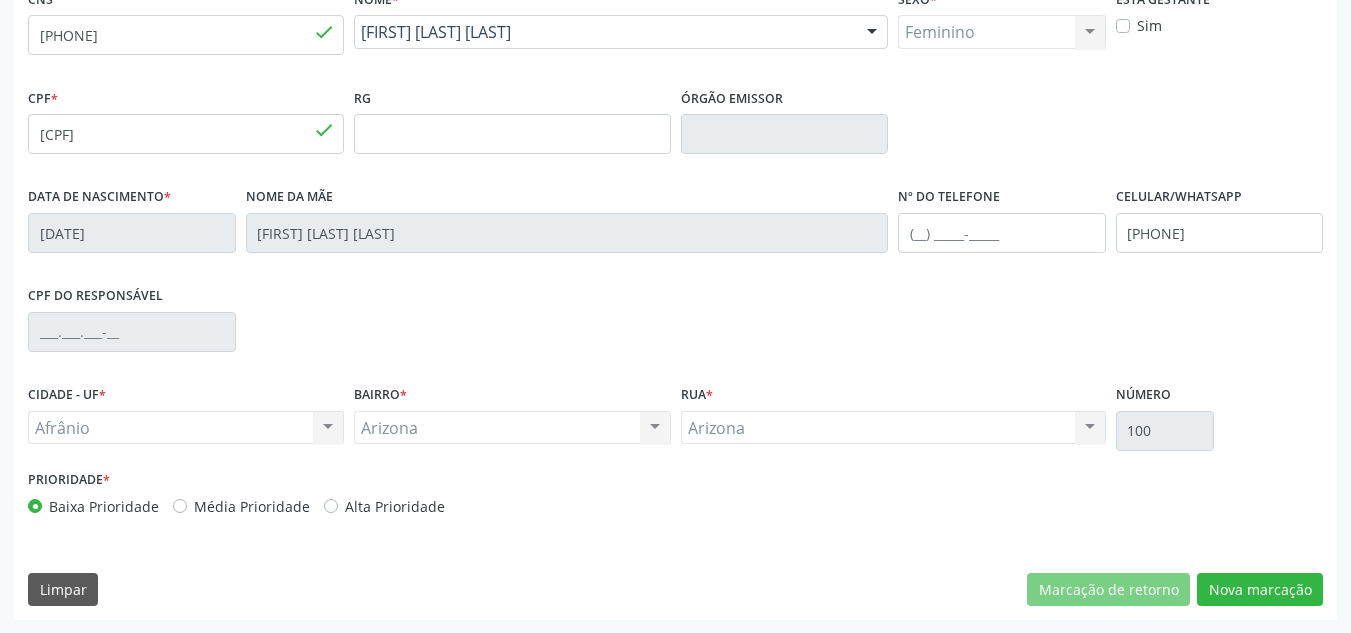 scroll, scrollTop: 451, scrollLeft: 0, axis: vertical 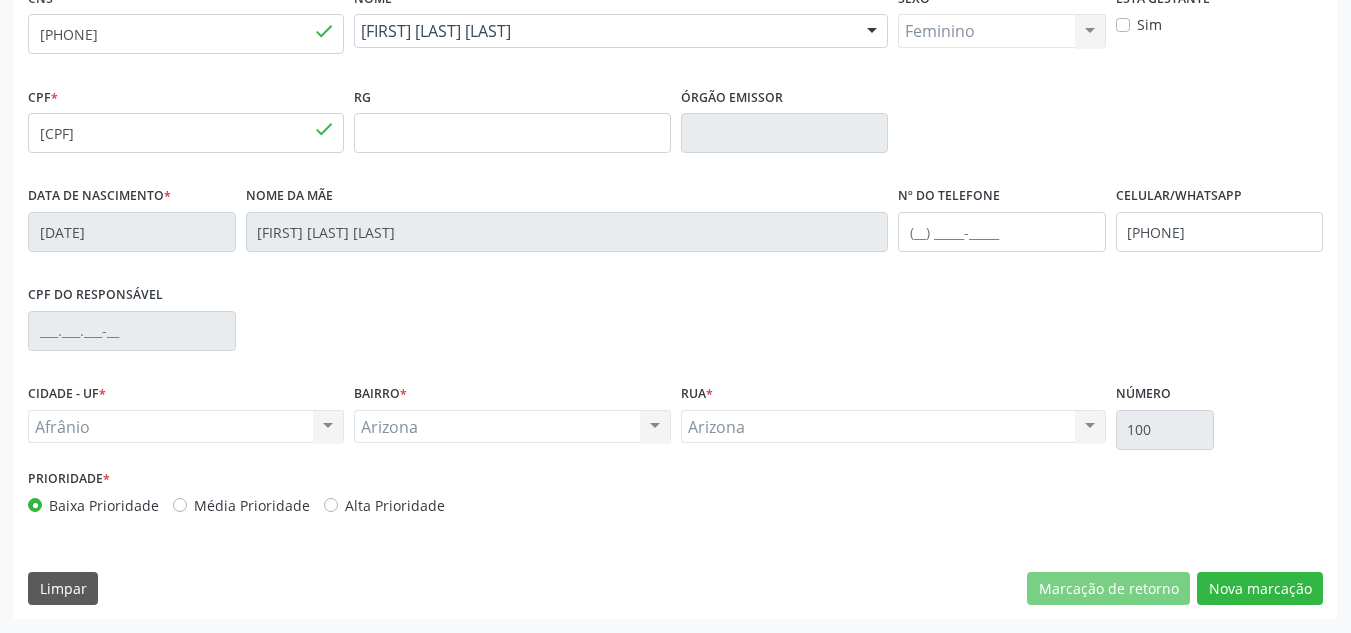 click on "Média Prioridade" at bounding box center (252, 505) 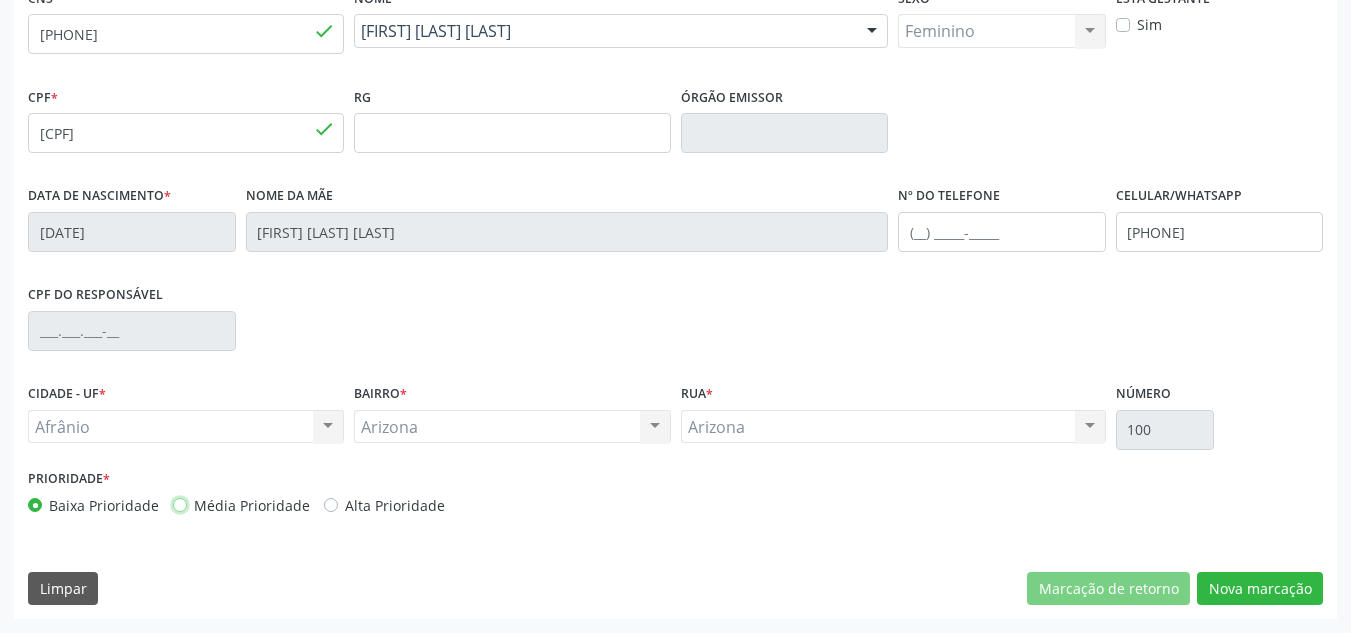 click on "Média Prioridade" at bounding box center (180, 504) 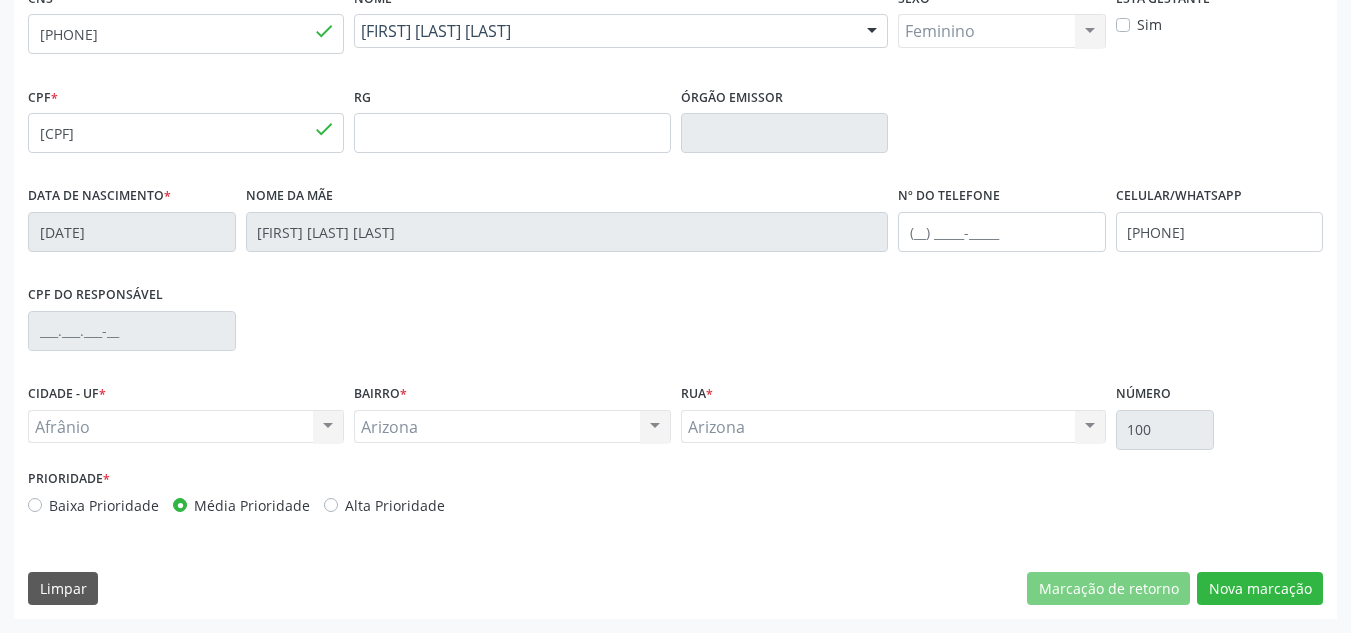 click on "Média Prioridade" at bounding box center [252, 505] 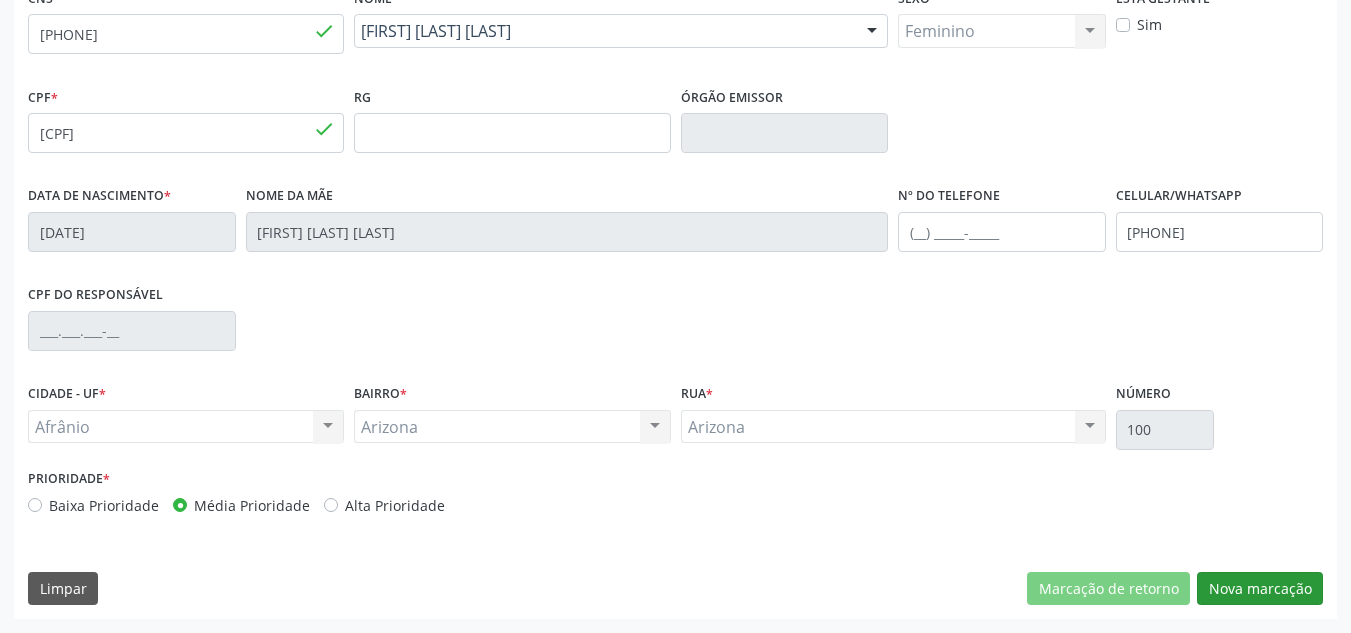 drag, startPoint x: 1239, startPoint y: 614, endPoint x: 1252, endPoint y: 595, distance: 23.021729 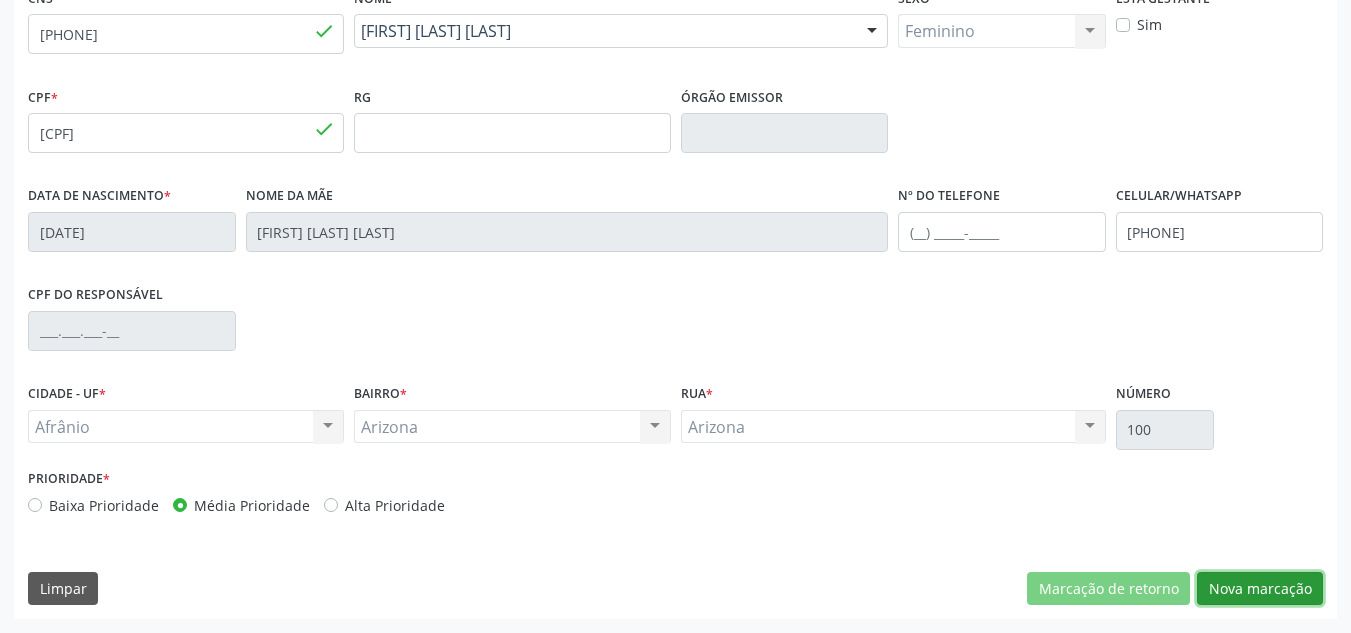 click on "Nova marcação" at bounding box center (1260, 589) 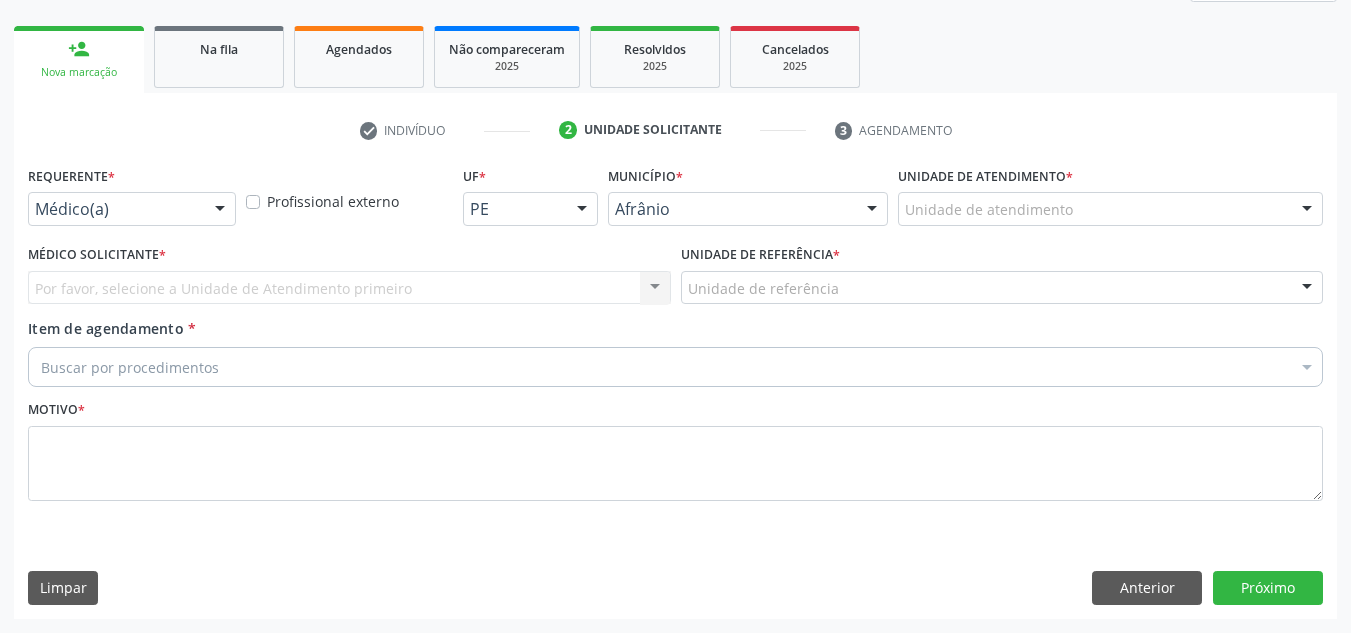 scroll, scrollTop: 273, scrollLeft: 0, axis: vertical 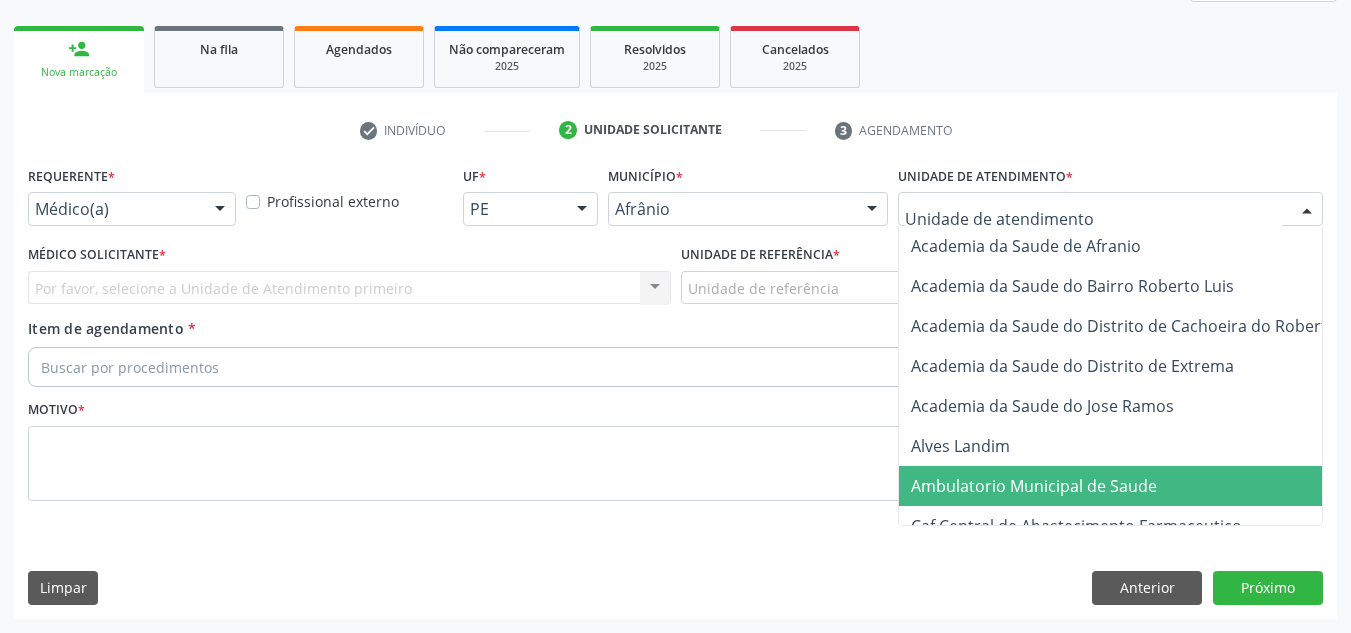click on "Ambulatorio Municipal de Saude" at bounding box center [1137, 486] 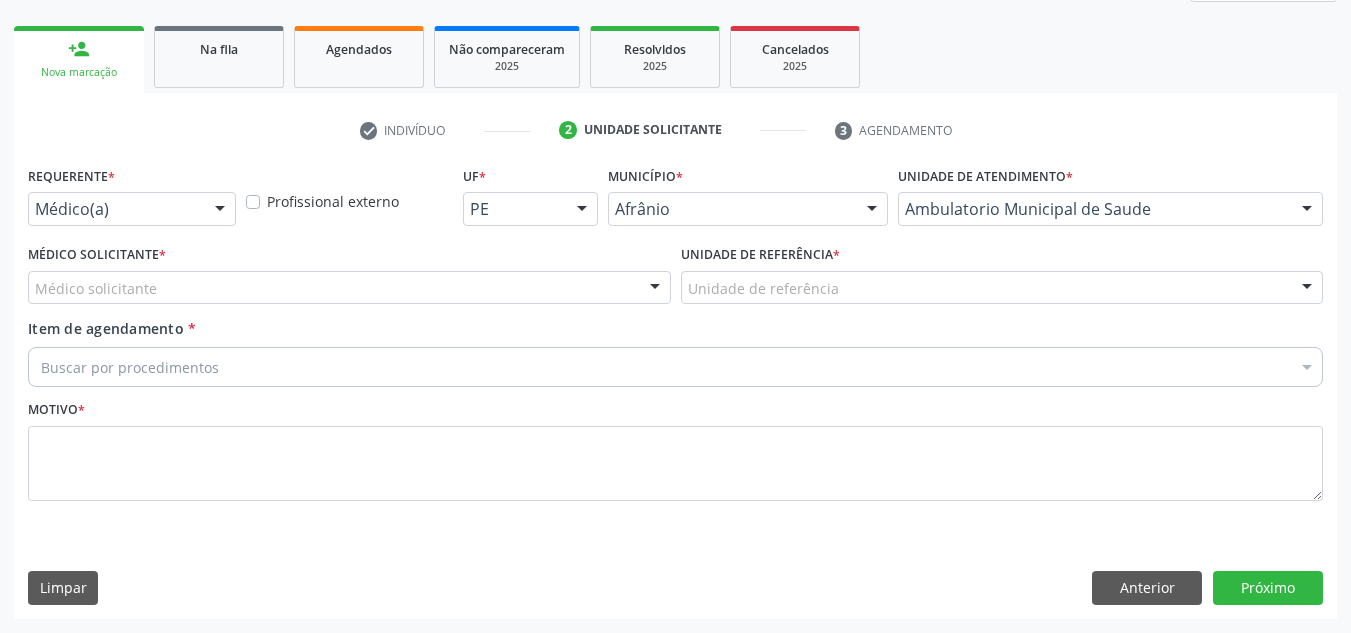 click on "Médico Solicitante
*
Médico solicitante
Alysson Rodrigo Ferreira Cavalcanti   Bruno Saraiva Bezerra Medrado   Carlos Gustavo Pessoa da Silva Reis   Diego Ramon Ferreira Belem   Francisco Henrique Ferraz   Humberto Artur Silva Santos   Jiulianna Castro de Assis   Joao Monteiro Neto   Josenilson Ramos de Menezes   Lucas Daykson David Macedo de Oliveira   Luis Henrique de Sa Nunes   Paulo Webster Bezerra Araujo   Risomar Fernandes de Sa   Shamara Crystynna Cardoso Santos   Suyenne Gomes de Araujo Freire   Thiago Fagner Inacio Vilar
Nenhum resultado encontrado para: "   "
Não há nenhuma opção para ser exibida." at bounding box center [349, 279] 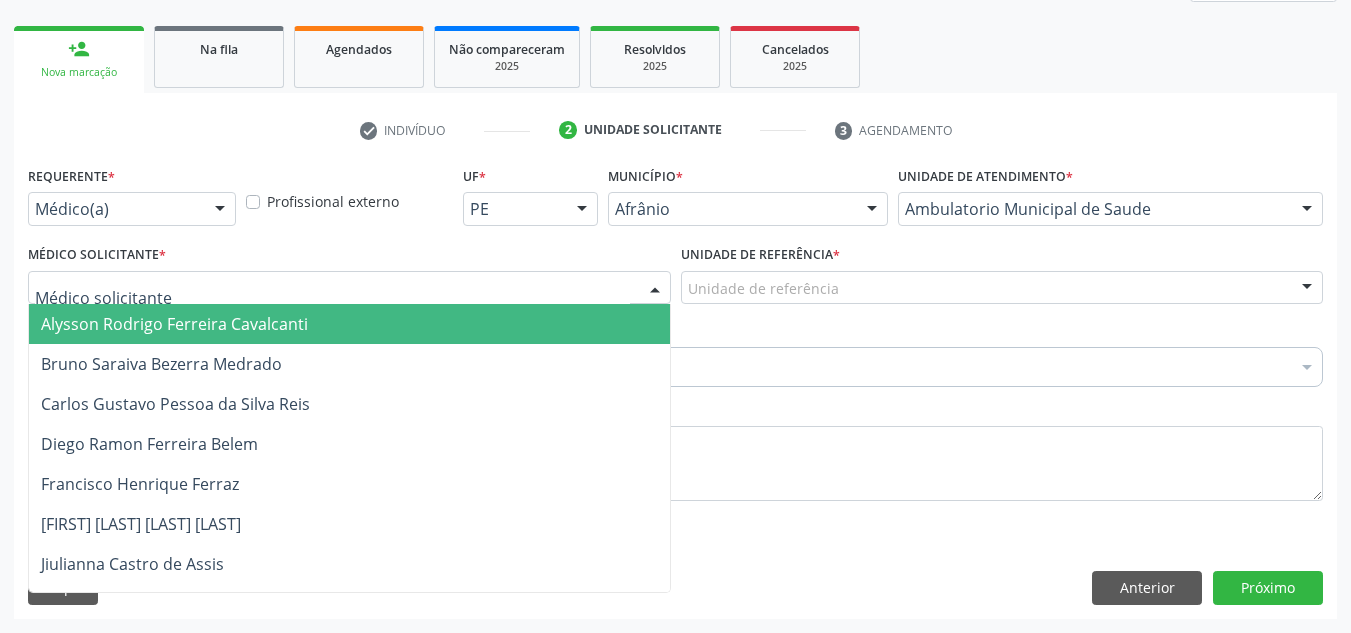 click at bounding box center [349, 288] 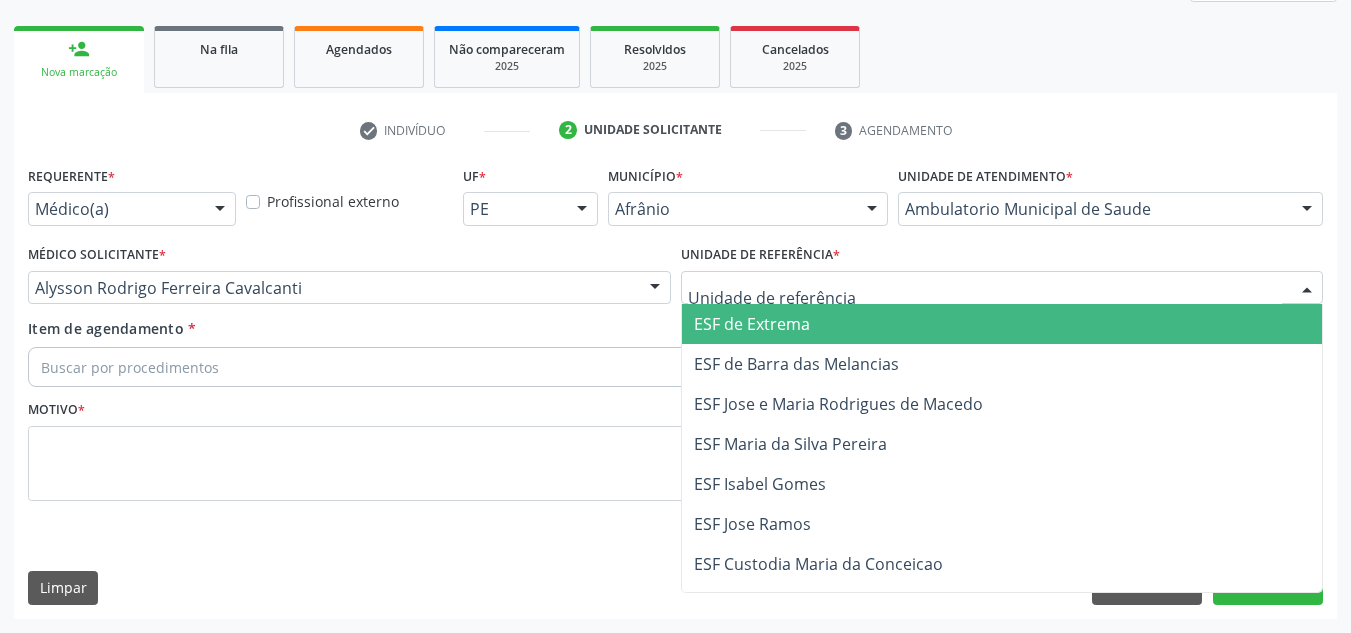 click at bounding box center [1002, 288] 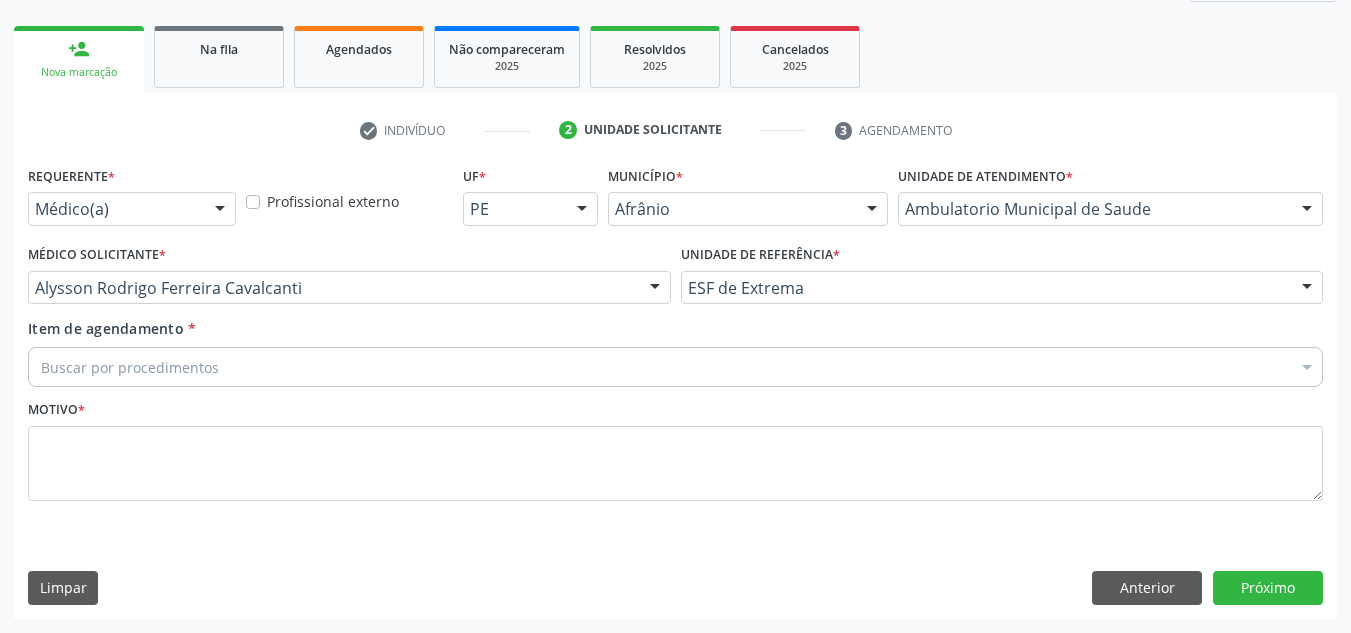 click on "Buscar por procedimentos" at bounding box center [675, 367] 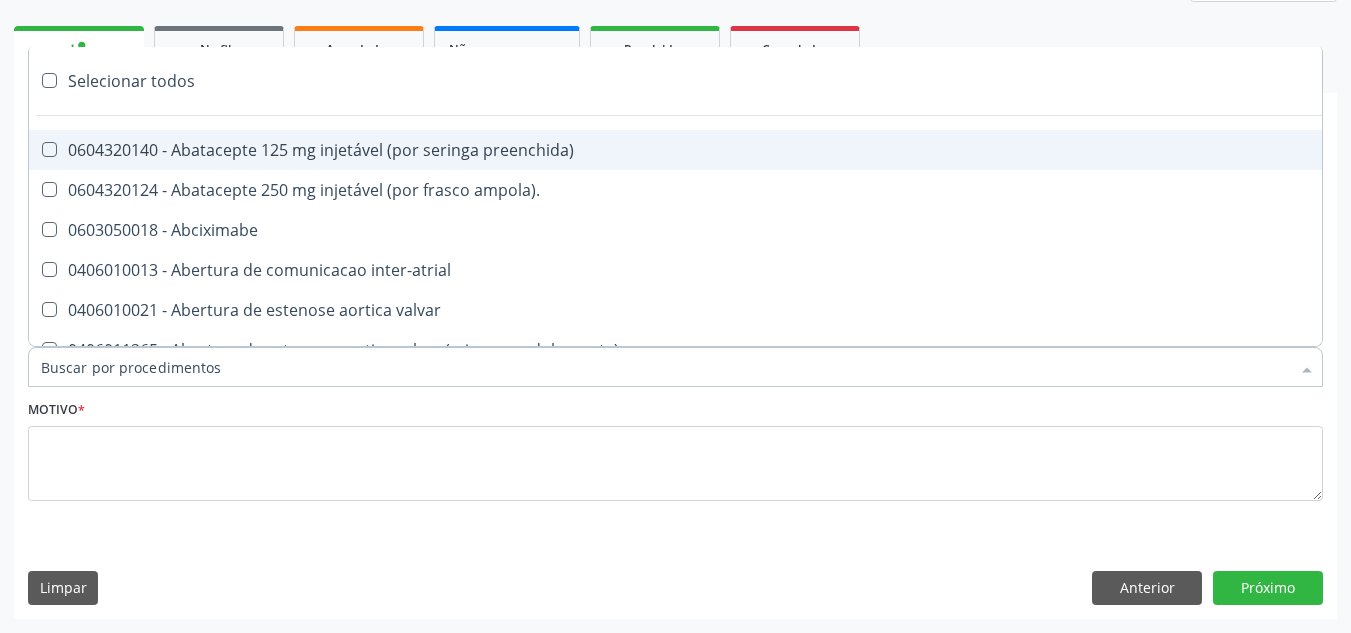 paste on "ORTOPEDISTA" 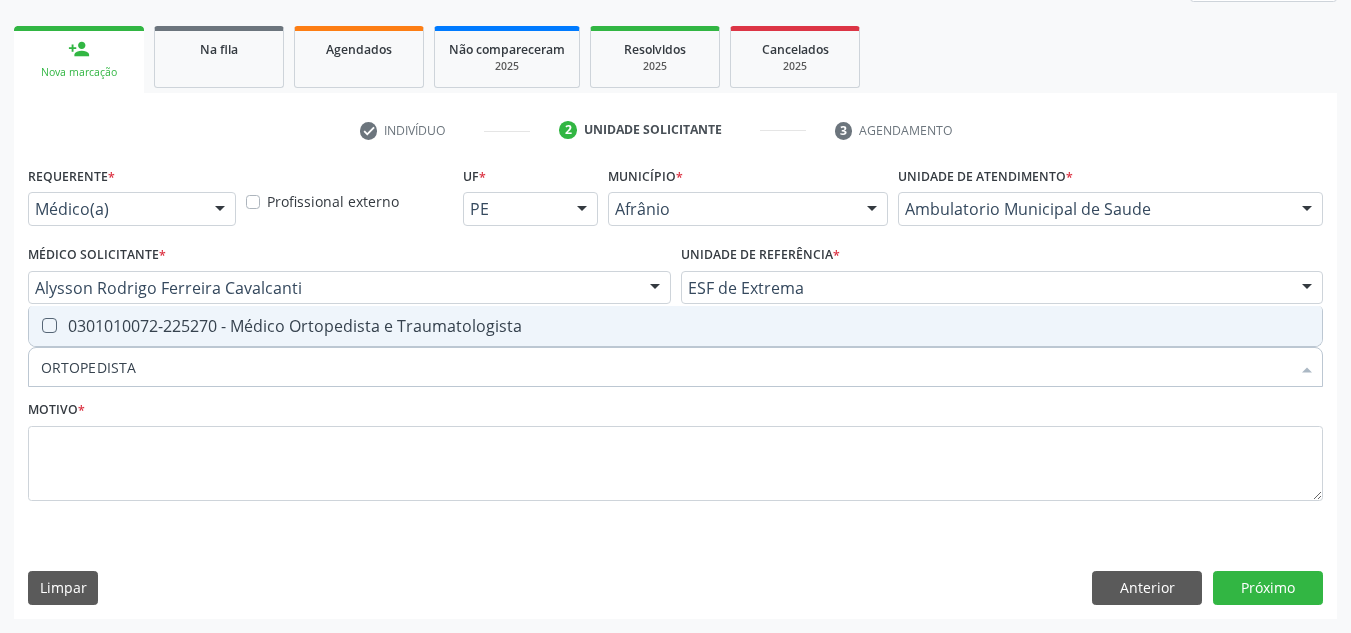 drag, startPoint x: 660, startPoint y: 352, endPoint x: 653, endPoint y: 330, distance: 23.086792 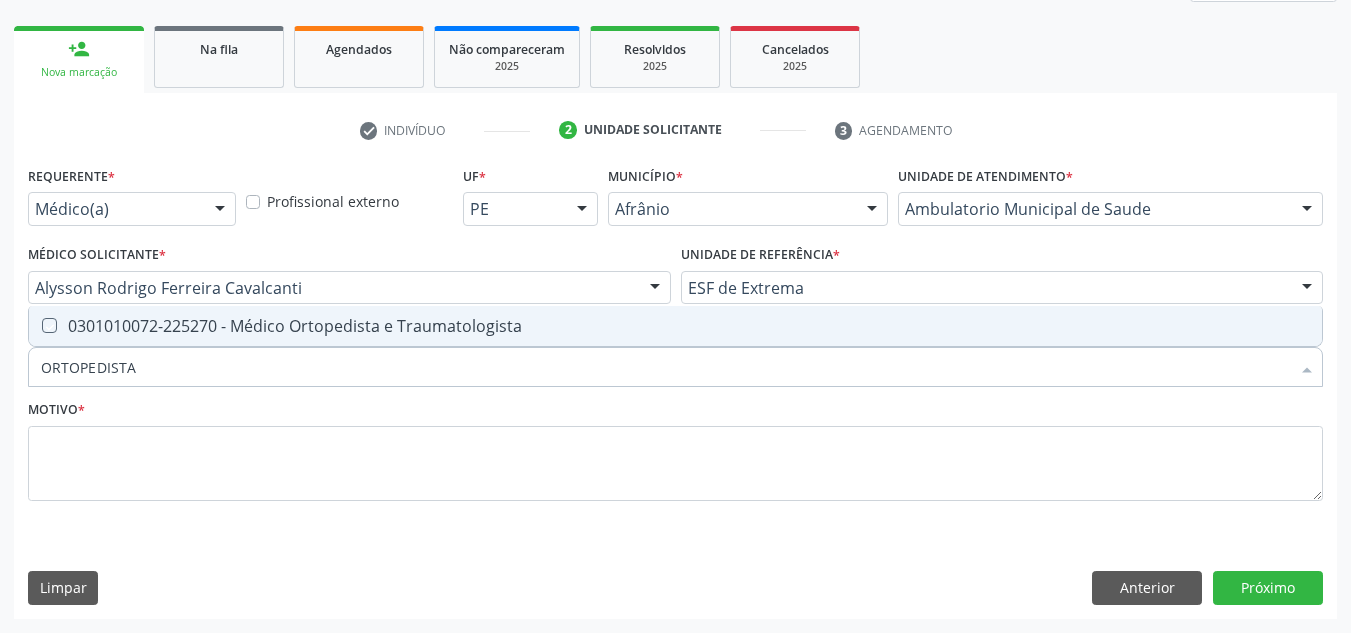 checkbox on "true" 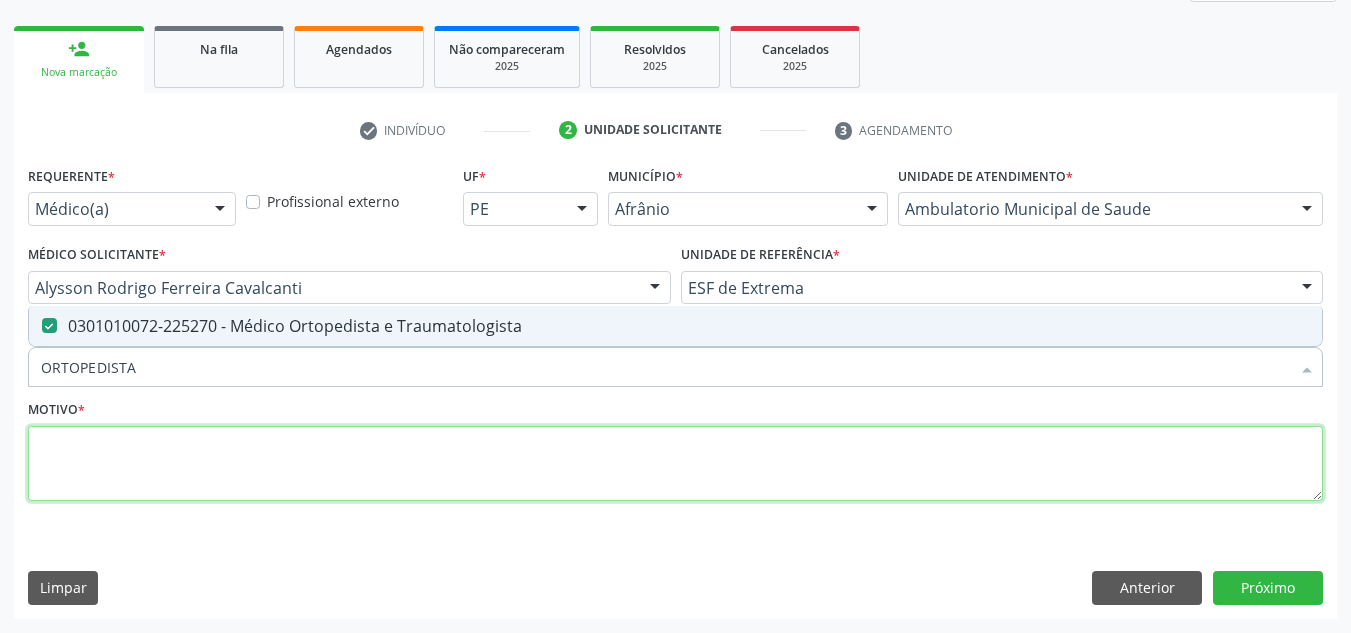 click at bounding box center (675, 464) 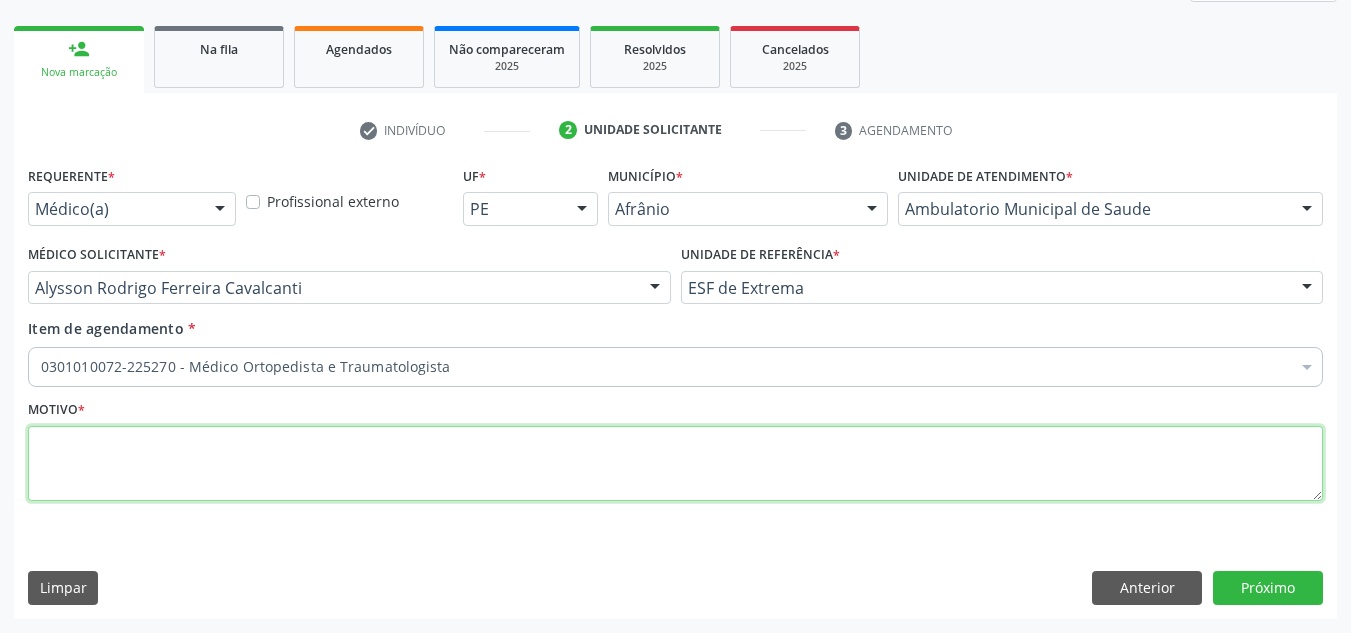 click at bounding box center [675, 464] 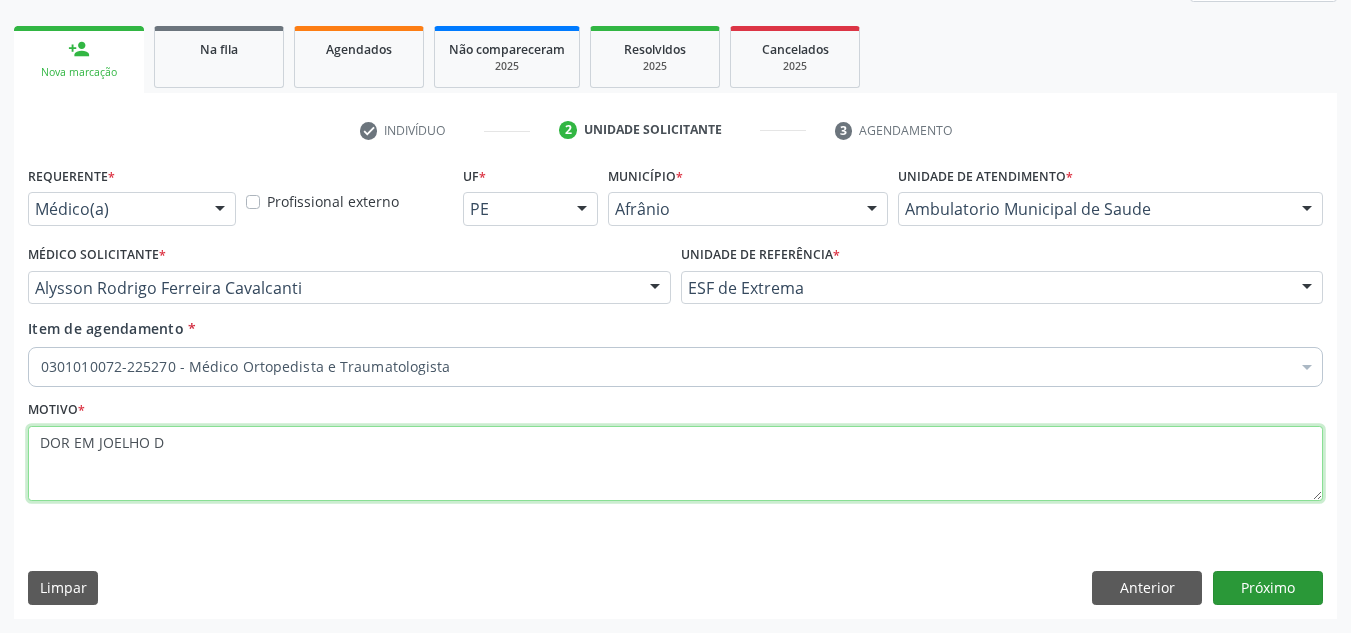 type on "DOR EM JOELHO D" 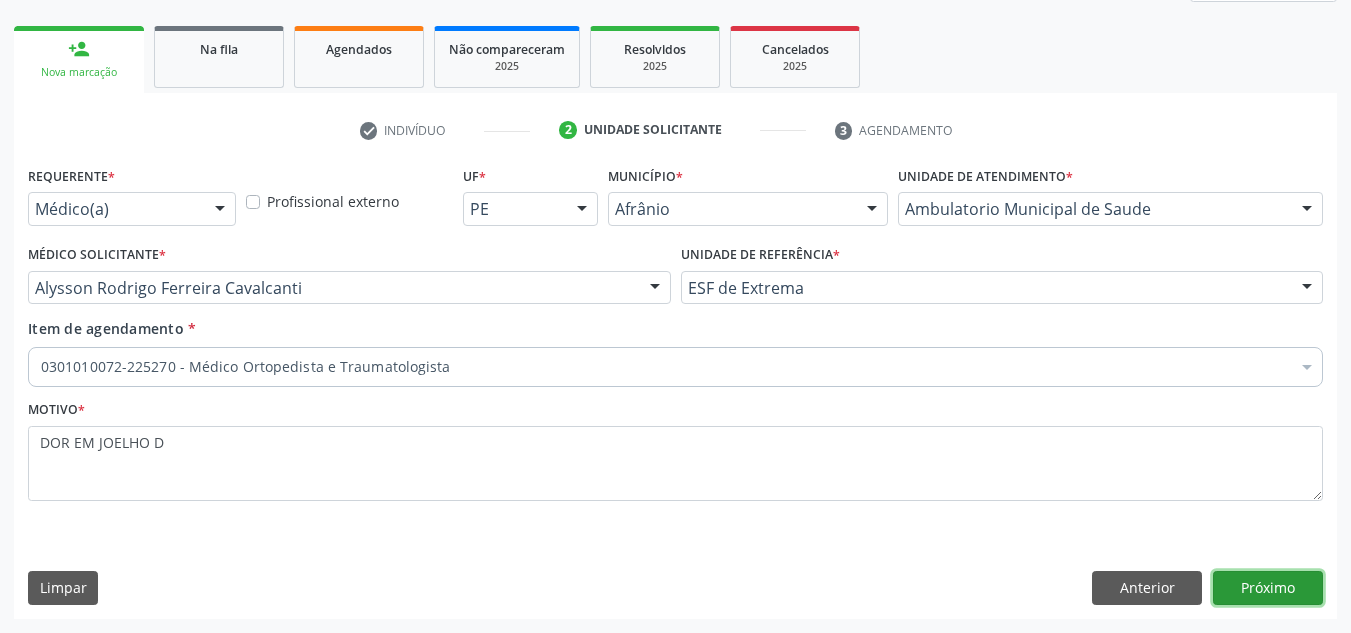click on "Próximo" at bounding box center [1268, 588] 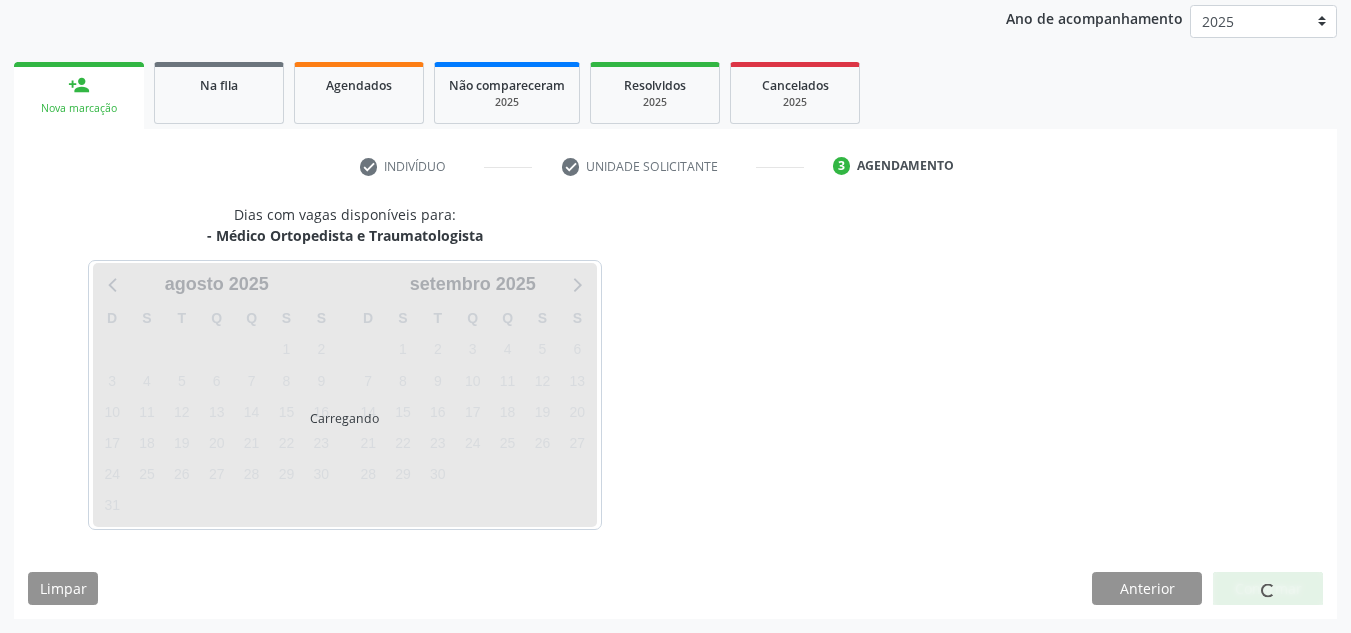 scroll, scrollTop: 237, scrollLeft: 0, axis: vertical 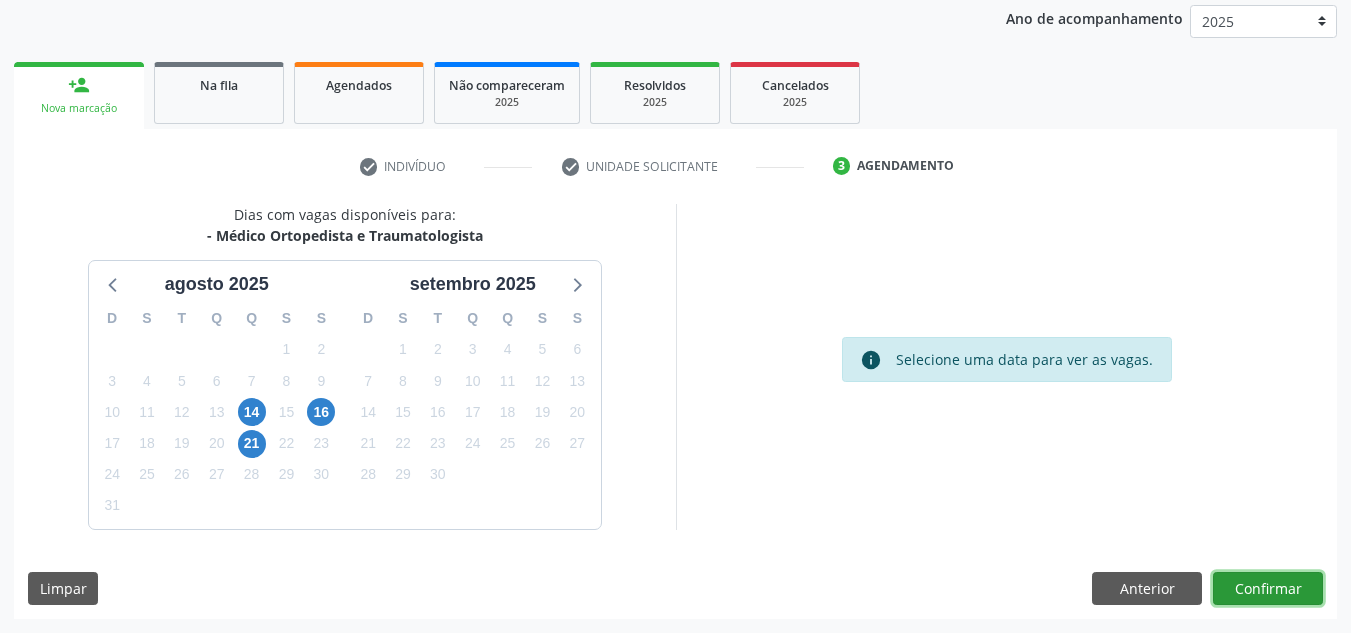 click on "Confirmar" at bounding box center (1268, 589) 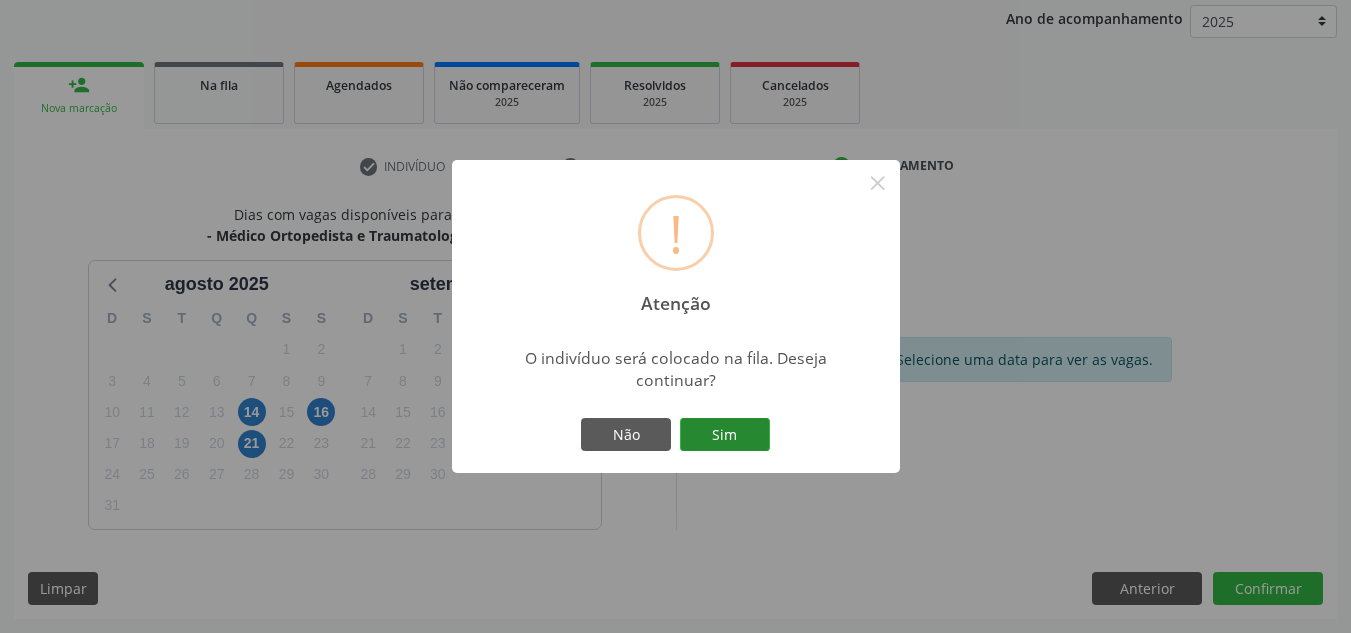 click on "Sim" at bounding box center [725, 435] 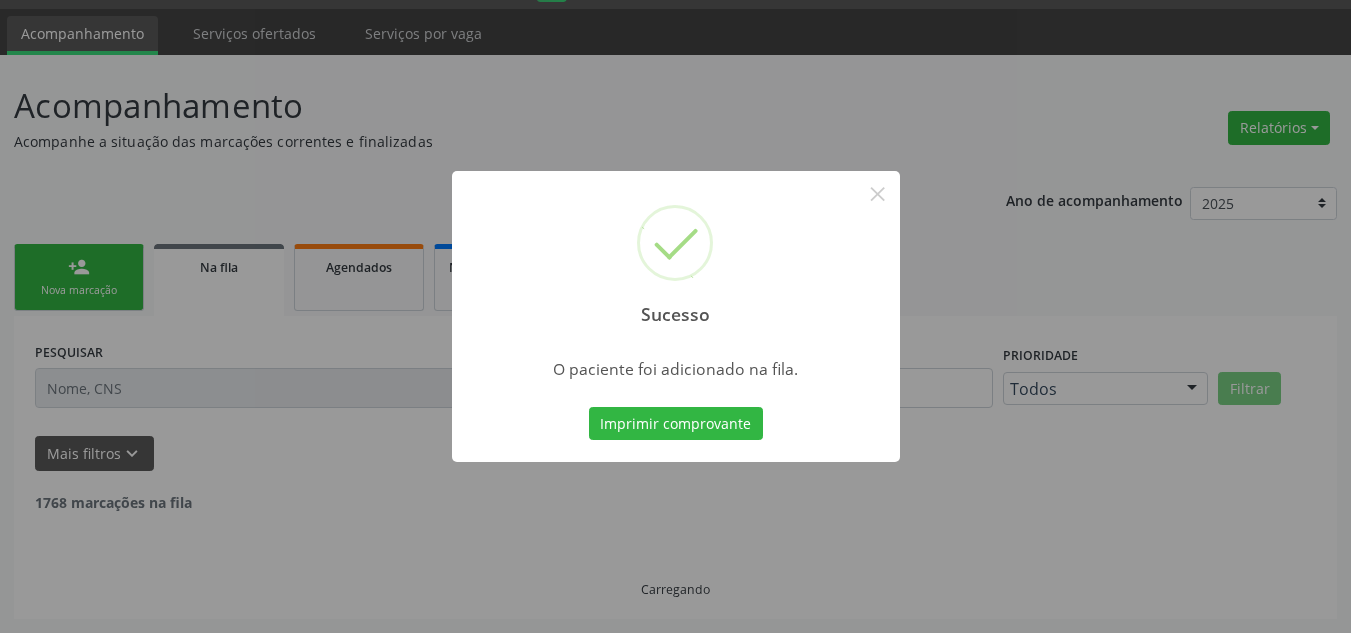 scroll, scrollTop: 34, scrollLeft: 0, axis: vertical 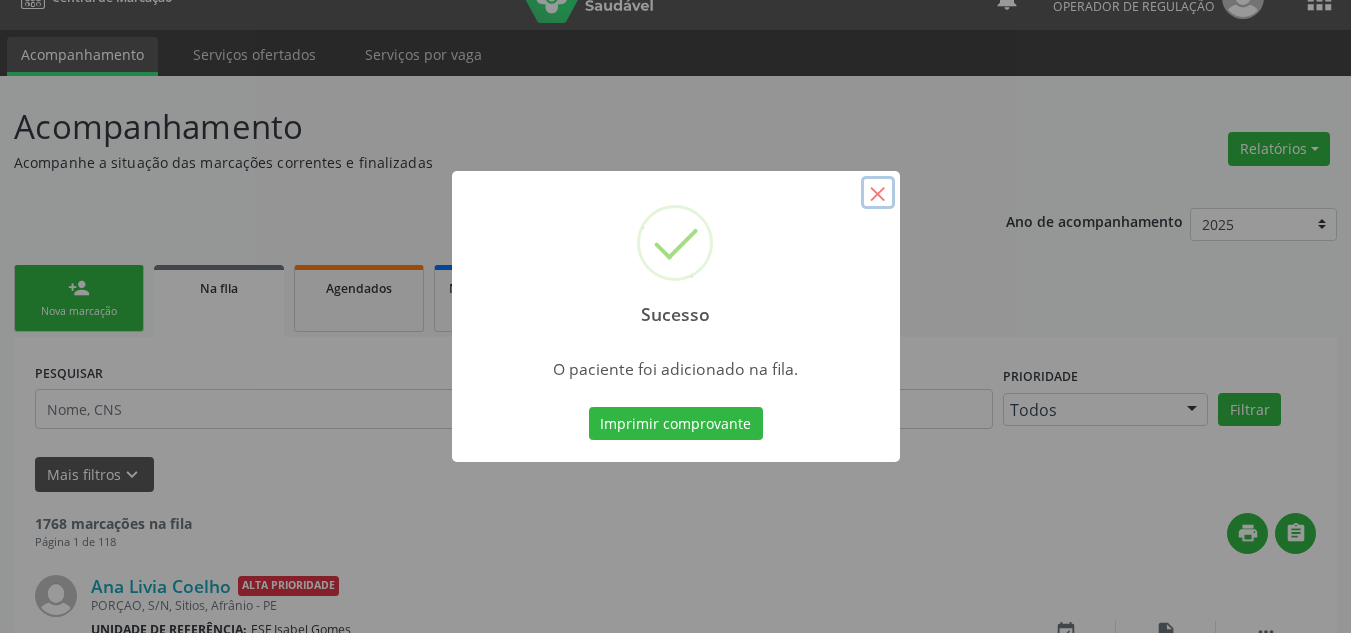 click on "×" at bounding box center [878, 193] 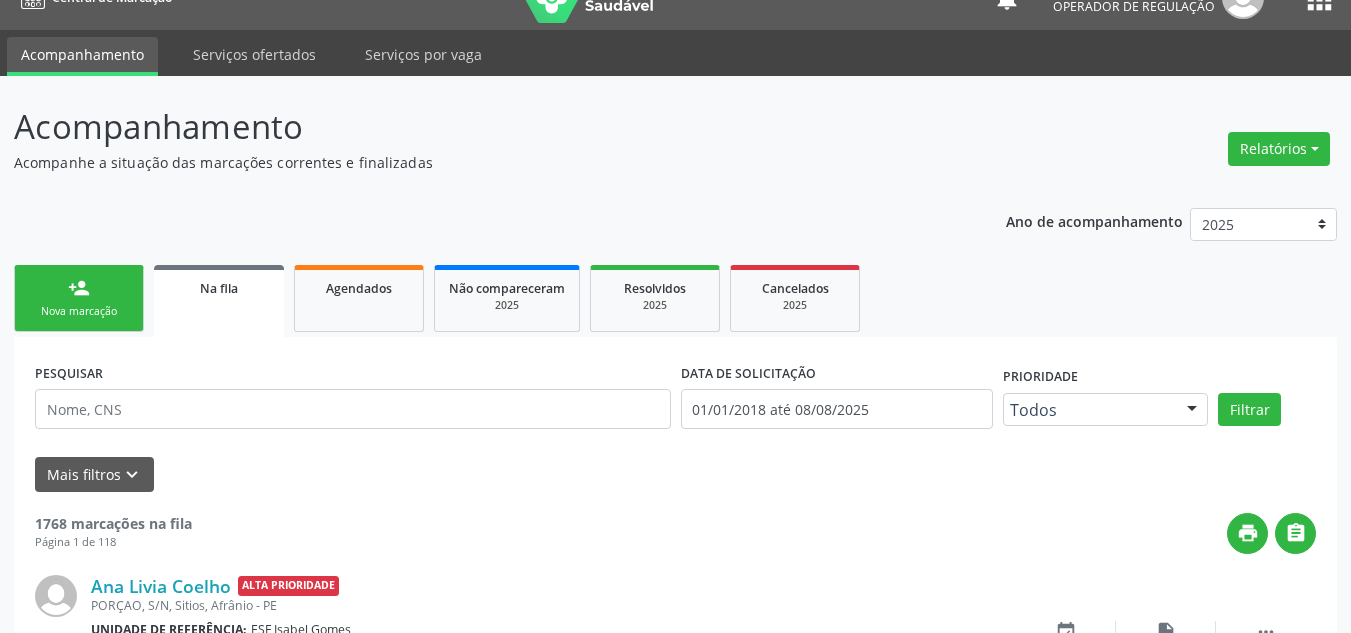 click on "person_add
Nova marcação" at bounding box center (79, 298) 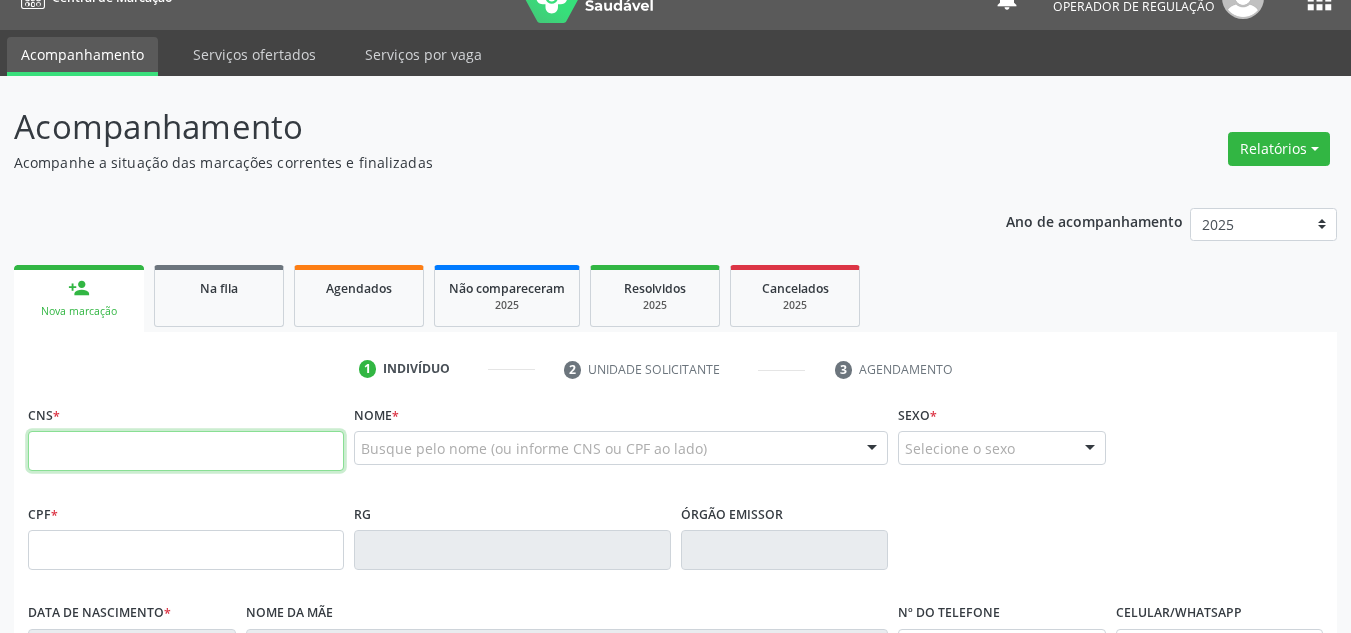 click at bounding box center [186, 451] 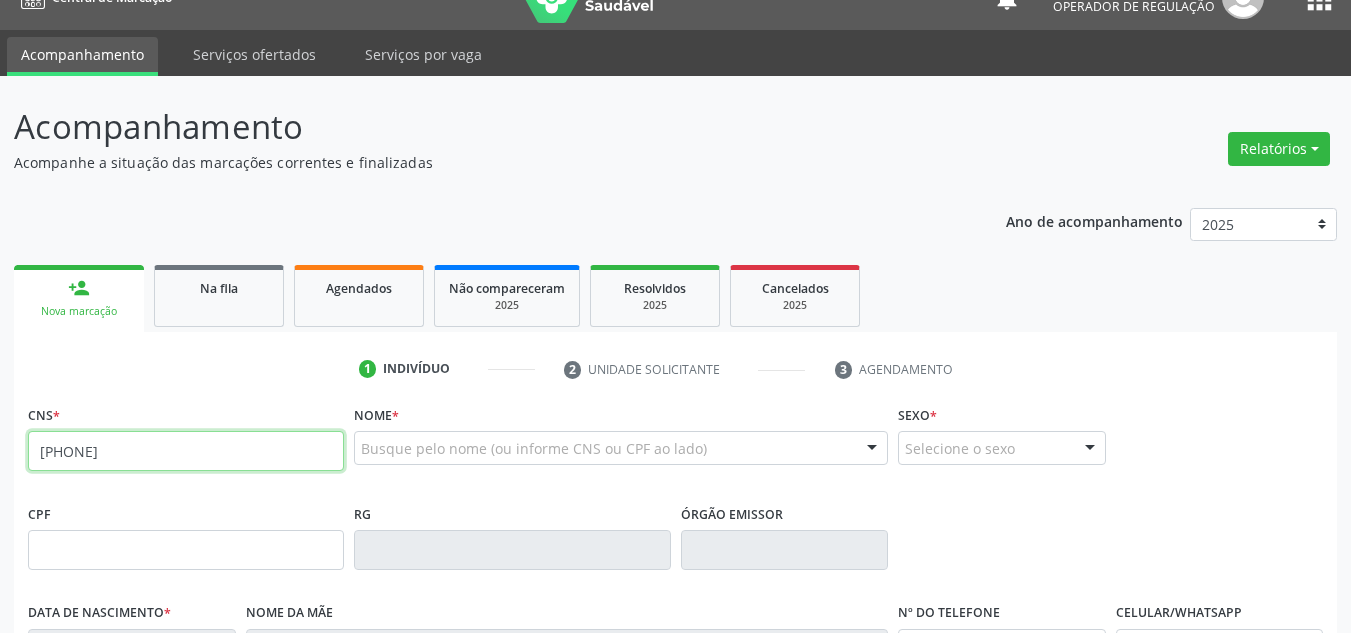 type on "[PHONE]" 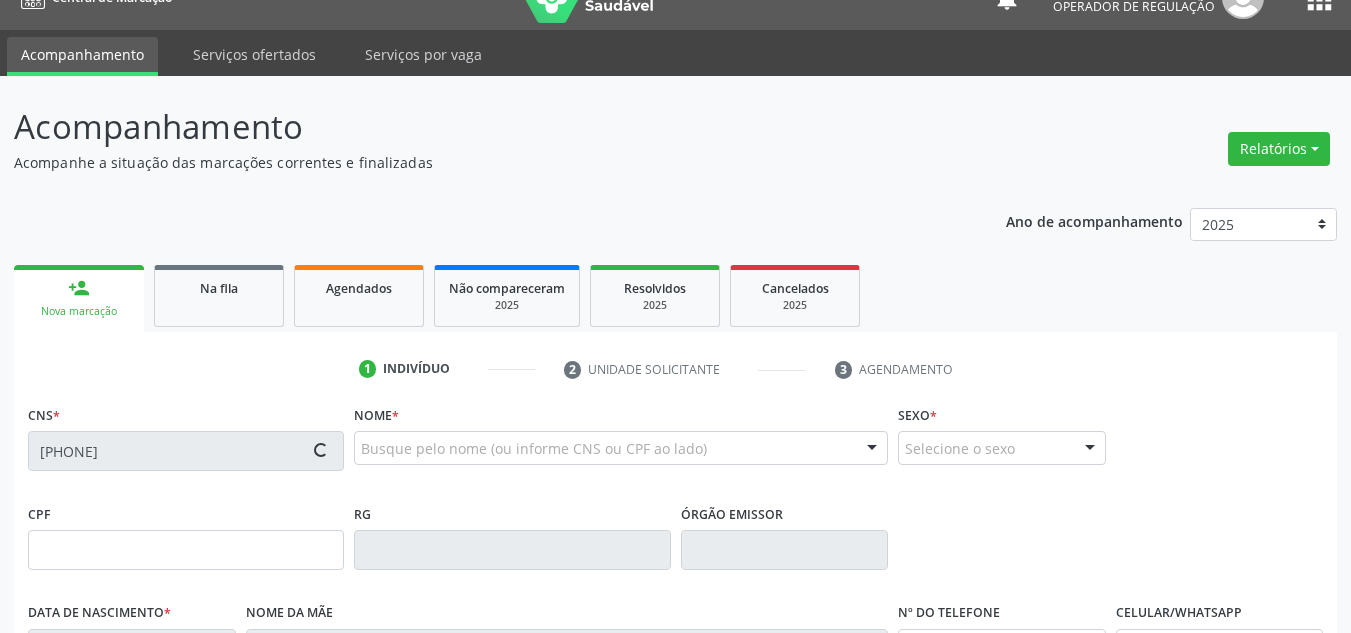 type on "[CPF]" 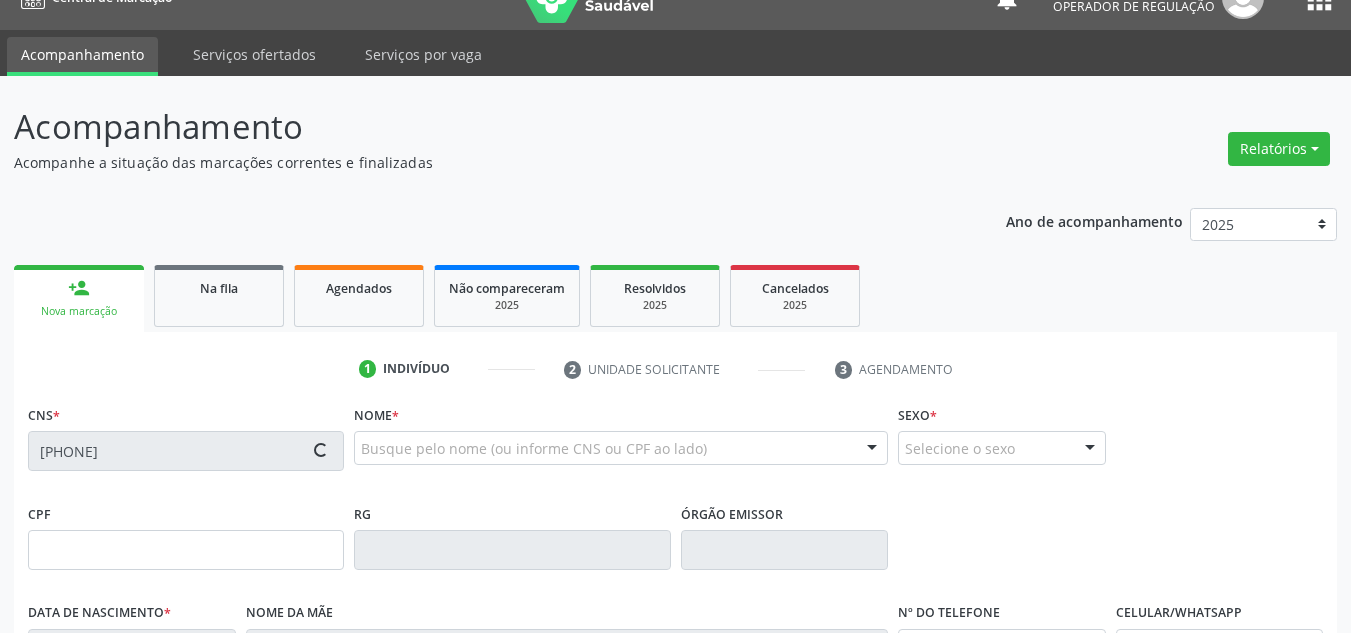 type on "[DATE]" 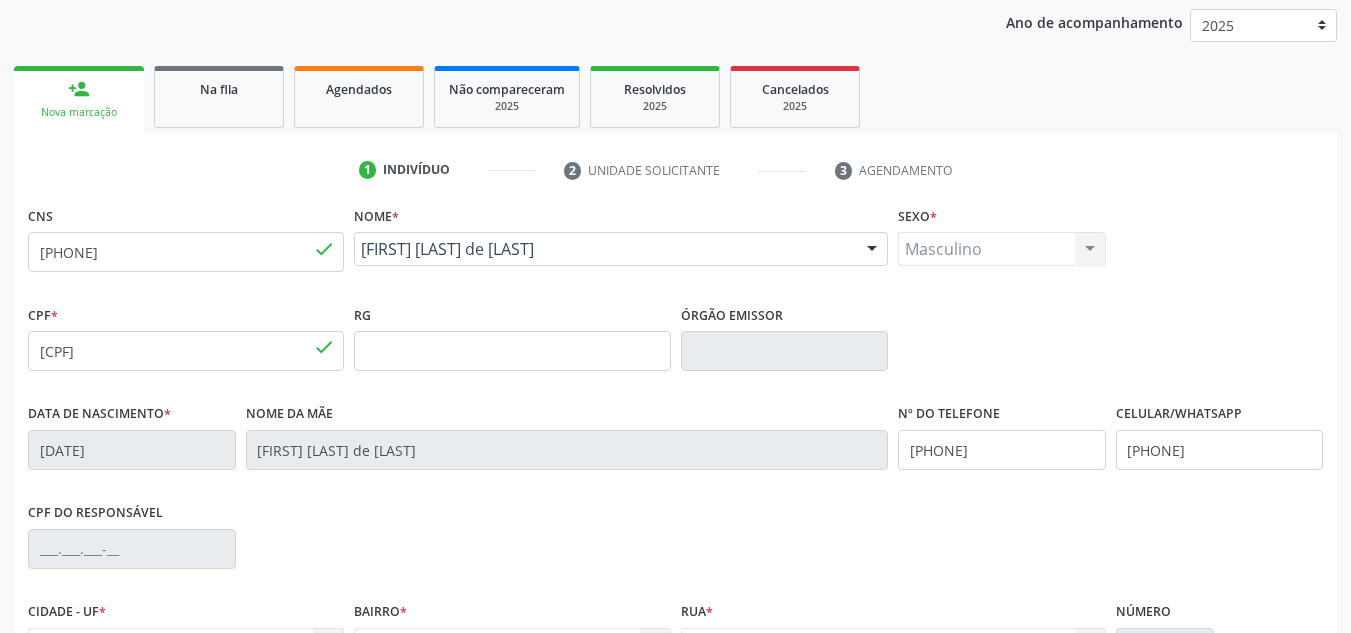 scroll, scrollTop: 434, scrollLeft: 0, axis: vertical 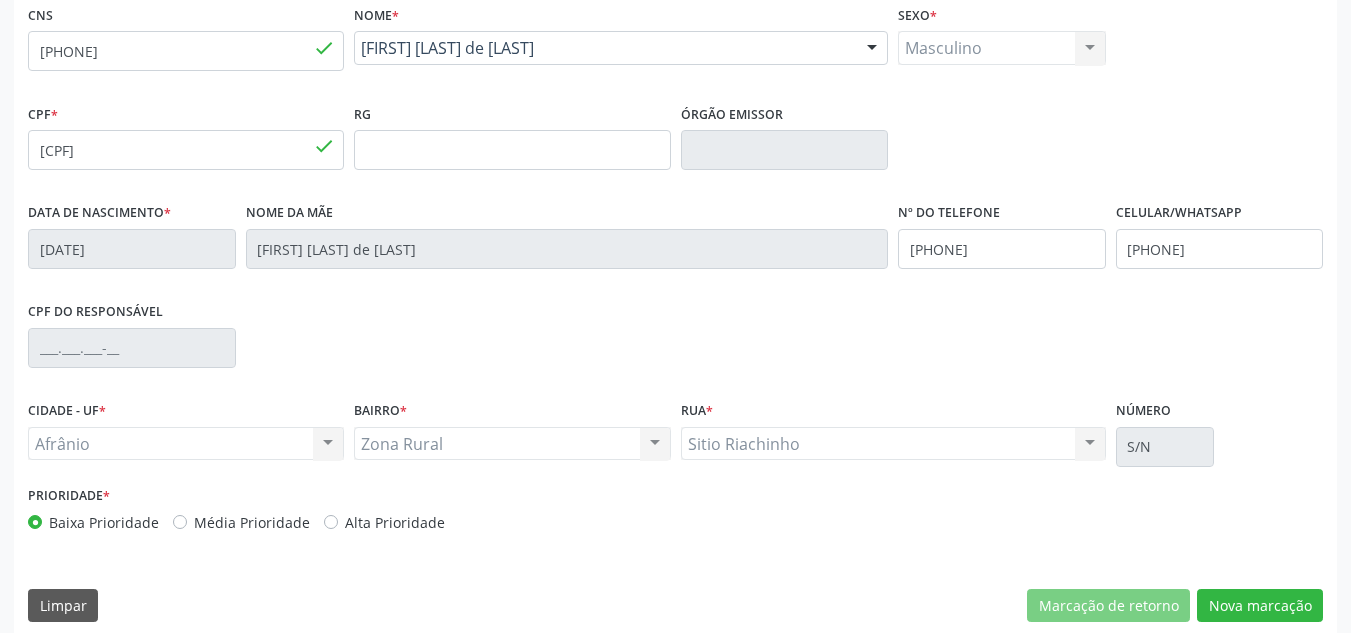 click on "Média Prioridade" at bounding box center (252, 522) 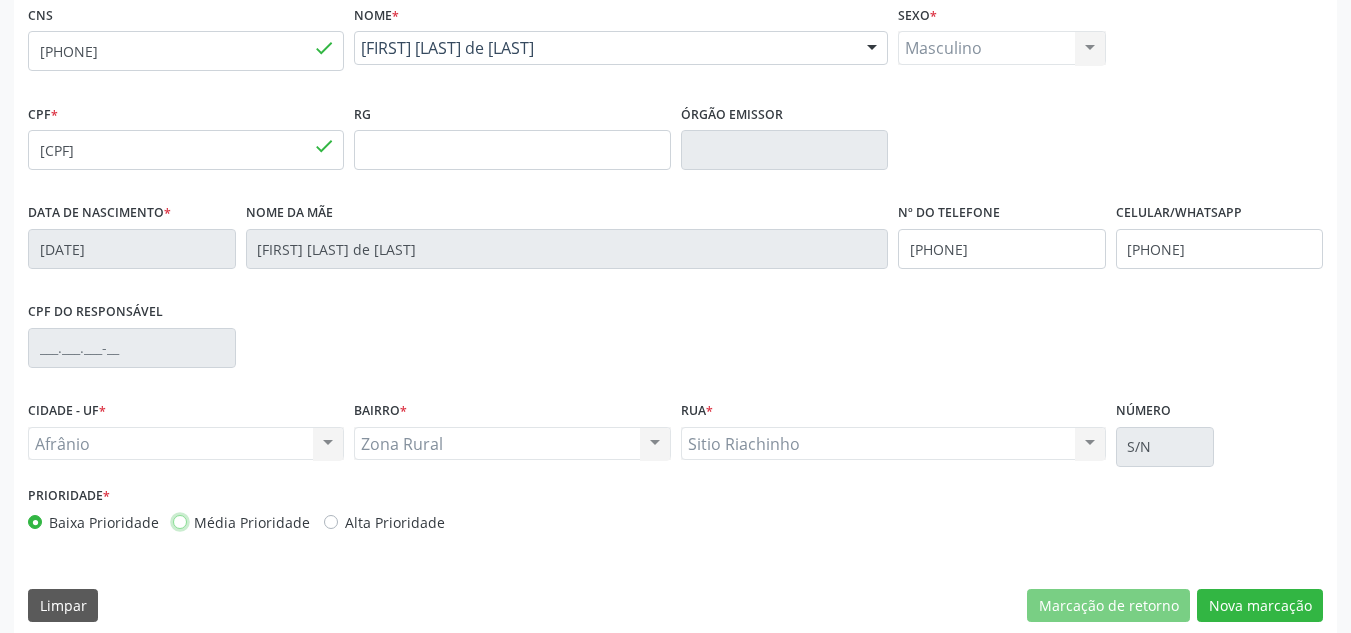 click on "Média Prioridade" at bounding box center (180, 521) 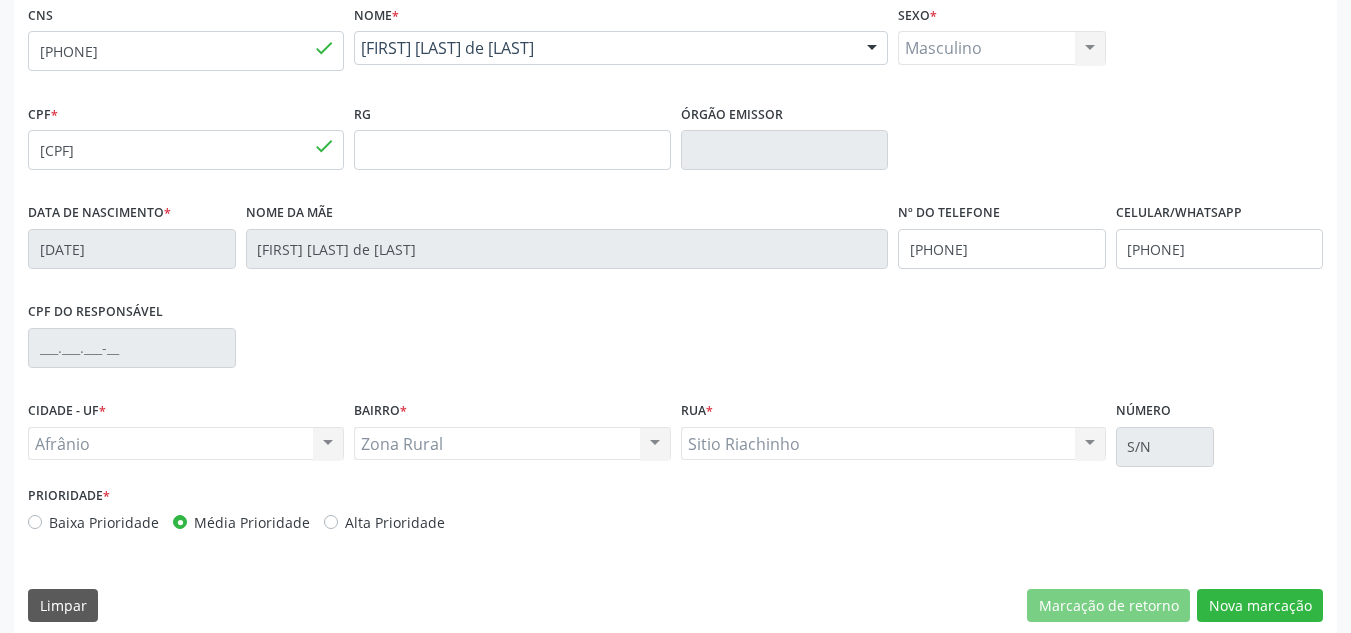 click on "CNS
[NUMBER]       done
Nome
*
[FIRST] [LAST]
[FIRST] [LAST]
CNS:
[NUMBER]
CPF:
[CPF]
Nascimento:
[DATE]
Nenhum resultado encontrado para: "   "
Digite o nome
Sexo
*
Masculino         Masculino   Feminino
Nenhum resultado encontrado para: "   "
Não há nenhuma opção para ser exibida.
CPF
*
[CPF]       done
RG
Órgão emissor
Data de nascimento
*
[DATE]
Nome da mãe
[LAST] [LAST]
Nº do Telefone
[PHONE]
Celular/WhatsApp
[PHONE]
CPF do responsável
CIDADE - UF
*
[CITY]         [CITY]" at bounding box center [675, 318] 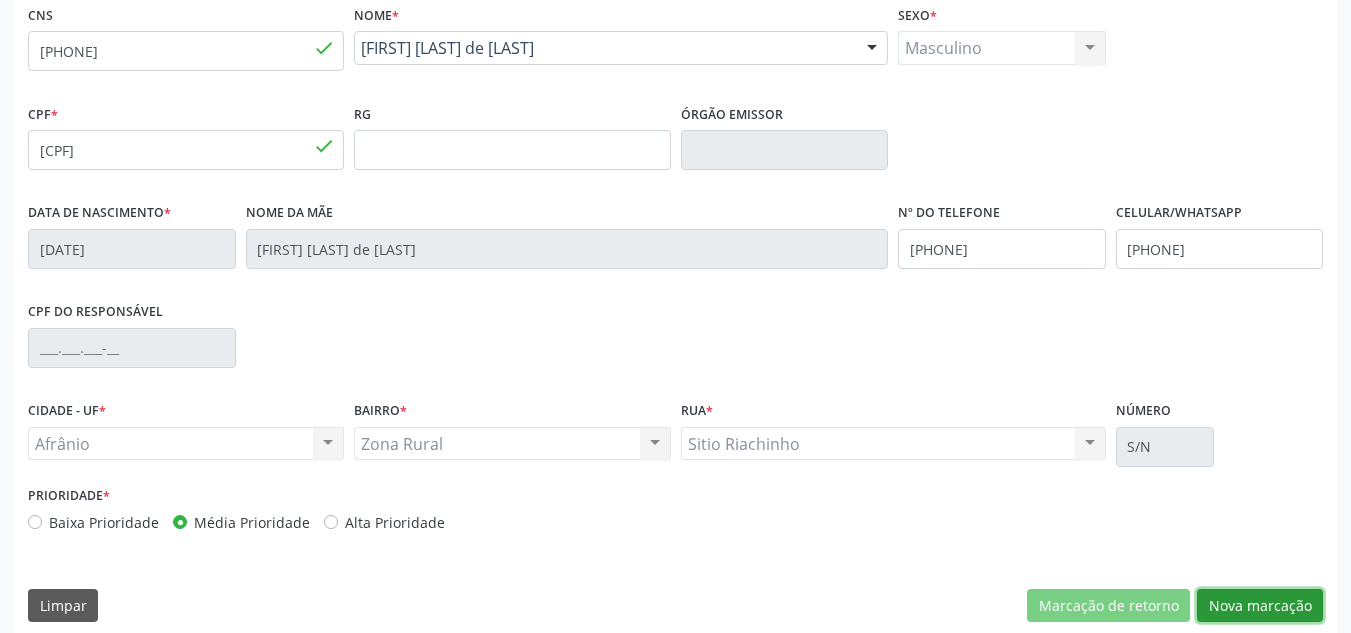 click on "Nova marcação" at bounding box center (1260, 606) 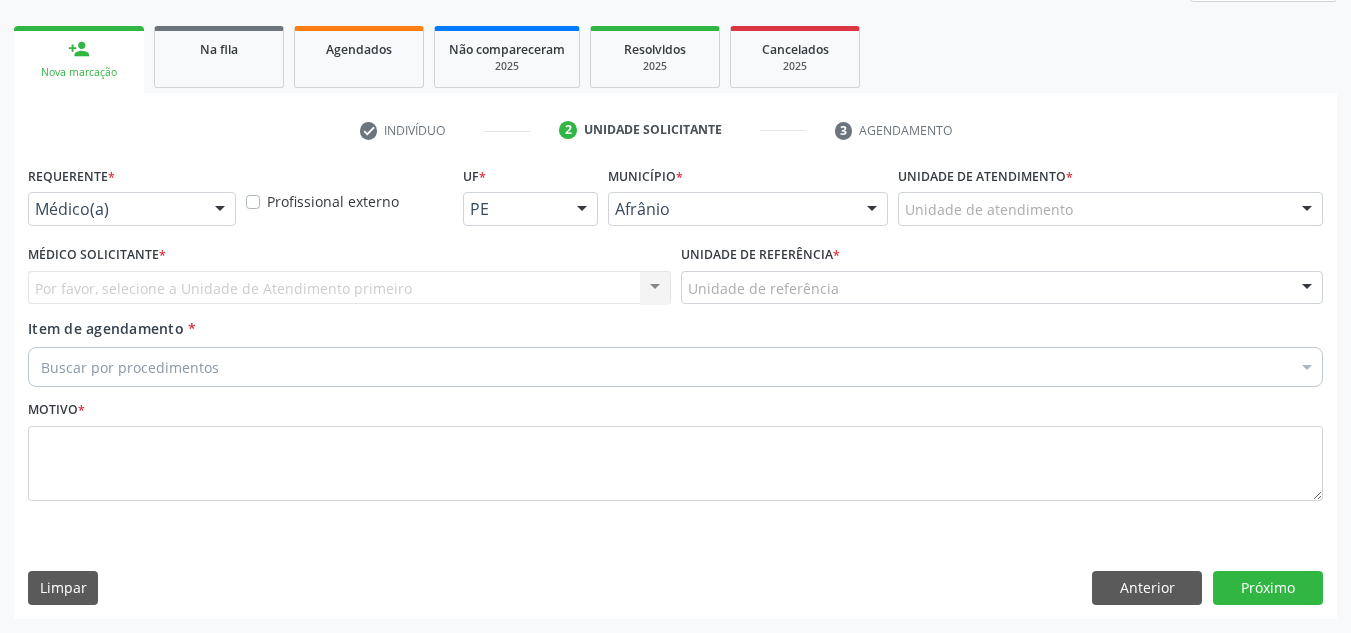 scroll, scrollTop: 273, scrollLeft: 0, axis: vertical 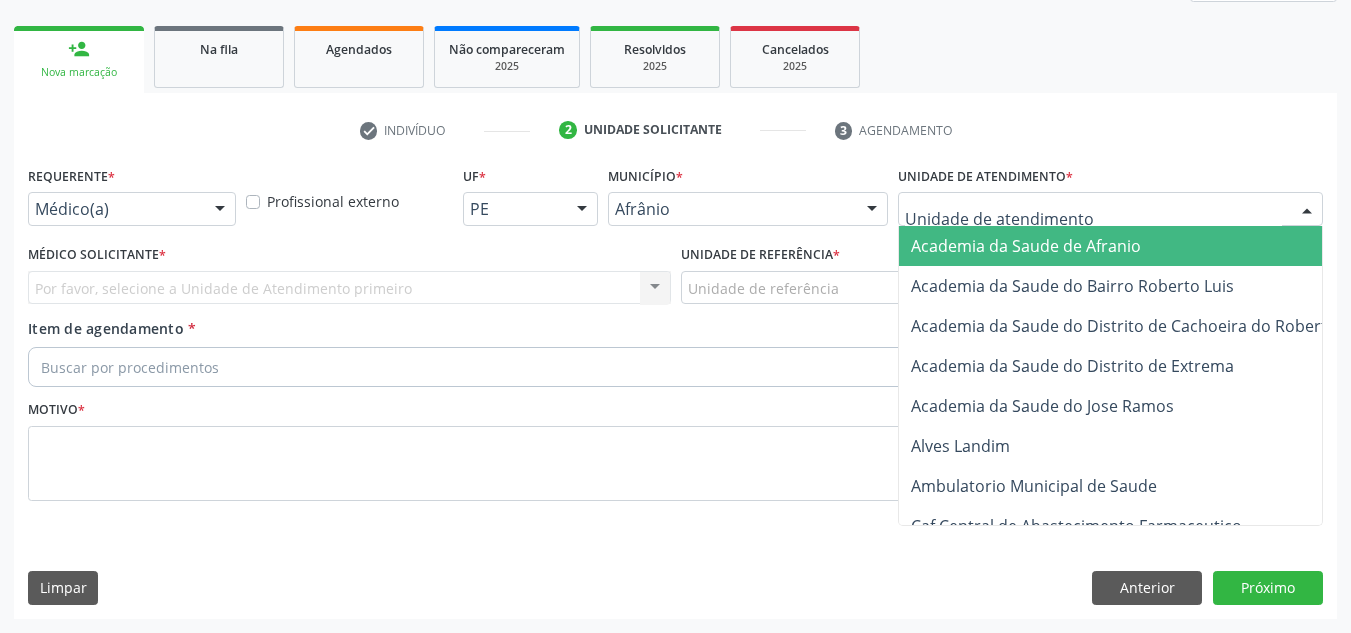 click at bounding box center (1110, 209) 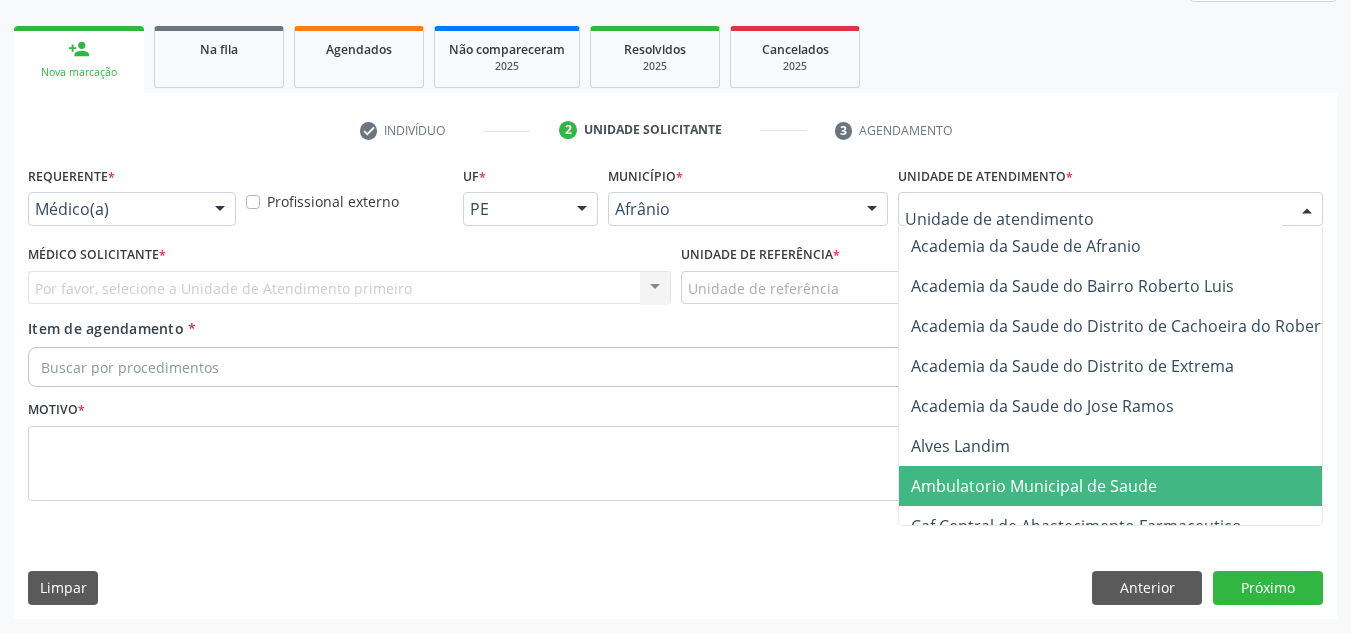 click on "Ambulatorio Municipal de Saude" at bounding box center [1137, 486] 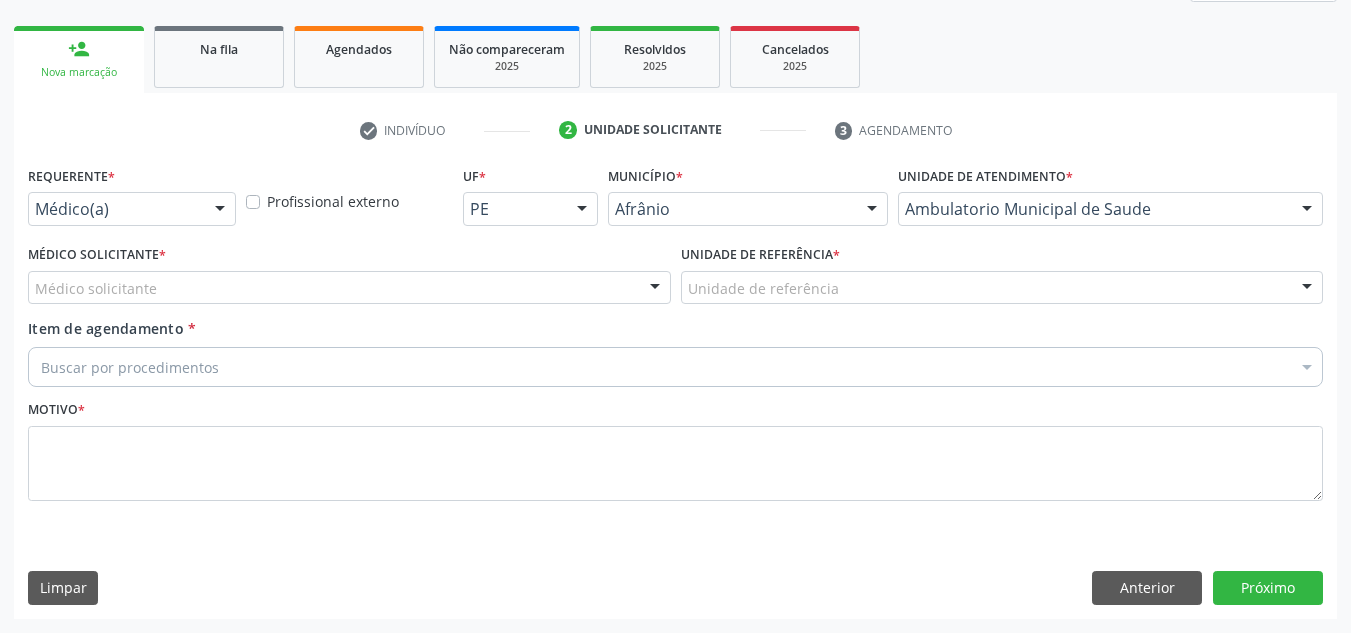 click on "Médico solicitante" at bounding box center [349, 288] 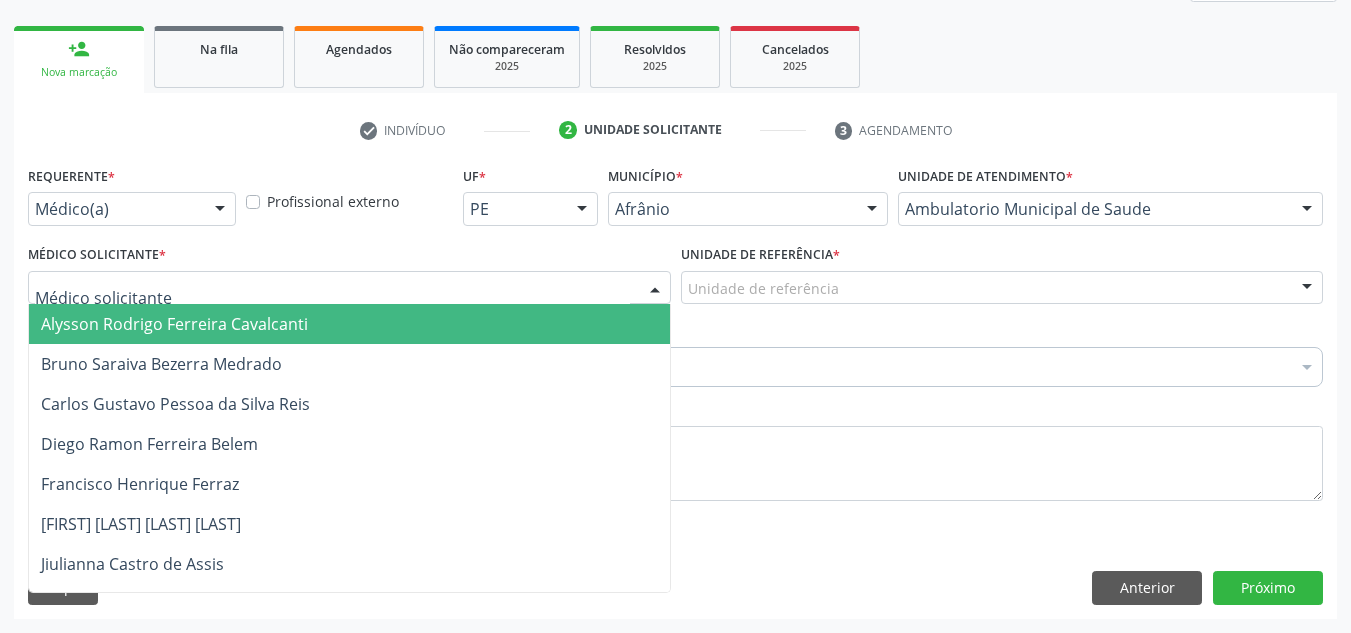 drag, startPoint x: 413, startPoint y: 326, endPoint x: 637, endPoint y: 279, distance: 228.8777 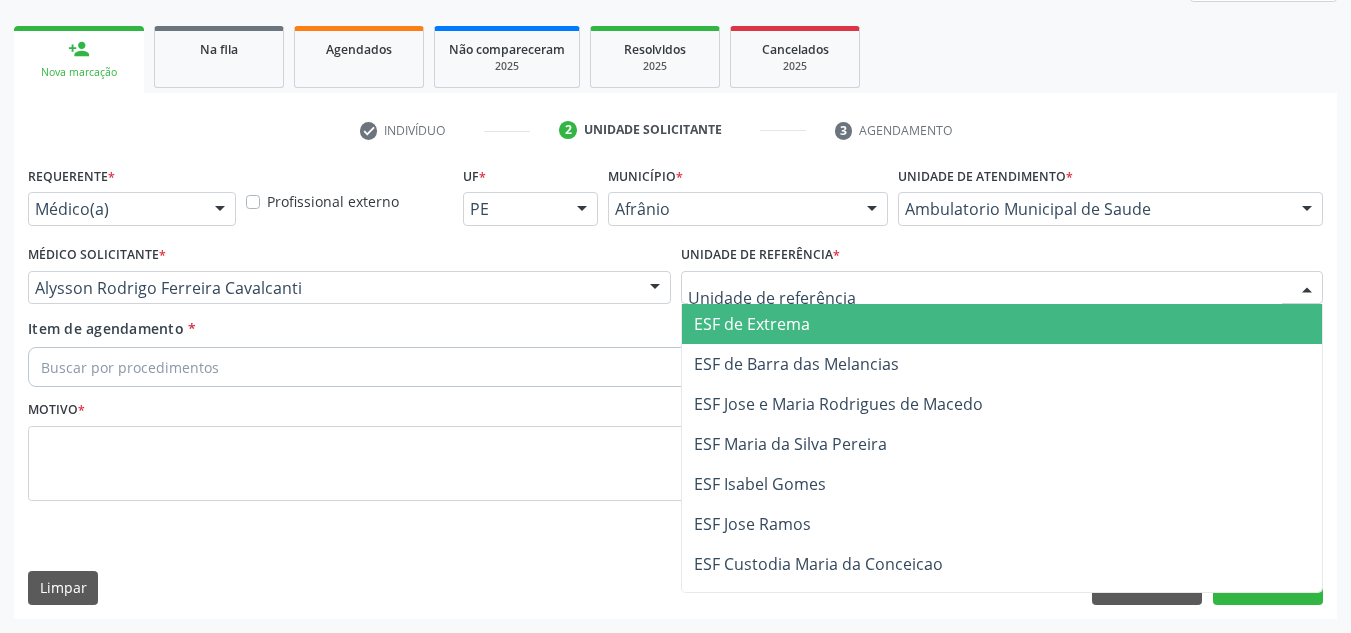 drag, startPoint x: 764, startPoint y: 279, endPoint x: 758, endPoint y: 324, distance: 45.39824 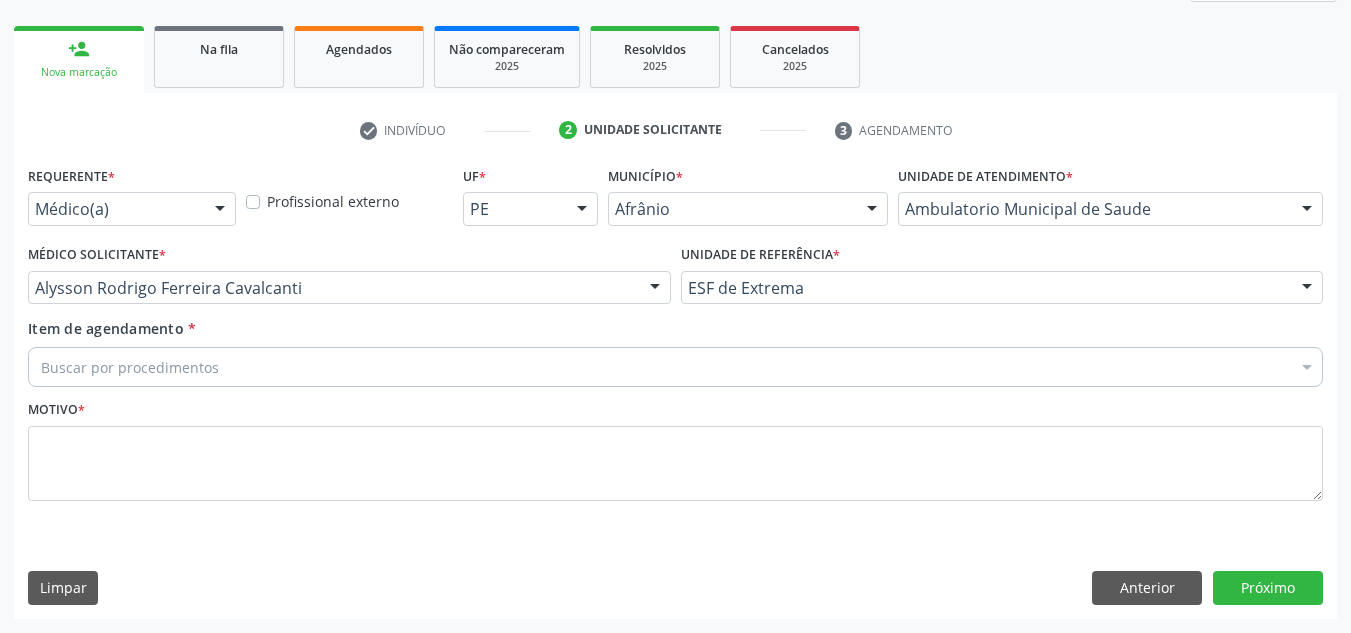 click on "Buscar por procedimentos" at bounding box center (675, 367) 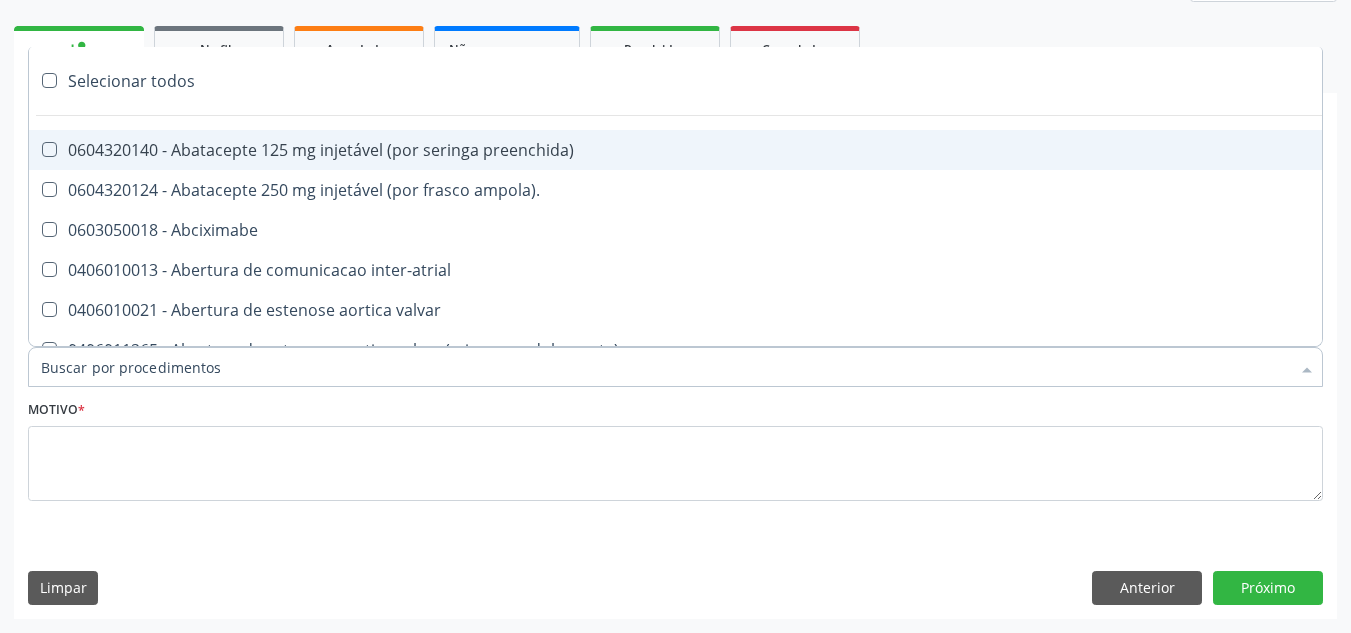 paste on "ORTOPEDISTA" 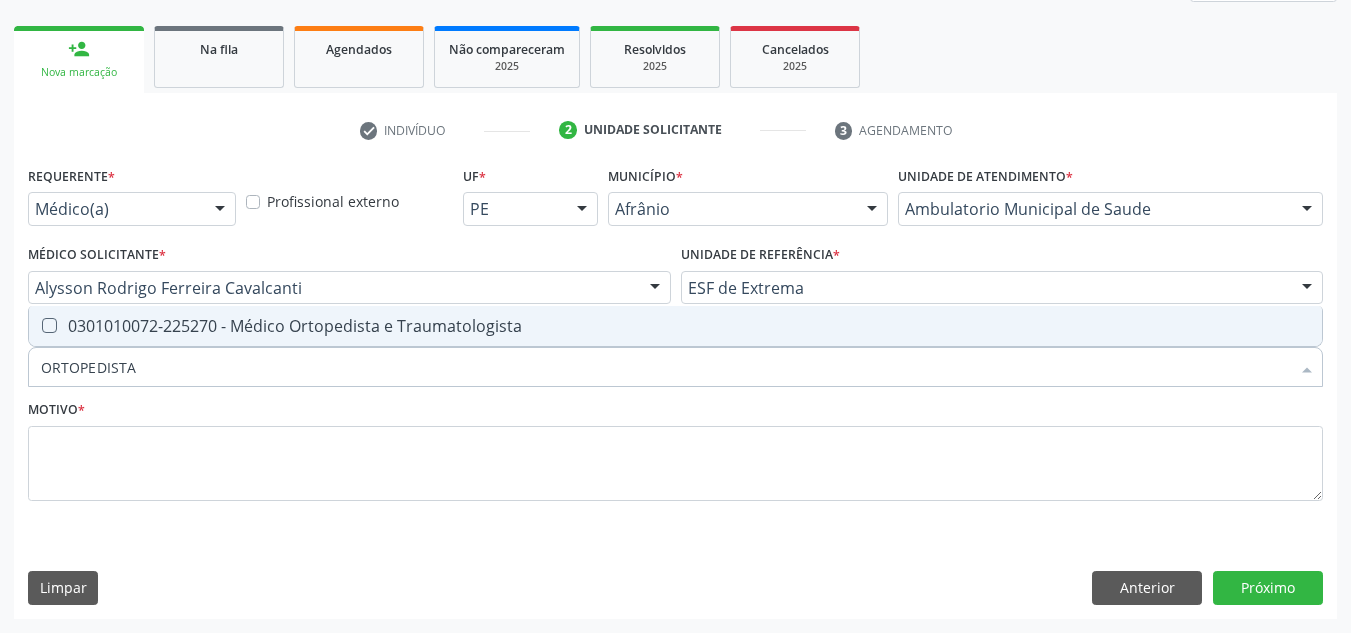 click on "0301010072-225270 - Médico Ortopedista e Traumatologista" at bounding box center [675, 326] 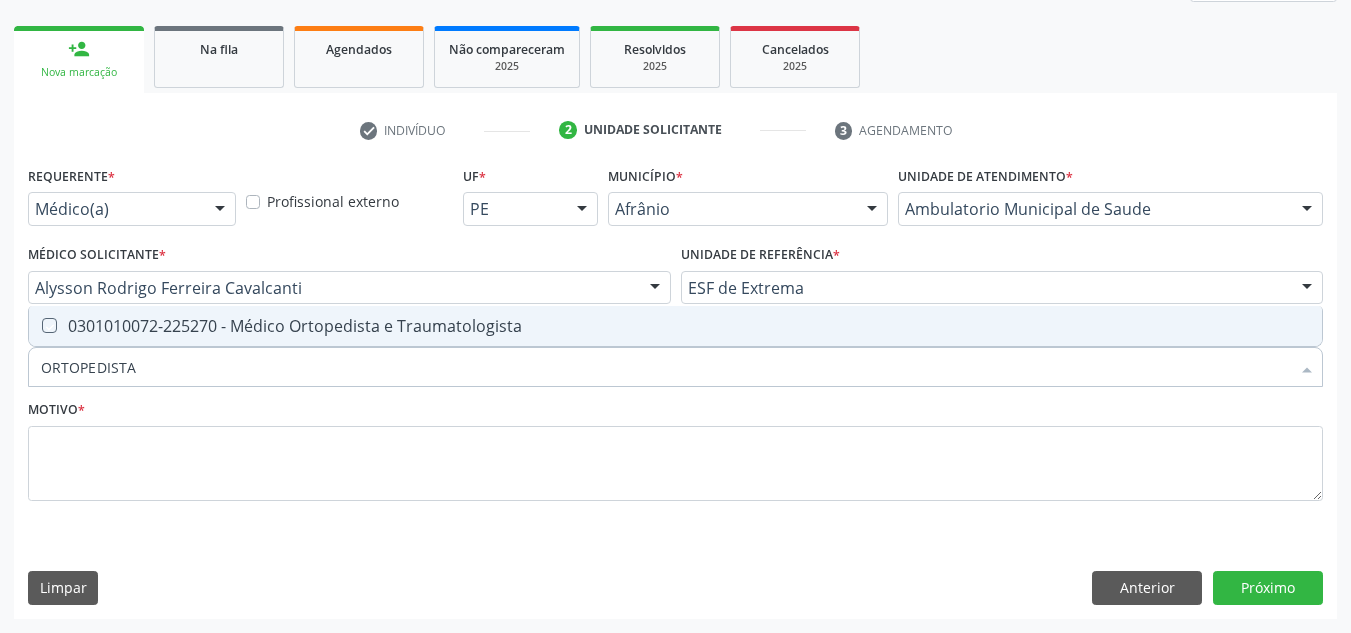 checkbox on "true" 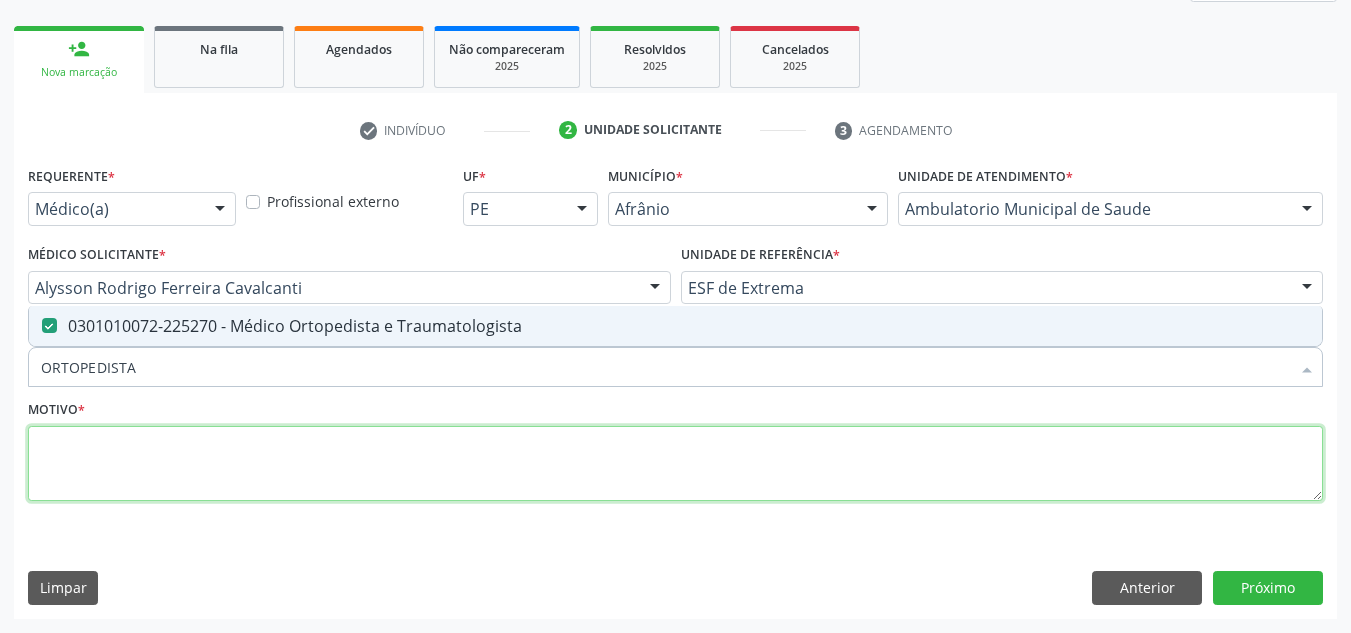 click at bounding box center (675, 464) 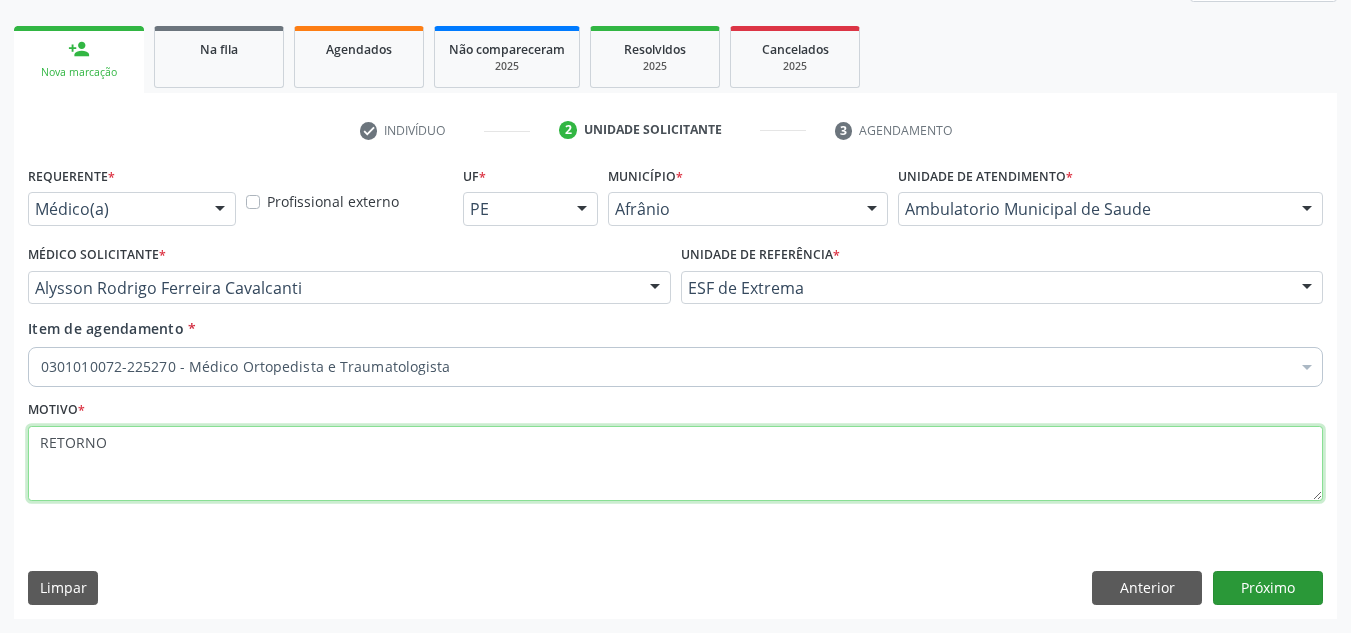 type on "RETORNO" 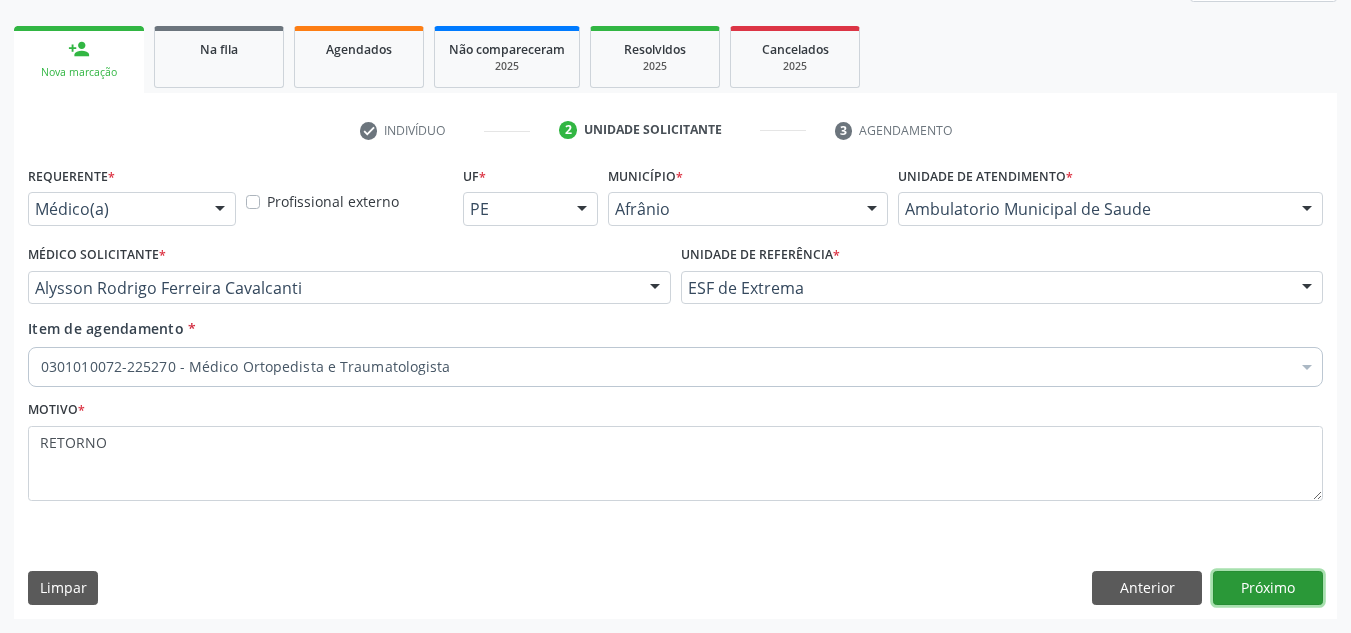 click on "Próximo" at bounding box center [1268, 588] 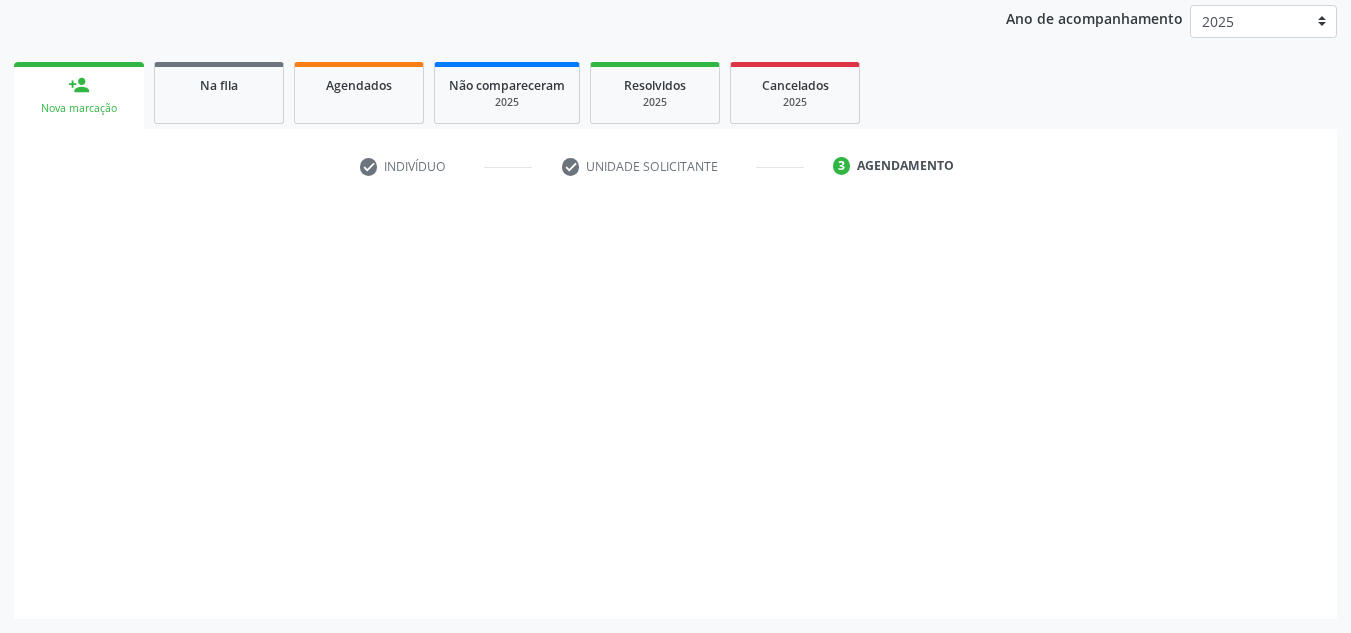 scroll, scrollTop: 237, scrollLeft: 0, axis: vertical 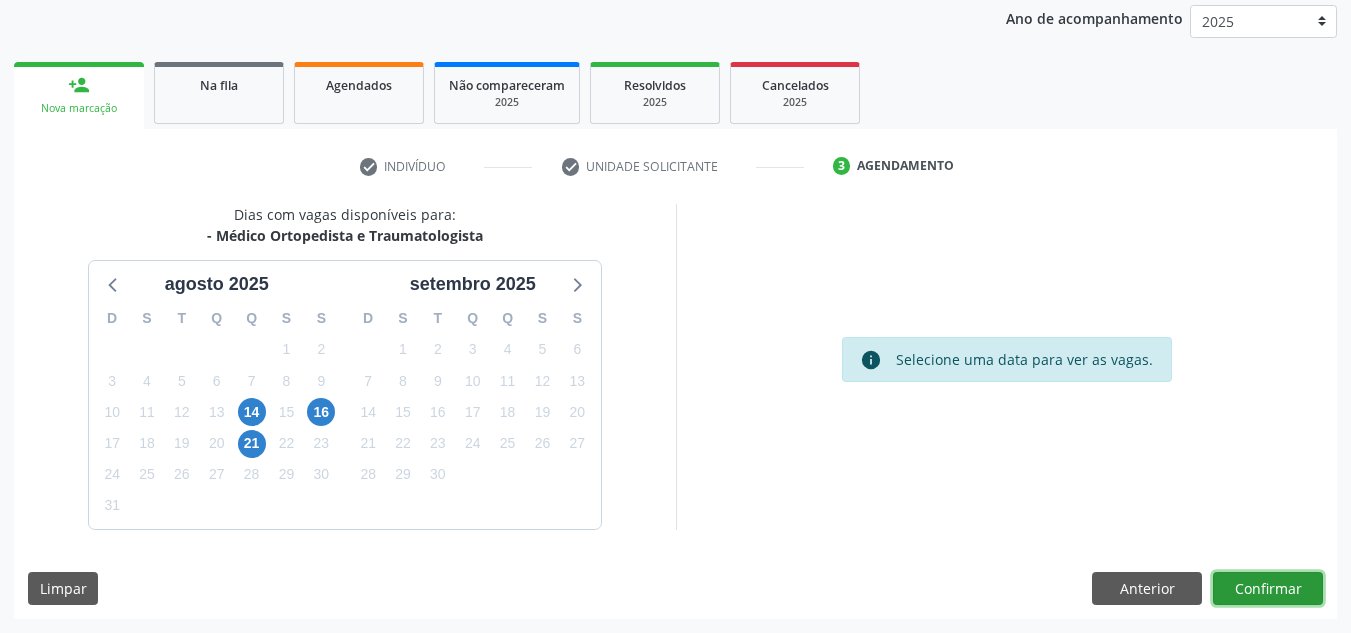 click on "Confirmar" at bounding box center (1268, 589) 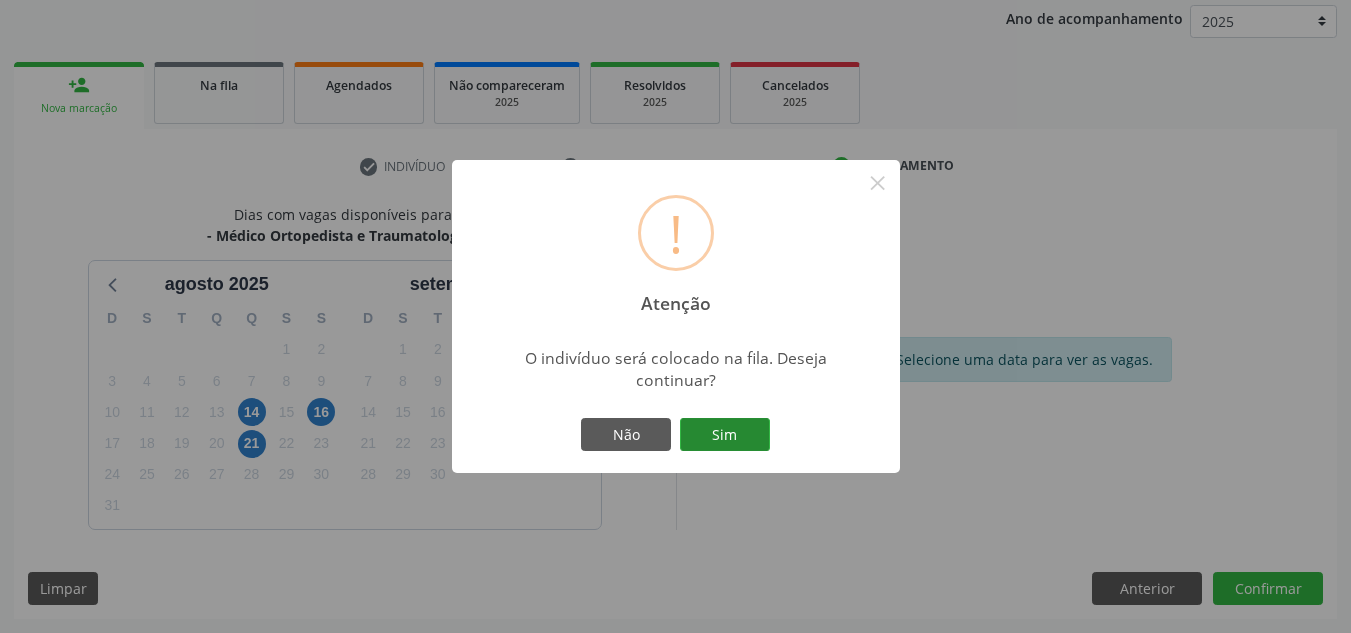click on "Sim" at bounding box center (725, 435) 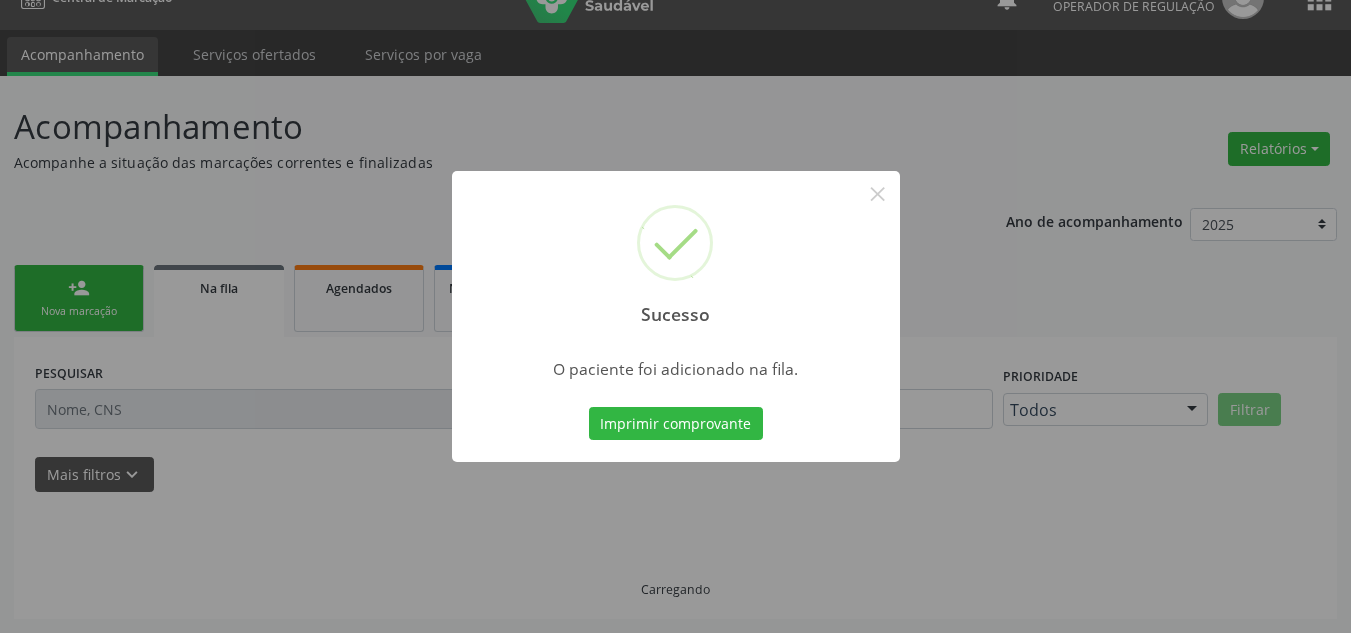 scroll, scrollTop: 34, scrollLeft: 0, axis: vertical 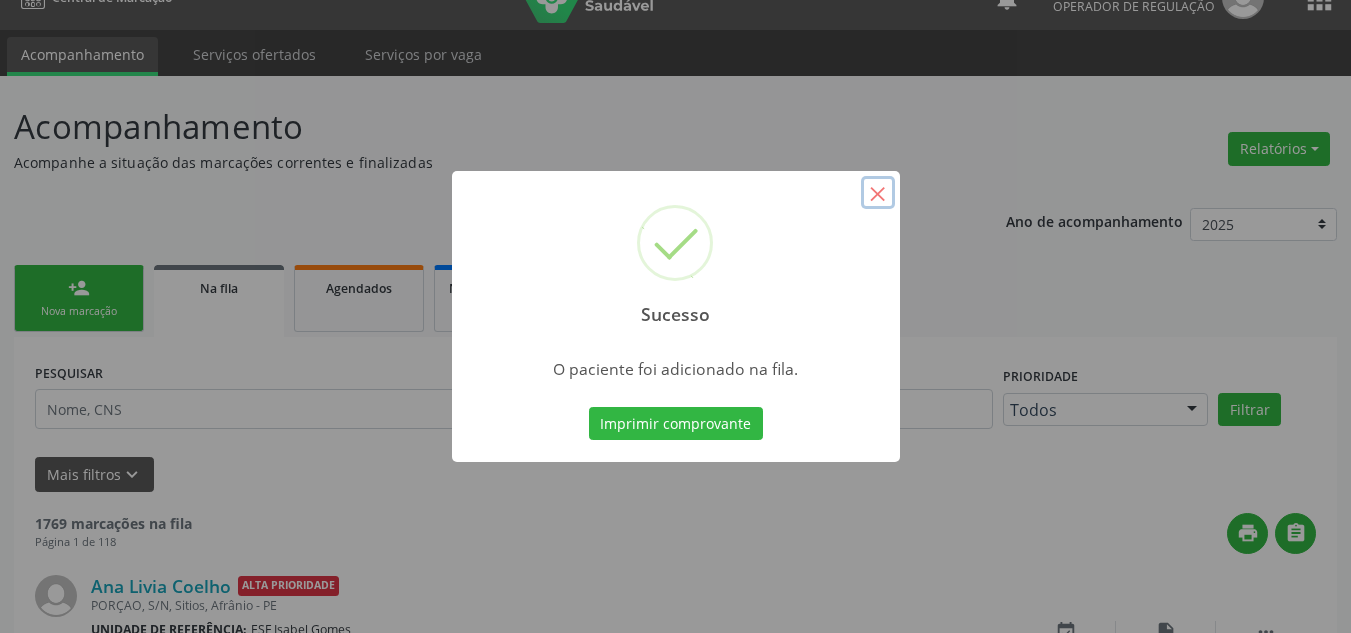 click on "×" at bounding box center (878, 193) 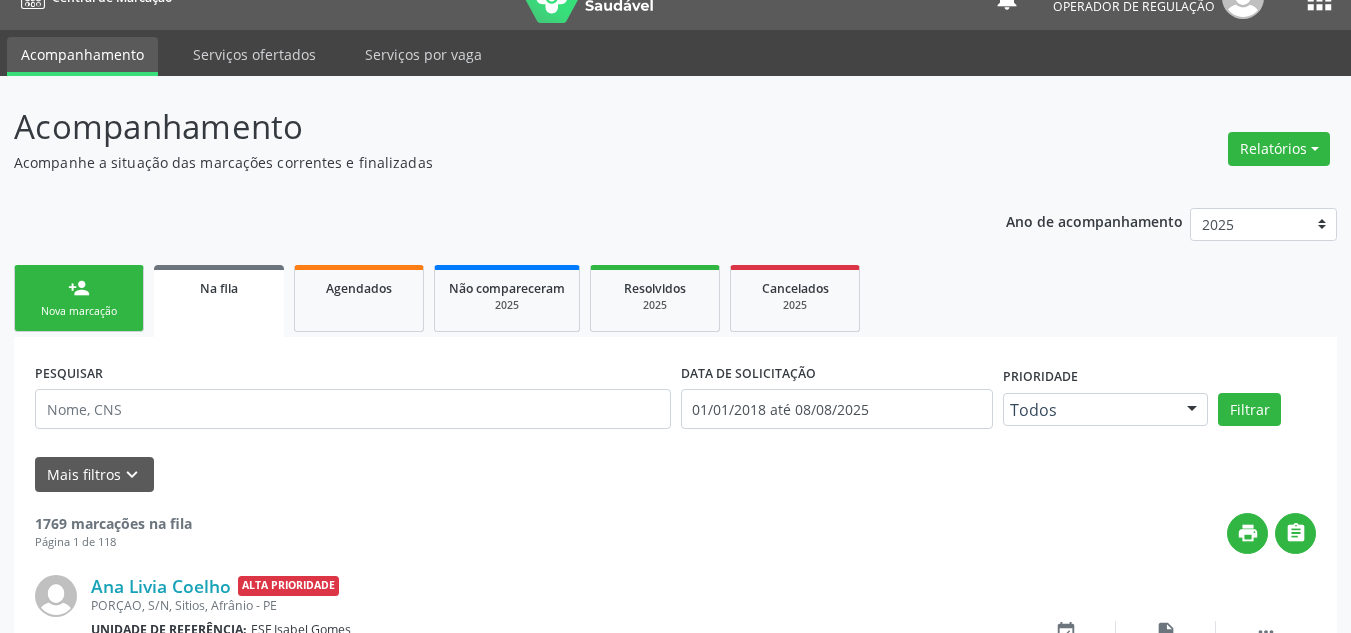 click on "Nova marcação" at bounding box center (79, 311) 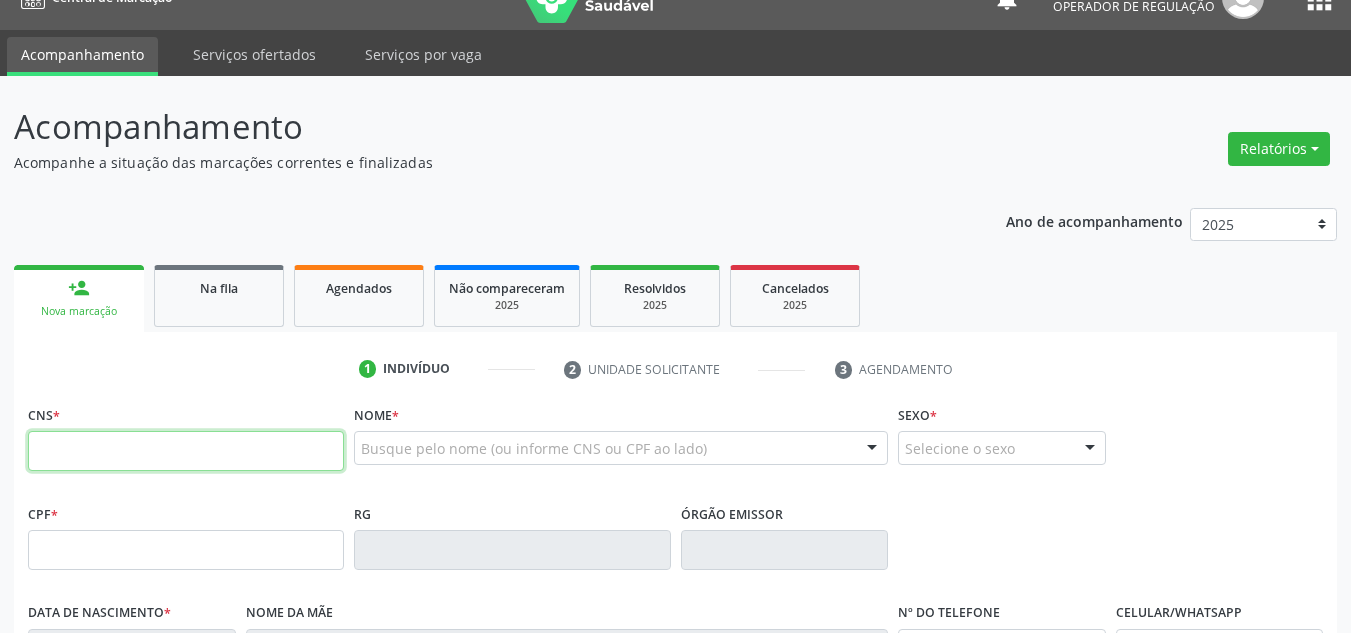 click at bounding box center (186, 451) 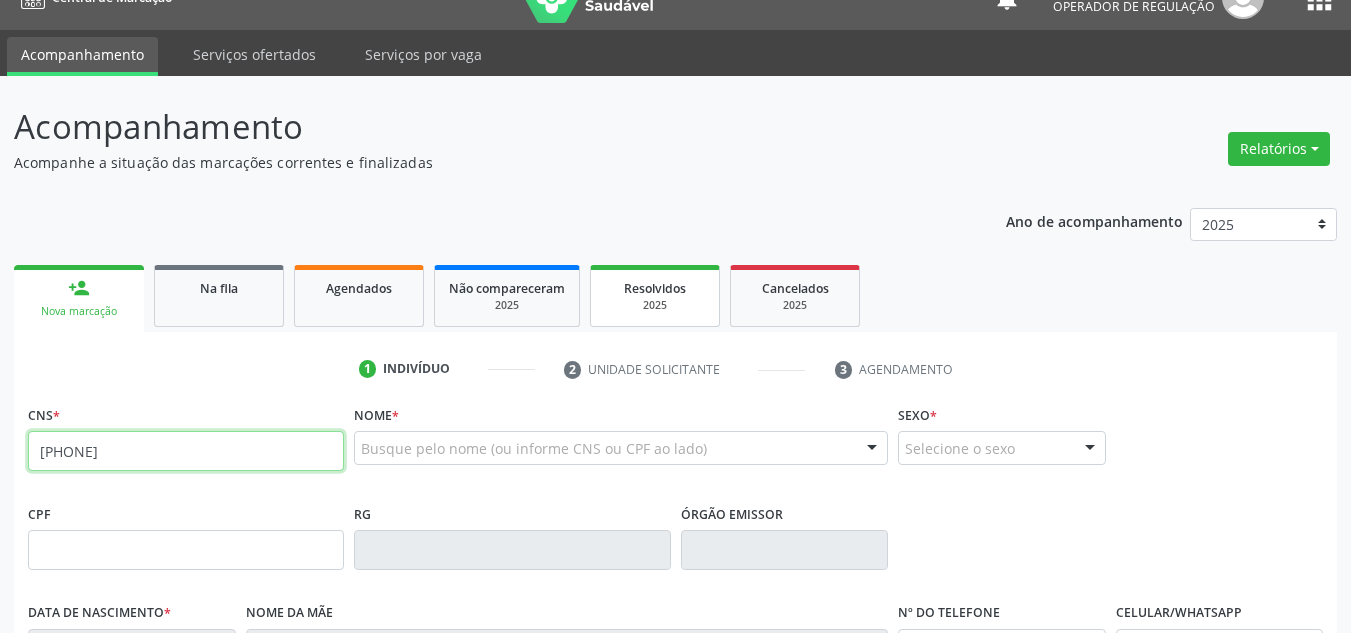 type on "[PHONE]" 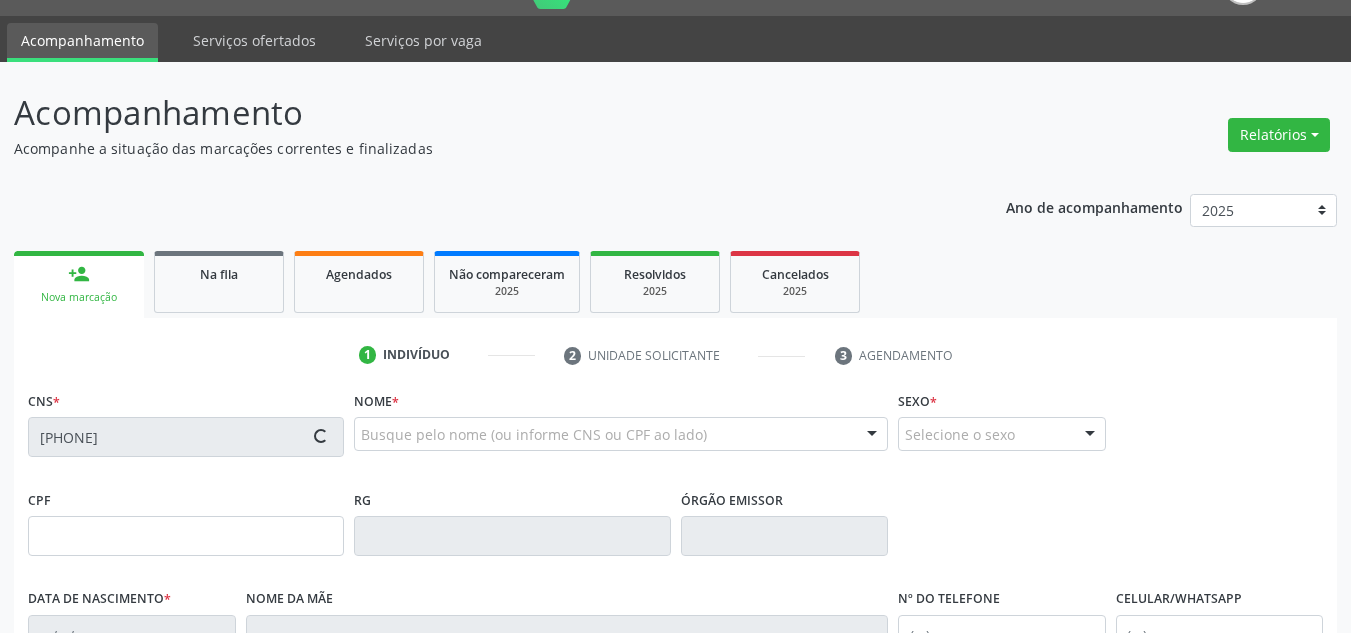 type on "[CPF]" 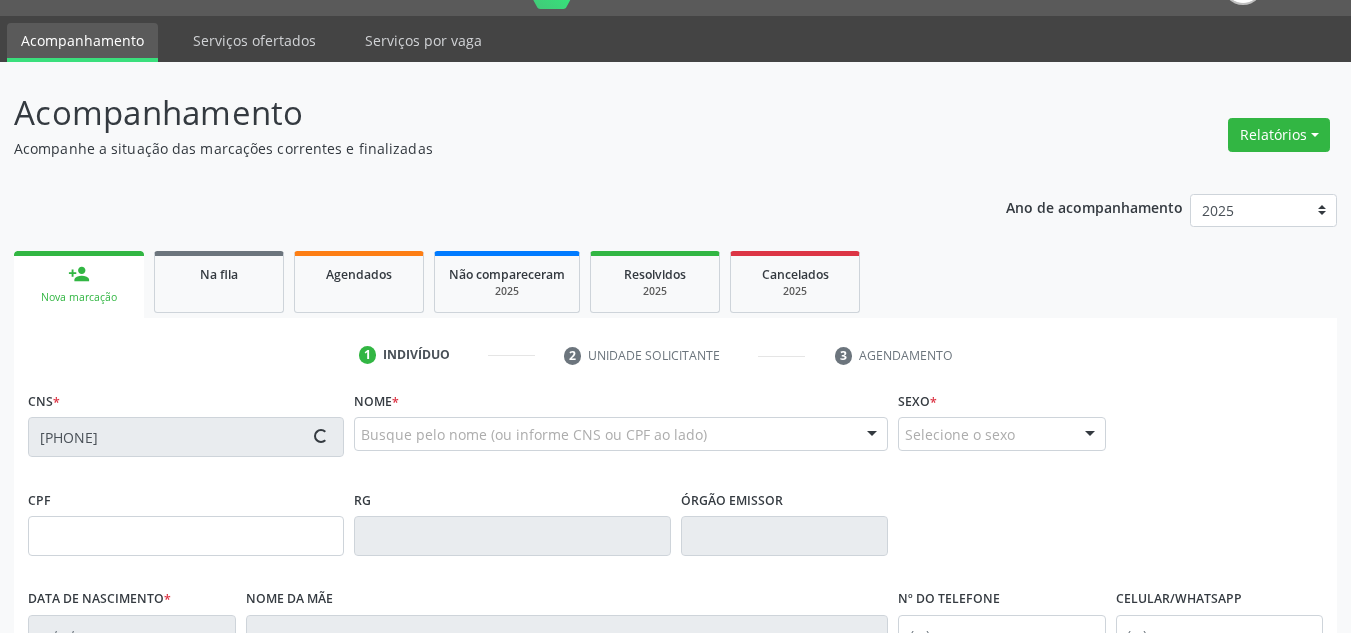 type on "[DATE]" 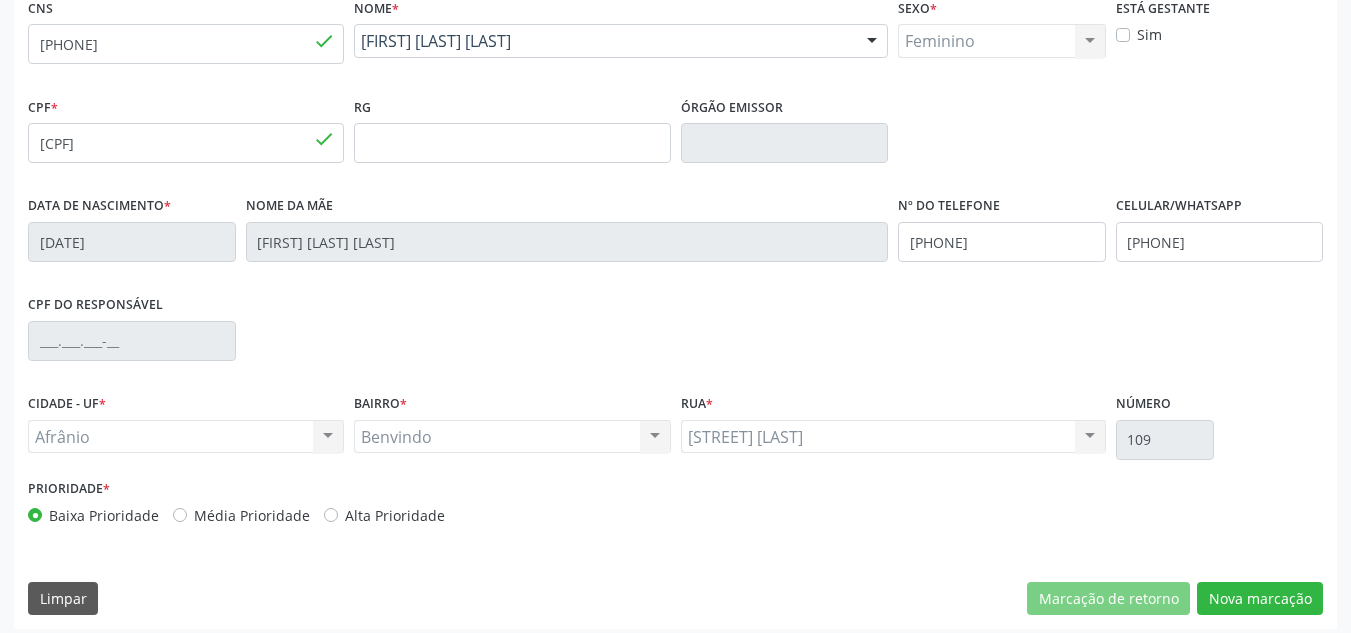 scroll, scrollTop: 451, scrollLeft: 0, axis: vertical 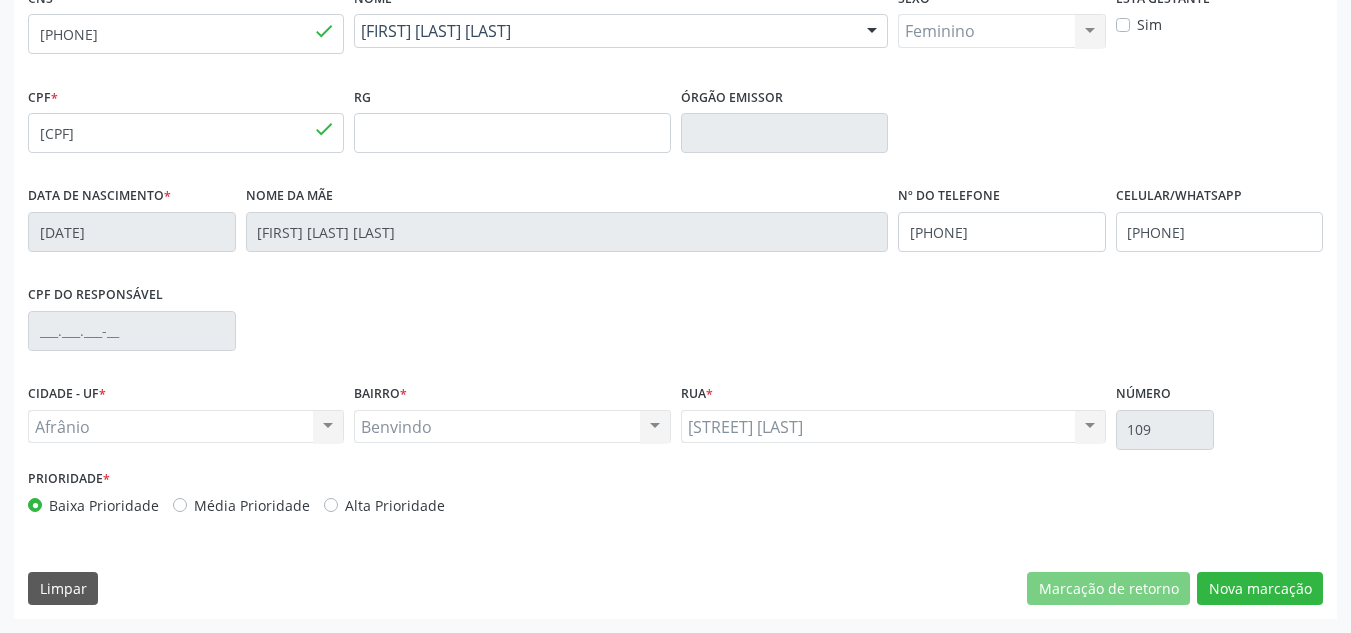 click on "Média Prioridade" at bounding box center [252, 505] 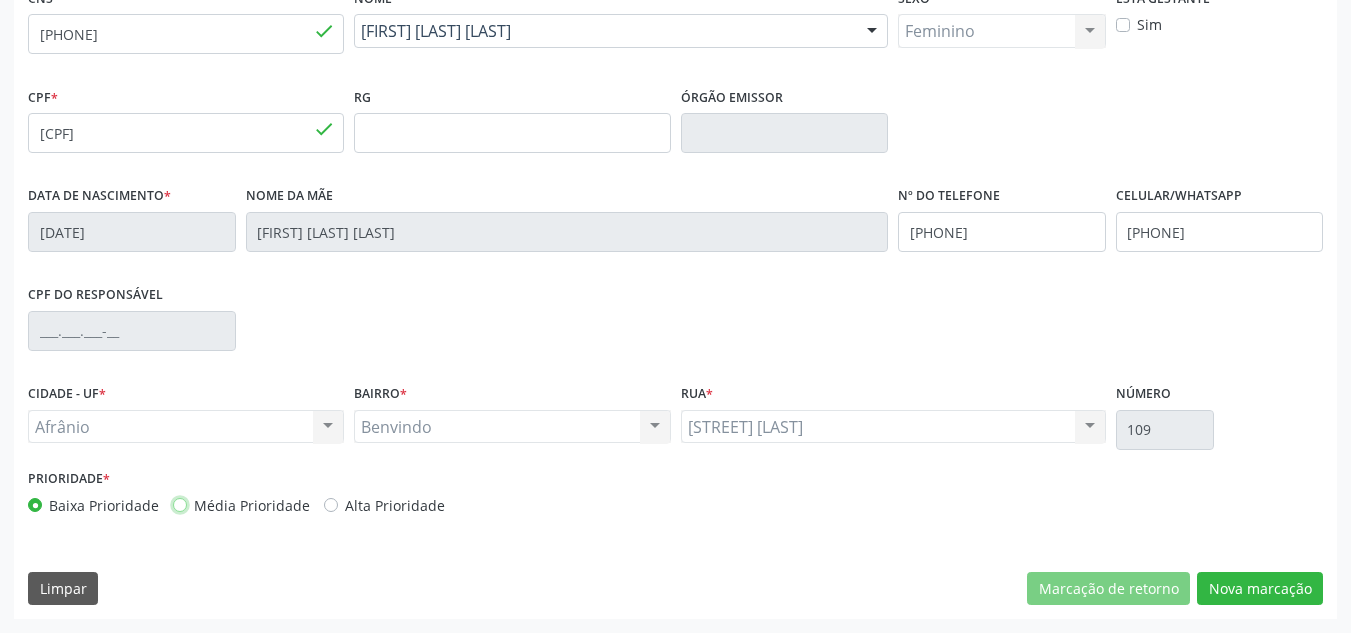 click on "Média Prioridade" at bounding box center [180, 504] 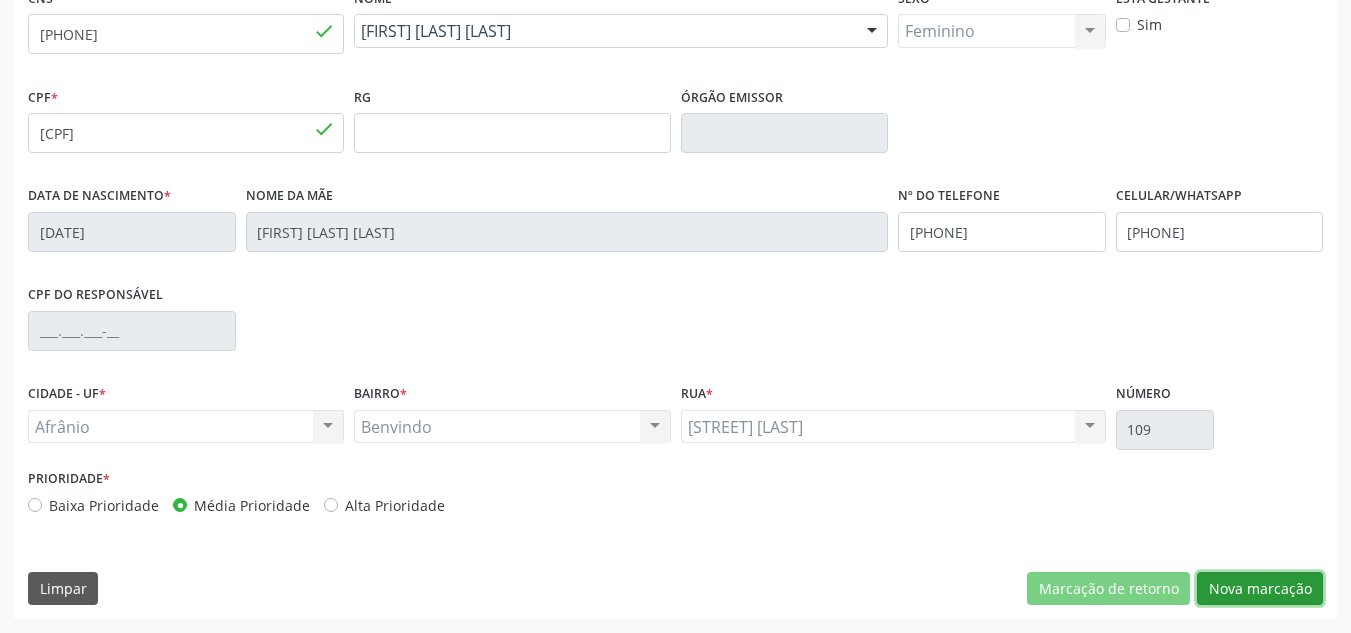 click on "Nova marcação" at bounding box center (1260, 589) 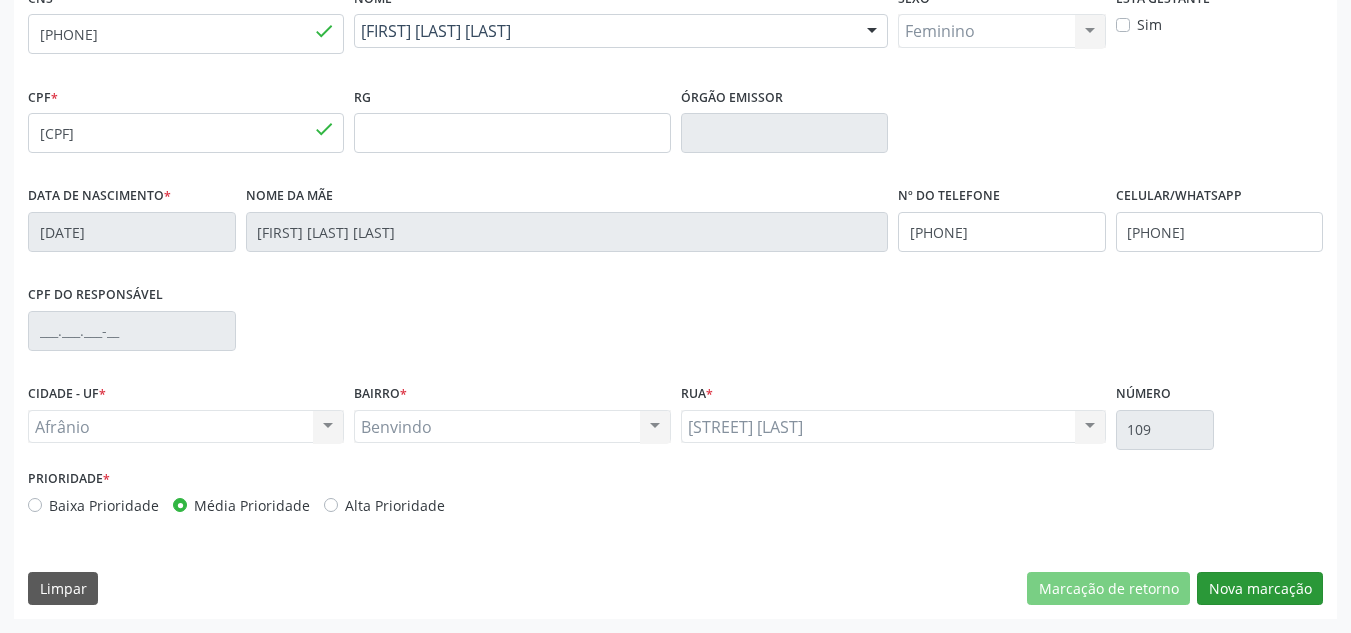 scroll, scrollTop: 273, scrollLeft: 0, axis: vertical 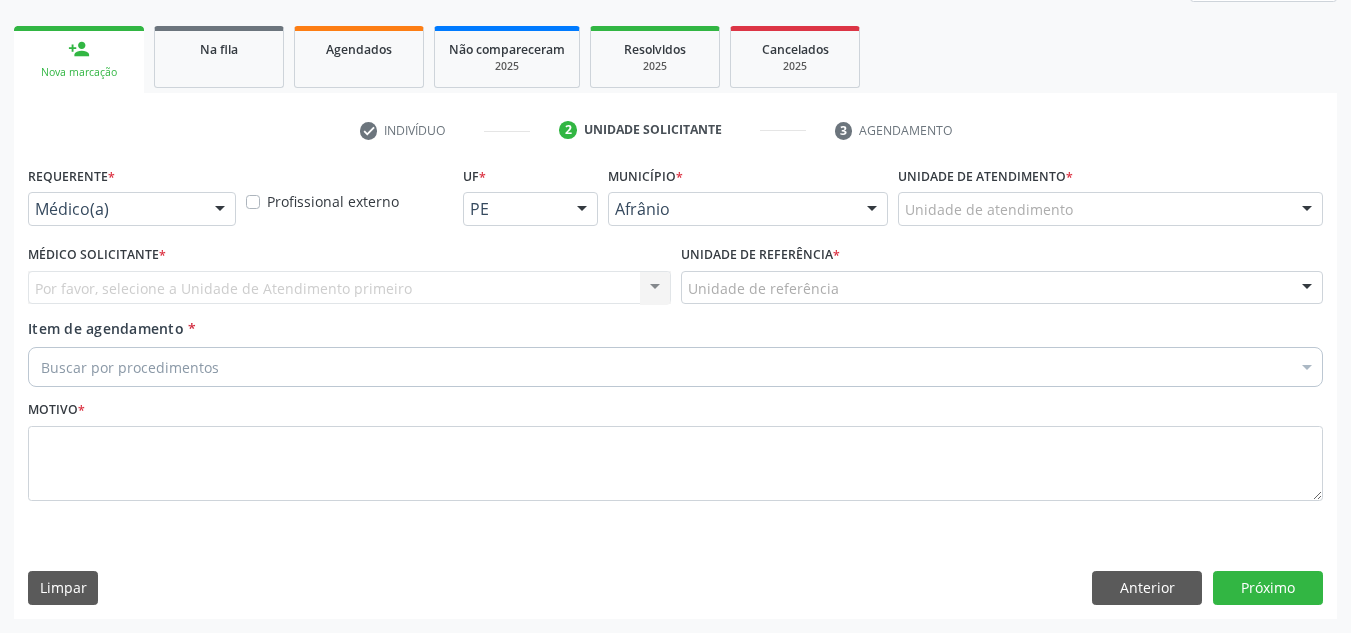 click on "Unidade de atendimento
*
Unidade de atendimento
Academia da Saude de Afranio   Academia da Saude do Bairro Roberto Luis   Academia da Saude do Distrito de Cachoeira do Roberto   Academia da Saude do Distrito de Extrema   Academia da Saude do Jose Ramos   Alves Landim   Ambulatorio Municipal de Saude   Caf Central de Abastecimento Farmaceutico   Centro de Atencao Psicossocial de Afranio Pe   Centro de Especialidades   Cime   Cuidar   Equipe de Atencao Basica Prisional Tipo I com Saude Mental   Esf Ana Coelho Nonato   Esf Custodia Maria da Conceicao   Esf Isabel Gomes   Esf Jose Ramos   Esf Jose e Maria Rodrigues de Macedo   Esf Maria Dilurdes da Silva   Esf Maria da Silva Pereira   Esf Rosalia Cavalcanti Gomes   Esf de Barra das Melancias   Esf de Extrema   Farmacia Basica do Municipio de Afranio   Hospital Municipal Maria Coelho Cavalcanti Rodrigues   Hospital de Campanha Covid 19 Ambulatorio Municipal   Laboratorio de Protese Dentario" at bounding box center (1110, 193) 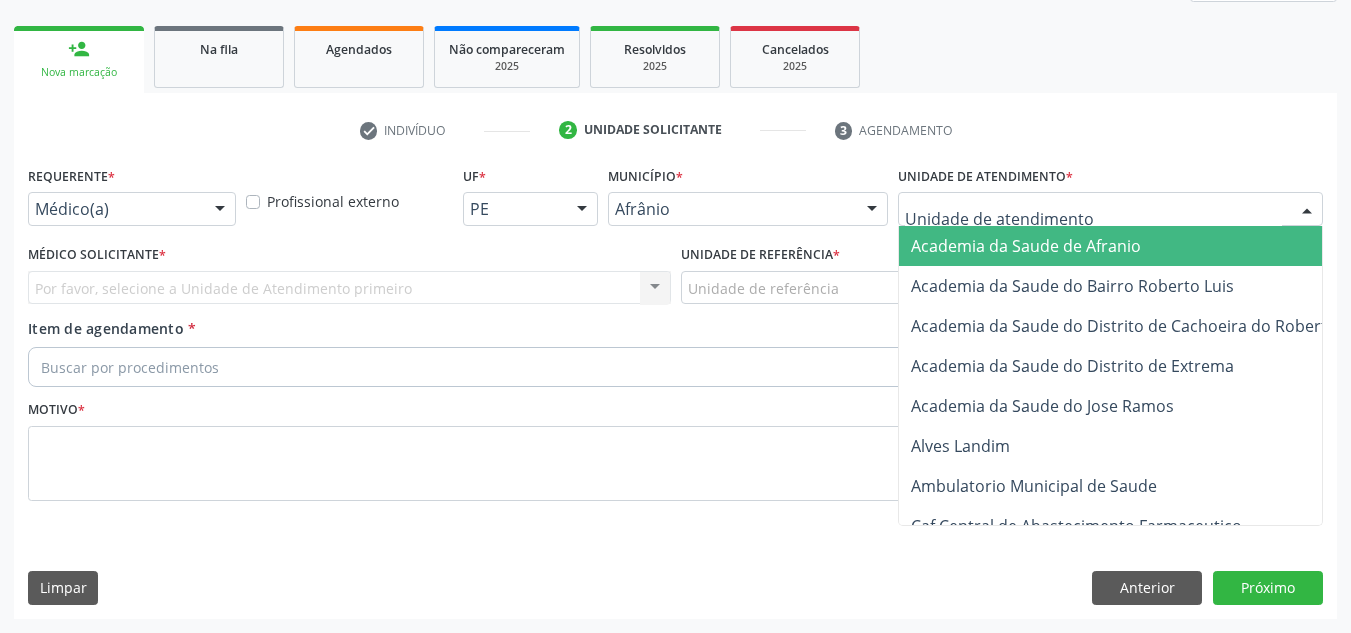 click at bounding box center [1110, 209] 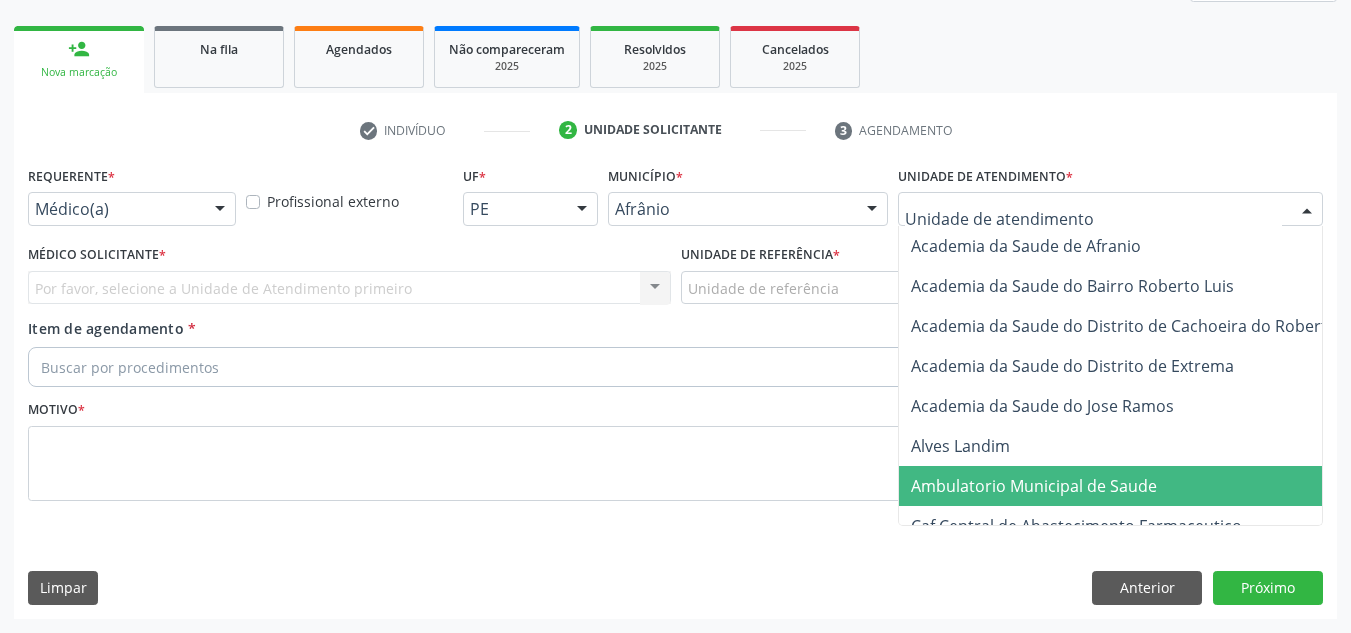 click on "Ambulatorio Municipal de Saude" at bounding box center (1137, 486) 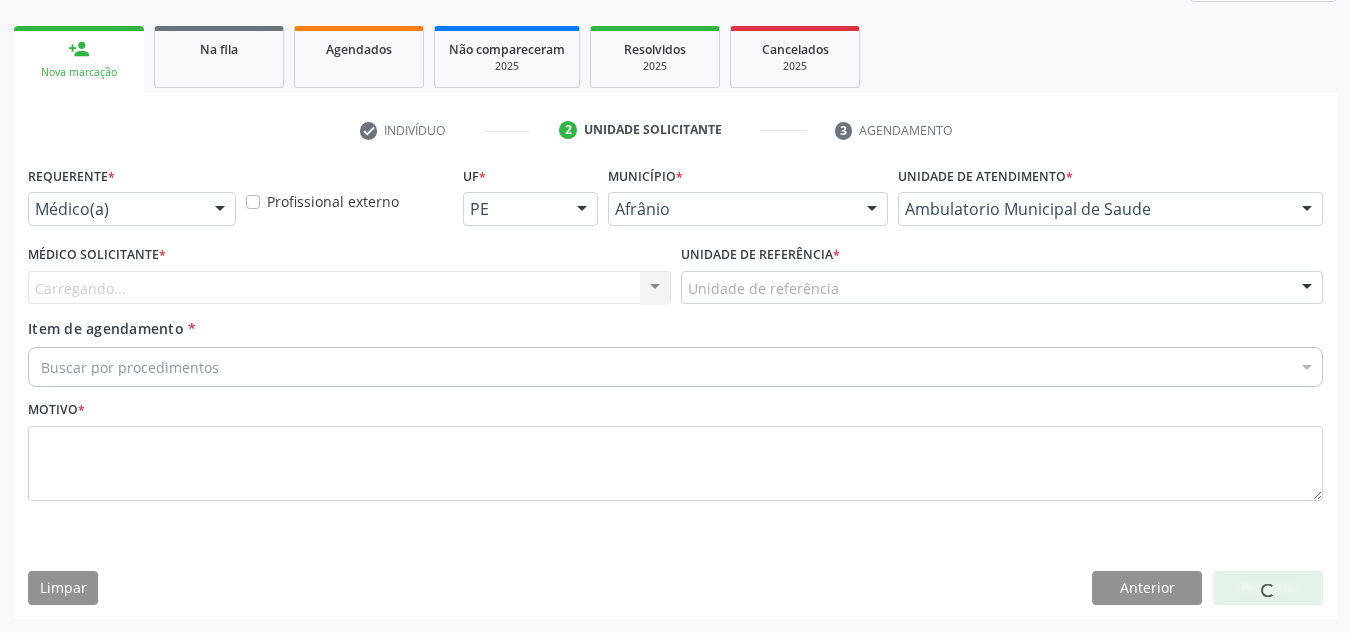 click on "Carregando...
Nenhum resultado encontrado para: "   "
Não há nenhuma opção para ser exibida." at bounding box center [349, 288] 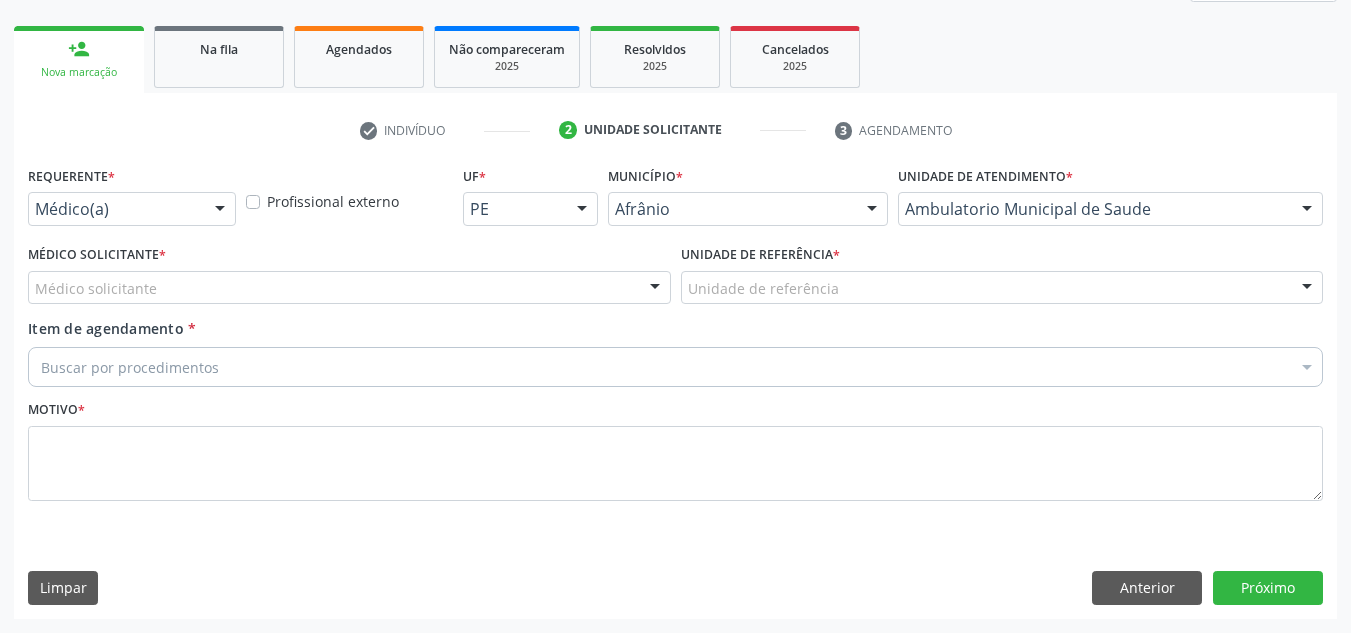click on "Médico solicitante" at bounding box center [349, 288] 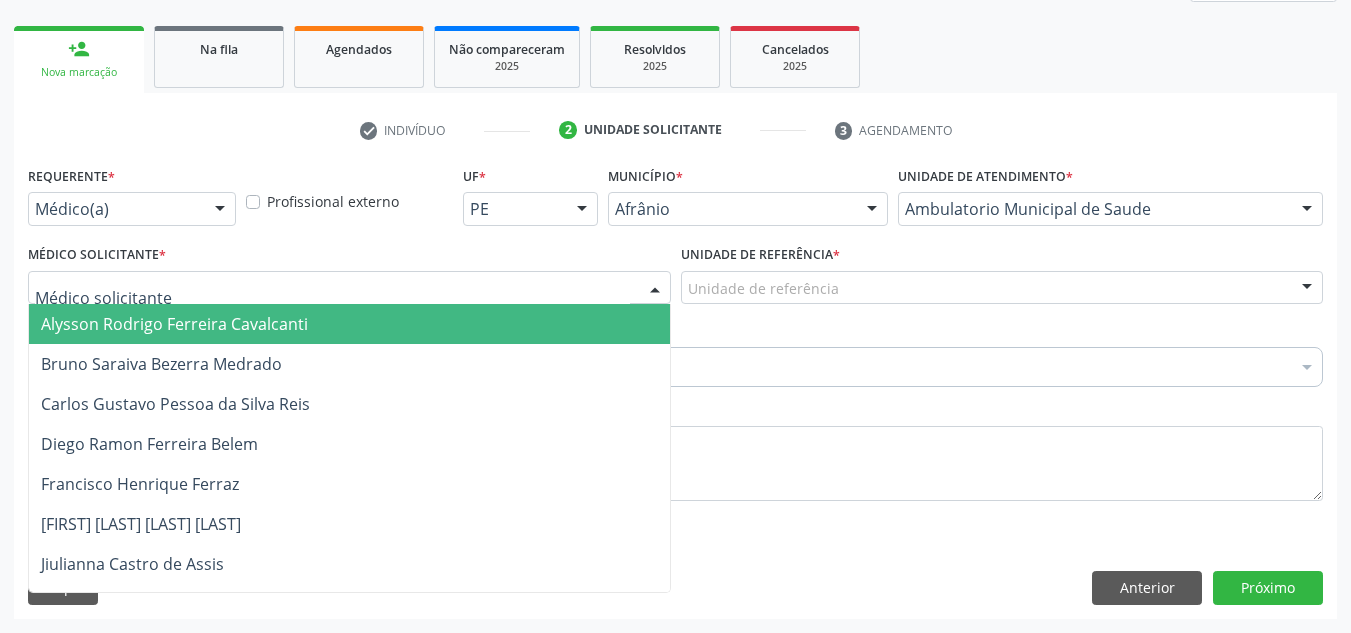 click at bounding box center [332, 298] 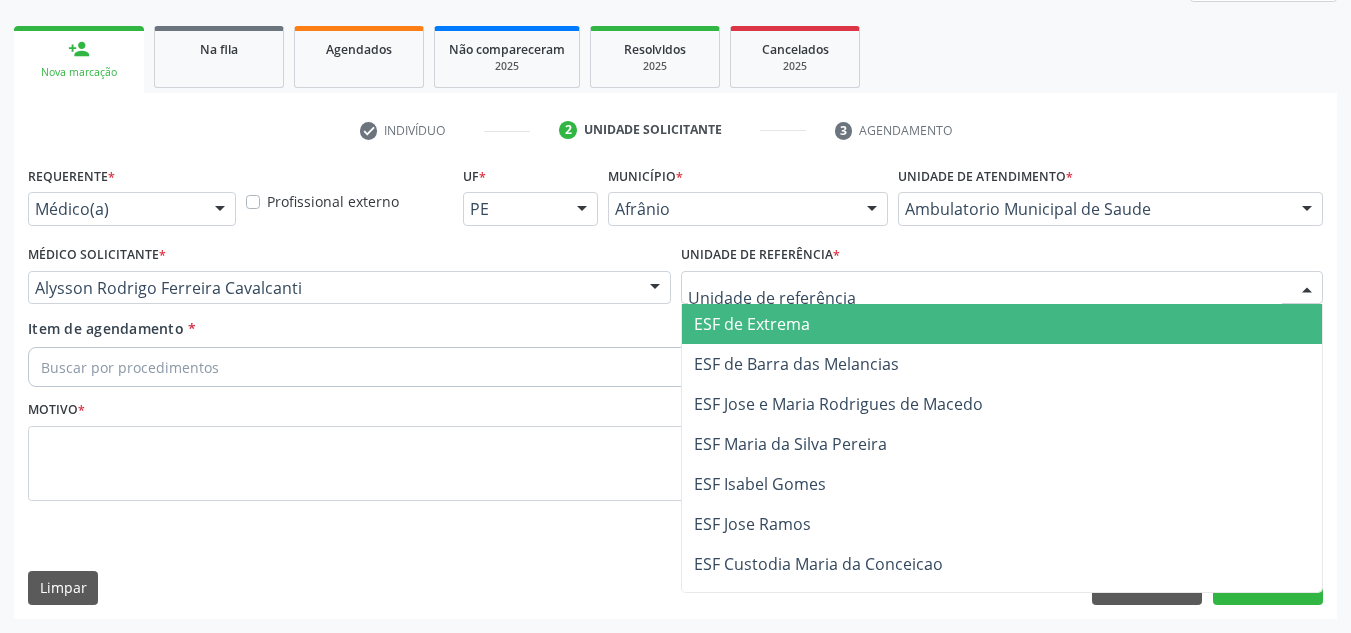 click on "ESF de Extrema" at bounding box center (1002, 324) 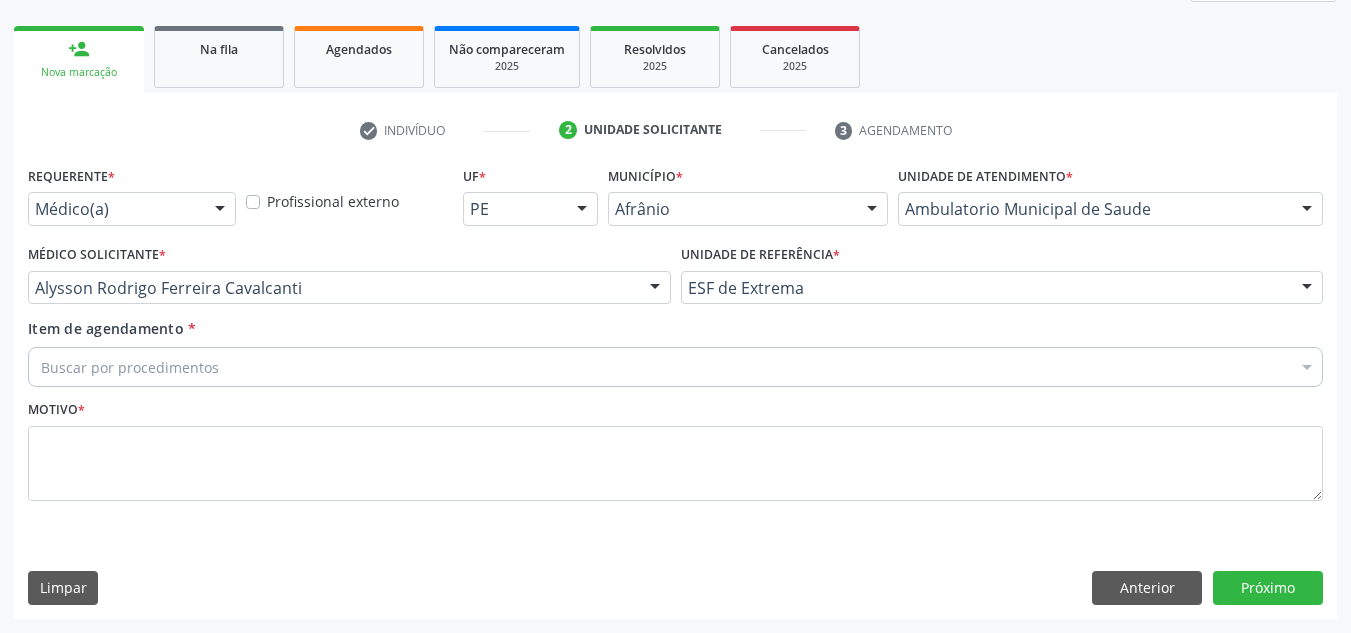 click on "Buscar por procedimentos" at bounding box center (675, 367) 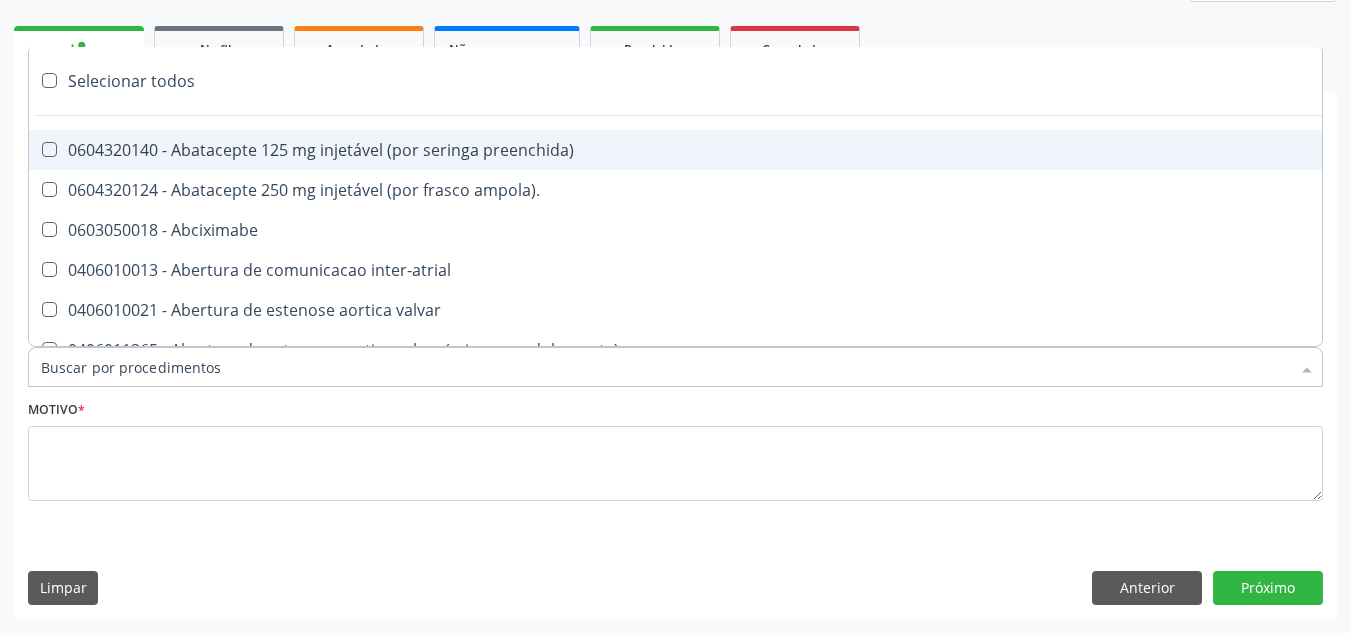 click on "Item de agendamento
*" at bounding box center (665, 367) 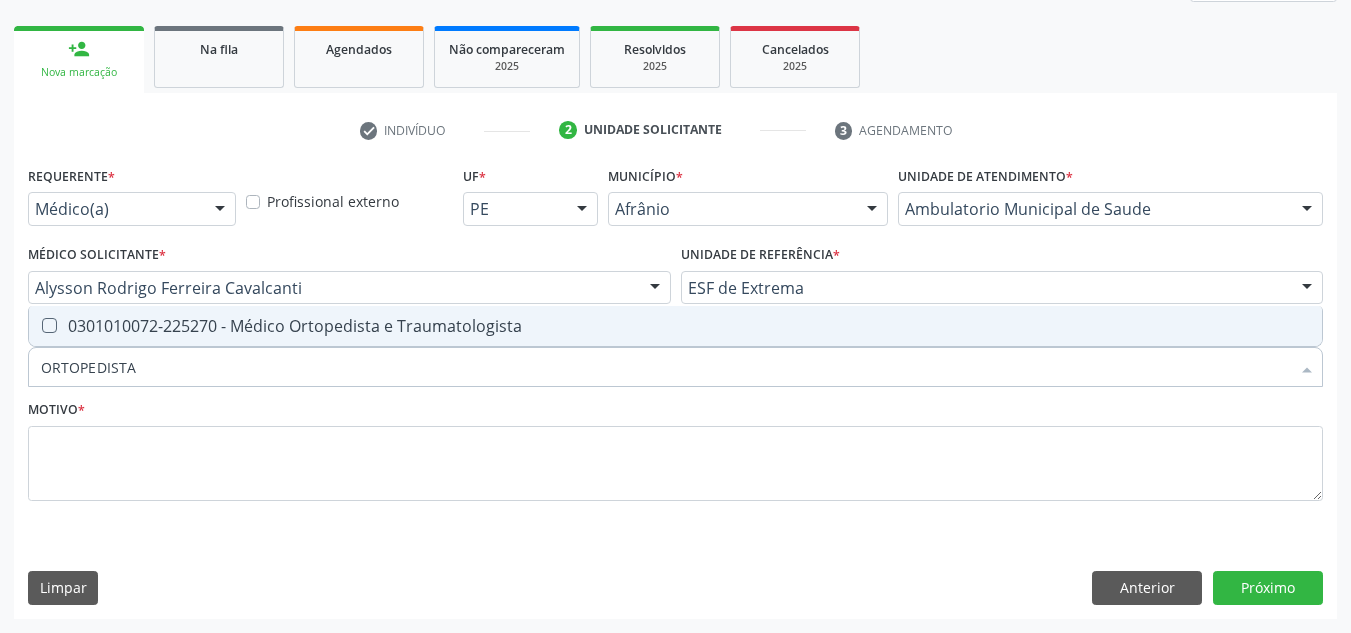 click on "0301010072-225270 - Médico Ortopedista e Traumatologista" at bounding box center [675, 326] 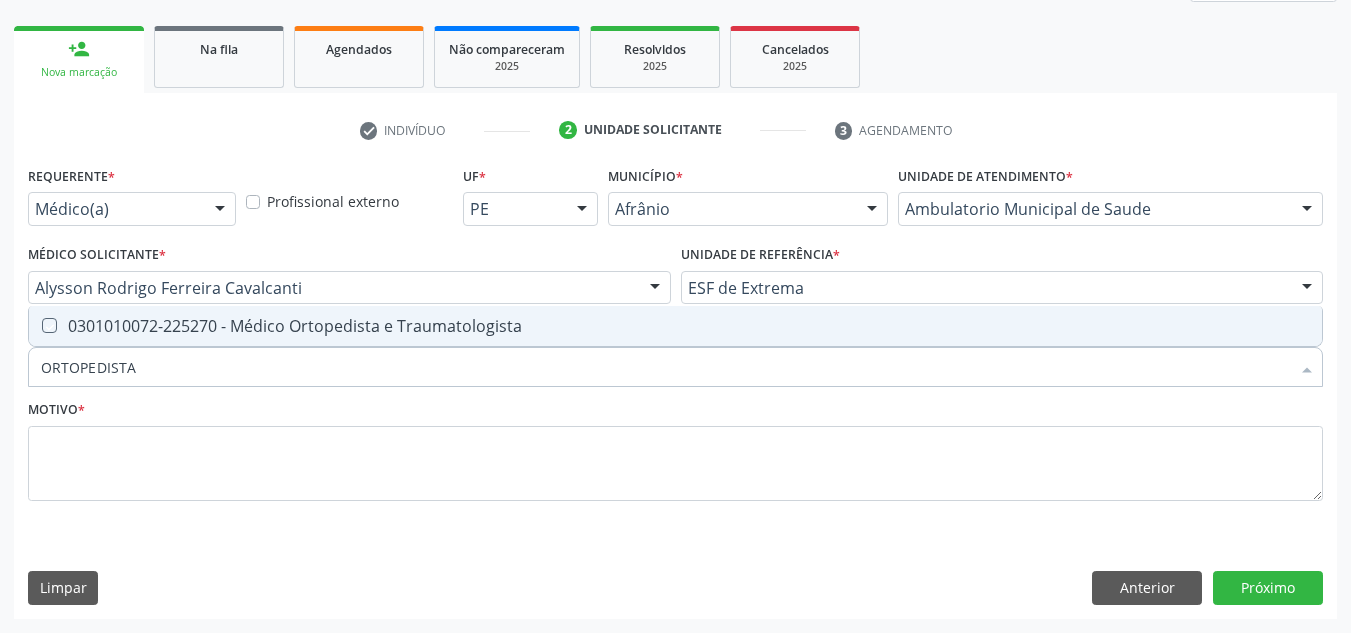 checkbox on "true" 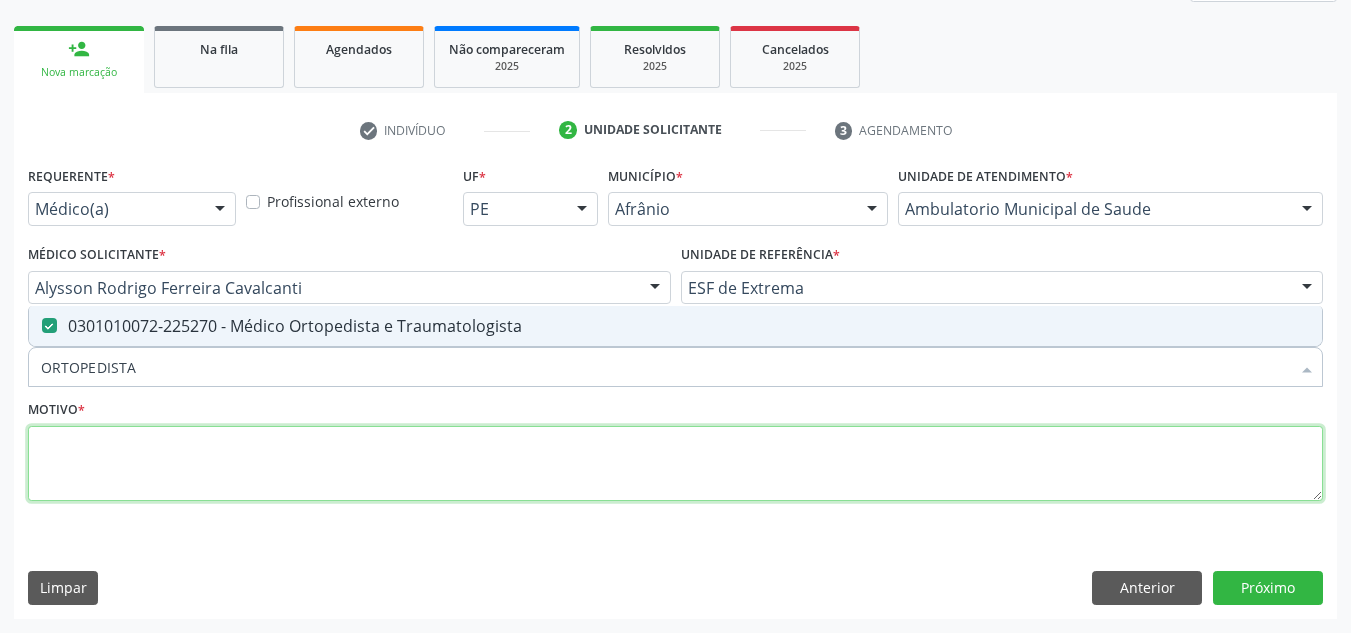 click at bounding box center (675, 464) 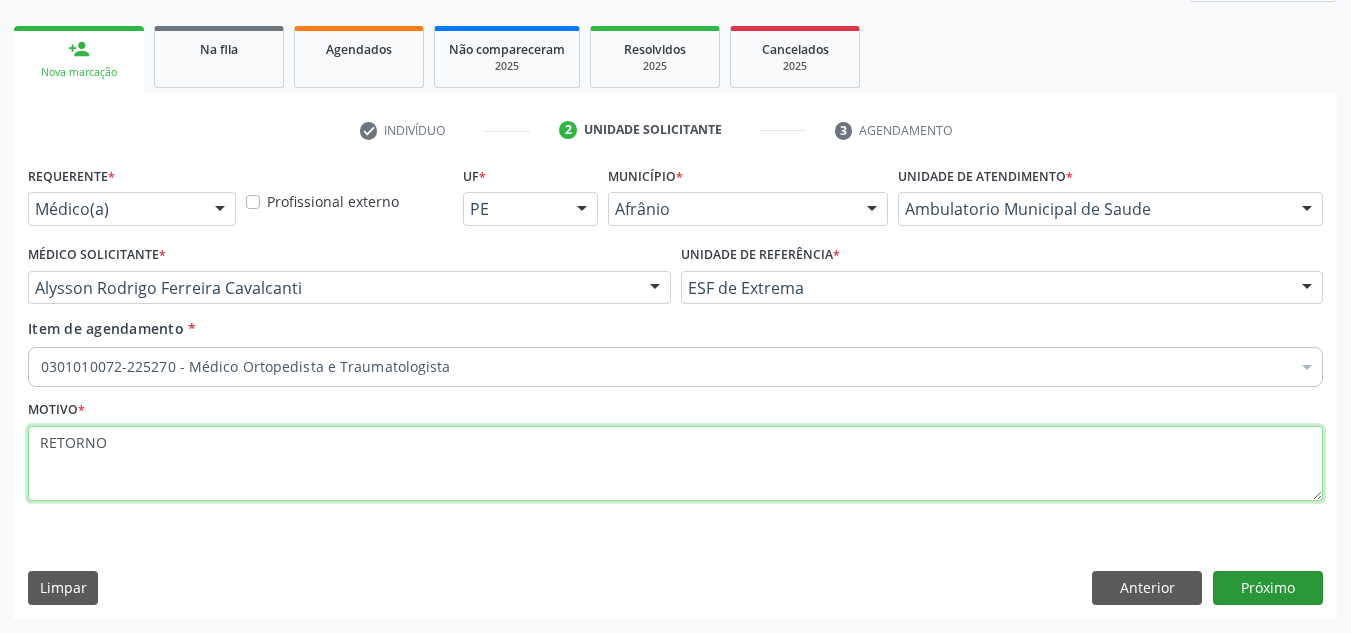 type on "RETORNO" 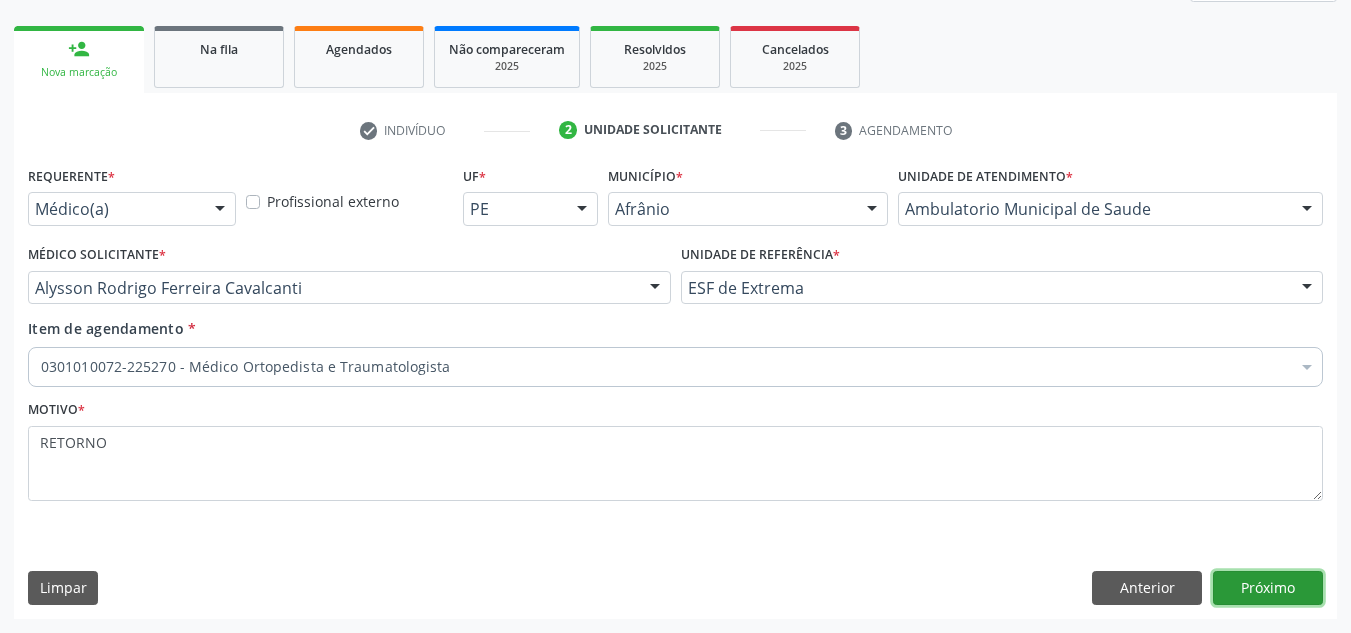 click on "Próximo" at bounding box center (1268, 588) 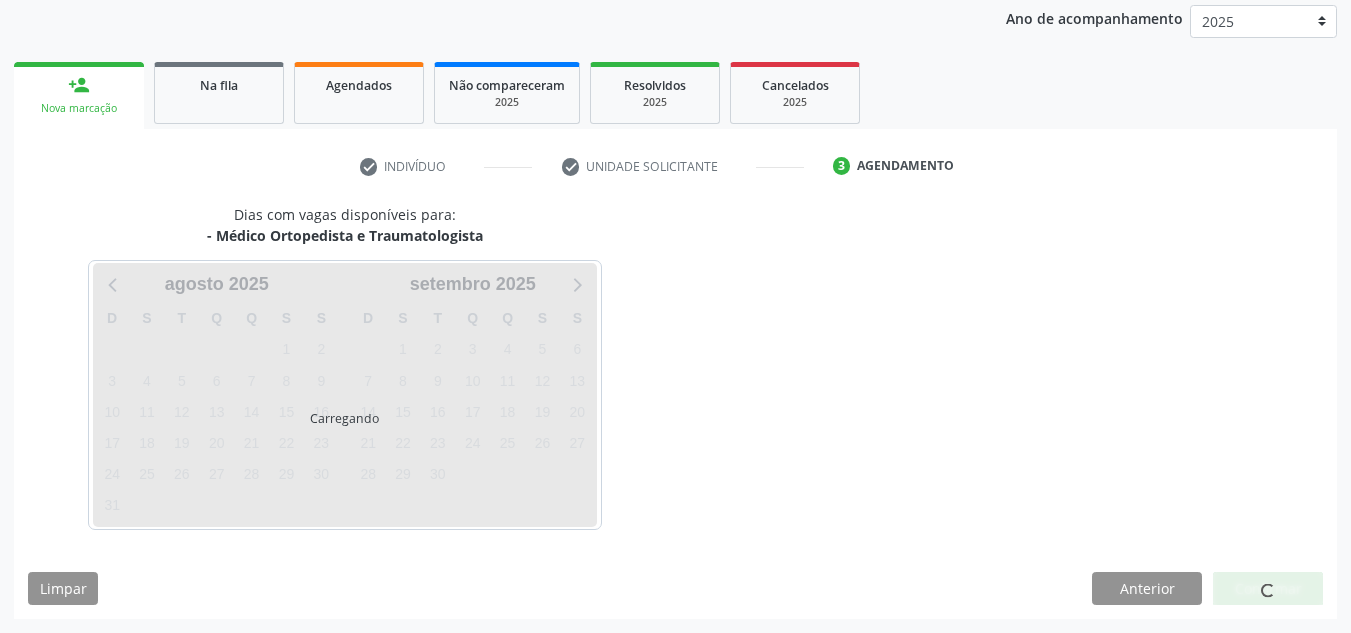 scroll, scrollTop: 237, scrollLeft: 0, axis: vertical 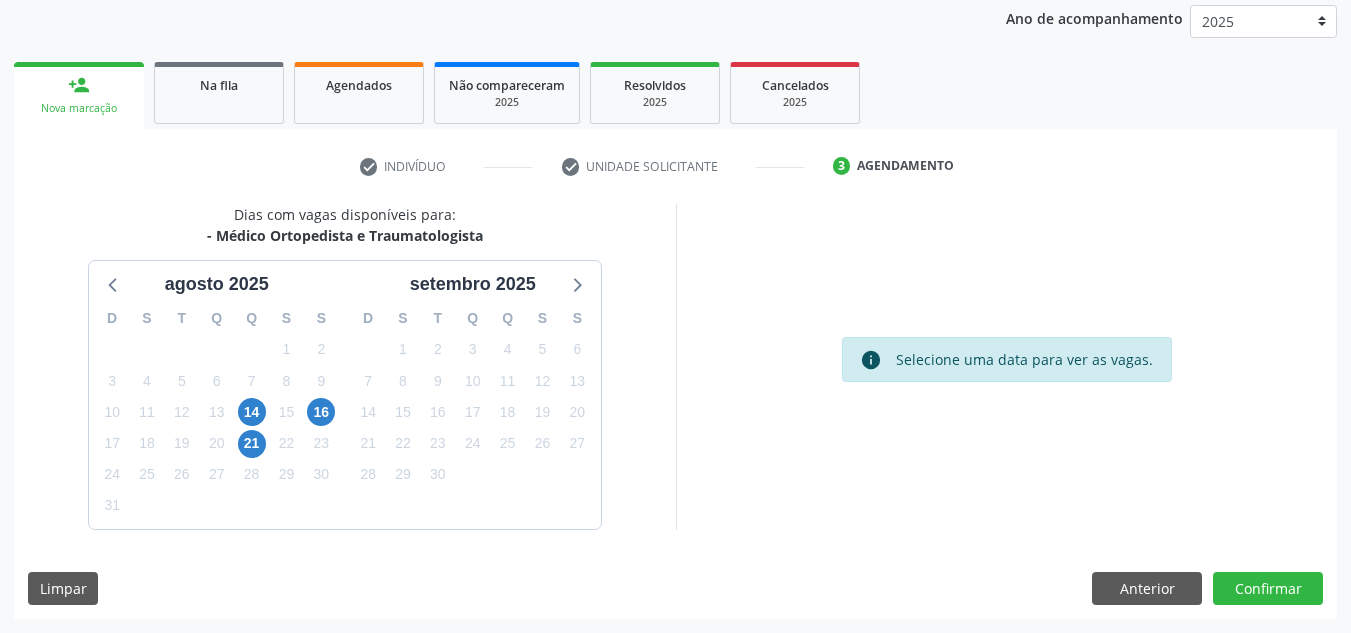 click on "Dias com vagas disponíveis para:
- Médico Ortopedista e Traumatologista
agosto 2025 D S T Q Q S S 27 28 29 30 31 1 2 3 4 5 6 7 8 9 10 11 12 13 14 15 16 17 18 19 20 21 22 23 24 25 26 27 28 29 30 31 1 2 3 4 5 6 setembro 2025 D S T Q Q S S 31 1 2 3 4 5 6 7 8 9 10 11 12 13 14 15 16 17 18 19 20 21 22 23 24 25 26 27 28 29 30 1 2 3 4 5 6 7 8 9 10 11
info
Selecione uma data para ver as vagas.
Limpar
Anterior
Confirmar" at bounding box center (675, 411) 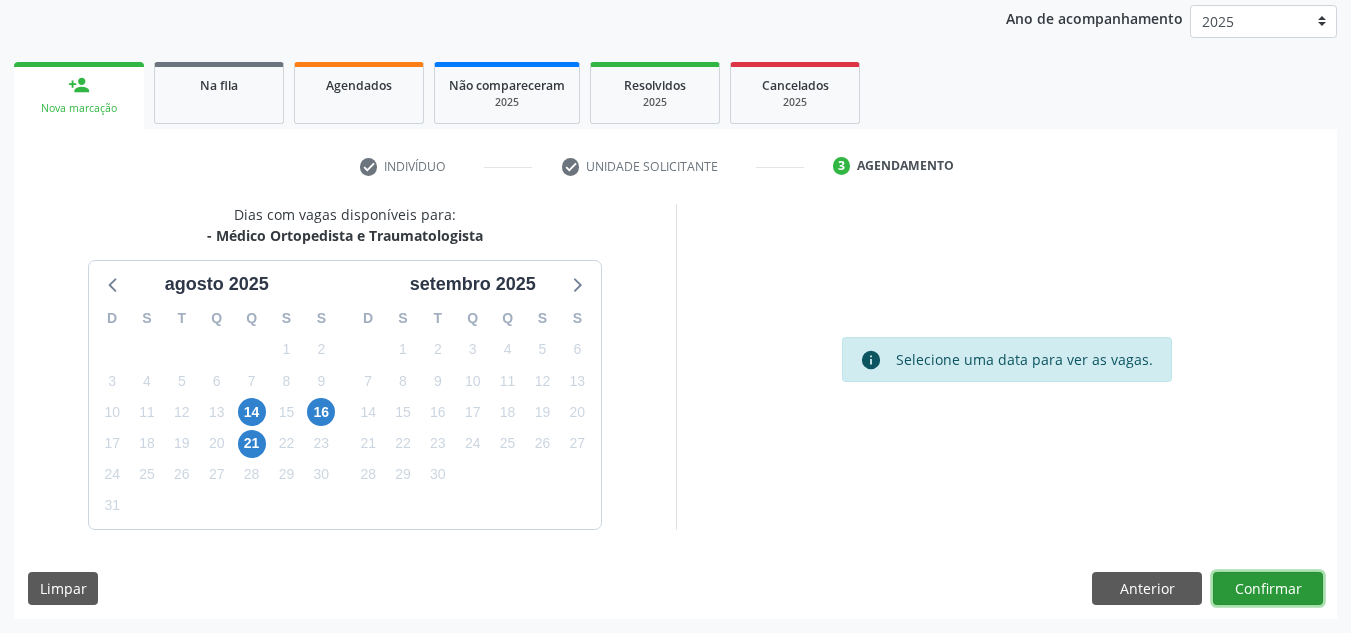 click on "Confirmar" at bounding box center [1268, 589] 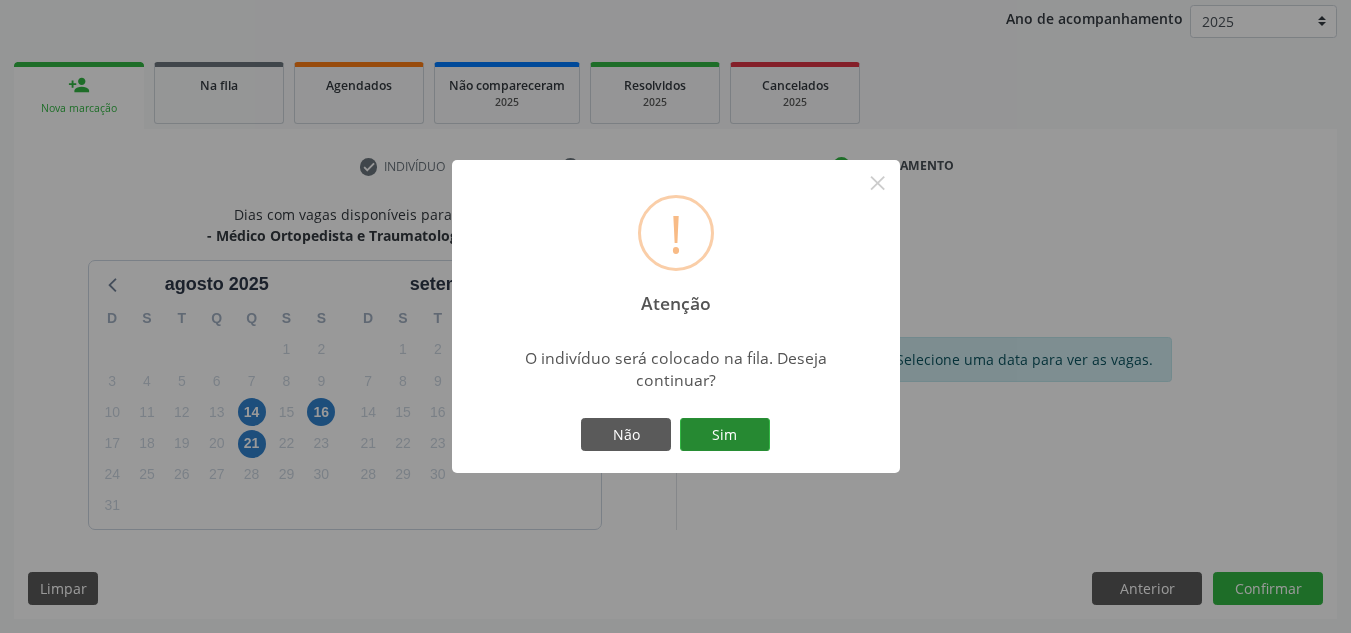 click on "Sim" at bounding box center (725, 435) 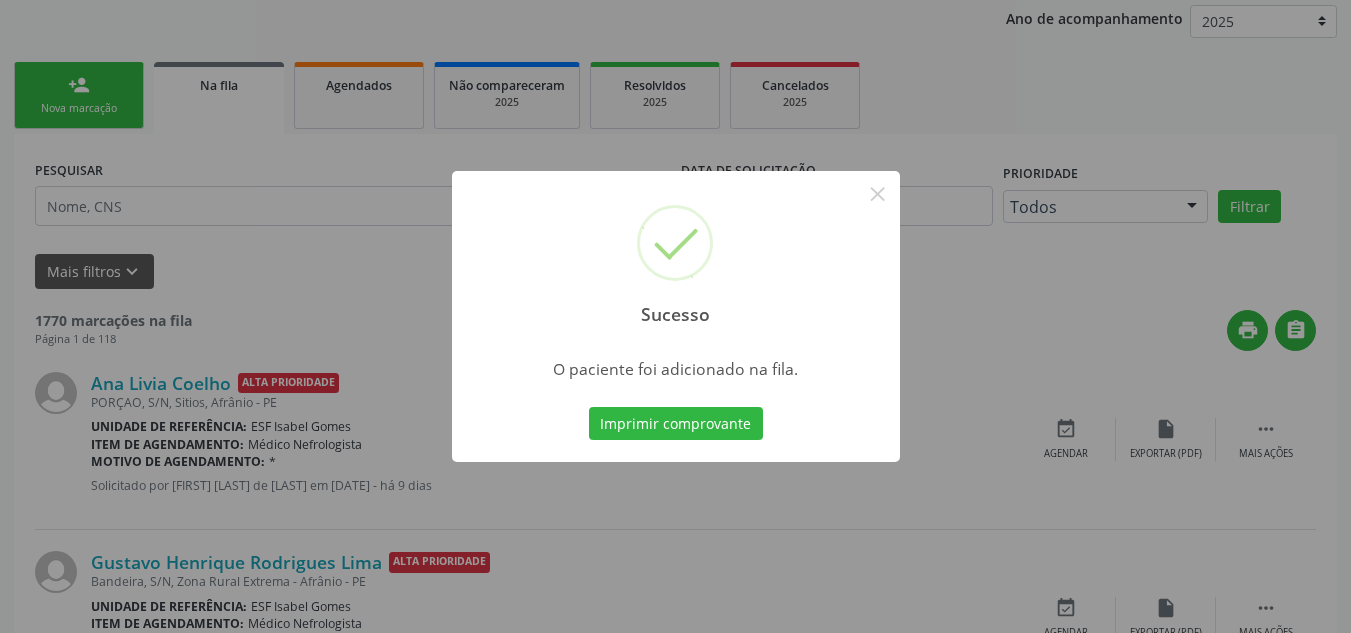 scroll, scrollTop: 34, scrollLeft: 0, axis: vertical 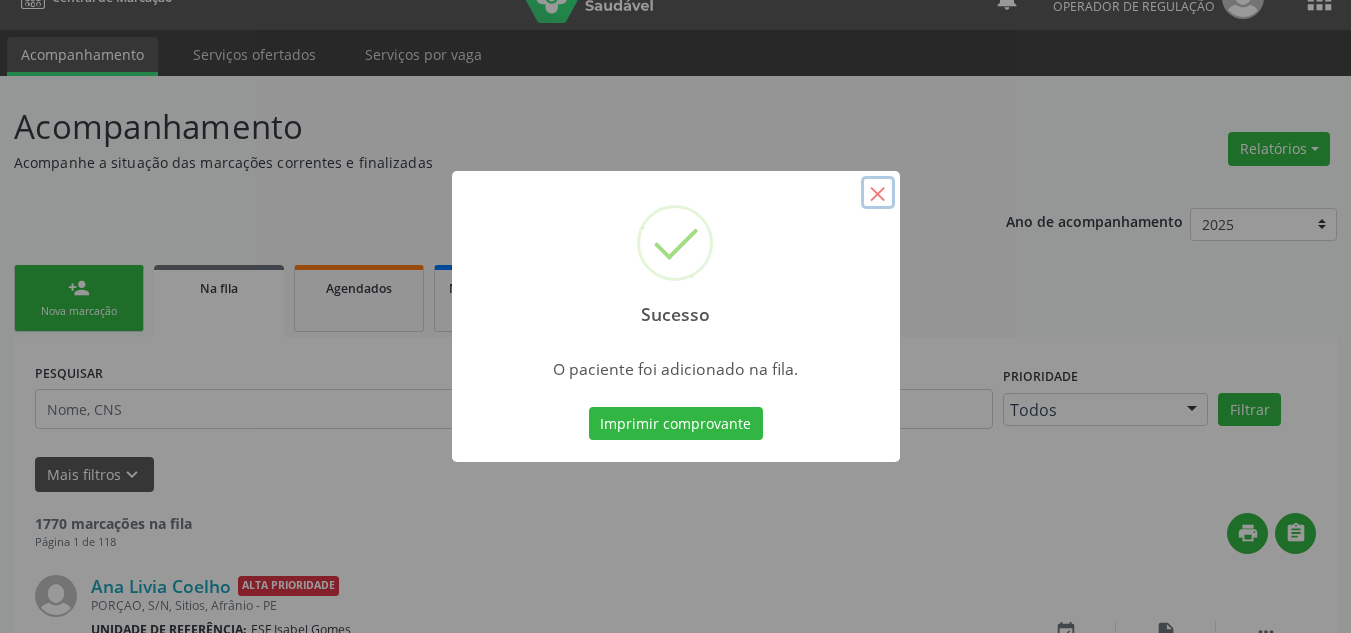 click on "×" at bounding box center [878, 193] 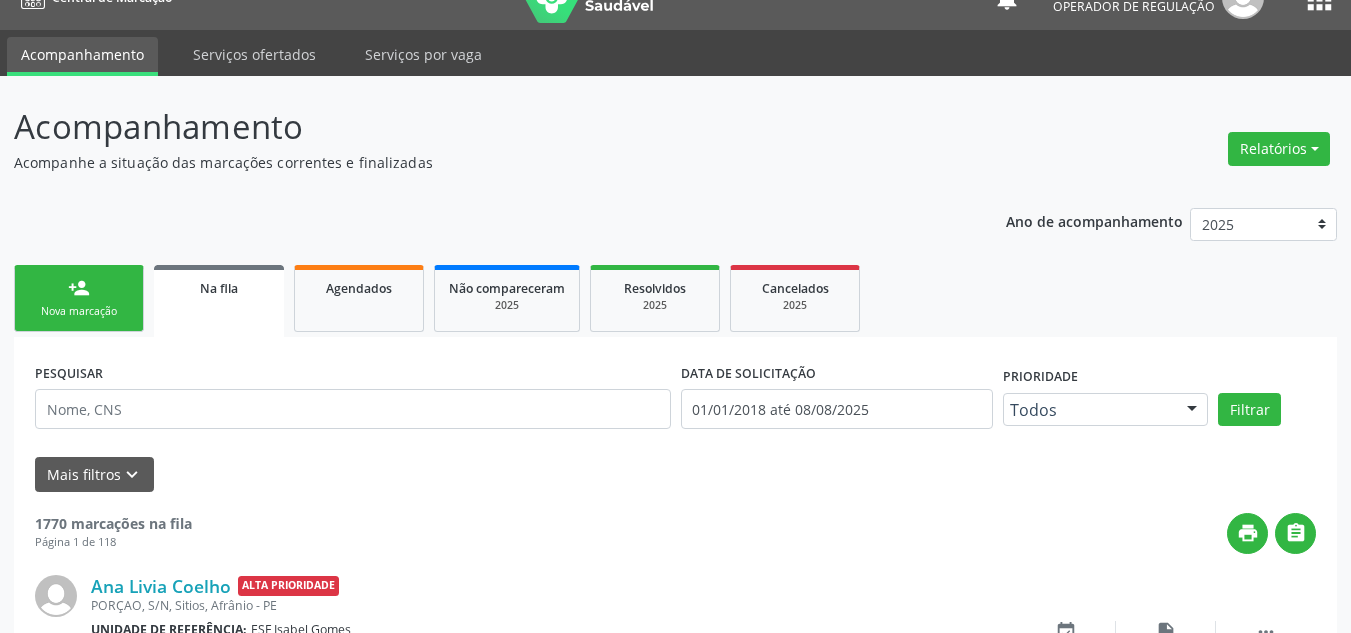 click on "person_add
Nova marcação" at bounding box center (79, 298) 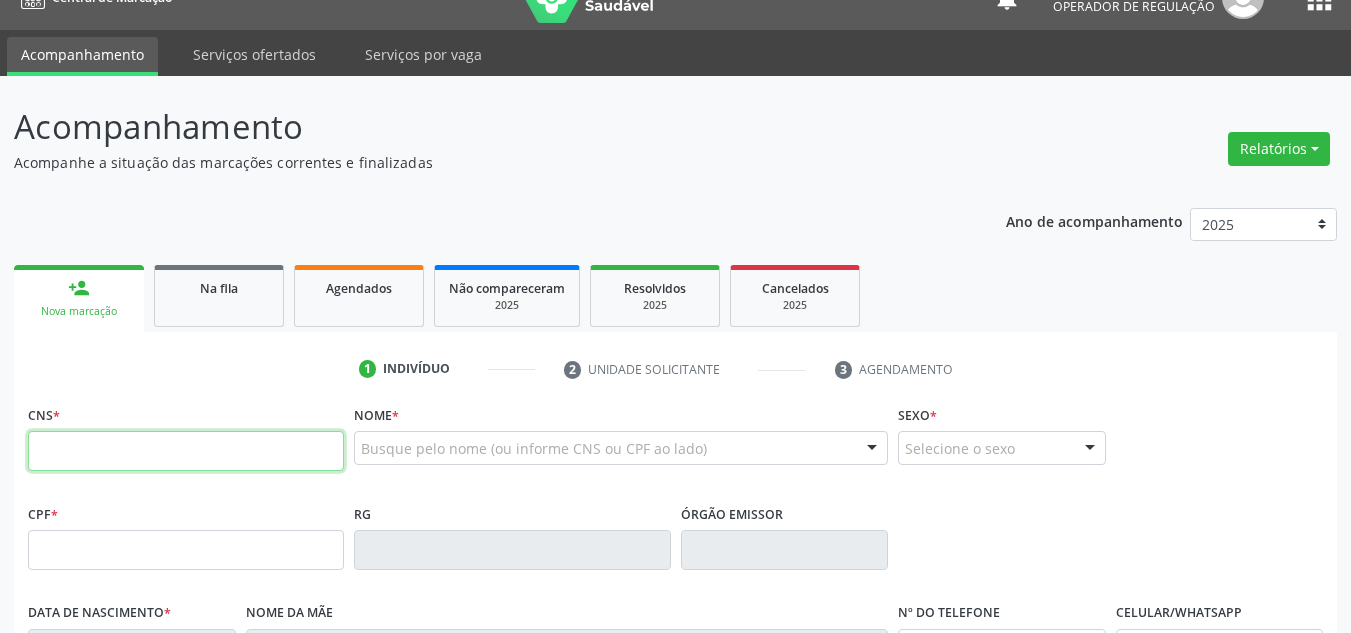 drag, startPoint x: 189, startPoint y: 466, endPoint x: 92, endPoint y: 481, distance: 98.15294 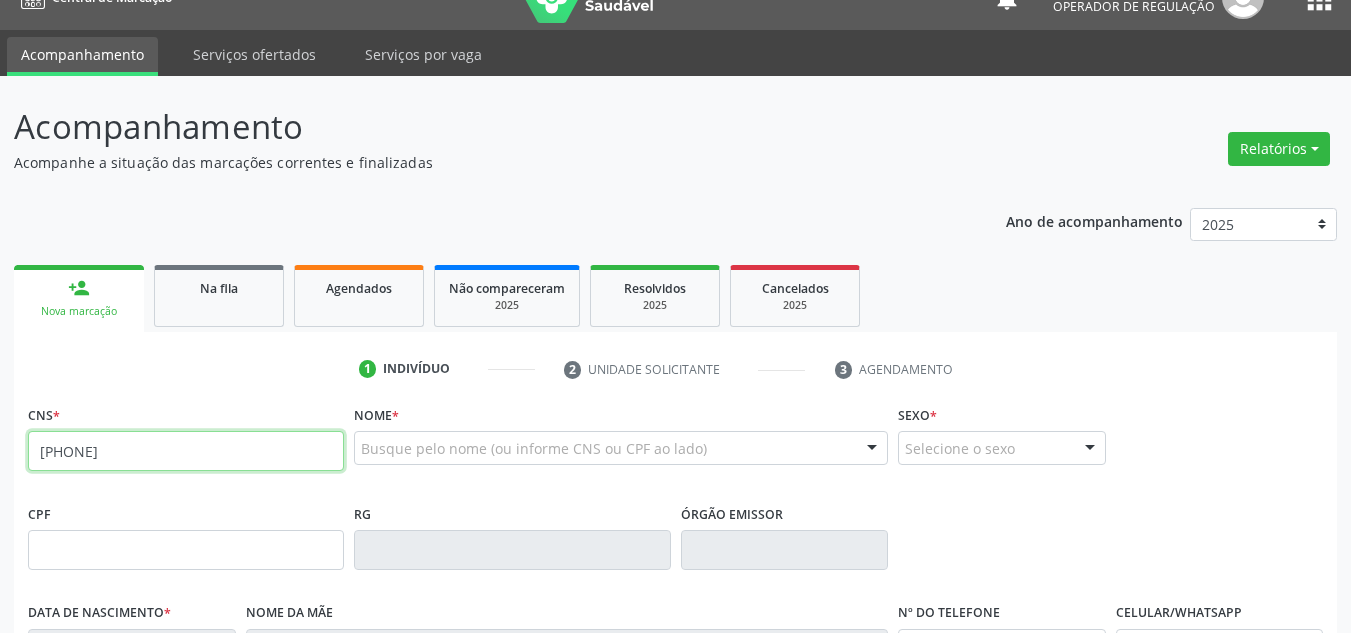 type on "[PHONE]" 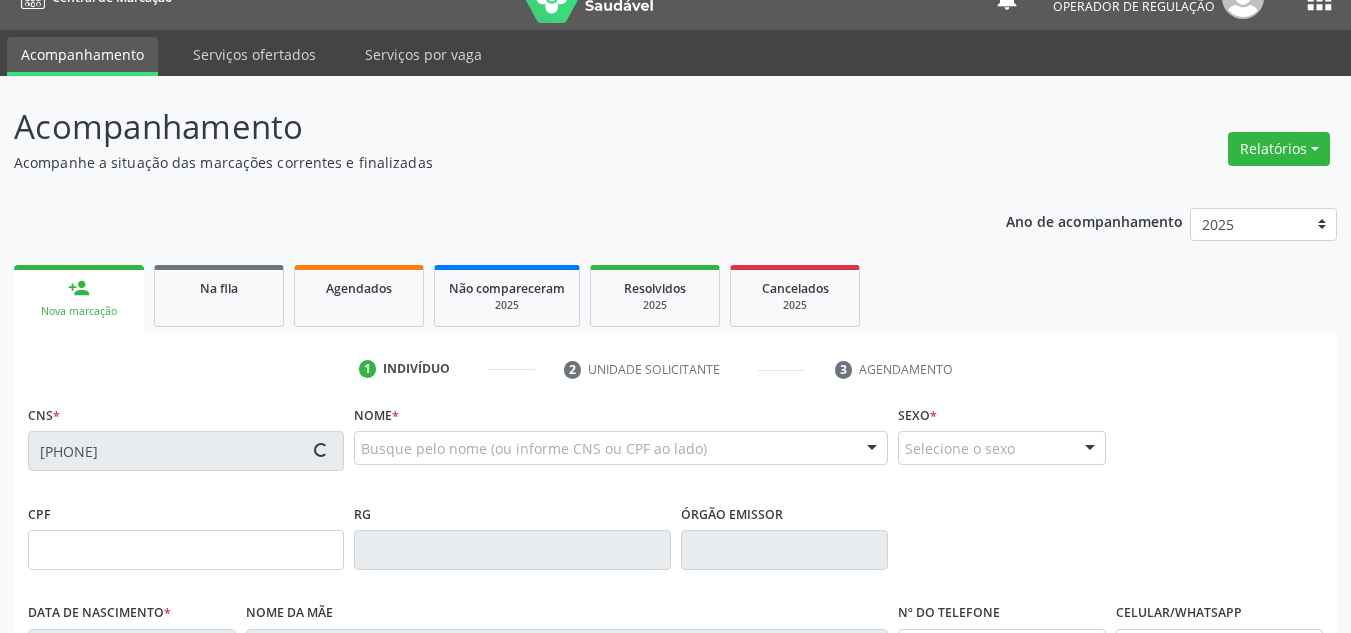 type on "[CPF]" 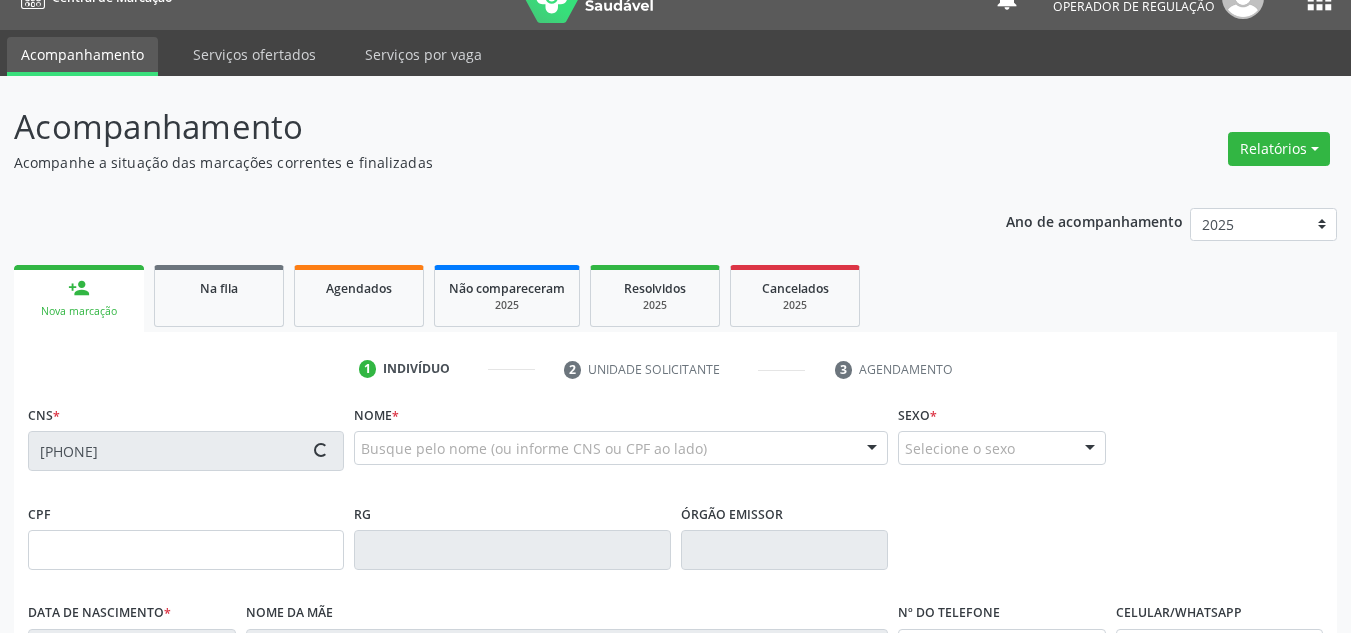 type on "[DATE]" 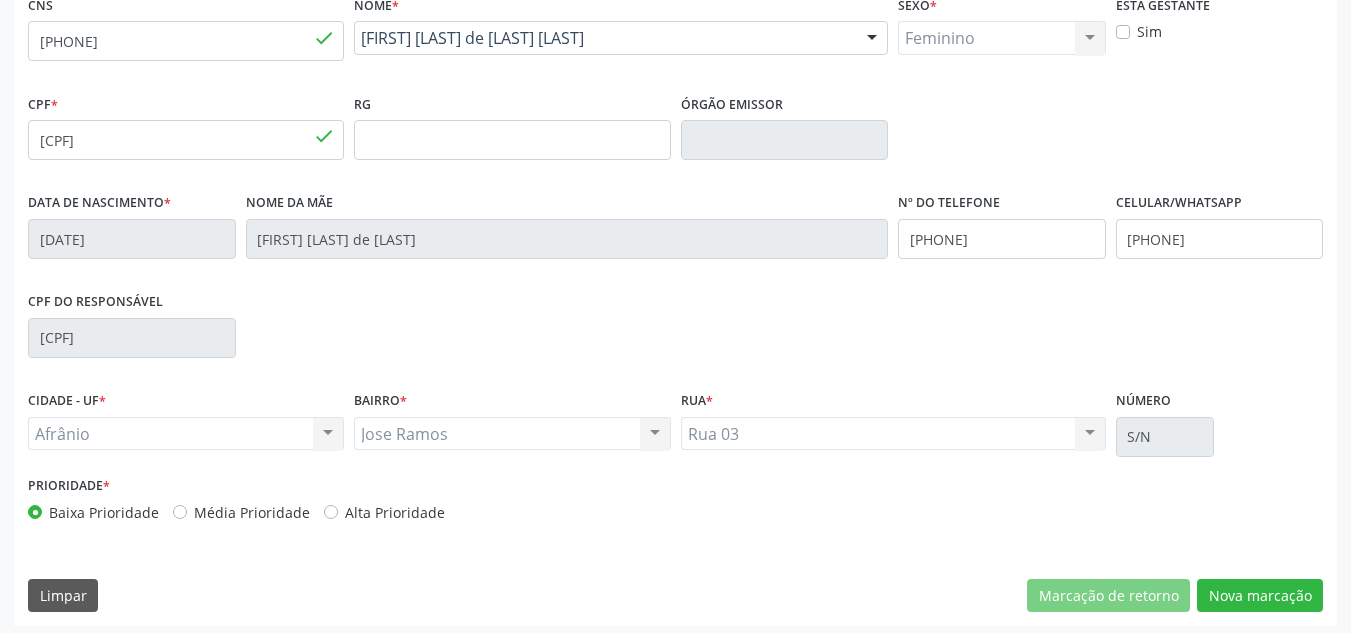 scroll, scrollTop: 451, scrollLeft: 0, axis: vertical 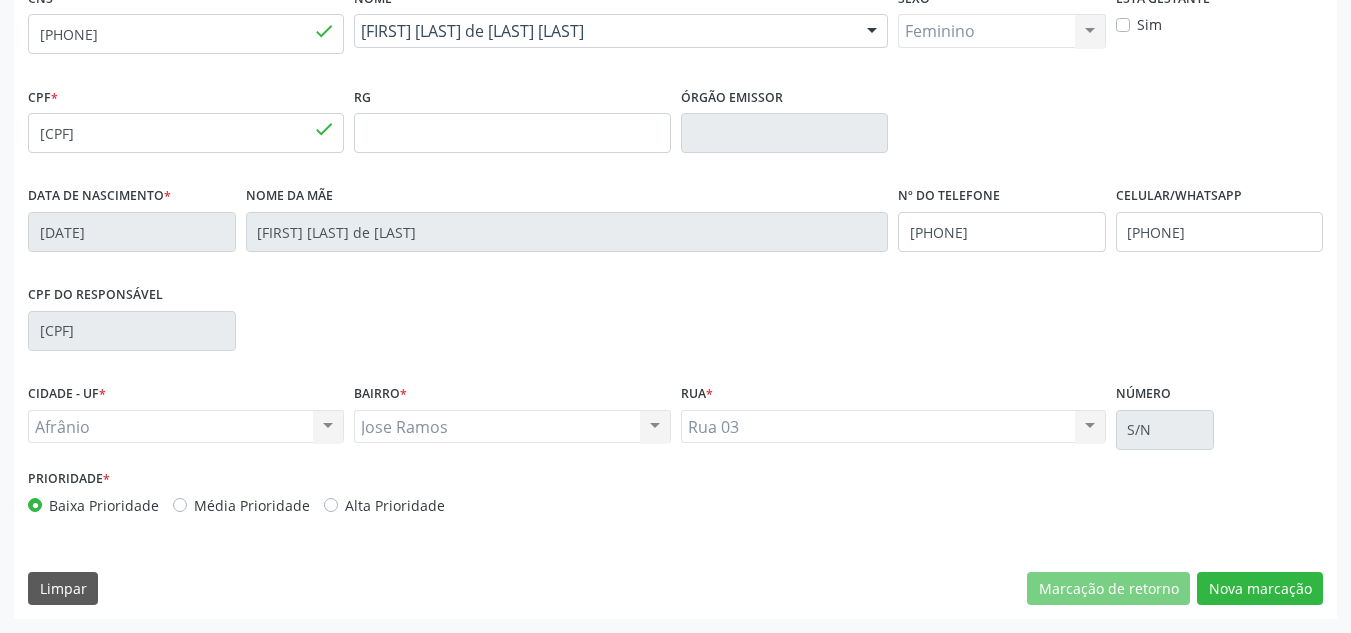 click on "Média Prioridade" at bounding box center (252, 505) 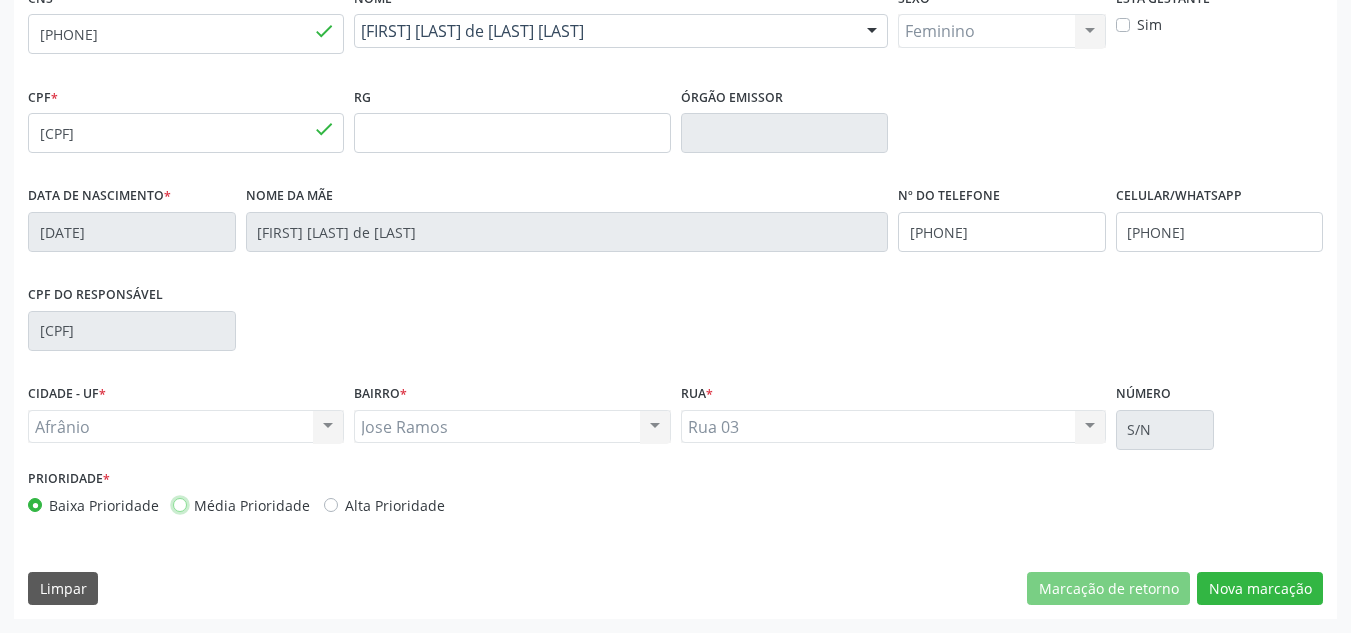 click on "Média Prioridade" at bounding box center [180, 504] 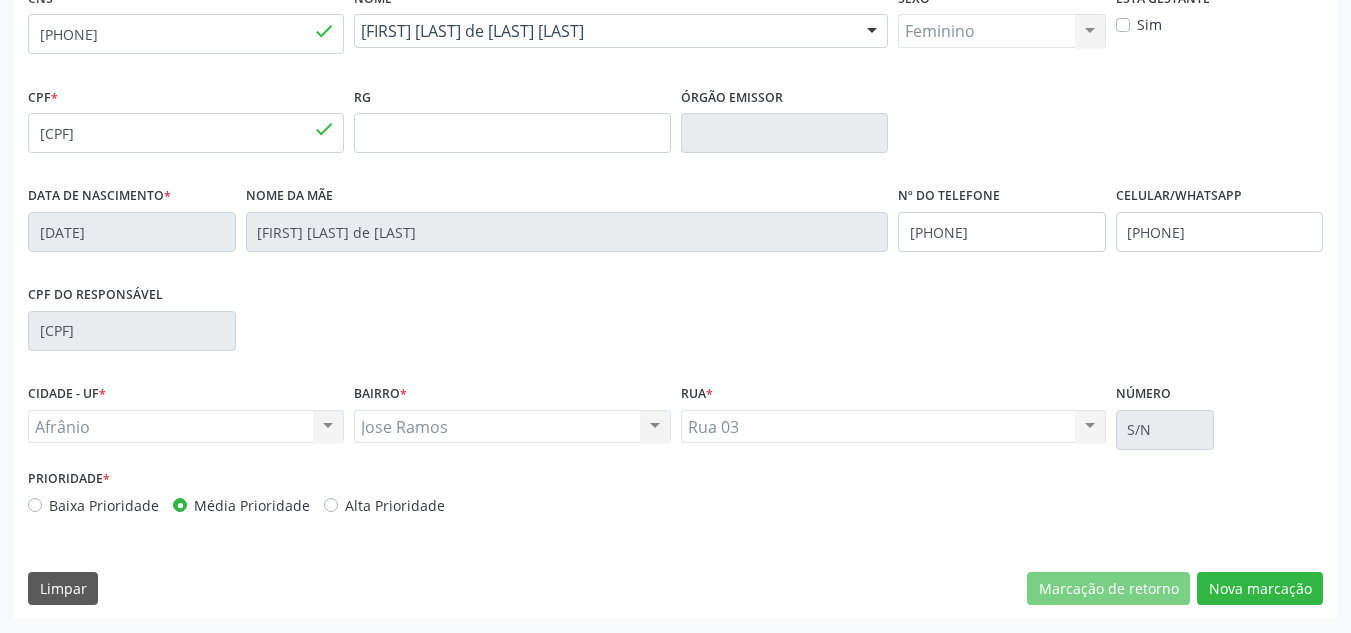 click on "CNS
[PHONE]       done
Nome
*
[FIRST] [LAST] de [LAST] [LAST]
[FIRST] [LAST] de [LAST] [LAST]
CNS:
[PHONE]
CPF:
[CPF]
Nascimento:
[DATE]
Nenhum resultado encontrado para: "   "
Digite o nome
Sexo
*
Feminino         Masculino   Feminino
Nenhum resultado encontrado para: "   "
Não há nenhuma opção para ser exibida.
Está gestante
Sim
CPF
*
[CPF]       done
RG
Órgão emissor
Data de nascimento
*
[DATE]
Nome da mãe
[FIRST] [LAST] de [LAST]
Nº do Telefone
[PHONE]
Celular/WhatsApp
[PHONE]
CPF do responsável
[CPF]
*" at bounding box center (675, 301) 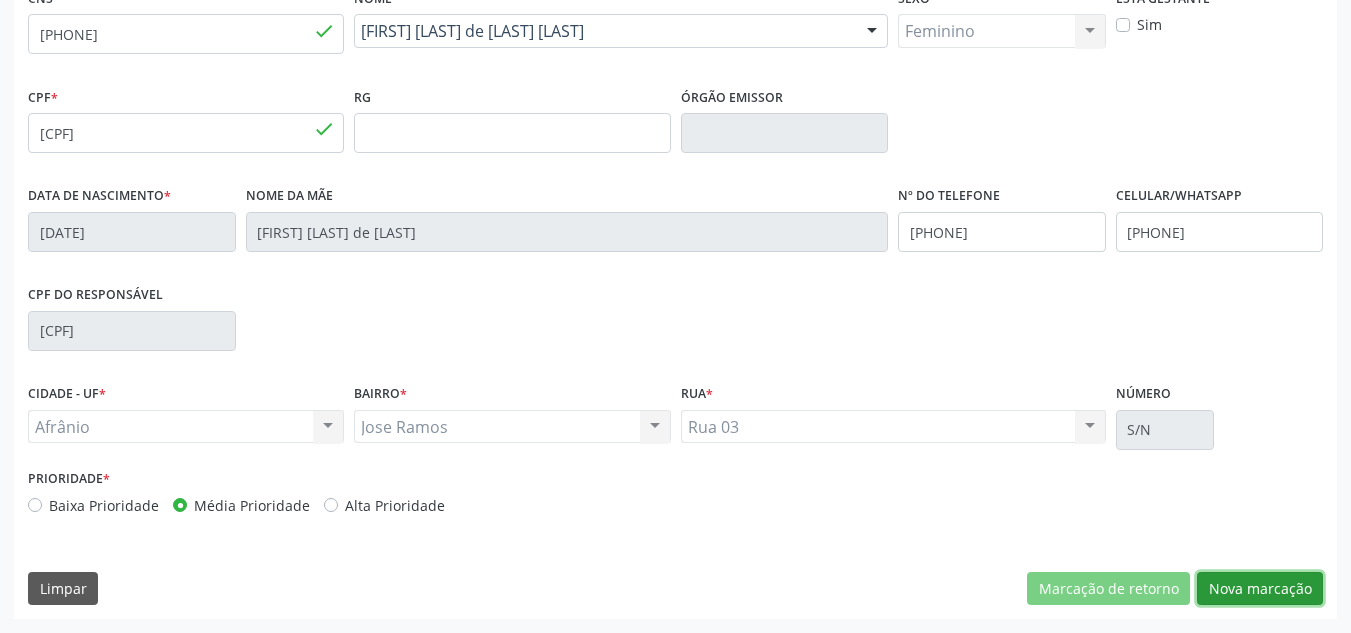 click on "Nova marcação" at bounding box center [1260, 589] 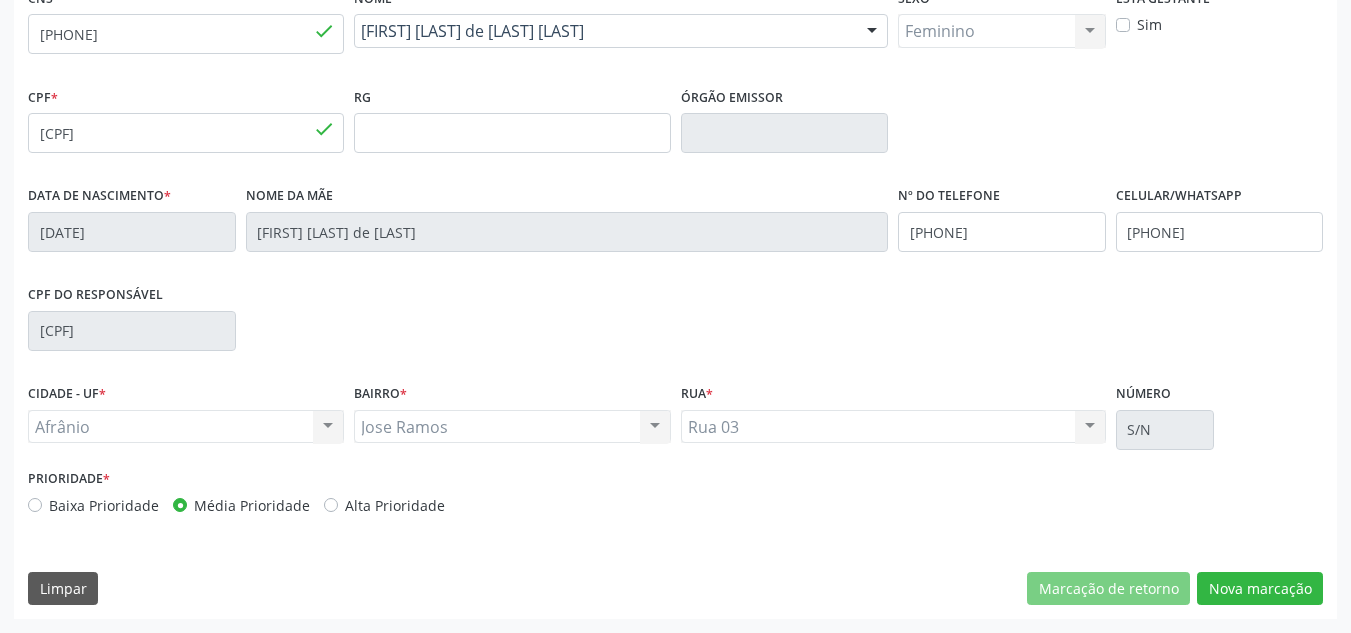 scroll, scrollTop: 273, scrollLeft: 0, axis: vertical 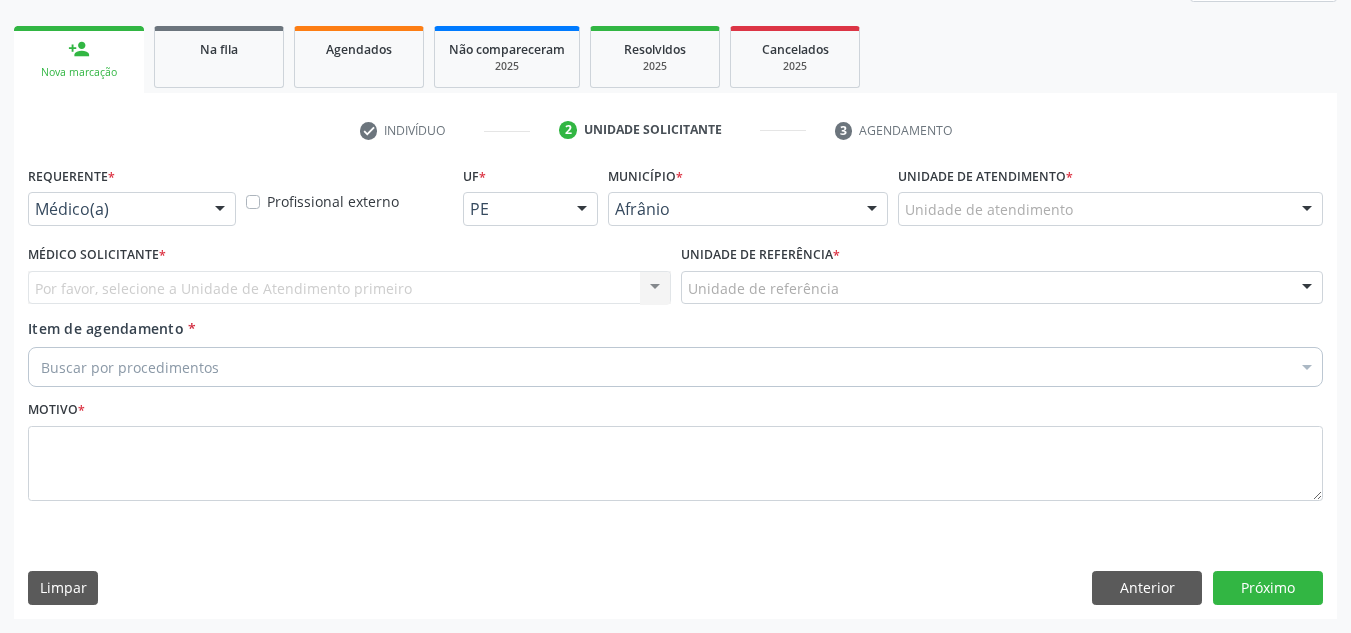 click on "Unidade de atendimento
*
Unidade de atendimento
Academia da Saude de Afranio   Academia da Saude do Bairro Roberto Luis   Academia da Saude do Distrito de Cachoeira do Roberto   Academia da Saude do Distrito de Extrema   Academia da Saude do Jose Ramos   Alves Landim   Ambulatorio Municipal de Saude   Caf Central de Abastecimento Farmaceutico   Centro de Atencao Psicossocial de Afranio Pe   Centro de Especialidades   Cime   Cuidar   Equipe de Atencao Basica Prisional Tipo I com Saude Mental   Esf Ana Coelho Nonato   Esf Custodia Maria da Conceicao   Esf Isabel Gomes   Esf Jose Ramos   Esf Jose e Maria Rodrigues de Macedo   Esf Maria Dilurdes da Silva   Esf Maria da Silva Pereira   Esf Rosalia Cavalcanti Gomes   Esf de Barra das Melancias   Esf de Extrema   Farmacia Basica do Municipio de Afranio   Hospital Municipal Maria Coelho Cavalcanti Rodrigues   Hospital de Campanha Covid 19 Ambulatorio Municipal   Laboratorio de Protese Dentario" at bounding box center (1110, 193) 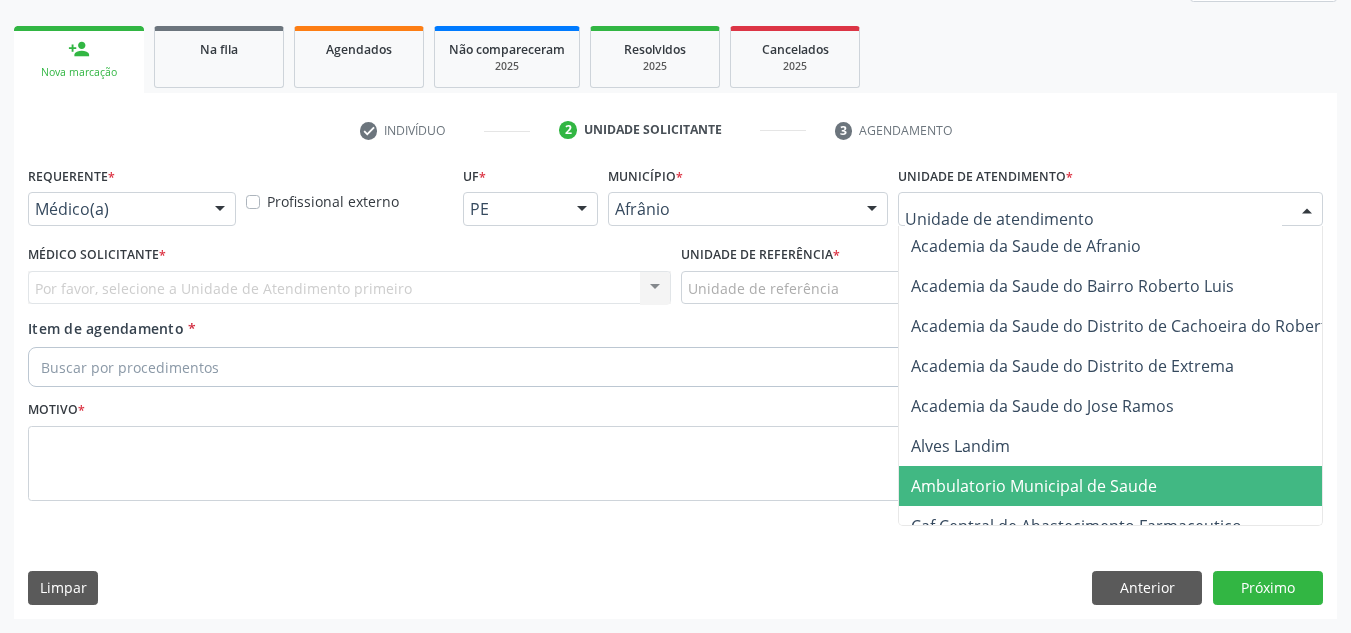 click on "Ambulatorio Municipal de Saude" at bounding box center [1034, 486] 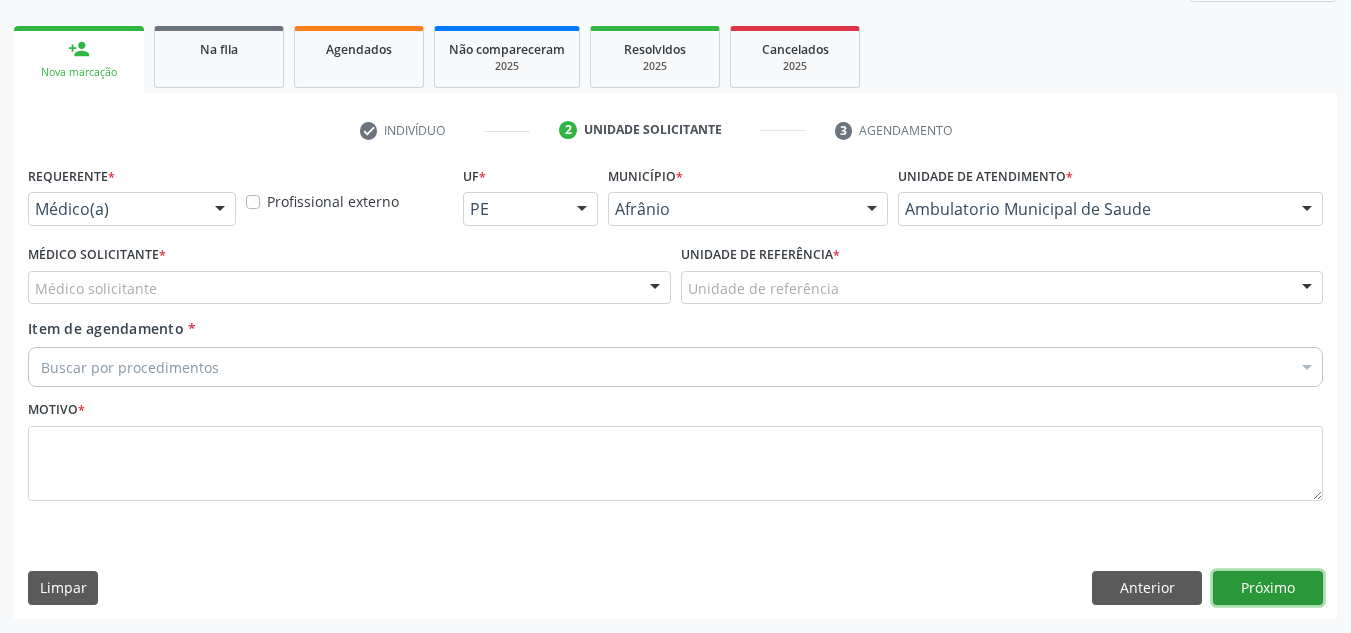 click on "Próximo" at bounding box center (1268, 588) 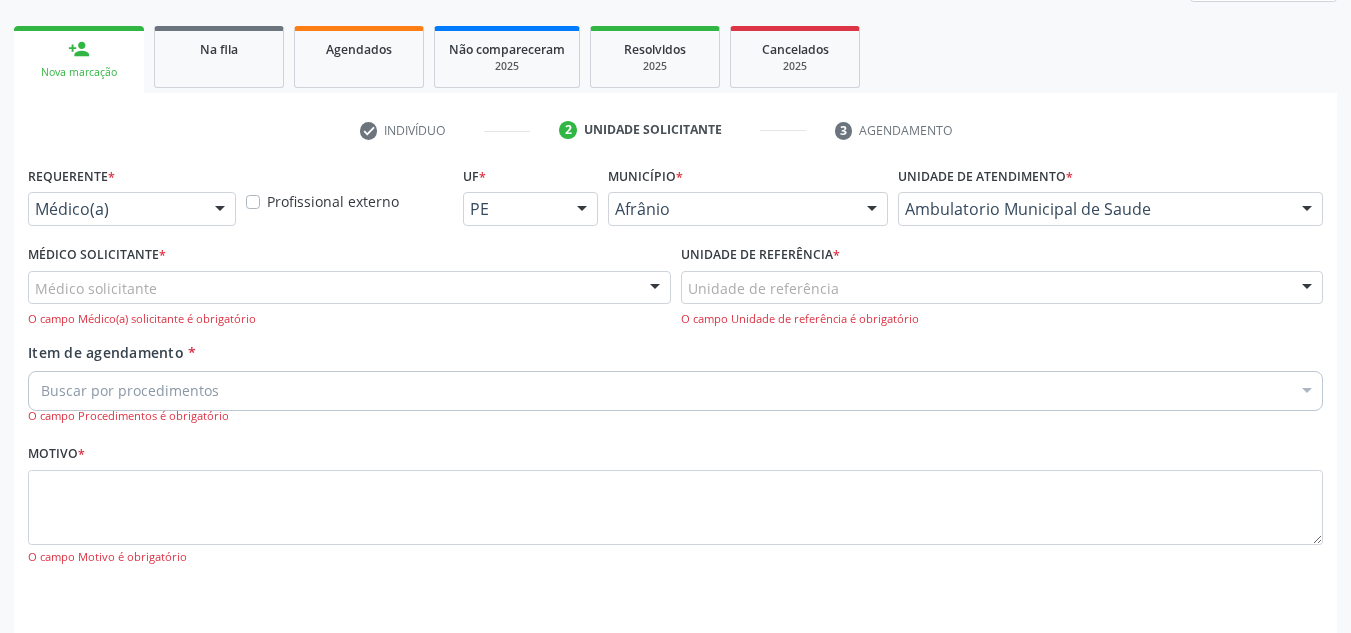 click on "Médico solicitante" at bounding box center (349, 288) 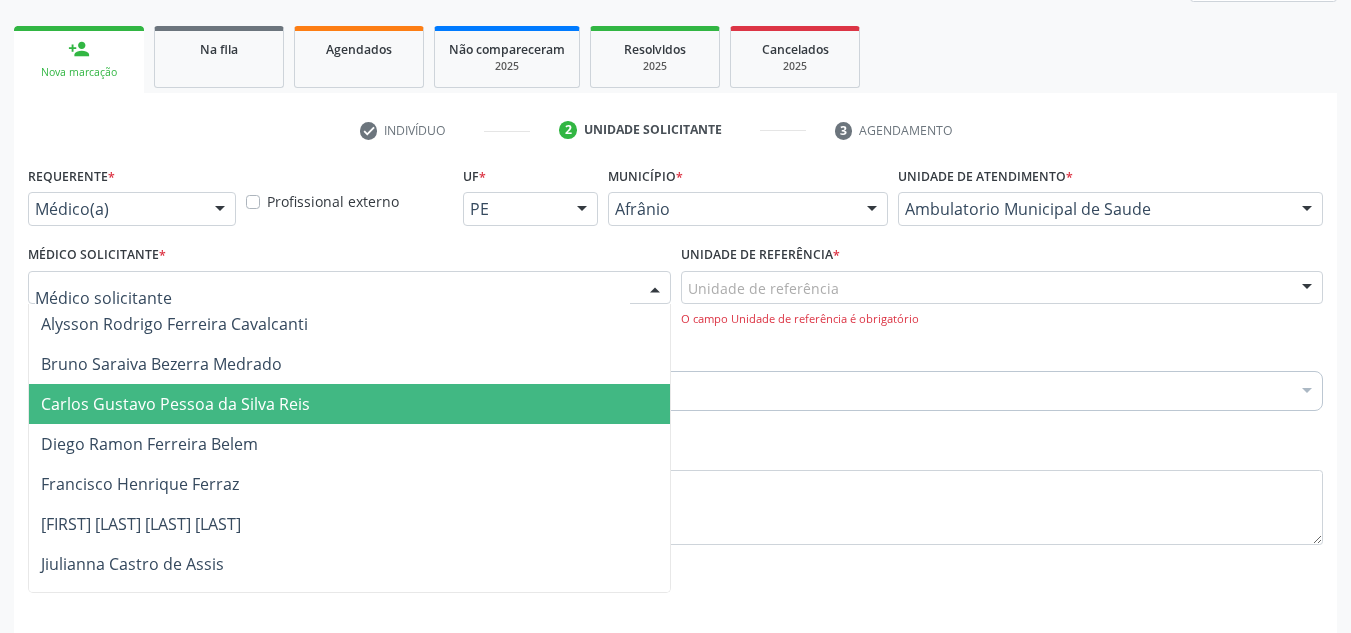 drag, startPoint x: 474, startPoint y: 404, endPoint x: 475, endPoint y: 370, distance: 34.0147 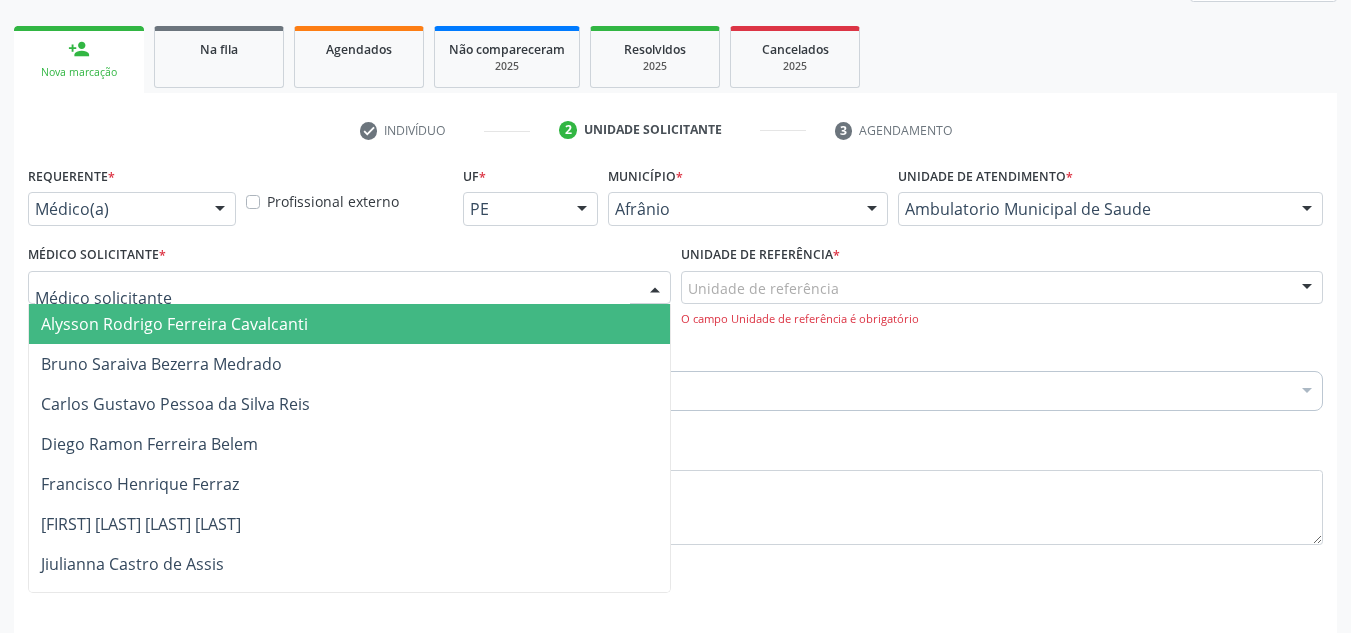 click on "Alysson Rodrigo Ferreira Cavalcanti" at bounding box center (349, 324) 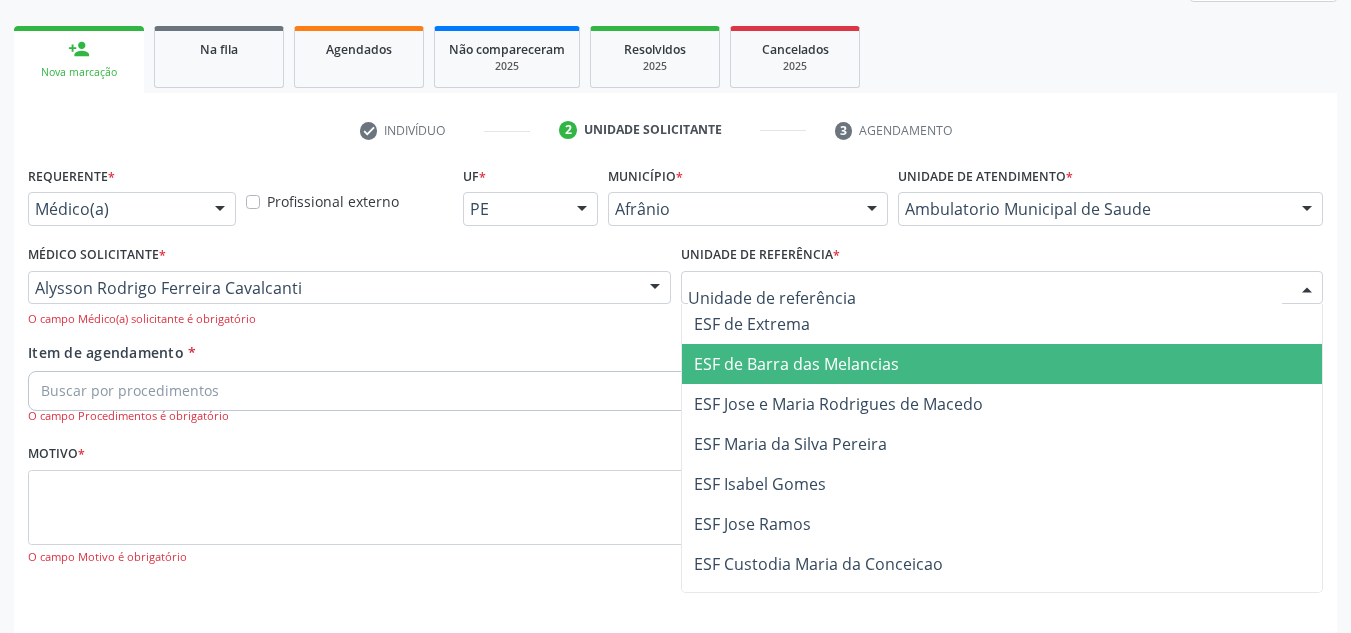 drag, startPoint x: 746, startPoint y: 370, endPoint x: 585, endPoint y: 395, distance: 162.92943 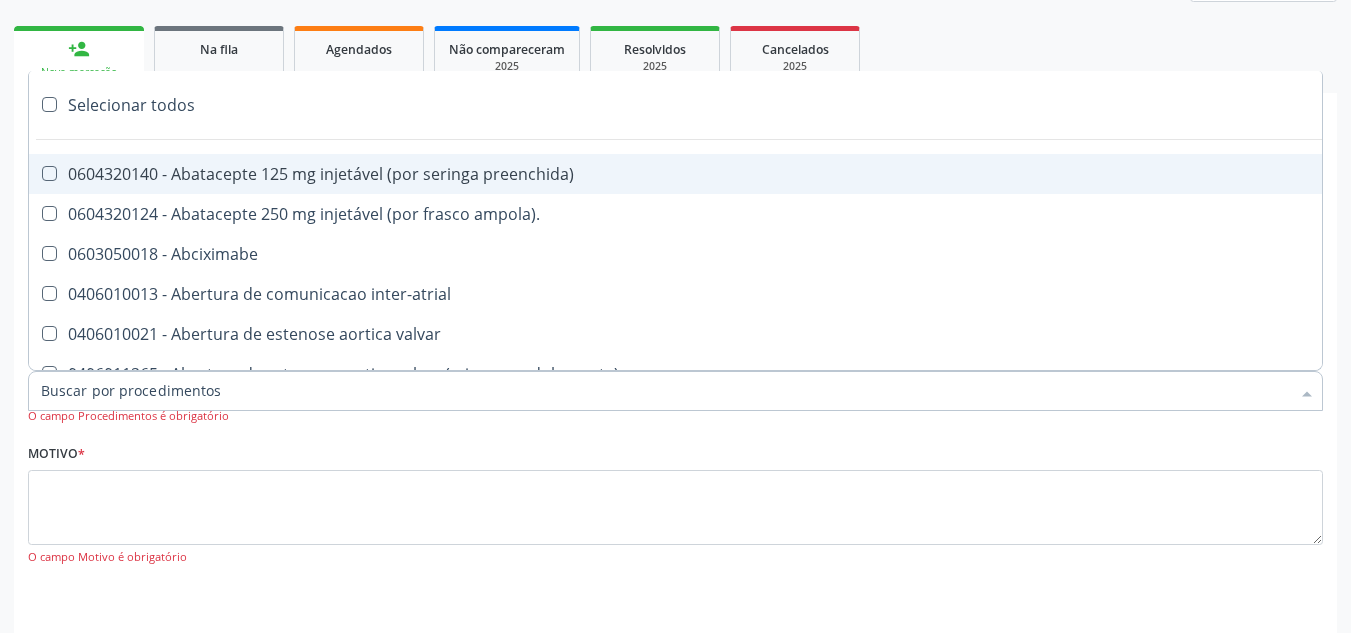 click on "Item de agendamento
*" at bounding box center (665, 391) 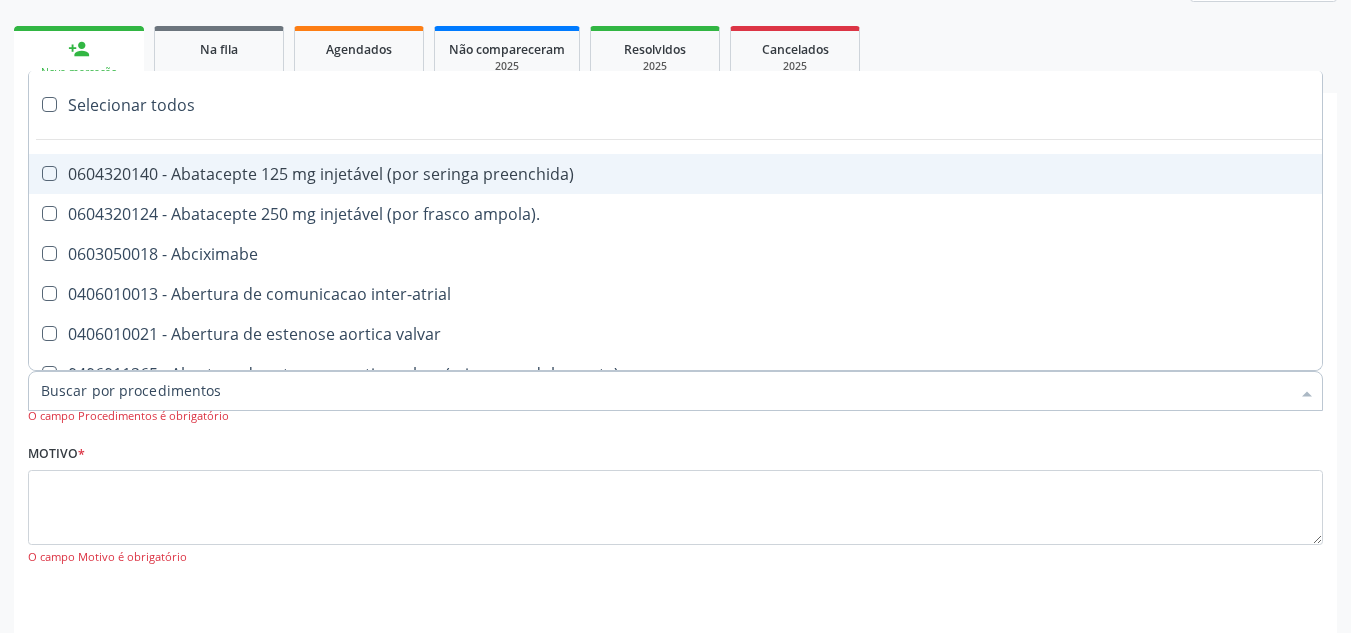 paste on "ORTOPEDISTA" 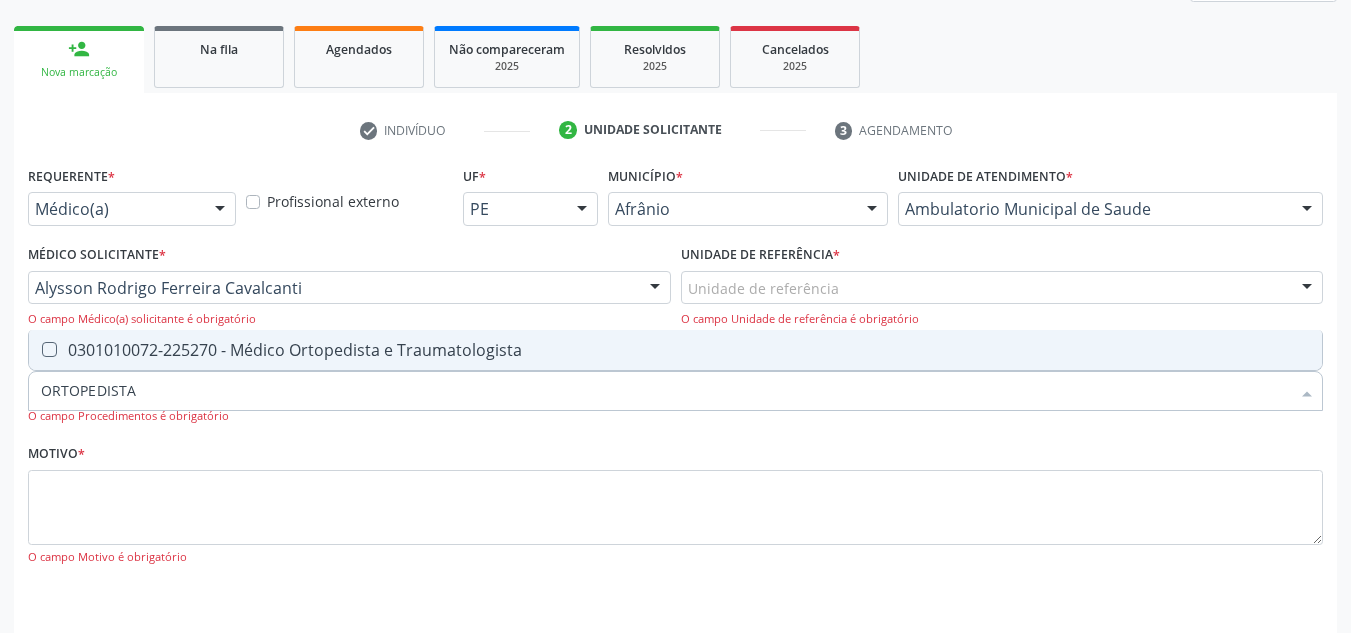 paste on "ORTOPEDISTA" 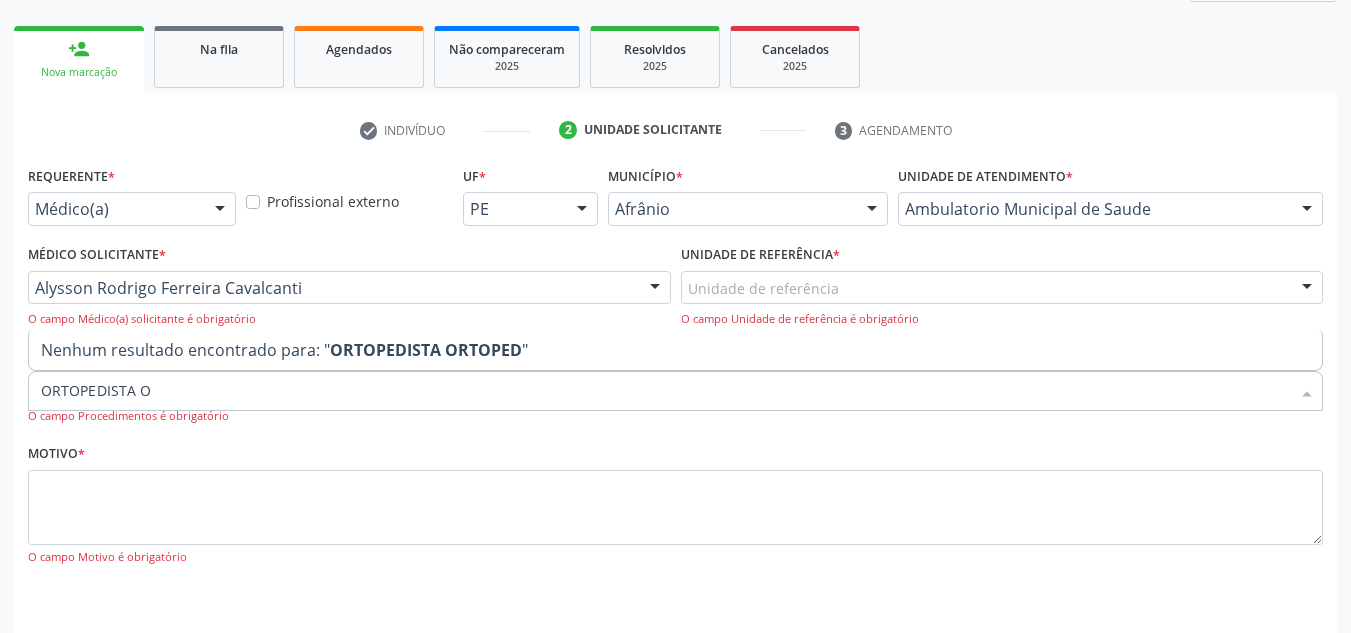 type on "ORTOPEDISTA" 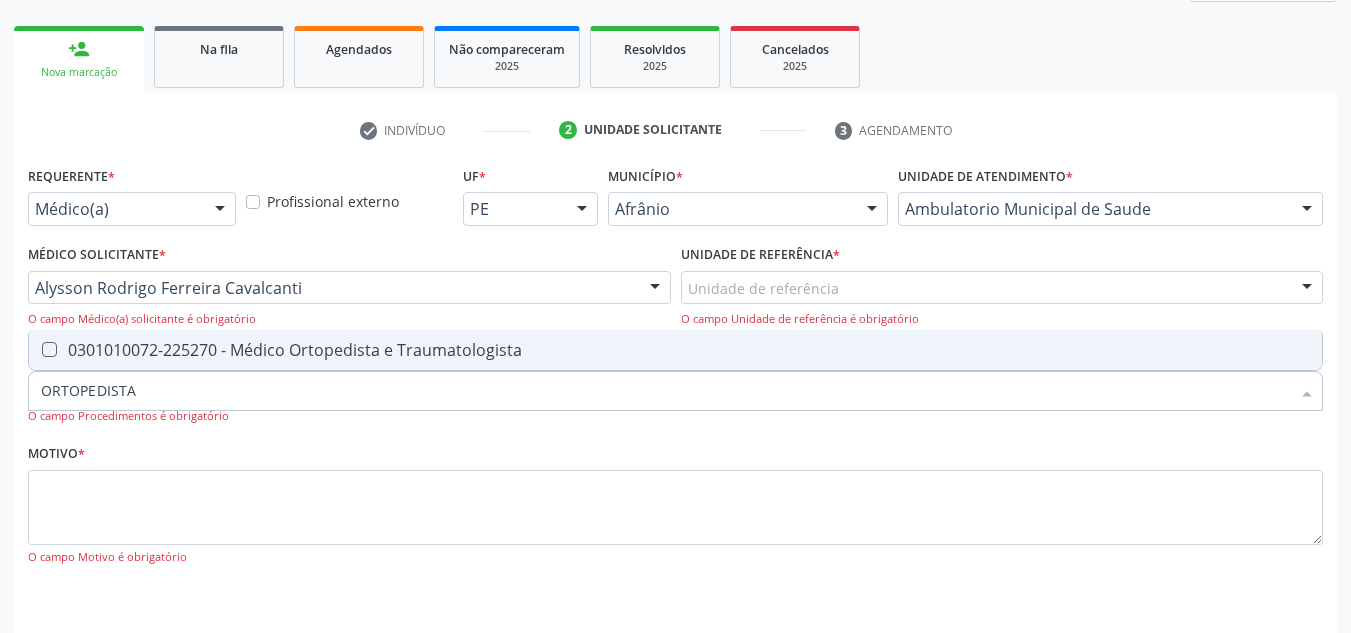 click on "0301010072-225270 - Médico Ortopedista e Traumatologista" at bounding box center (675, 350) 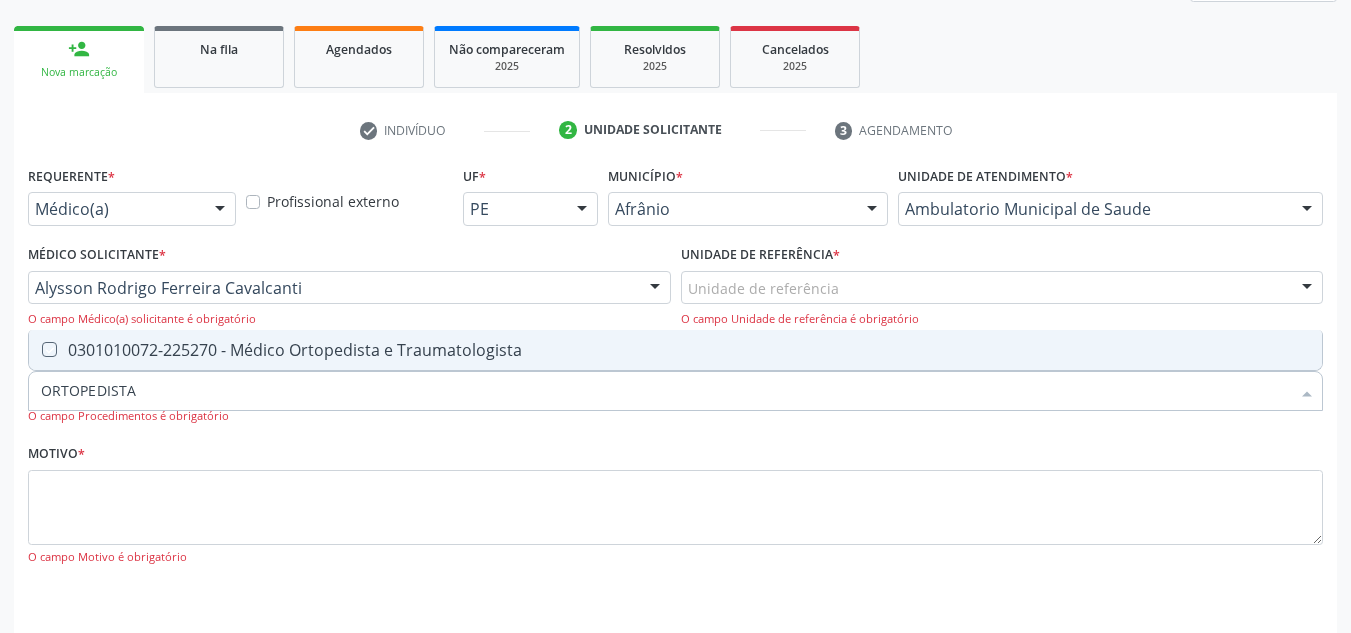 checkbox on "true" 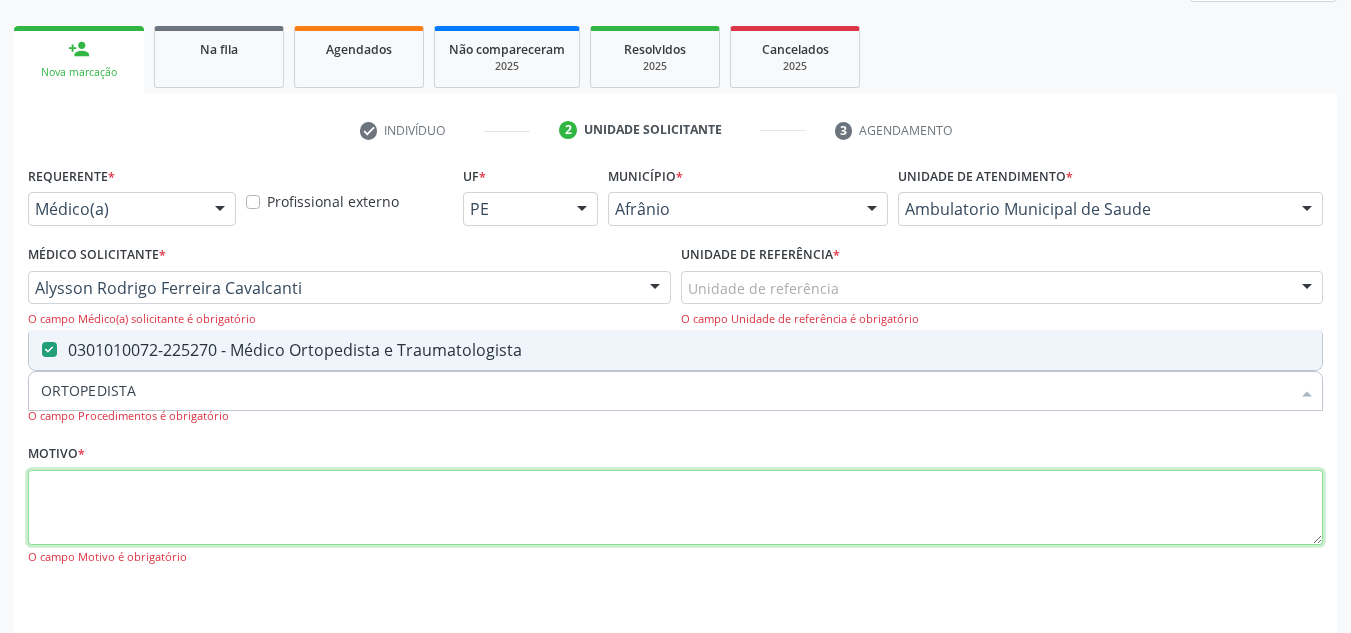 click at bounding box center (675, 508) 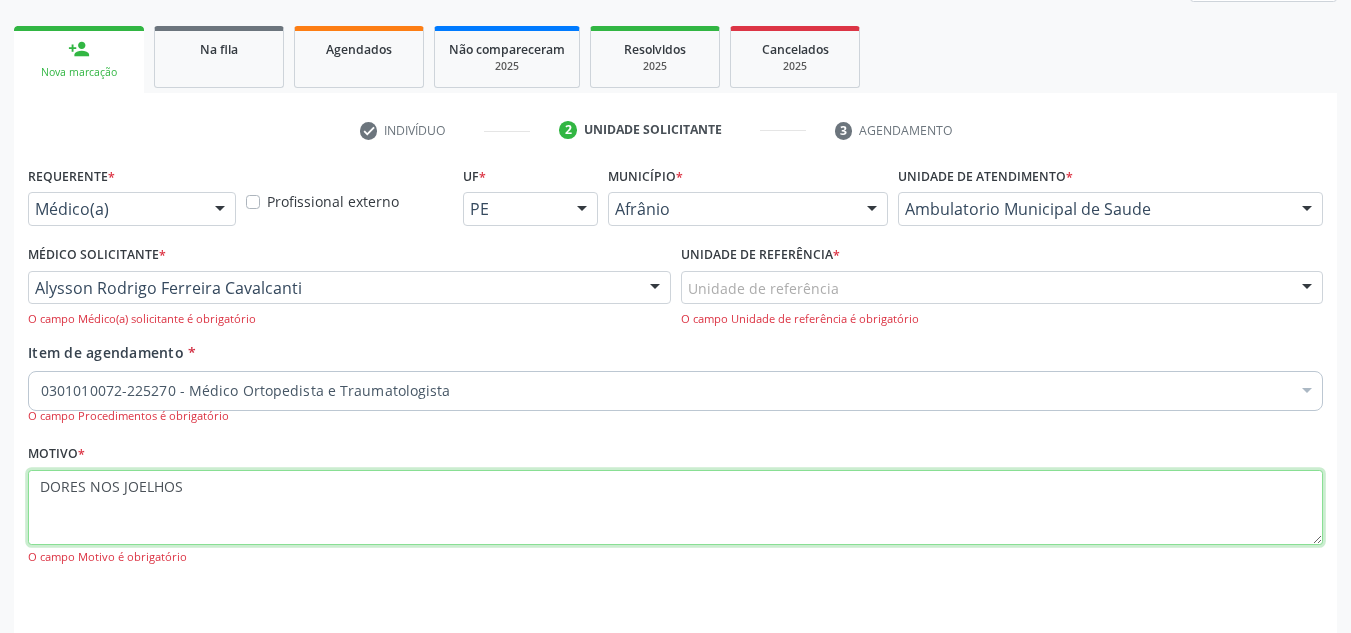 scroll, scrollTop: 337, scrollLeft: 0, axis: vertical 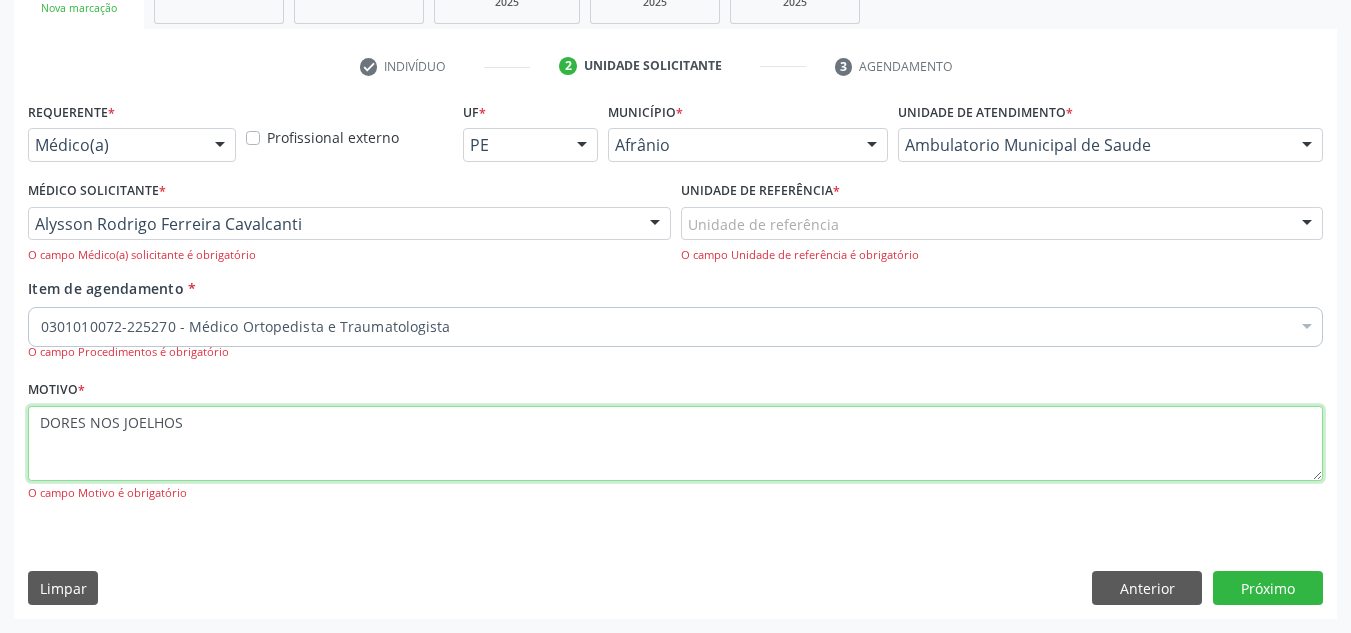 type on "DORES NOS JOELHOS" 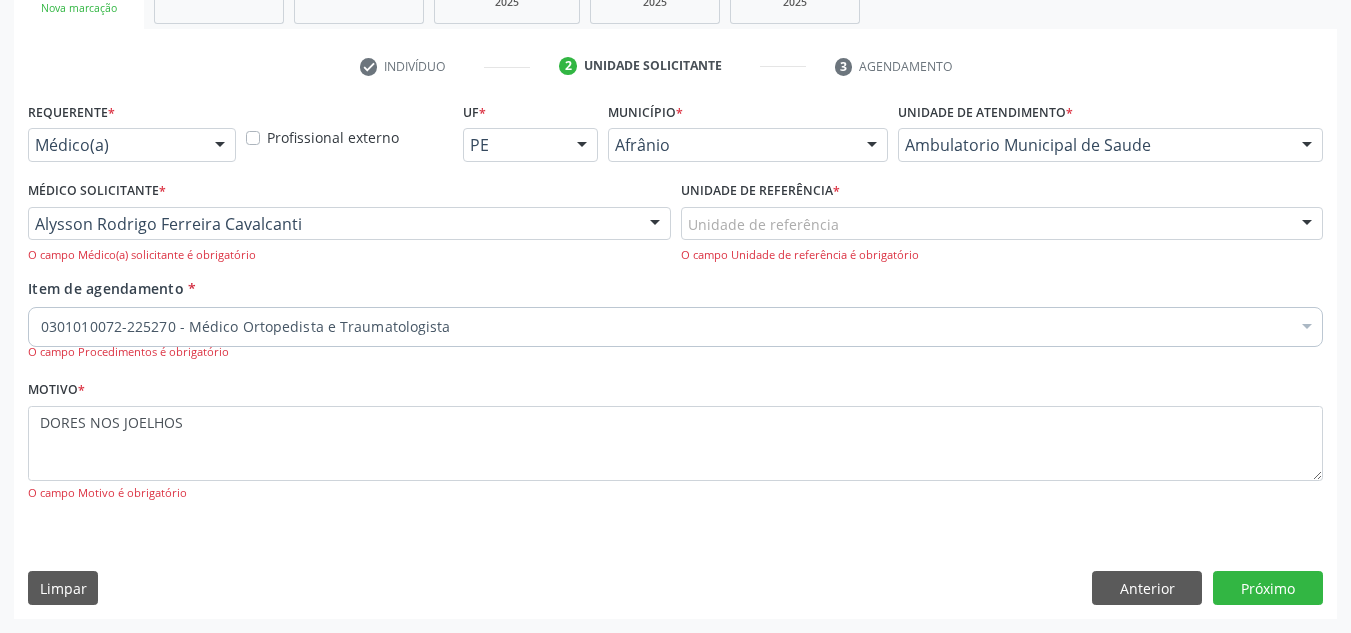 click on "Requerente
*
Médico(a)         Médico(a)   Enfermeiro(a)   Paciente
Nenhum resultado encontrado para: "   "
Não há nenhuma opção para ser exibida.
Profissional externo
UF
*
PE         BA   PE
Nenhum resultado encontrado para: "   "
Não há nenhuma opção para ser exibida.
Município
*
Afrânio         Afrânio   Petrolina
Nenhum resultado encontrado para: "   "
Não há nenhuma opção para ser exibida.
Unidade de atendimento
*
Ambulatorio Municipal de Saude         Academia da Saude de Afranio   Academia da Saude do Bairro Roberto Luis   Academia da Saude do Distrito de Cachoeira do Roberto   Academia da Saude do Distrito de Extrema   Academia da Saude do Jose Ramos   Alves Landim   Ambulatorio Municipal de Saude   Caf Central de Abastecimento Farmaceutico     Centro de Especialidades   Cime   Cuidar" at bounding box center [675, 358] 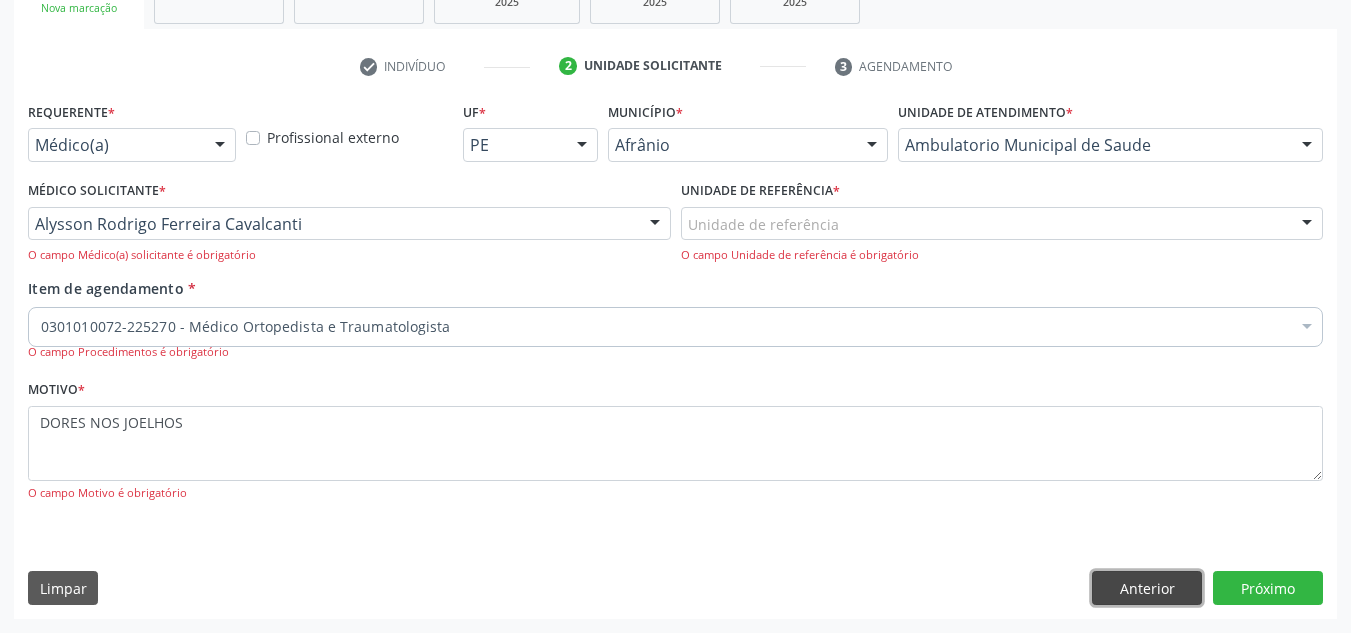 click on "Anterior" at bounding box center [1147, 588] 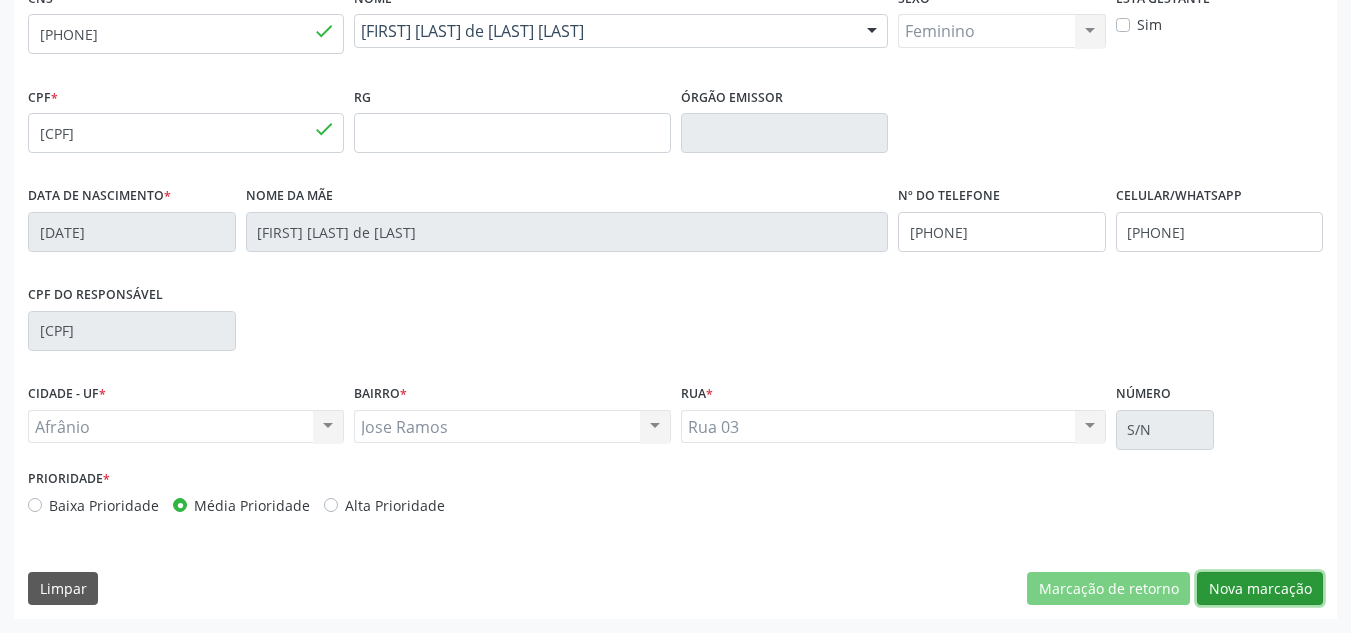 click on "Nova marcação" at bounding box center (1260, 589) 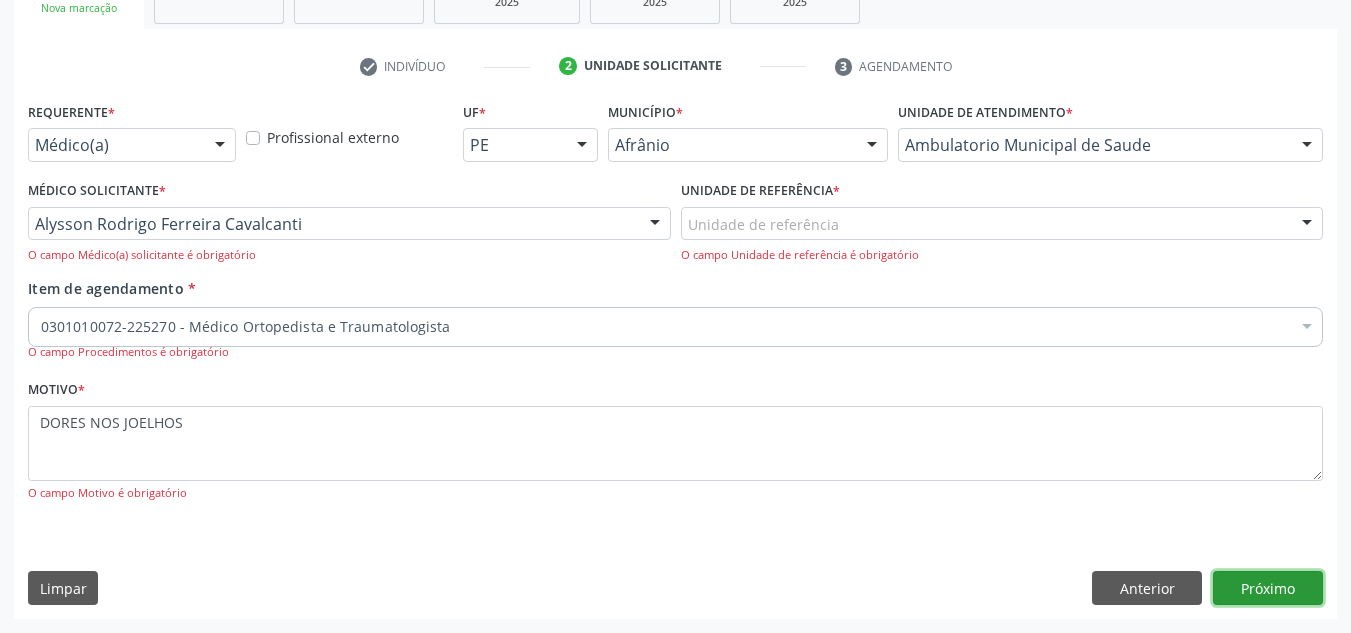 click on "Próximo" at bounding box center (1268, 588) 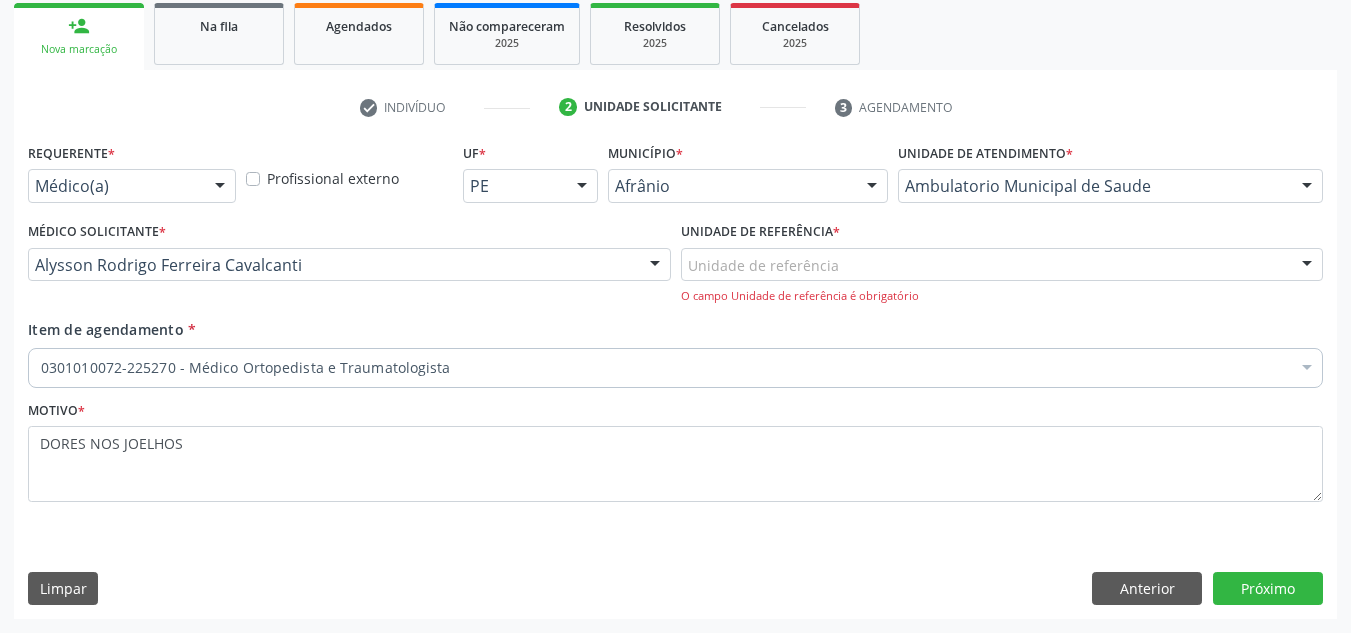 drag, startPoint x: 731, startPoint y: 256, endPoint x: 729, endPoint y: 328, distance: 72.02777 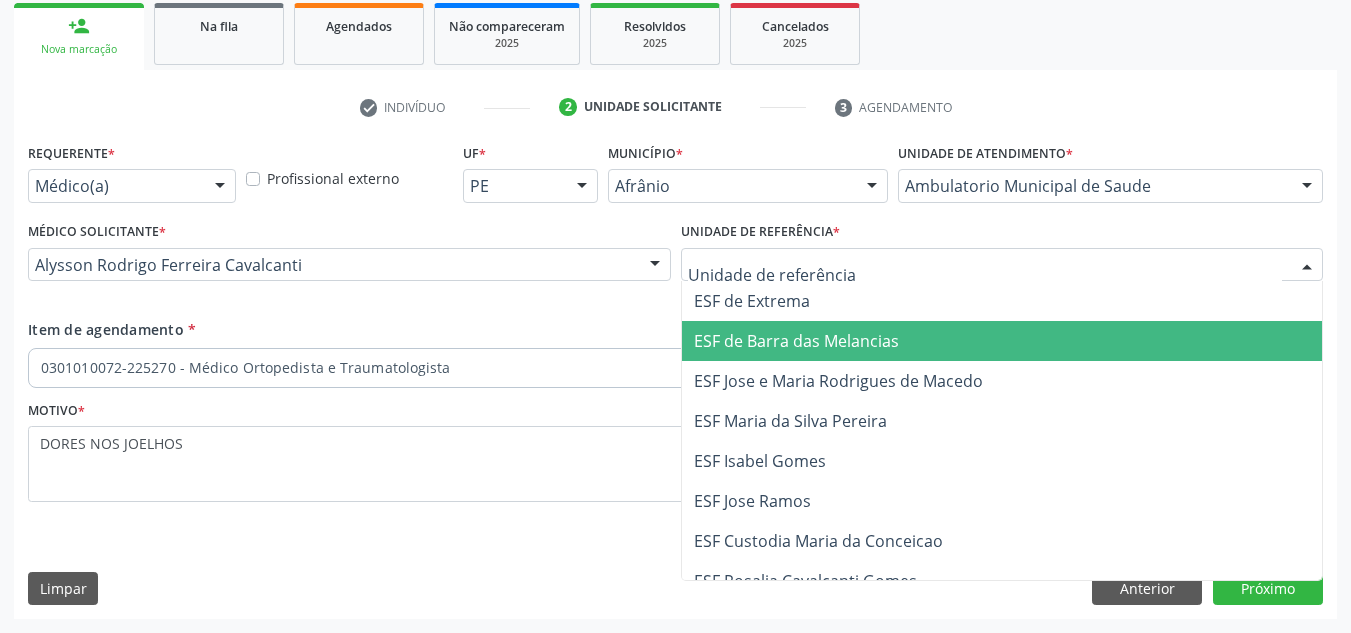 click on "ESF de Barra das Melancias" at bounding box center [1002, 341] 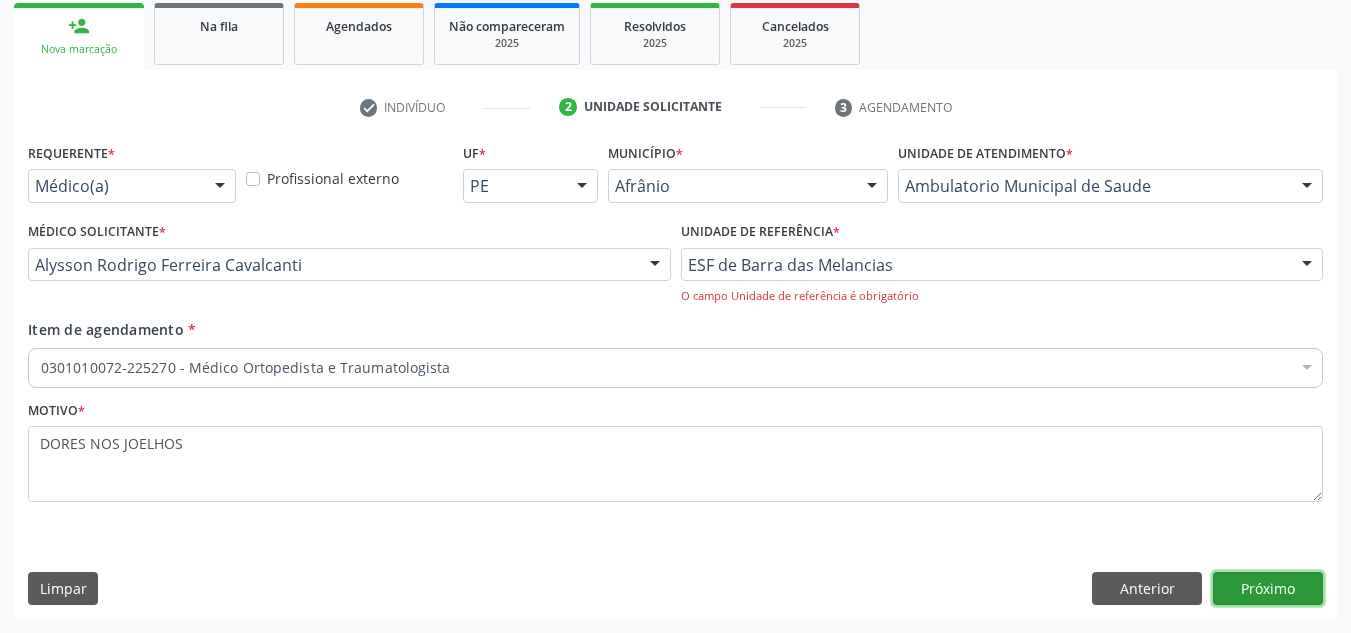 click on "Próximo" at bounding box center (1268, 589) 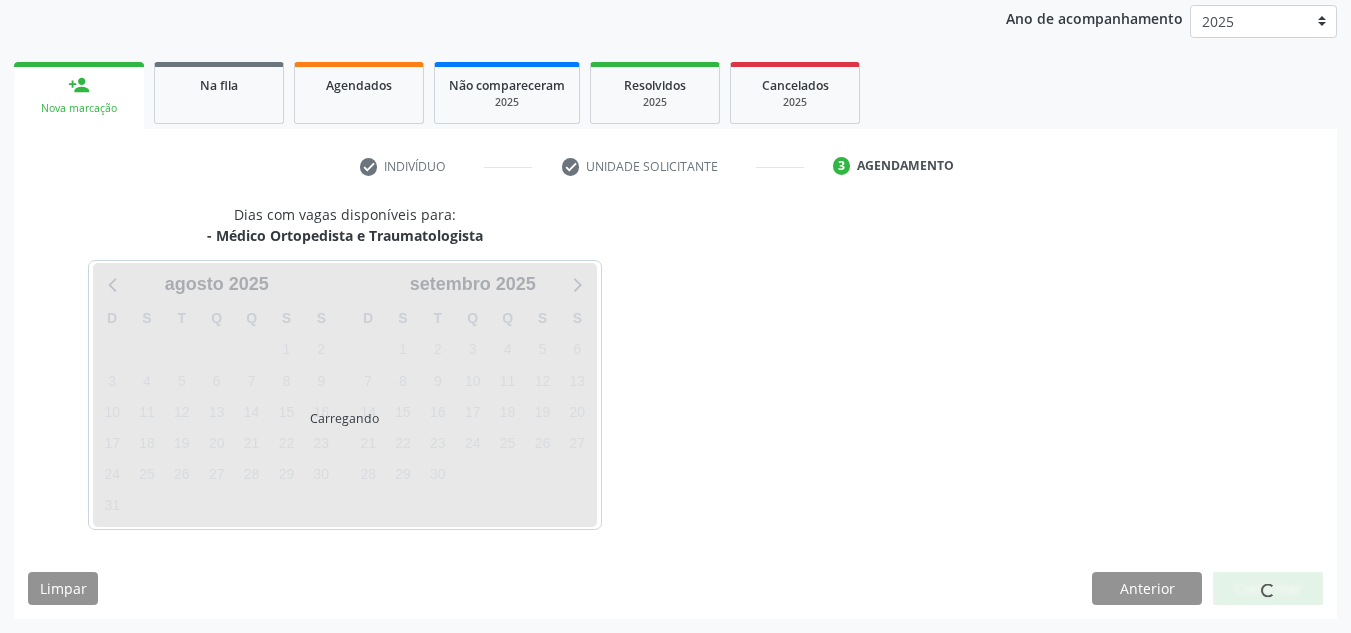 scroll, scrollTop: 237, scrollLeft: 0, axis: vertical 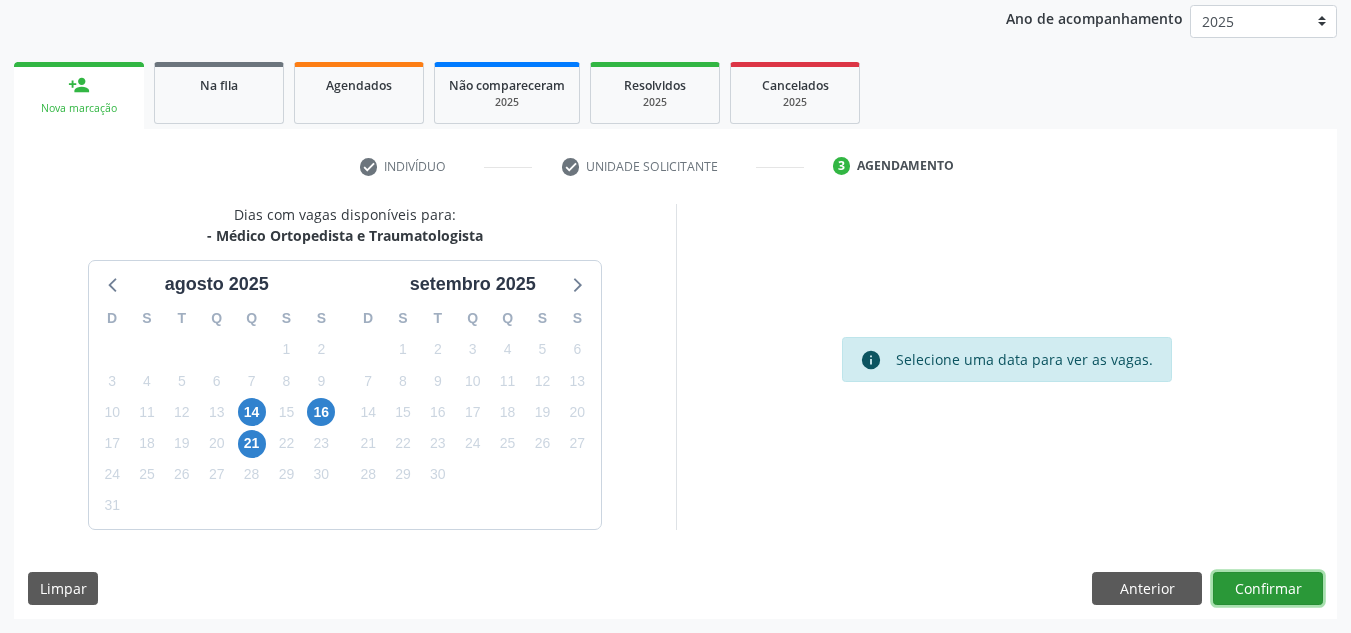 click on "Confirmar" at bounding box center (1268, 589) 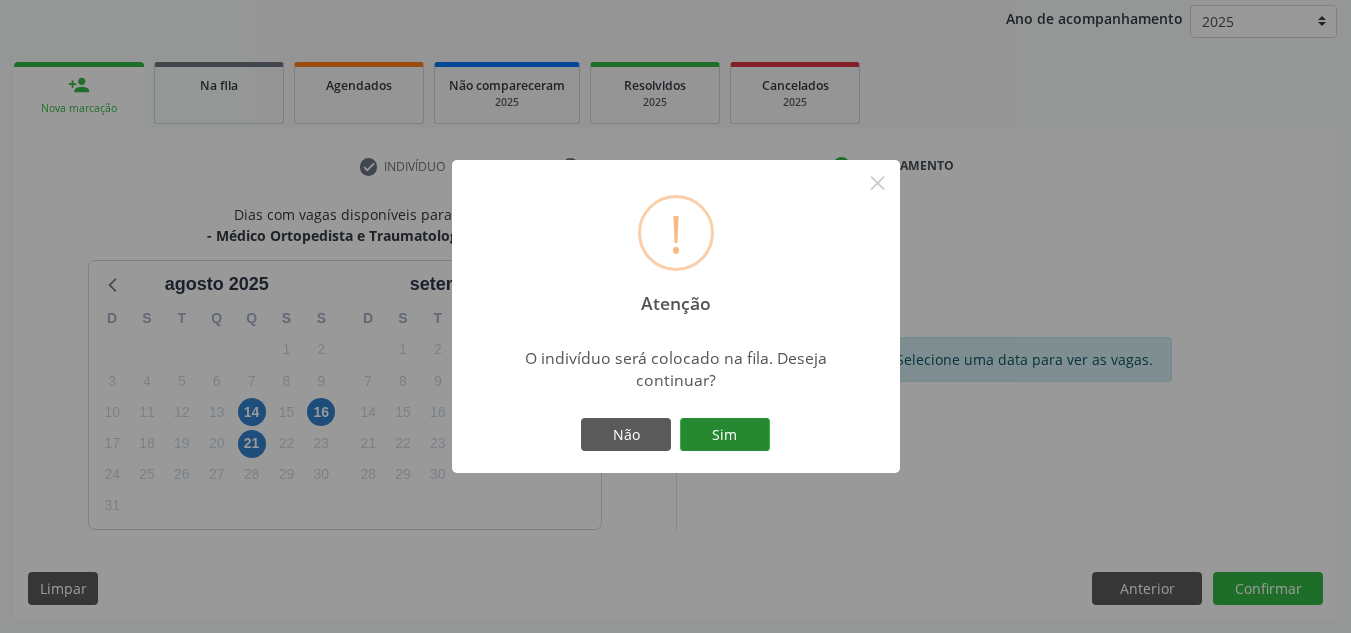 click on "Sim" at bounding box center (725, 435) 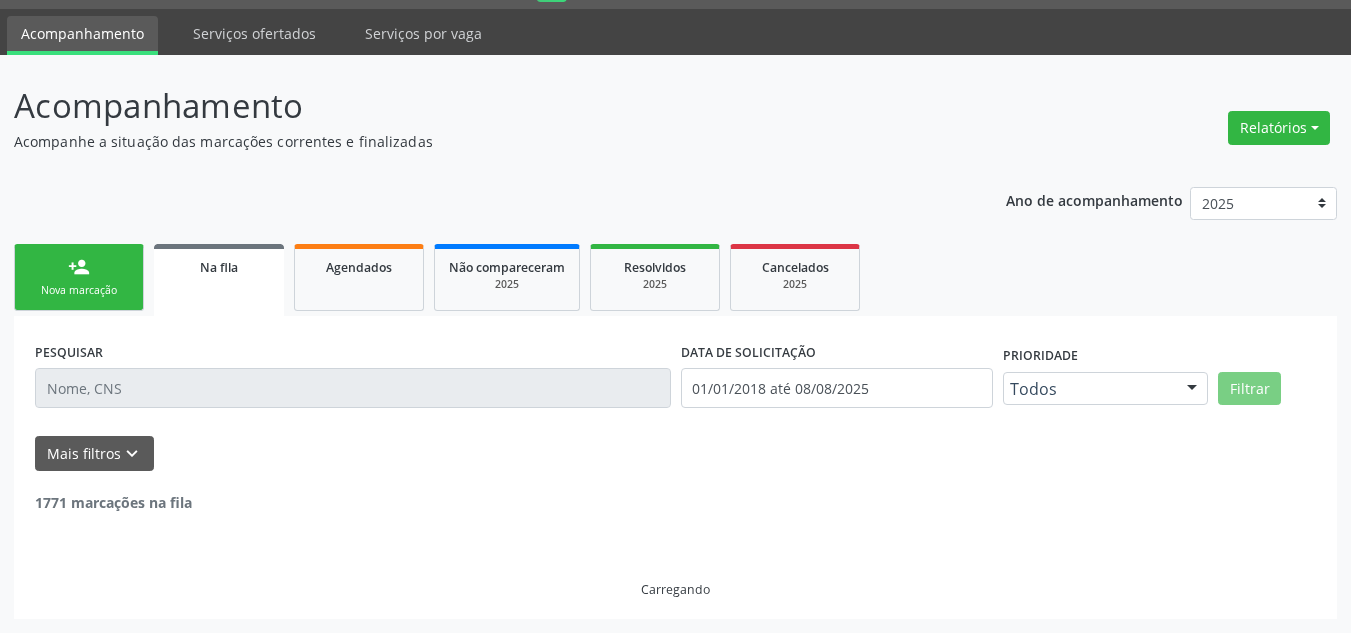 scroll, scrollTop: 34, scrollLeft: 0, axis: vertical 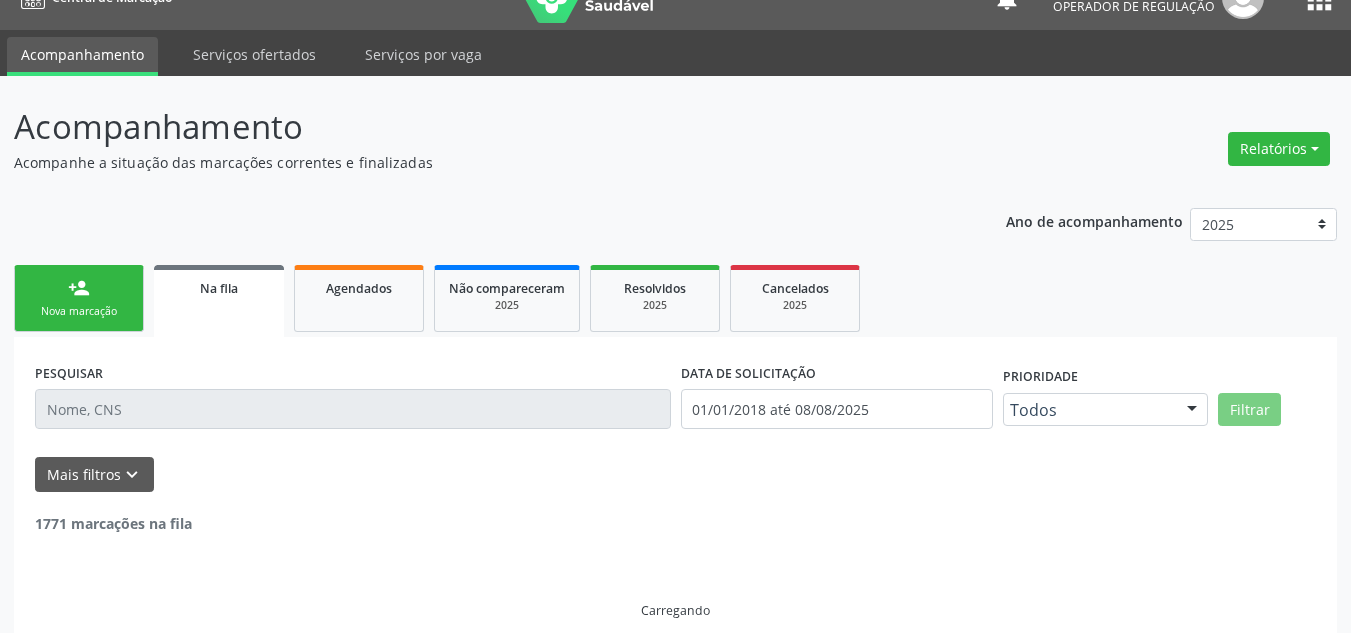 click on "Nova marcação" at bounding box center [79, 311] 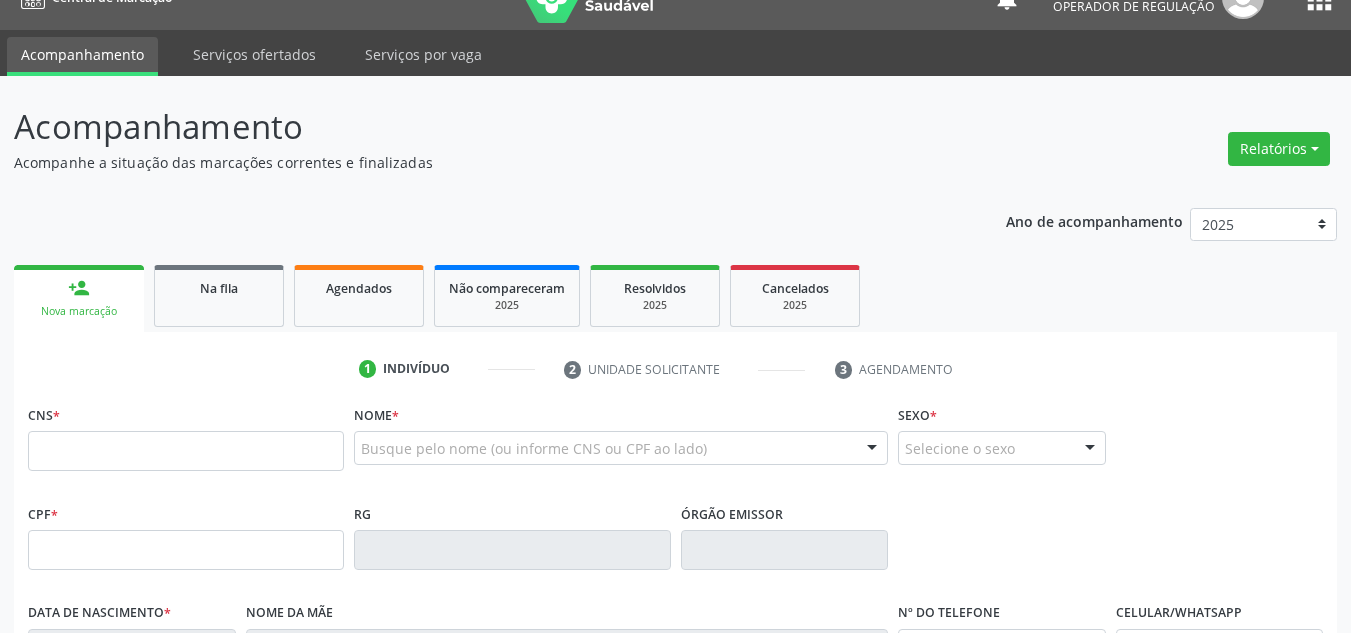 click on "Nova marcação" at bounding box center (79, 311) 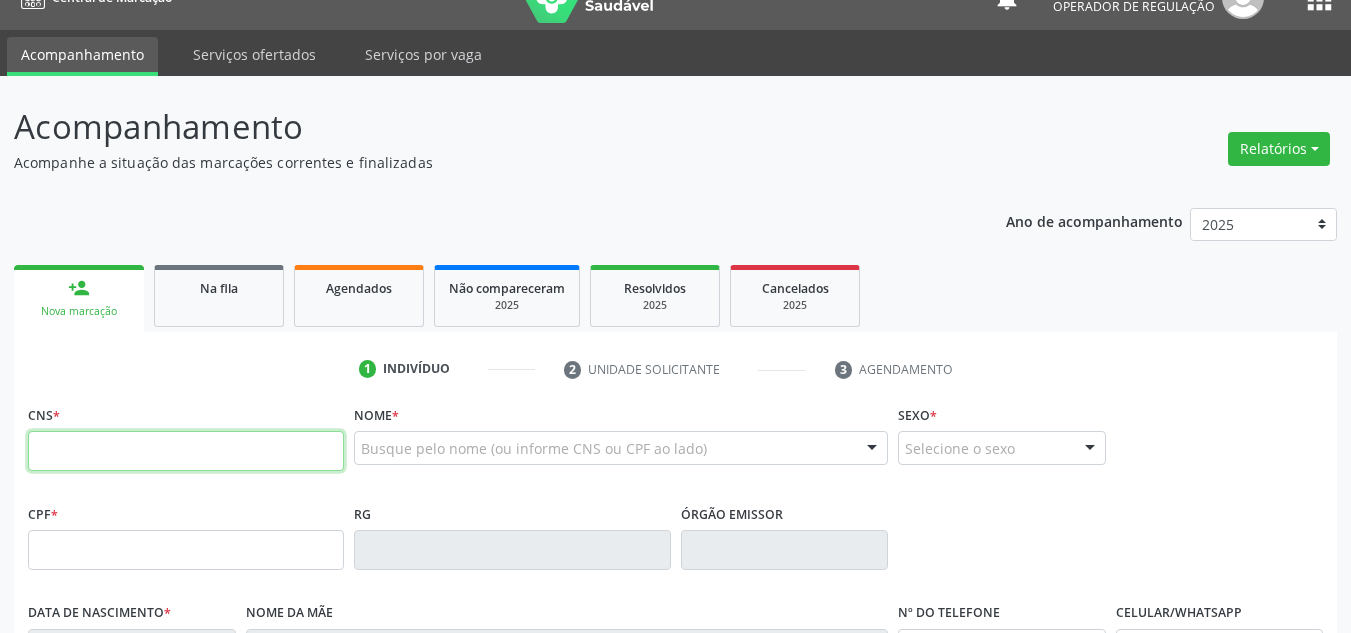 click at bounding box center (186, 451) 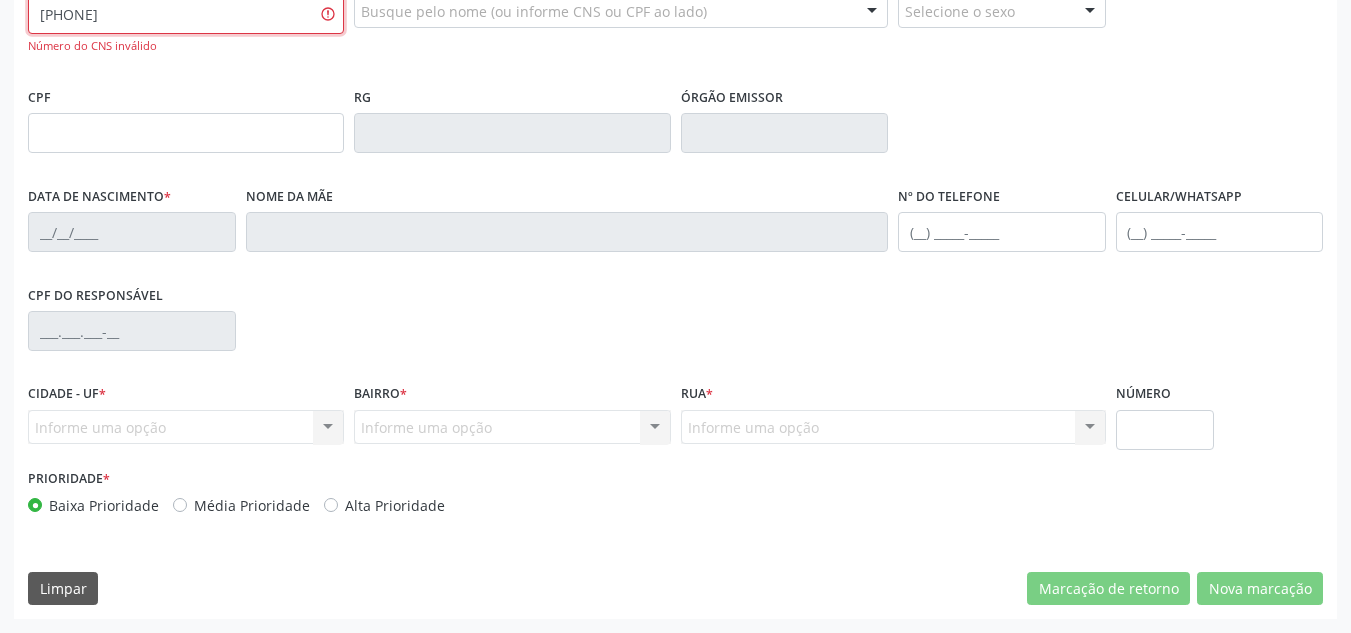 scroll, scrollTop: 0, scrollLeft: 0, axis: both 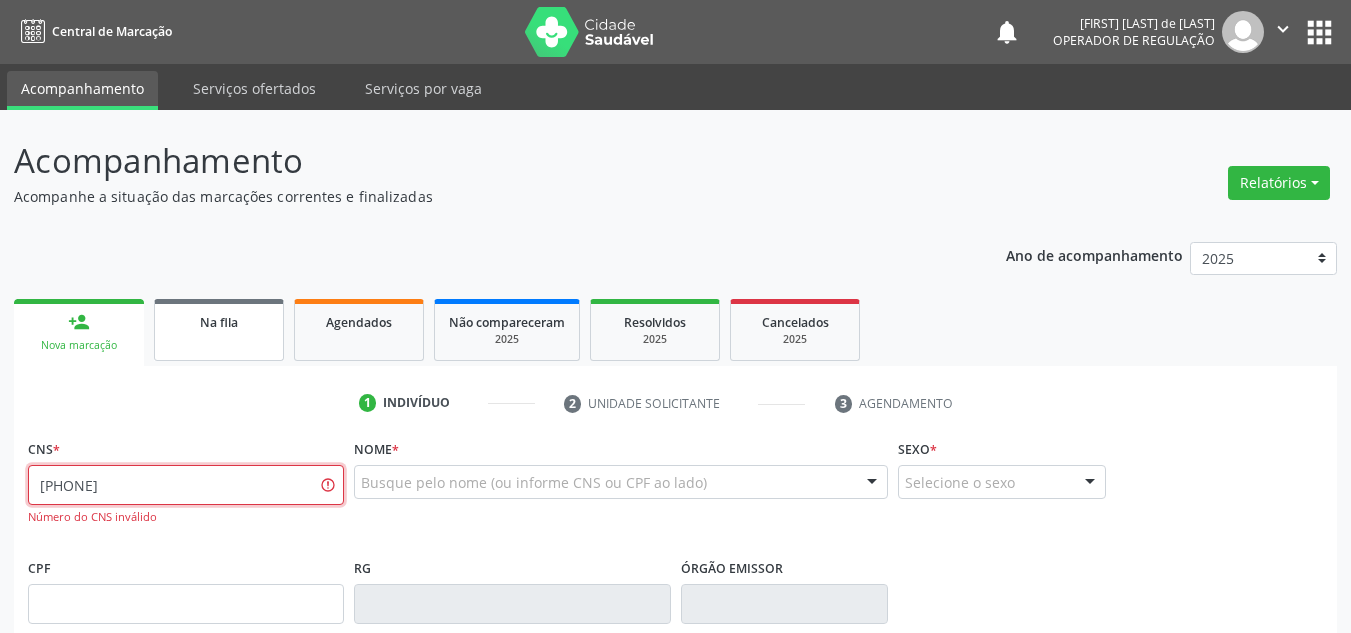 type on "[PHONE]" 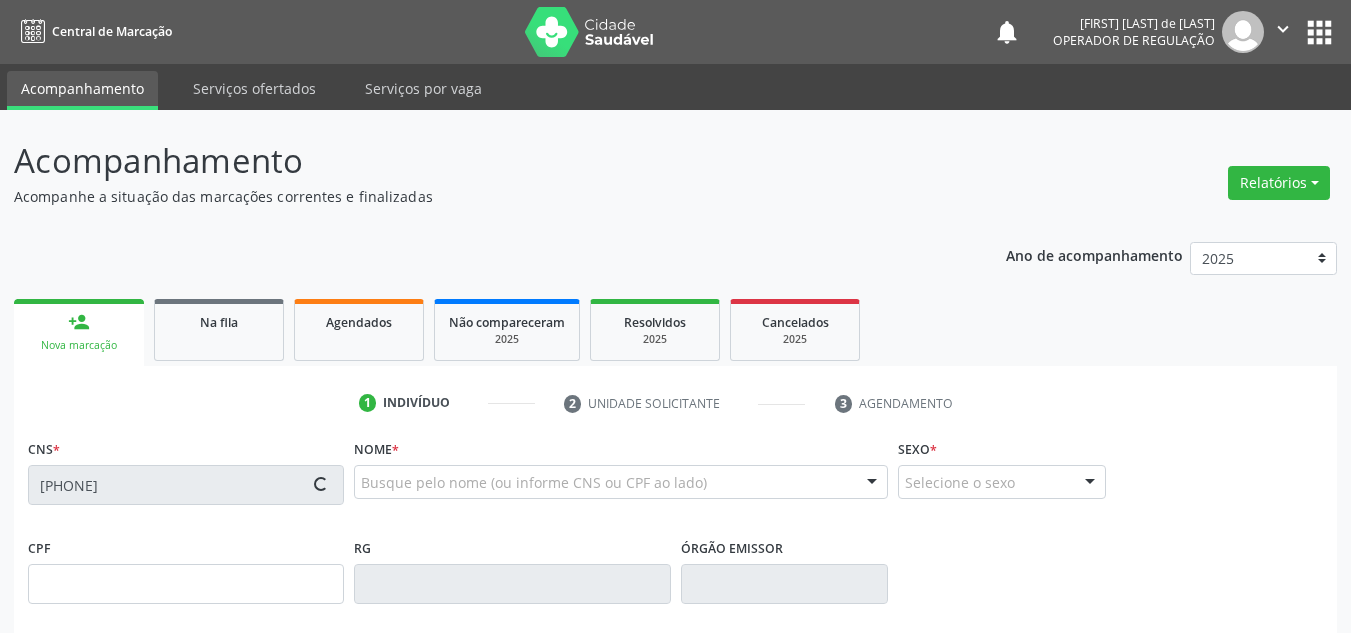 type on "[CPF]" 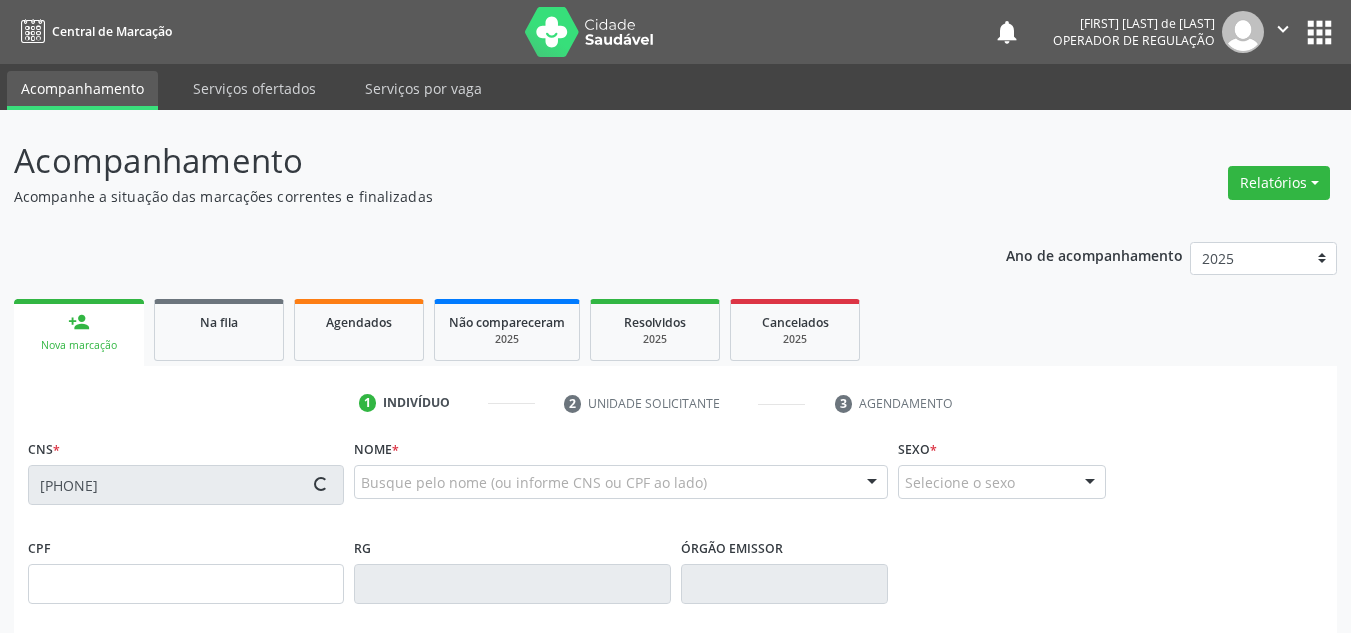 type on "[DATE]" 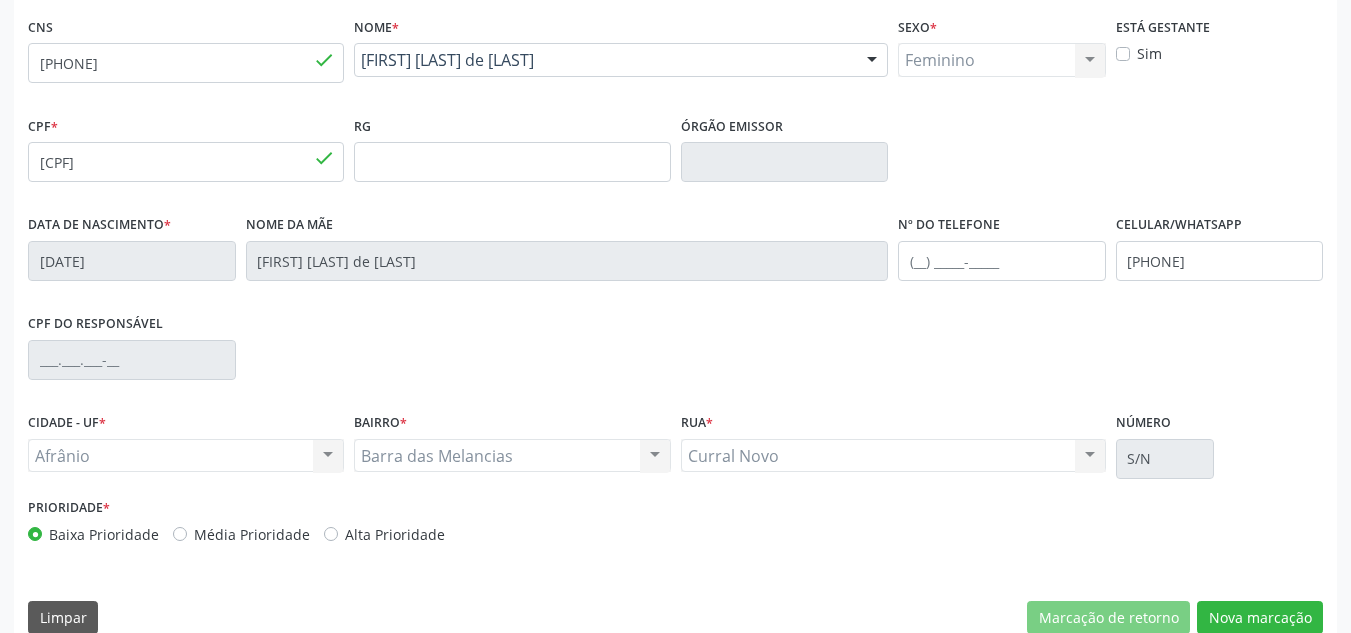 scroll, scrollTop: 451, scrollLeft: 0, axis: vertical 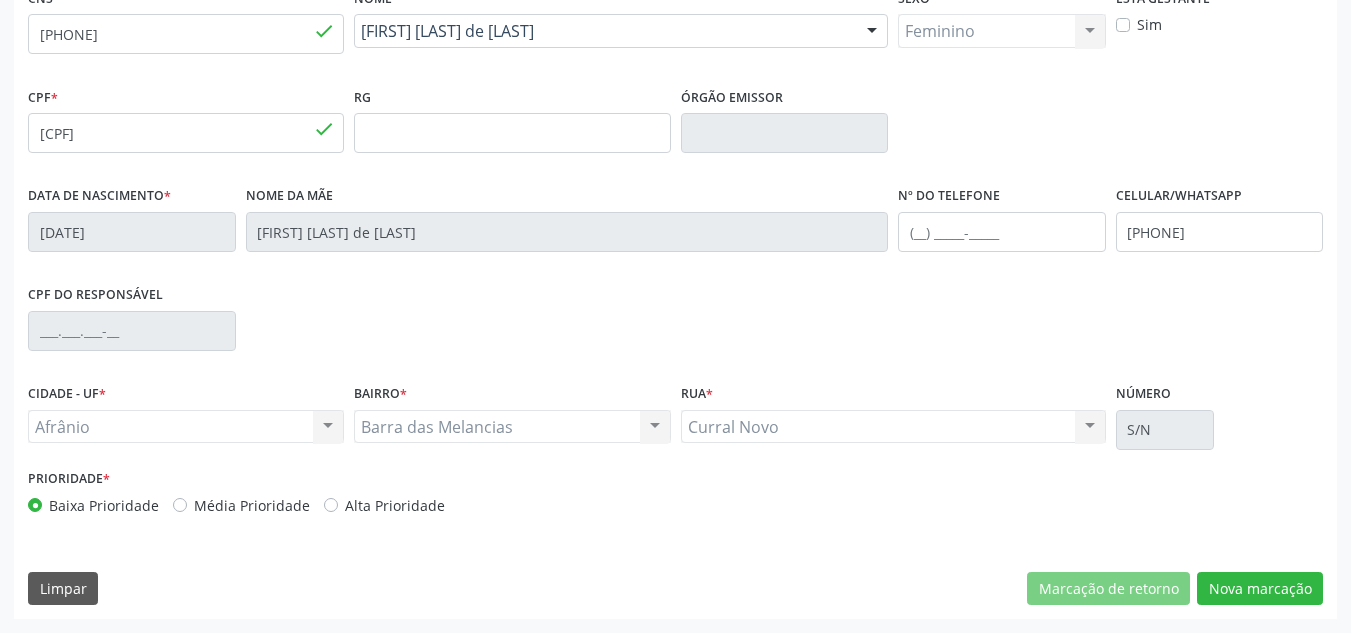 click on "Prioridade
*
Baixa Prioridade
Média Prioridade
Alta Prioridade" at bounding box center [349, 497] 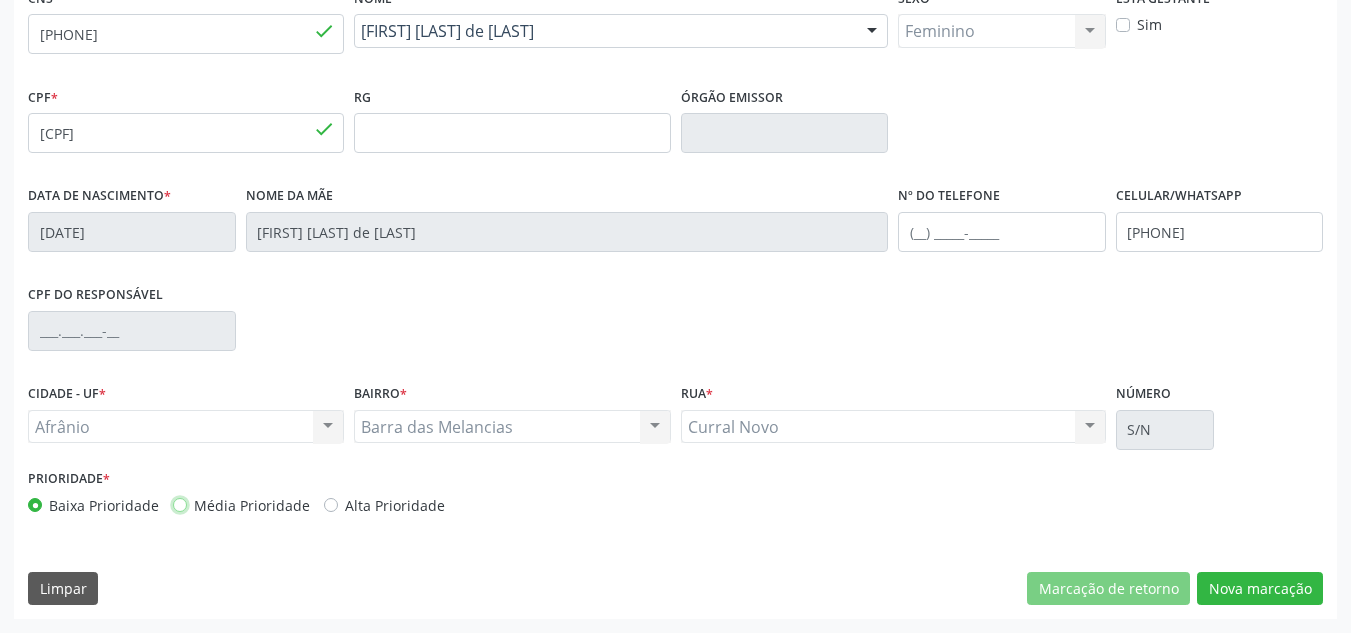click on "Média Prioridade" at bounding box center [180, 504] 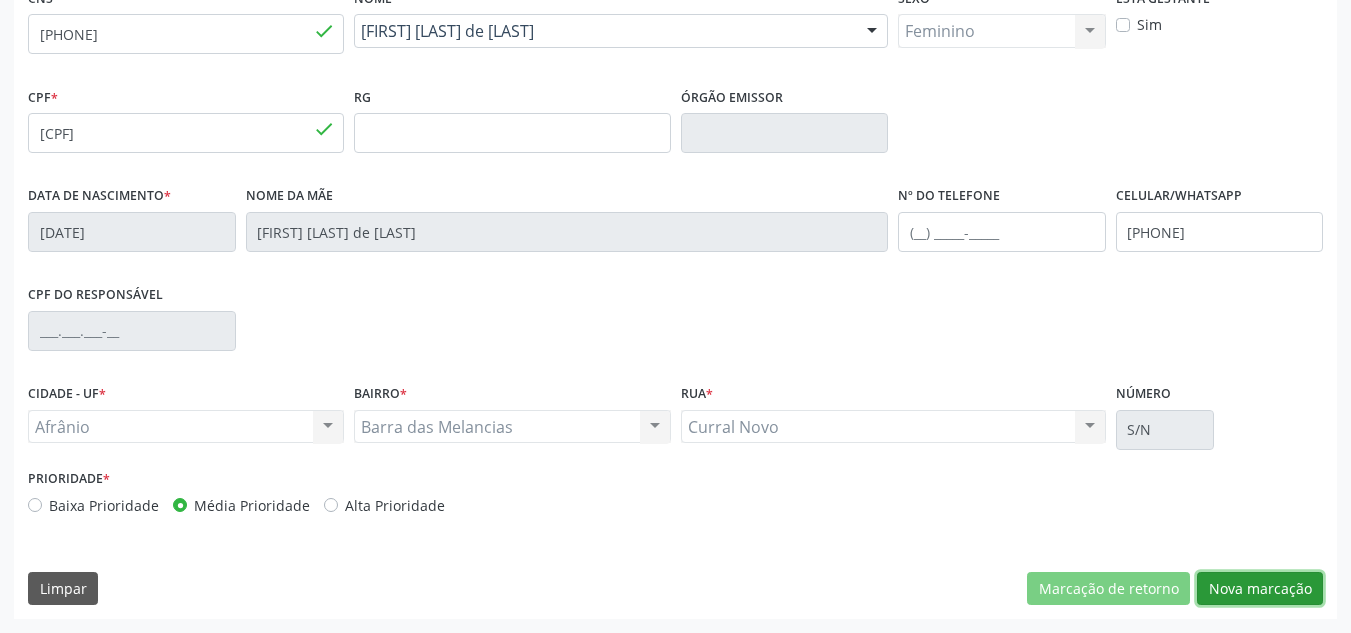 click on "Nova marcação" at bounding box center [1260, 589] 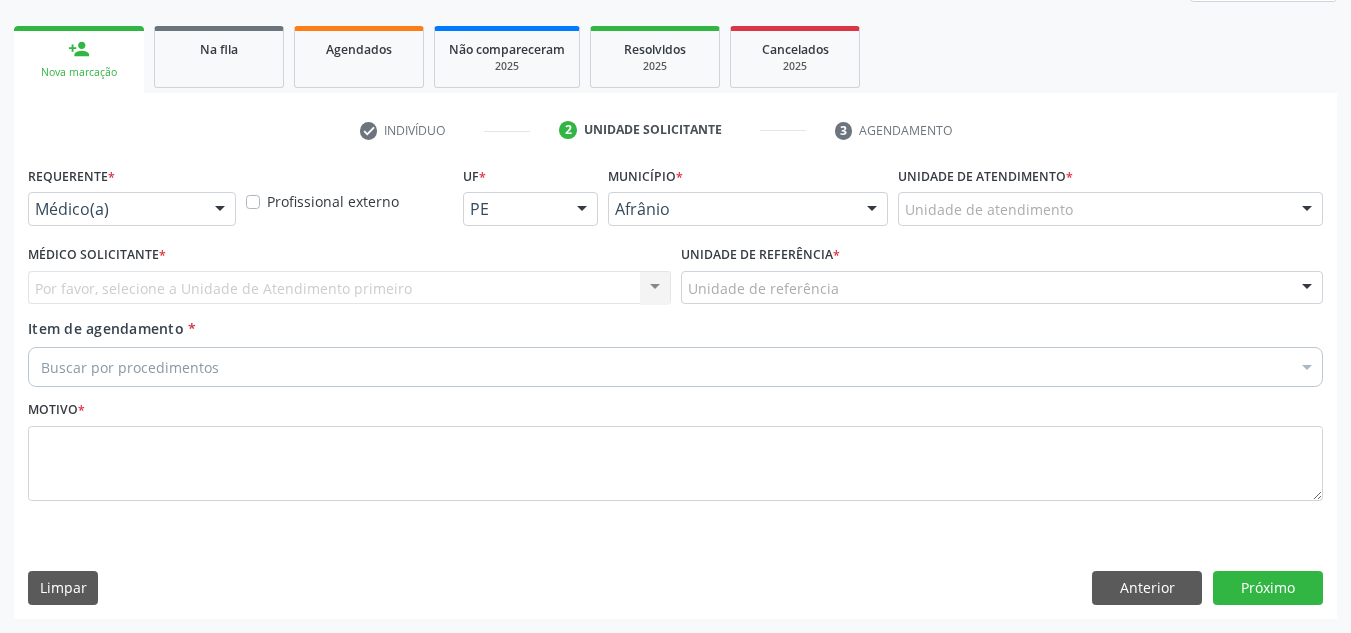 scroll, scrollTop: 273, scrollLeft: 0, axis: vertical 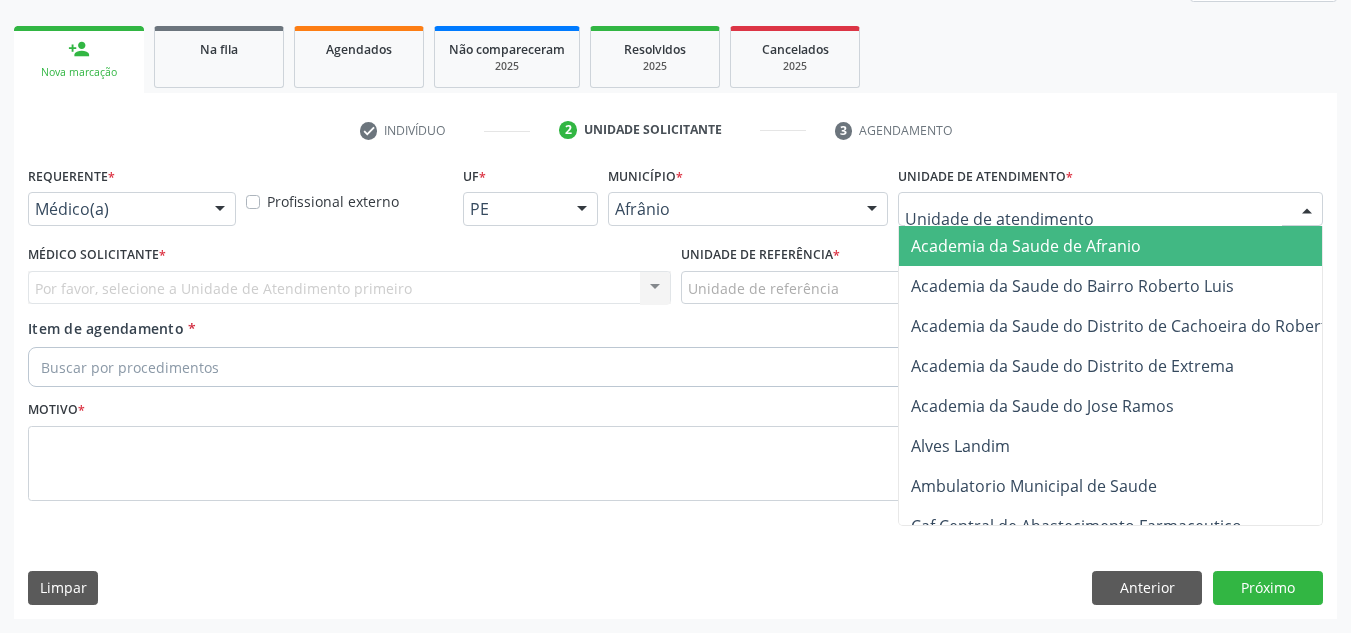 click at bounding box center (1110, 209) 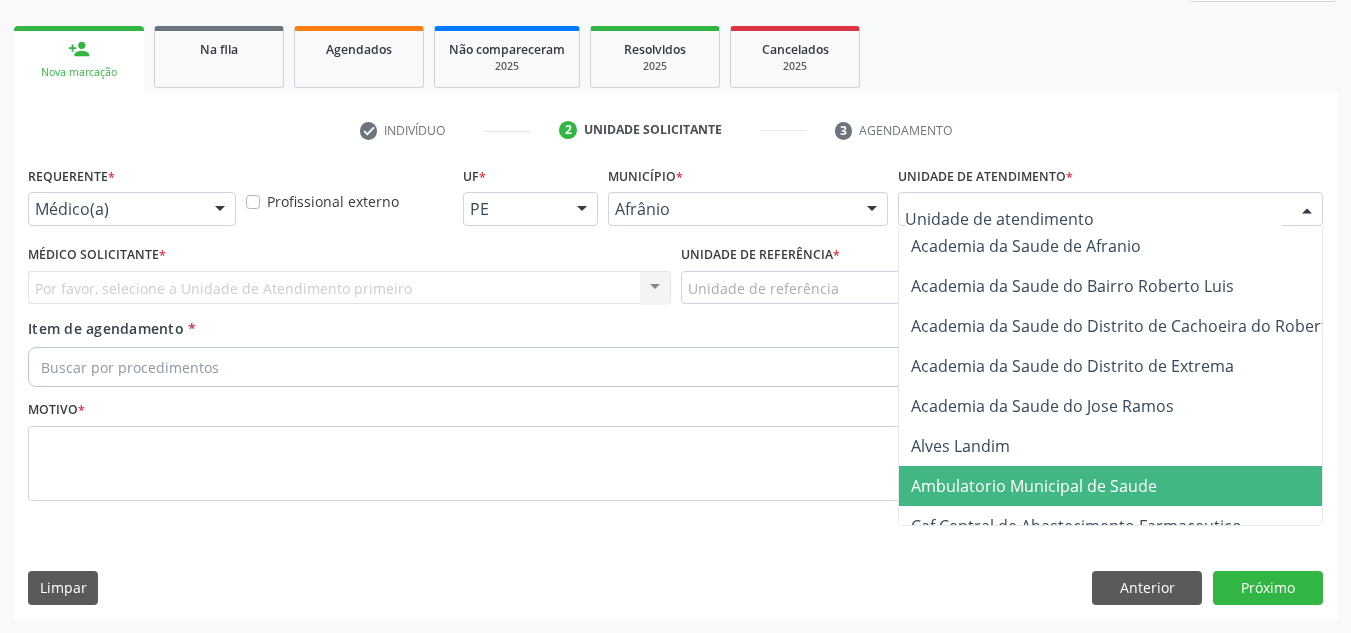 drag, startPoint x: 1184, startPoint y: 489, endPoint x: 1021, endPoint y: 474, distance: 163.68874 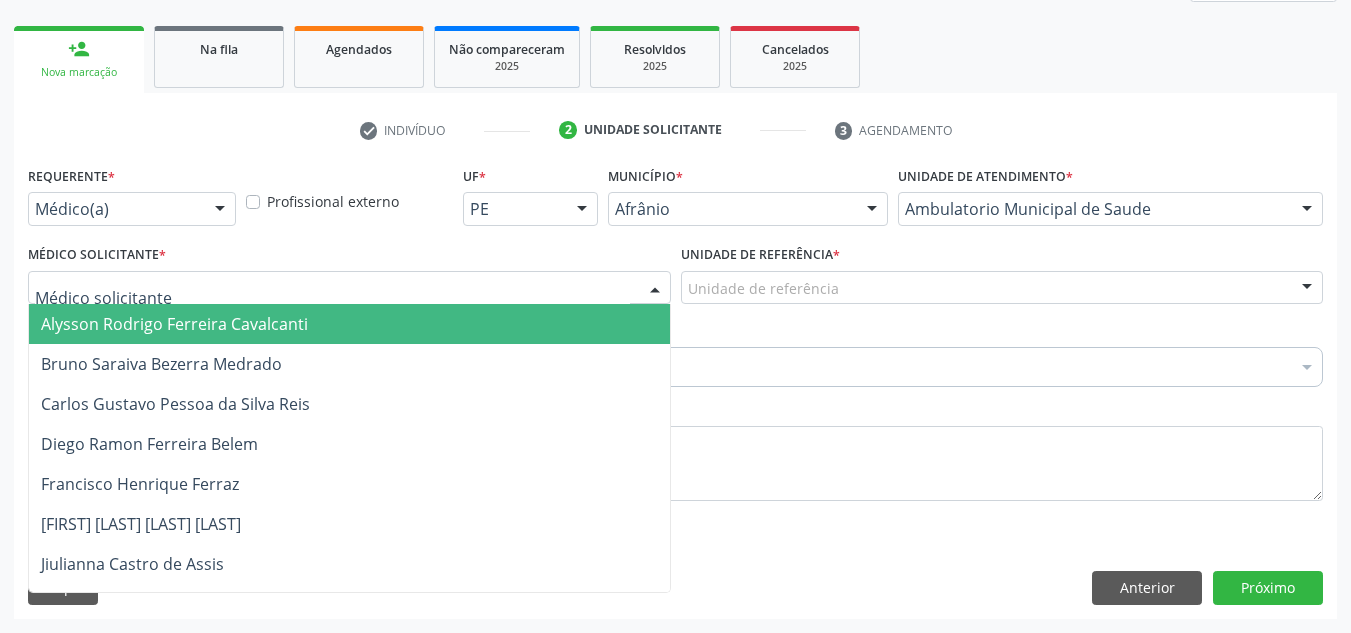 click at bounding box center [349, 288] 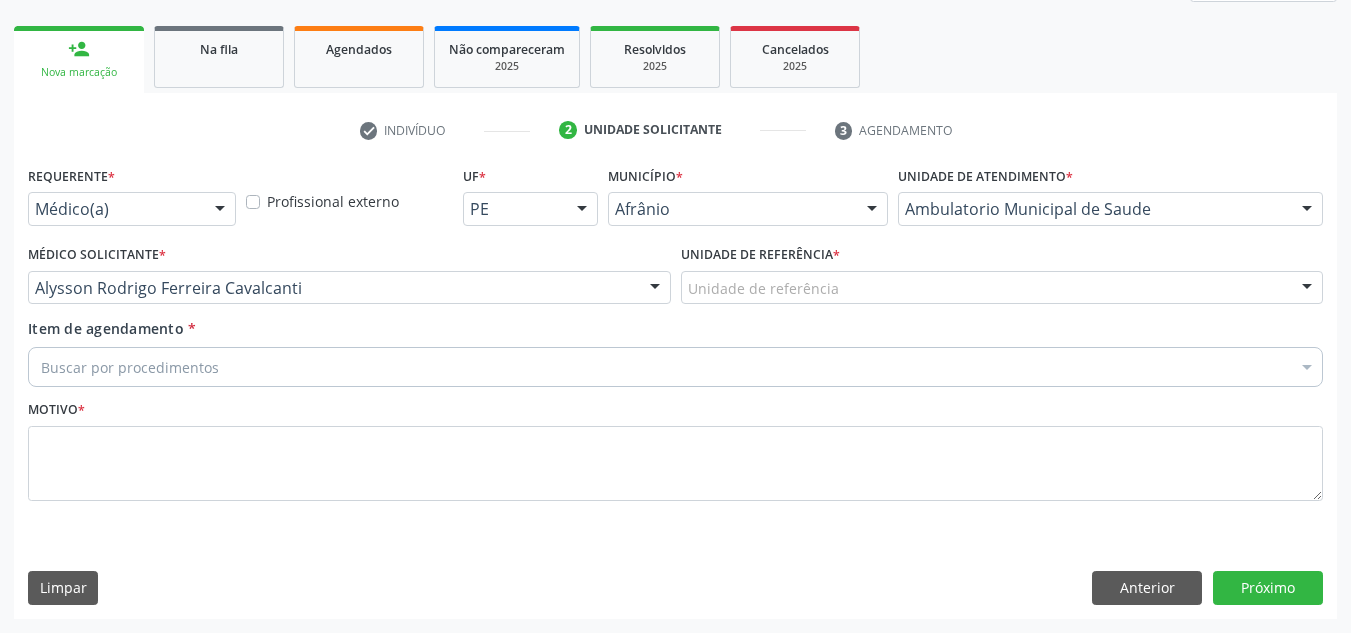 drag, startPoint x: 729, startPoint y: 292, endPoint x: 754, endPoint y: 343, distance: 56.797886 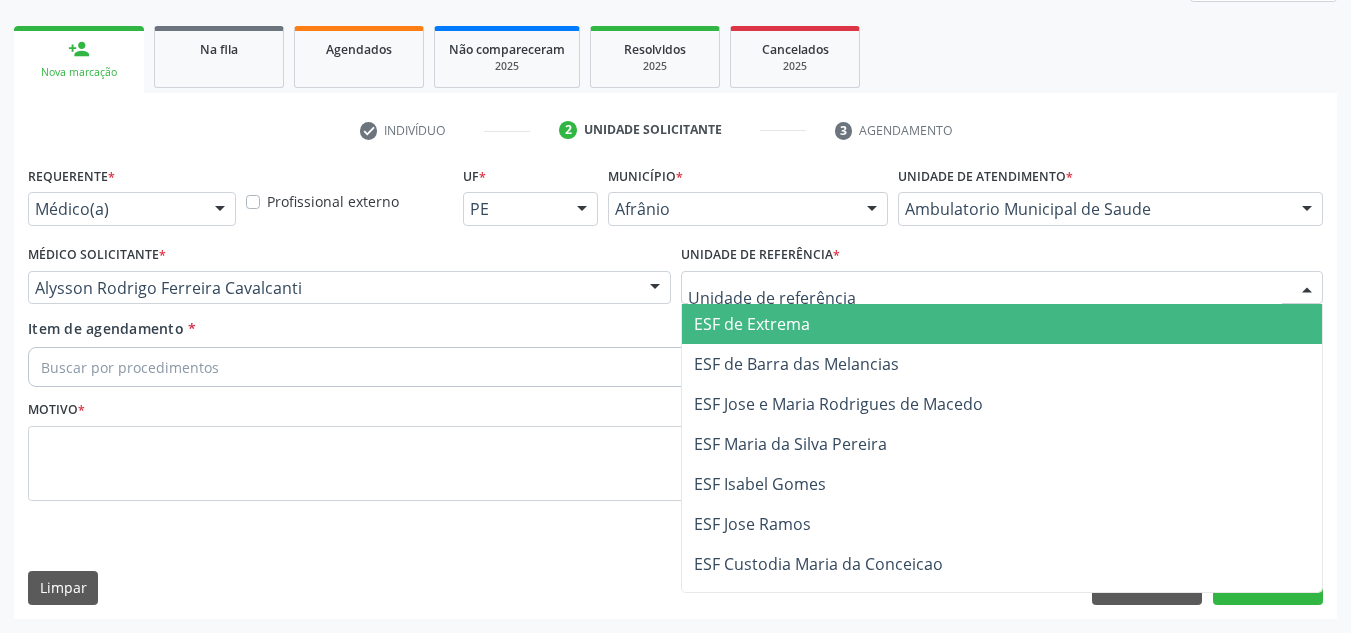 click on "ESF de Extrema" at bounding box center (1002, 324) 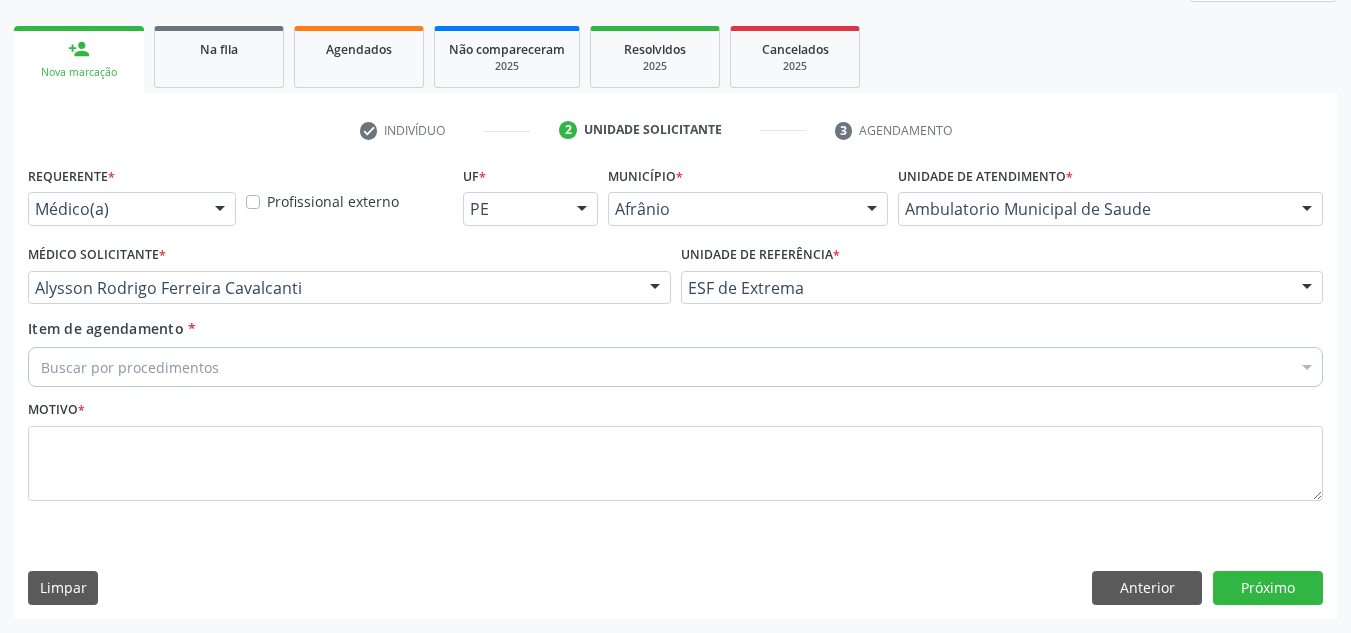 click on "Buscar por procedimentos" at bounding box center (675, 367) 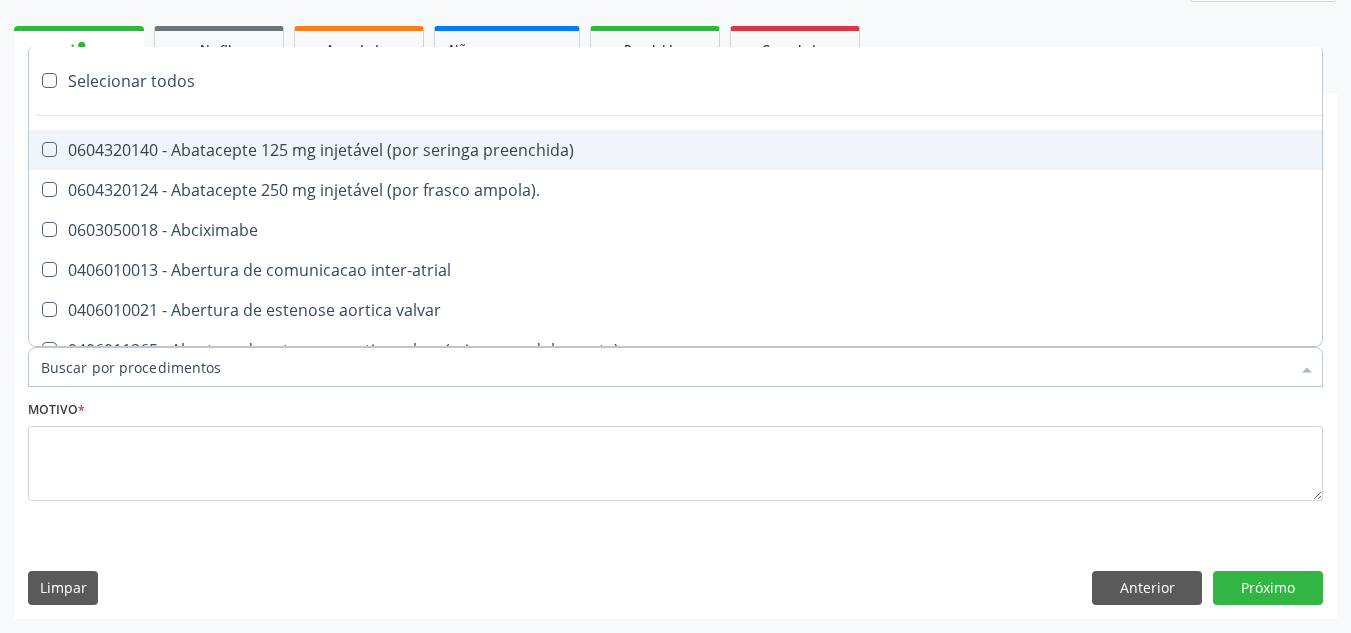 type on "B" 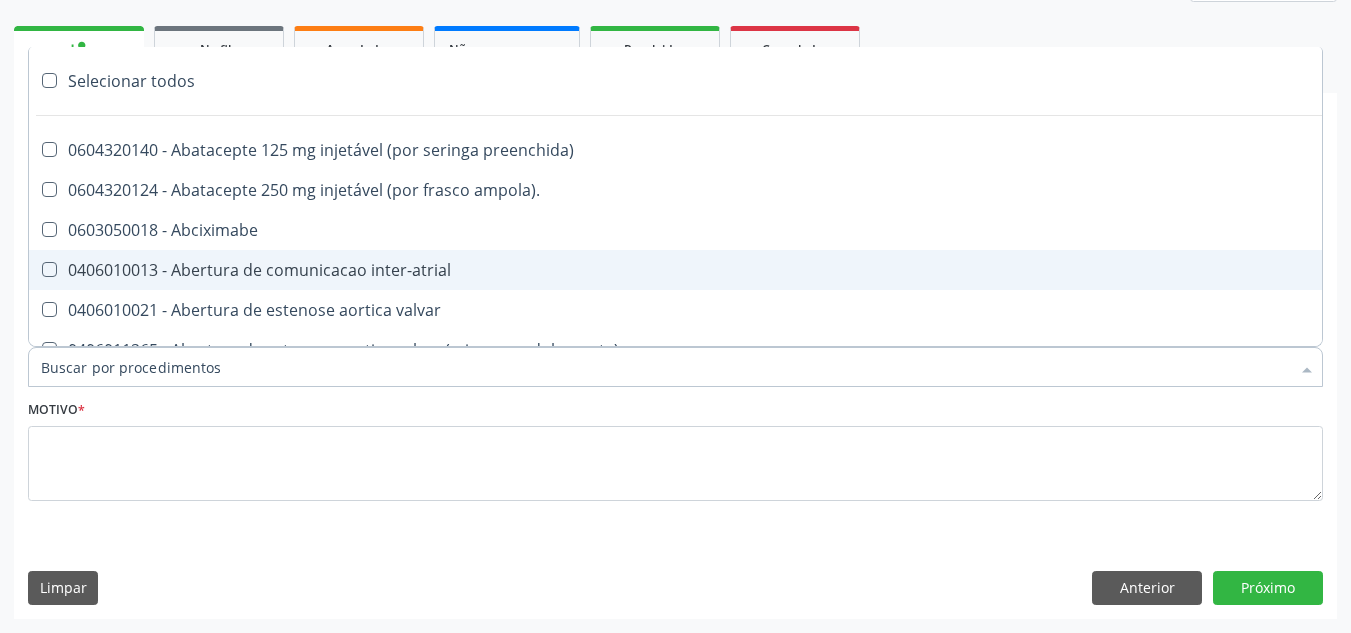 paste on "ORTOPEDISTA" 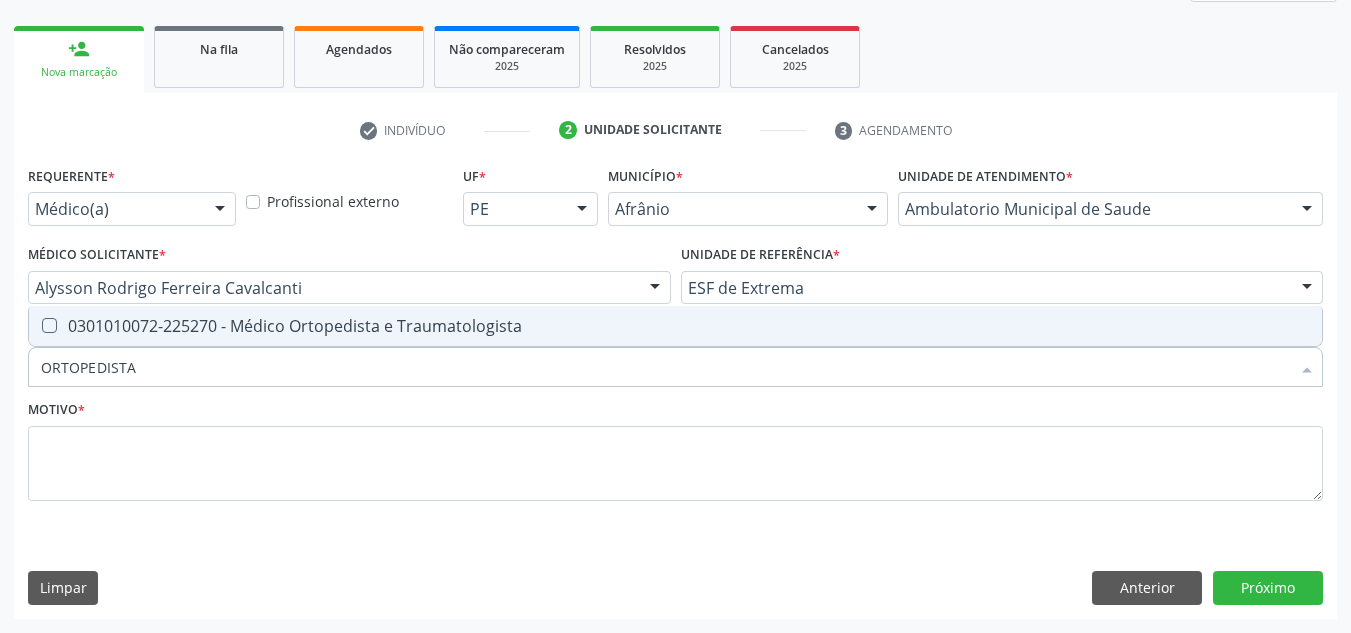 click on "Requerente
*
Médico(a)         Médico(a)   Enfermeiro(a)   Paciente
Nenhum resultado encontrado para: "   "
Não há nenhuma opção para ser exibida.
Profissional externo
UF
*
PE         BA   PE
Nenhum resultado encontrado para: "   "
Não há nenhuma opção para ser exibida.
Município
*
Afrânio         Afrânio   Petrolina
Nenhum resultado encontrado para: "   "
Não há nenhuma opção para ser exibida.
Unidade de atendimento
*
Ambulatorio Municipal de Saude         Academia da Saude de Afranio   Academia da Saude do Bairro Roberto Luis   Academia da Saude do Distrito de Cachoeira do Roberto   Academia da Saude do Distrito de Extrema   Academia da Saude do Jose Ramos   Alves Landim   Ambulatorio Municipal de Saude   Caf Central de Abastecimento Farmaceutico     Centro de Especialidades   Cime   Cuidar" at bounding box center (675, 345) 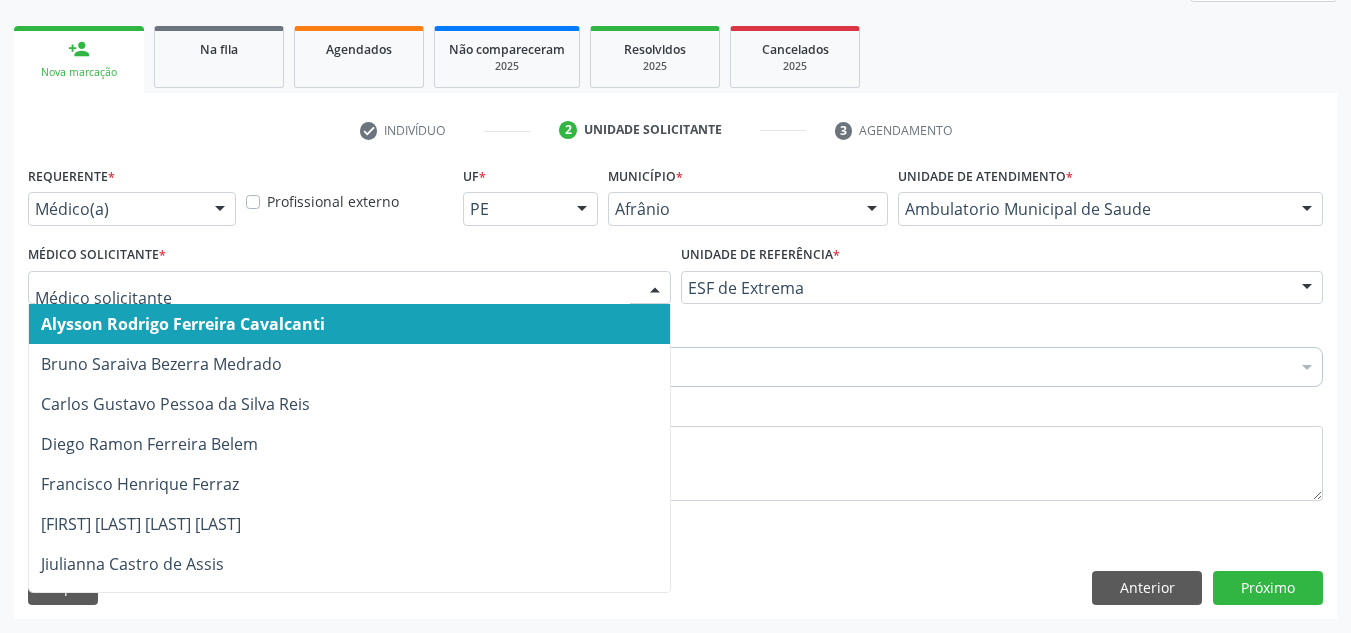 click on "Requerente
*
Médico(a)         Médico(a)   Enfermeiro(a)   Paciente
Nenhum resultado encontrado para: "   "
Não há nenhuma opção para ser exibida.
Profissional externo
UF
*
PE         BA   PE
Nenhum resultado encontrado para: "   "
Não há nenhuma opção para ser exibida.
Município
*
Afrânio         Afrânio   Petrolina
Nenhum resultado encontrado para: "   "
Não há nenhuma opção para ser exibida.
Unidade de atendimento
*
Ambulatorio Municipal de Saude         Academia da Saude de Afranio   Academia da Saude do Bairro Roberto Luis   Academia da Saude do Distrito de Cachoeira do Roberto   Academia da Saude do Distrito de Extrema   Academia da Saude do Jose Ramos   Alves Landim   Ambulatorio Municipal de Saude   Caf Central de Abastecimento Farmaceutico     Centro de Especialidades   Cime   Cuidar" at bounding box center [675, 345] 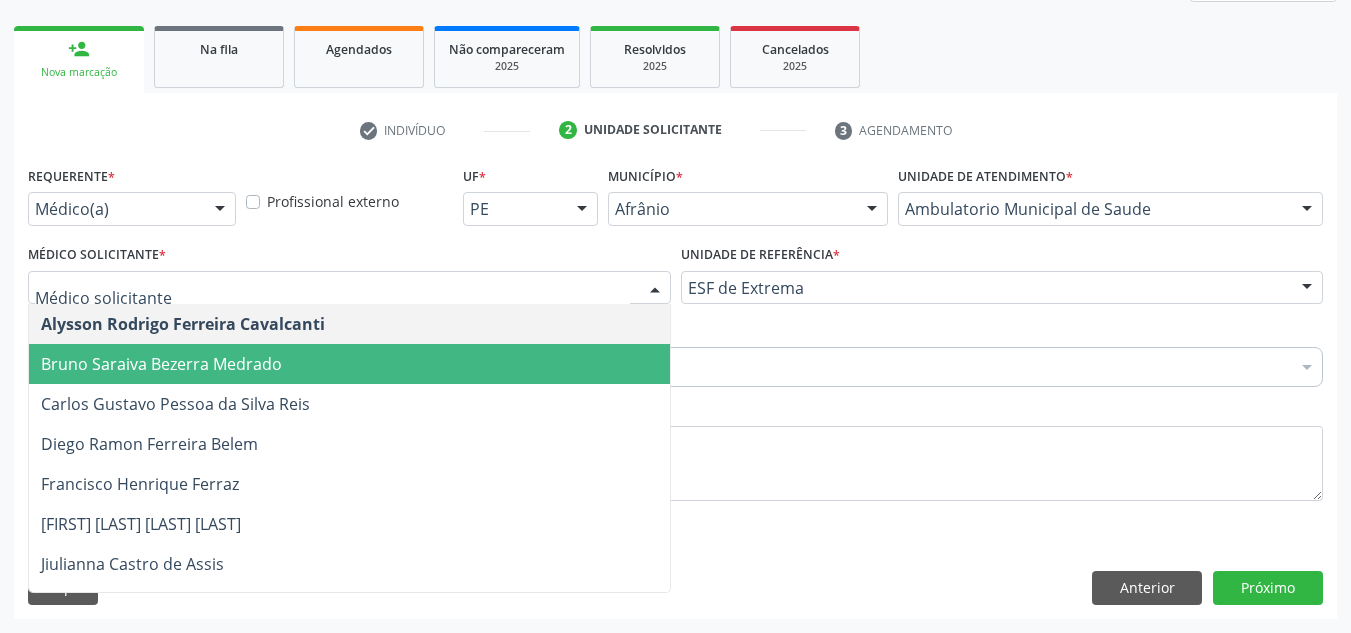 click on "Bruno Saraiva Bezerra Medrado" at bounding box center (349, 364) 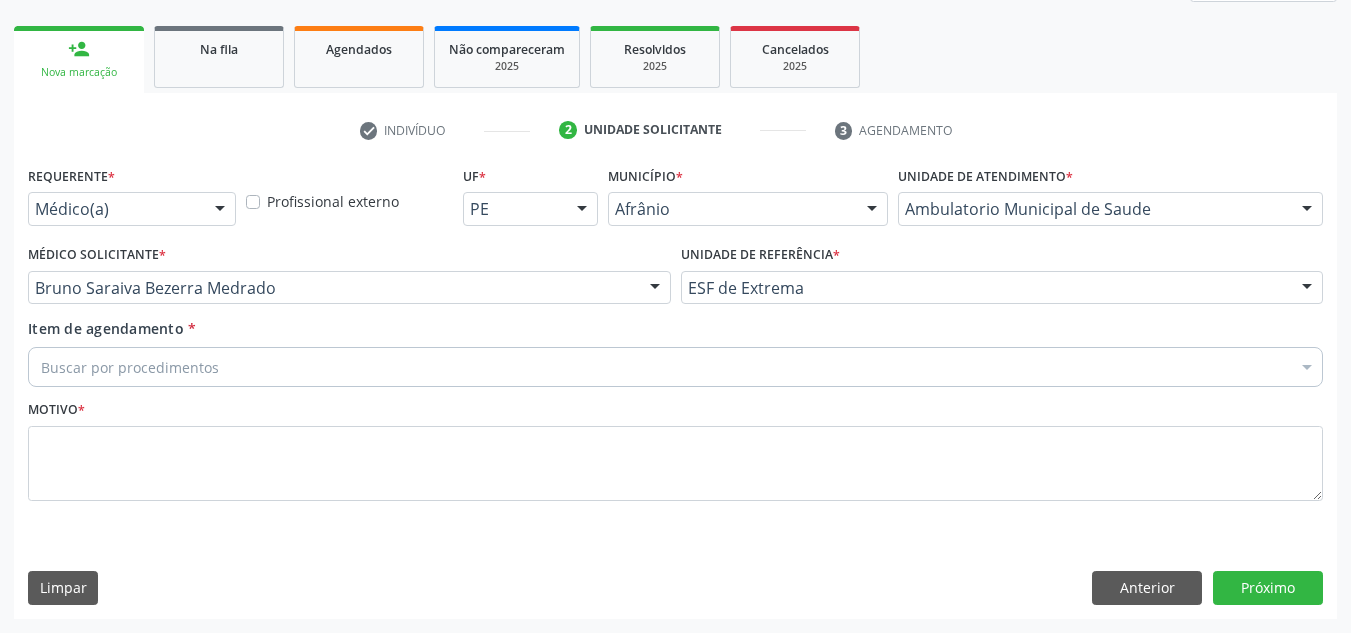 click on "Buscar por procedimentos" at bounding box center (675, 367) 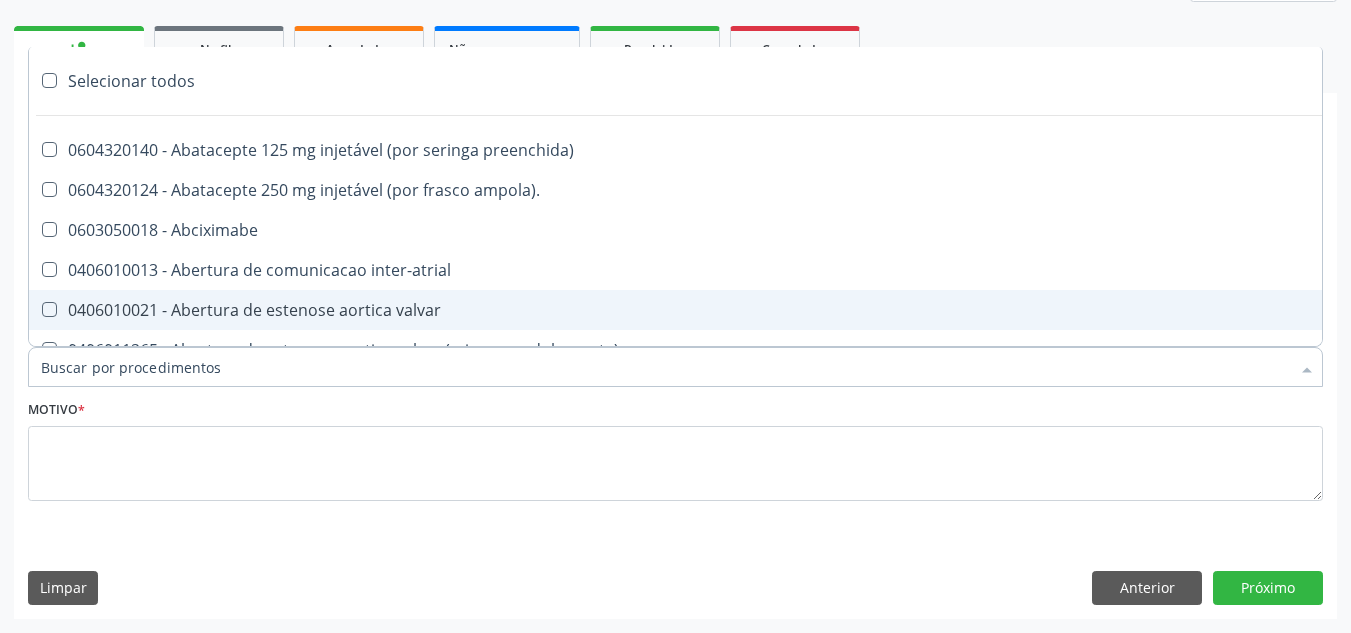 paste on "ORTOPEDISTA" 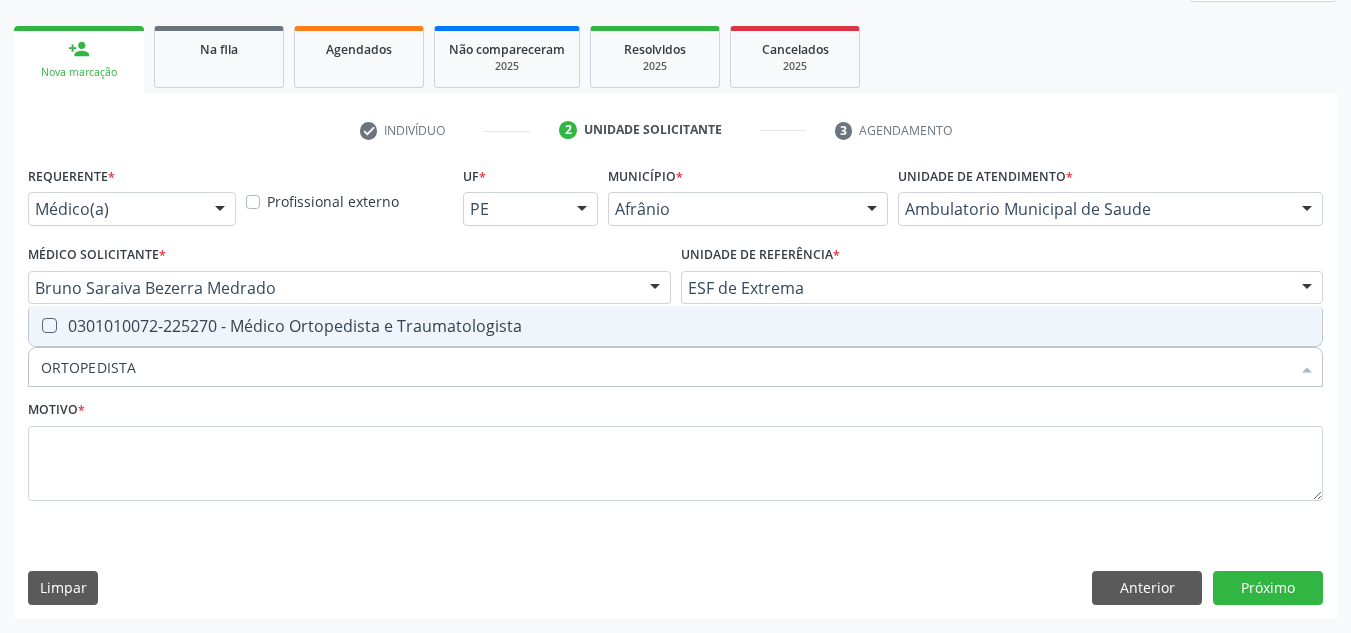 drag, startPoint x: 626, startPoint y: 341, endPoint x: 495, endPoint y: 445, distance: 167.26326 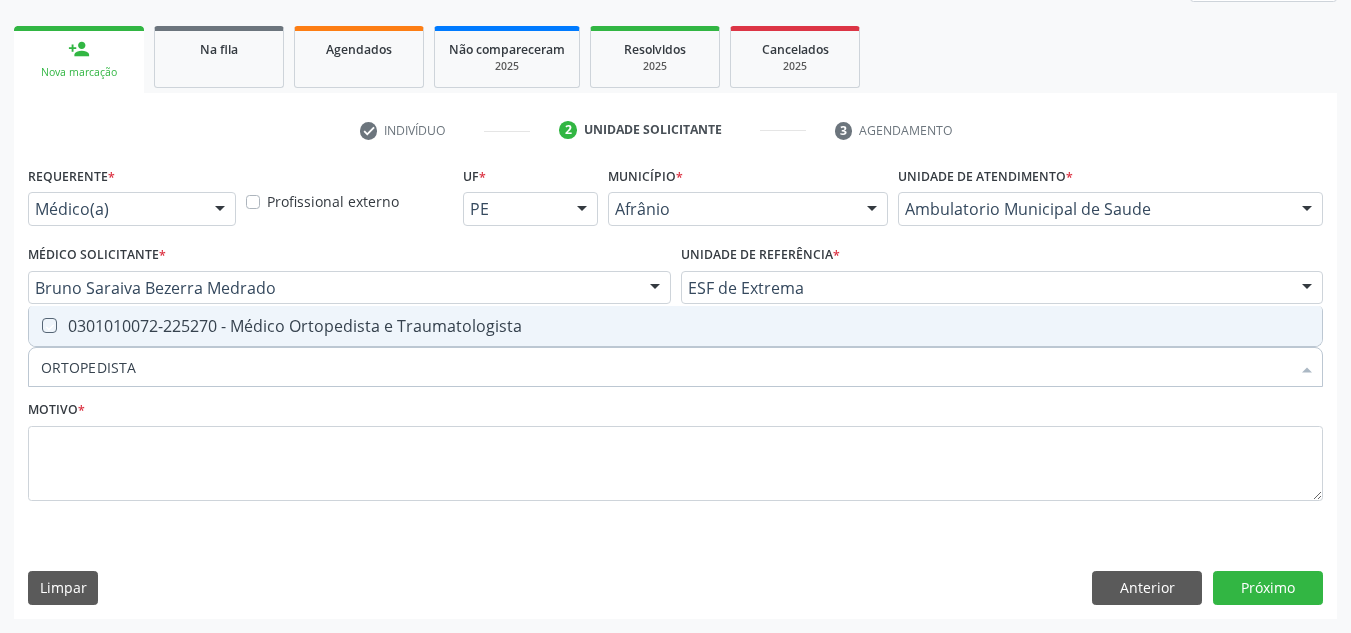 checkbox on "true" 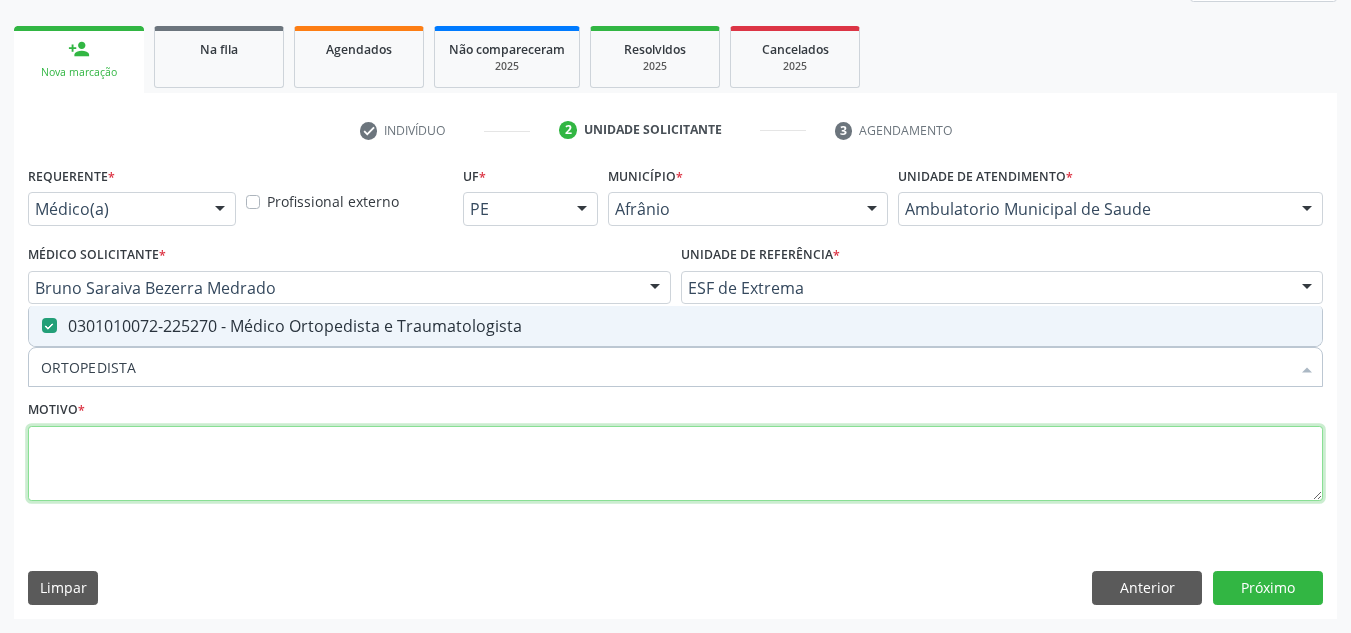 click at bounding box center (675, 464) 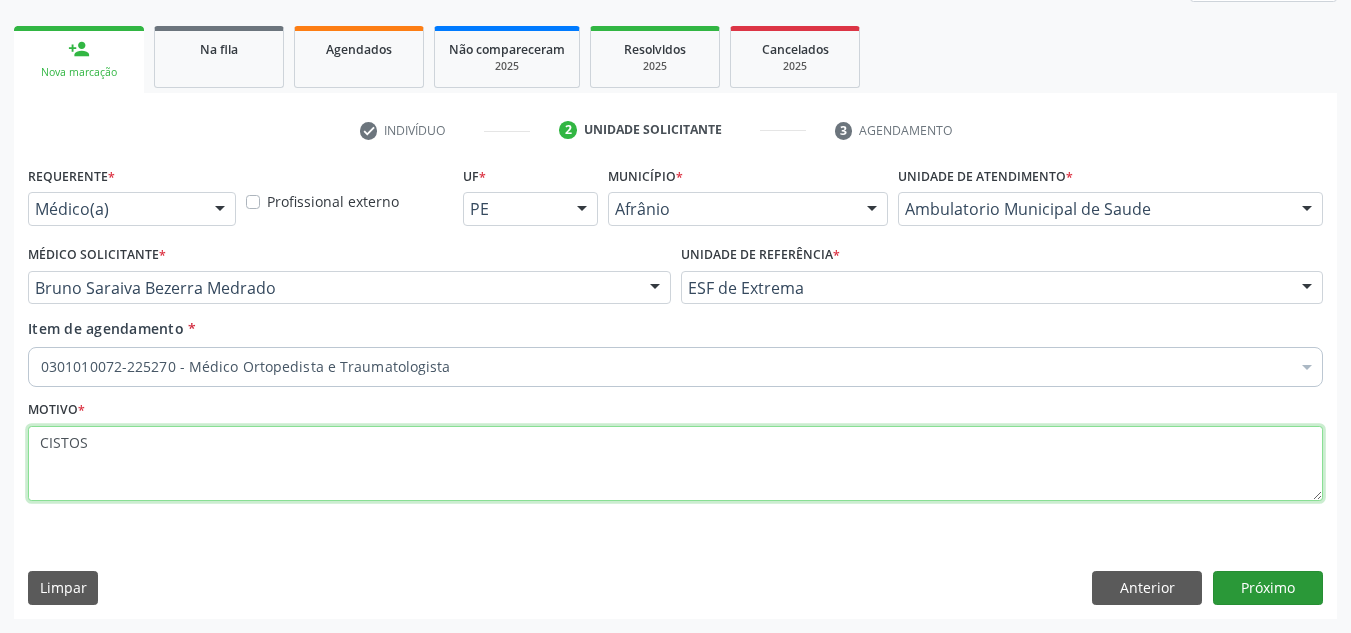 type on "CISTOS" 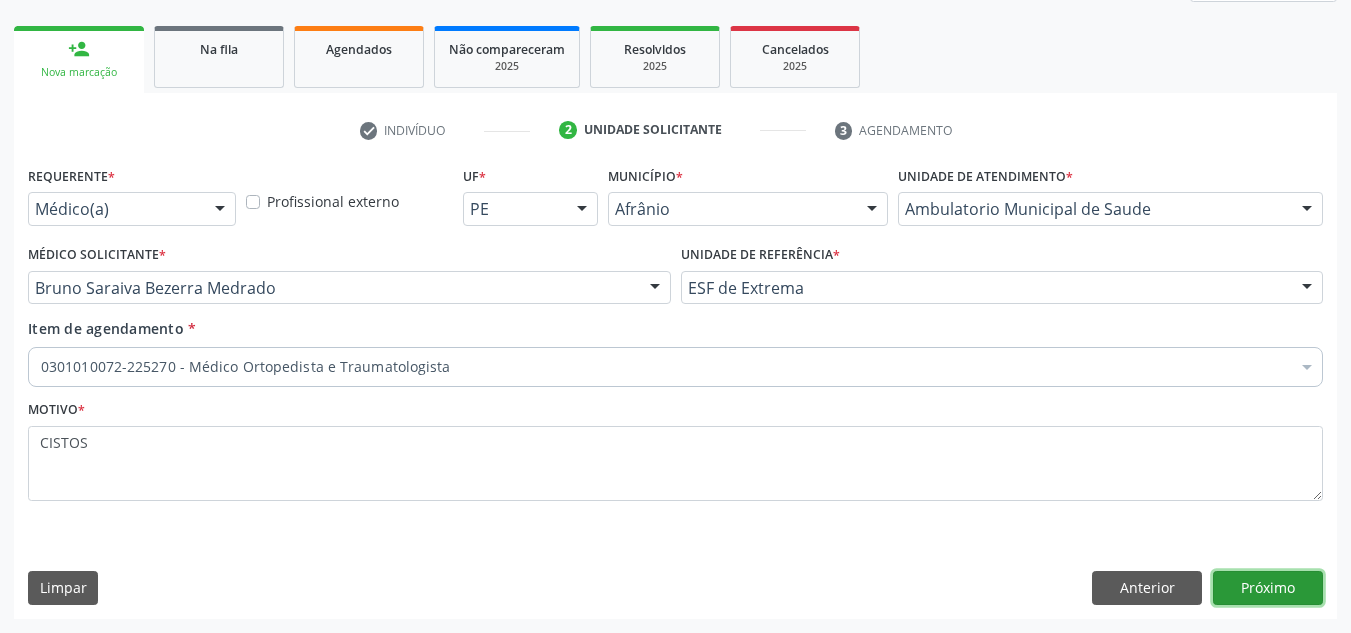 click on "Próximo" at bounding box center (1268, 588) 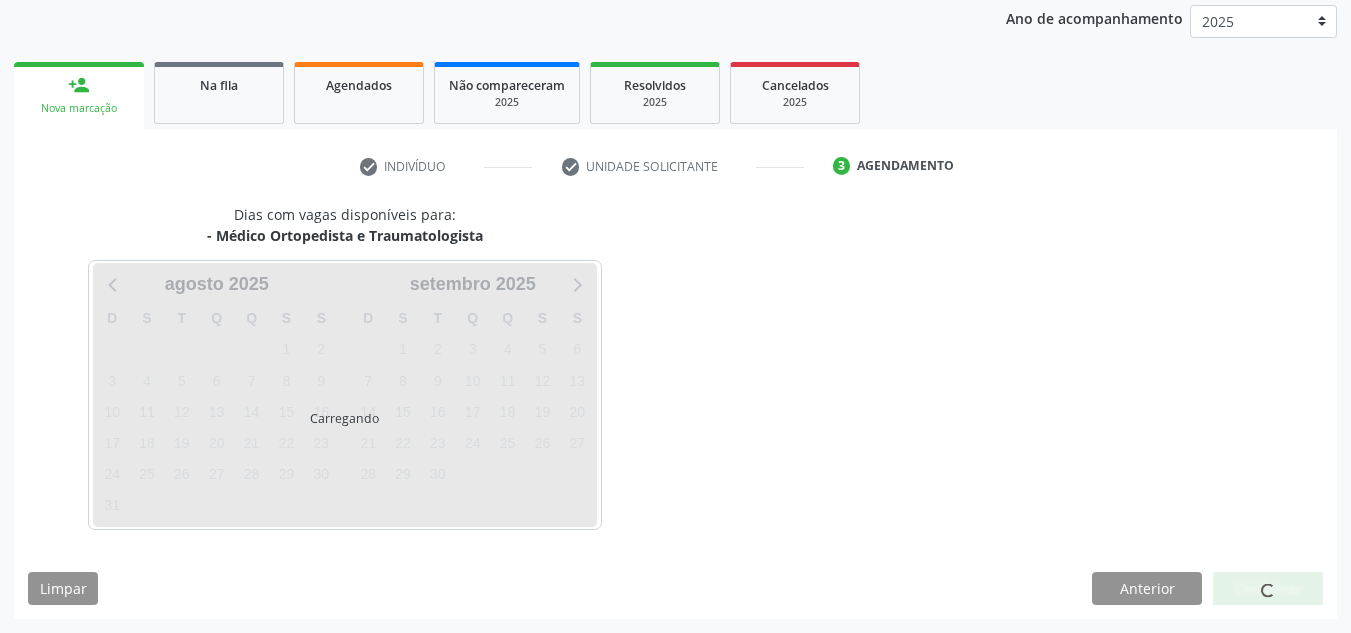 scroll, scrollTop: 237, scrollLeft: 0, axis: vertical 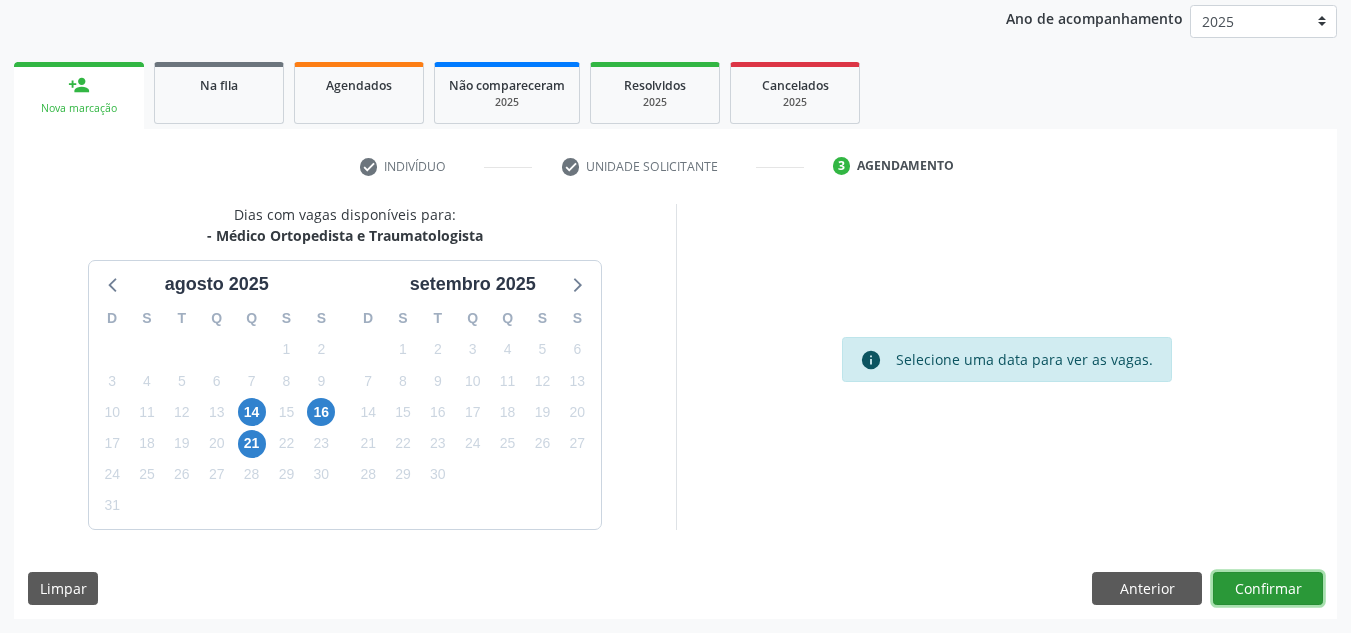 click on "Confirmar" at bounding box center [1268, 589] 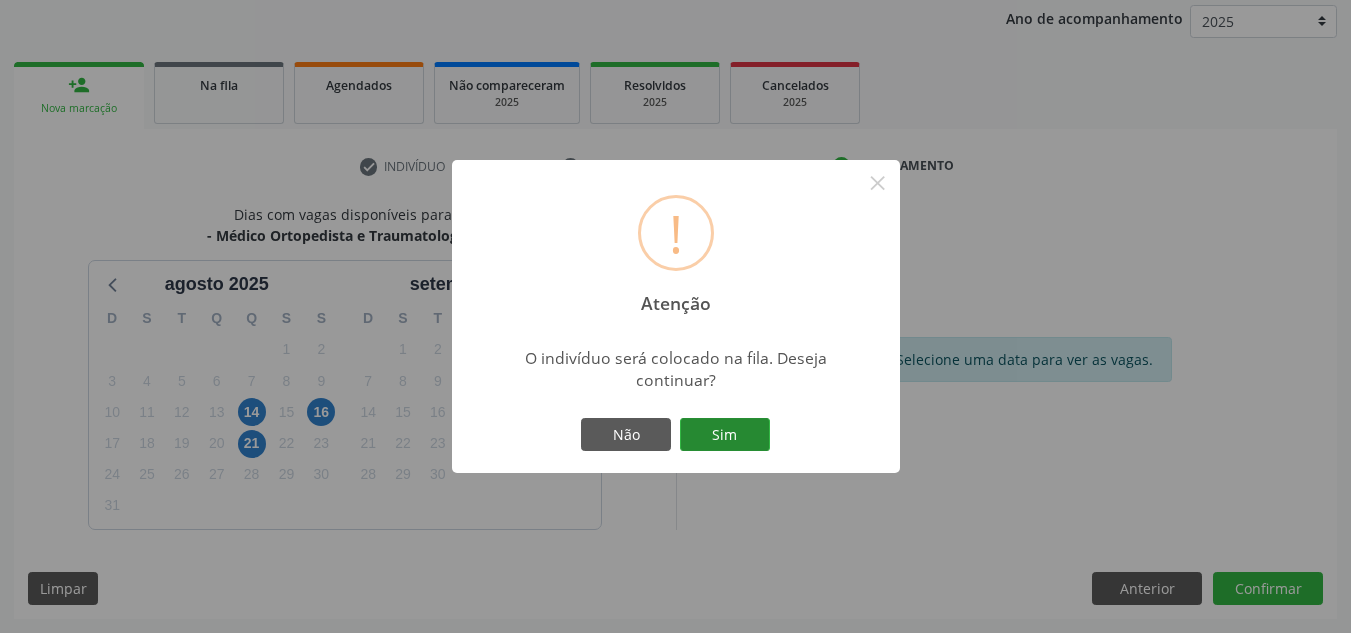 click on "Sim" at bounding box center [725, 435] 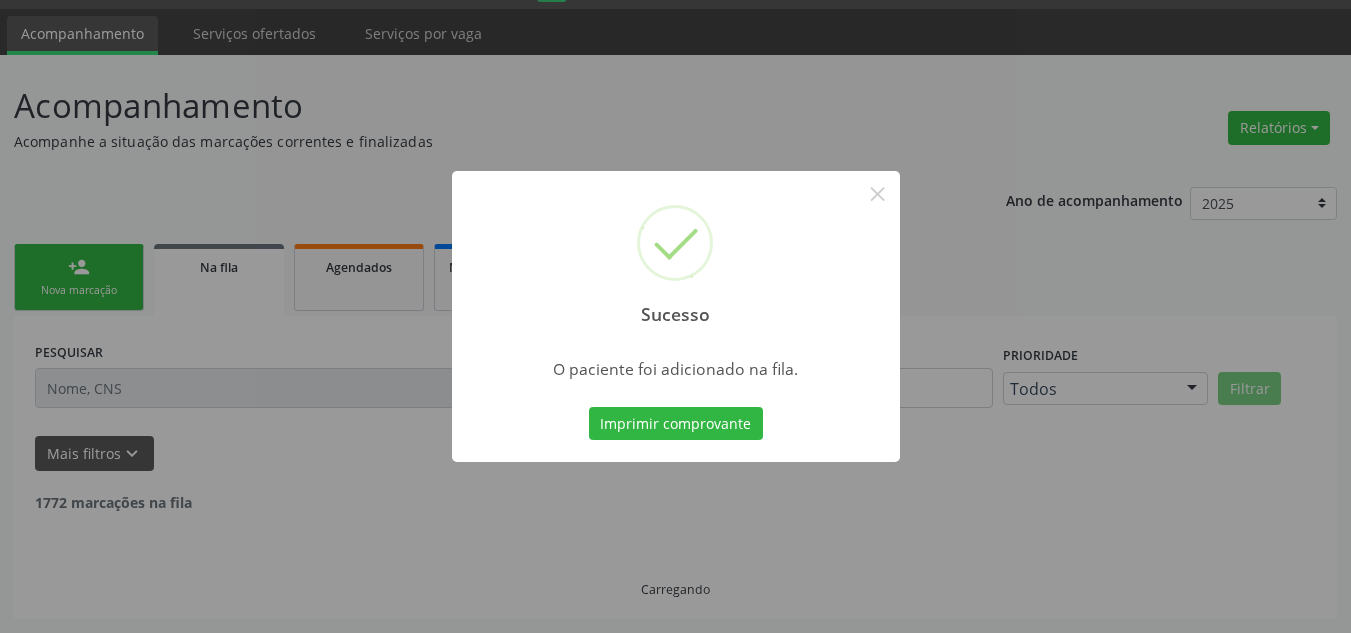 scroll, scrollTop: 34, scrollLeft: 0, axis: vertical 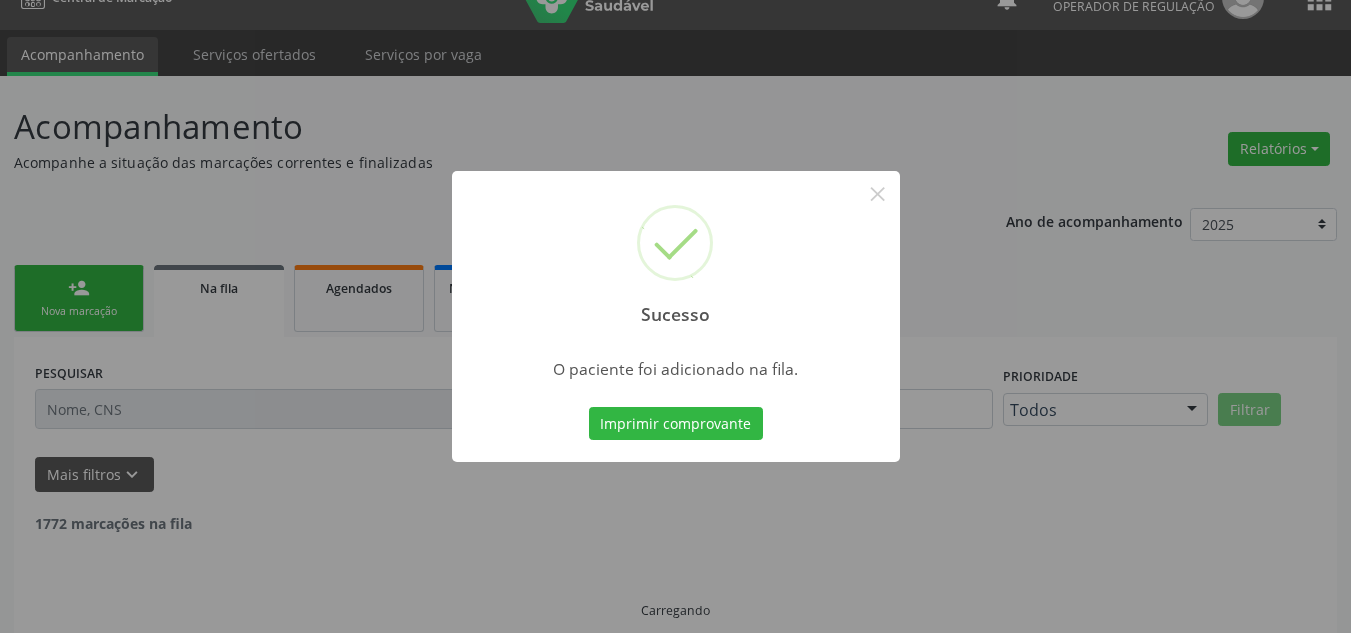 click on "Sucesso × O paciente foi adicionado na fila. Imprimir comprovante Cancel" at bounding box center (675, 316) 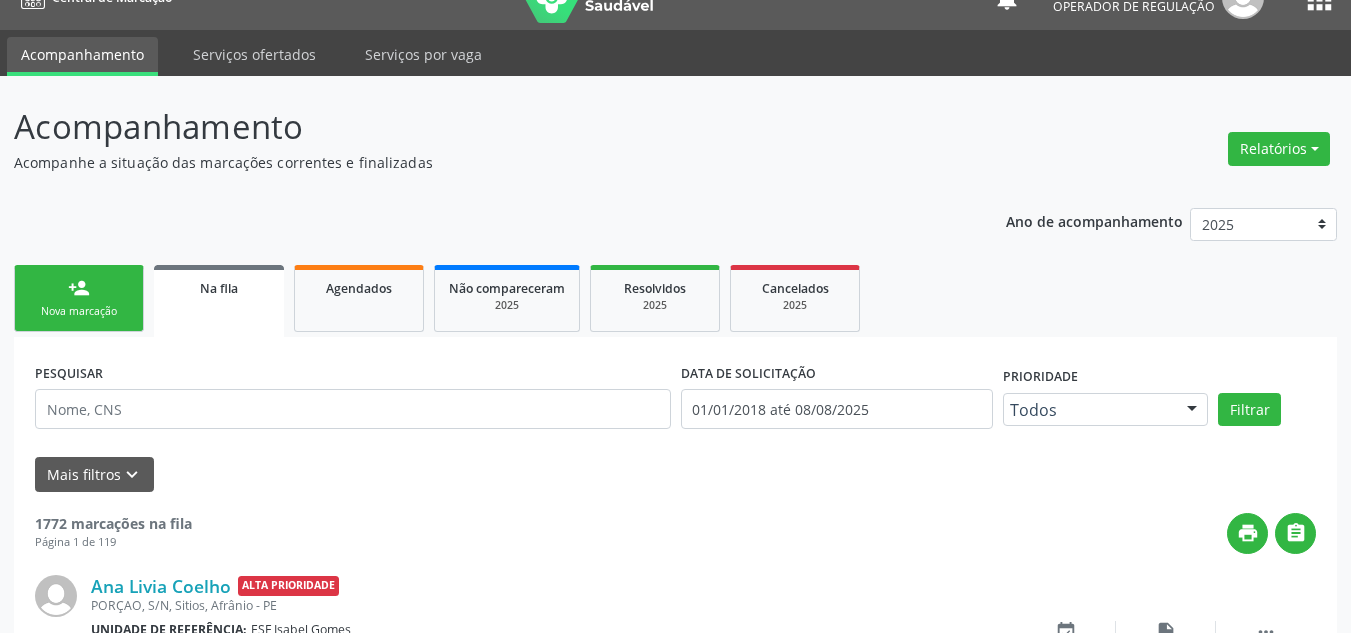 click on "person_add
Nova marcação" at bounding box center (79, 298) 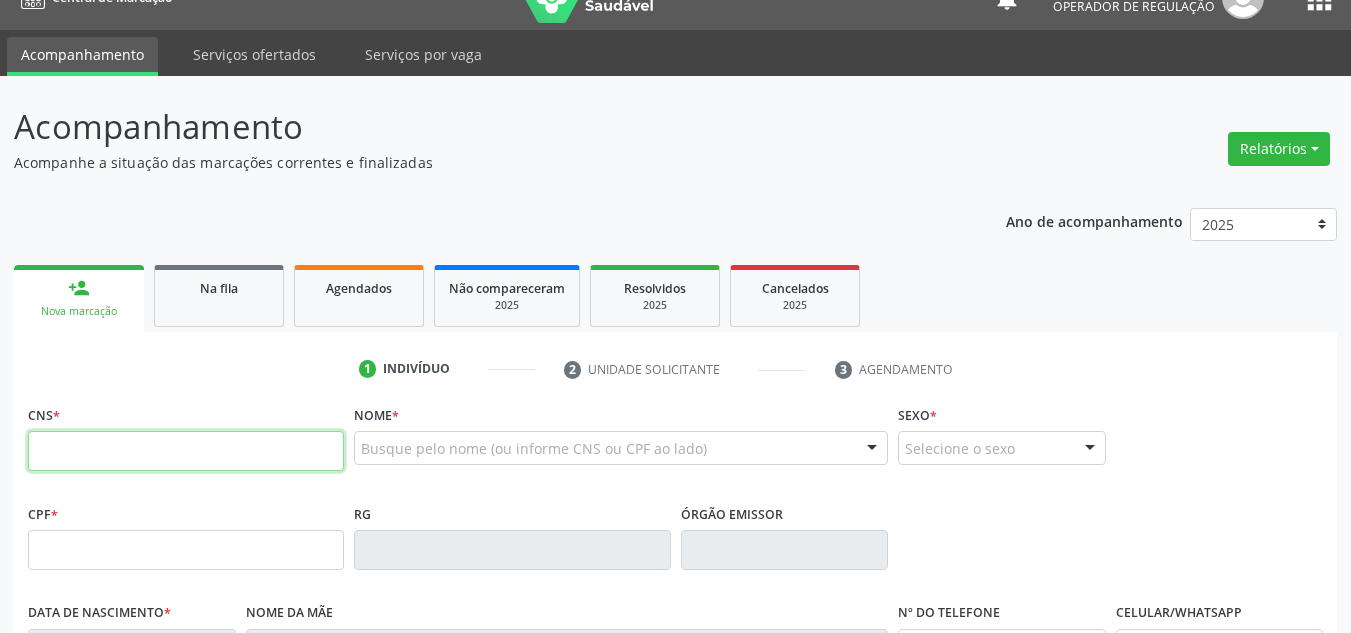 click at bounding box center (186, 451) 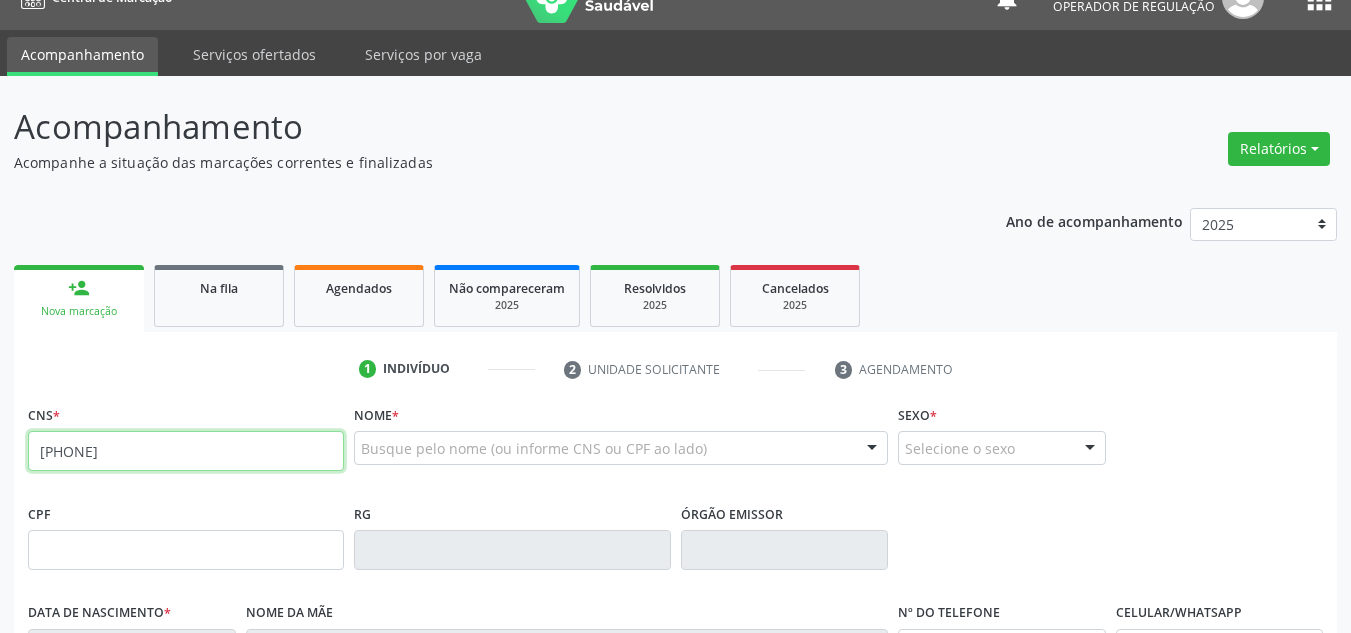 type on "[PHONE]" 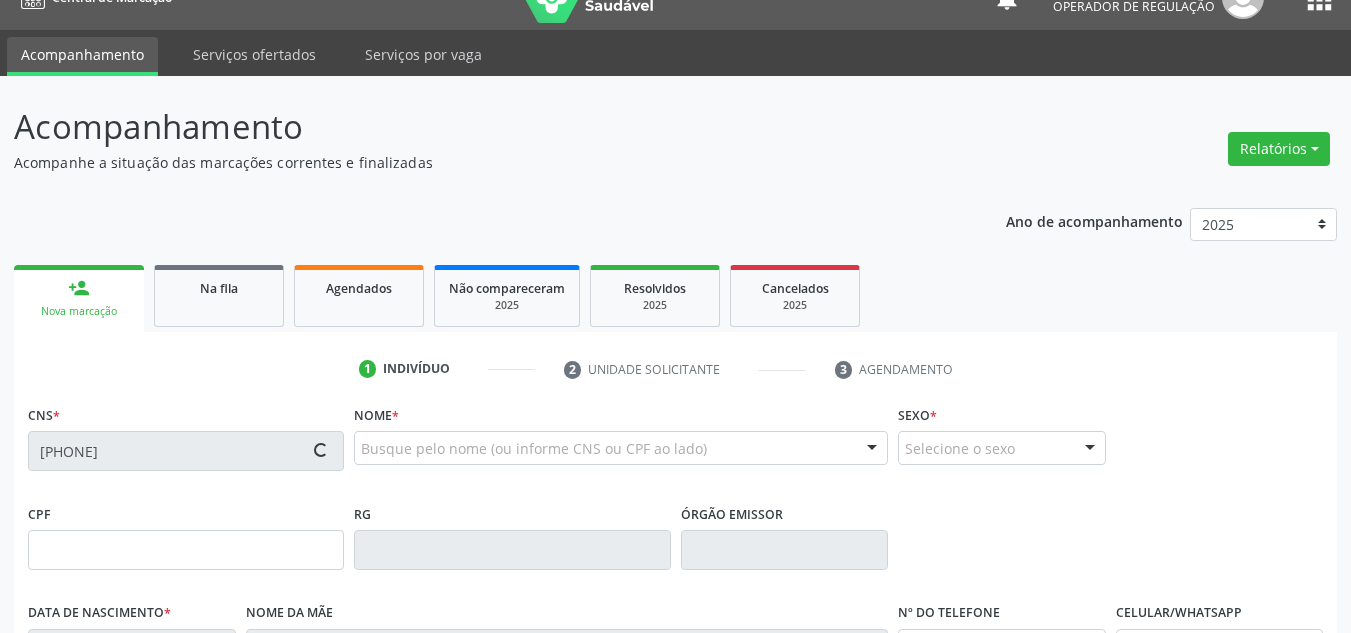 type on "[DATE]" 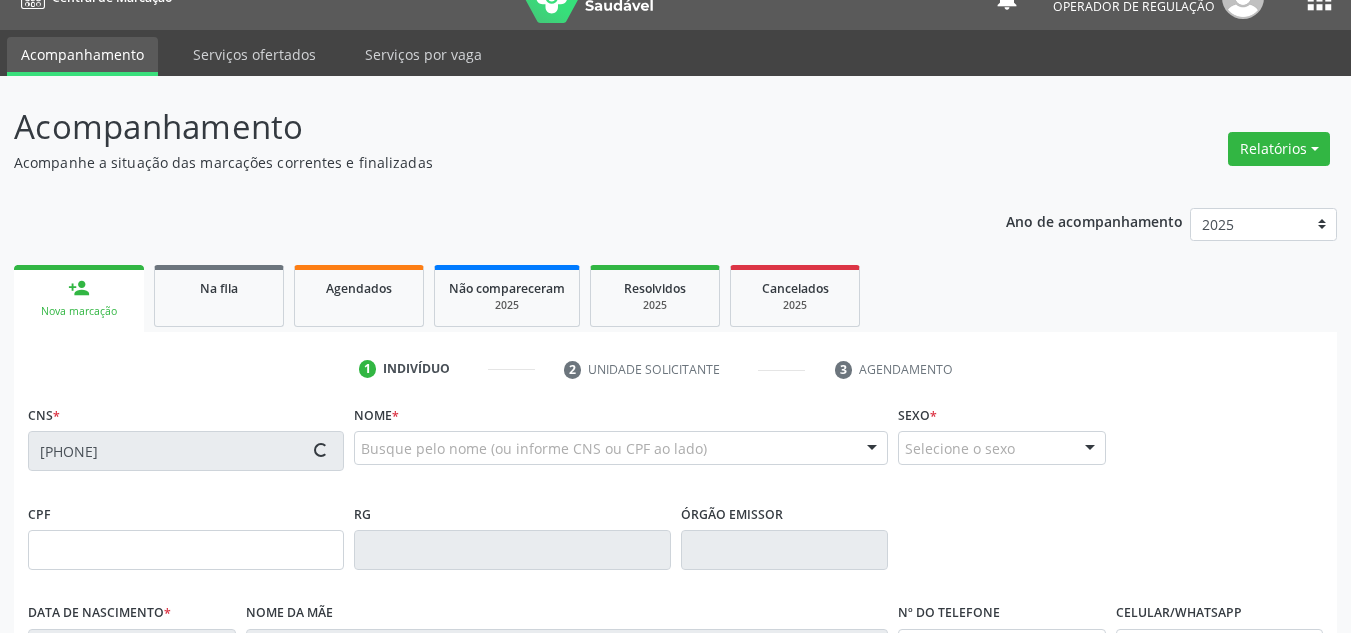 type on "[PHONE]" 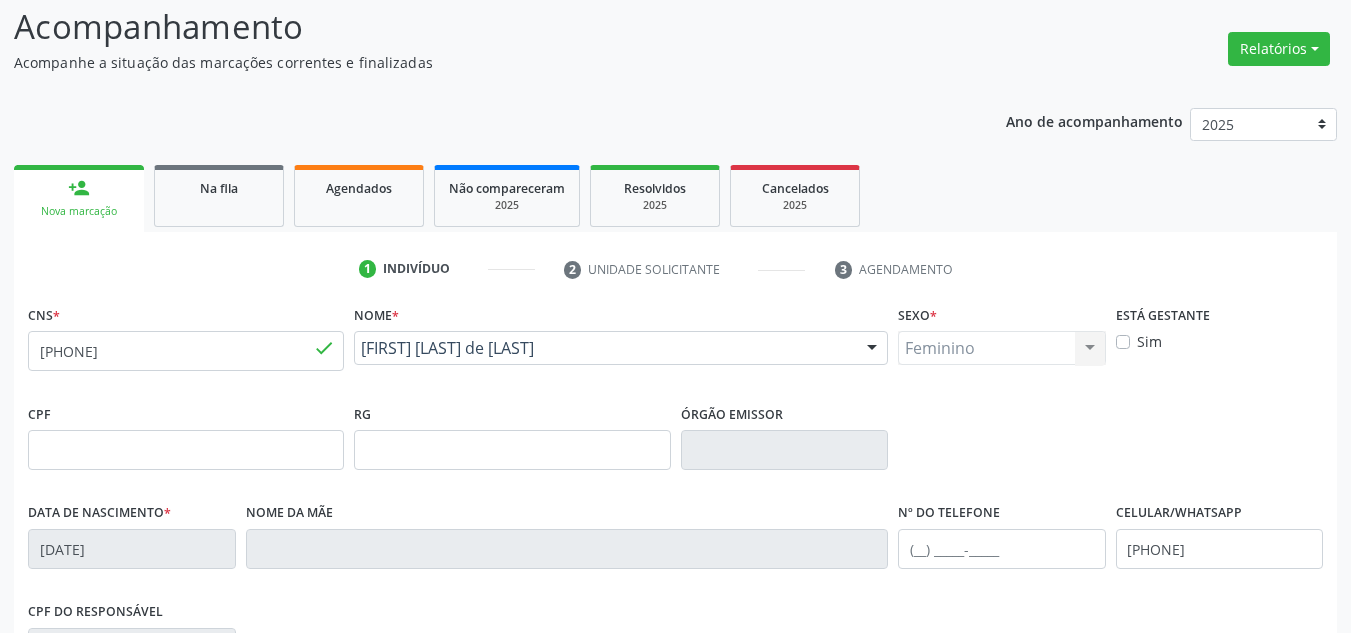 scroll, scrollTop: 451, scrollLeft: 0, axis: vertical 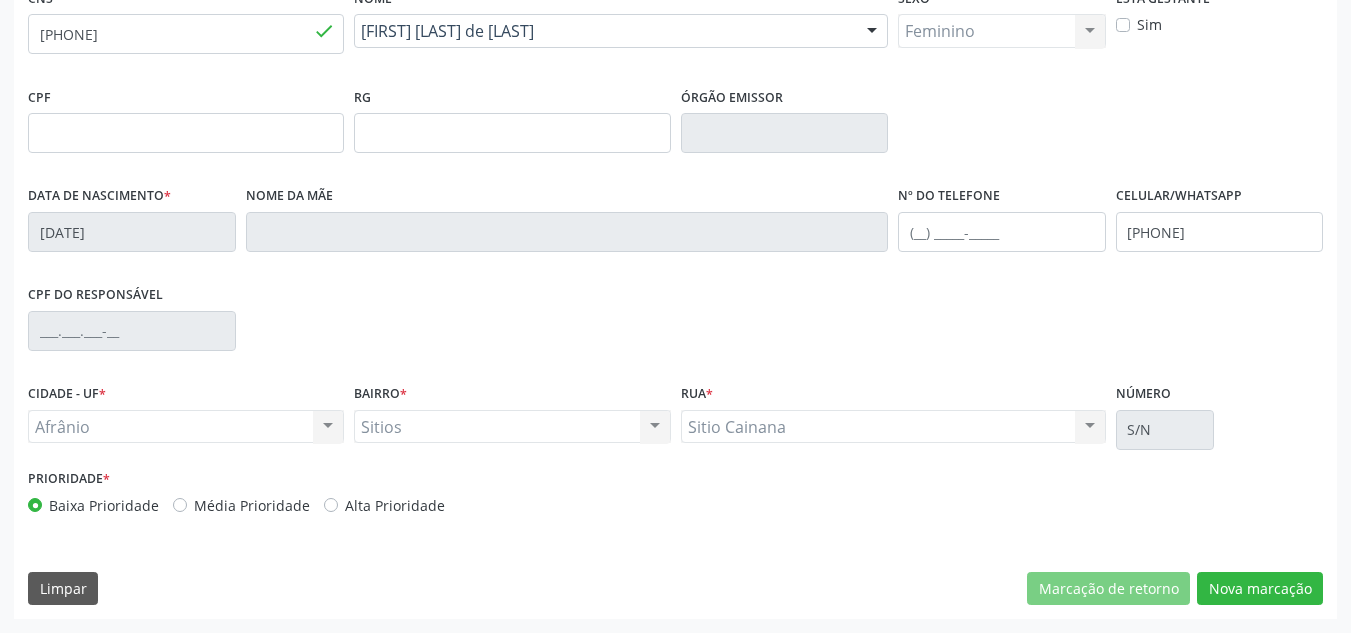 click on "Média Prioridade" at bounding box center (252, 505) 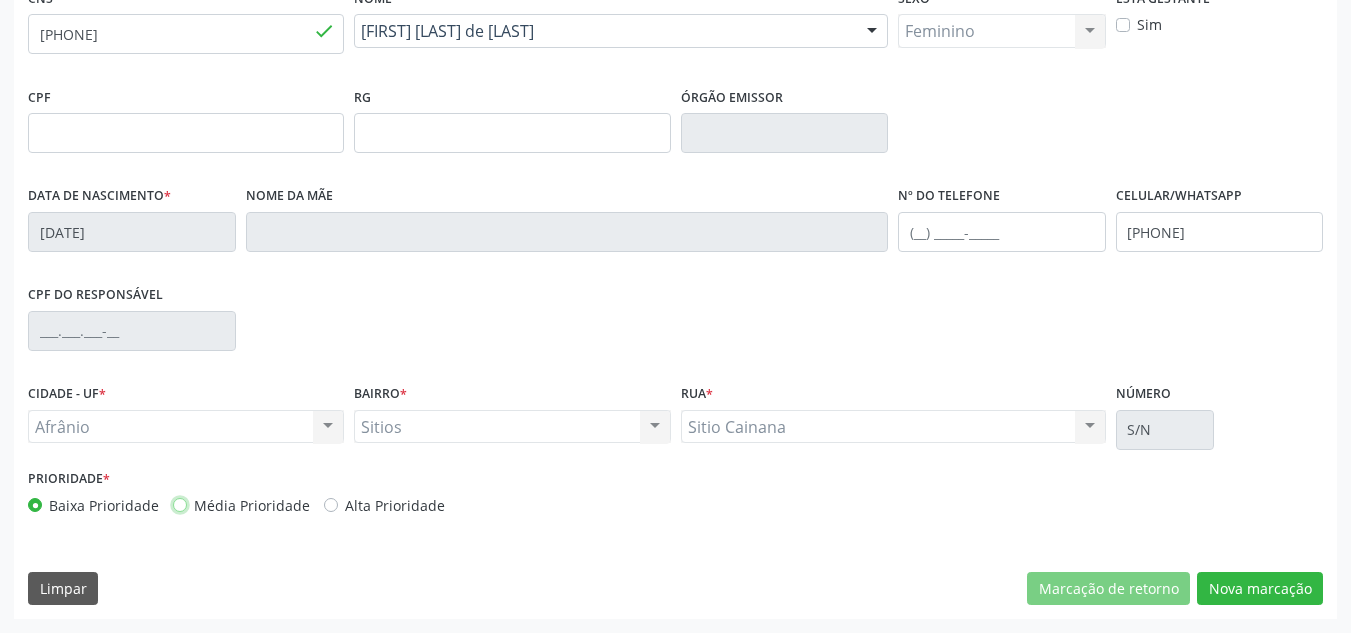 click on "Média Prioridade" at bounding box center [180, 504] 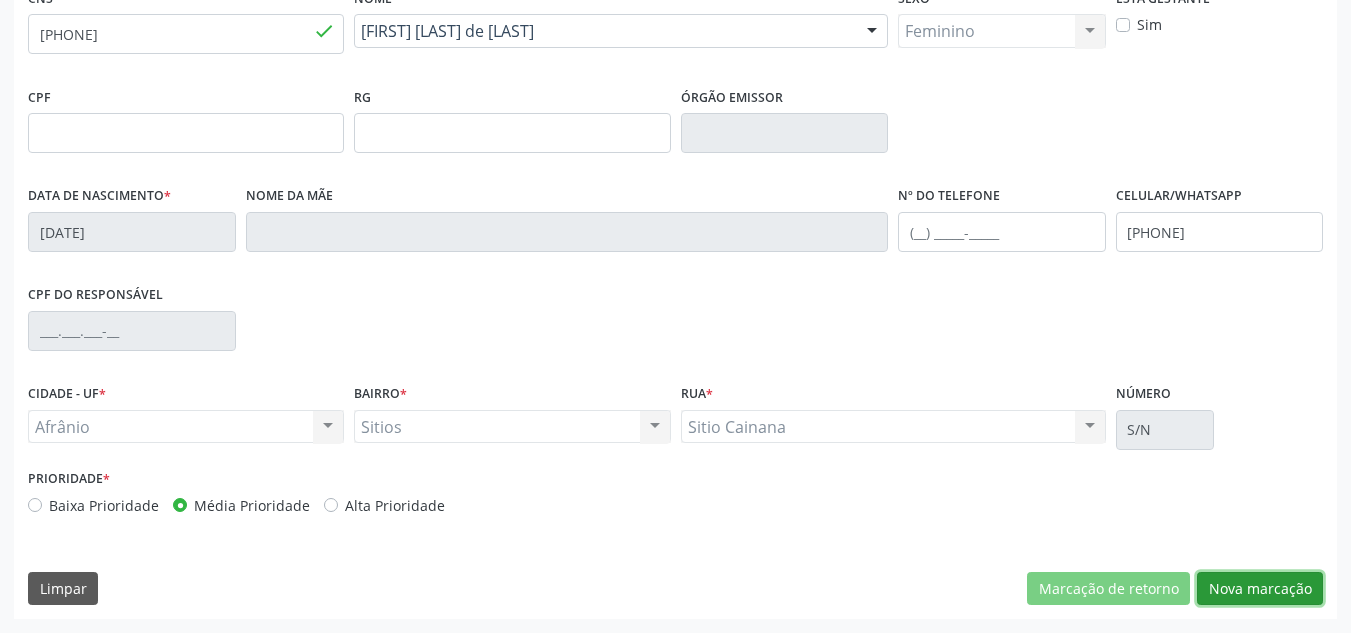 click on "Nova marcação" at bounding box center [1260, 589] 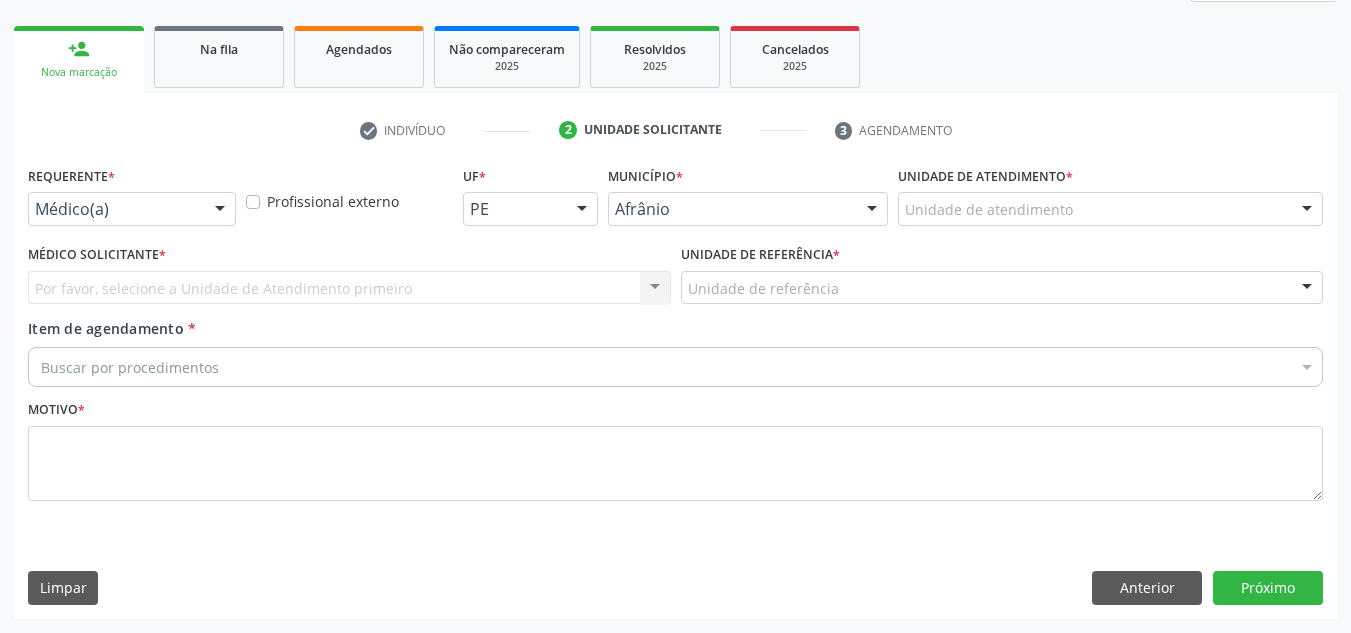scroll, scrollTop: 273, scrollLeft: 0, axis: vertical 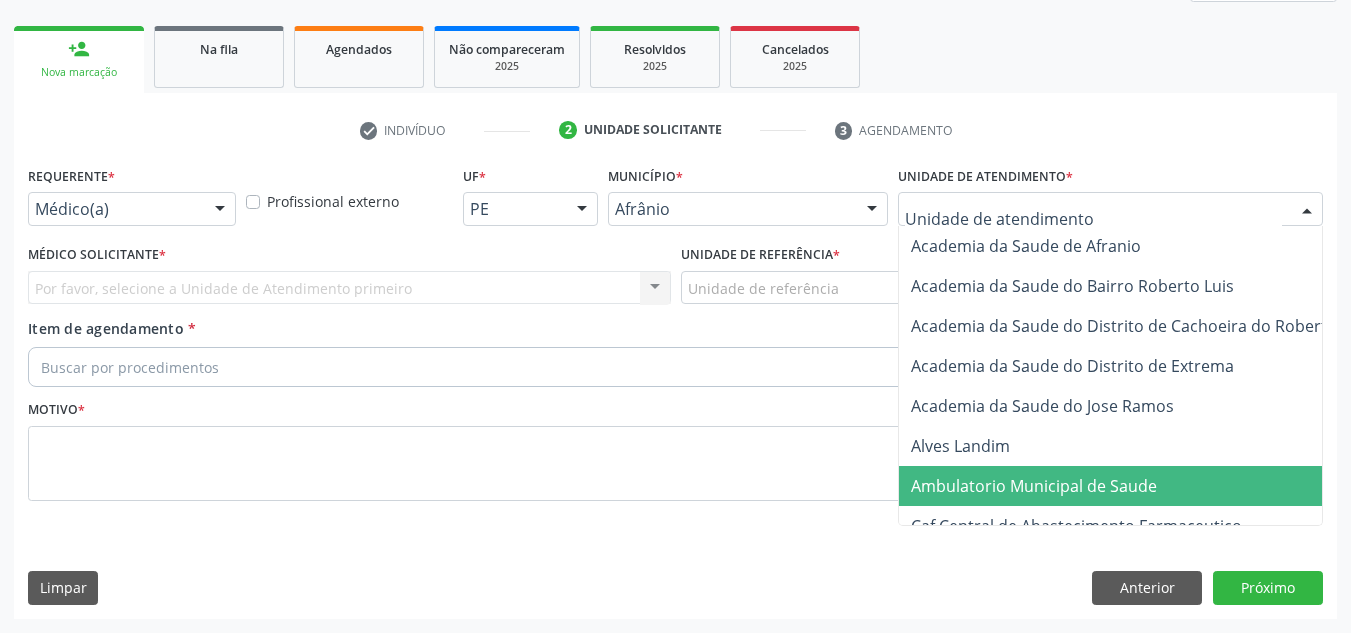drag, startPoint x: 1150, startPoint y: 489, endPoint x: 1134, endPoint y: 483, distance: 17.088007 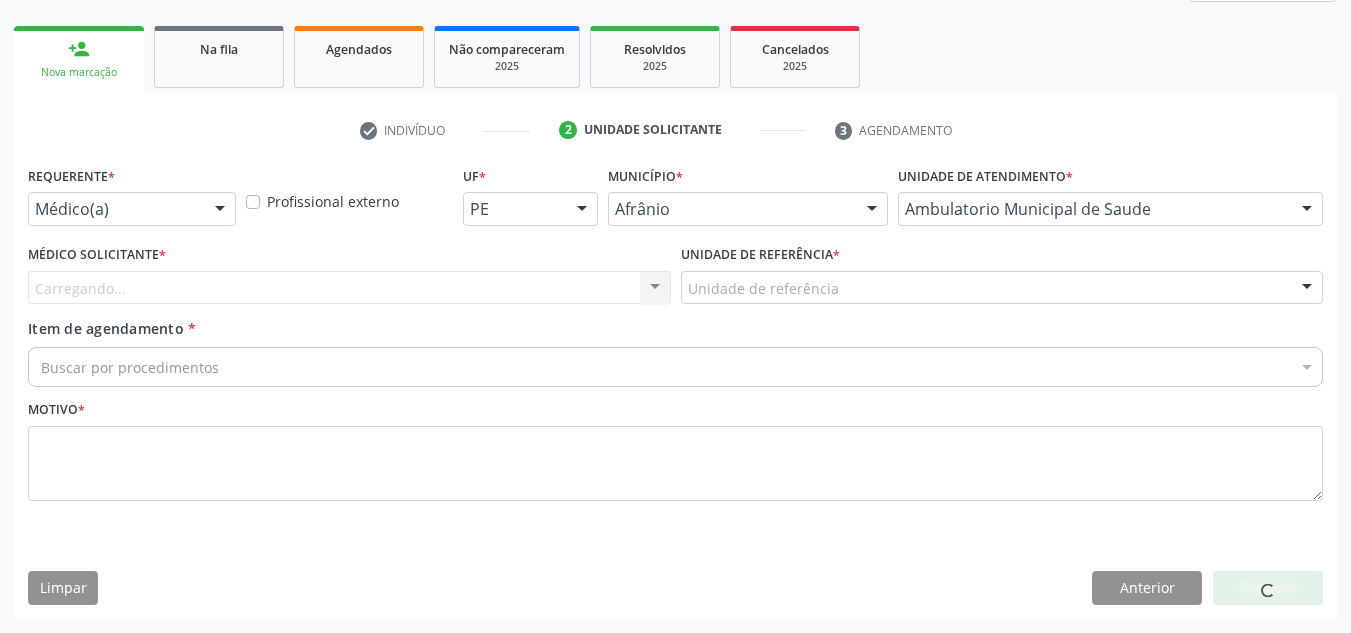 click on "Carregando...
Nenhum resultado encontrado para: "   "
Não há nenhuma opção para ser exibida." at bounding box center (349, 288) 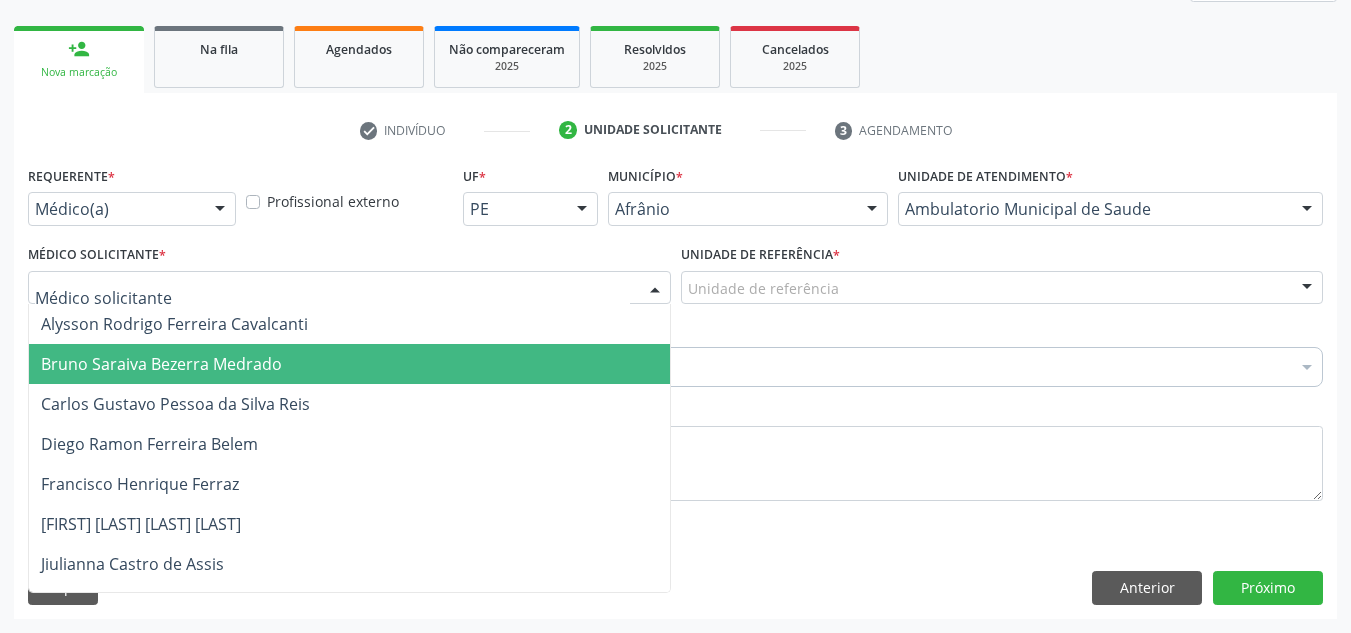drag, startPoint x: 584, startPoint y: 371, endPoint x: 657, endPoint y: 279, distance: 117.4436 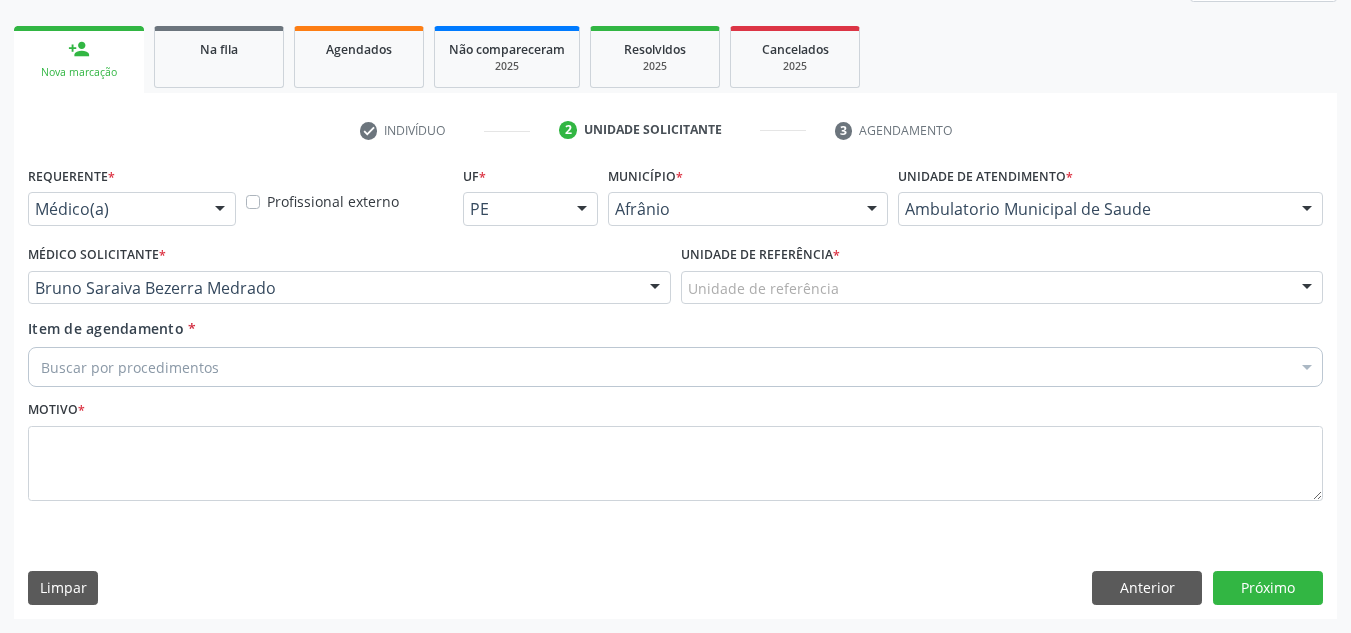 drag, startPoint x: 715, startPoint y: 297, endPoint x: 722, endPoint y: 385, distance: 88.27797 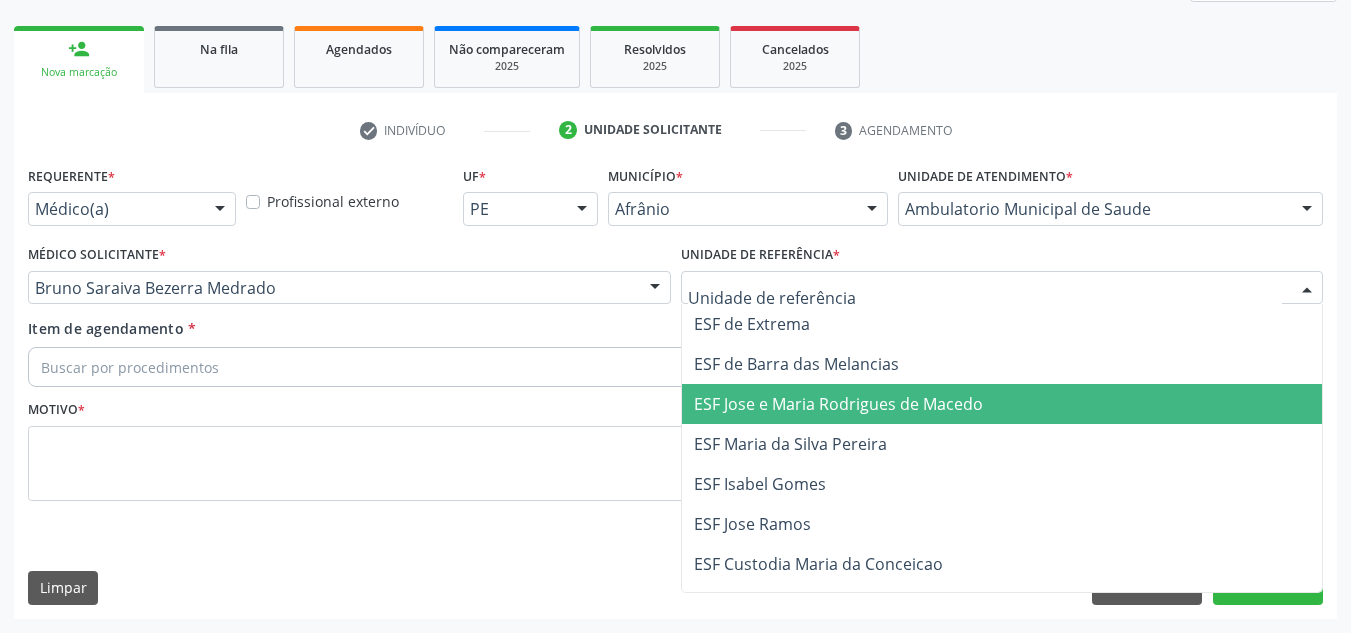 drag, startPoint x: 733, startPoint y: 433, endPoint x: 692, endPoint y: 414, distance: 45.188496 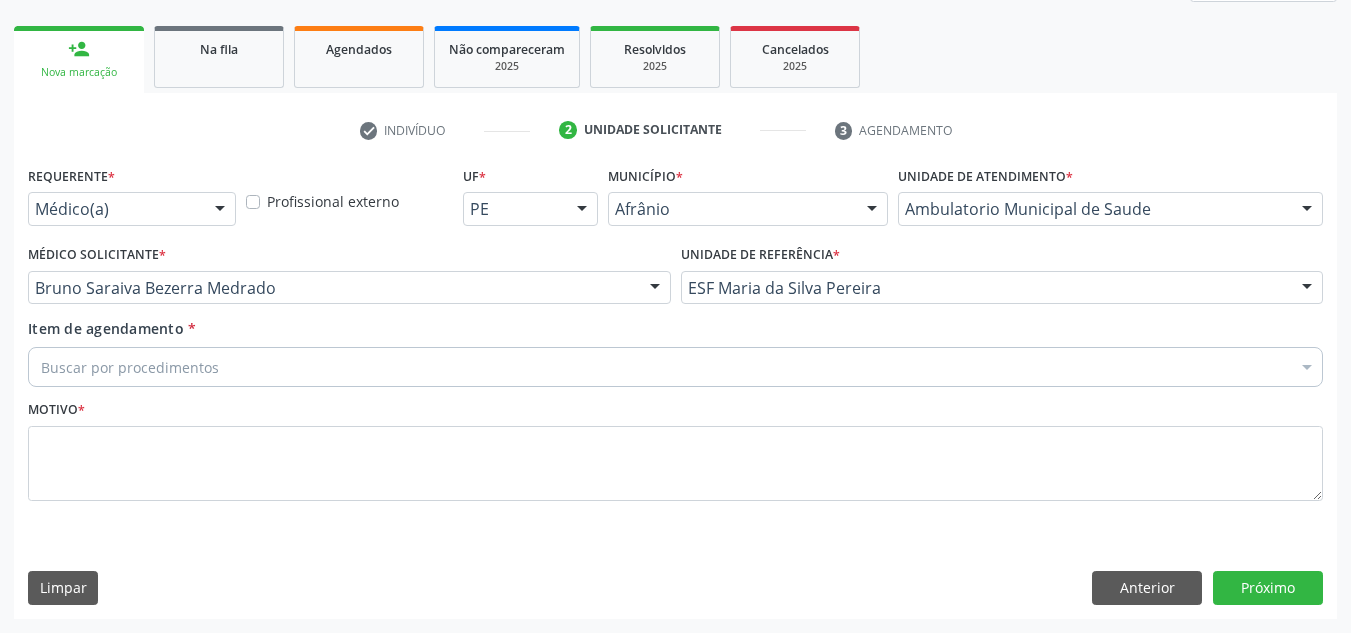click on "Buscar por procedimentos" at bounding box center [675, 367] 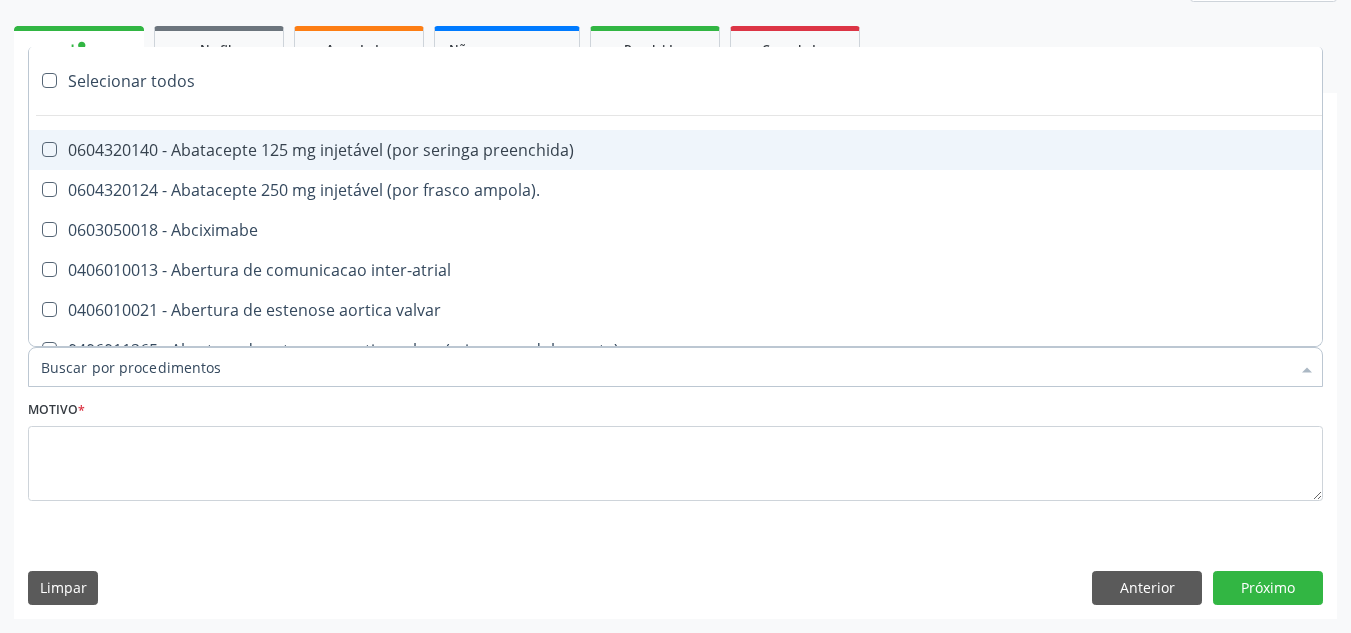 paste on "ORTOPEDISTA" 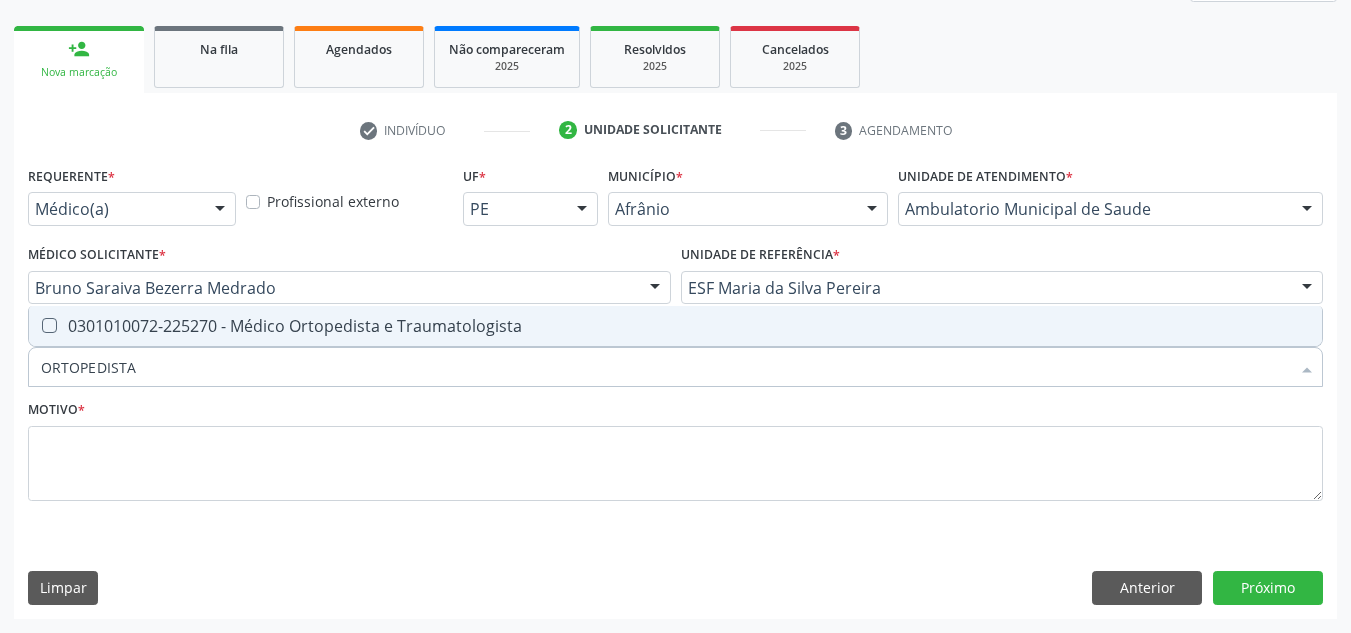 click on "0301010072-225270 - Médico Ortopedista e Traumatologista" at bounding box center (675, 326) 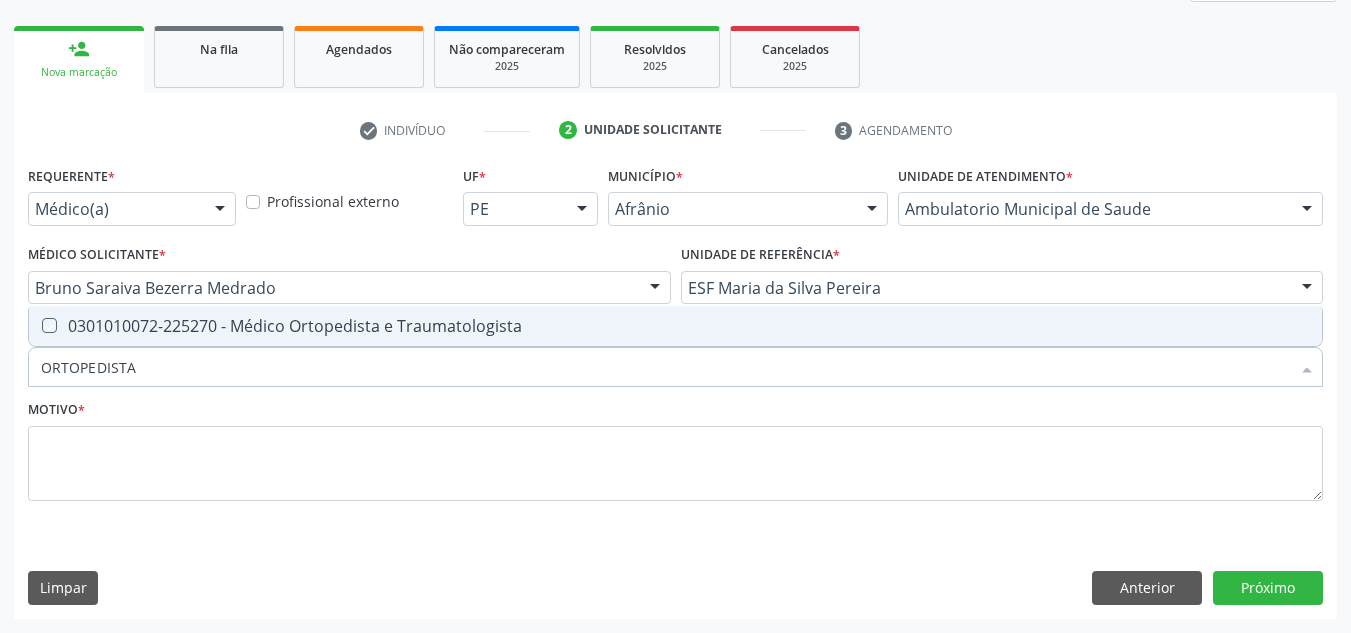 checkbox on "true" 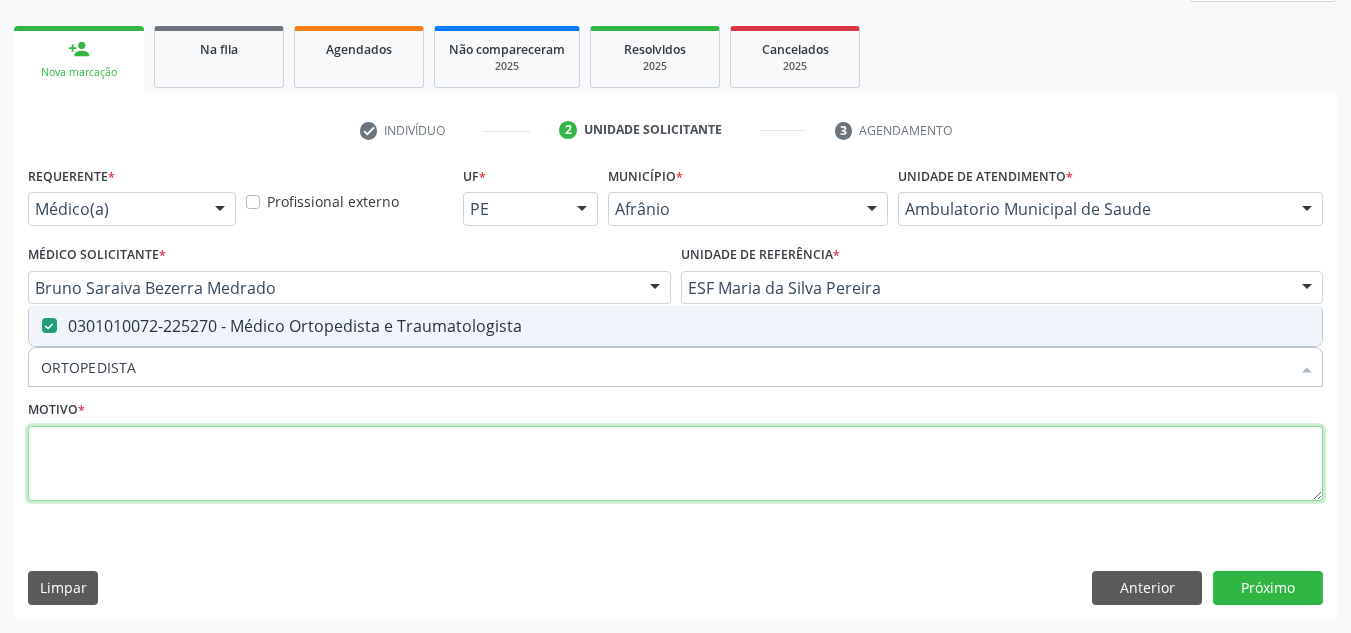 click at bounding box center [675, 464] 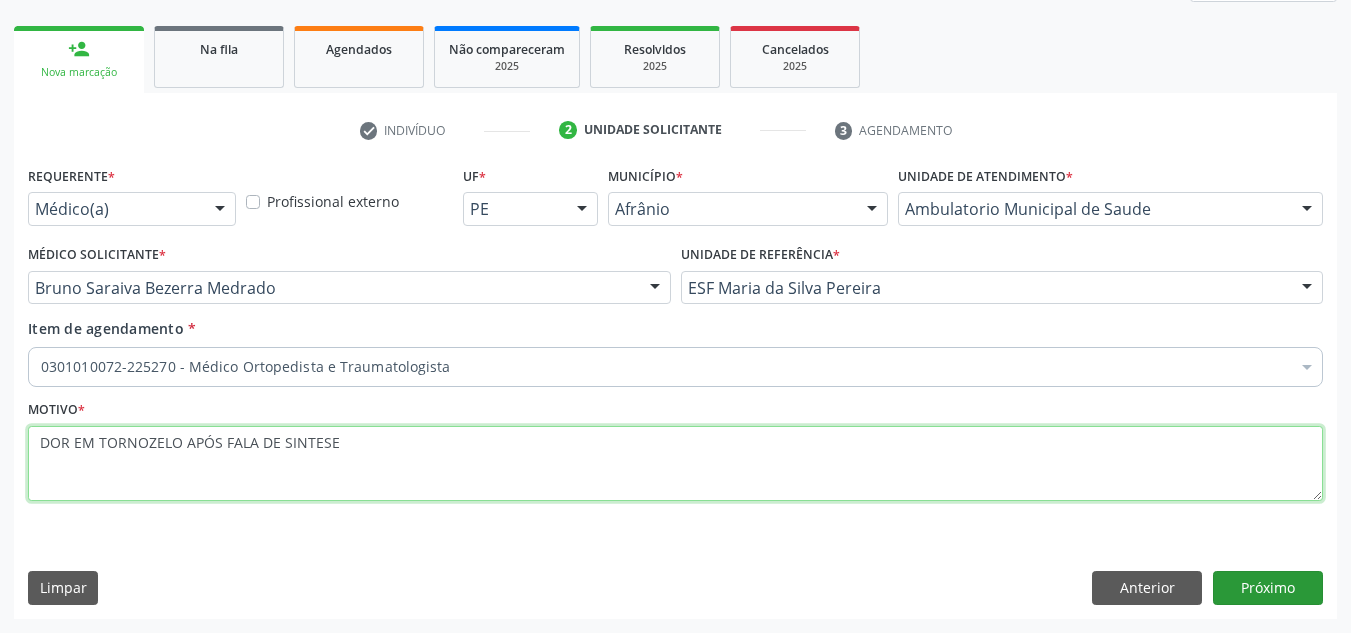 type on "DOR EM TORNOZELO APÓS FALA DE SINTESE" 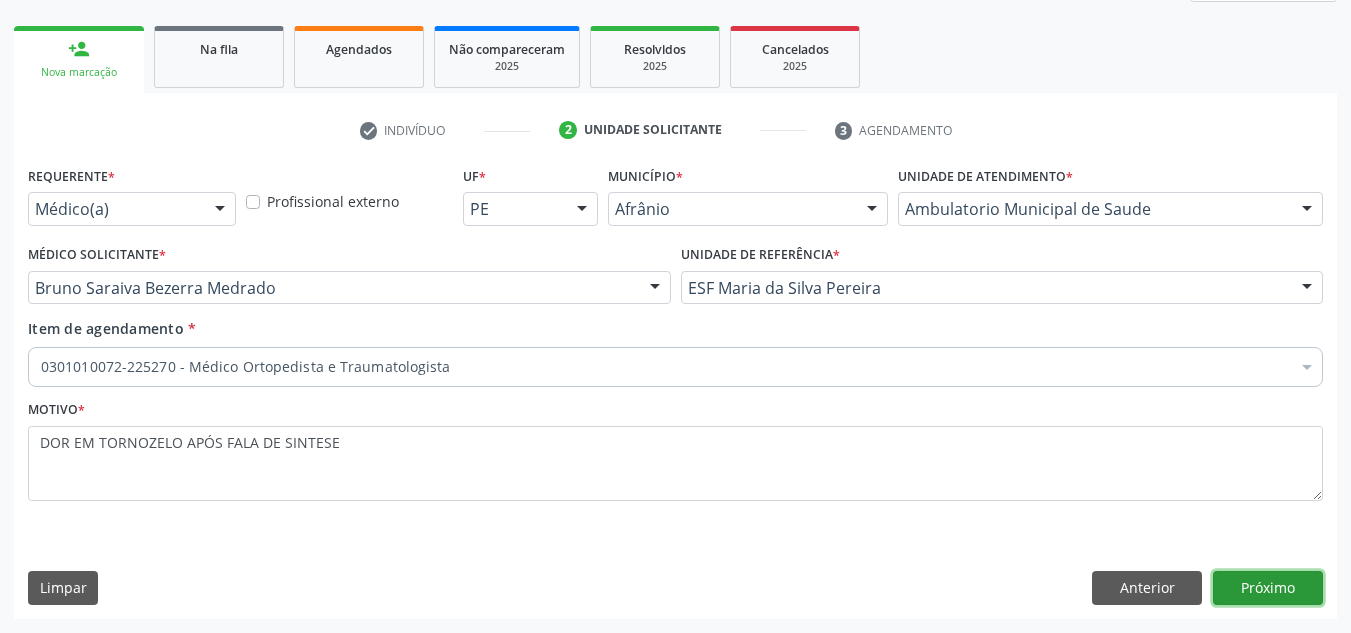 click on "Próximo" at bounding box center [1268, 588] 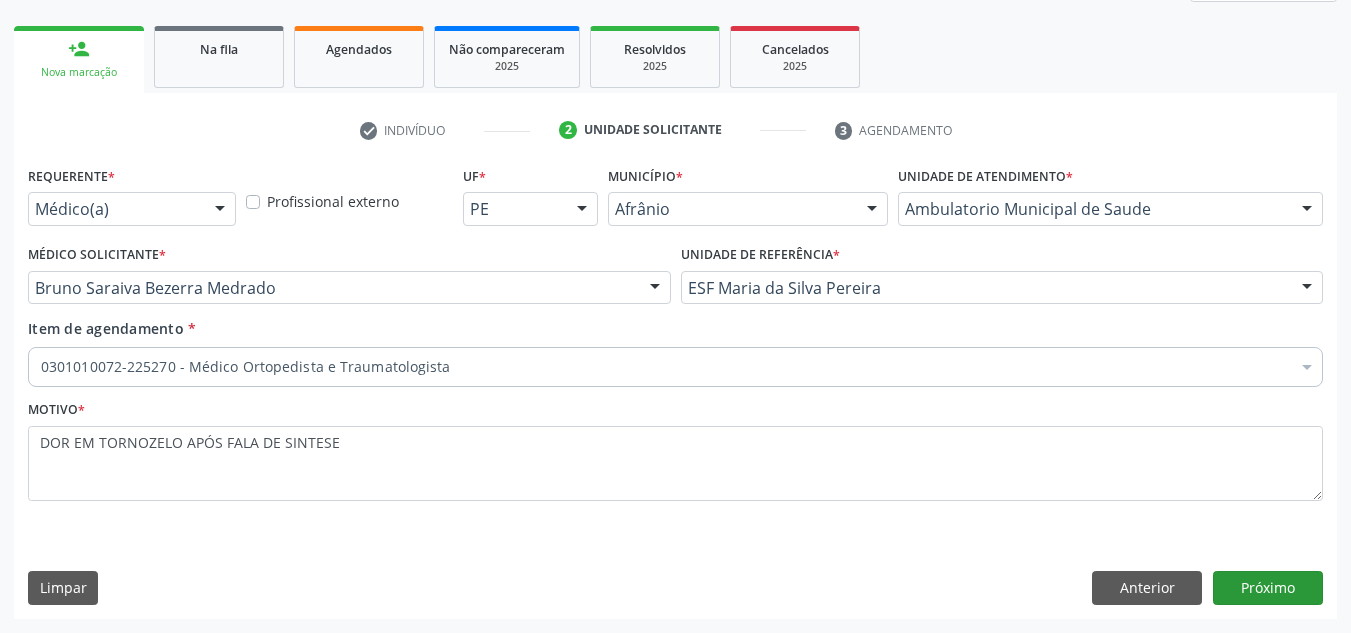 scroll, scrollTop: 237, scrollLeft: 0, axis: vertical 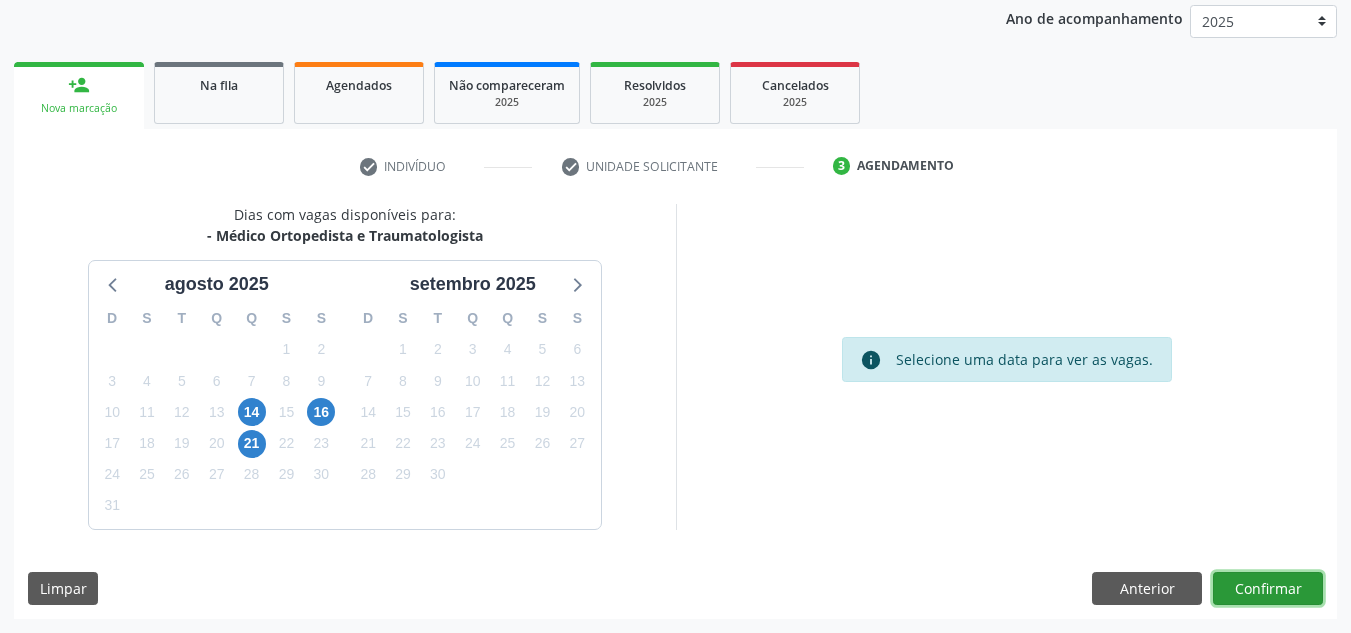 click on "Confirmar" at bounding box center [1268, 589] 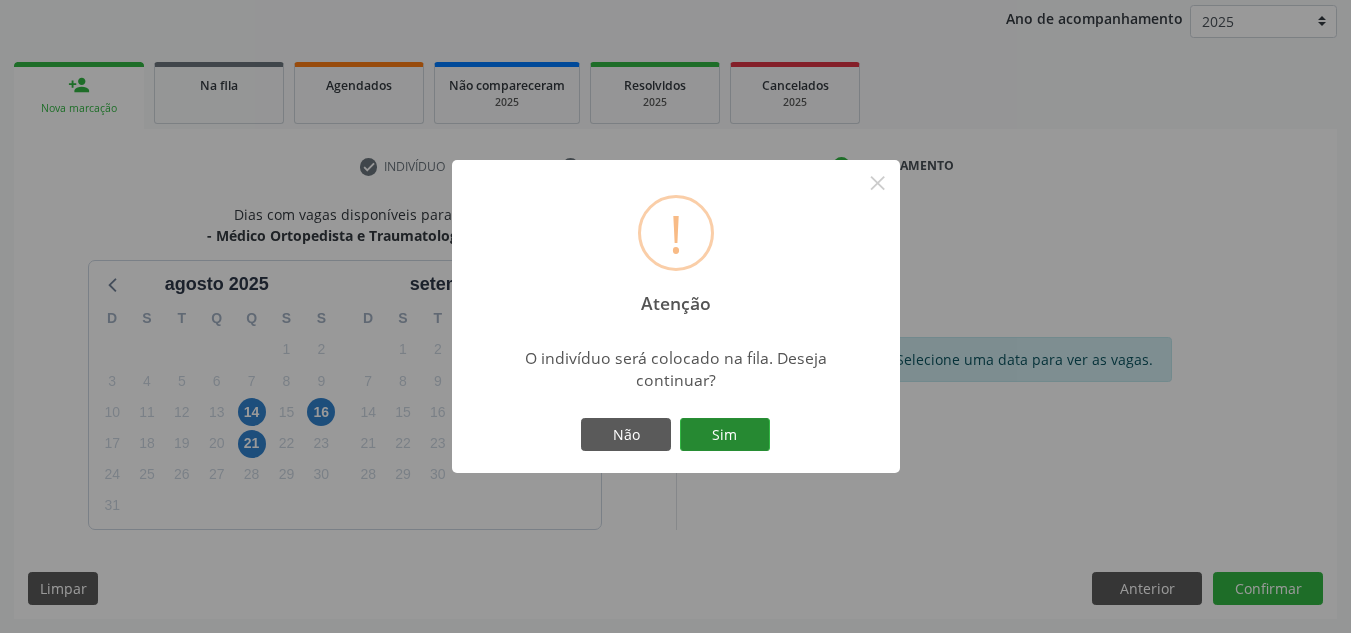 click on "Sim" at bounding box center (725, 435) 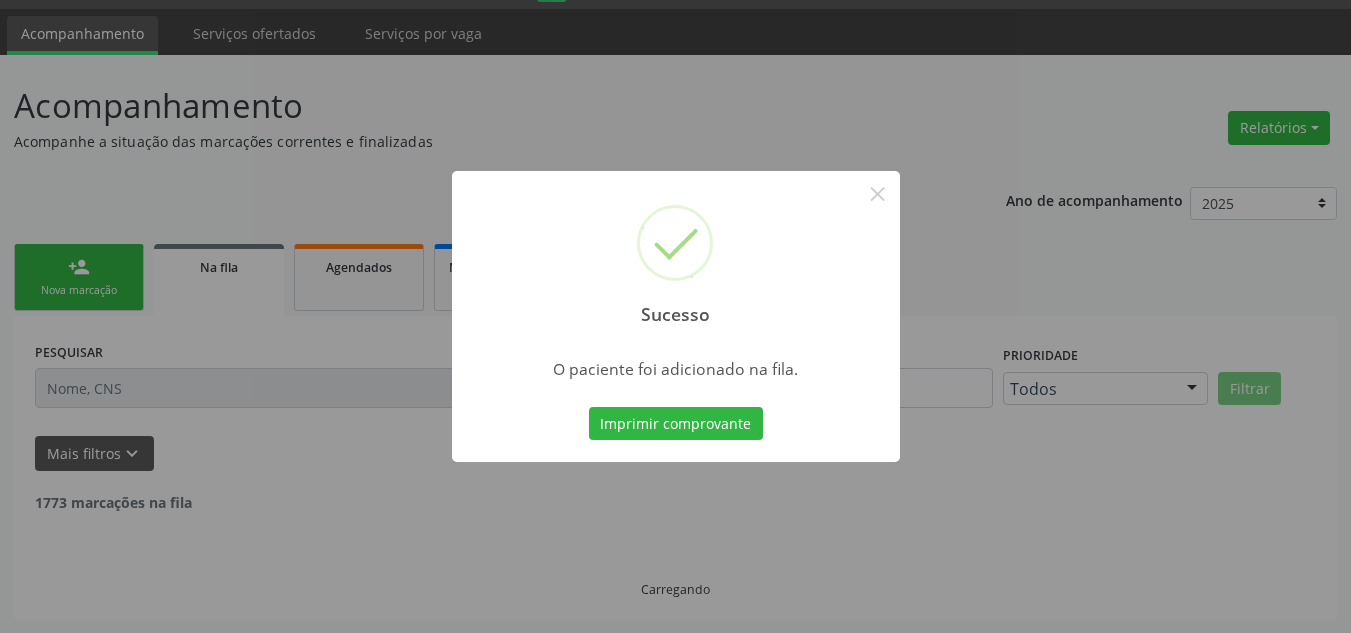 scroll, scrollTop: 34, scrollLeft: 0, axis: vertical 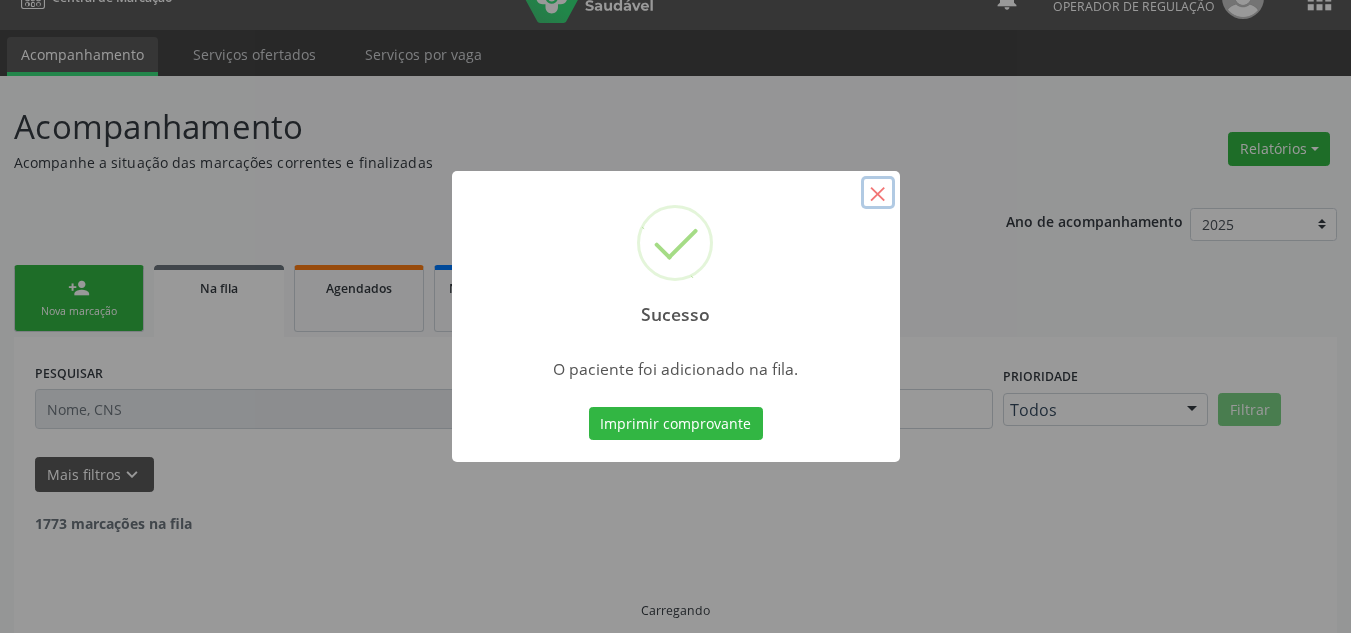 click on "×" at bounding box center (878, 193) 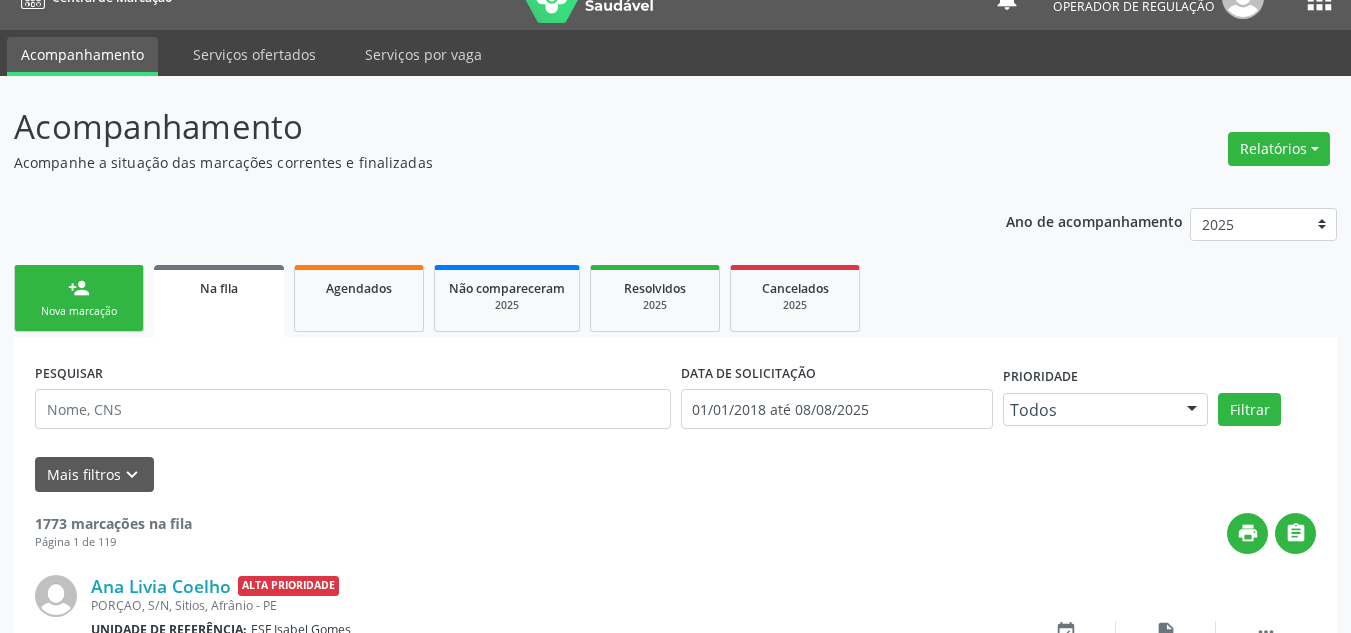click on "person_add" at bounding box center (79, 288) 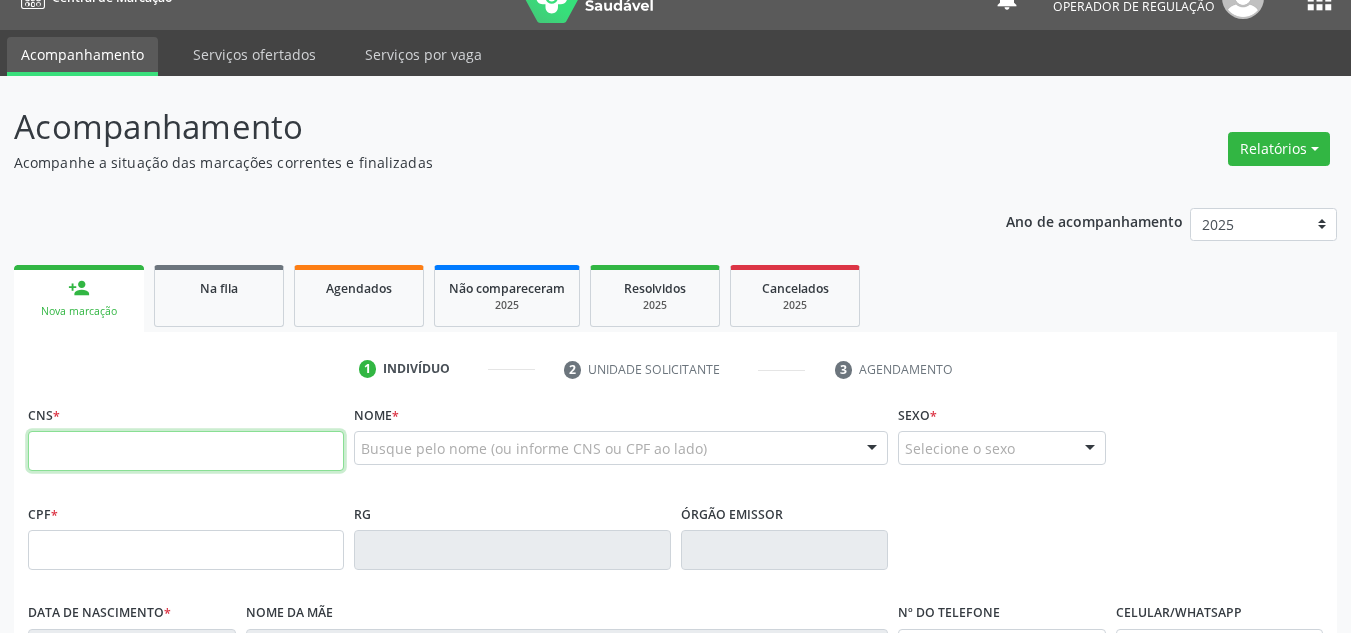 click at bounding box center (186, 451) 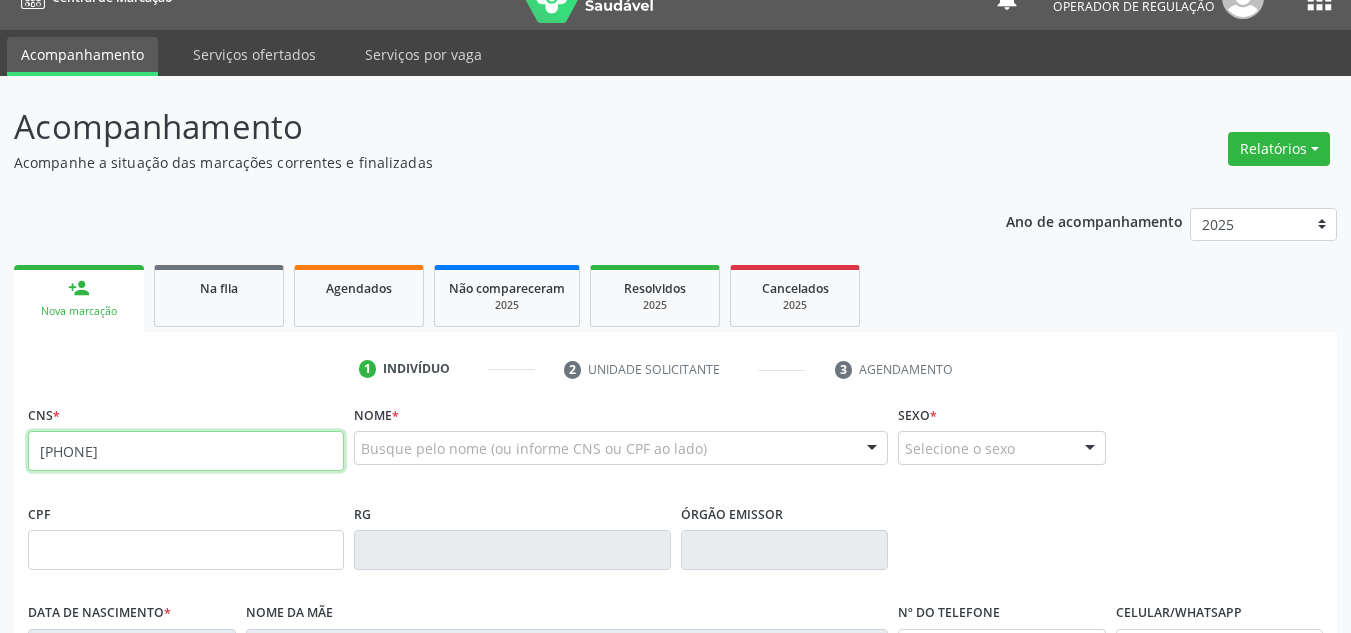type on "[PHONE]" 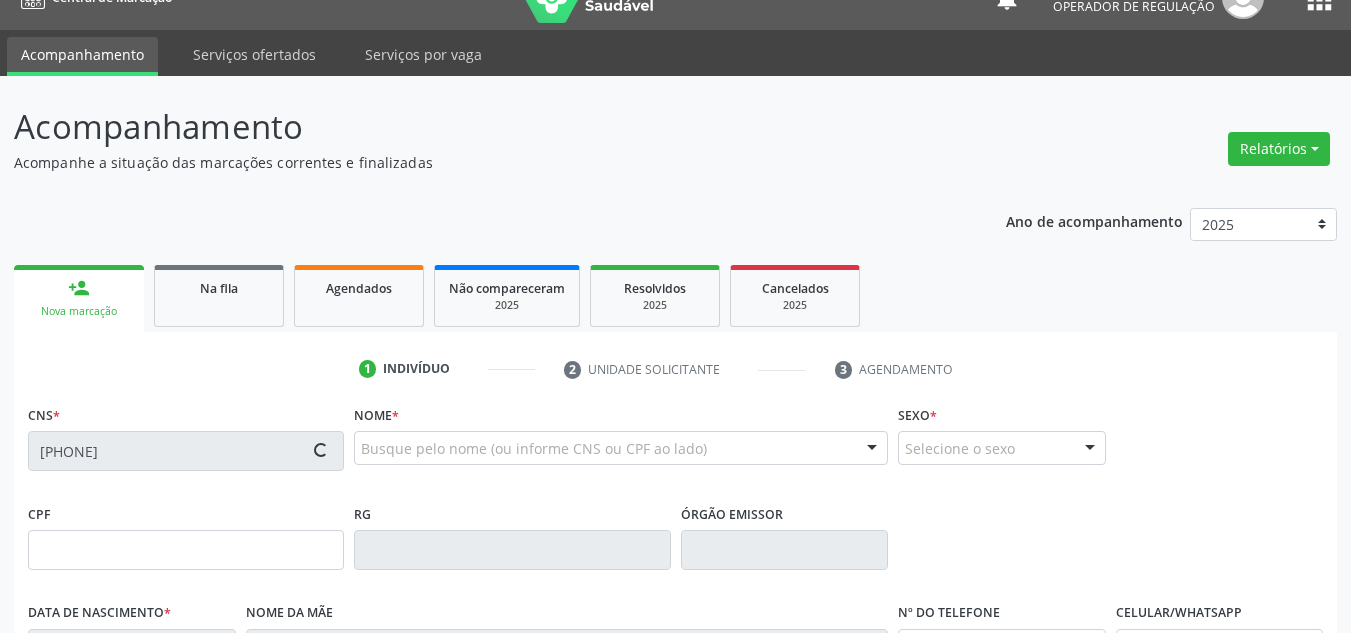 type on "[CPF]" 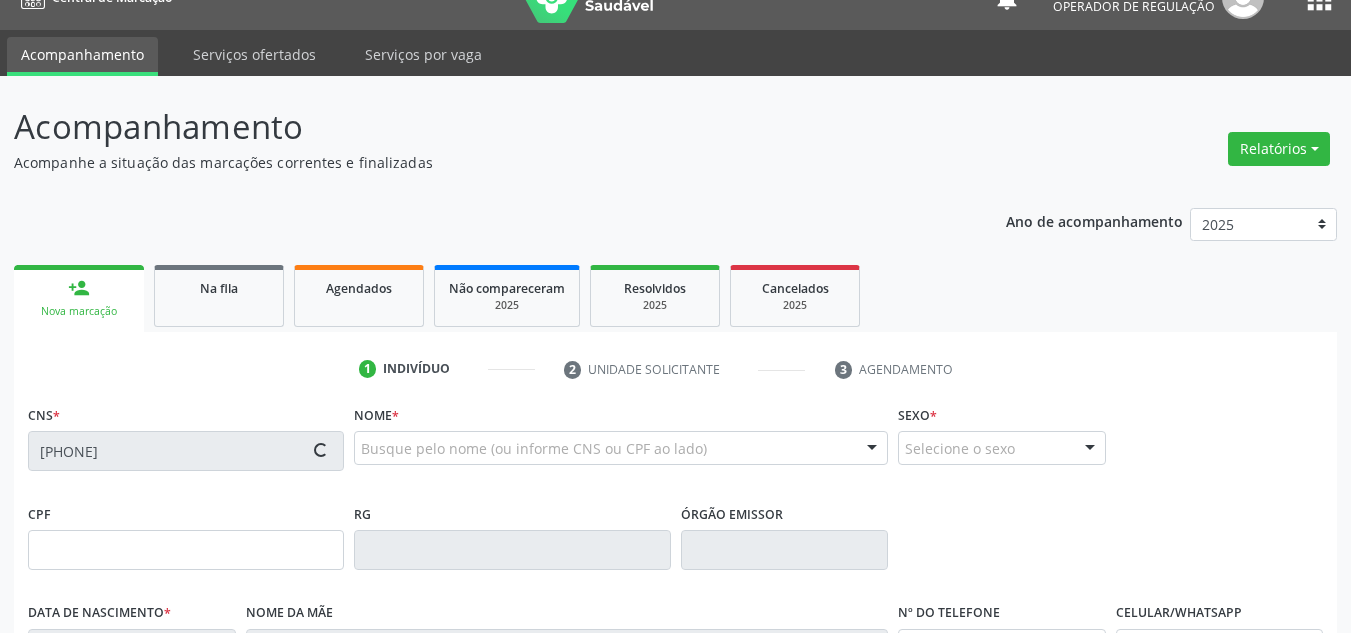 type on "[DATE]" 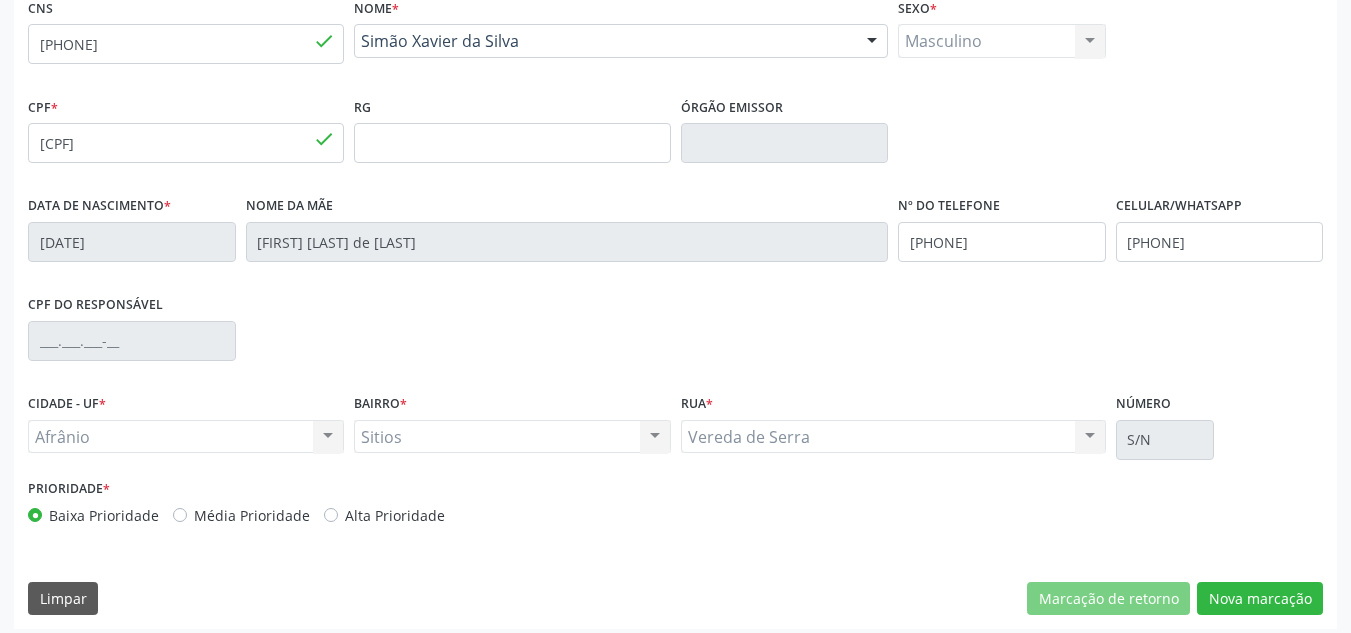 scroll, scrollTop: 451, scrollLeft: 0, axis: vertical 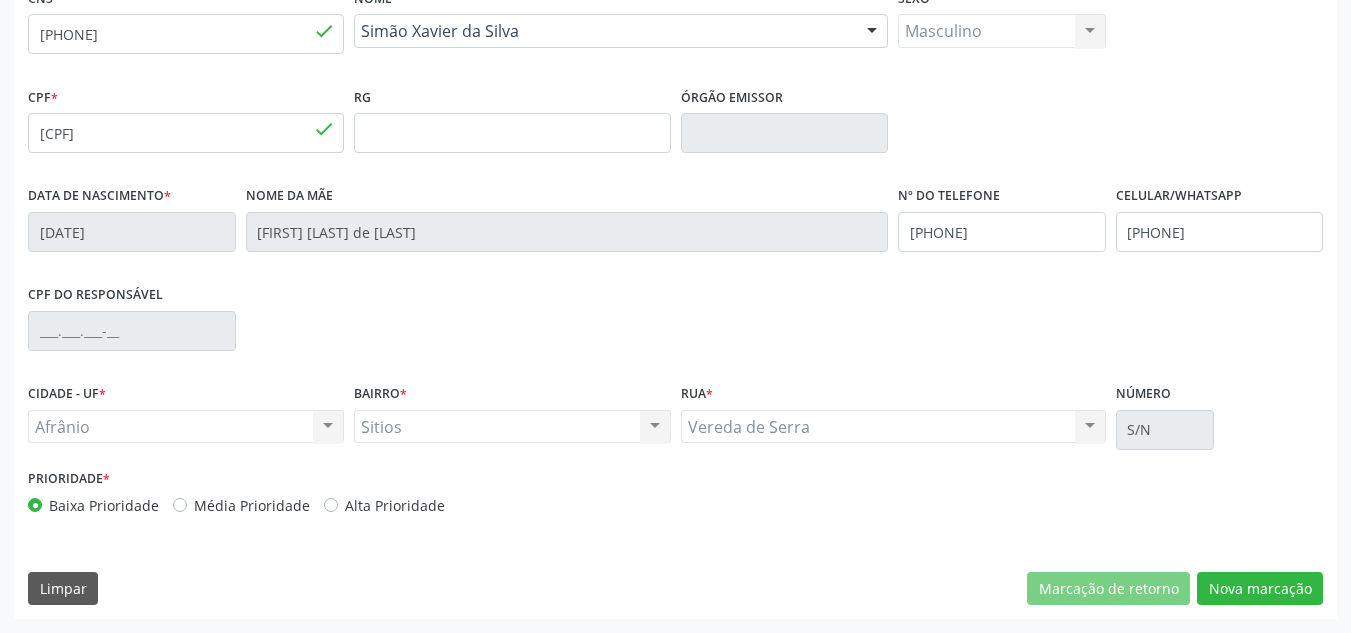 click on "Média Prioridade" at bounding box center (252, 505) 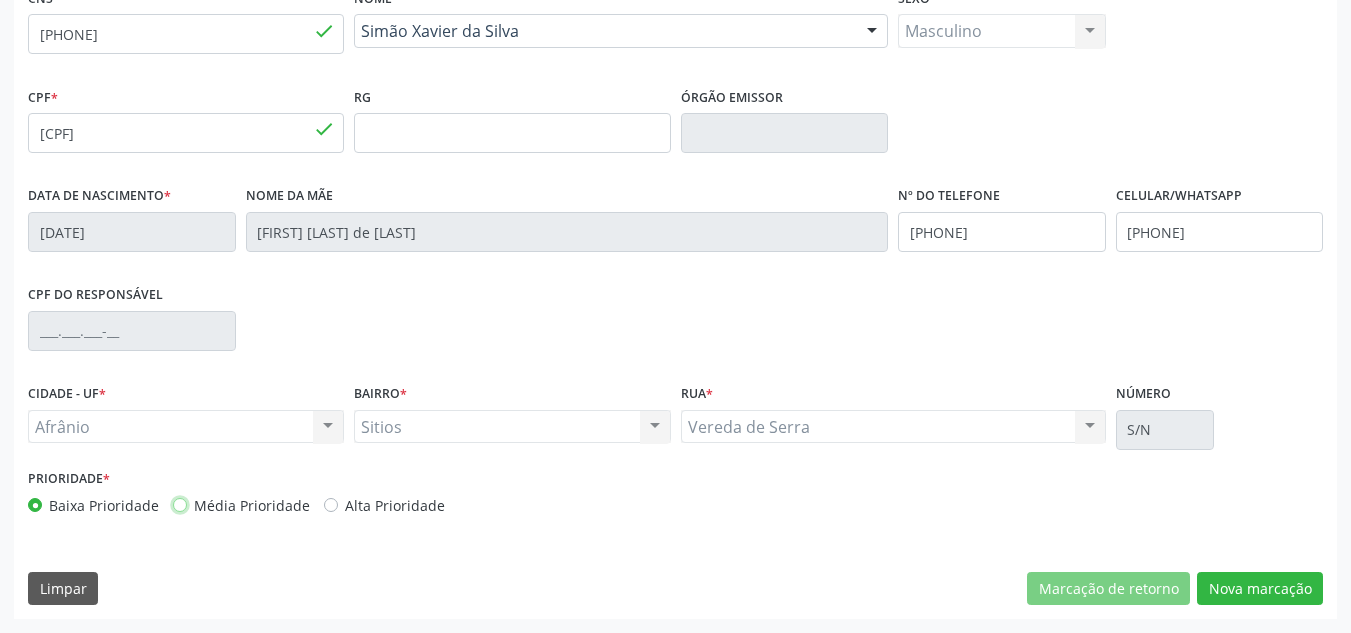 click on "Média Prioridade" at bounding box center [180, 504] 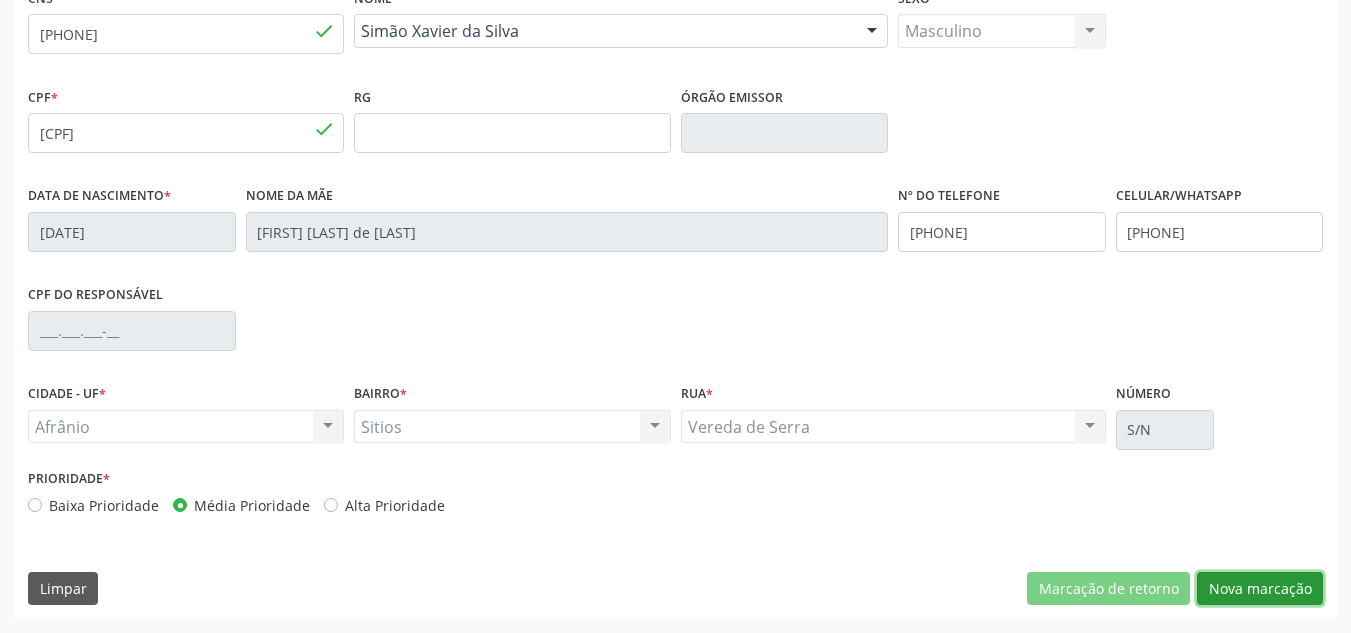 click on "Nova marcação" at bounding box center (1260, 589) 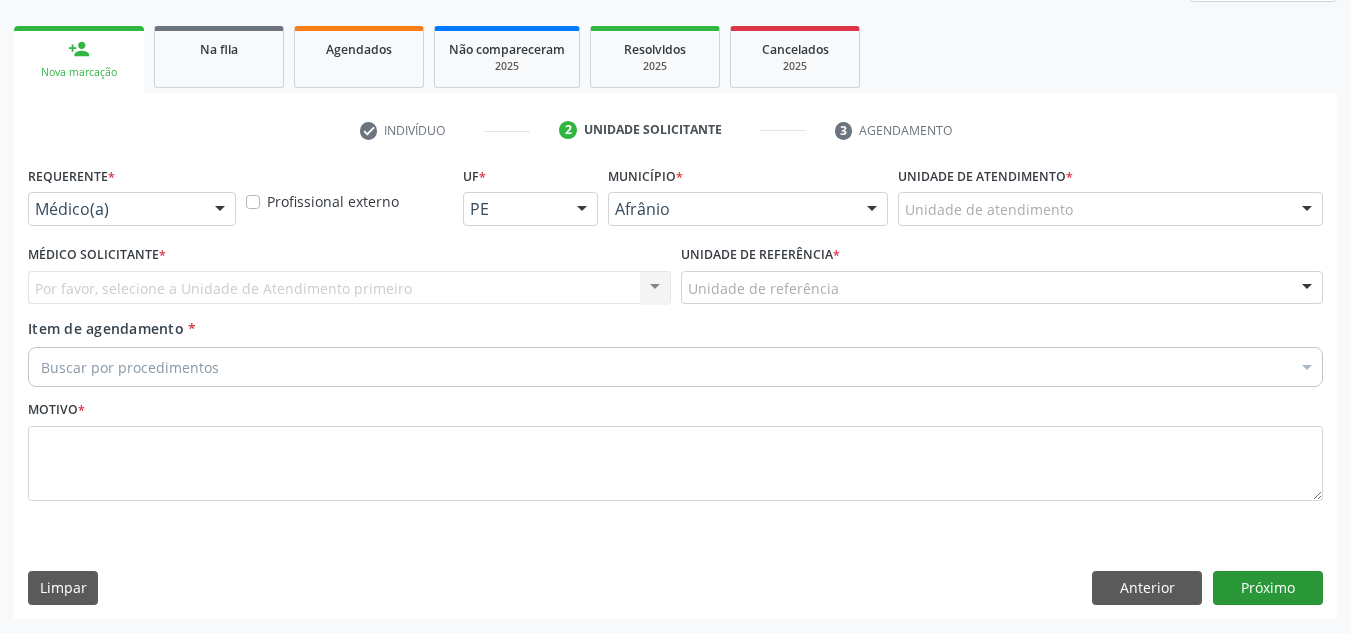 scroll, scrollTop: 273, scrollLeft: 0, axis: vertical 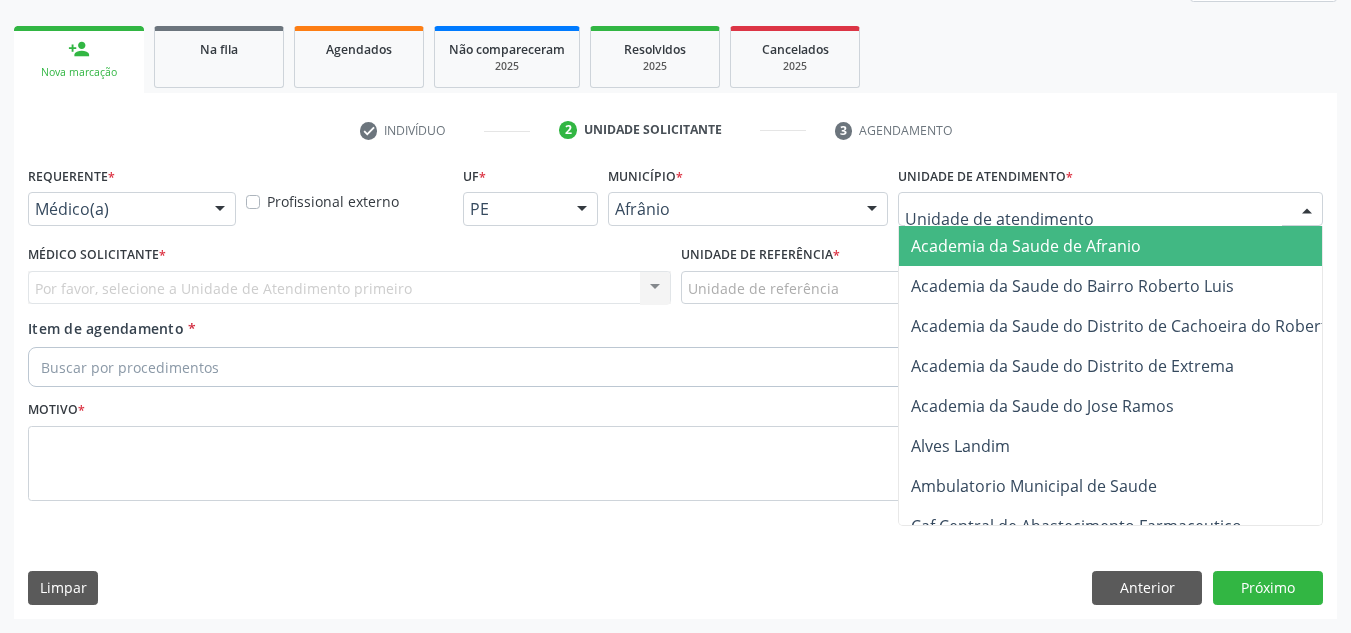 click at bounding box center (1110, 209) 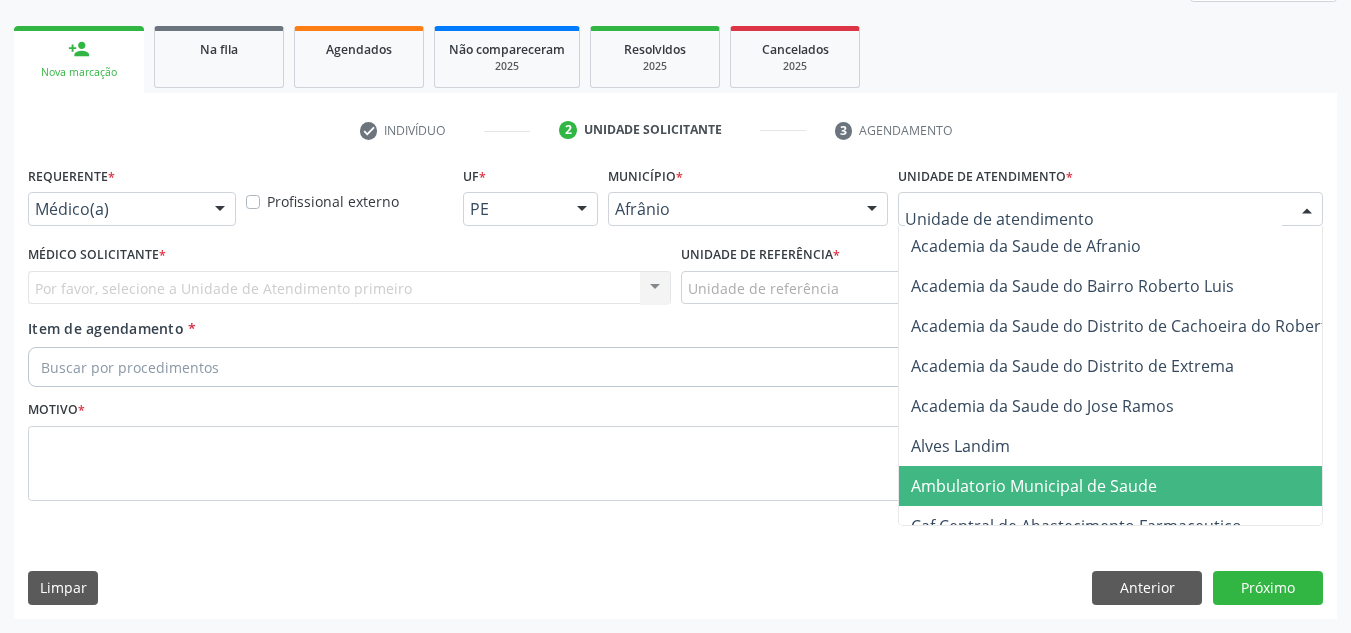 click on "Ambulatorio Municipal de Saude" at bounding box center [1137, 486] 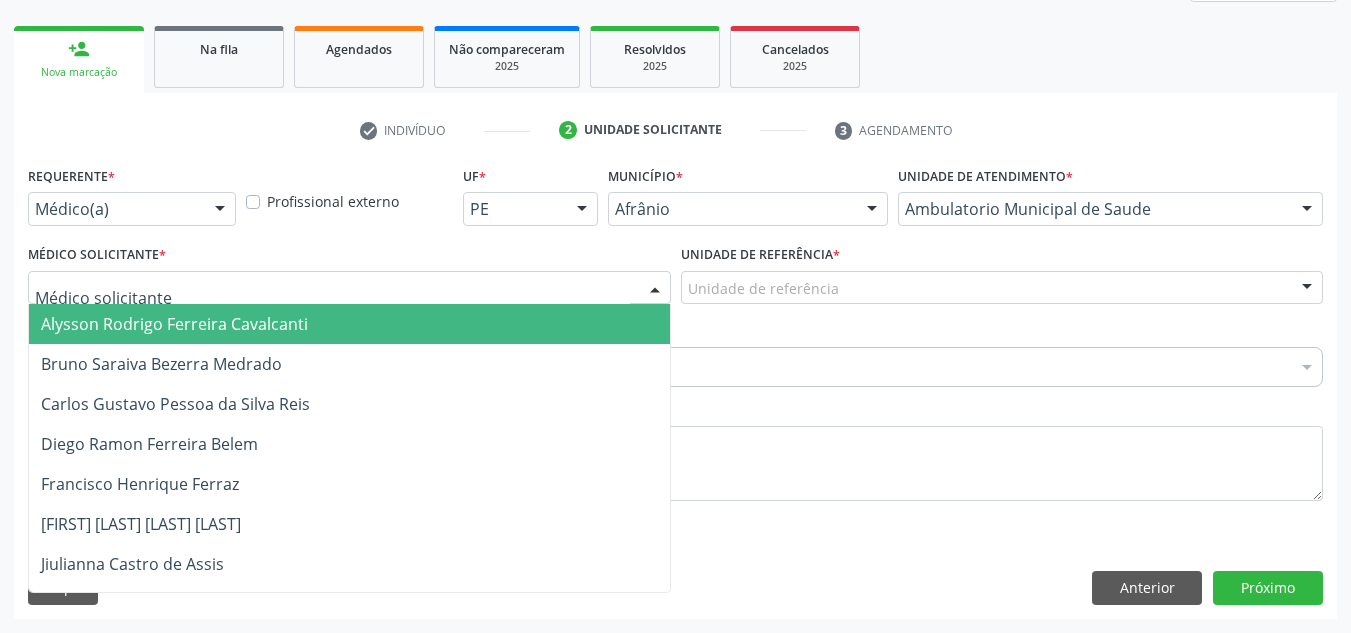 click at bounding box center [655, 289] 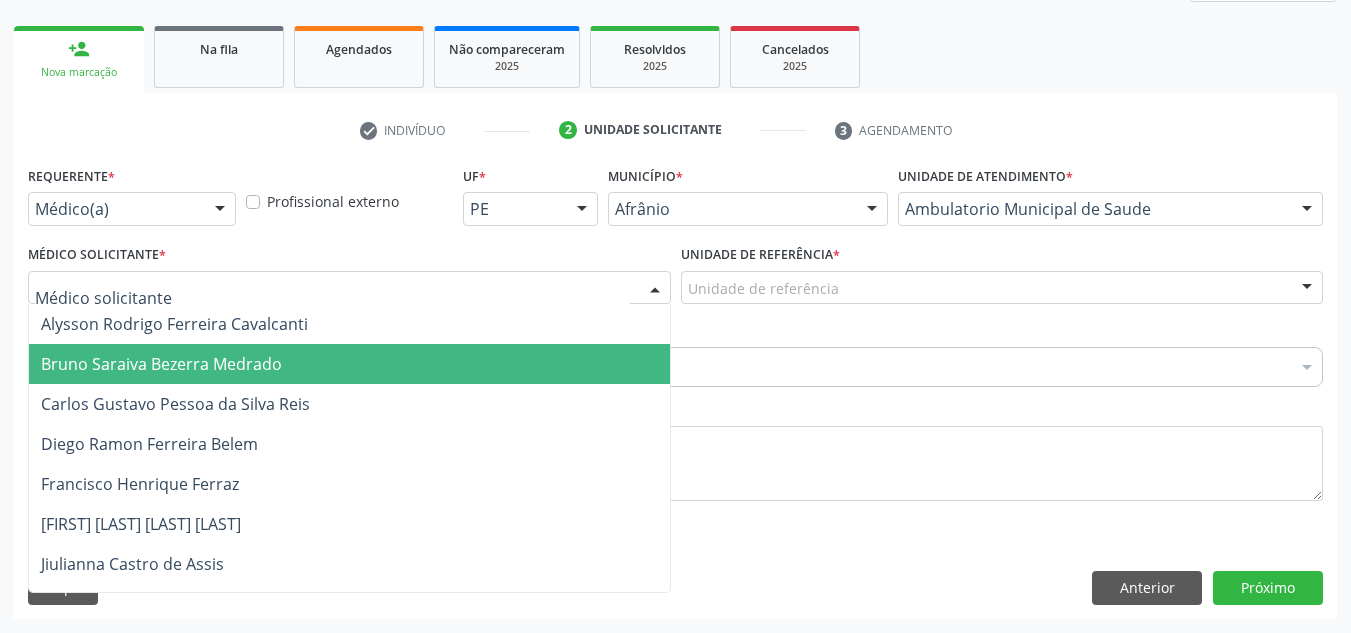 click on "Bruno Saraiva Bezerra Medrado" at bounding box center [349, 364] 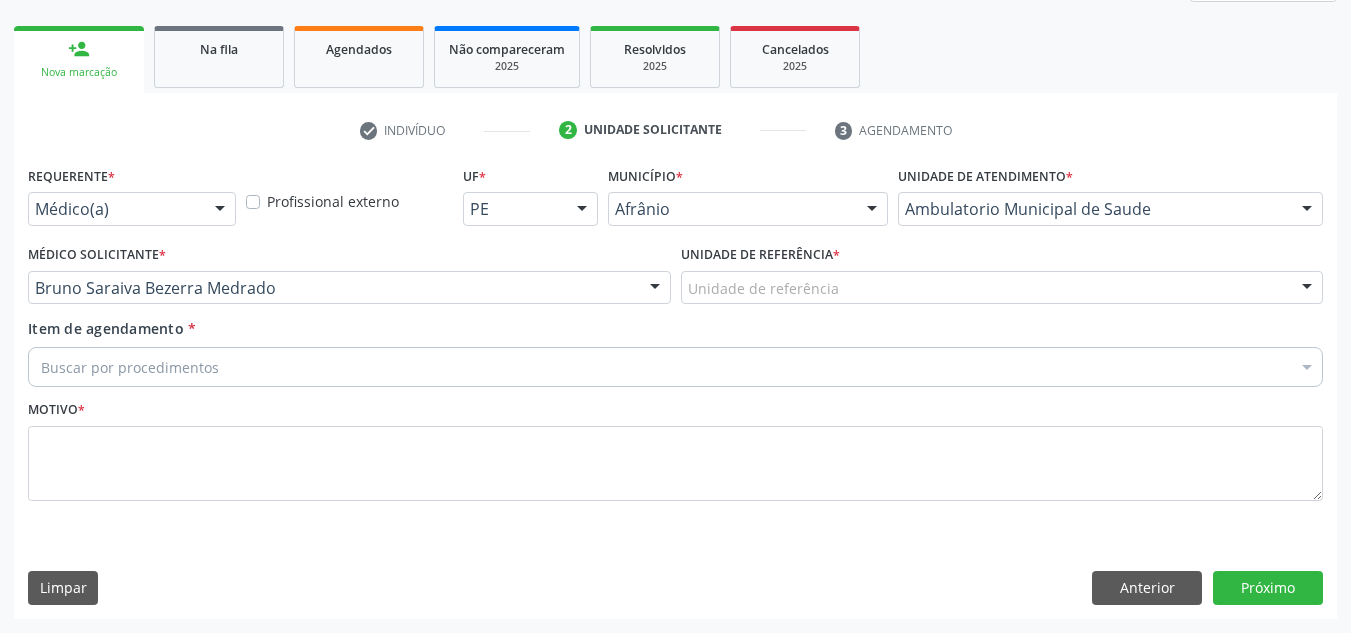 drag, startPoint x: 869, startPoint y: 241, endPoint x: 850, endPoint y: 271, distance: 35.510563 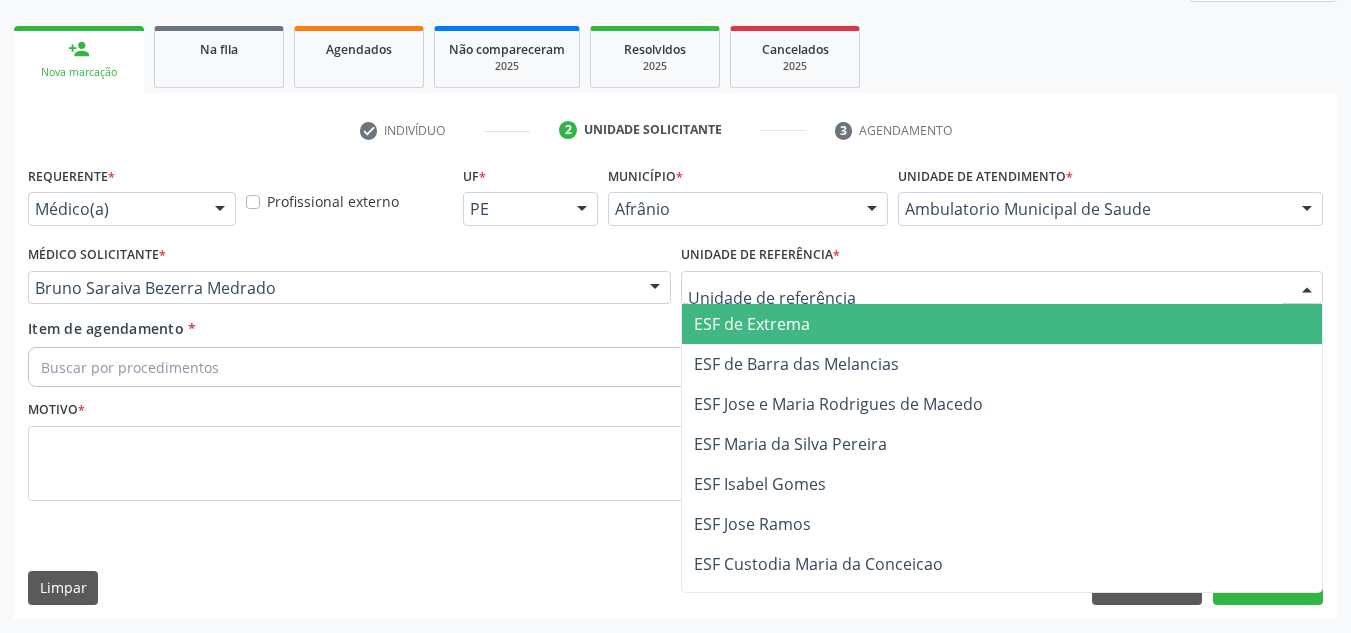 drag, startPoint x: 820, startPoint y: 324, endPoint x: 768, endPoint y: 348, distance: 57.271286 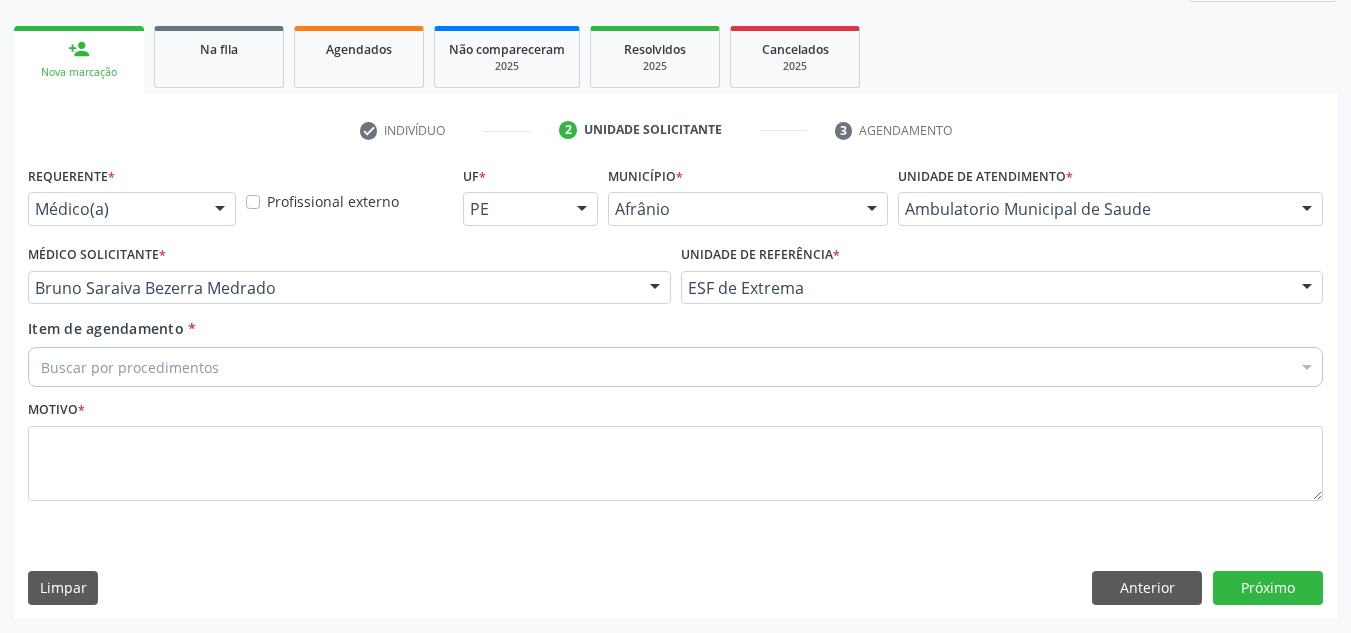 click on "Buscar por procedimentos" at bounding box center [675, 367] 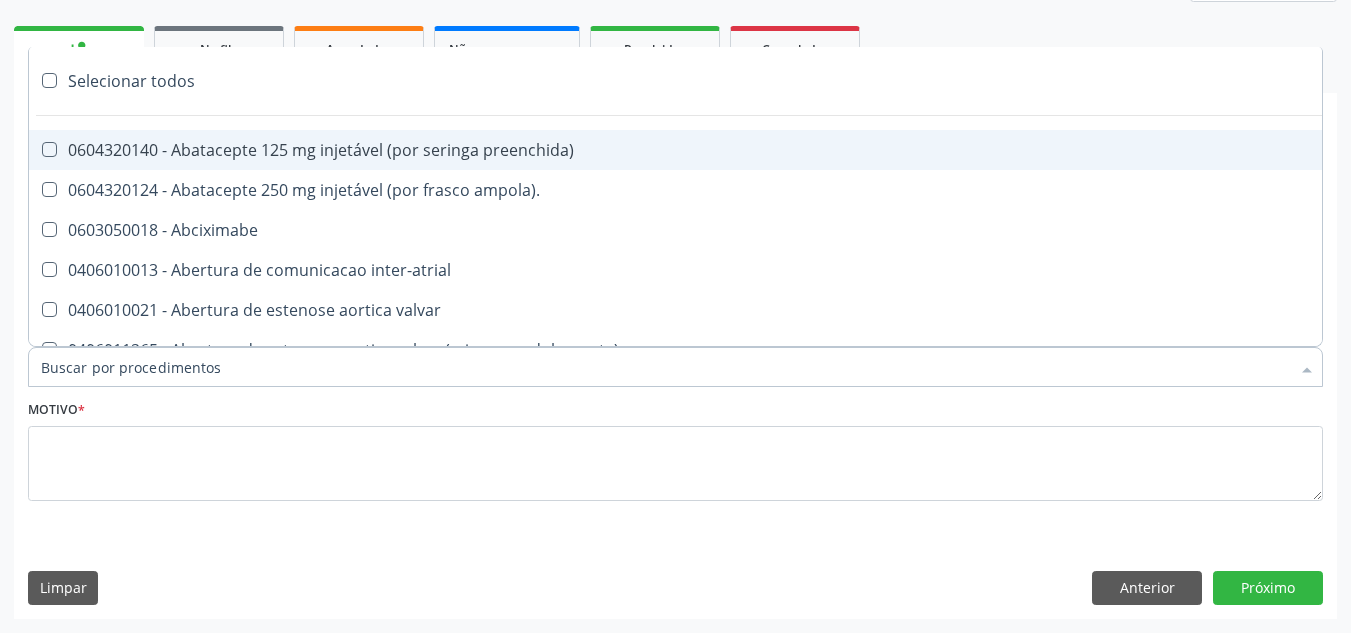 paste on "ORTOPEDISTA" 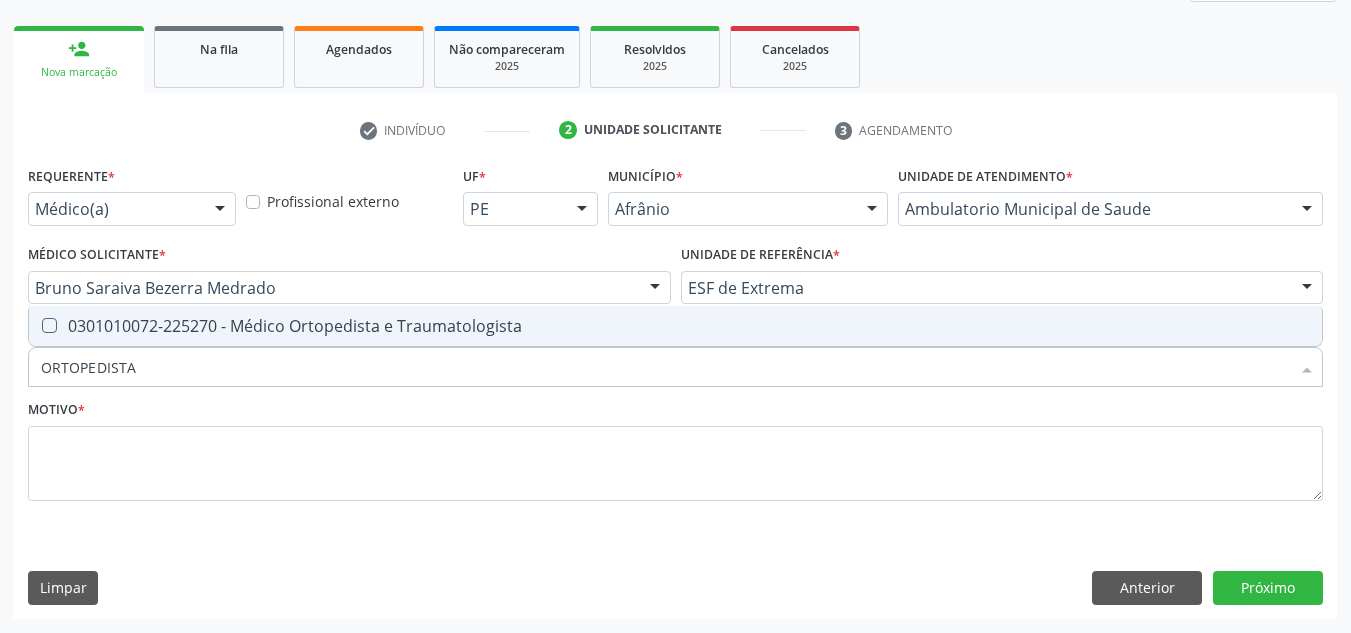 drag, startPoint x: 822, startPoint y: 344, endPoint x: 788, endPoint y: 359, distance: 37.161808 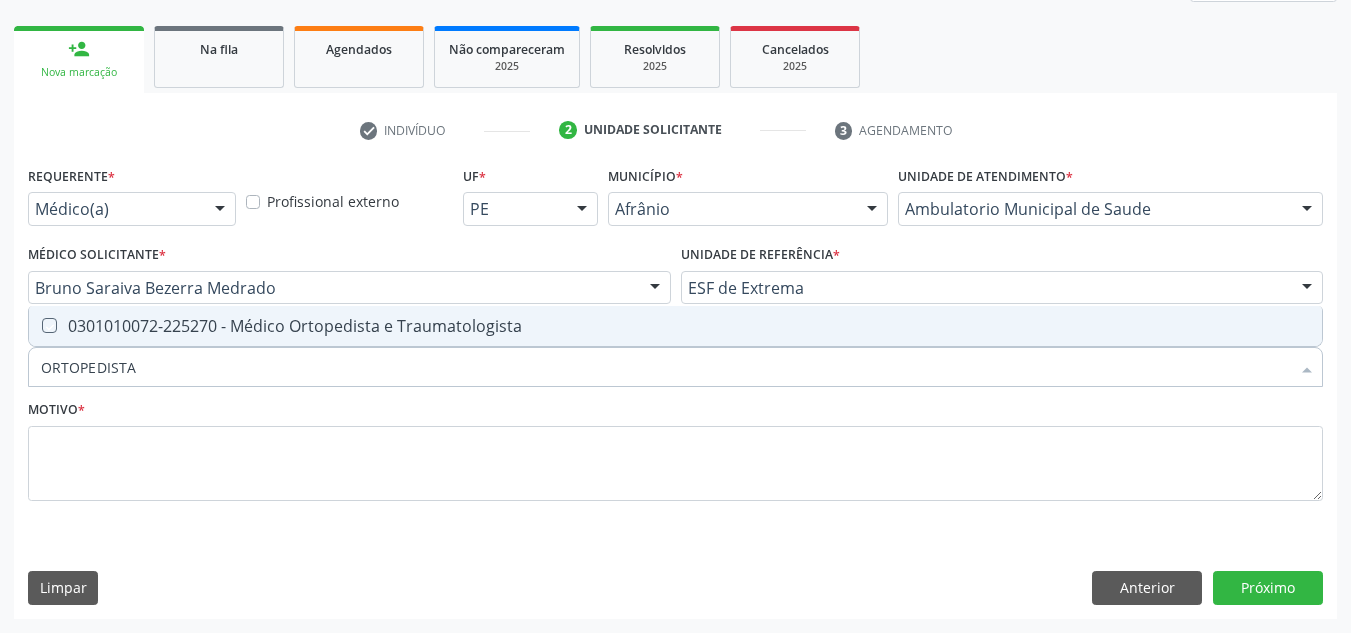 checkbox on "true" 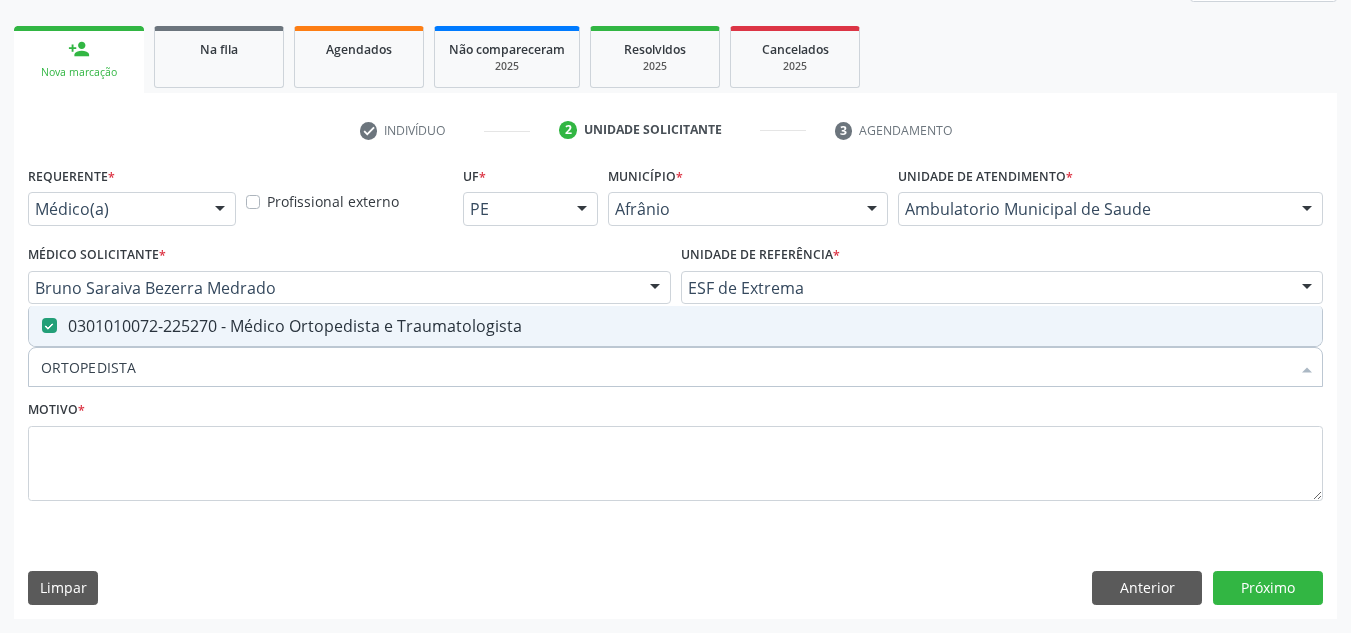 drag, startPoint x: 713, startPoint y: 419, endPoint x: 687, endPoint y: 447, distance: 38.209946 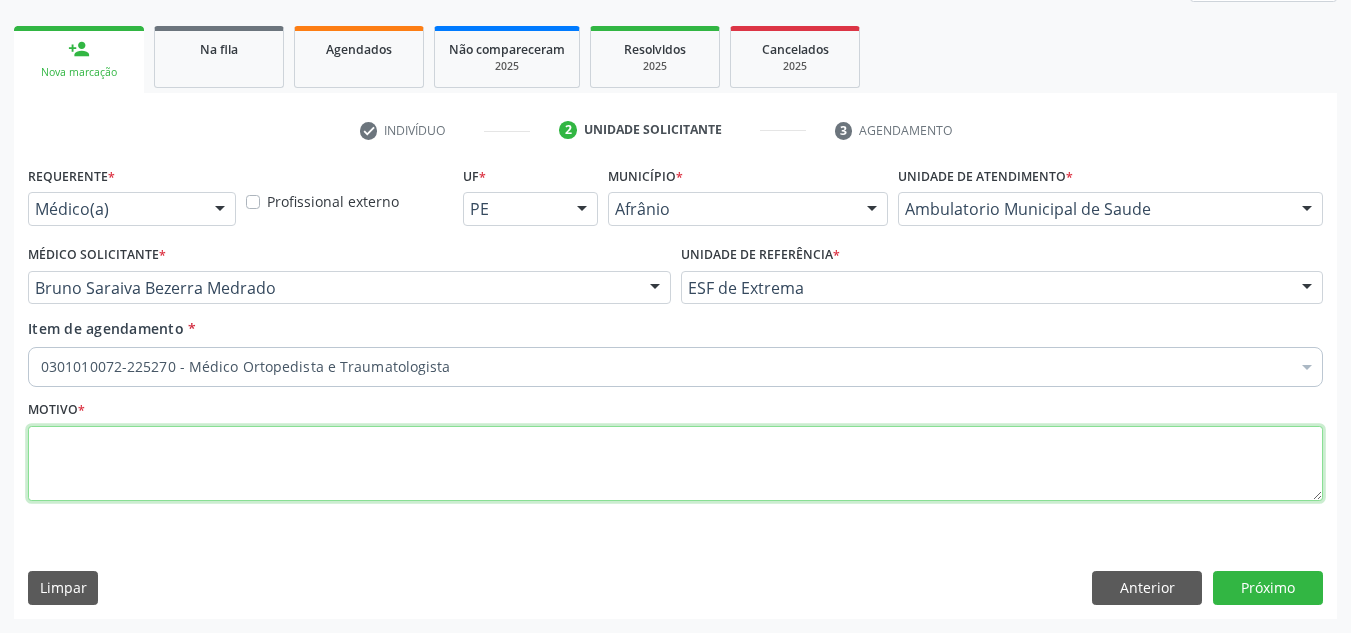 click at bounding box center [675, 464] 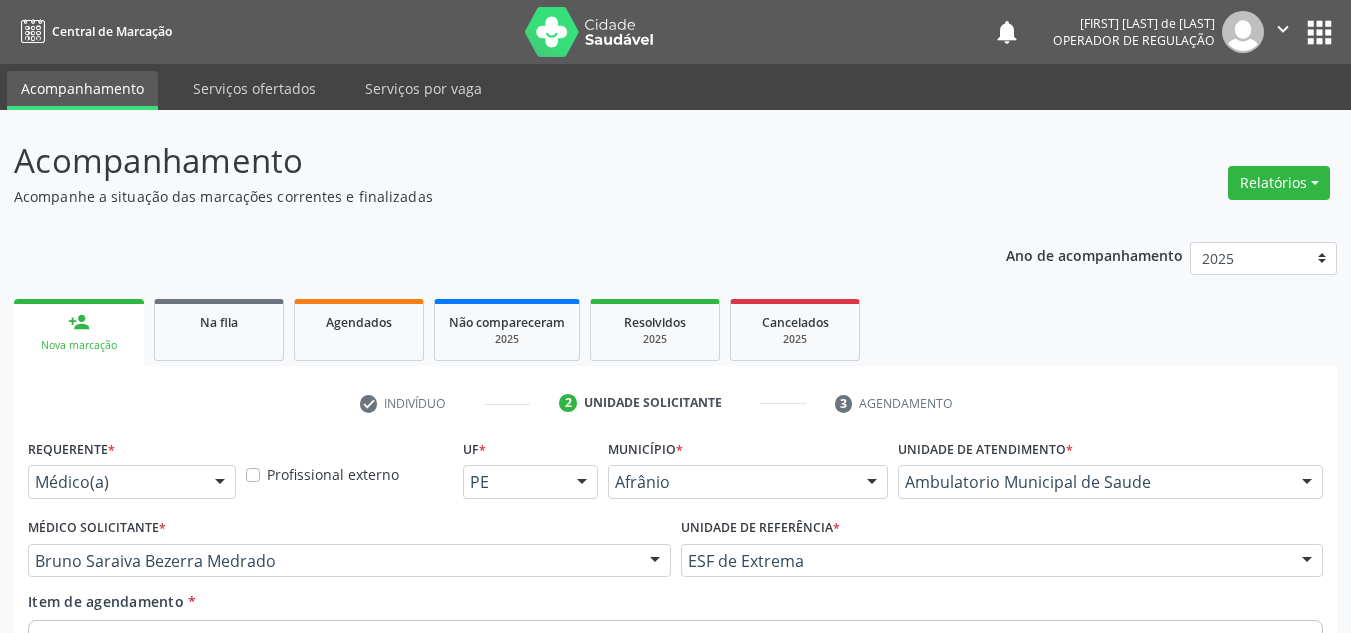 scroll, scrollTop: 273, scrollLeft: 0, axis: vertical 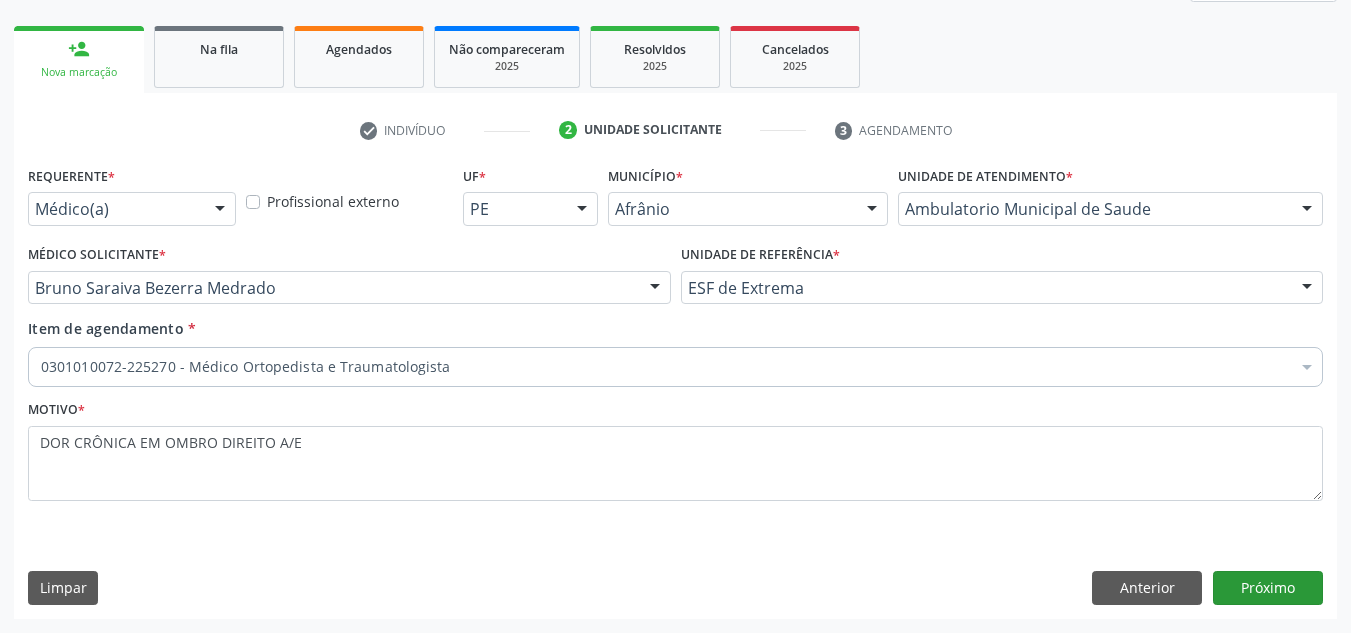 type on "DOR CRÔNICA EM OMBRO DIREITO A/E" 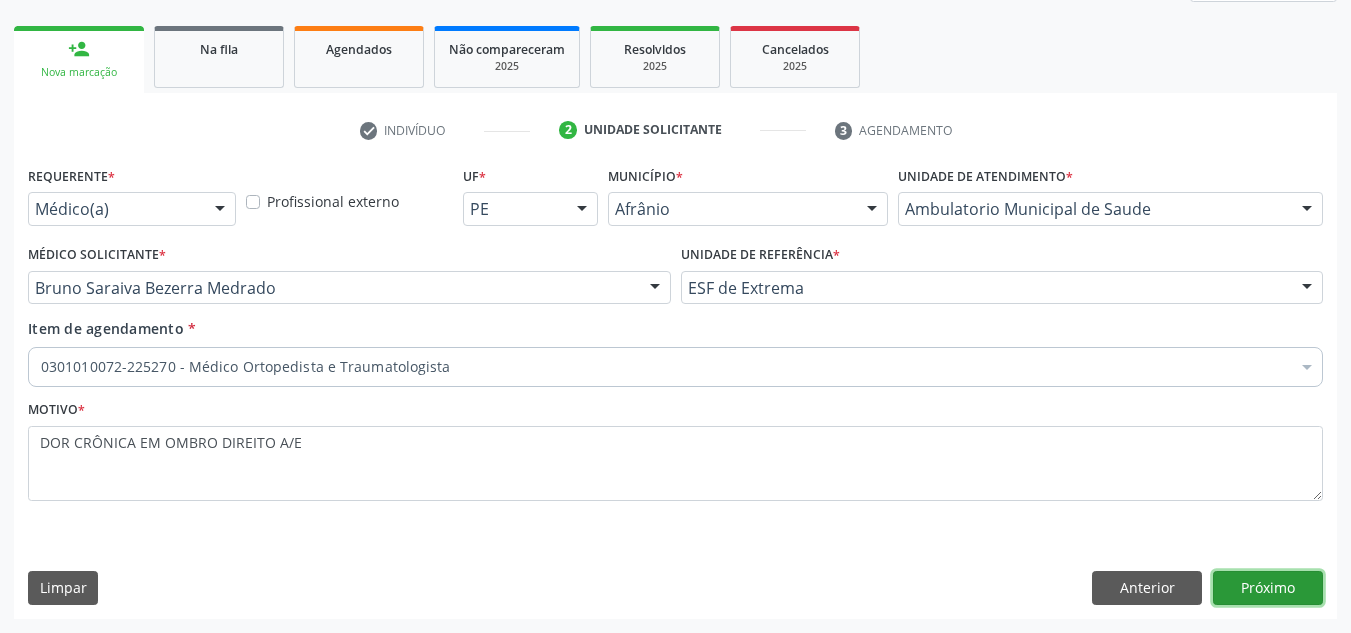 click on "Próximo" at bounding box center [1268, 588] 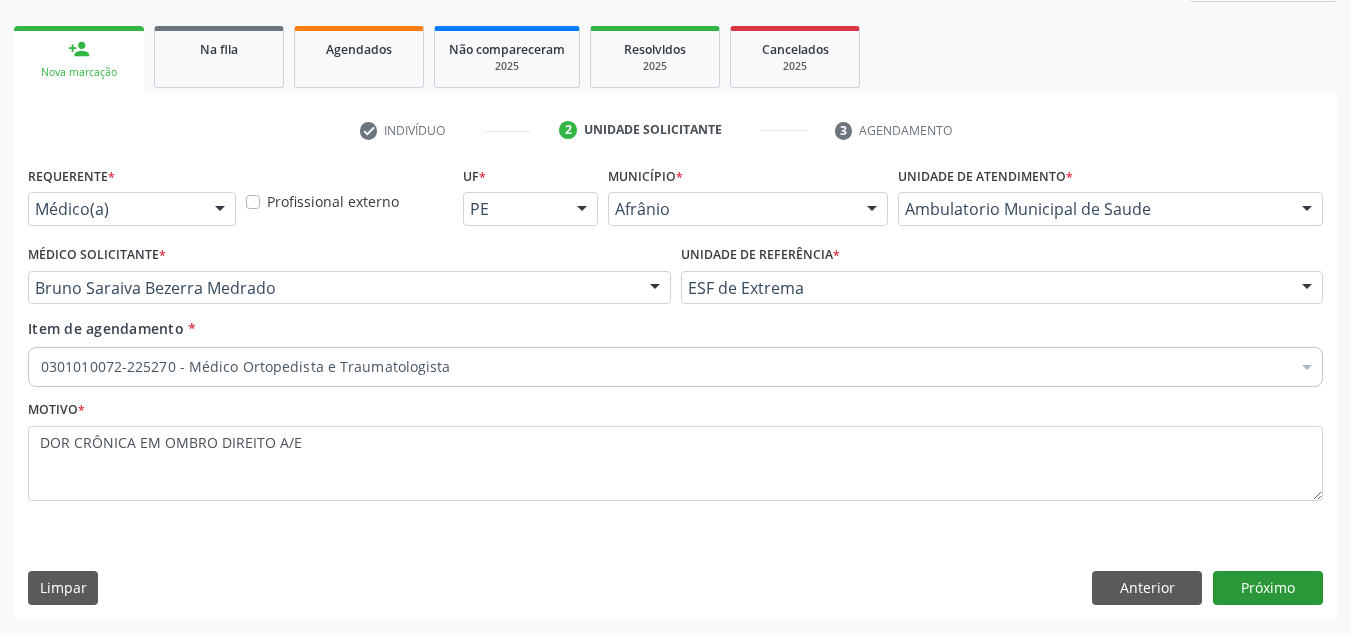 scroll, scrollTop: 237, scrollLeft: 0, axis: vertical 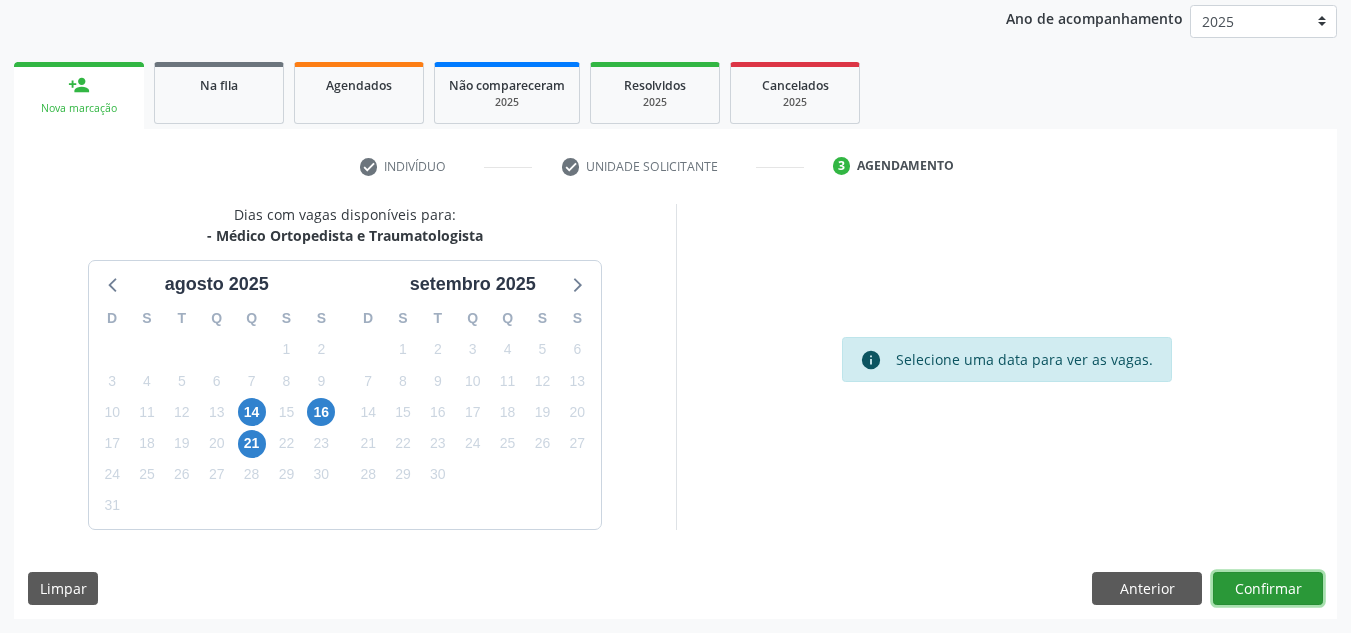 click on "Confirmar" at bounding box center (1268, 589) 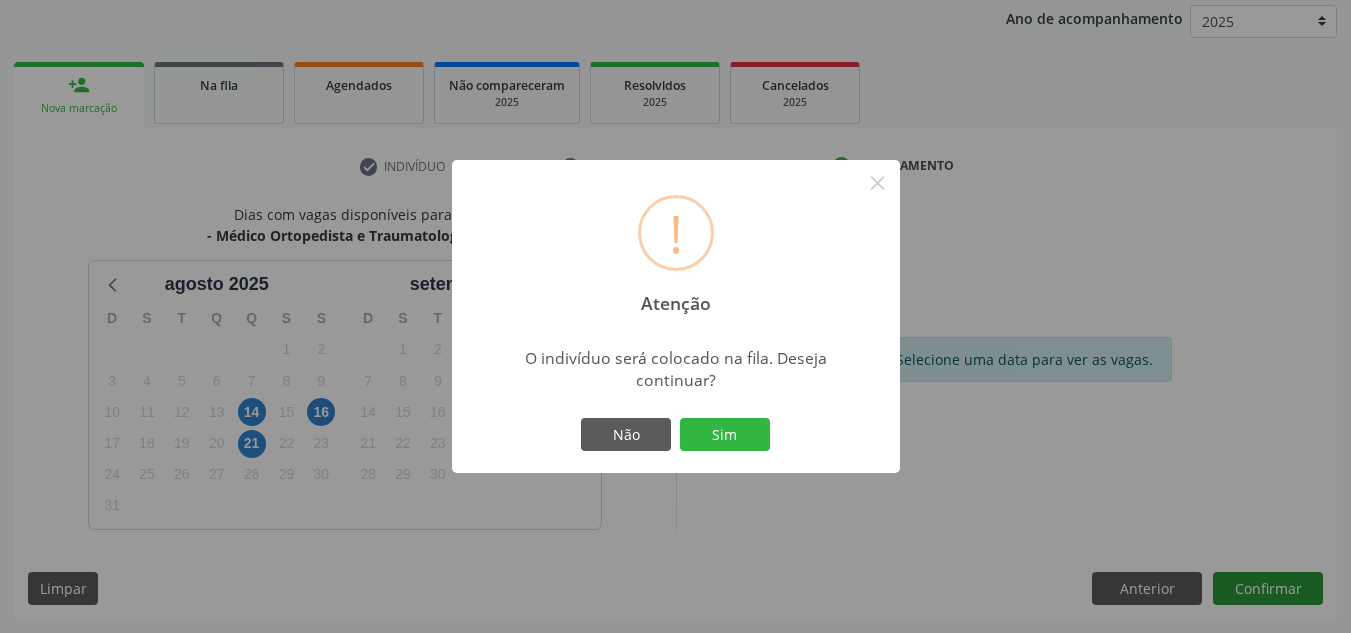 type 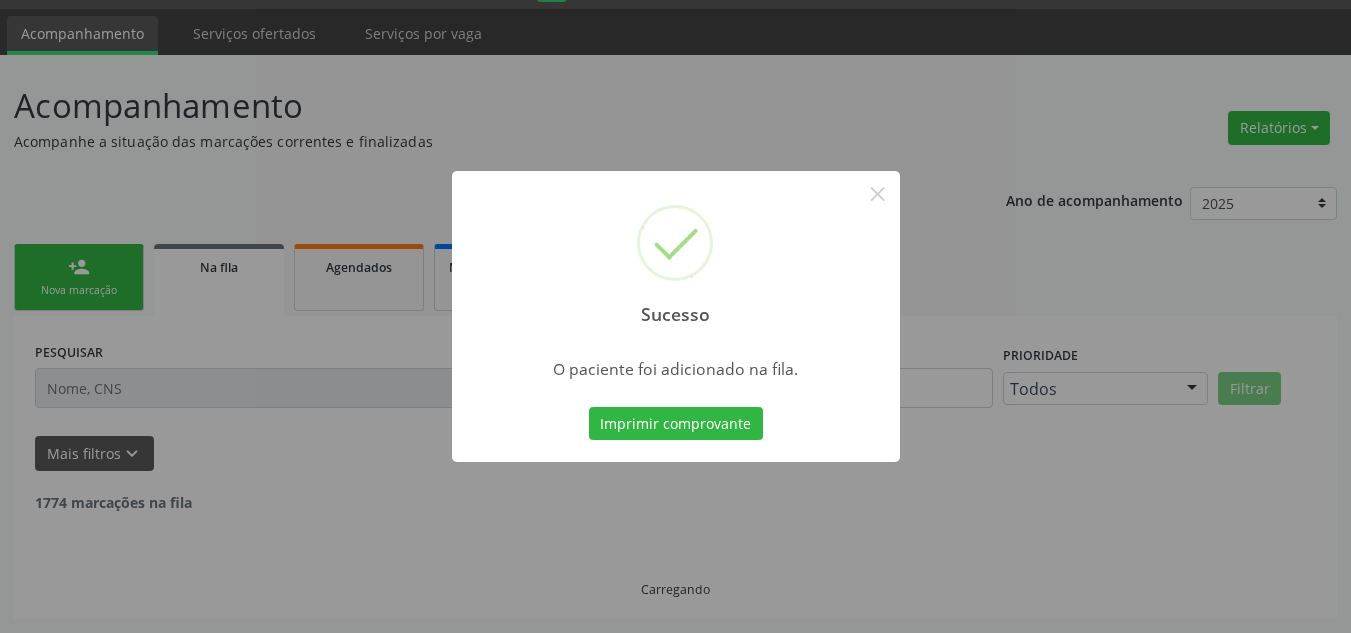 scroll, scrollTop: 34, scrollLeft: 0, axis: vertical 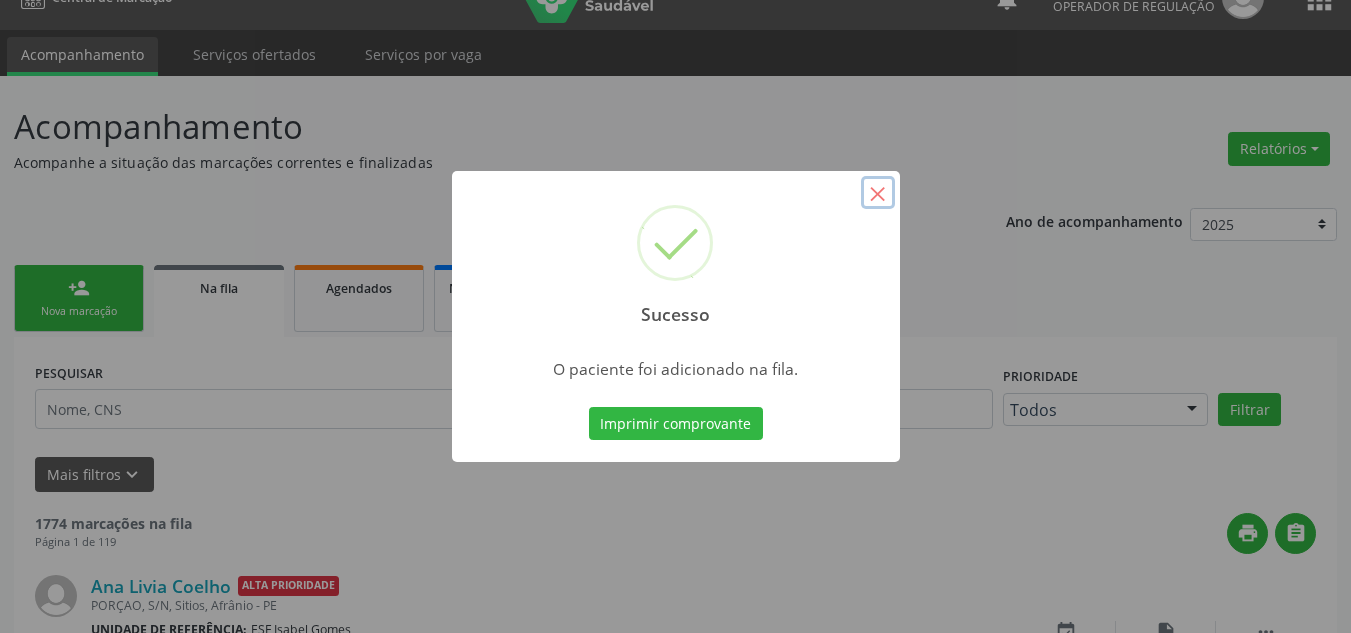click on "×" at bounding box center (878, 193) 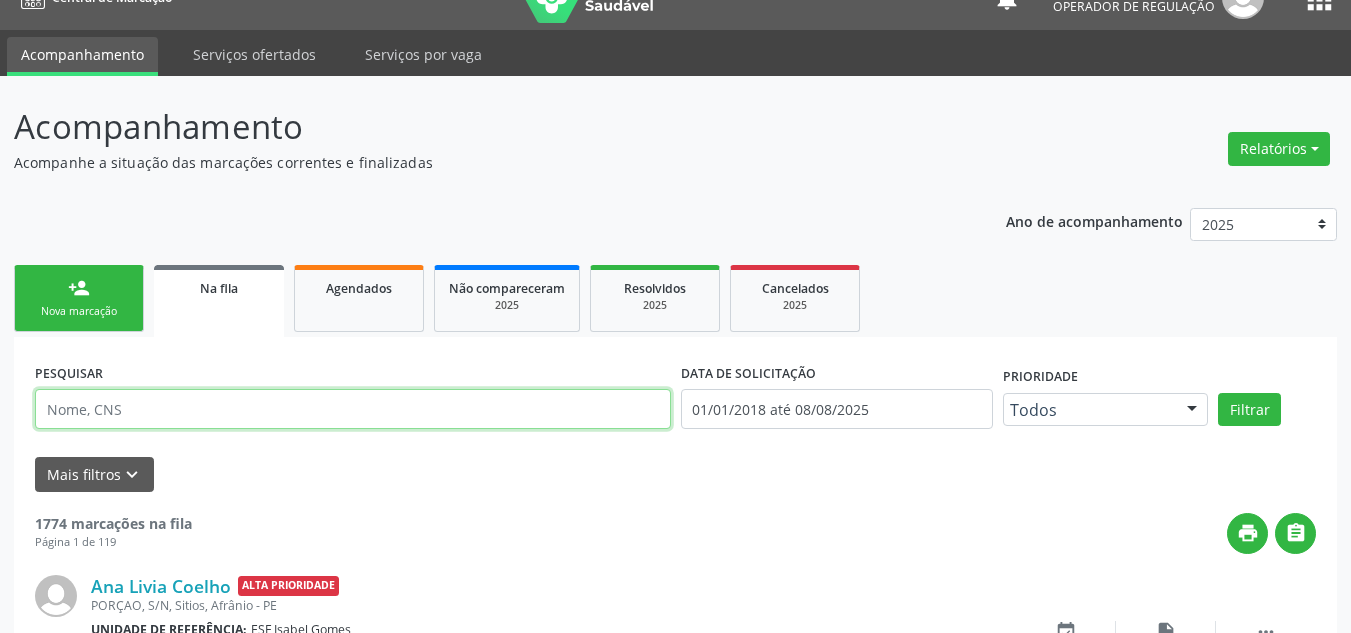 drag, startPoint x: 266, startPoint y: 406, endPoint x: 255, endPoint y: 404, distance: 11.18034 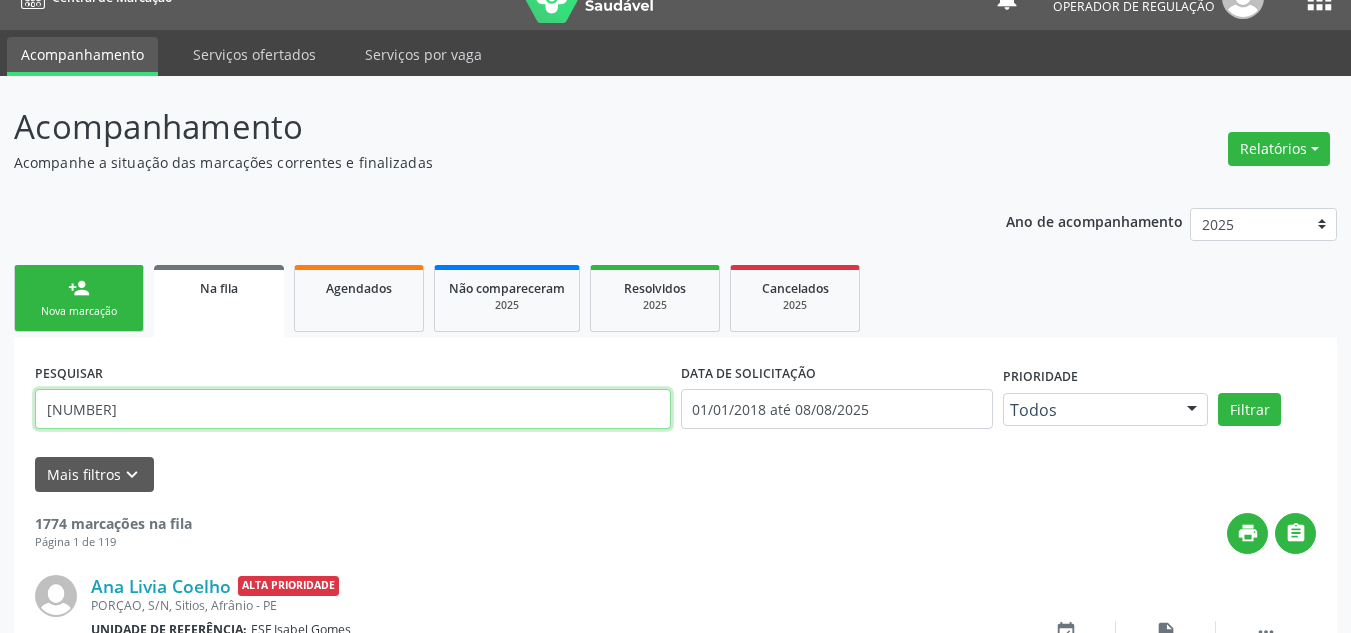 type on "700603492123561" 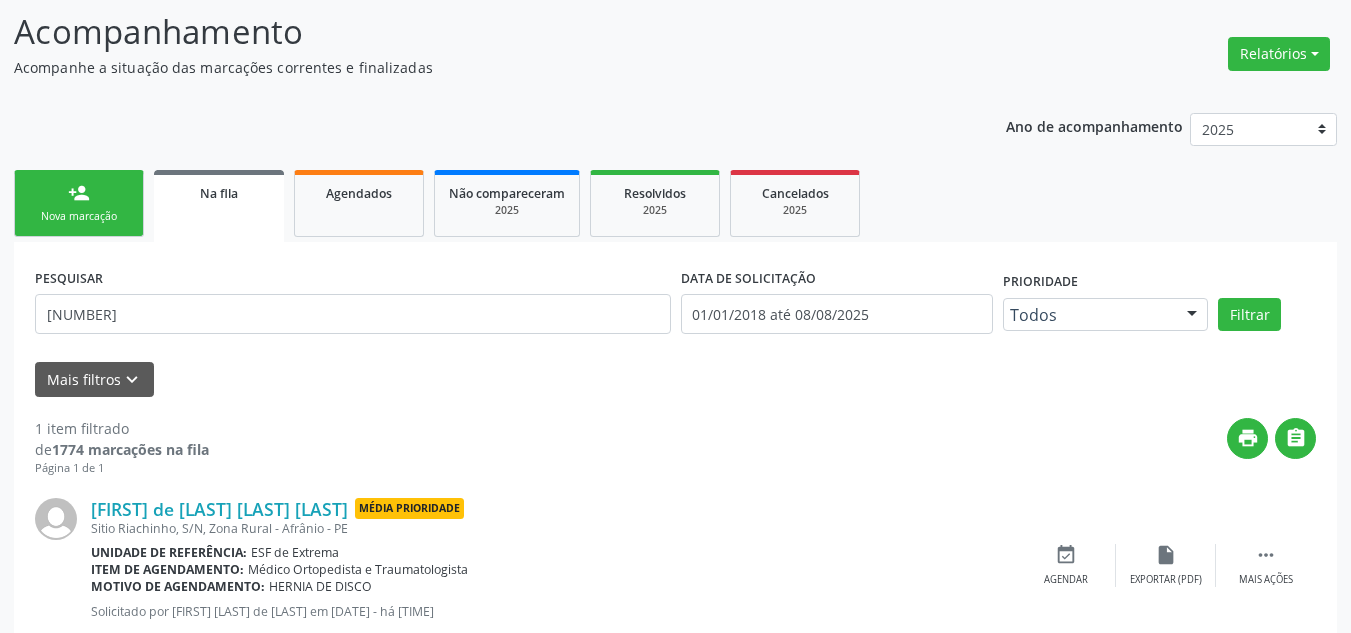 scroll, scrollTop: 186, scrollLeft: 0, axis: vertical 